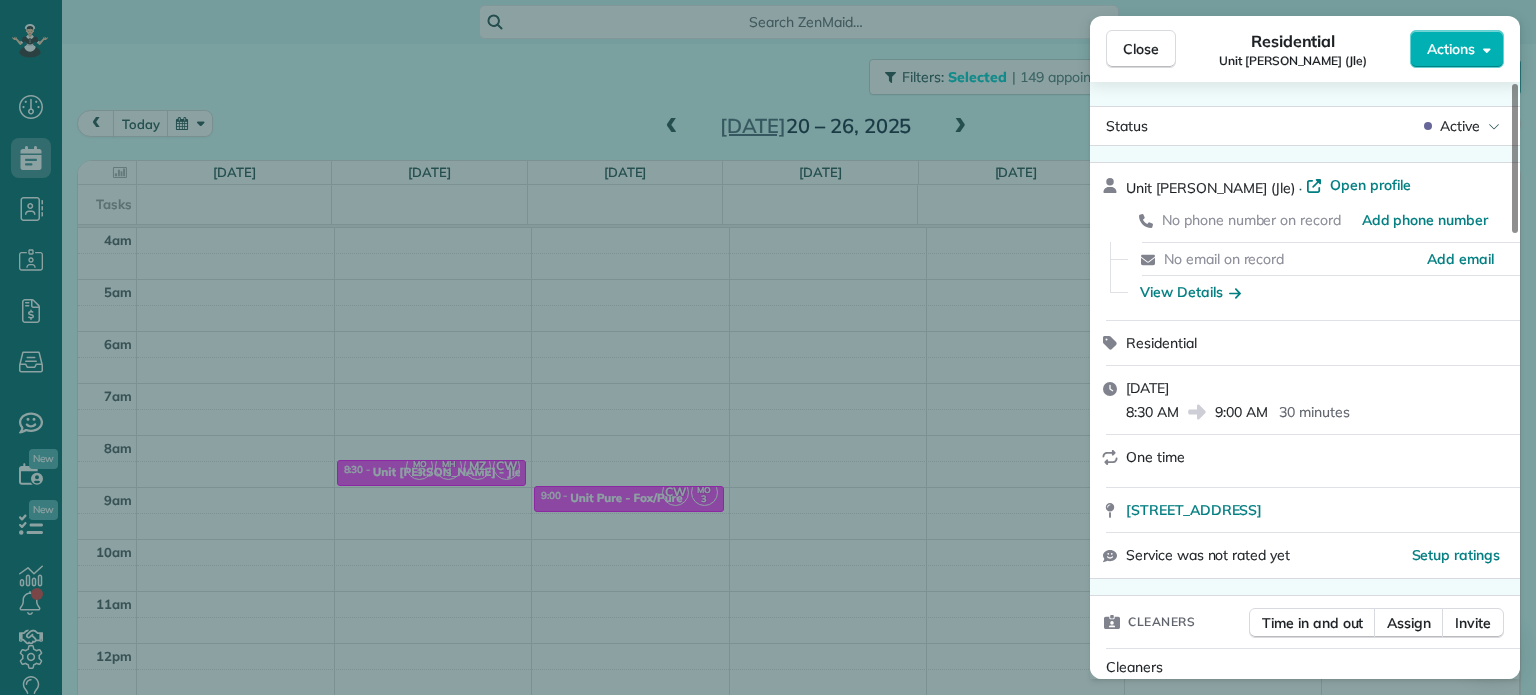 scroll, scrollTop: 0, scrollLeft: 0, axis: both 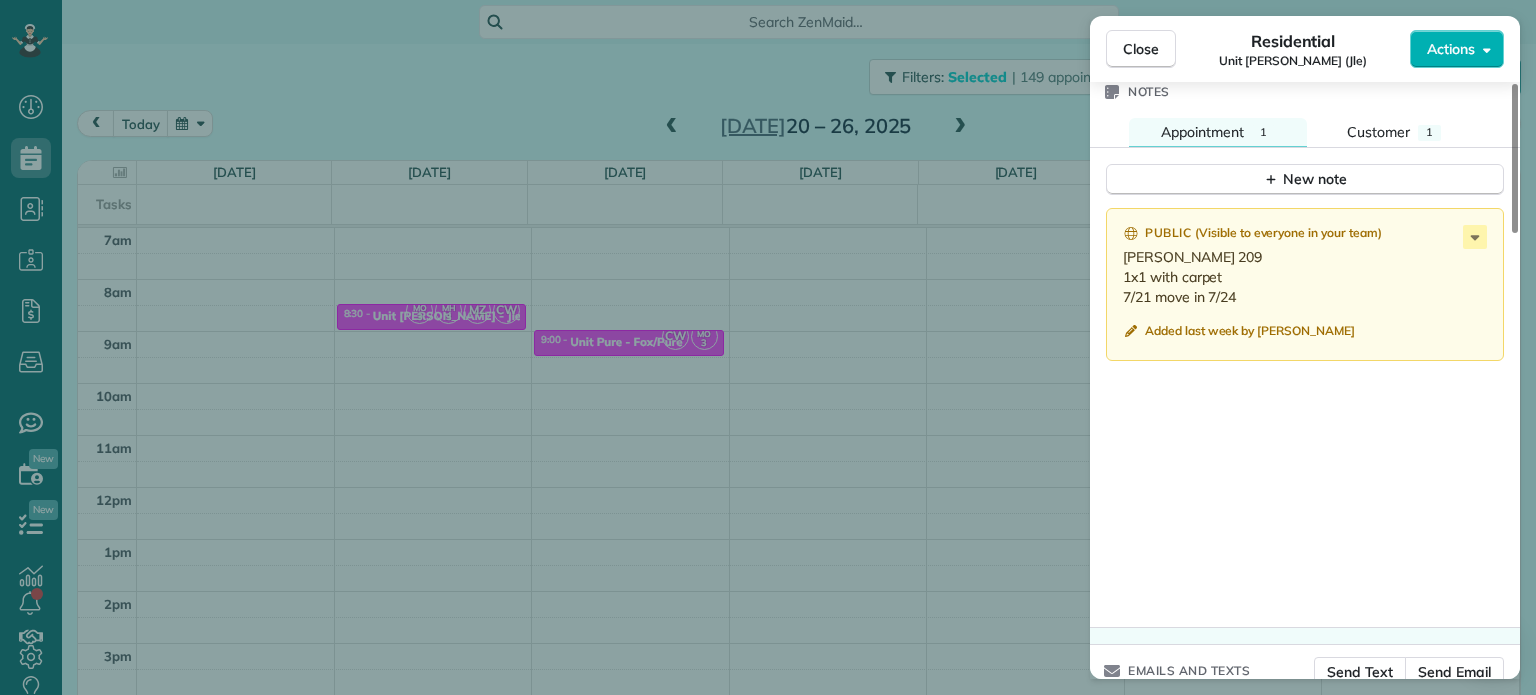 click on "Close Residential Unit [PERSON_NAME] (Jle) Actions Status Active Unit [GEOGRAPHIC_DATA] (Jle) · Open profile No phone number on record Add phone number No email on record Add email View Details Residential [DATE] 8:30 AM 9:00 AM 30 minutes One time [STREET_ADDRESS] Service was not rated yet Setup ratings Cleaners Time in and out Assign Invite Cleaners [PERSON_NAME]-German 8:30 AM 9:00 AM [PERSON_NAME] 8:30 AM 9:00 AM [PERSON_NAME] 8:30 AM 9:00 AM [PERSON_NAME] 8:30 AM 9:00 AM Checklist Try Now Keep this appointment up to your standards. Stay on top of every detail, keep your cleaners organised, and your client happy. Assign a checklist Watch a 5 min demo Billing Billing actions Price $0.00 Overcharge $0.00 Discount $0.00 Coupon discount - Primary tax - Secondary tax - Total appointment price $0.00 Tips collected New feature! $0.00 [PERSON_NAME] as paid Total including tip $0.00 Get paid online in no-time! Send an invoice and reward your cleaners with tips Charge customer credit card" at bounding box center [768, 347] 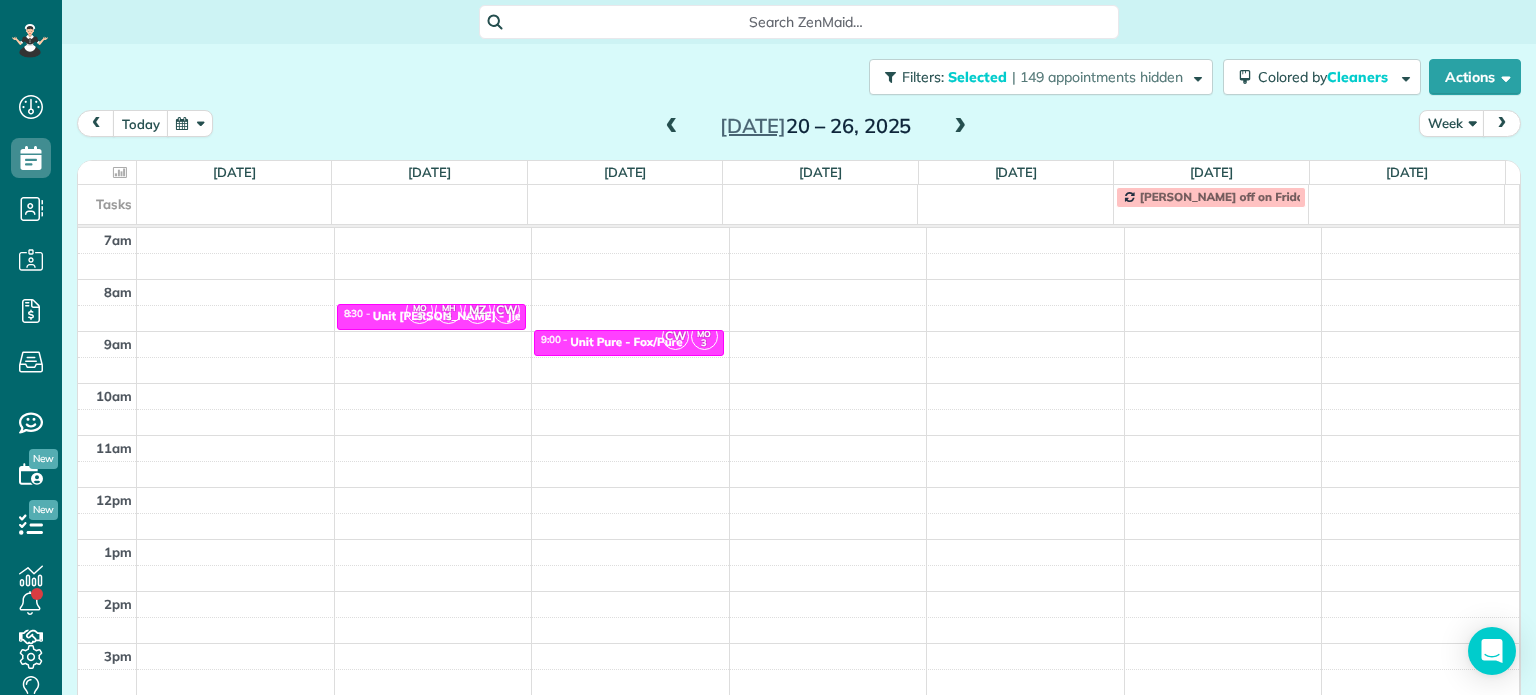 click at bounding box center [672, 127] 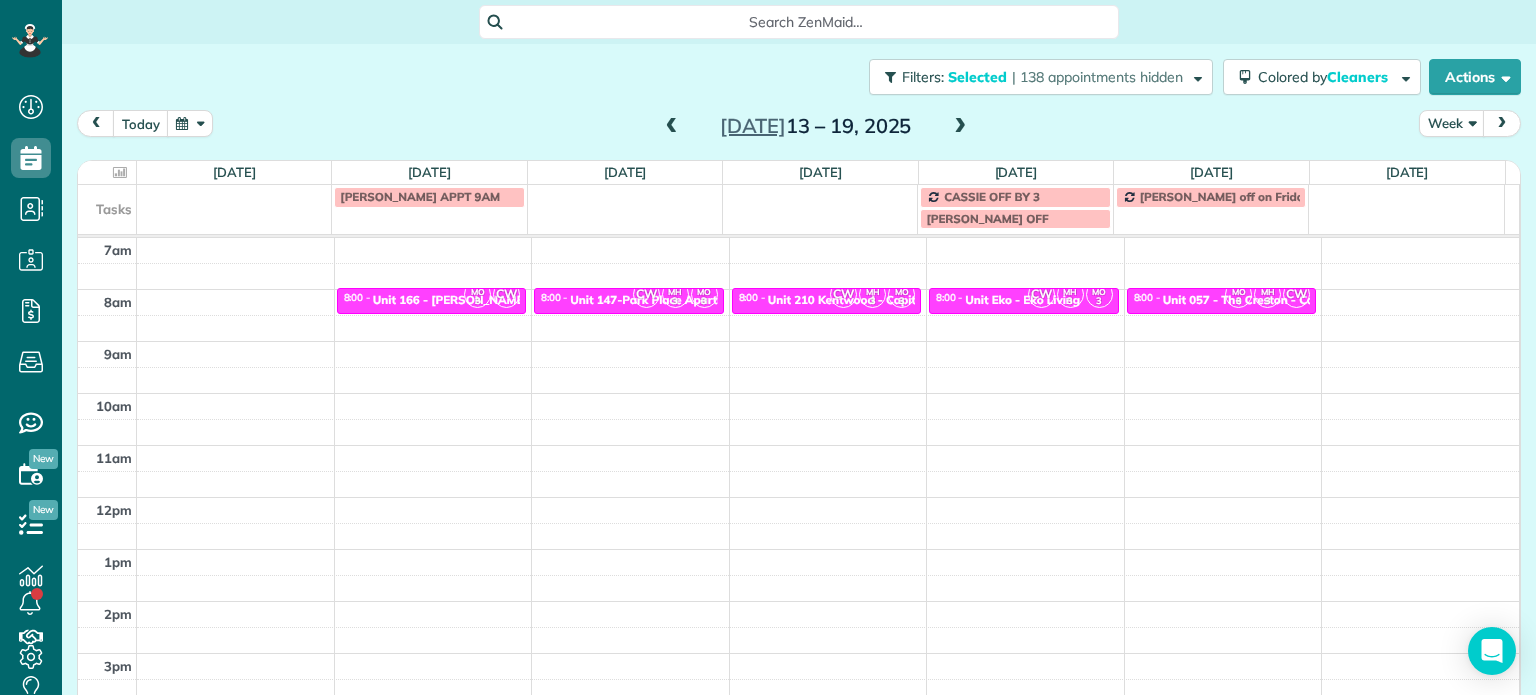 click at bounding box center [672, 127] 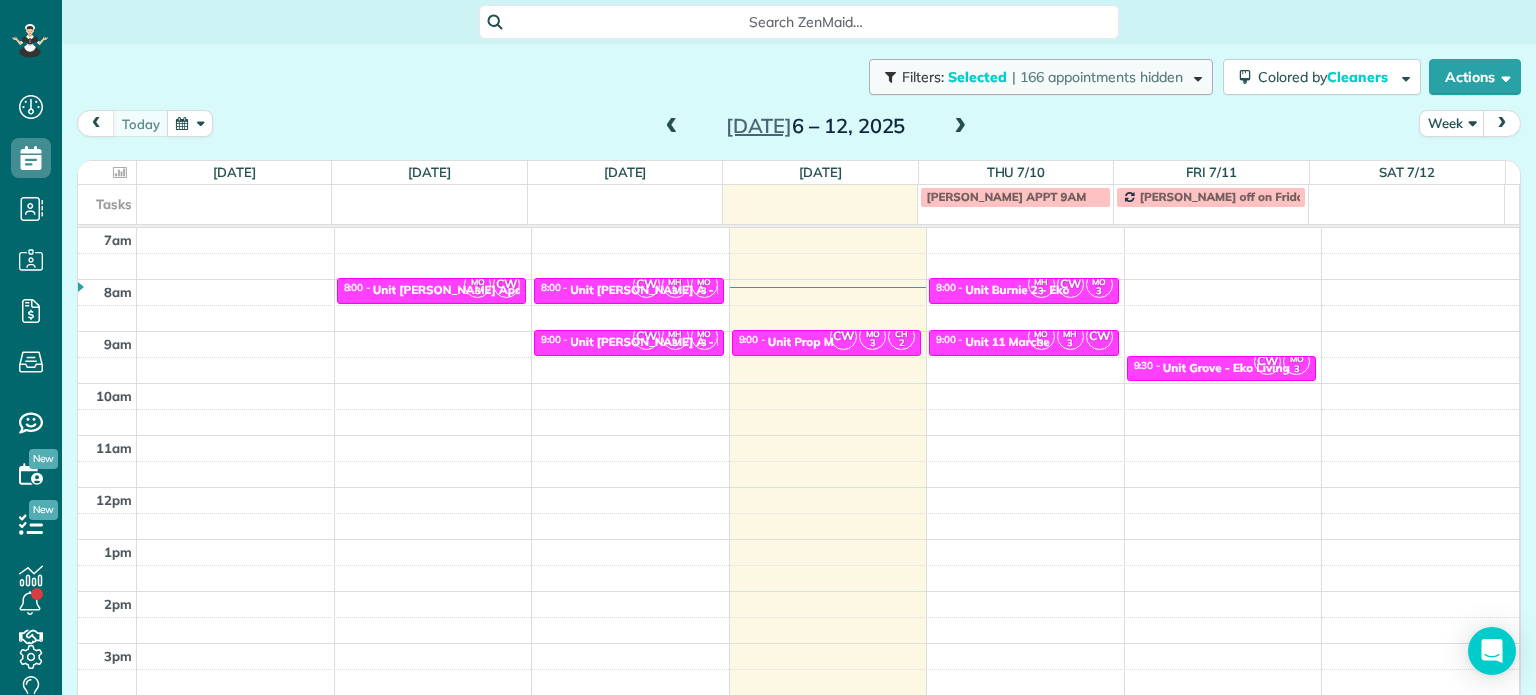 click on "|  166 appointments hidden" at bounding box center (1097, 77) 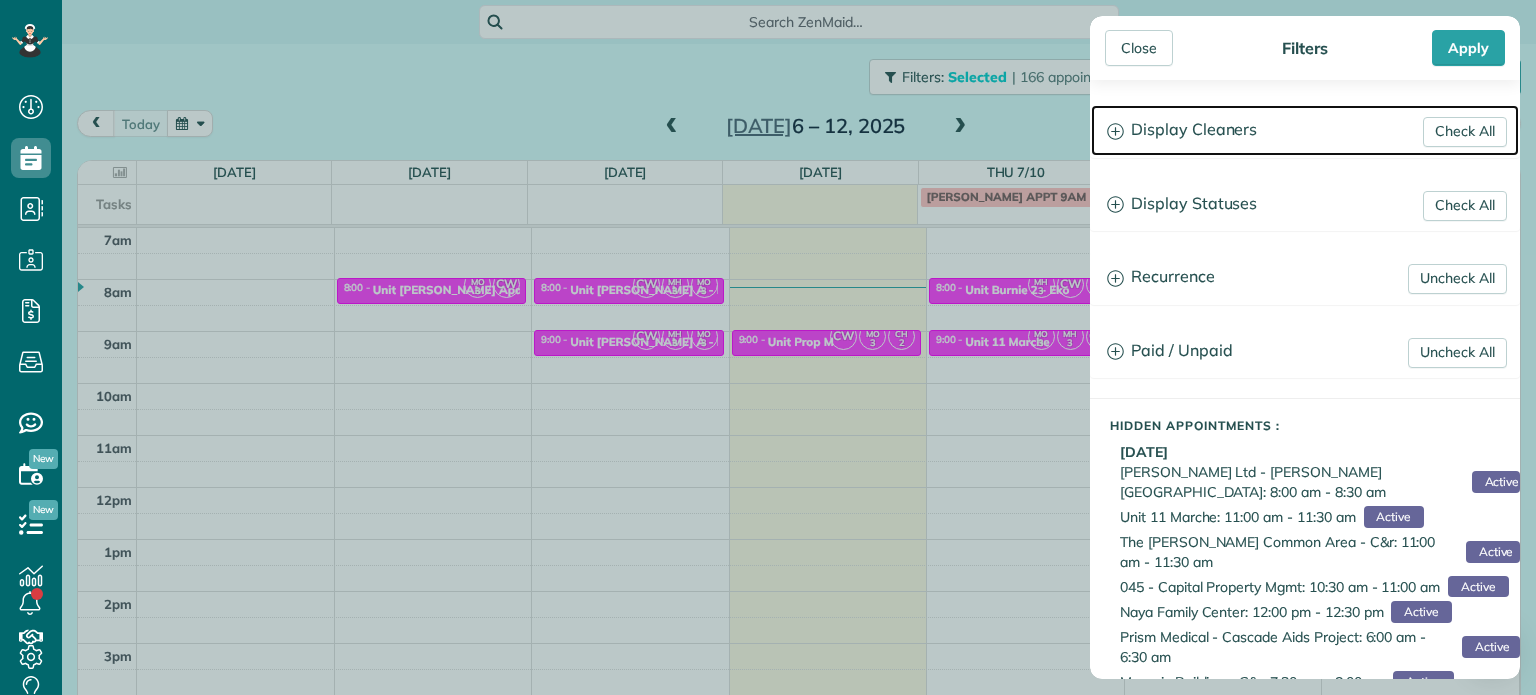 click on "Display Cleaners" at bounding box center [1305, 130] 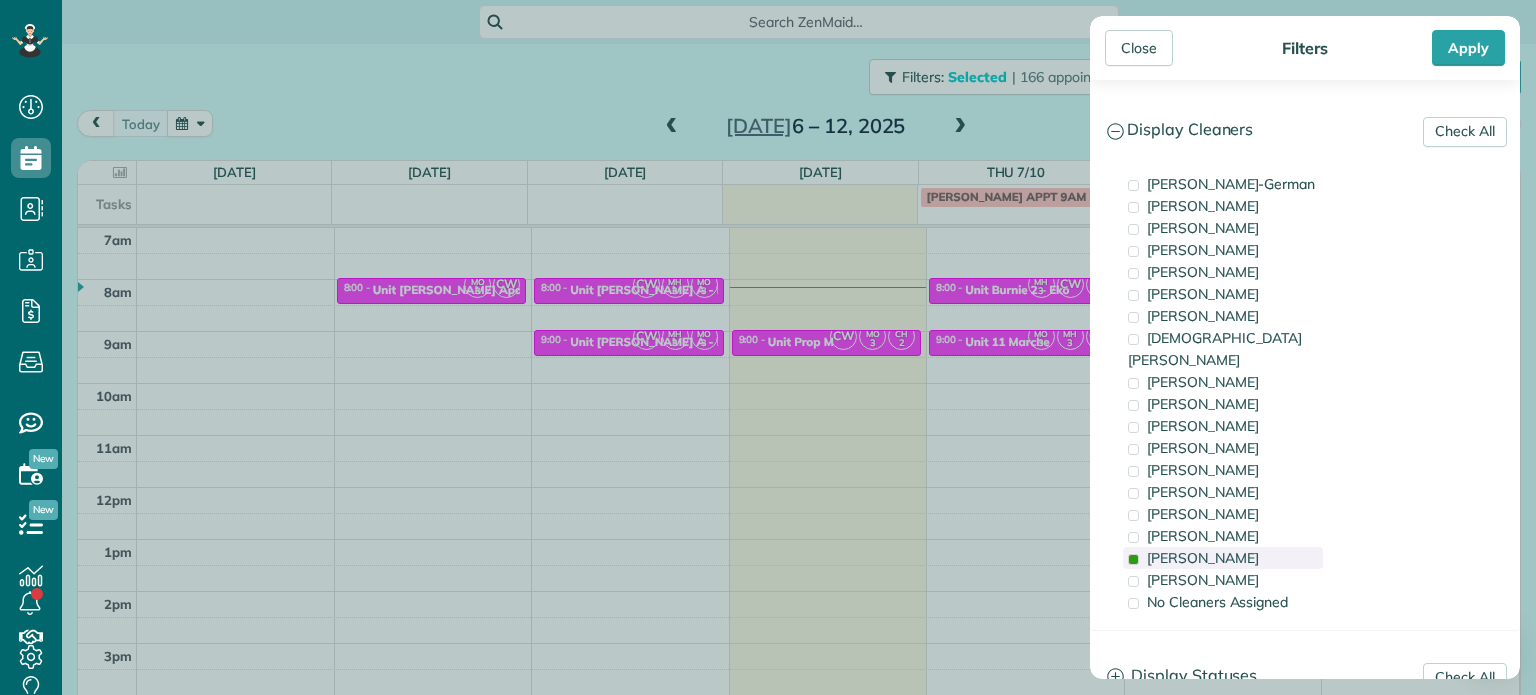 click on "[PERSON_NAME]" at bounding box center (1203, 558) 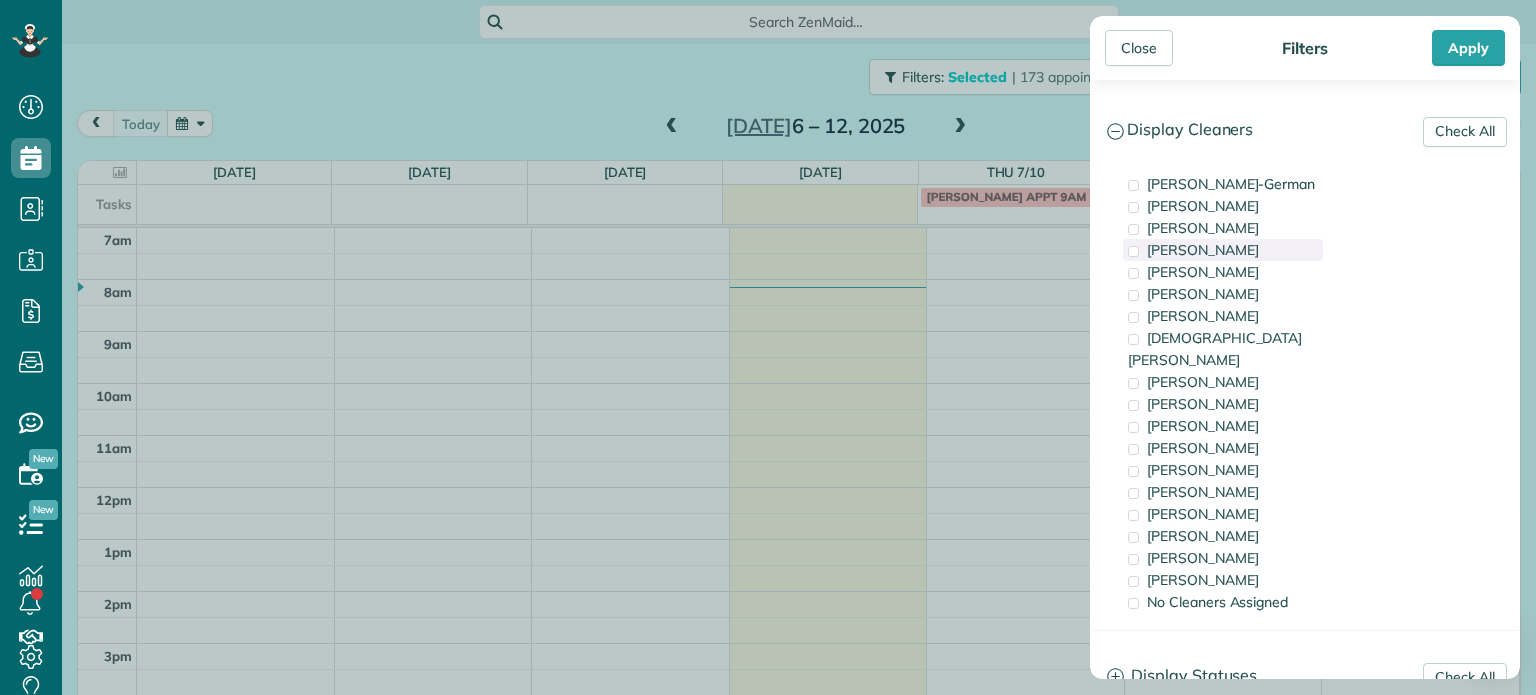 click on "[PERSON_NAME]" at bounding box center (1203, 250) 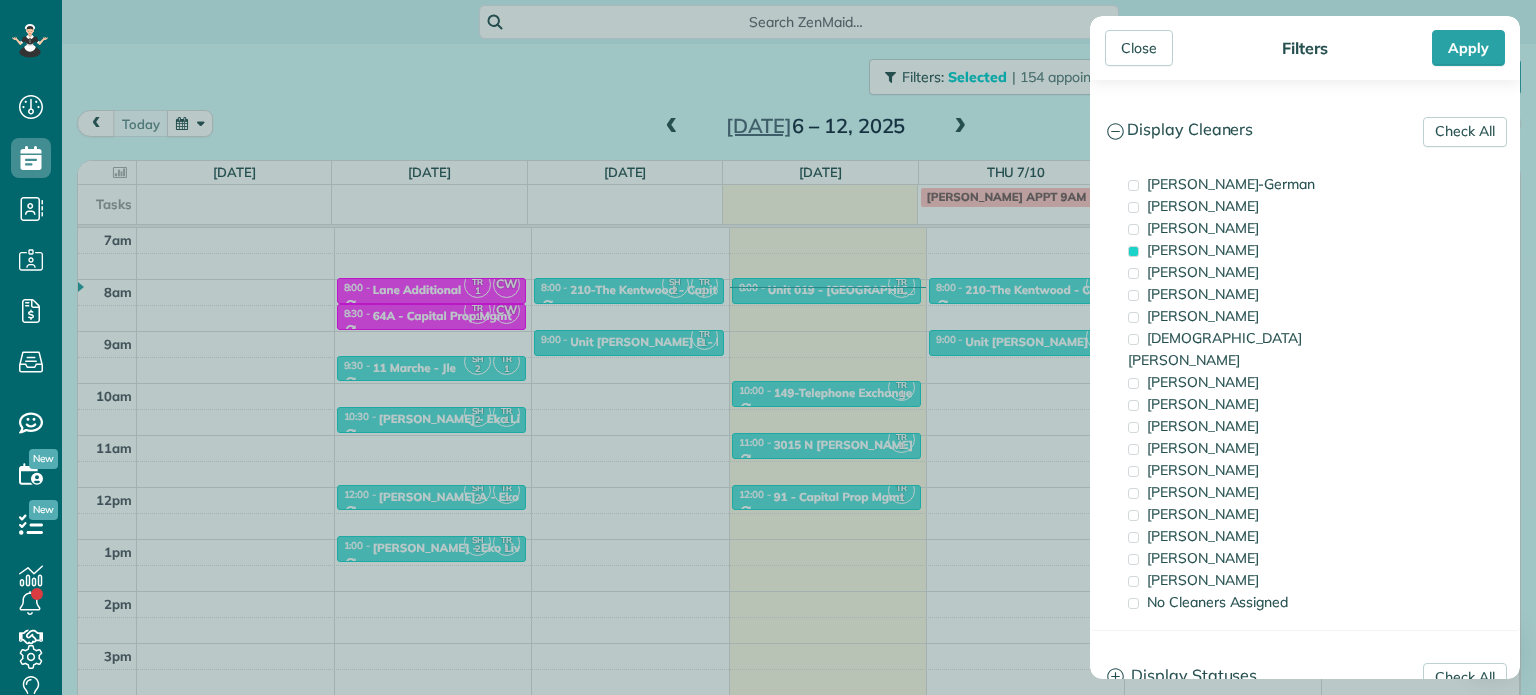 drag, startPoint x: 861, startPoint y: 298, endPoint x: 860, endPoint y: 308, distance: 10.049875 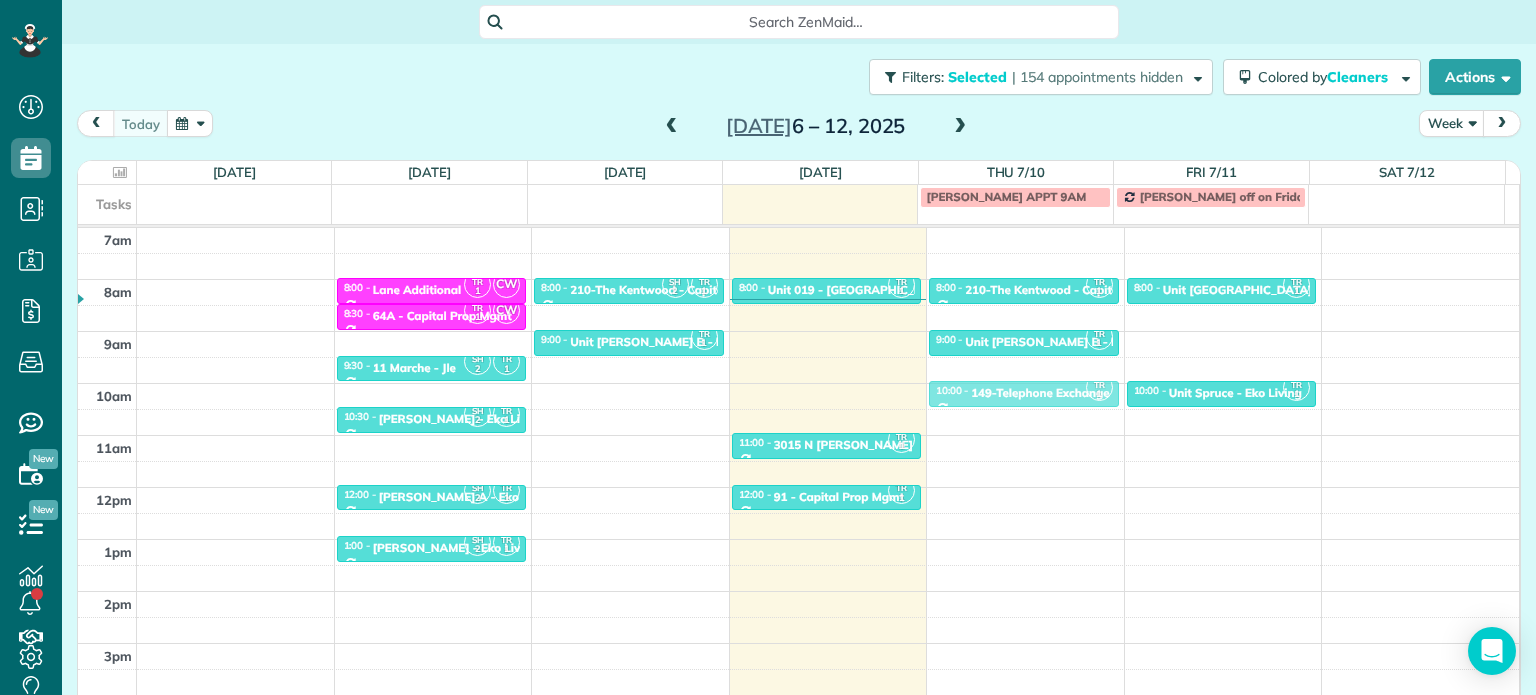 drag, startPoint x: 825, startPoint y: 396, endPoint x: 927, endPoint y: 395, distance: 102.0049 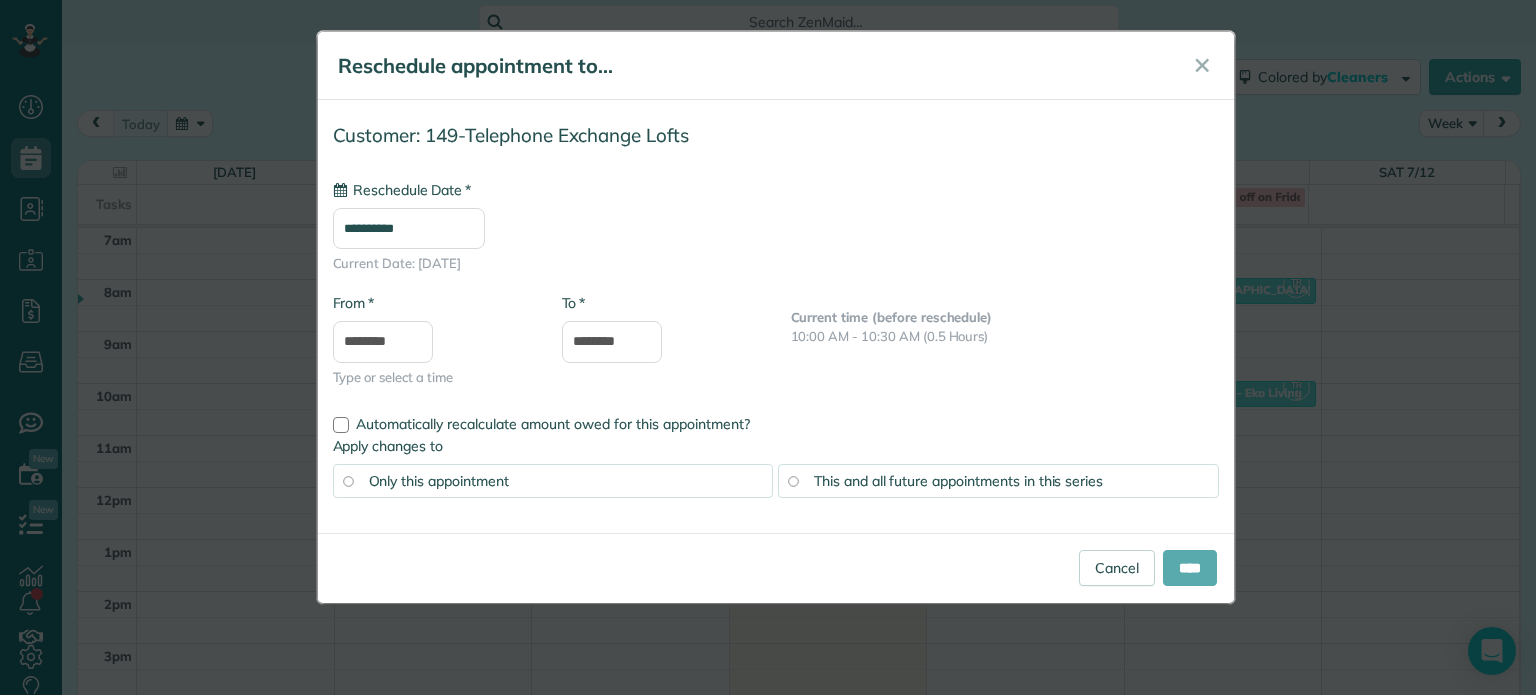 type on "**********" 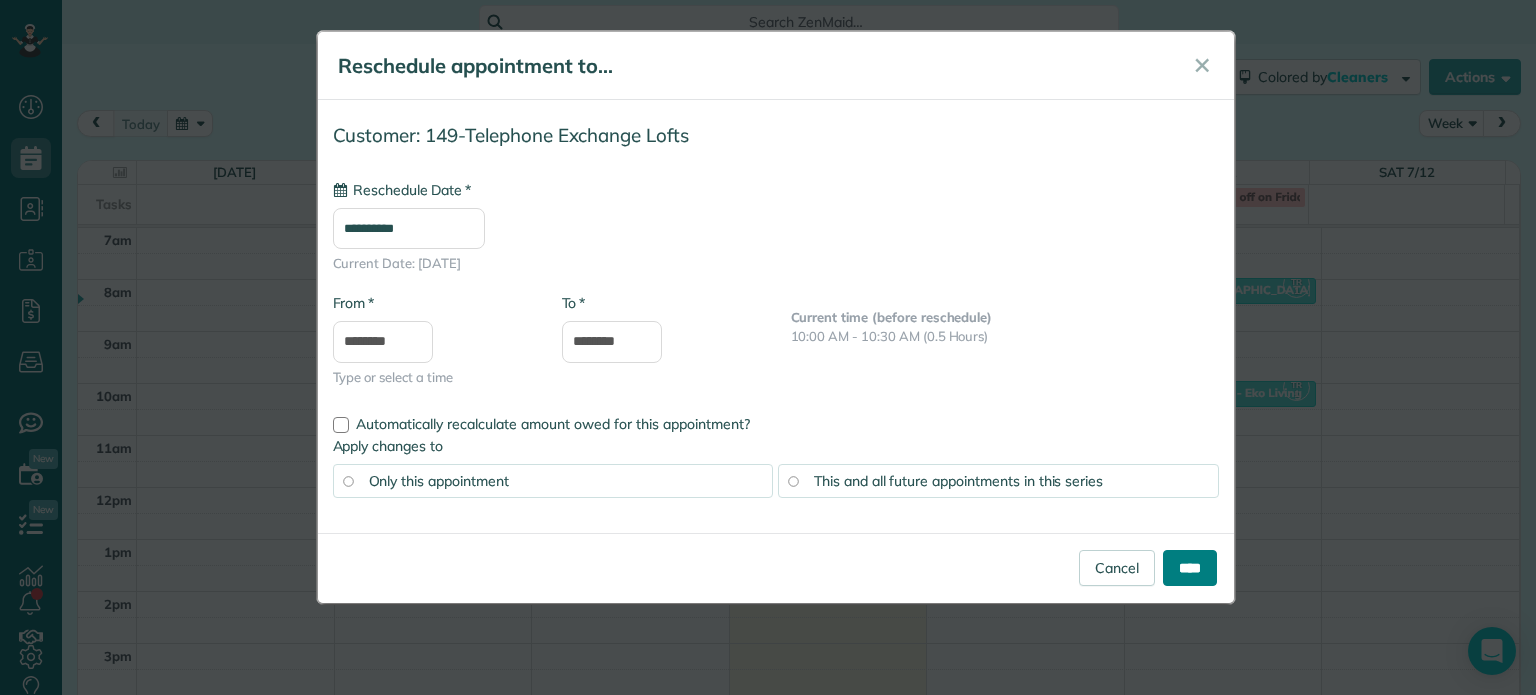 click on "****" at bounding box center [1190, 568] 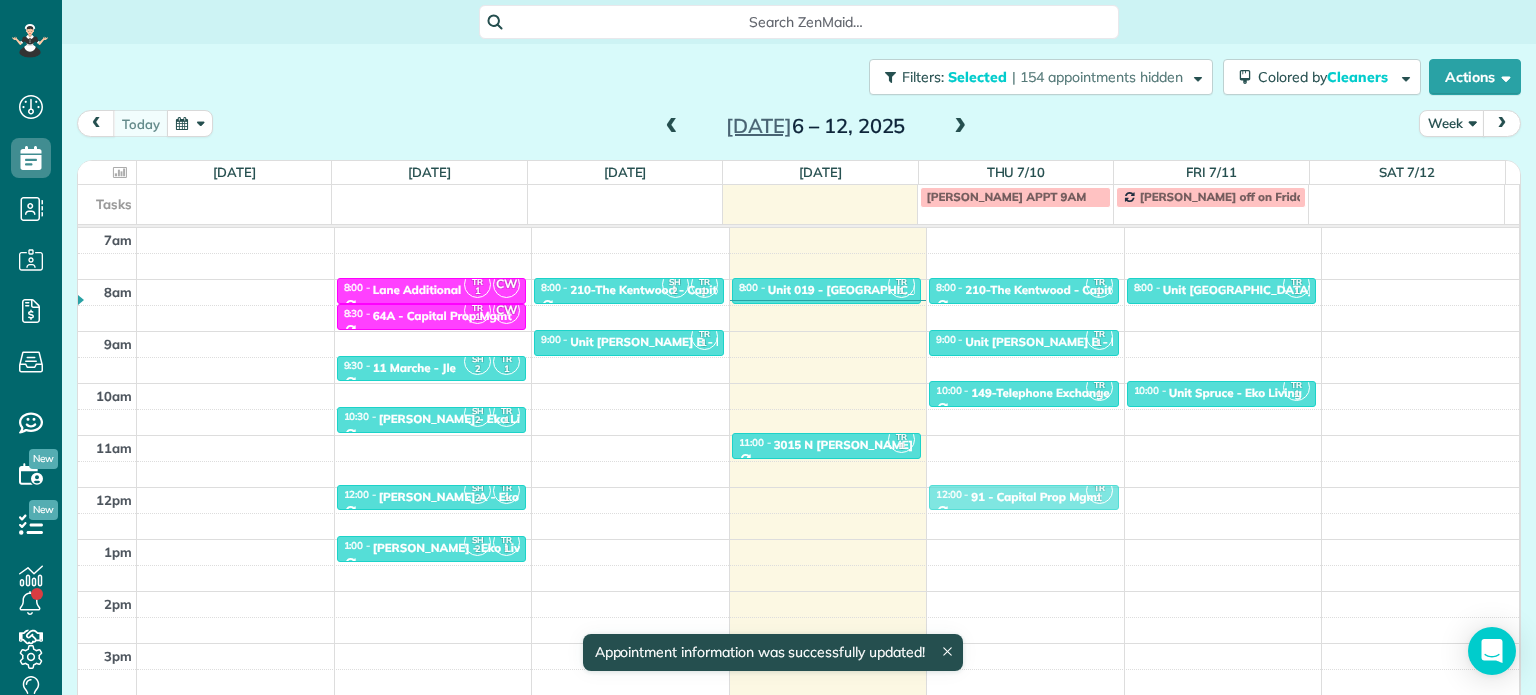 drag, startPoint x: 830, startPoint y: 498, endPoint x: 972, endPoint y: 499, distance: 142.00352 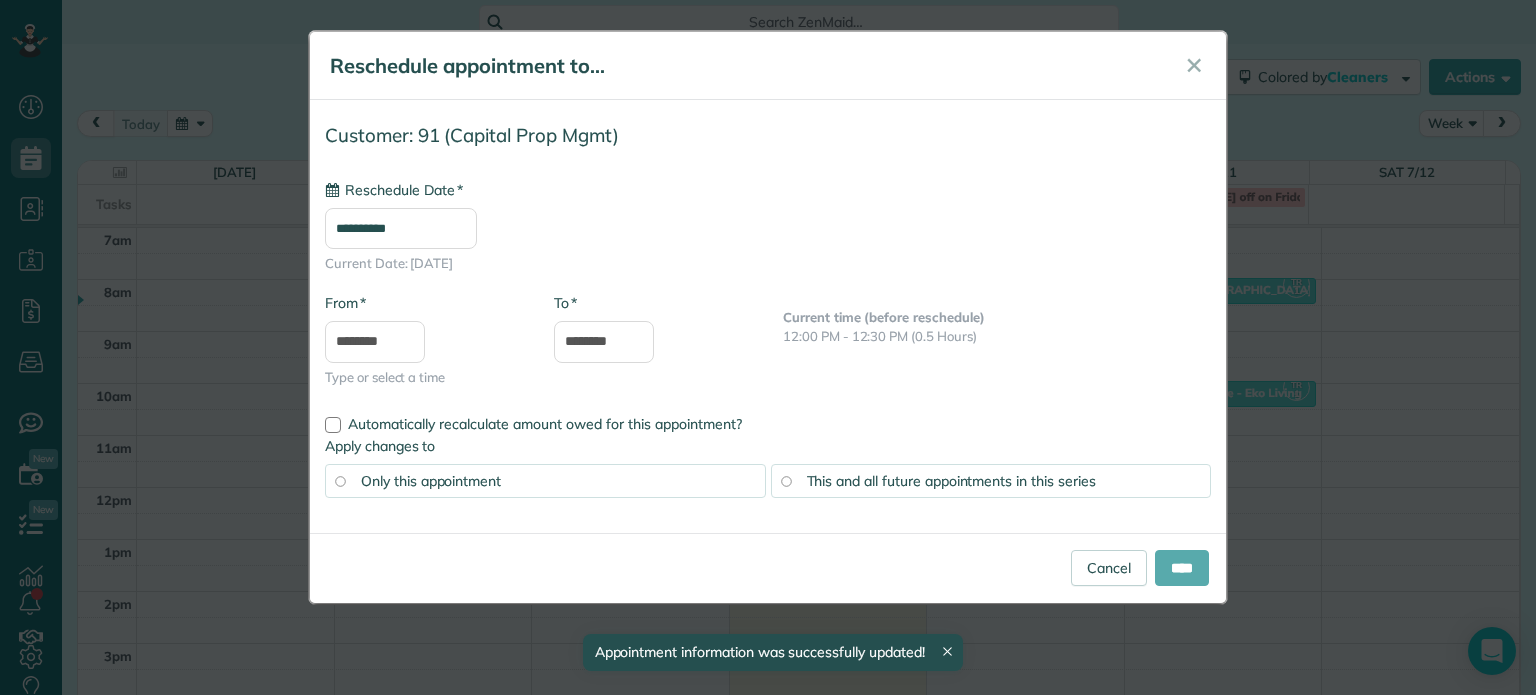 type on "**********" 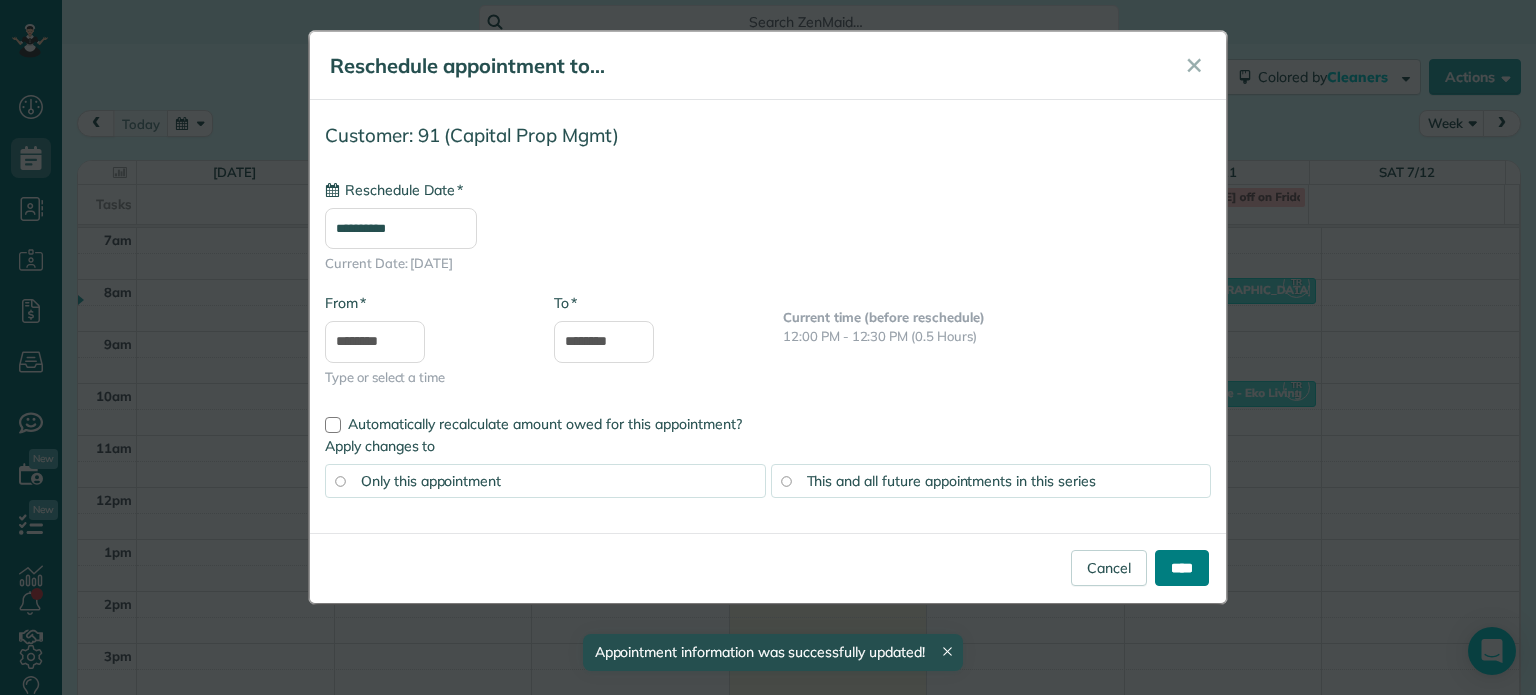 click on "****" at bounding box center [1182, 568] 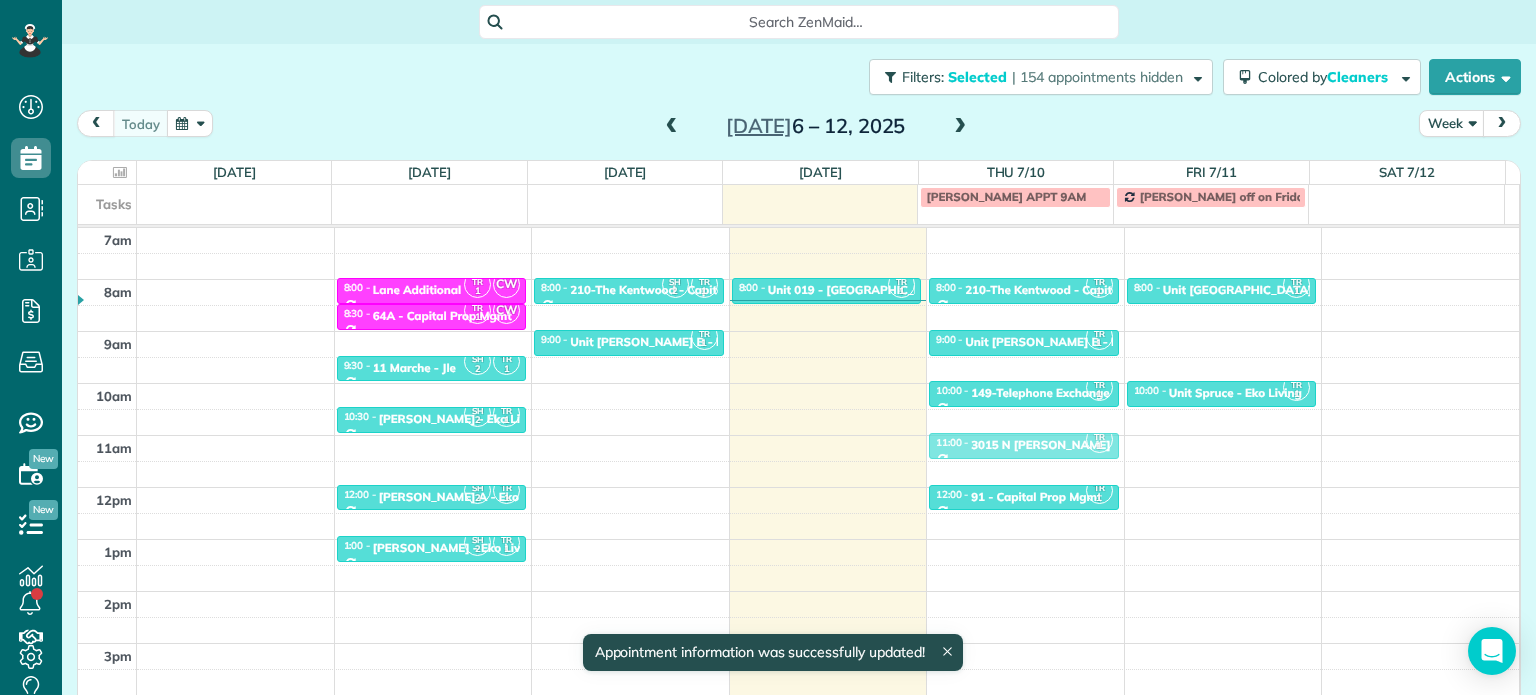 drag, startPoint x: 836, startPoint y: 440, endPoint x: 969, endPoint y: 441, distance: 133.00375 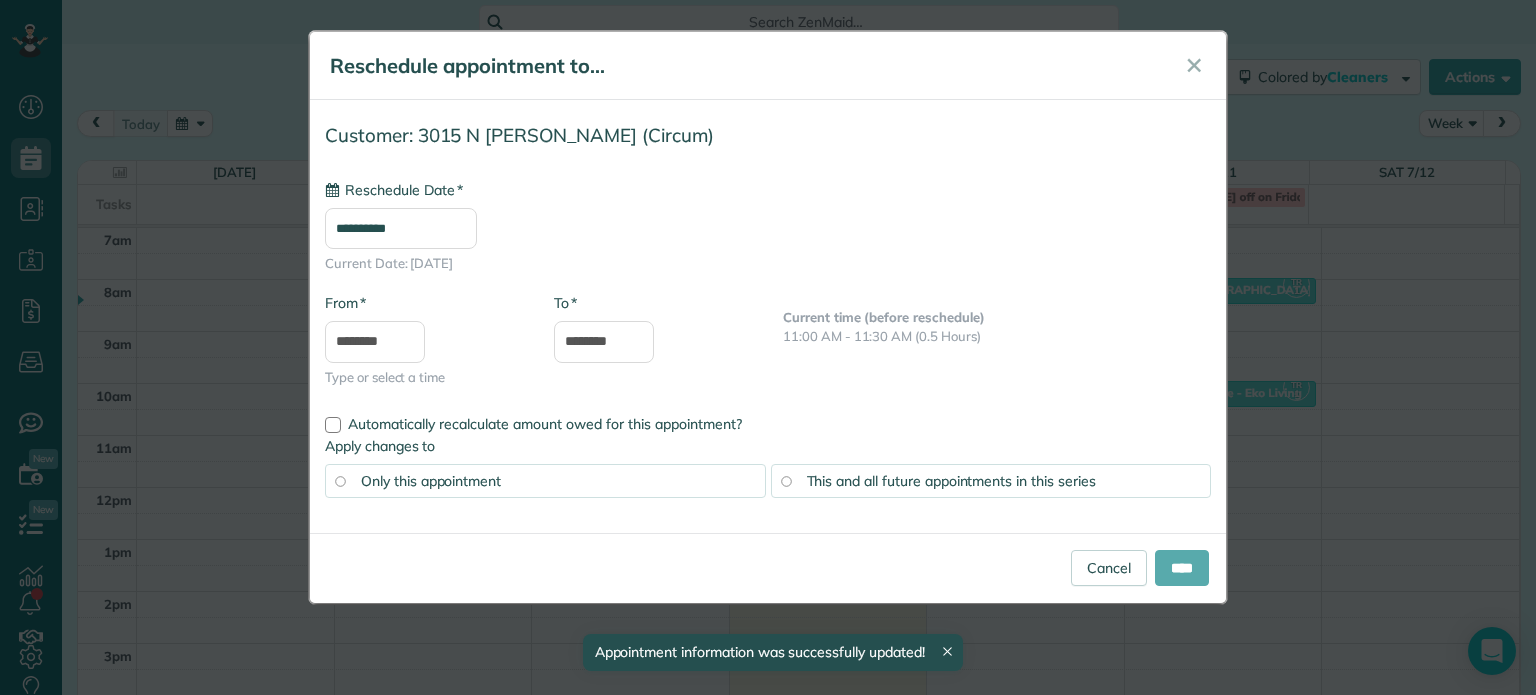 type on "**********" 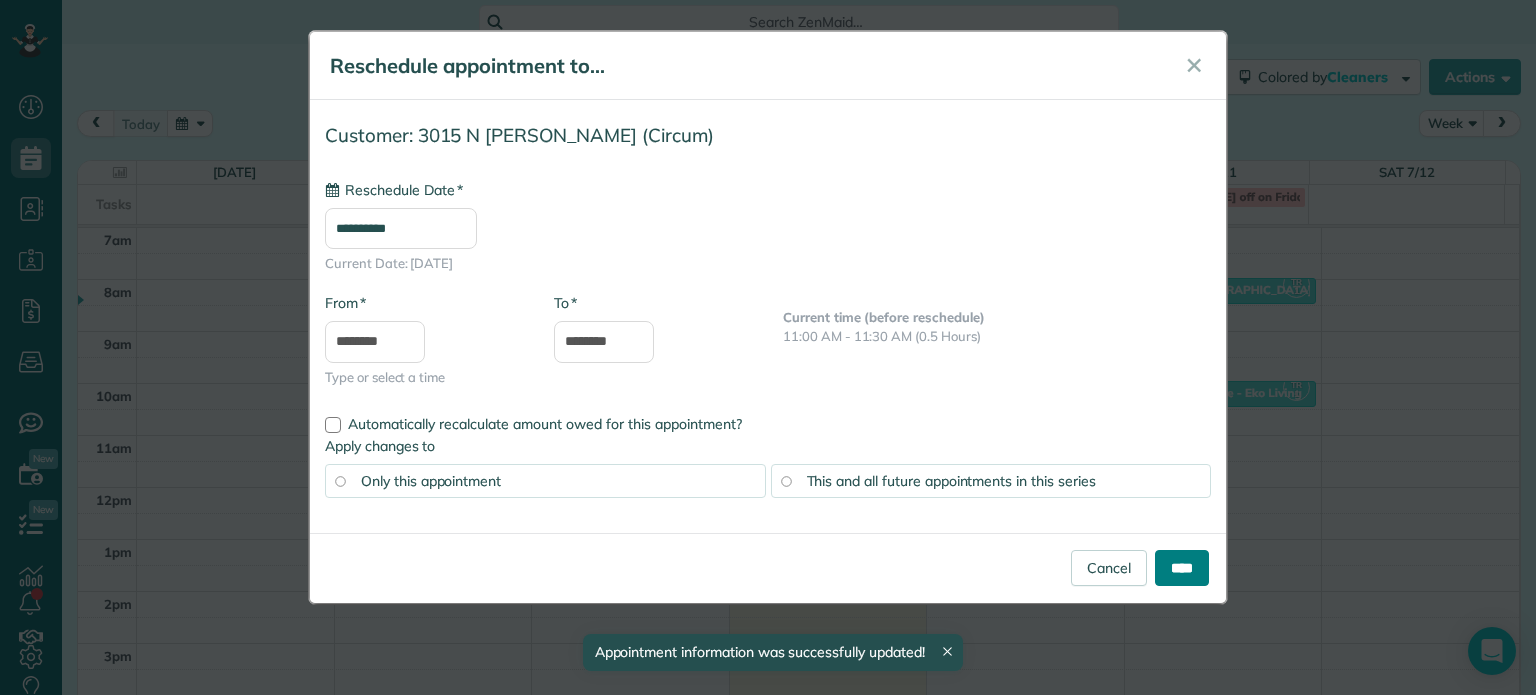 click on "****" at bounding box center (1182, 568) 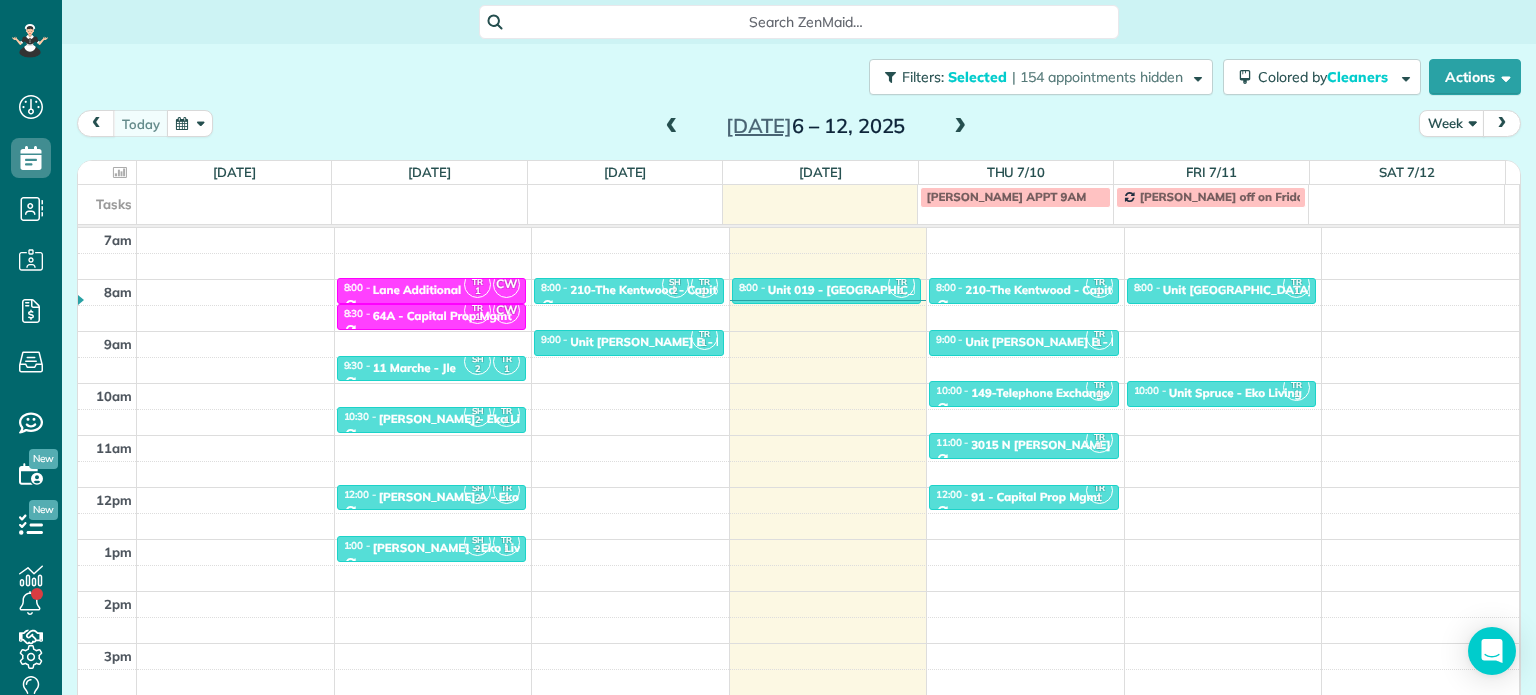 click at bounding box center [960, 127] 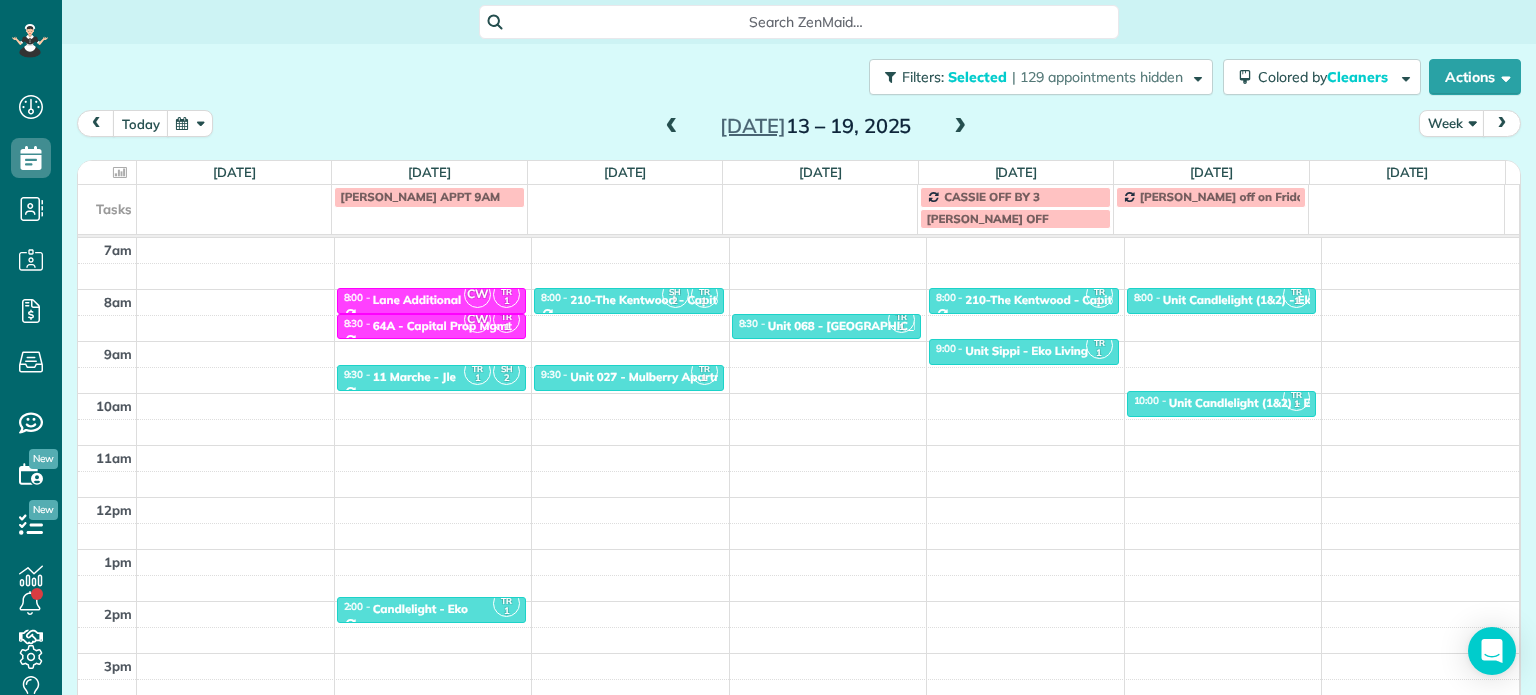 click at bounding box center [960, 127] 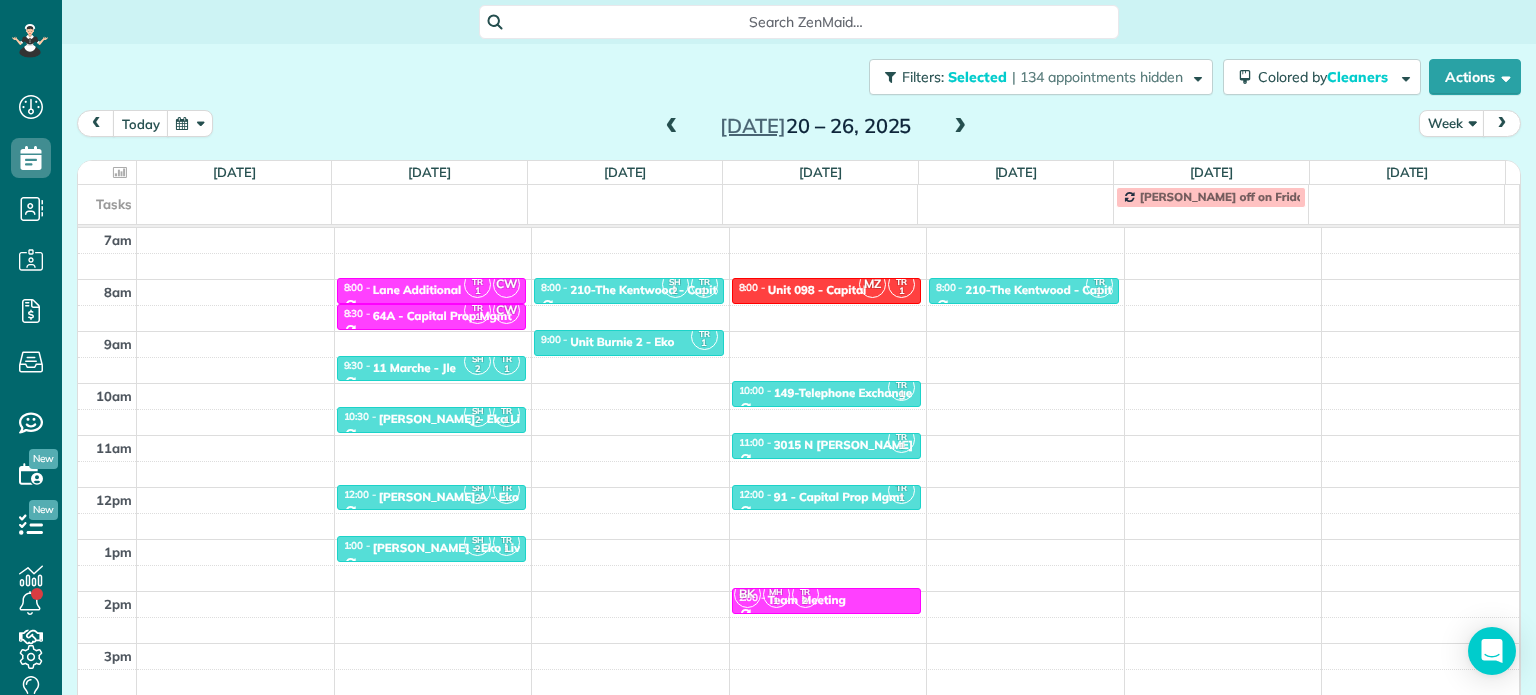 click at bounding box center (672, 127) 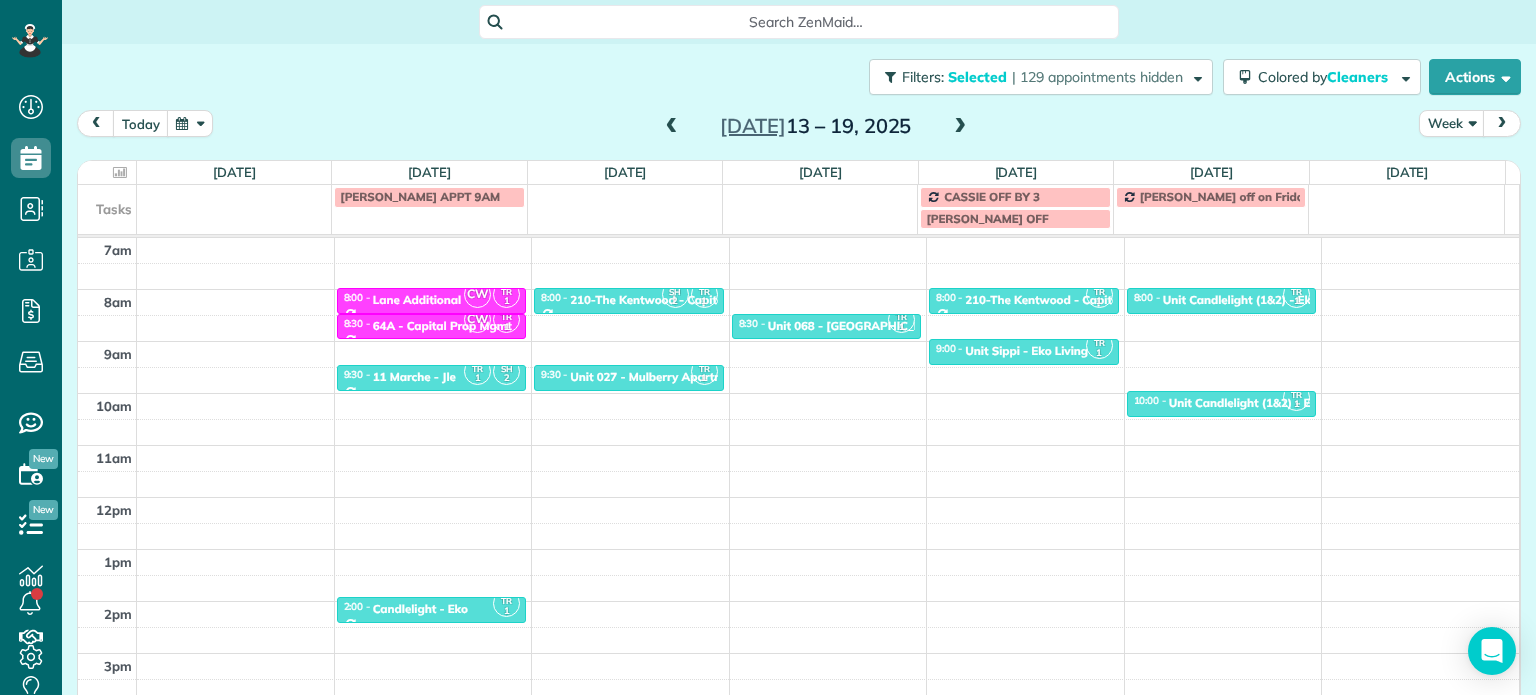 click at bounding box center [672, 127] 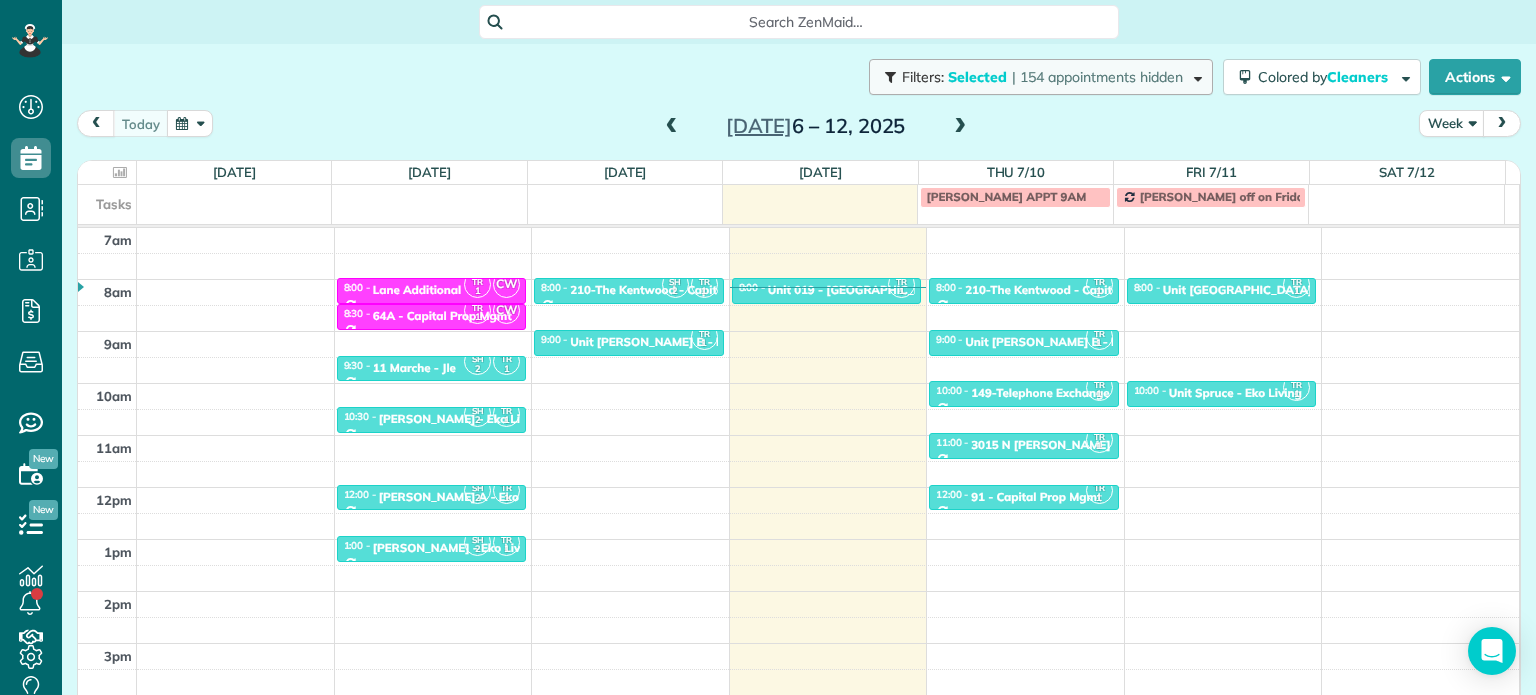 click on "Filters:   Selected
|  154 appointments hidden" at bounding box center [1041, 77] 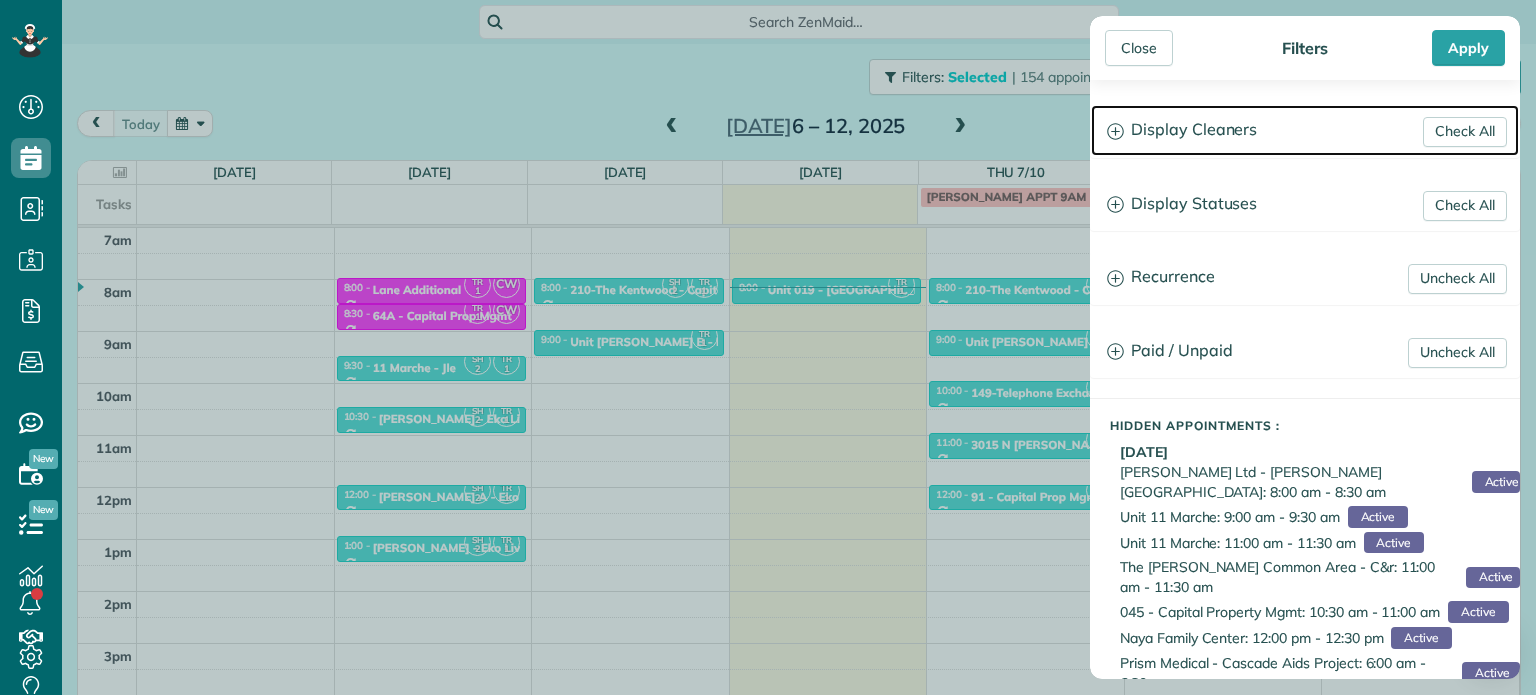 click on "Display Cleaners" at bounding box center [1305, 130] 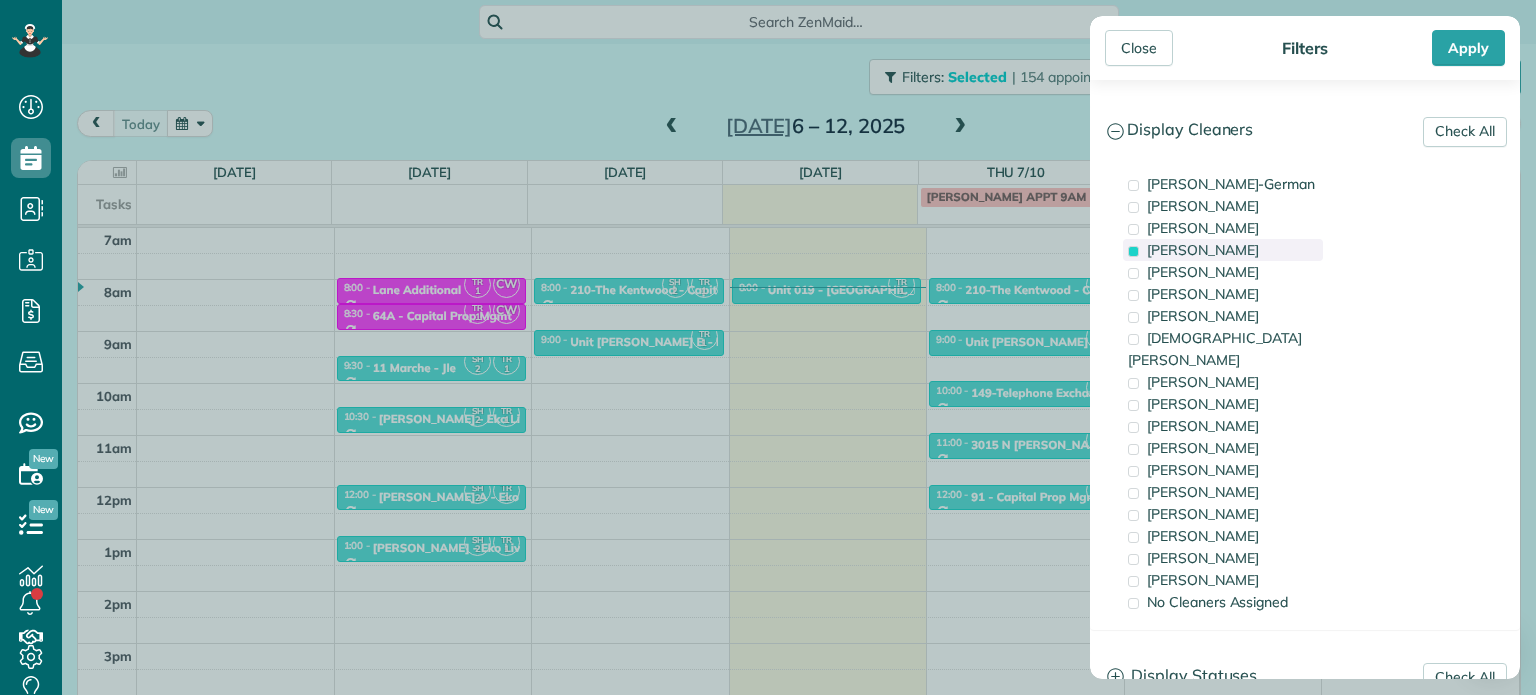 click on "[PERSON_NAME]" at bounding box center [1203, 250] 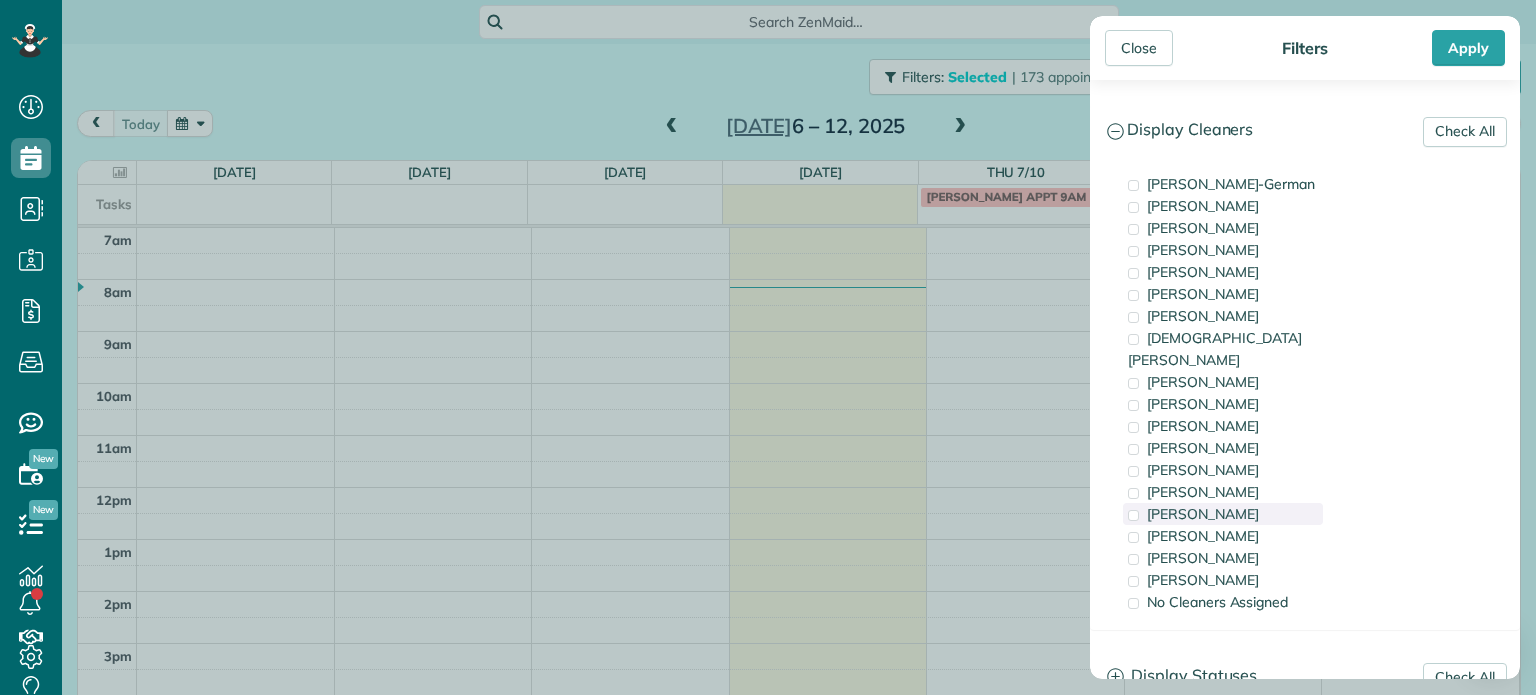 click on "[PERSON_NAME]" at bounding box center (1223, 514) 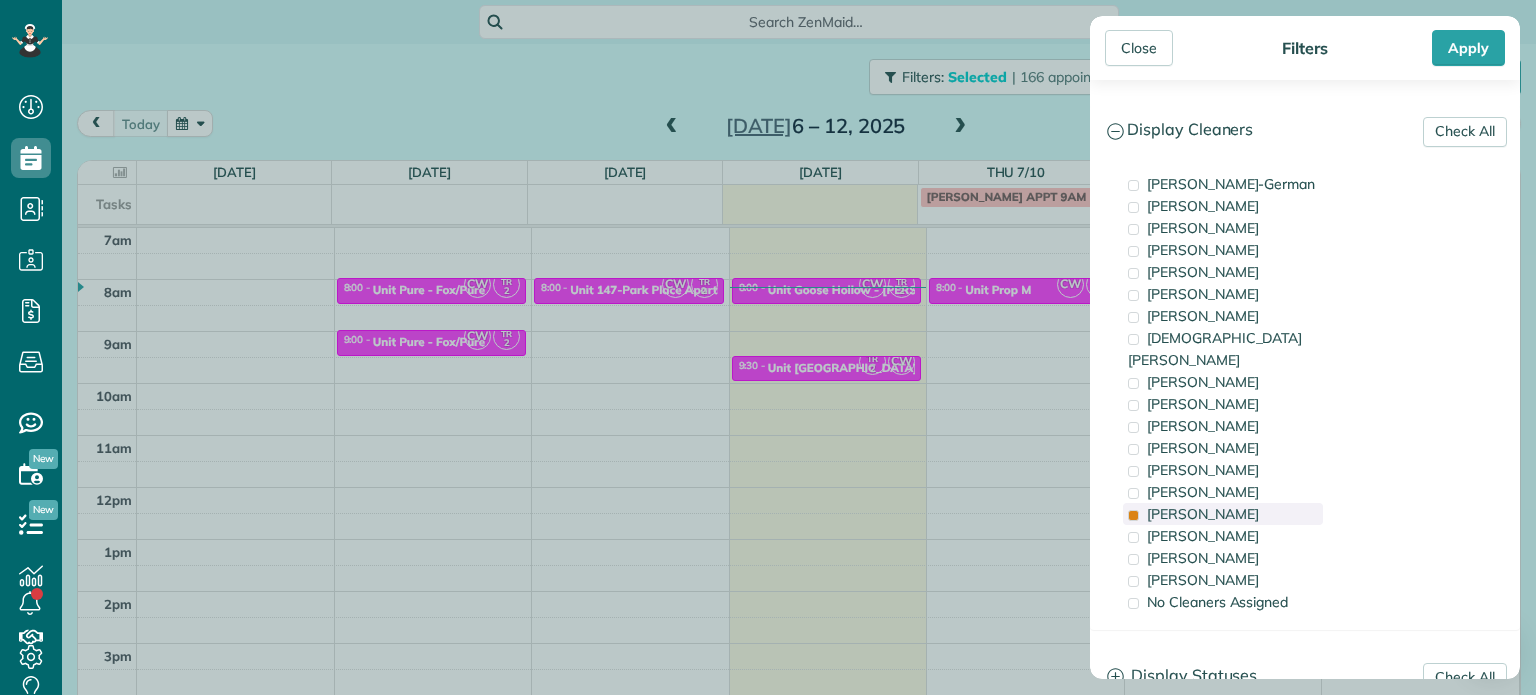 click on "[PERSON_NAME]" at bounding box center [1223, 514] 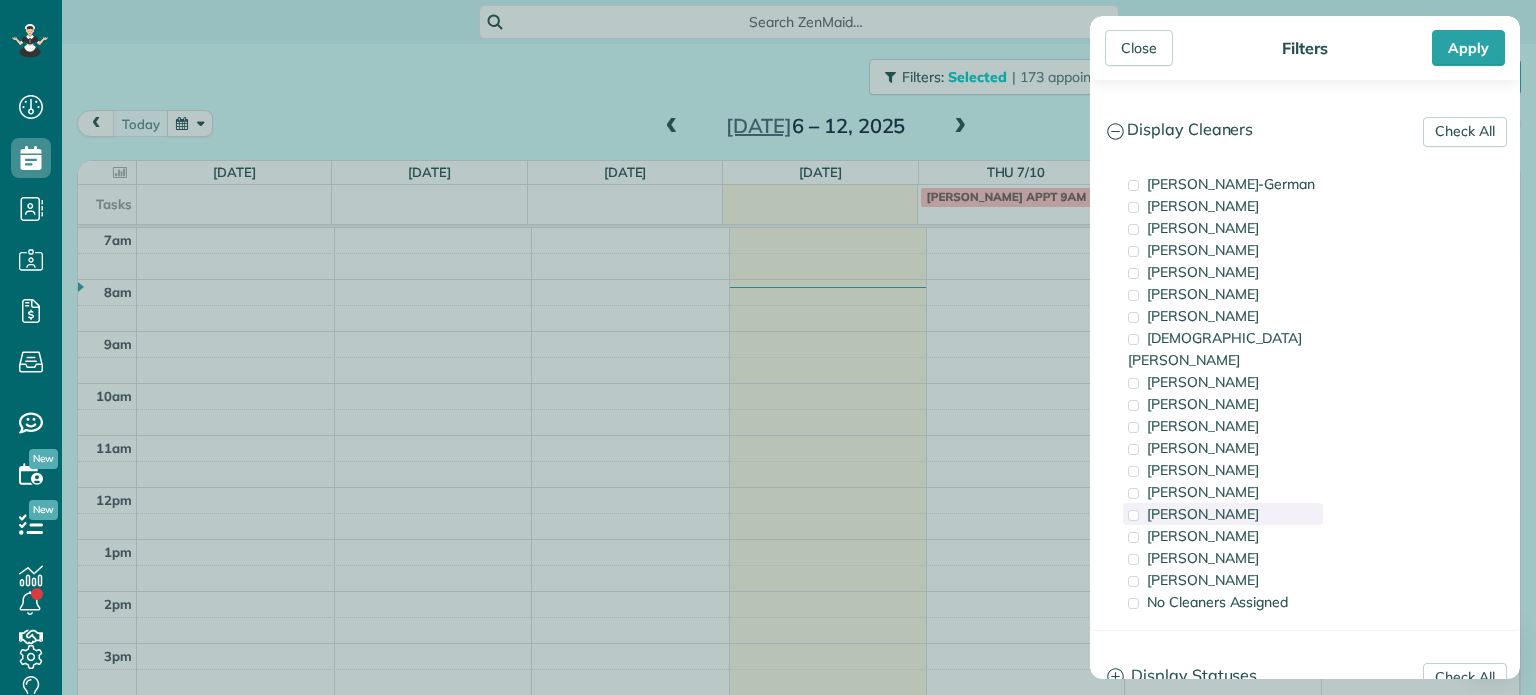 click on "[PERSON_NAME]" at bounding box center [1223, 514] 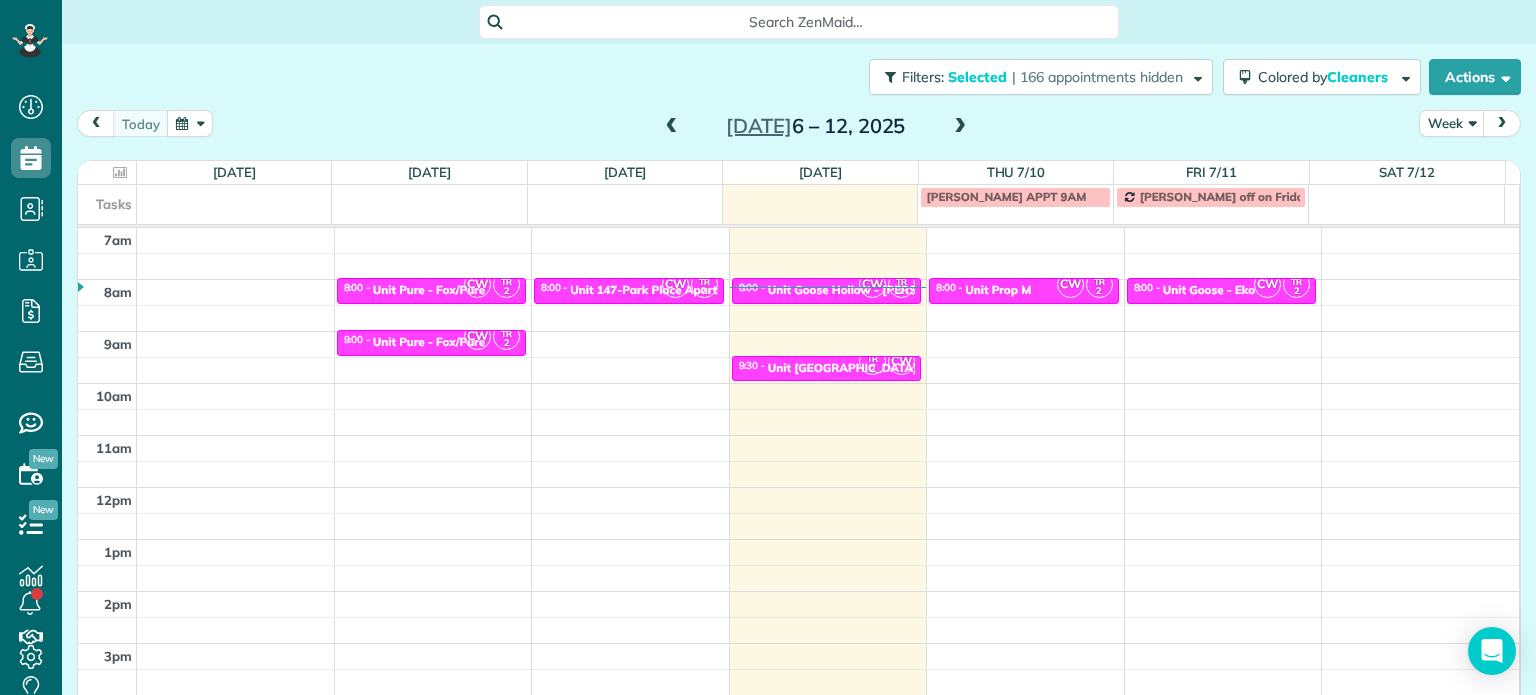 click on "Close
Filters
Apply
Check All
Display Cleaners
[PERSON_NAME]-German
[PERSON_NAME]
[PERSON_NAME]
[PERSON_NAME]
[PERSON_NAME]
[PERSON_NAME]
[PERSON_NAME]" at bounding box center (768, 347) 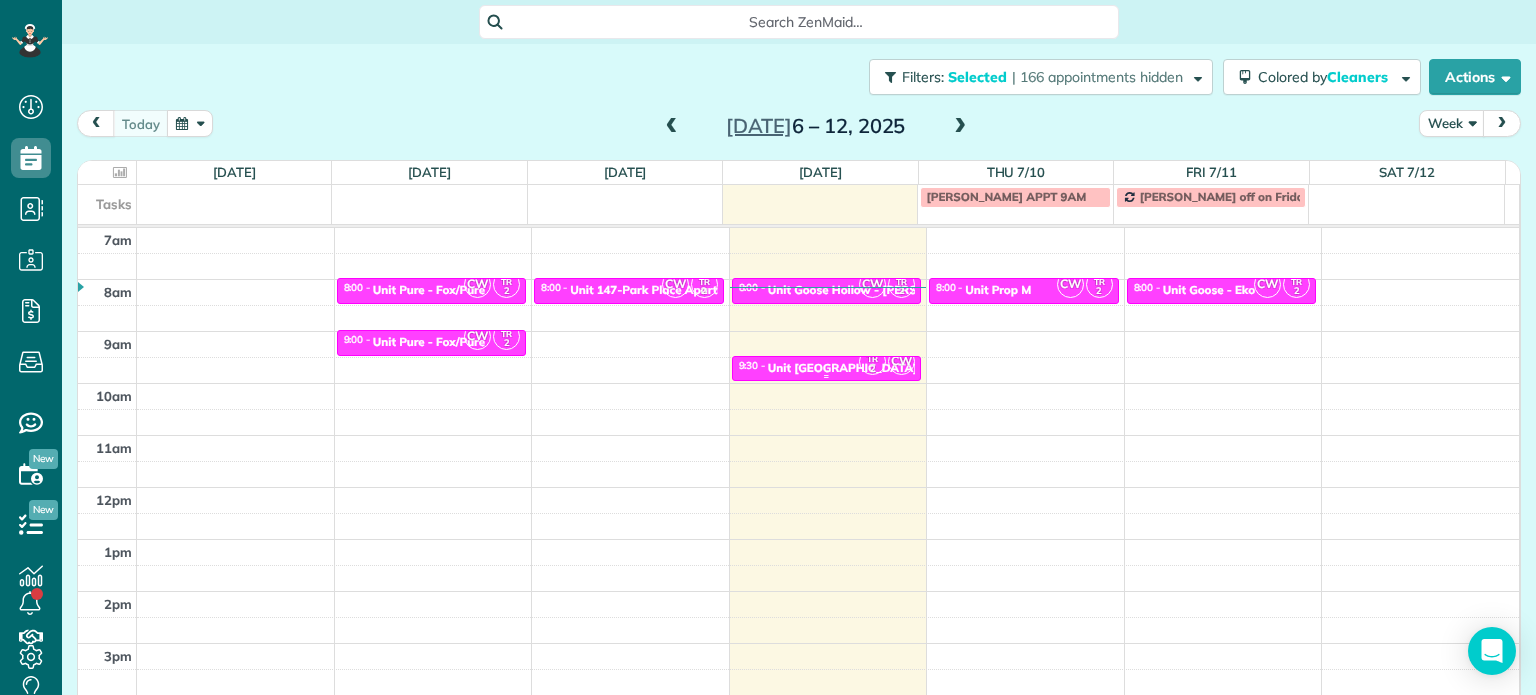 click on "Unit [GEOGRAPHIC_DATA] - [PERSON_NAME][GEOGRAPHIC_DATA][PERSON_NAME]" at bounding box center [1007, 368] 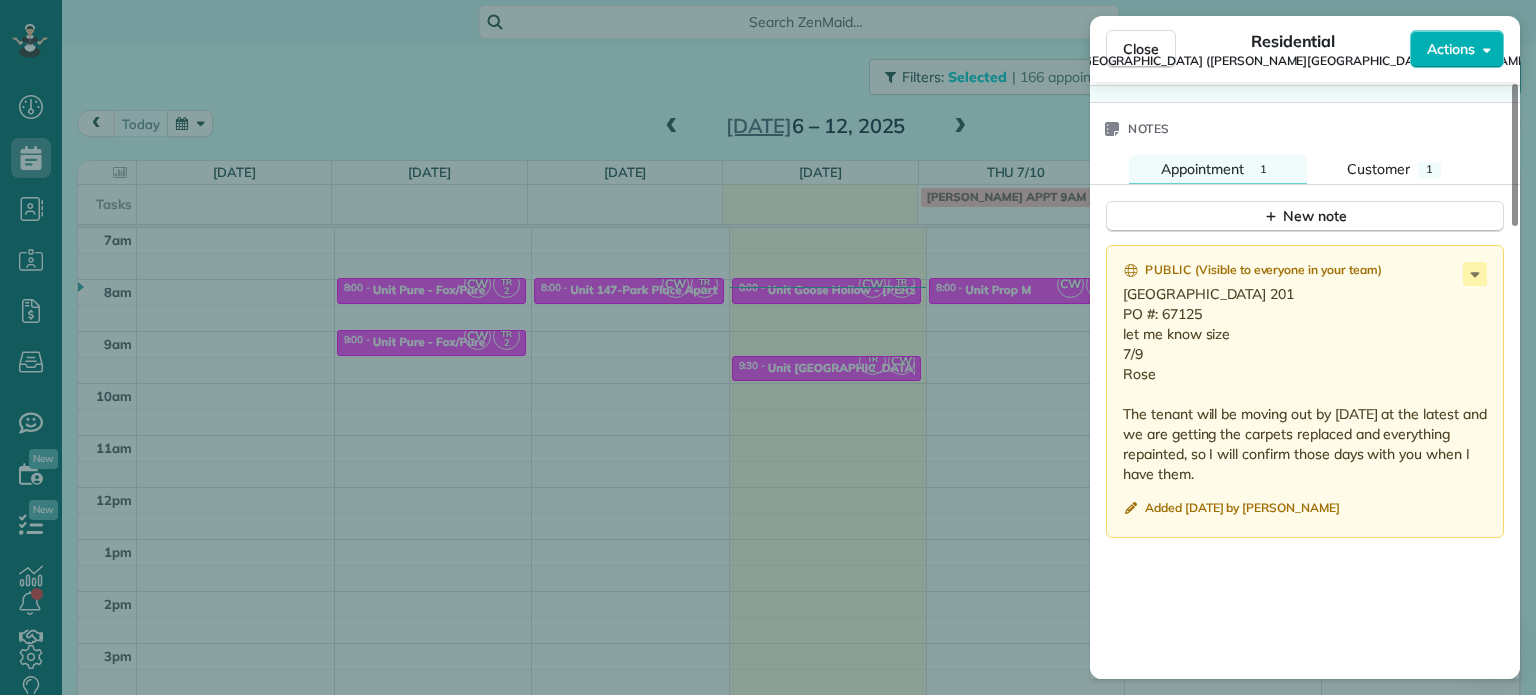 scroll, scrollTop: 1600, scrollLeft: 0, axis: vertical 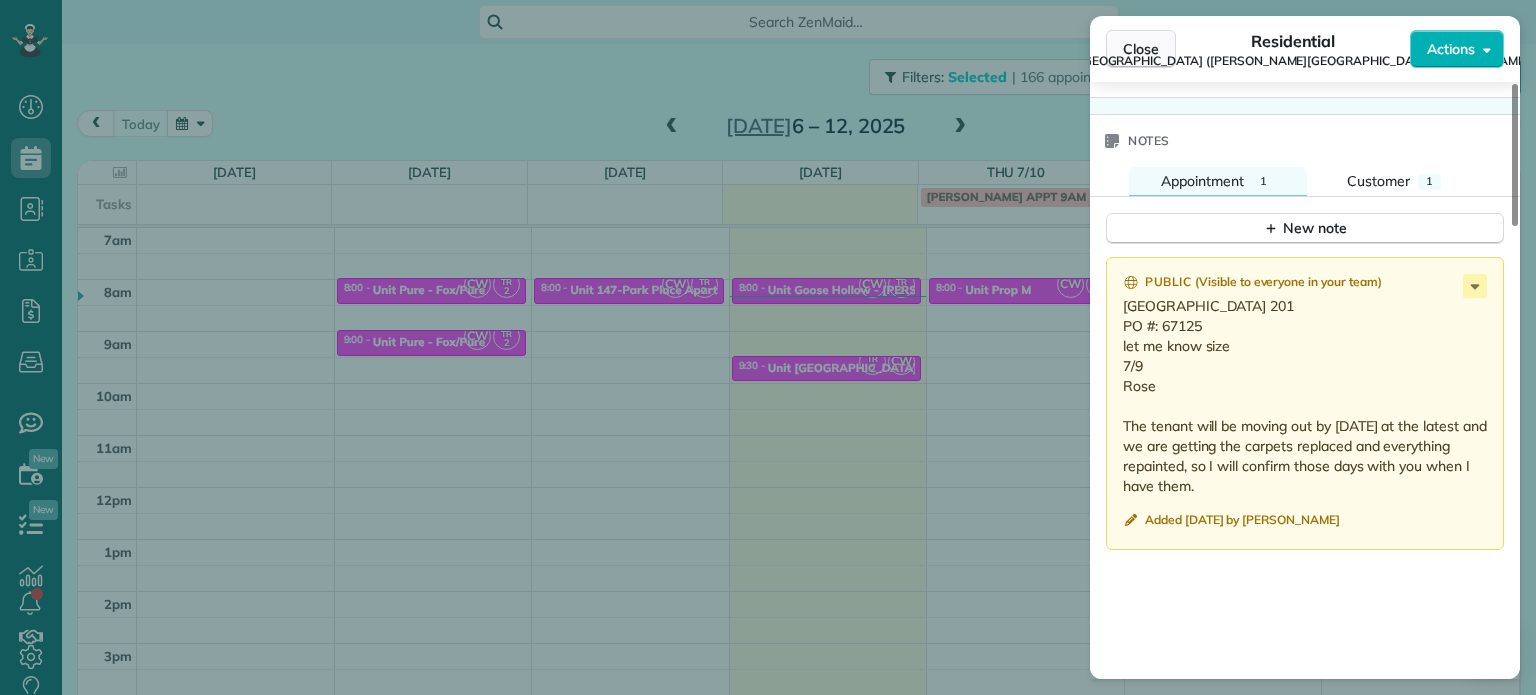 click on "Close" at bounding box center [1141, 49] 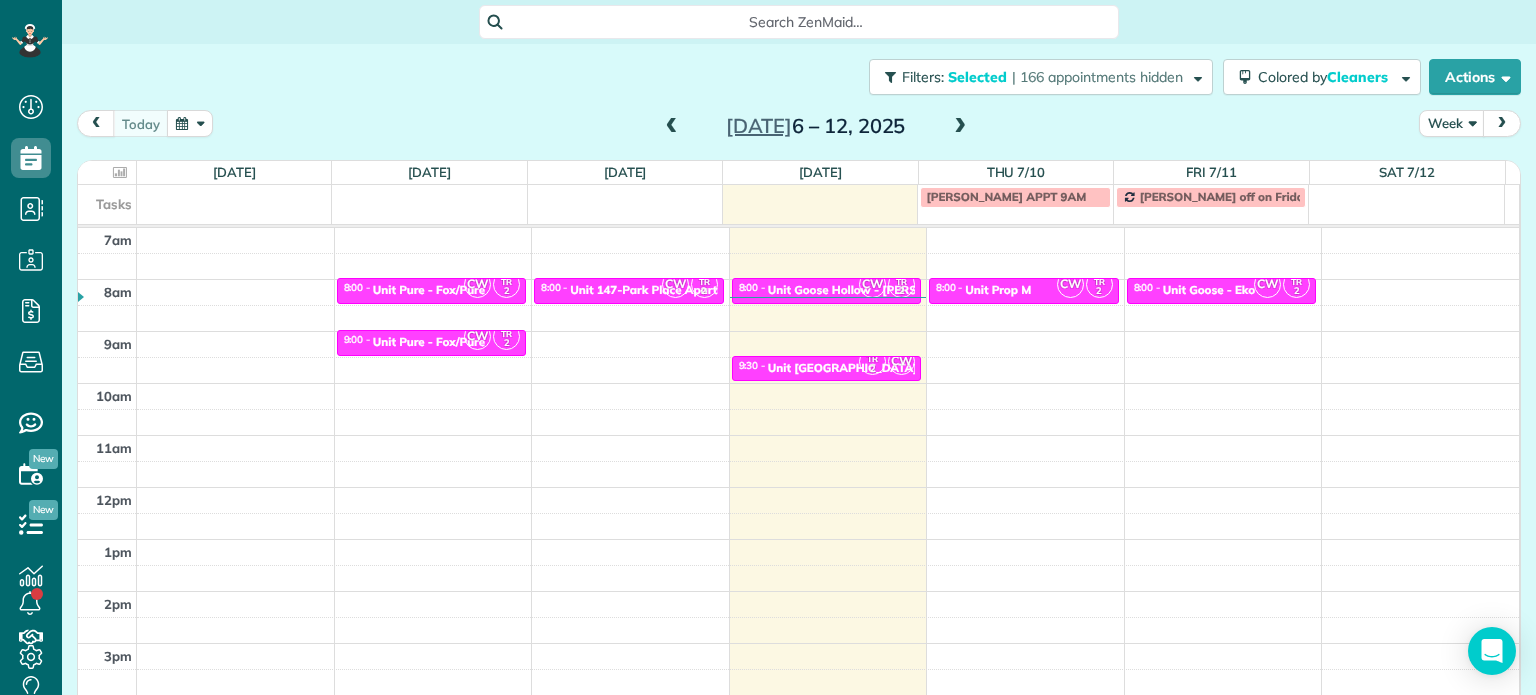 click at bounding box center [960, 127] 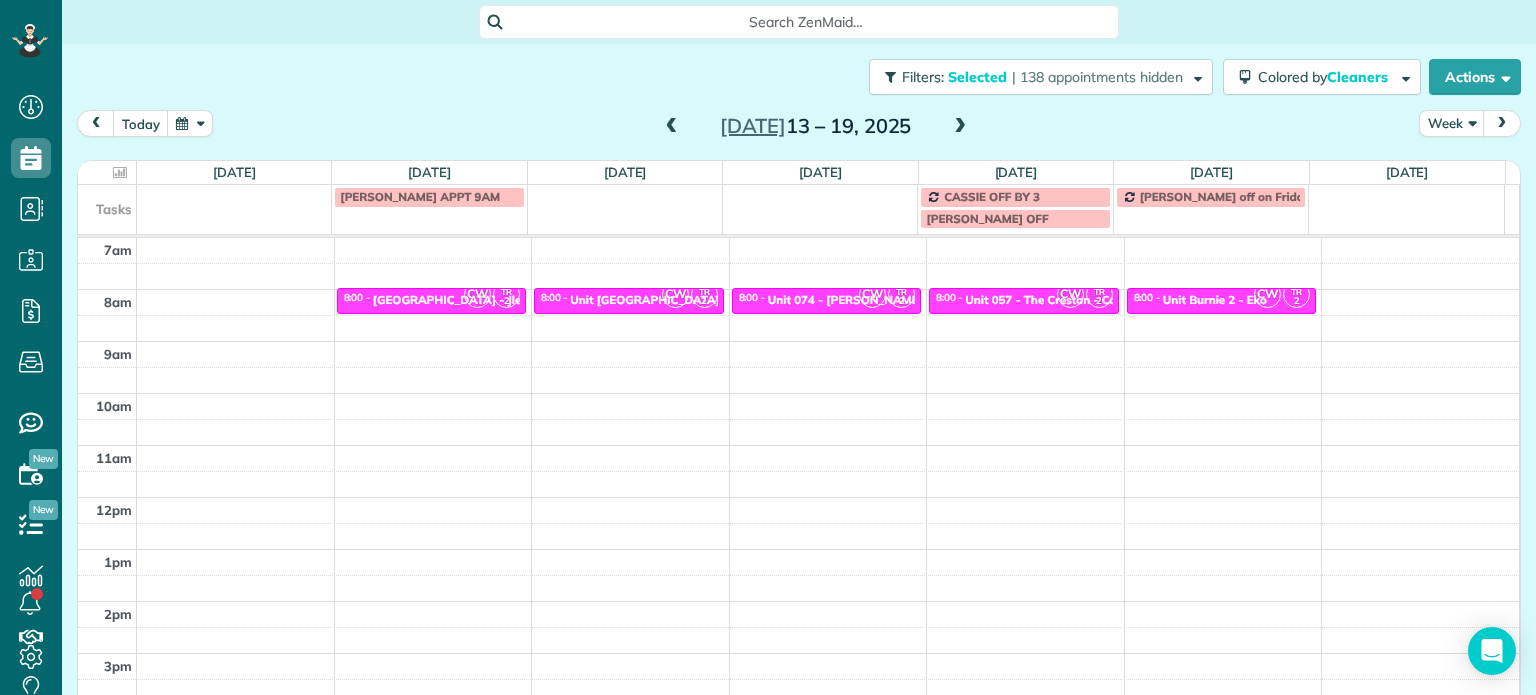 click at bounding box center (960, 127) 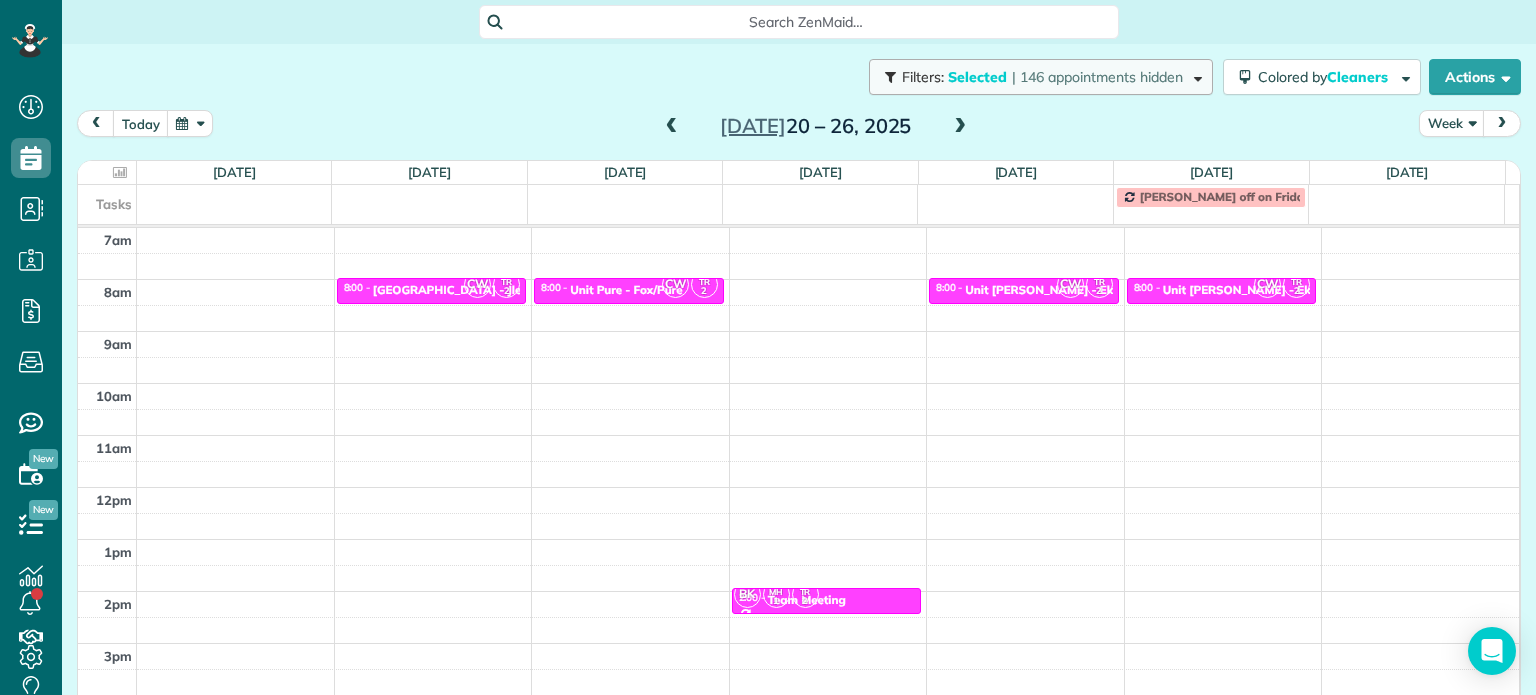 click on "Filters:   Selected
|  146 appointments hidden" at bounding box center [1041, 77] 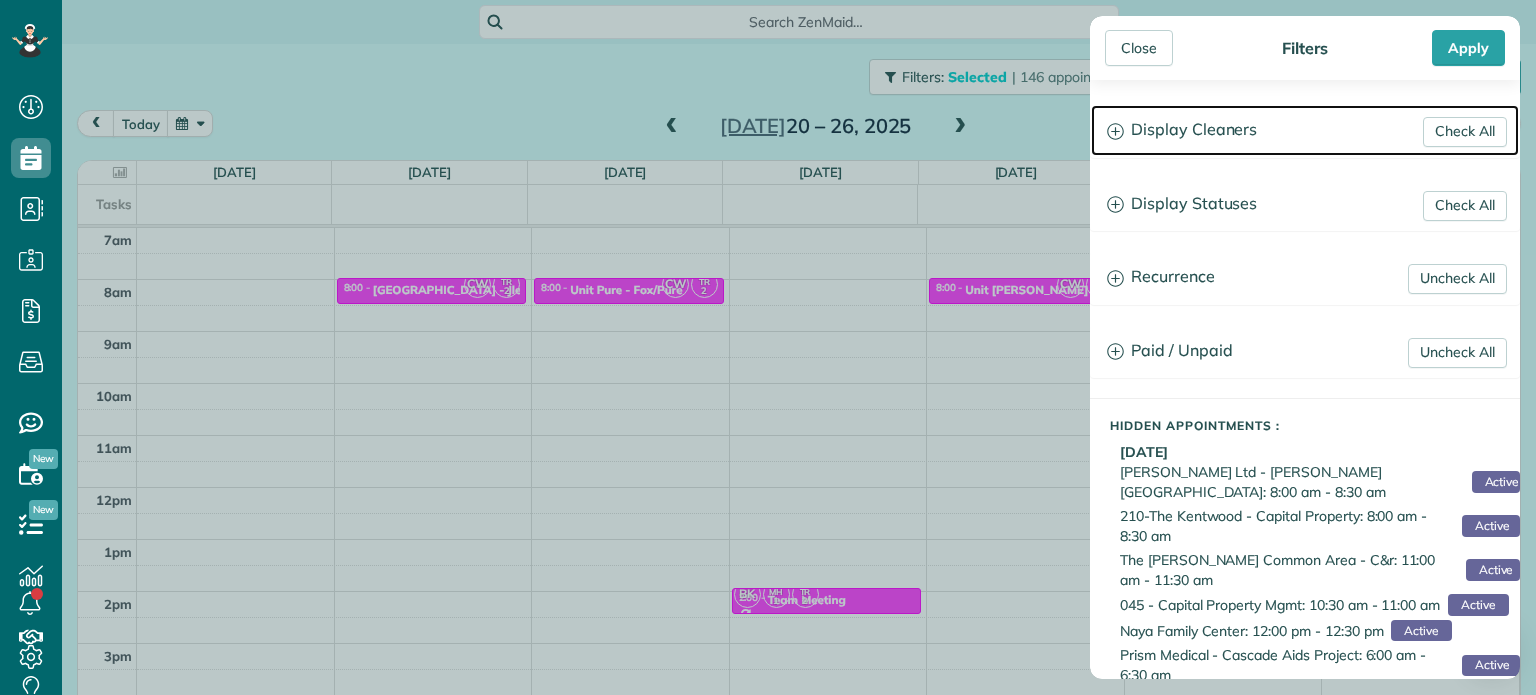 click on "Display Cleaners" at bounding box center [1305, 130] 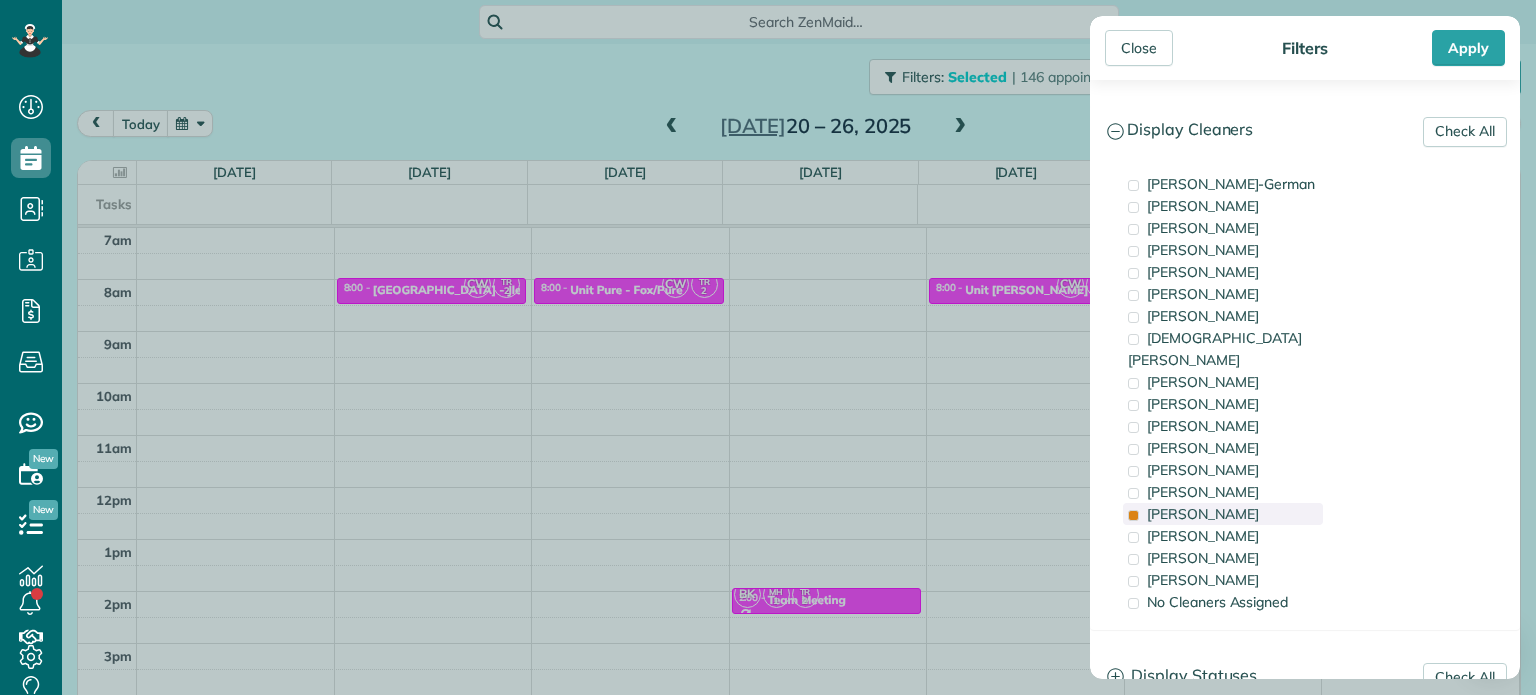 click on "[PERSON_NAME]" at bounding box center (1223, 514) 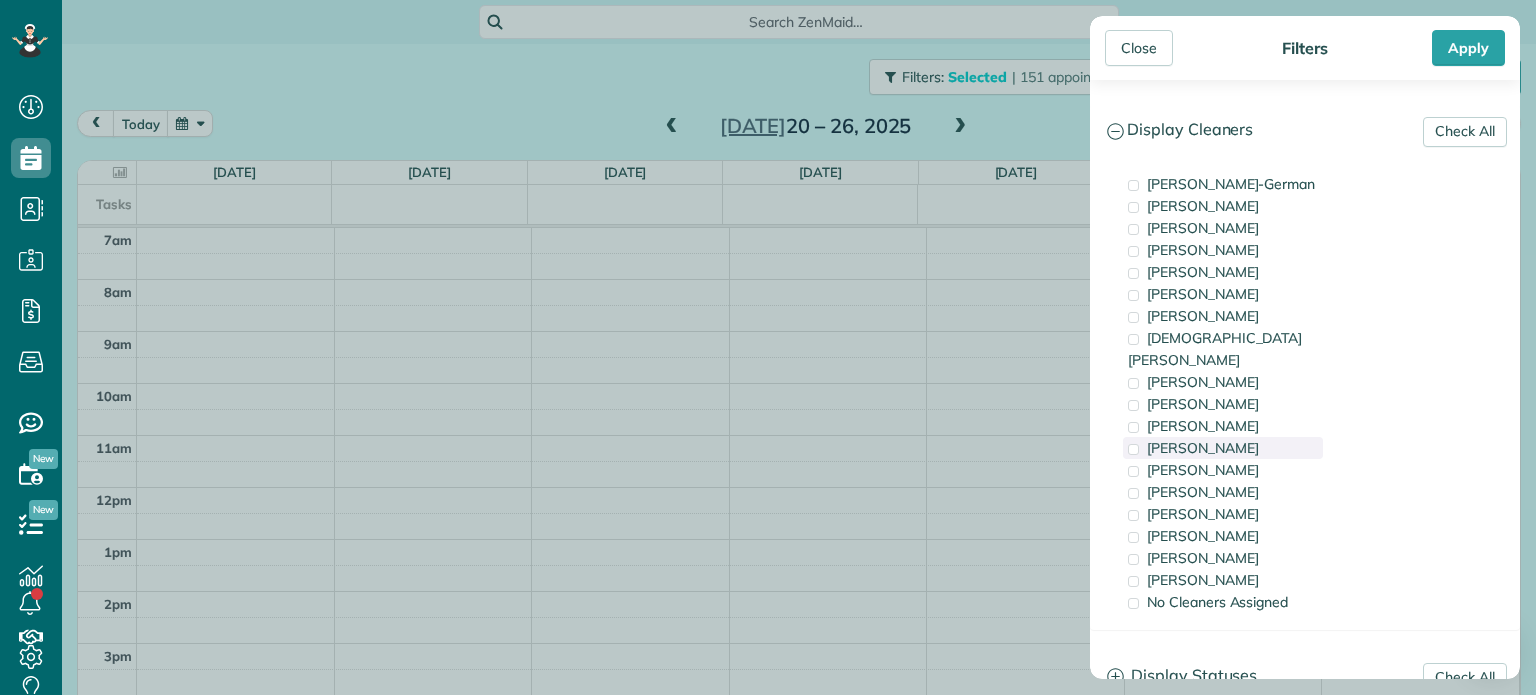 click on "[PERSON_NAME]" at bounding box center (1223, 448) 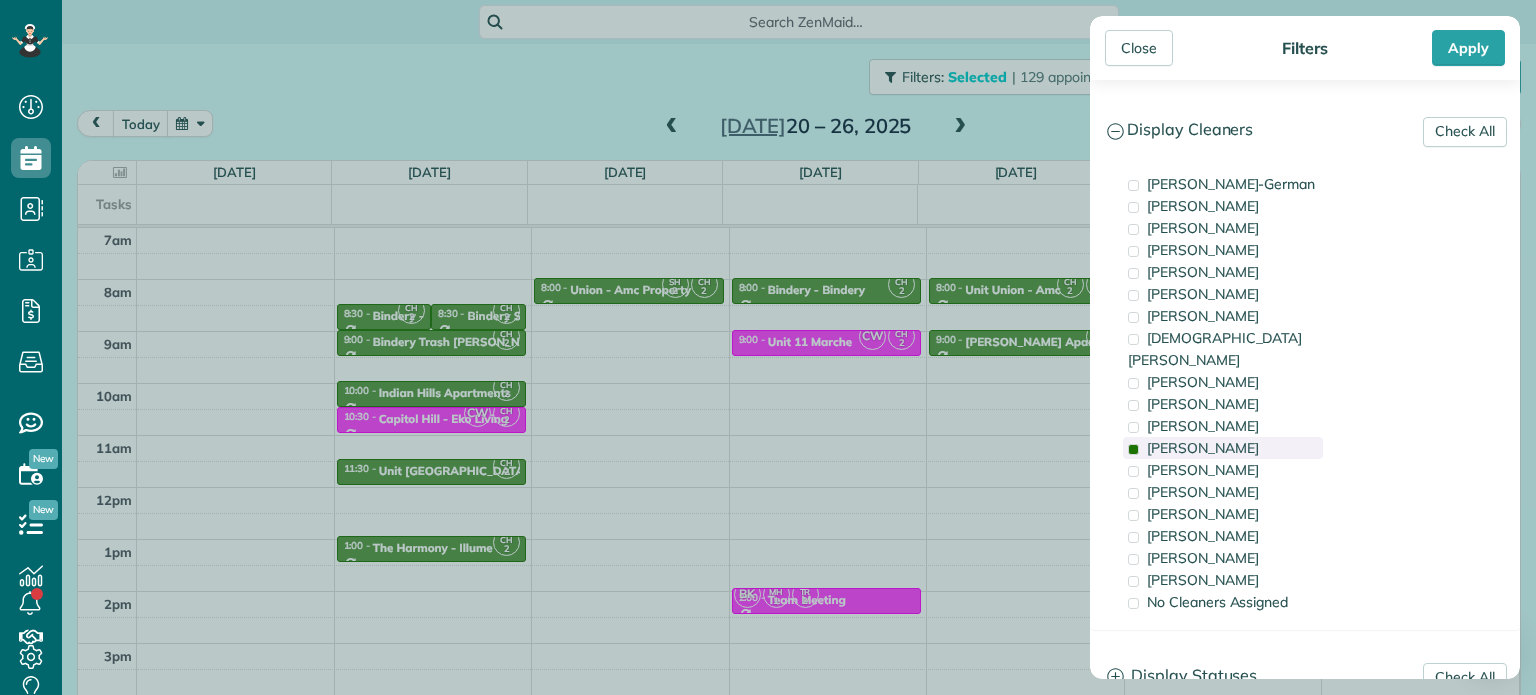 click on "[PERSON_NAME]" at bounding box center (1223, 448) 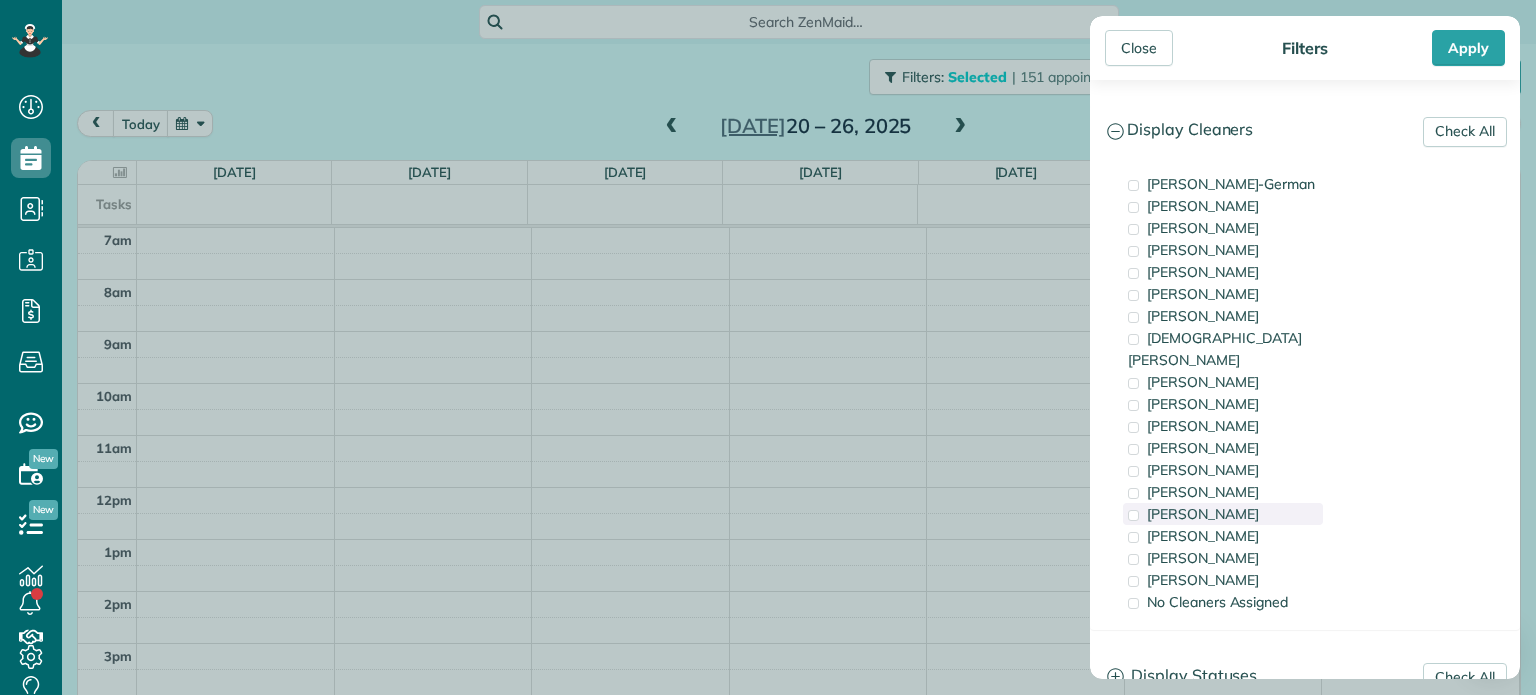 click on "[PERSON_NAME]" at bounding box center [1223, 514] 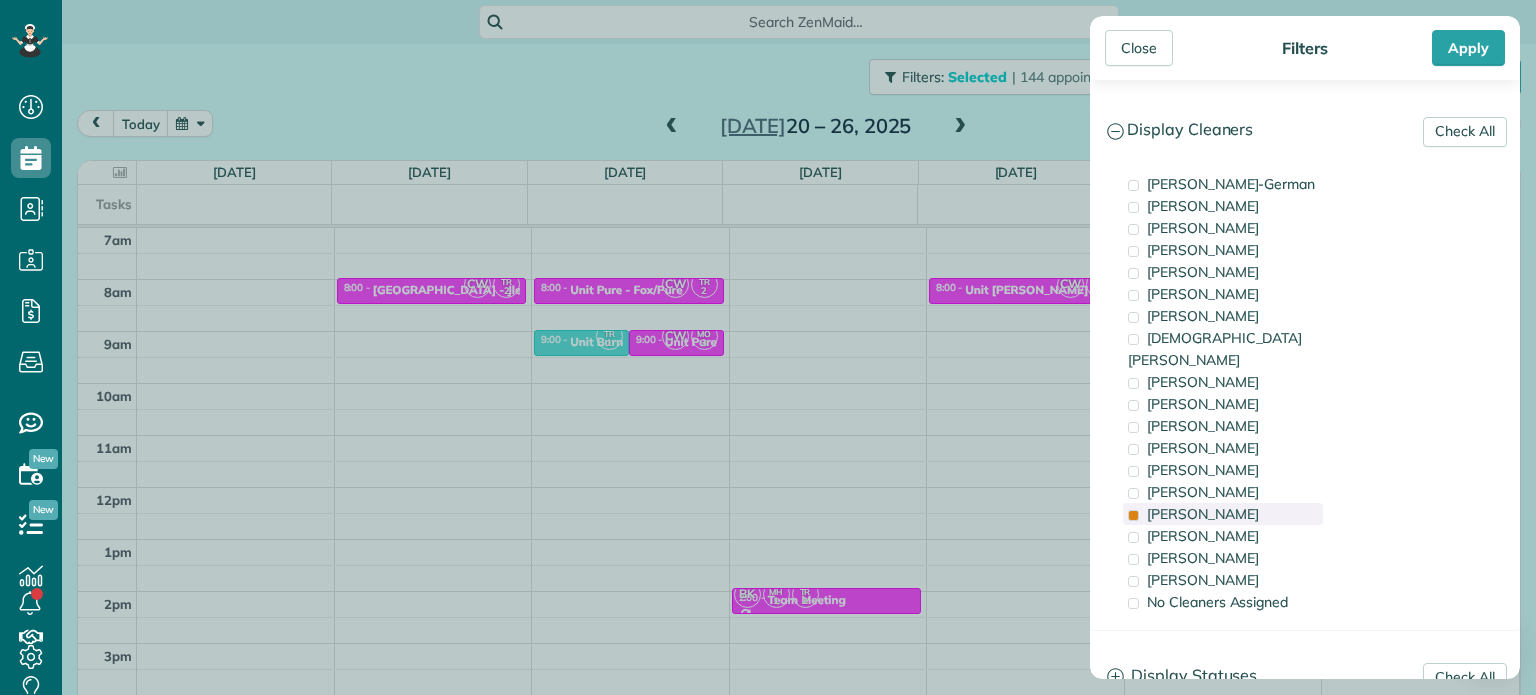 click on "[PERSON_NAME]" at bounding box center (1223, 514) 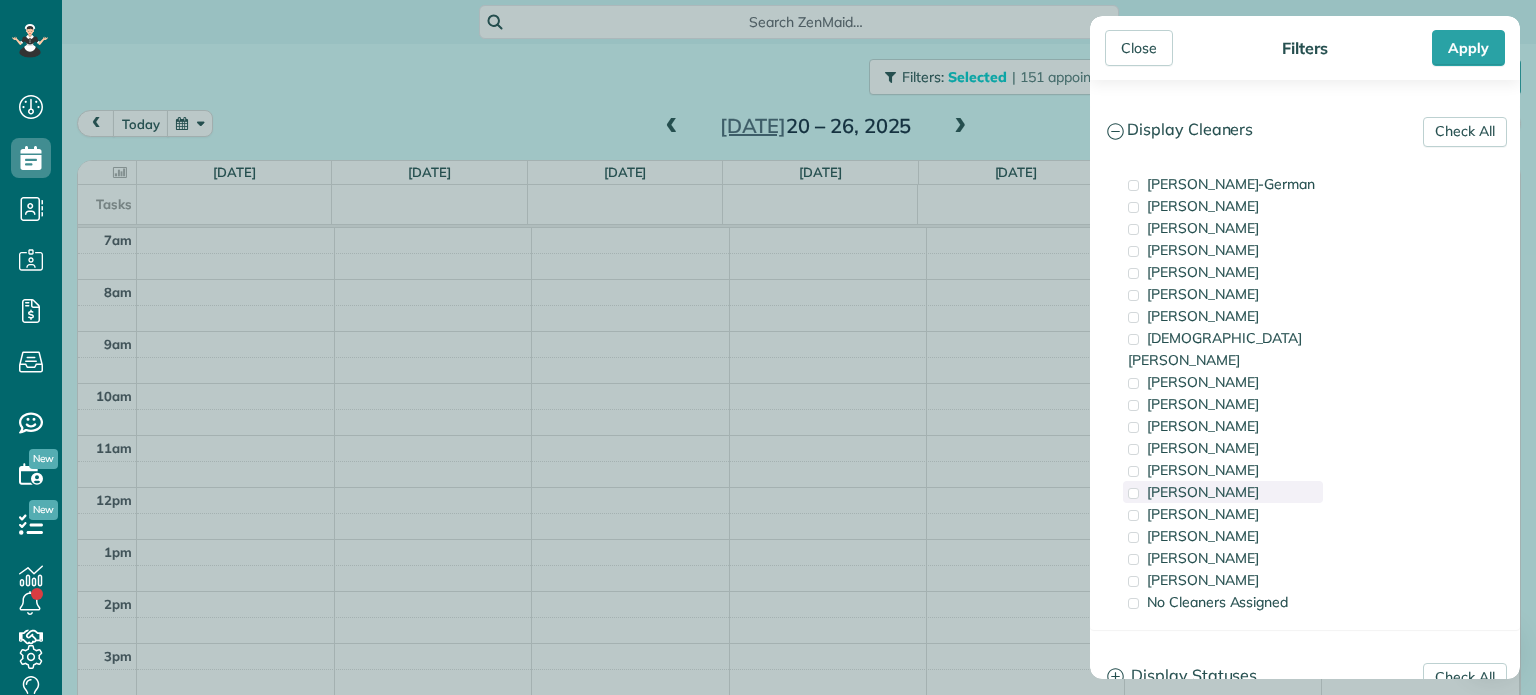click on "[PERSON_NAME]" at bounding box center [1203, 492] 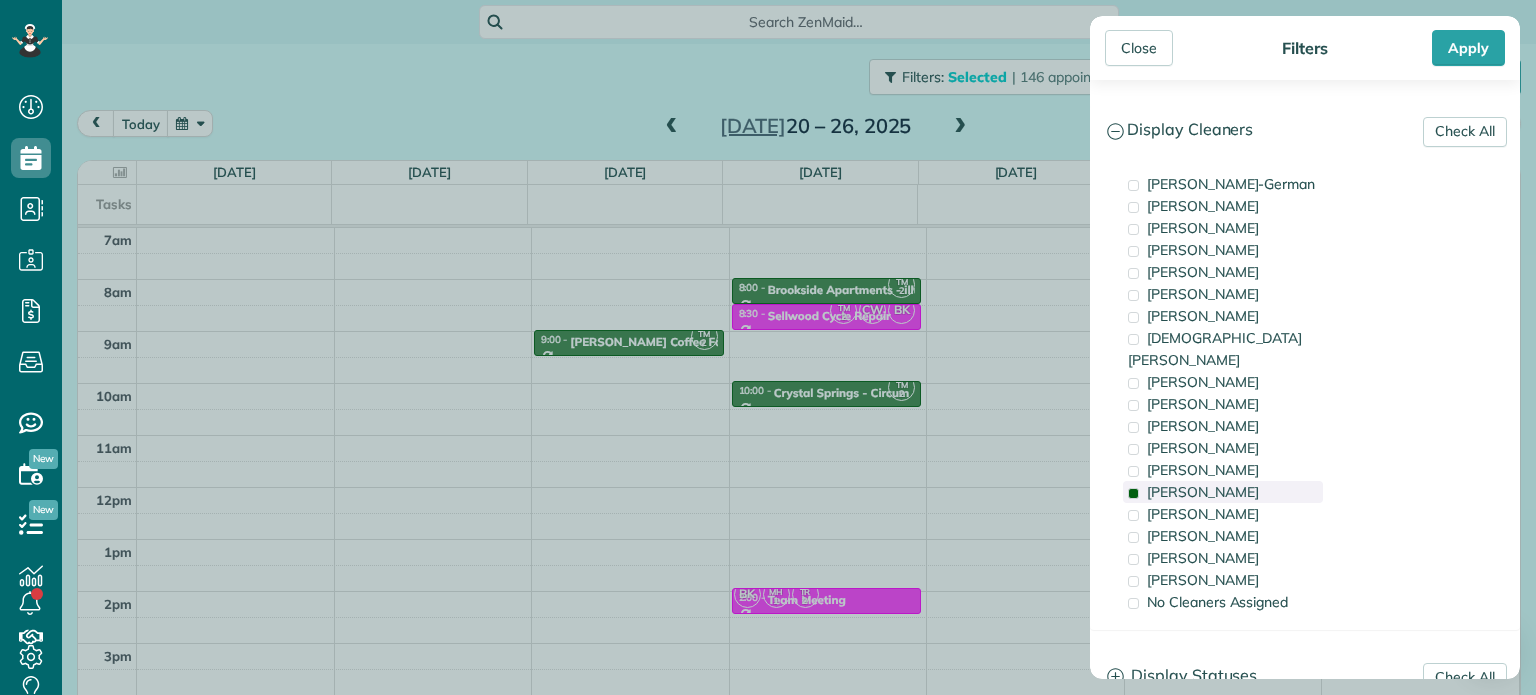 click on "[PERSON_NAME]" at bounding box center (1203, 492) 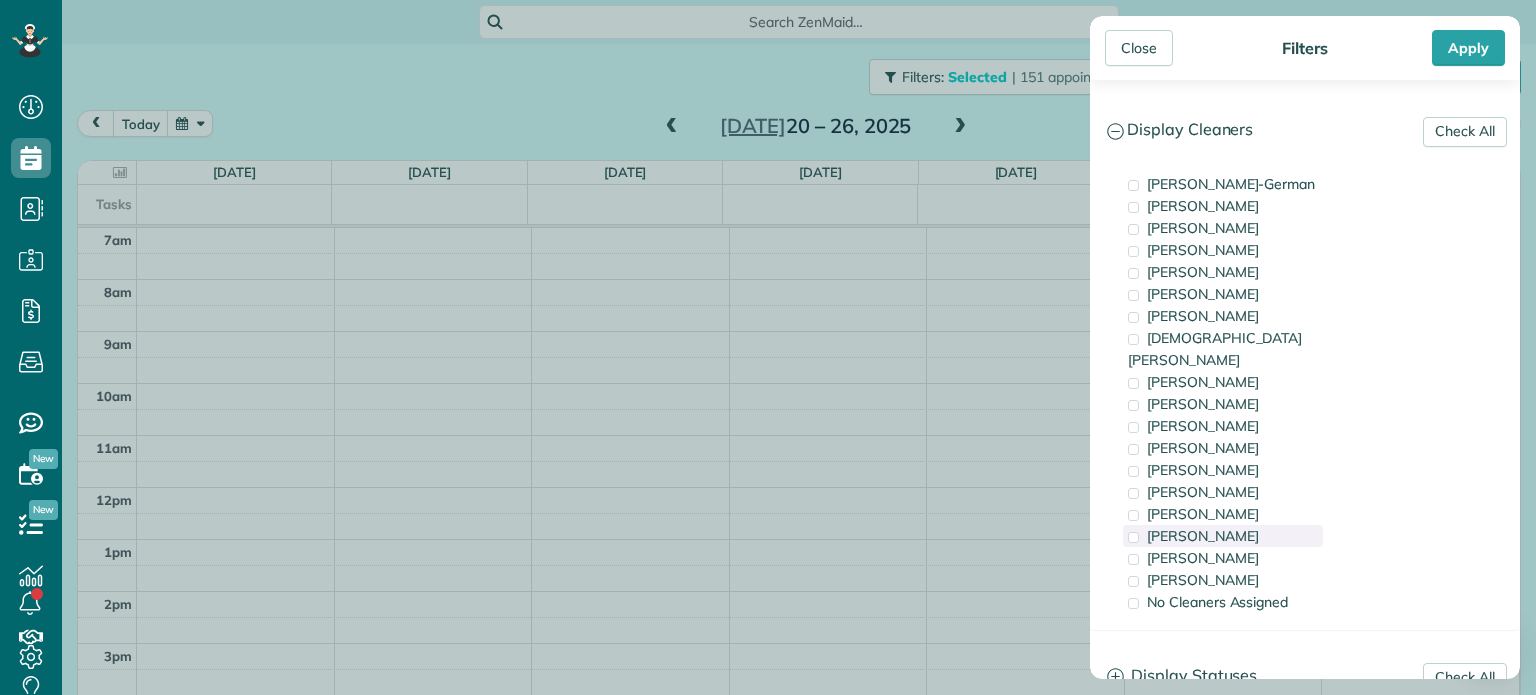 click on "[PERSON_NAME]" at bounding box center [1223, 536] 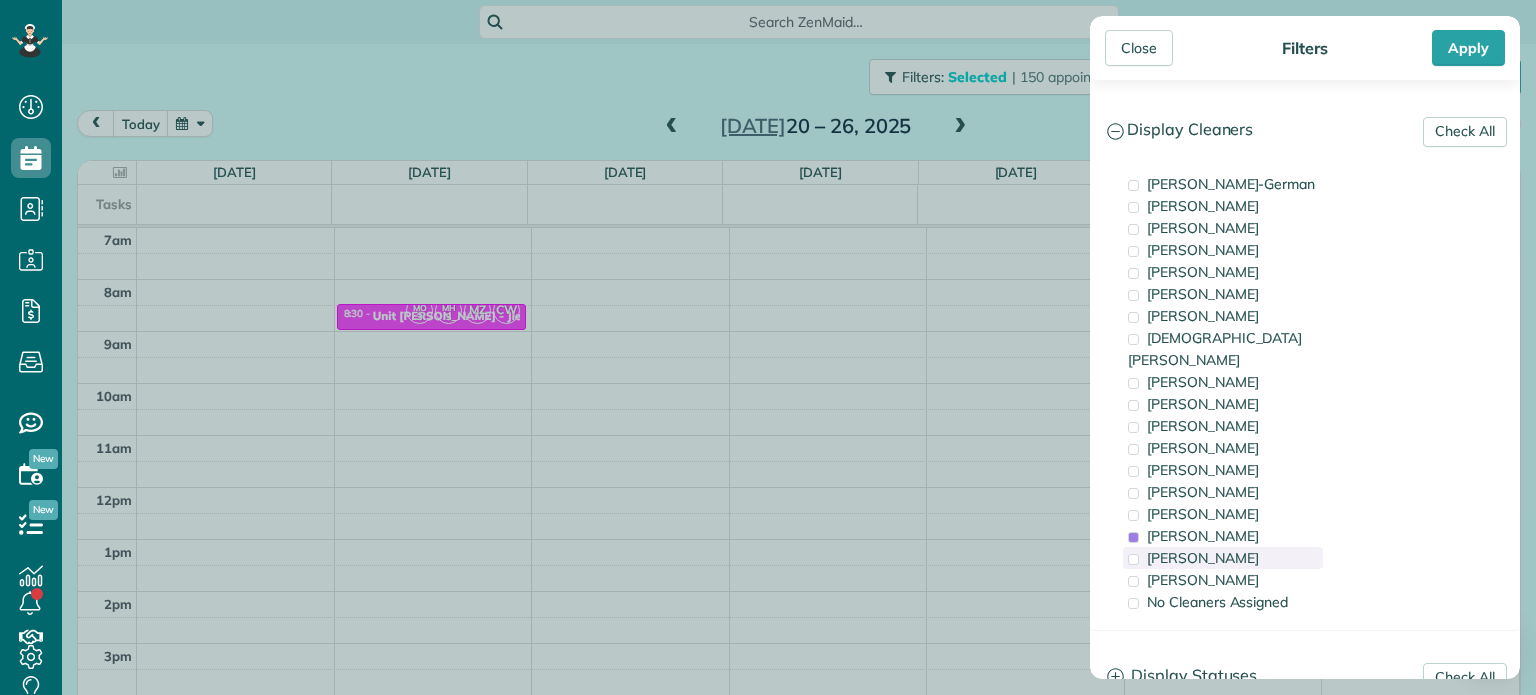 click on "[PERSON_NAME]" at bounding box center (1223, 558) 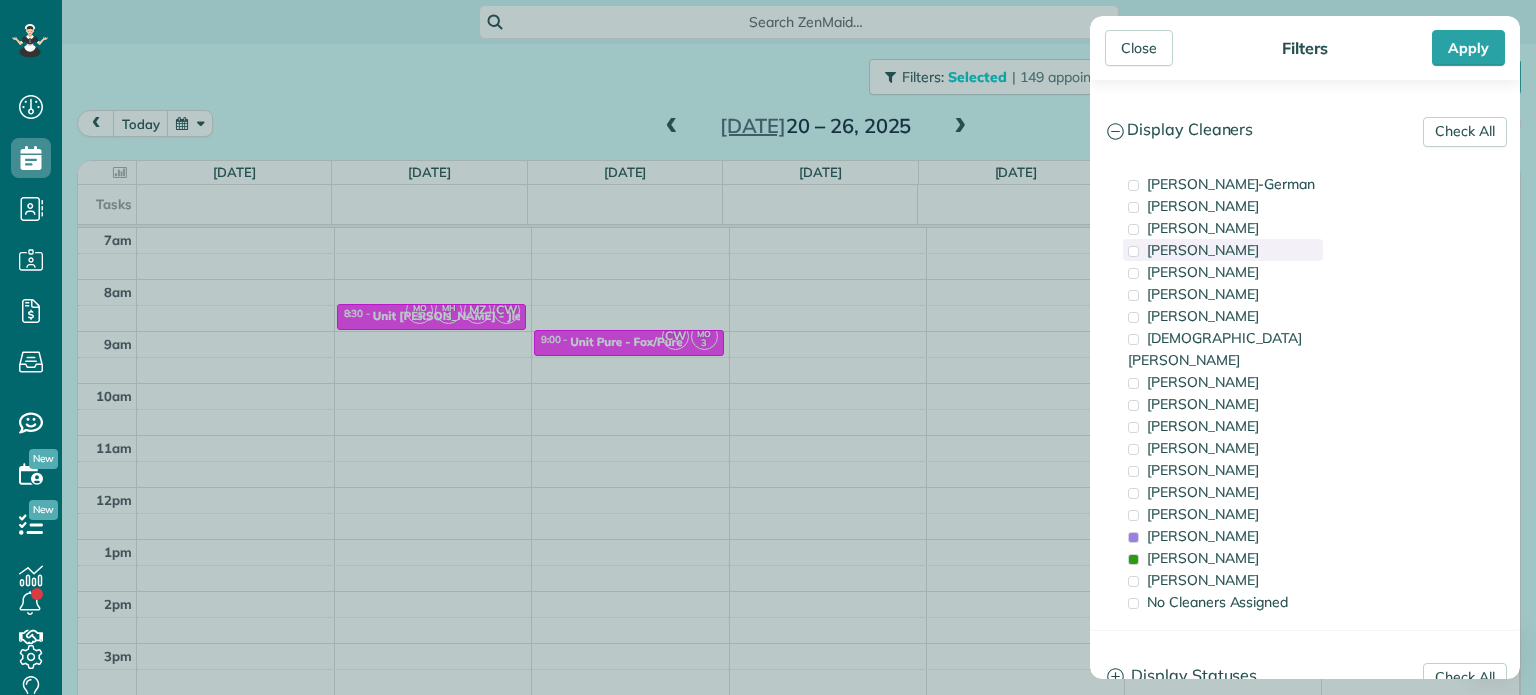 click on "[PERSON_NAME]" at bounding box center (1223, 250) 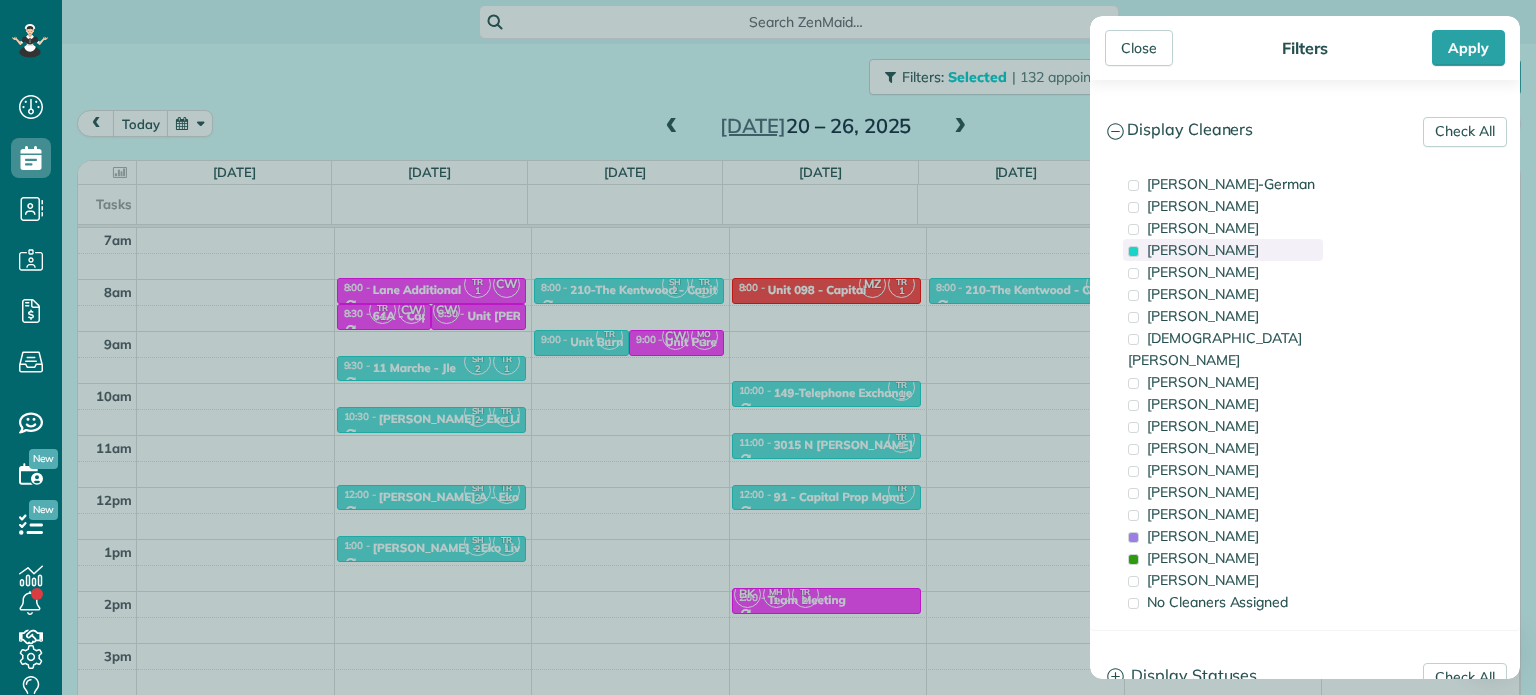 click on "[PERSON_NAME]" at bounding box center [1223, 250] 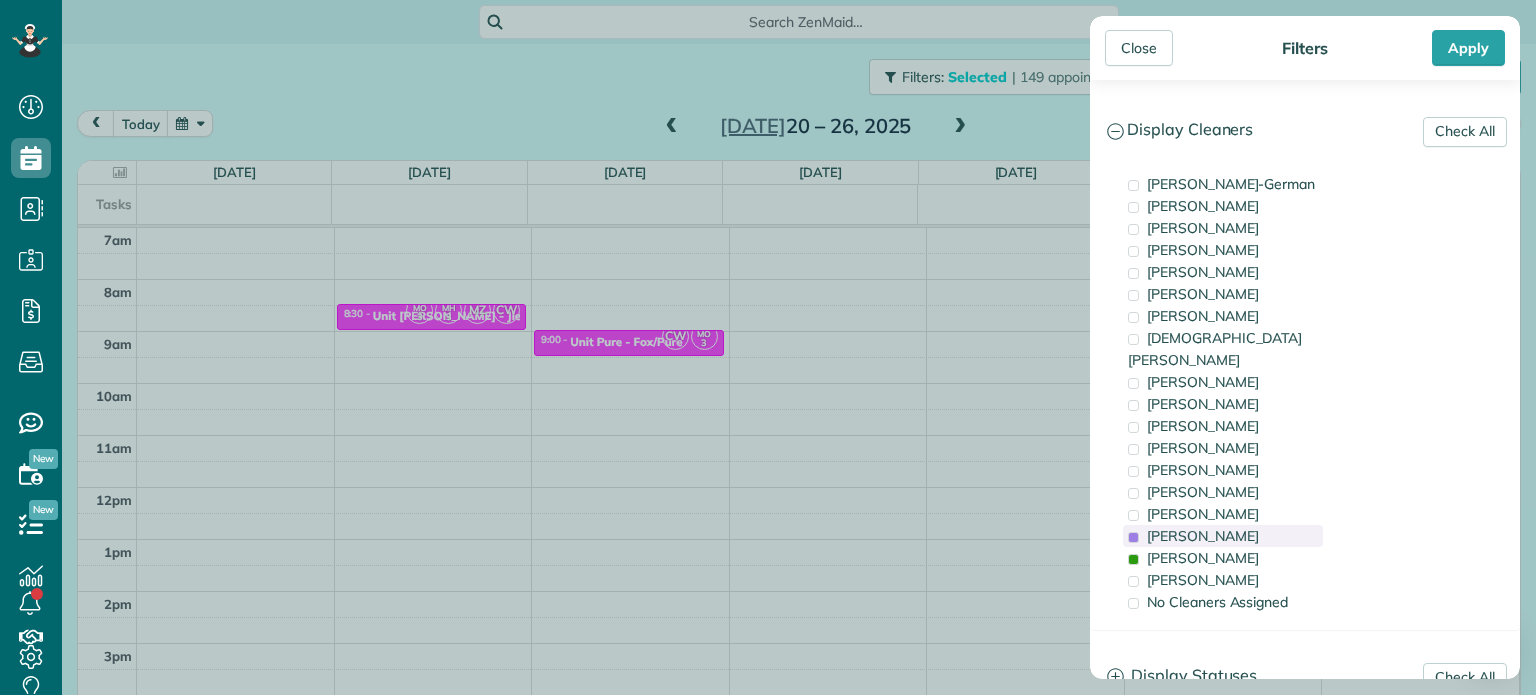 click on "[PERSON_NAME]" at bounding box center (1223, 536) 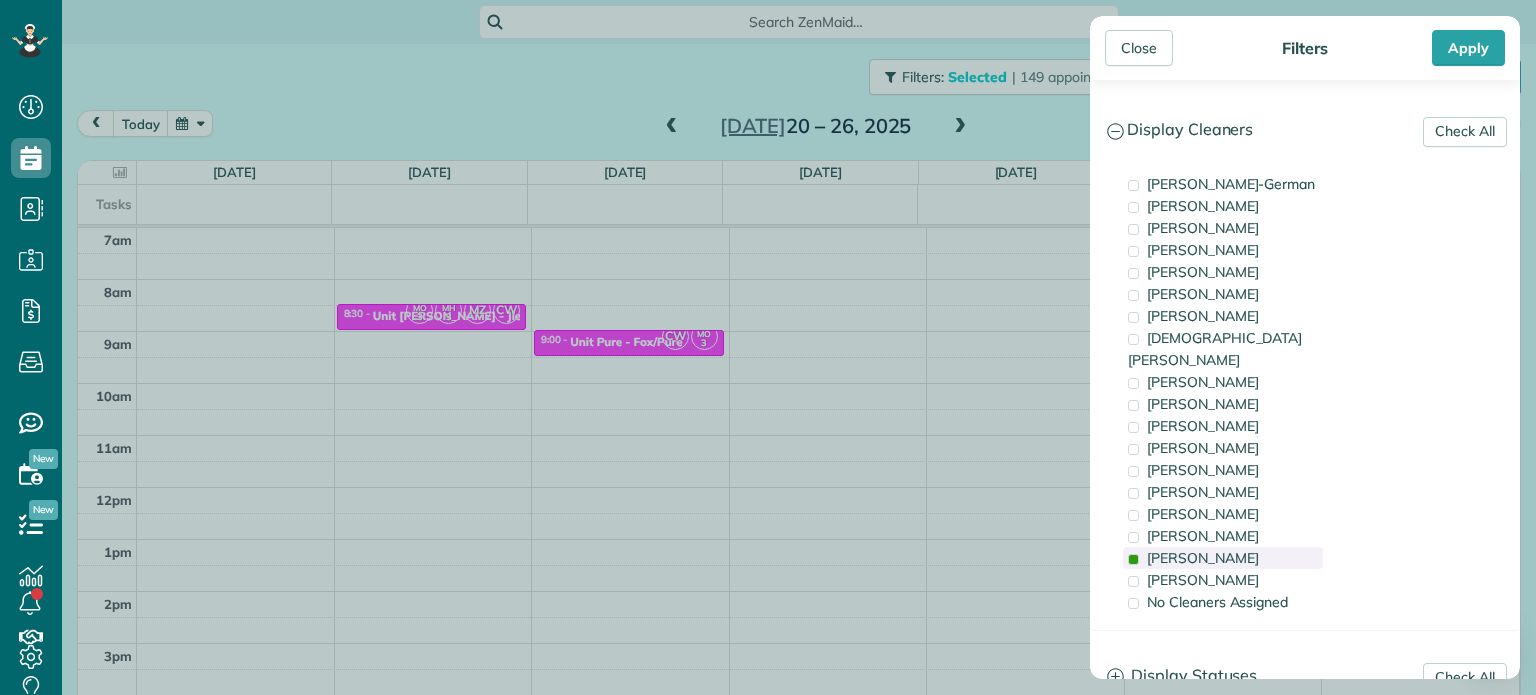 click on "[PERSON_NAME]" at bounding box center [1223, 558] 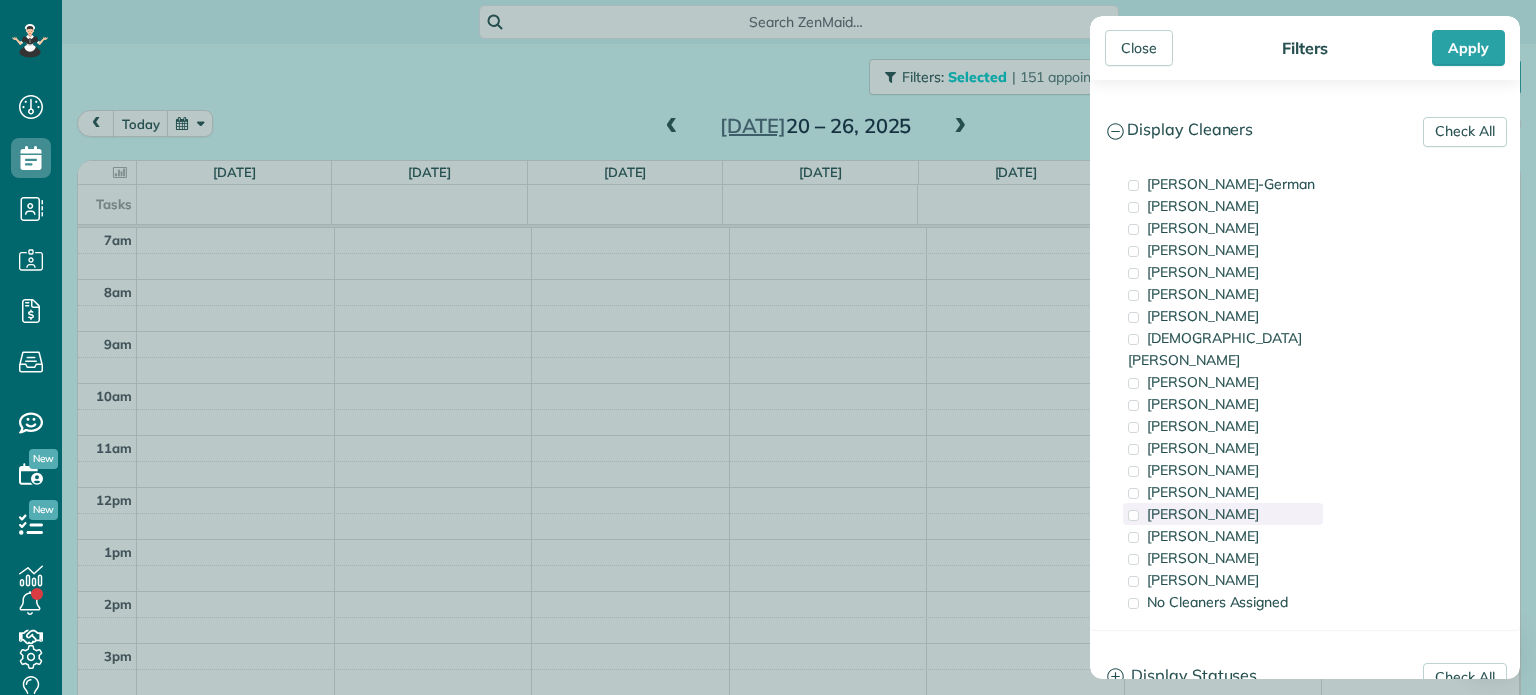 click on "[PERSON_NAME]" at bounding box center [1223, 514] 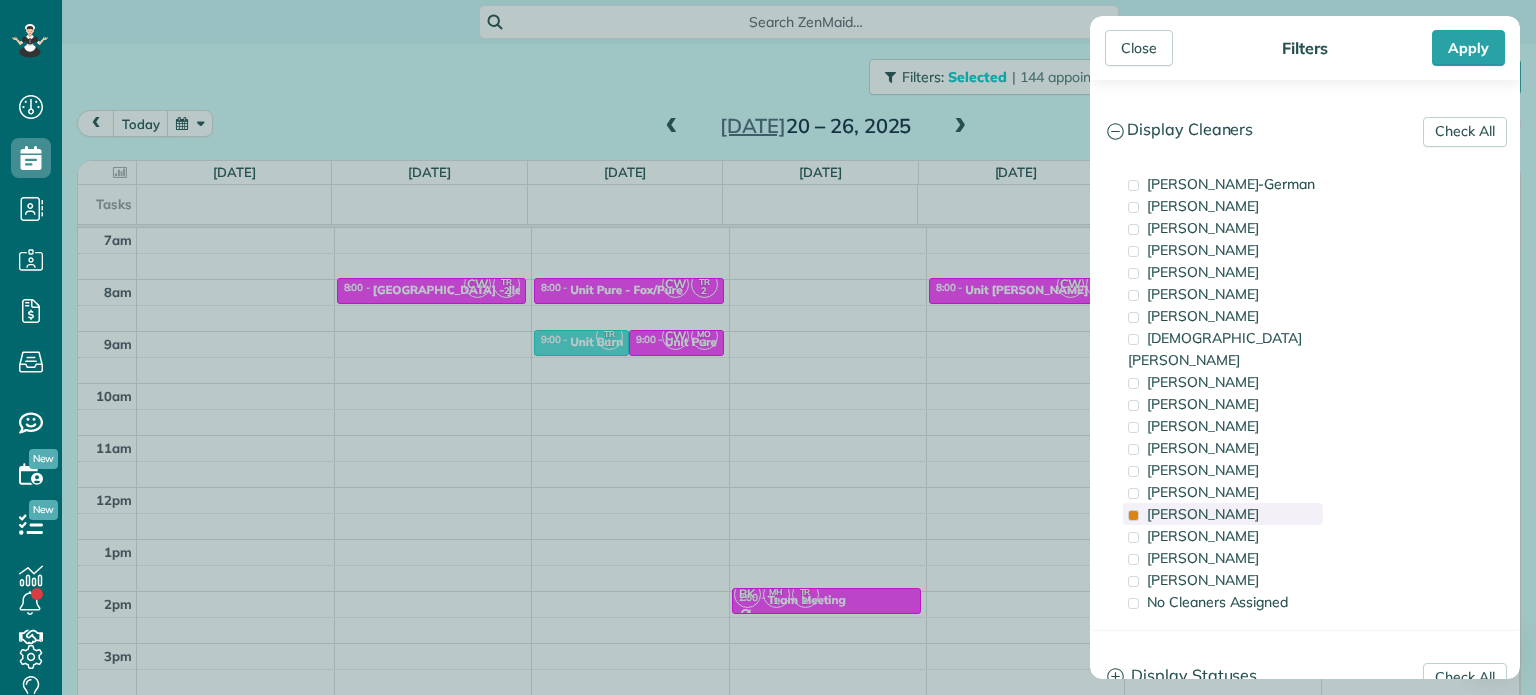 click on "[PERSON_NAME]" at bounding box center [1223, 514] 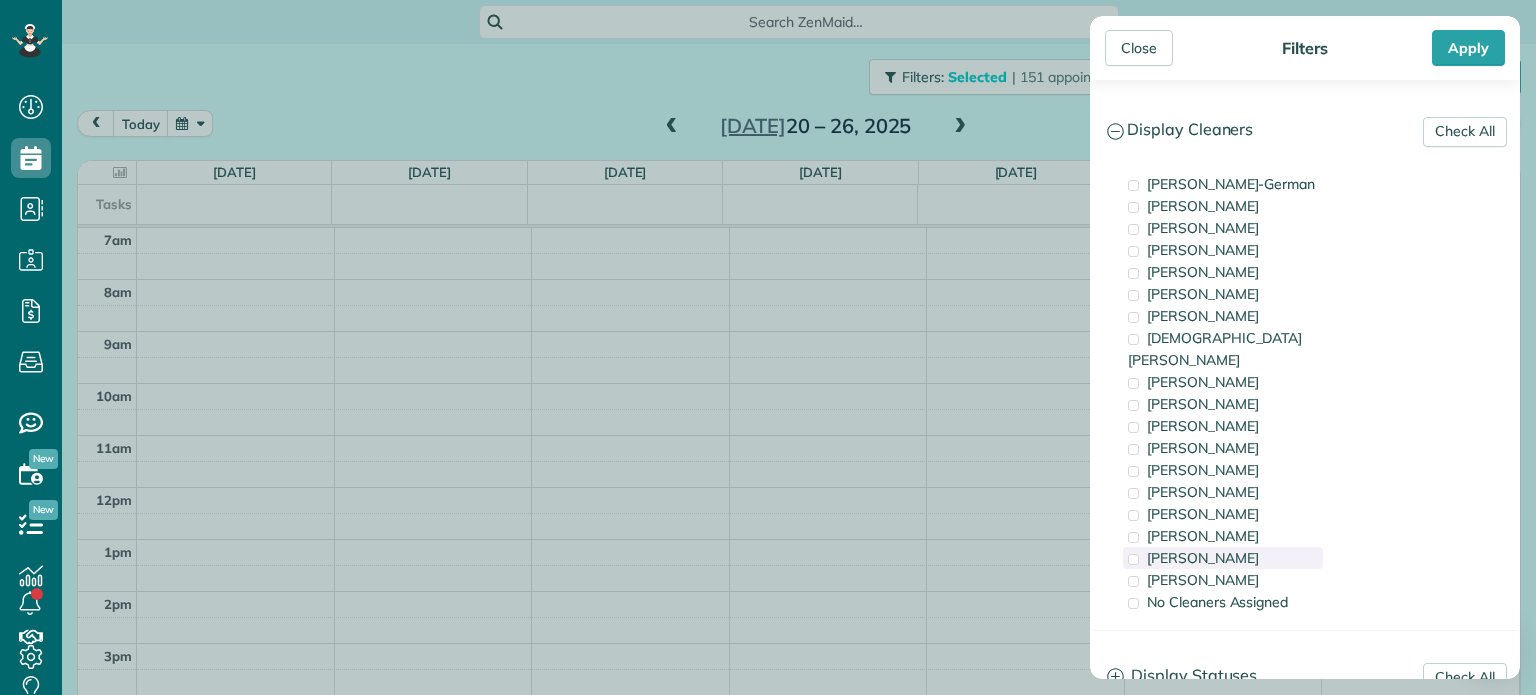 click on "[PERSON_NAME]" at bounding box center [1223, 558] 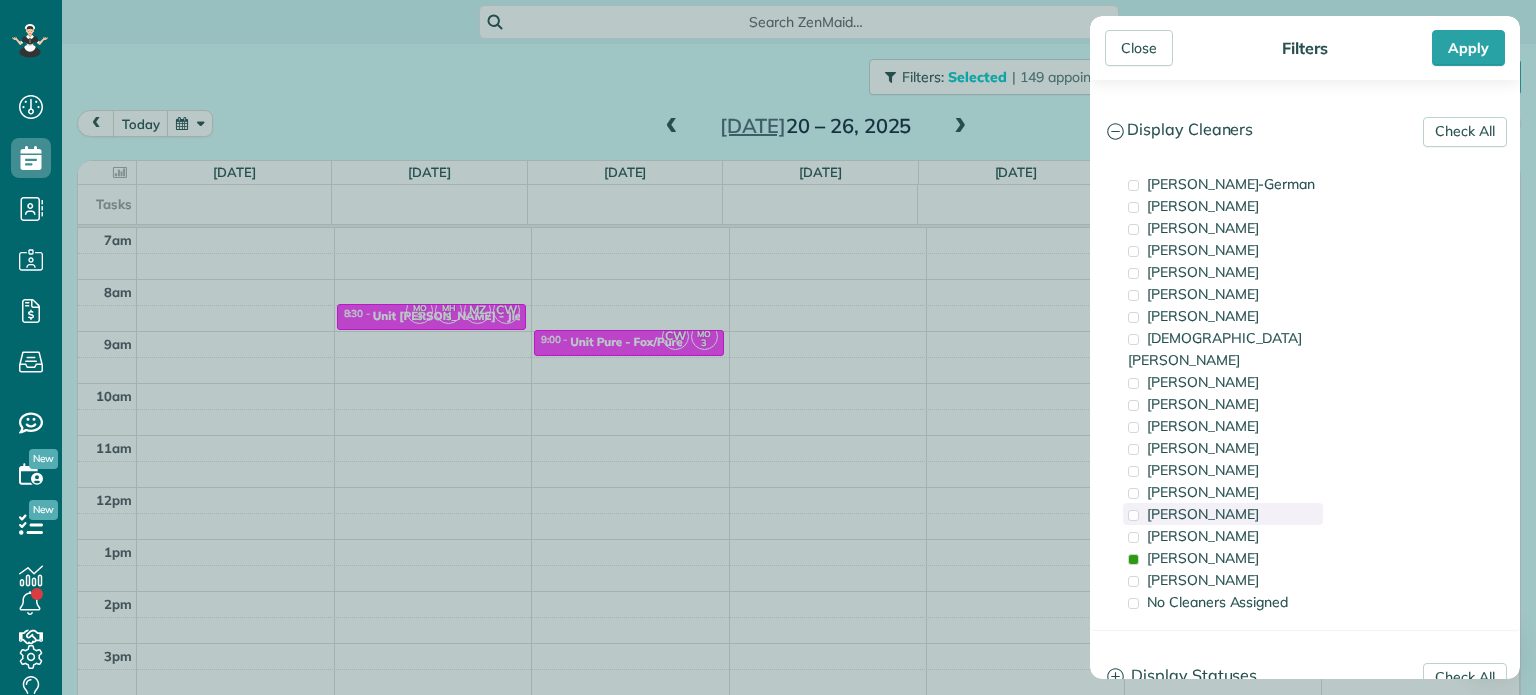 click on "[PERSON_NAME]" at bounding box center [1223, 514] 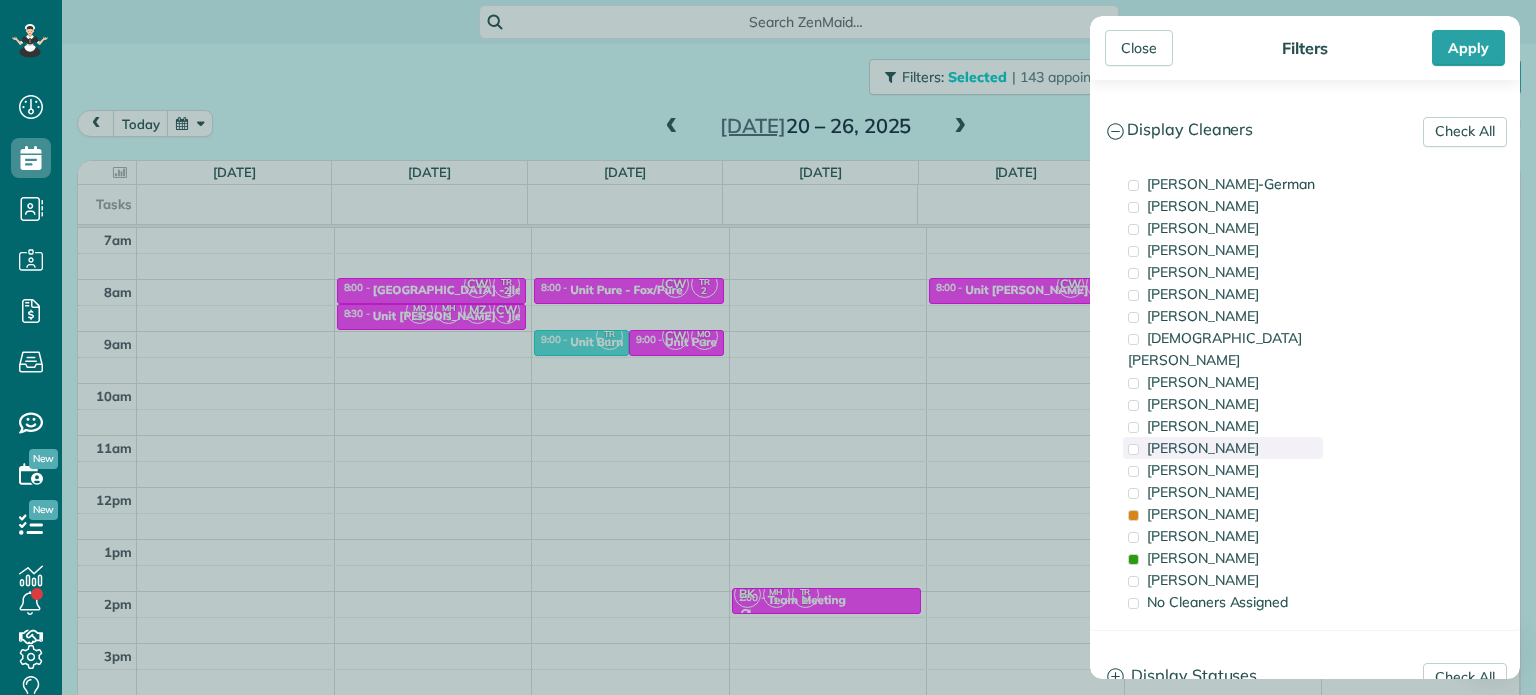 click on "[PERSON_NAME]" at bounding box center [1223, 448] 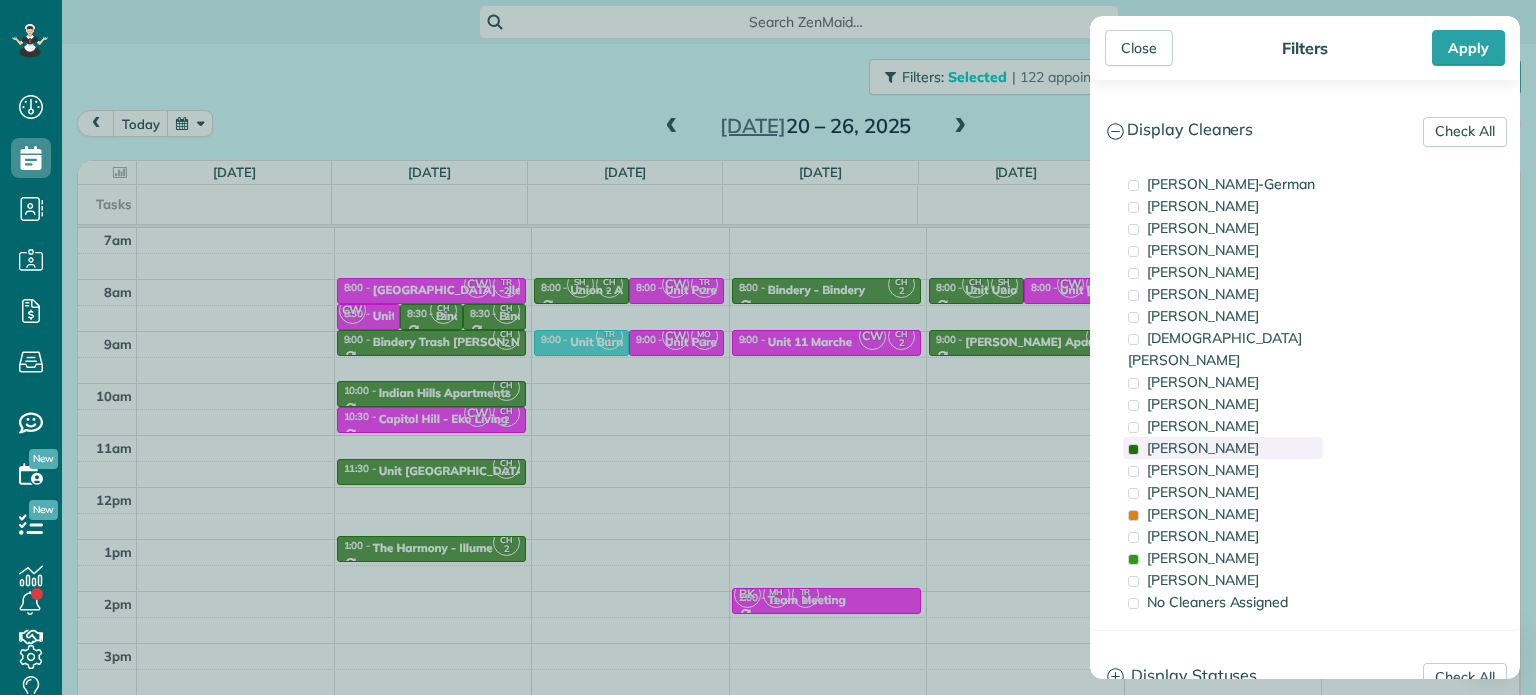 click on "[PERSON_NAME]" at bounding box center [1223, 448] 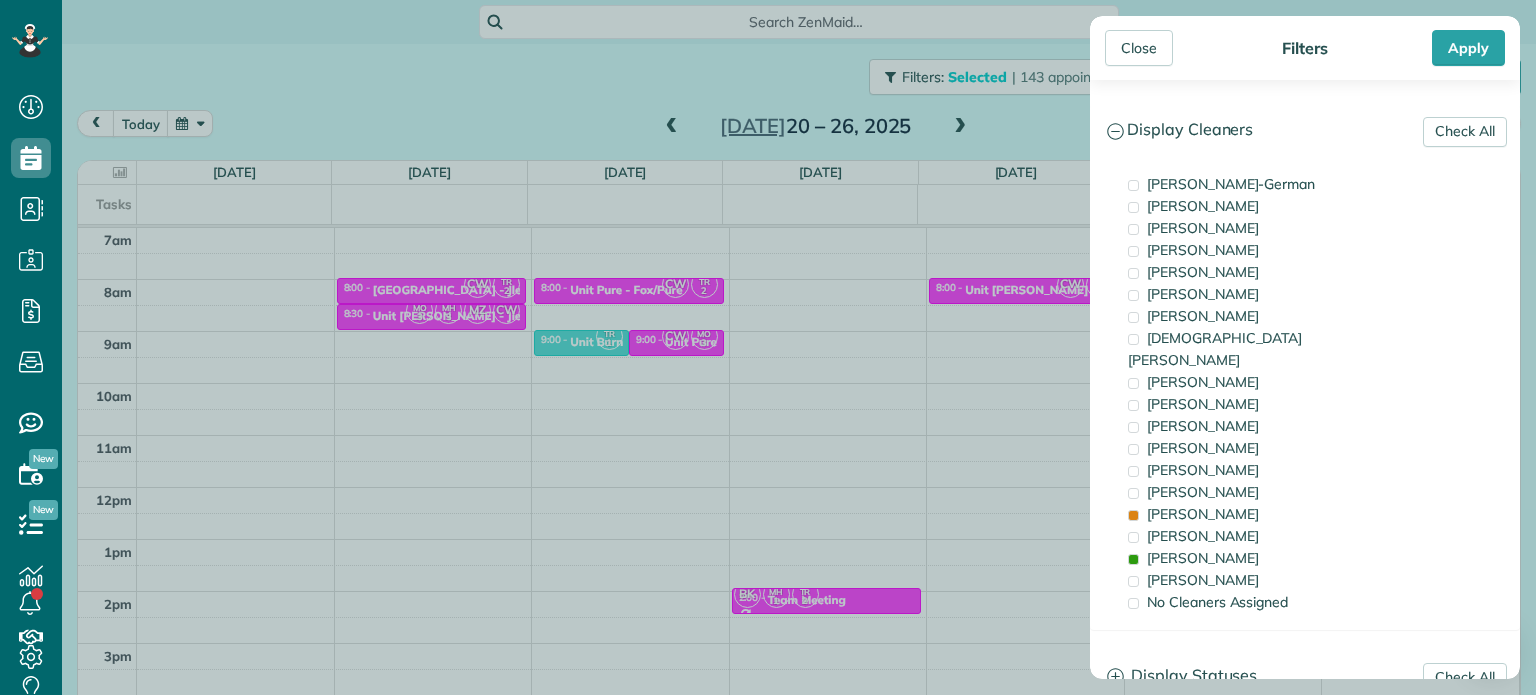 click on "Close
Filters
Apply
Check All
Display Cleaners
[PERSON_NAME]-German
[PERSON_NAME]
[PERSON_NAME]
[PERSON_NAME]
[PERSON_NAME]
[PERSON_NAME]
[PERSON_NAME]" at bounding box center [768, 347] 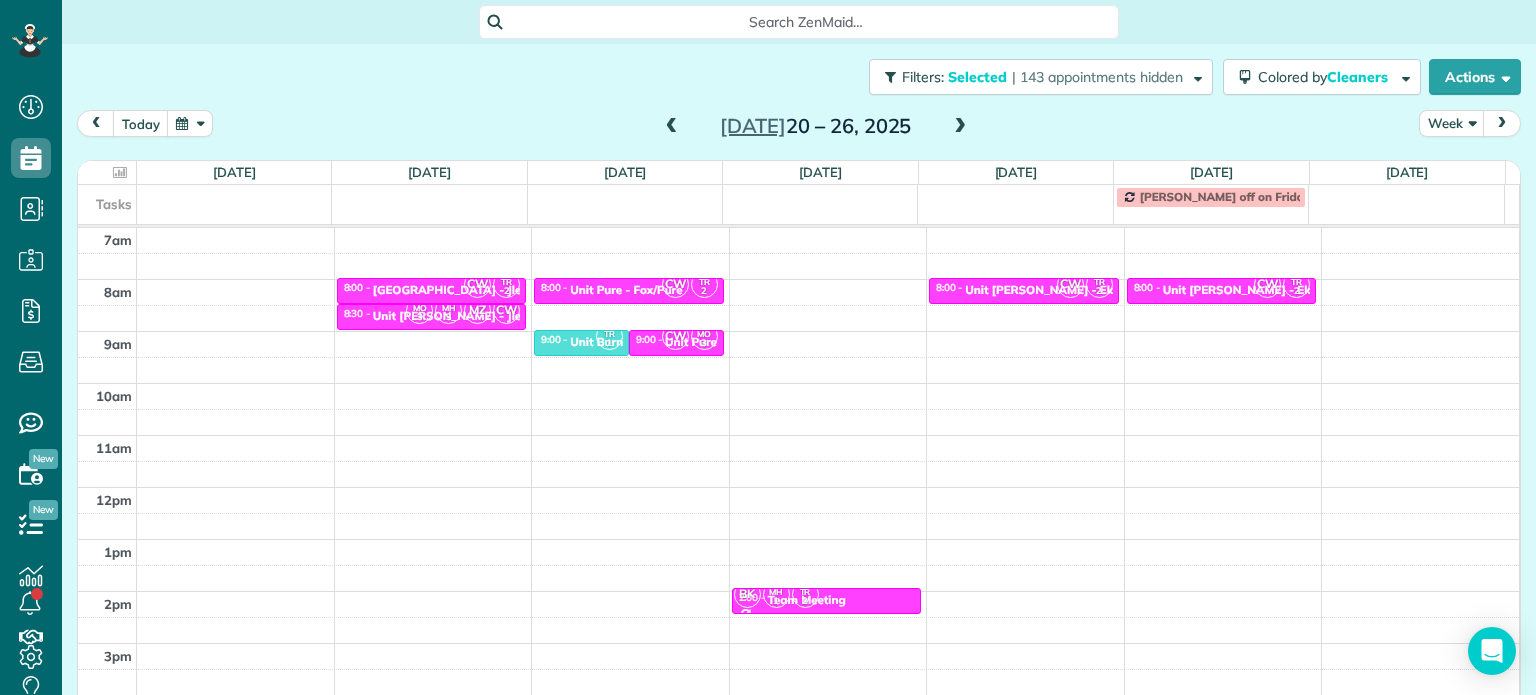click at bounding box center (672, 127) 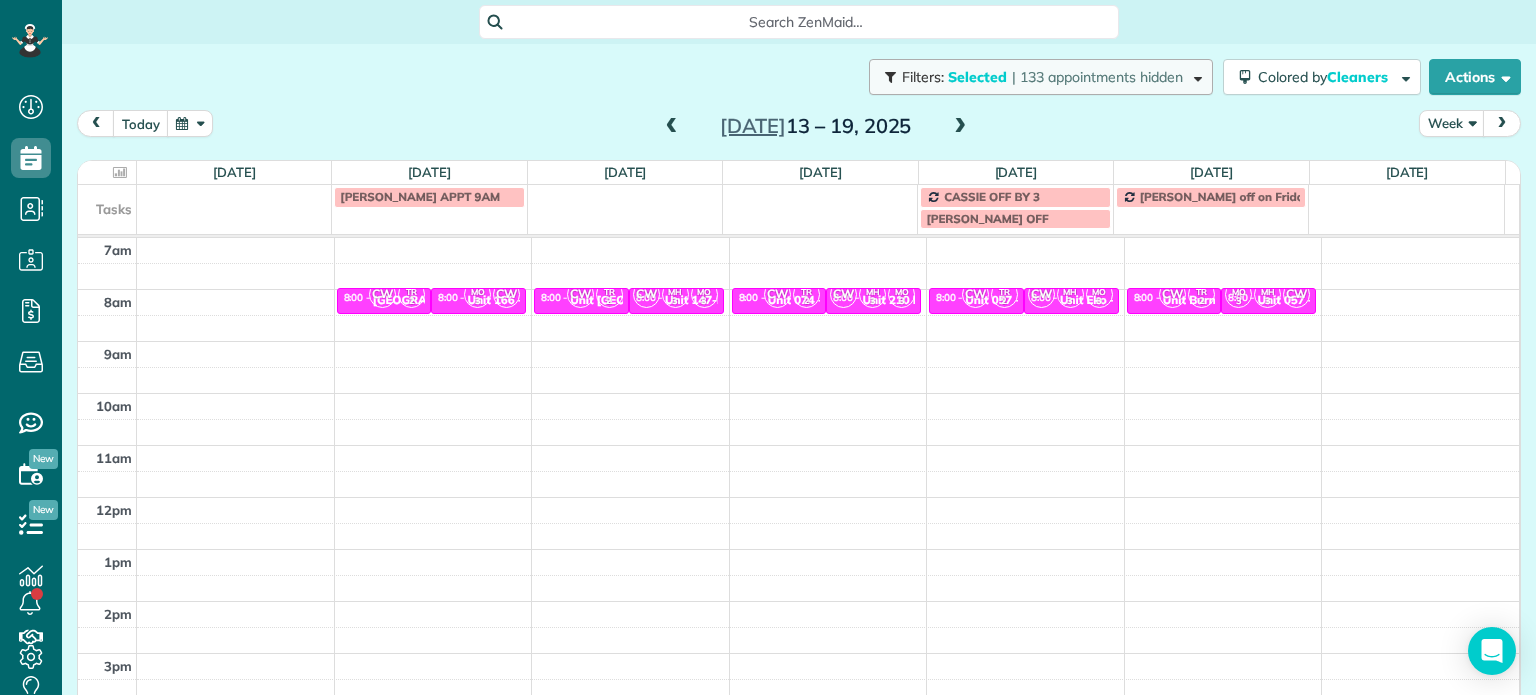 click on "|  133 appointments hidden" at bounding box center (1097, 77) 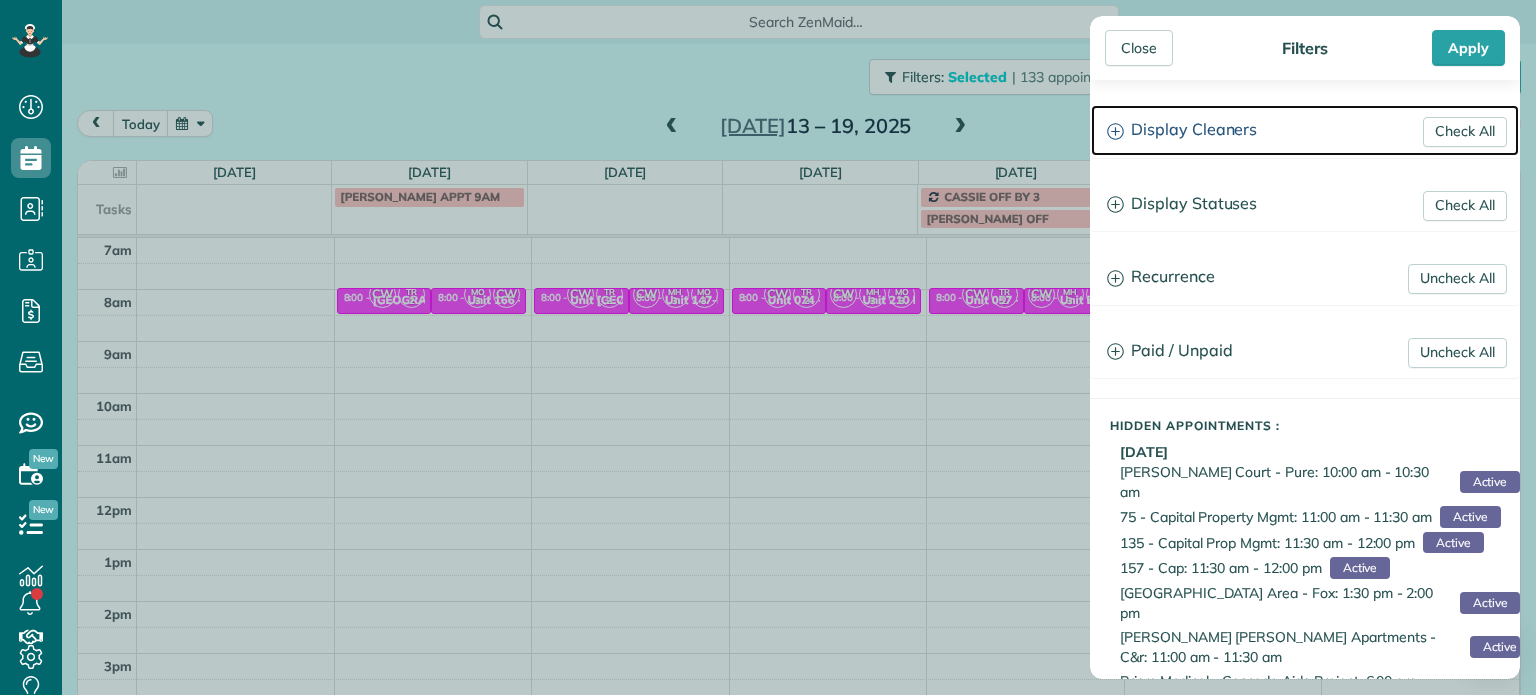 click on "Display Cleaners" at bounding box center (1305, 130) 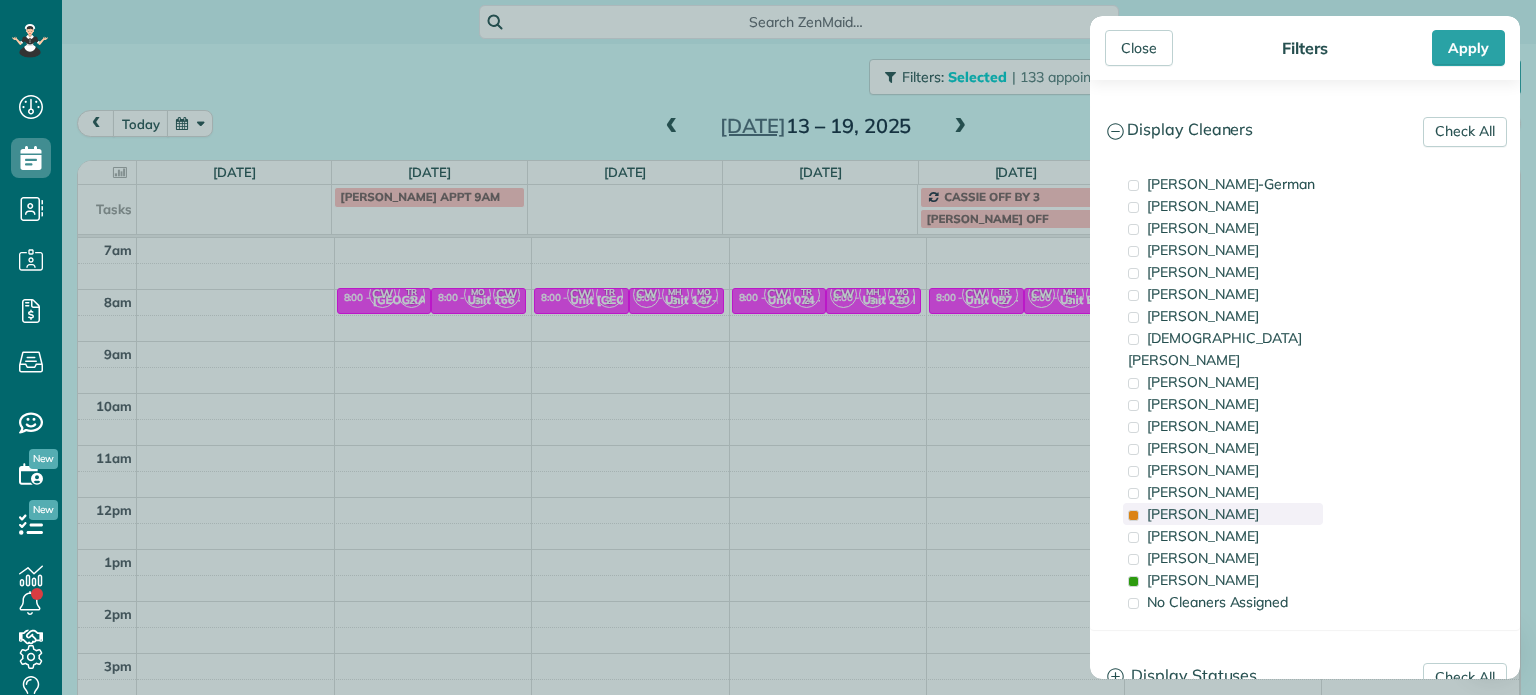 click on "[PERSON_NAME]" at bounding box center (1223, 514) 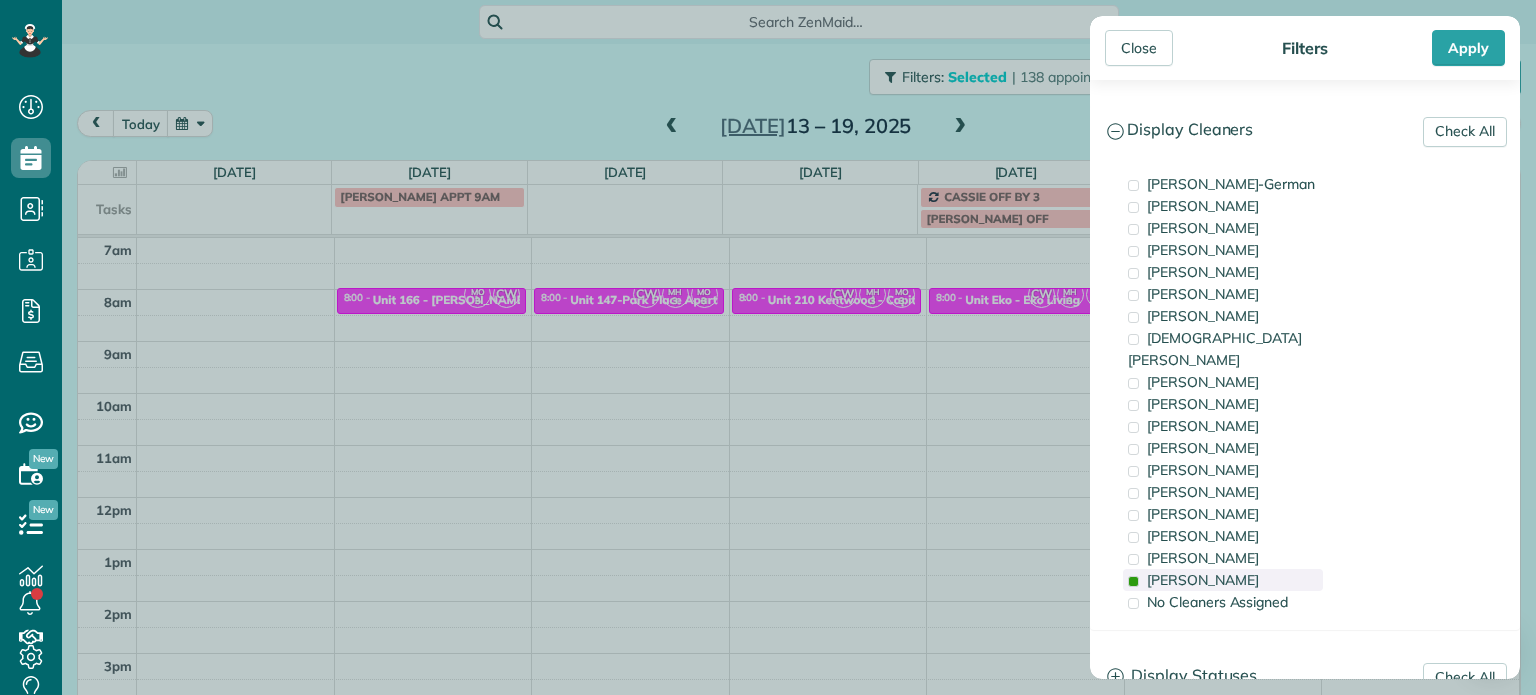 click on "[PERSON_NAME]" at bounding box center (1203, 580) 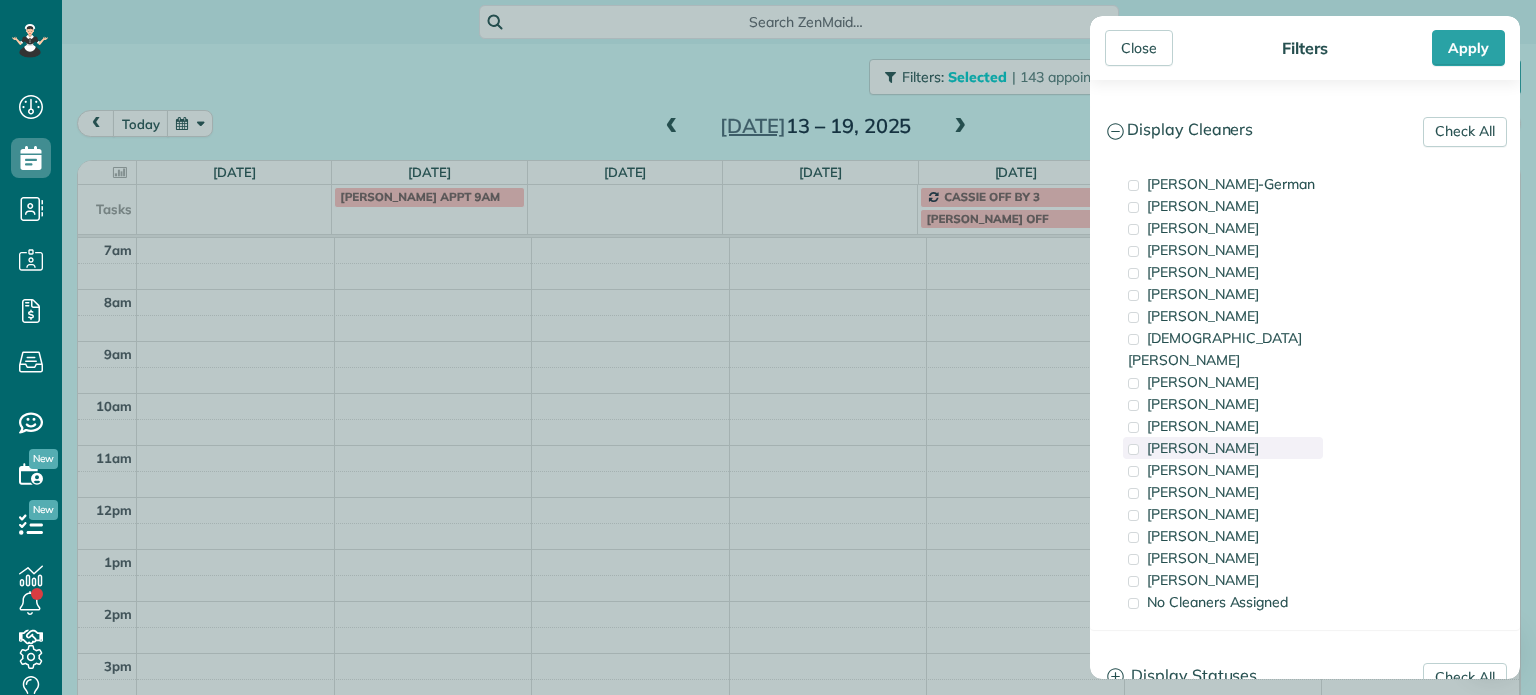 click on "[PERSON_NAME]" at bounding box center (1223, 448) 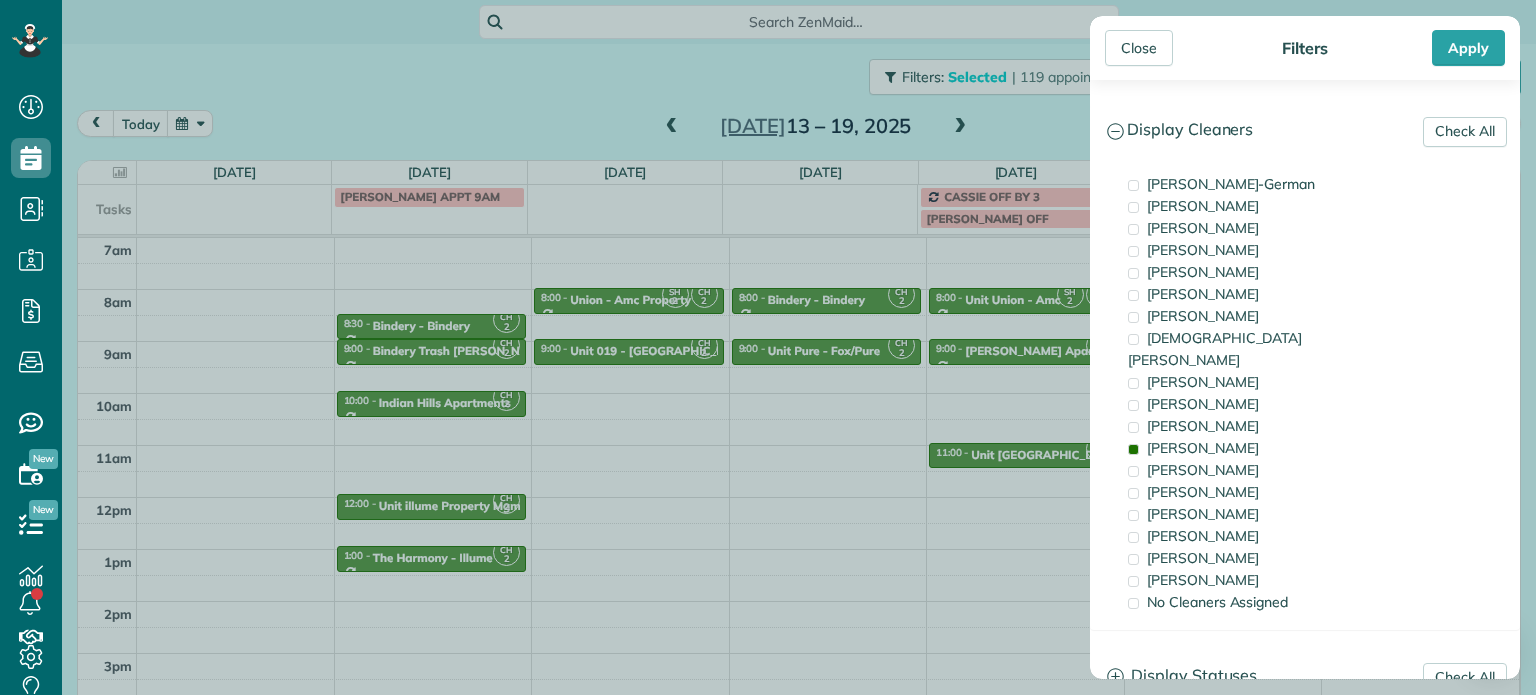 click on "Close
Filters
Apply
Check All
Display Cleaners
[PERSON_NAME]-German
[PERSON_NAME]
[PERSON_NAME]
[PERSON_NAME]
[PERSON_NAME]
[PERSON_NAME]
[PERSON_NAME]" at bounding box center (768, 347) 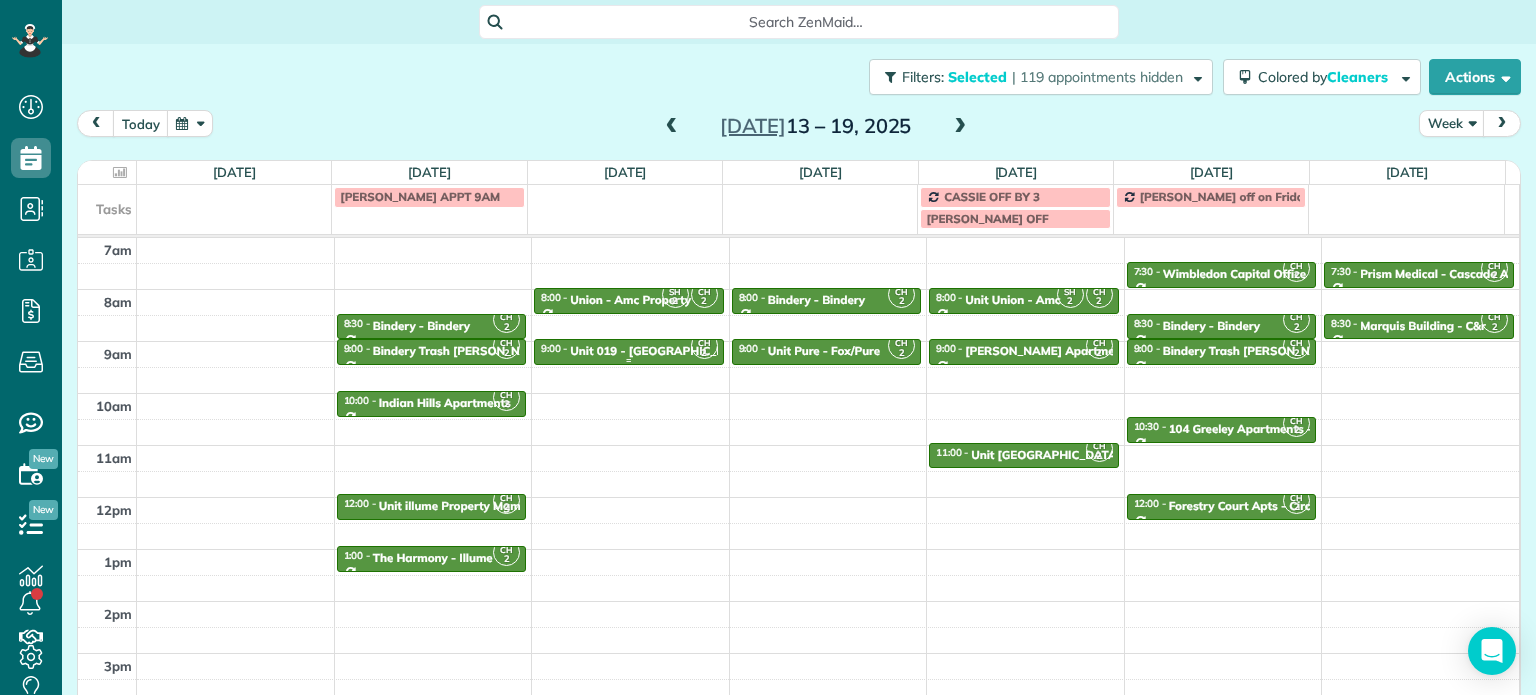 click on "Unit 019 - [GEOGRAPHIC_DATA] - Capital" at bounding box center (686, 351) 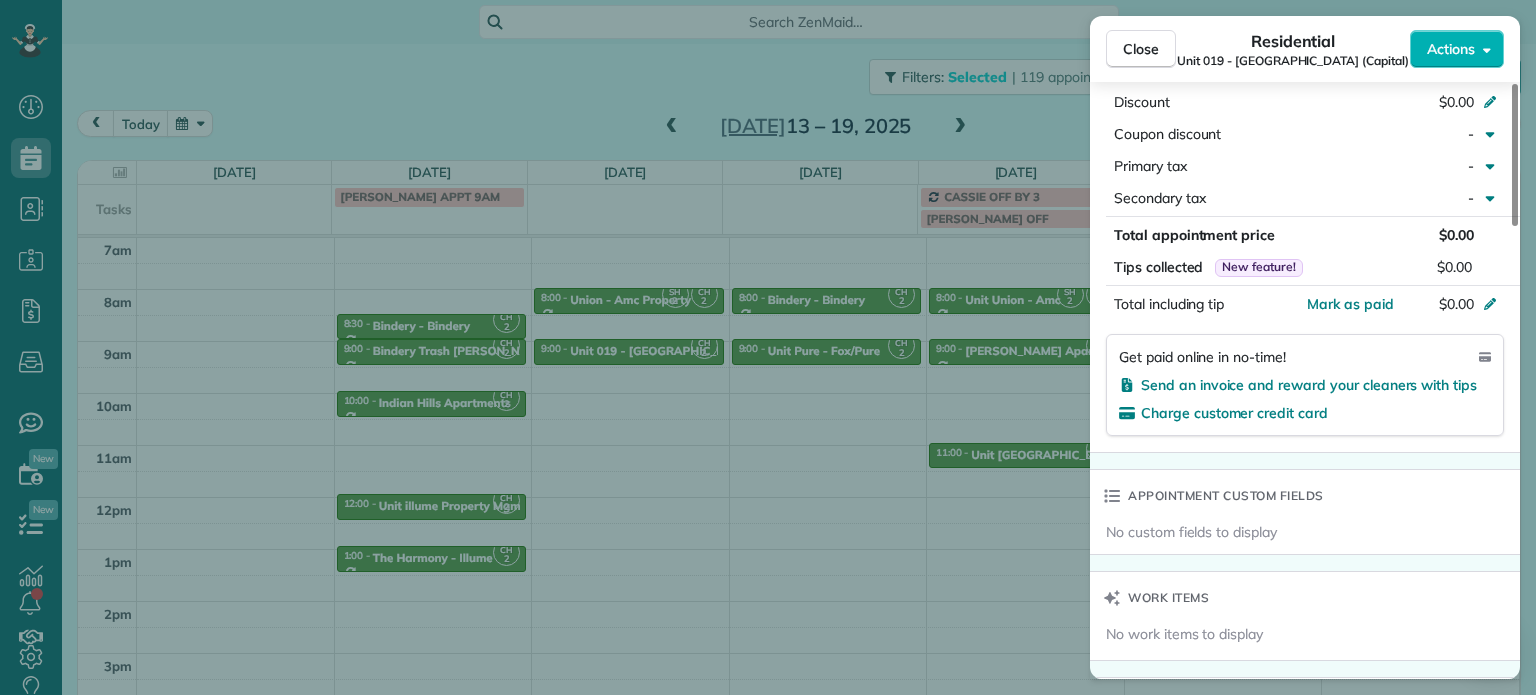 scroll, scrollTop: 1400, scrollLeft: 0, axis: vertical 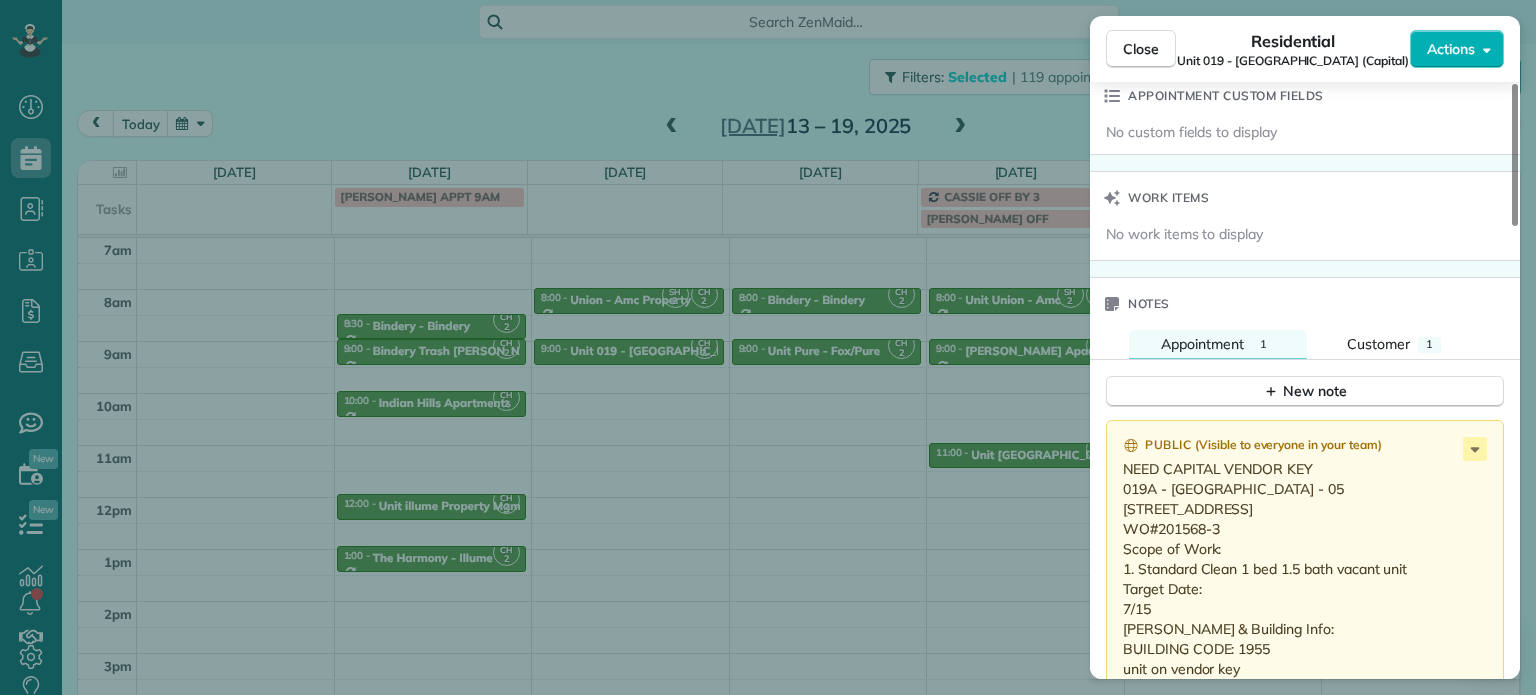 click on "Close Residential Unit 019 - [GEOGRAPHIC_DATA] (Capital) Actions Status Active Unit 019 - [GEOGRAPHIC_DATA] (Capital) · Open profile No phone number on record Add phone number No email on record Add email View Details Residential [DATE] ( next week ) 9:00 AM 9:30 AM 30 minutes One time [STREET_ADDRESS] Service was not rated yet Setup ratings Cleaners Time in and out Assign Invite Cleaners [PERSON_NAME] 9:00 AM 9:30 AM Checklist Try Now Keep this appointment up to your standards. Stay on top of every detail, keep your cleaners organised, and your client happy. Assign a checklist Watch a 5 min demo Billing Billing actions Price $0.00 Overcharge $0.00 Discount $0.00 Coupon discount - Primary tax - Secondary tax - Total appointment price $0.00 Tips collected New feature! $0.00 [PERSON_NAME] as paid Total including tip $0.00 Get paid online in no-time! Send an invoice and reward your cleaners with tips Charge customer credit card Appointment custom fields No custom fields to display Work items 1 1" at bounding box center [768, 347] 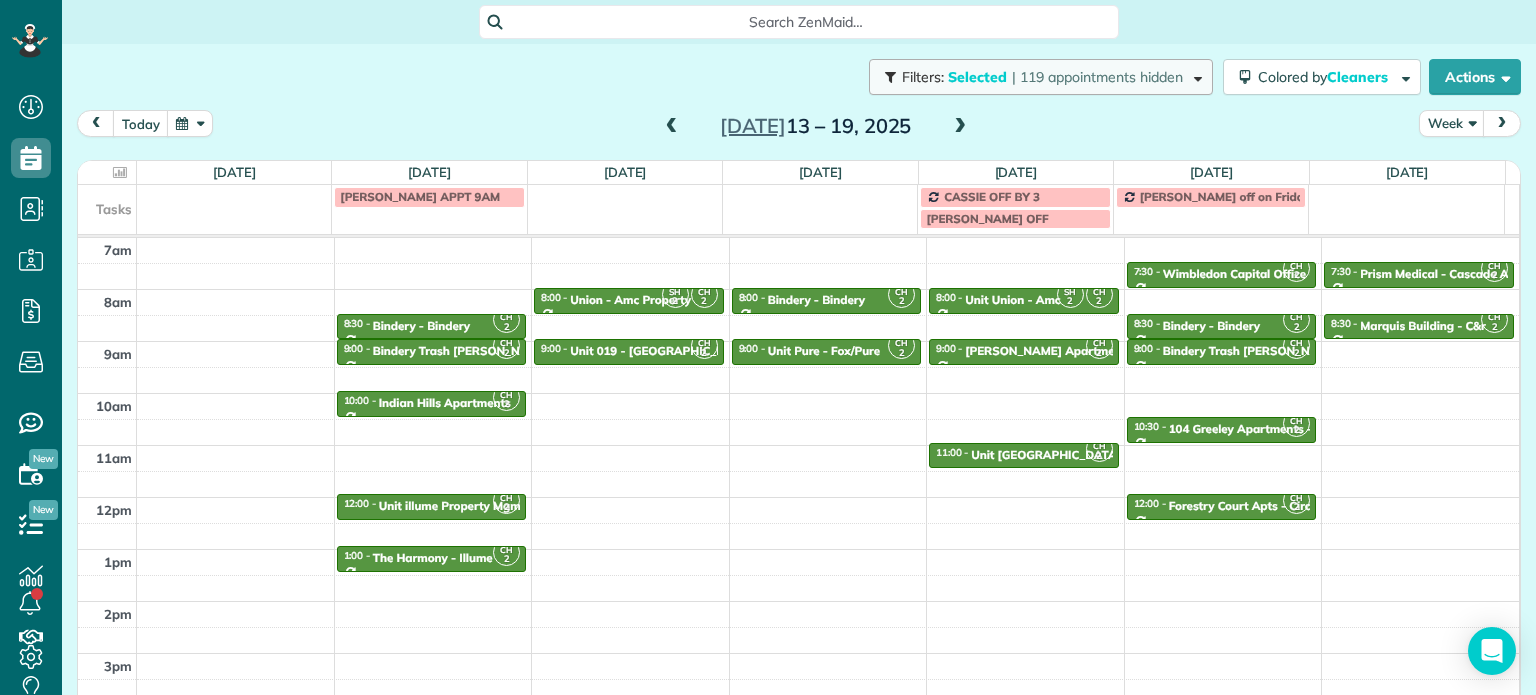 click on "|  119 appointments hidden" at bounding box center [1097, 77] 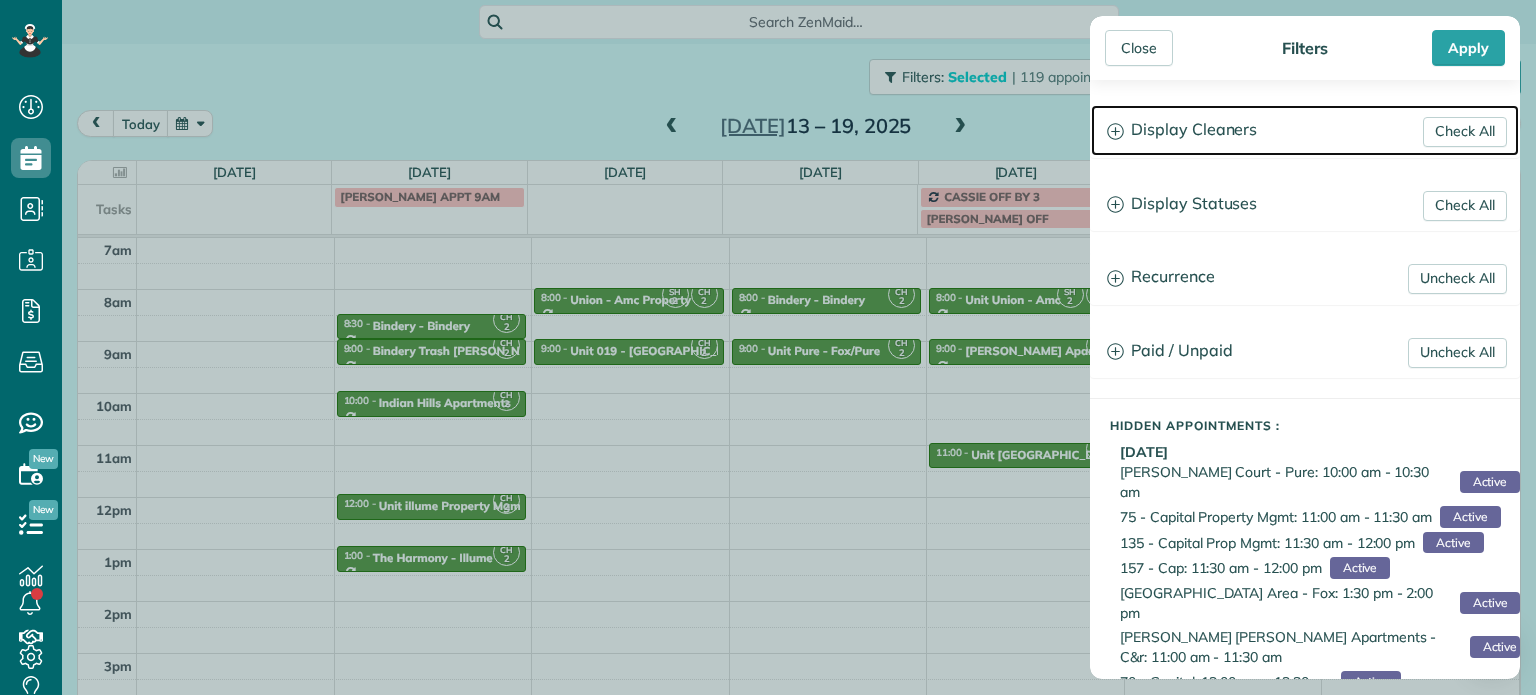 click on "Display Cleaners" at bounding box center [1305, 130] 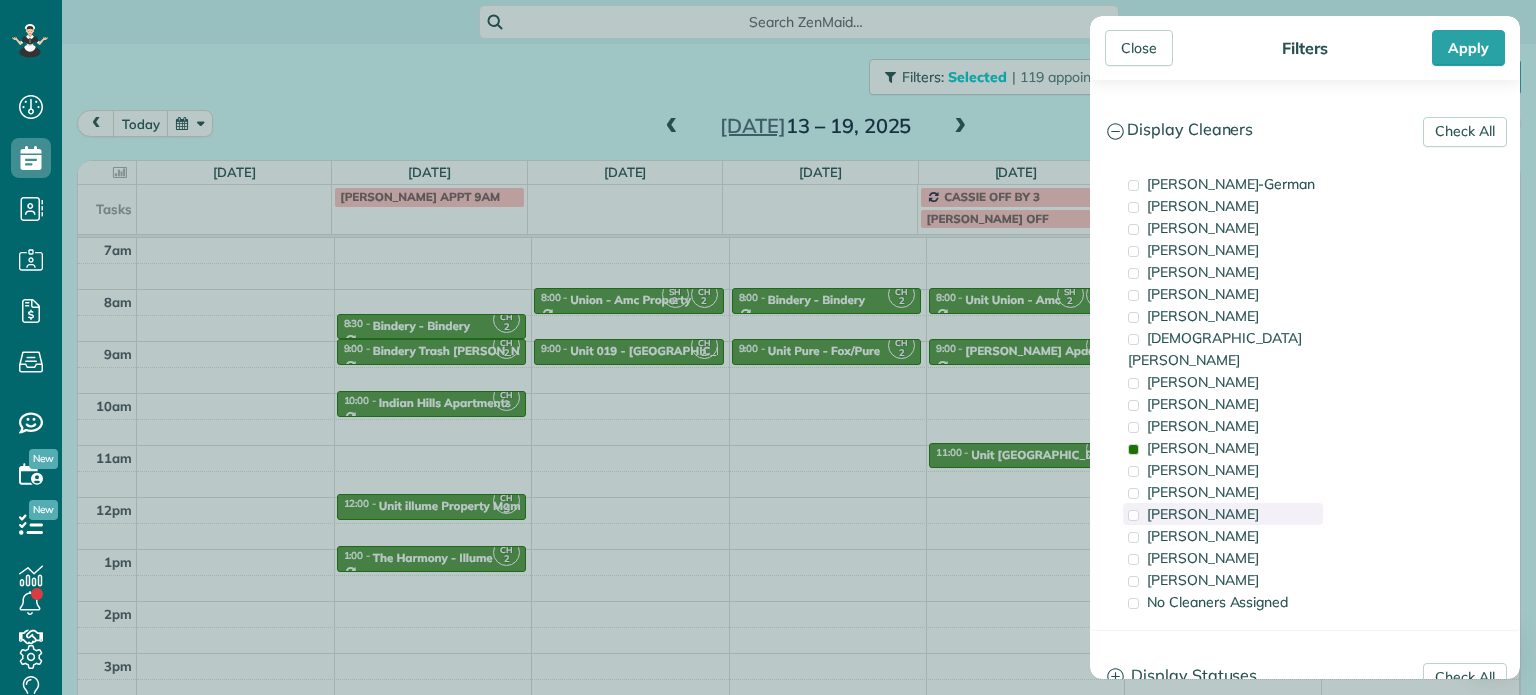 click on "[PERSON_NAME]" at bounding box center (1223, 514) 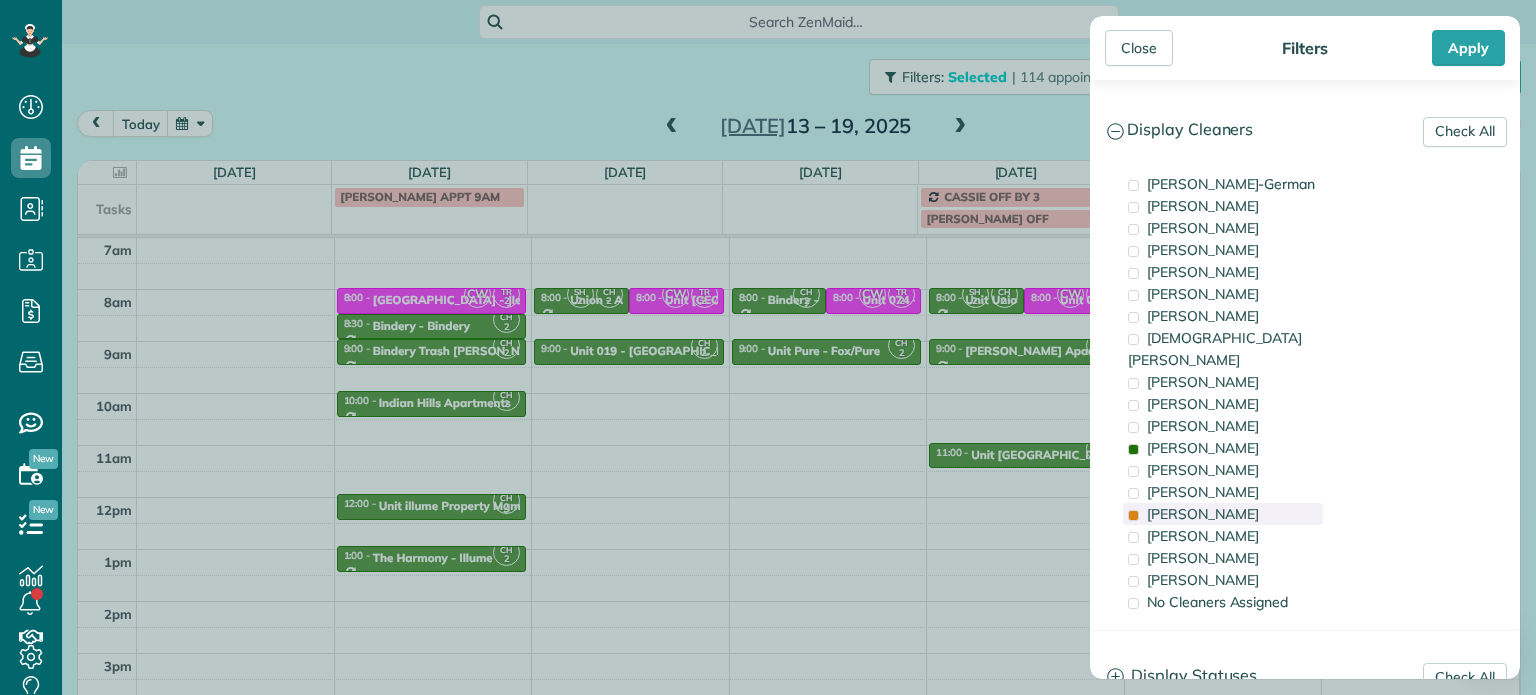 click on "[PERSON_NAME]" at bounding box center (1223, 514) 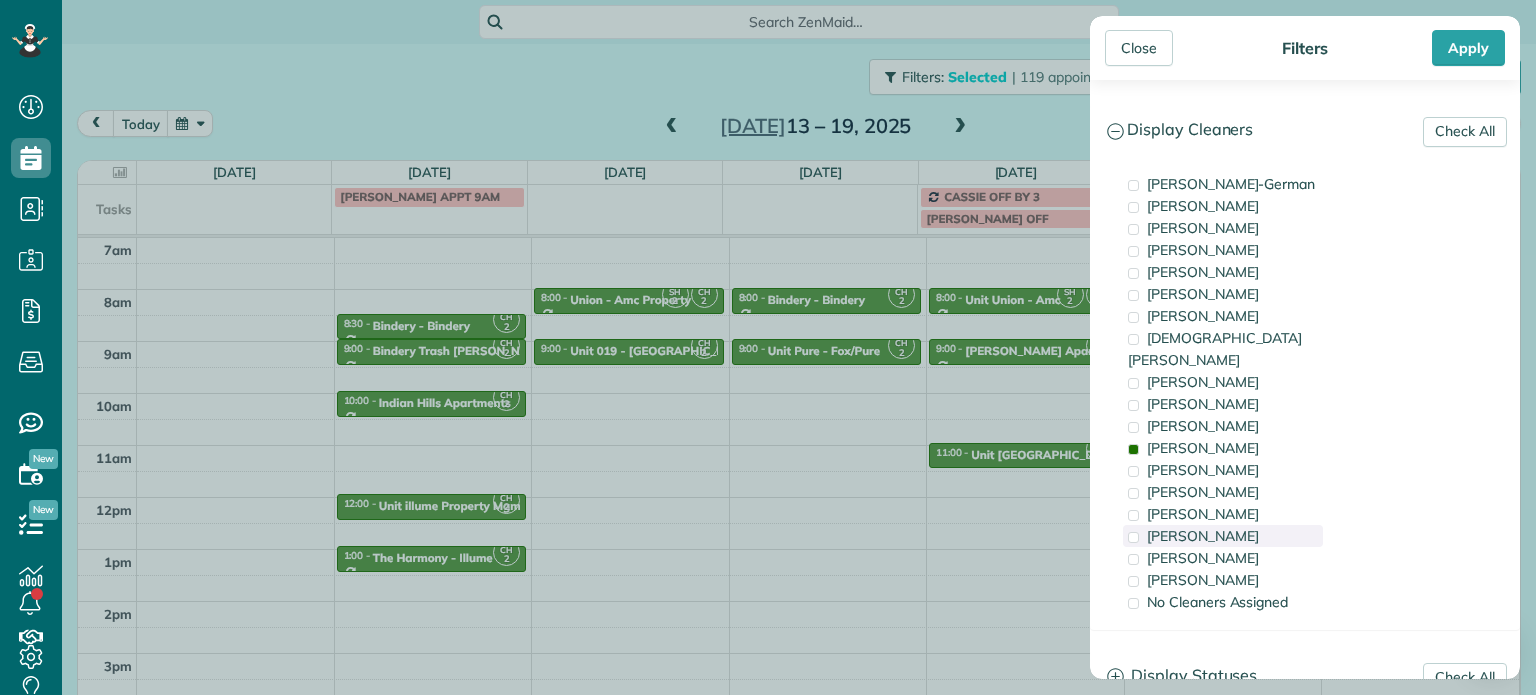 click on "[PERSON_NAME]" at bounding box center (1223, 536) 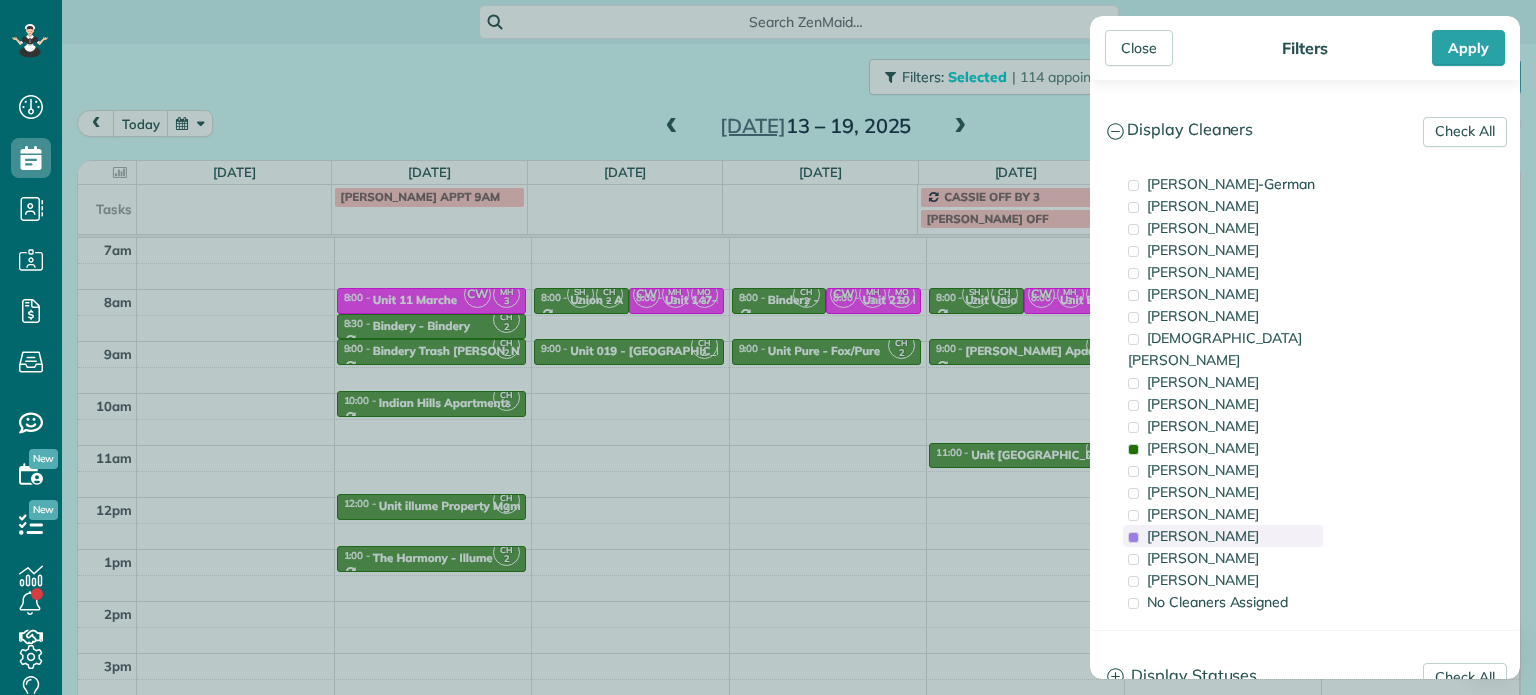 click on "[PERSON_NAME]" at bounding box center (1223, 536) 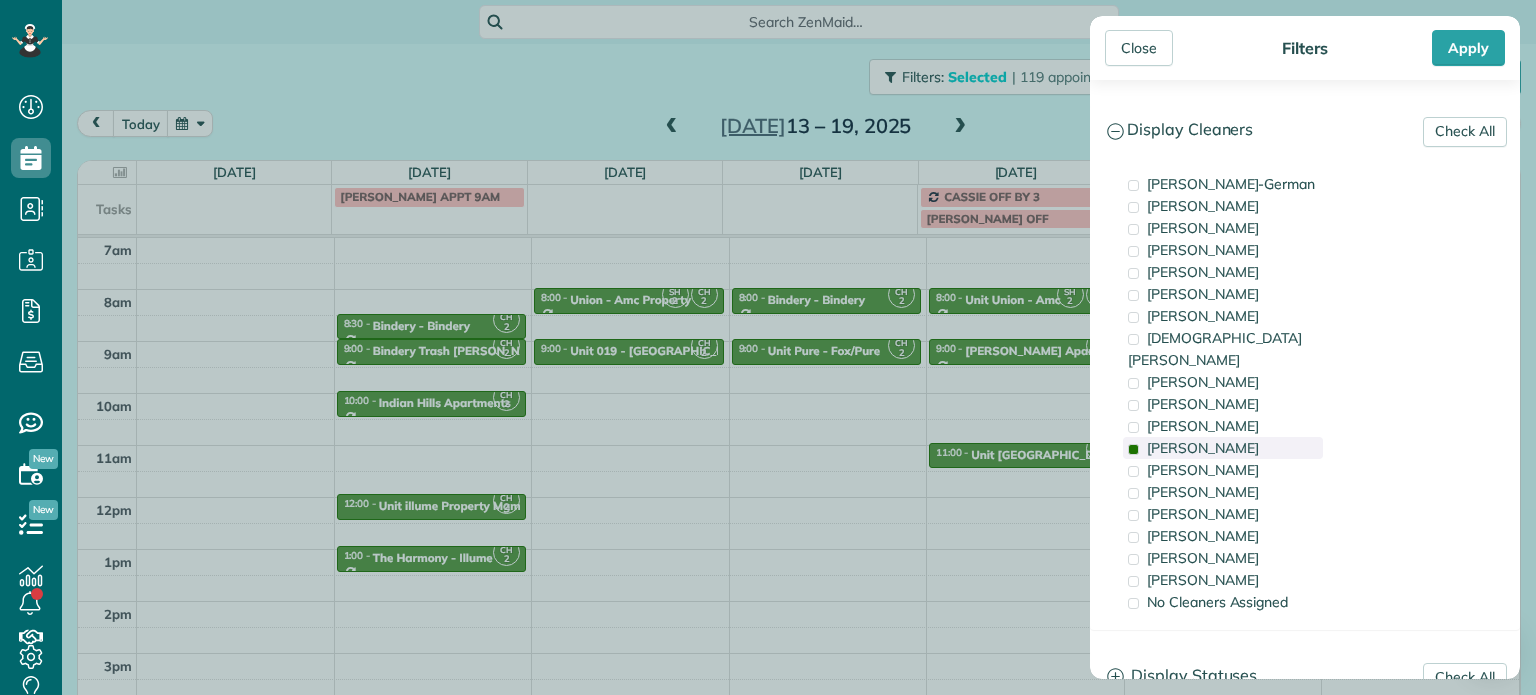 click on "[PERSON_NAME]" at bounding box center (1223, 448) 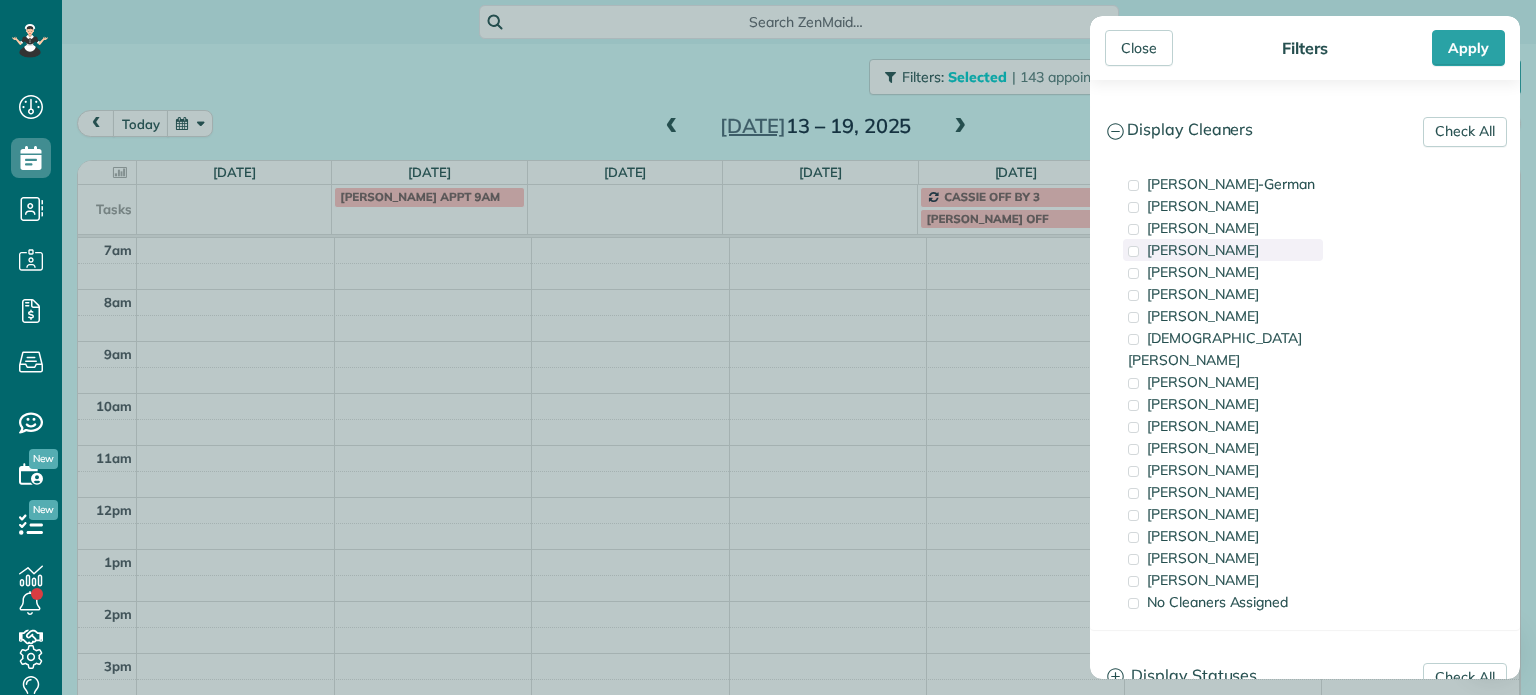 click on "[PERSON_NAME]" at bounding box center [1203, 250] 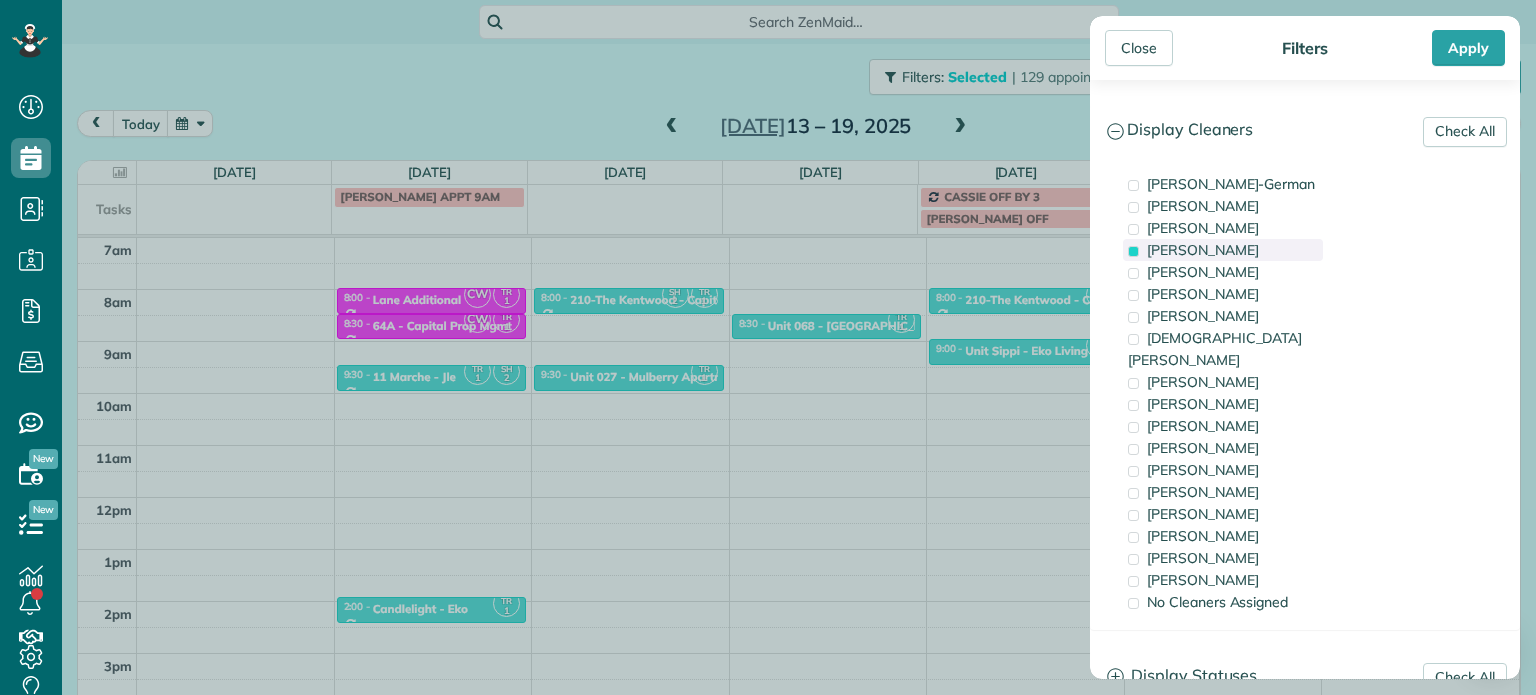 click on "[PERSON_NAME]" at bounding box center [1203, 250] 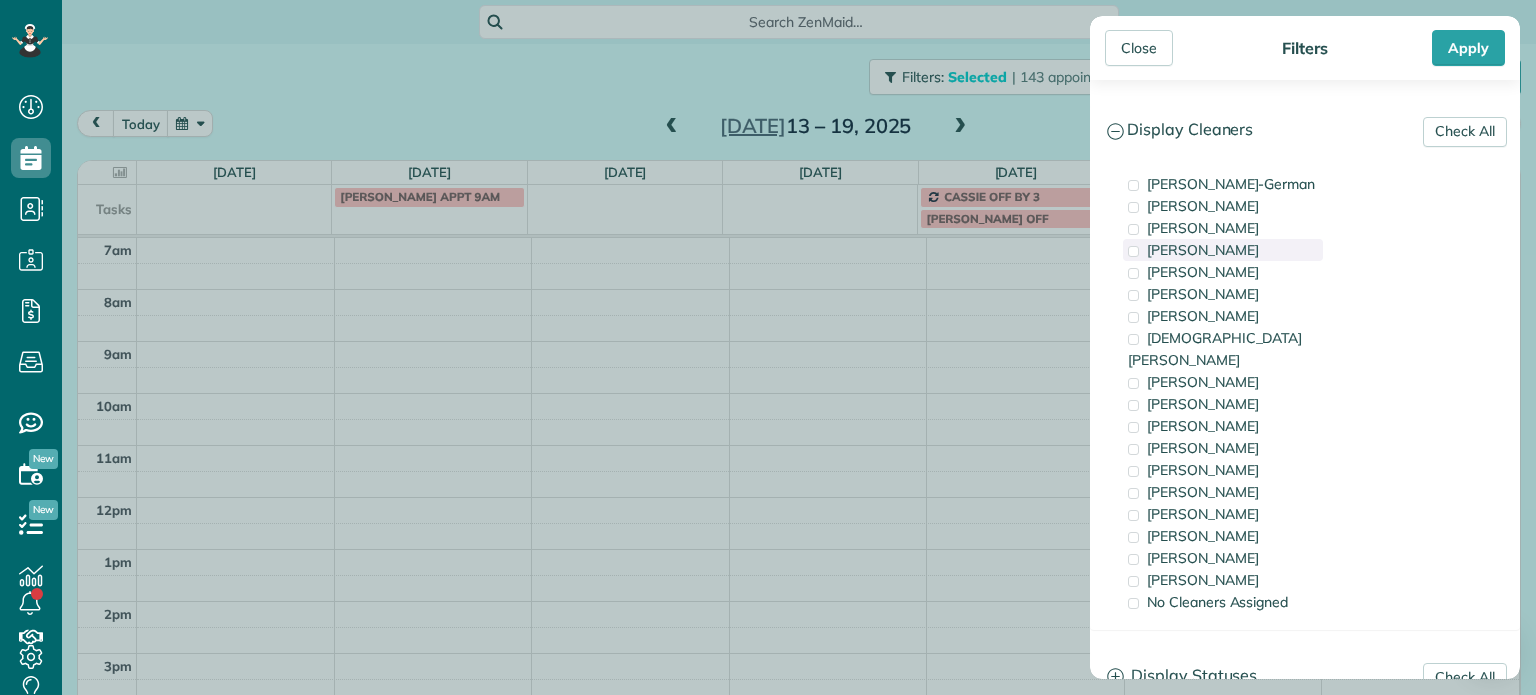 click on "[PERSON_NAME]" at bounding box center (1203, 250) 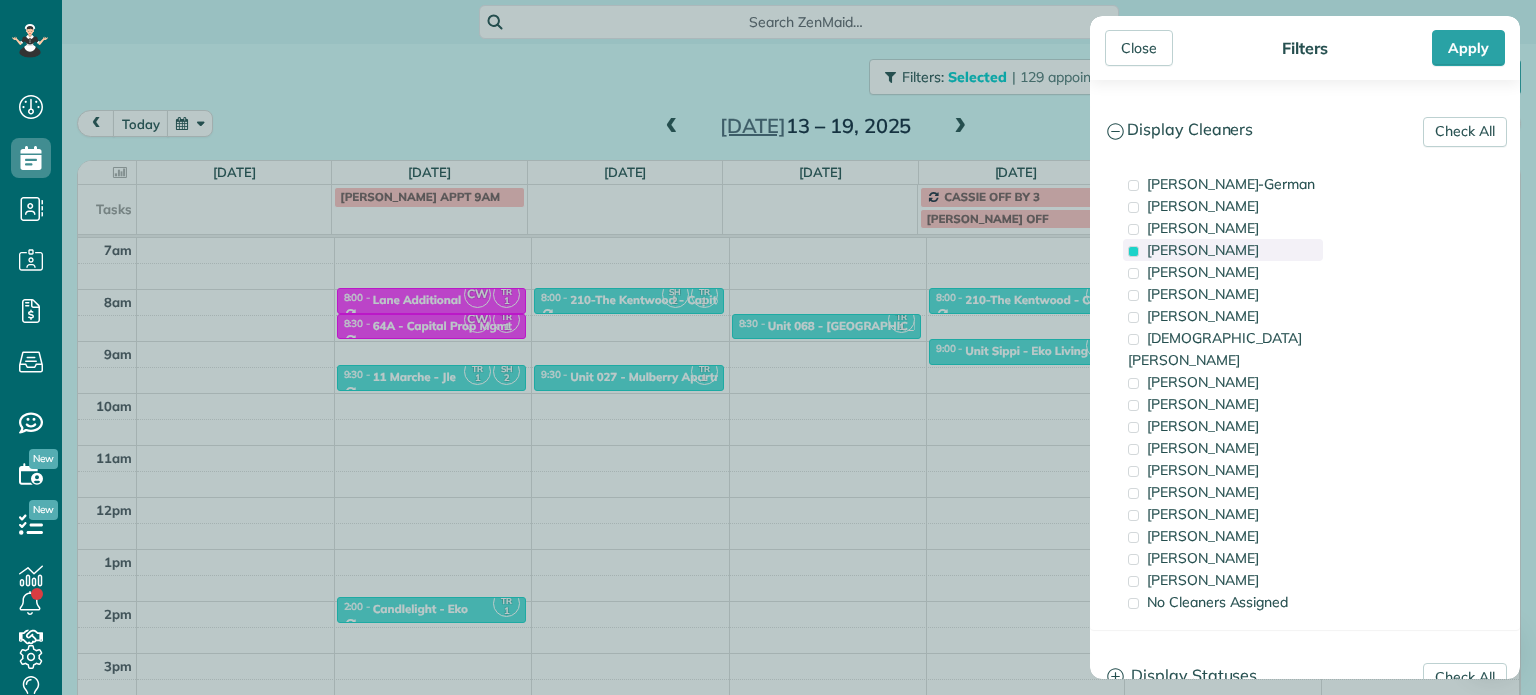 click on "[PERSON_NAME]" at bounding box center [1203, 250] 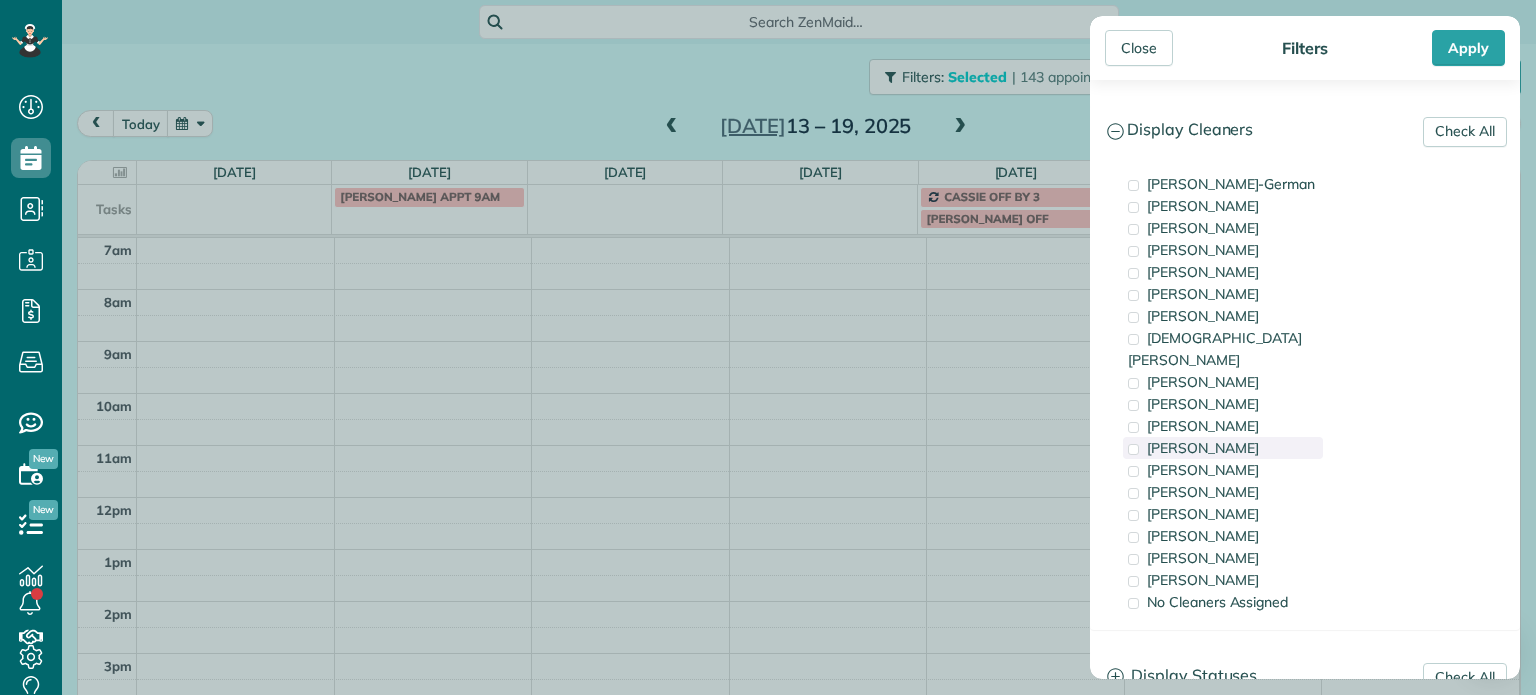 click on "[PERSON_NAME]" at bounding box center (1223, 448) 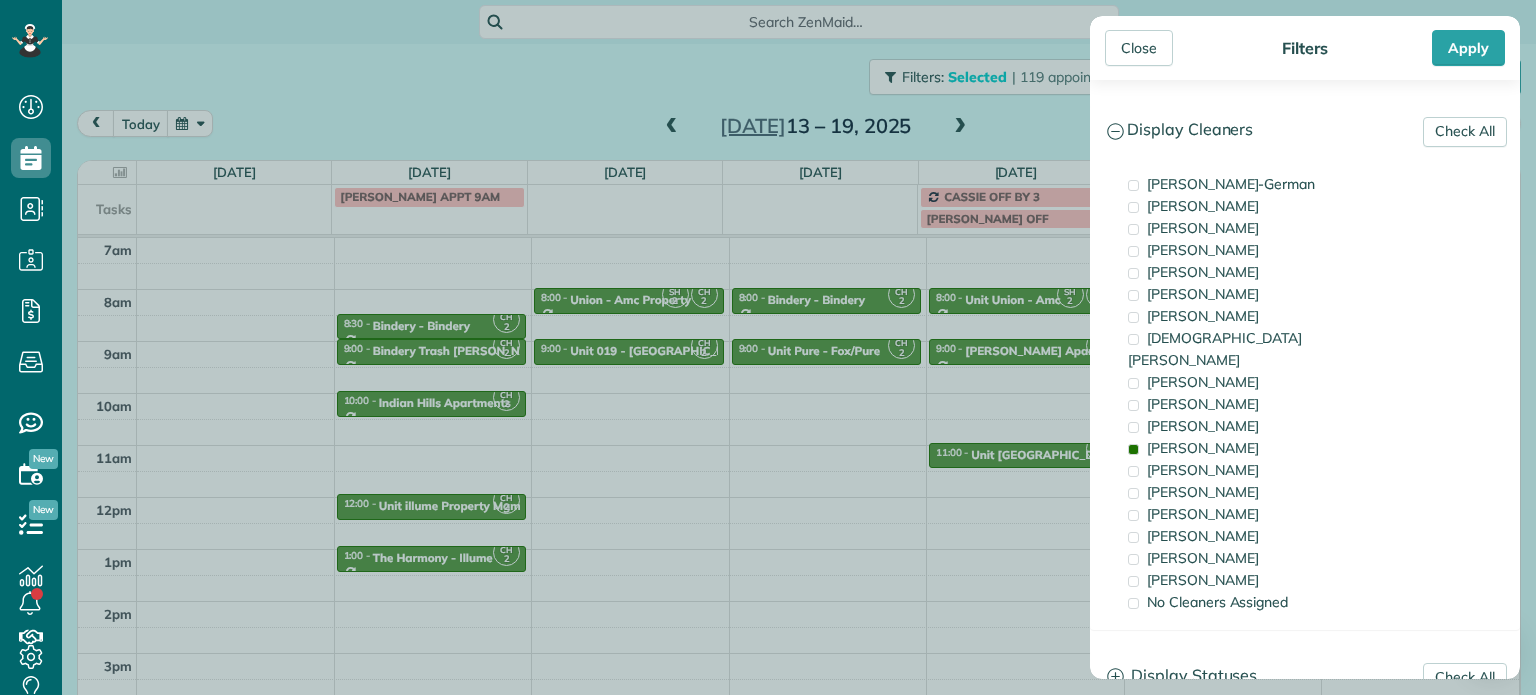 click on "Close
Filters
Apply
Check All
Display Cleaners
[PERSON_NAME]-German
[PERSON_NAME]
[PERSON_NAME]
[PERSON_NAME]
[PERSON_NAME]
[PERSON_NAME]
[PERSON_NAME]" at bounding box center (768, 347) 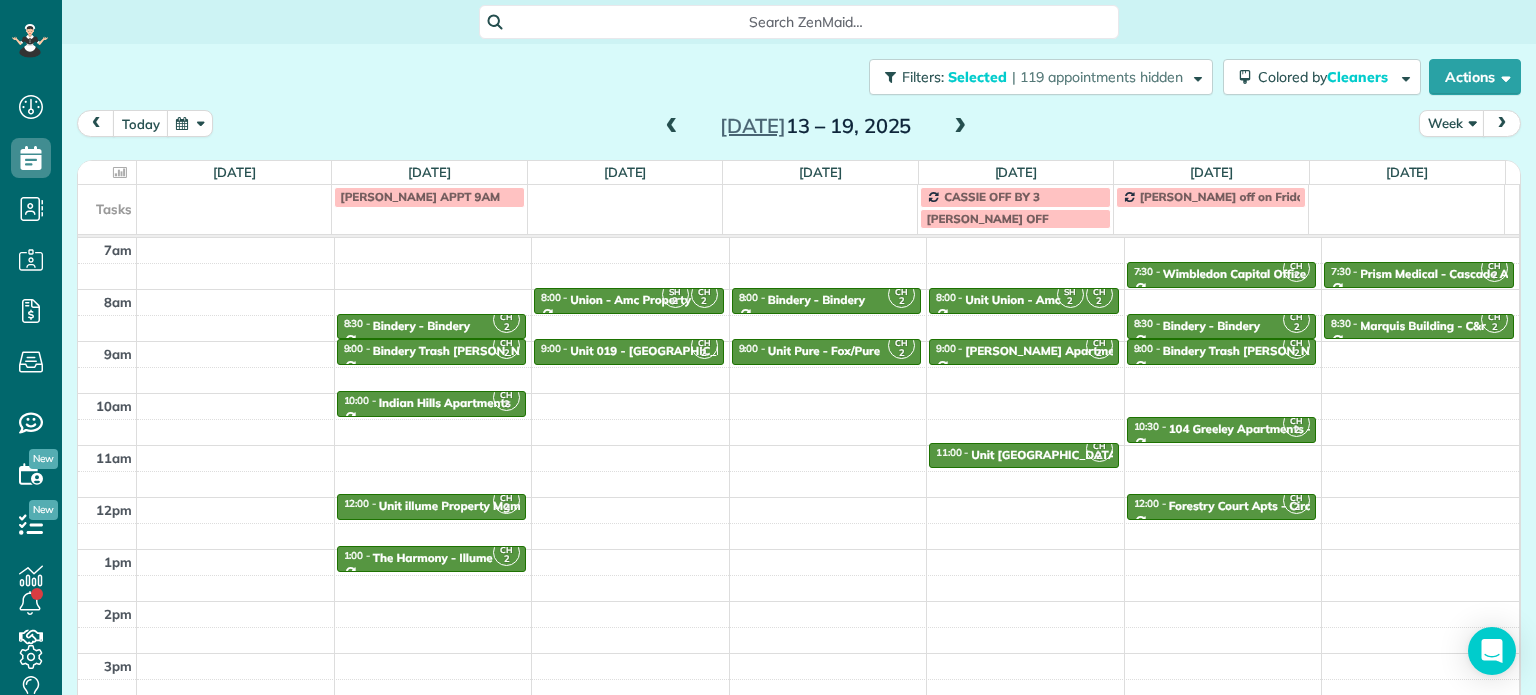 click at bounding box center (960, 127) 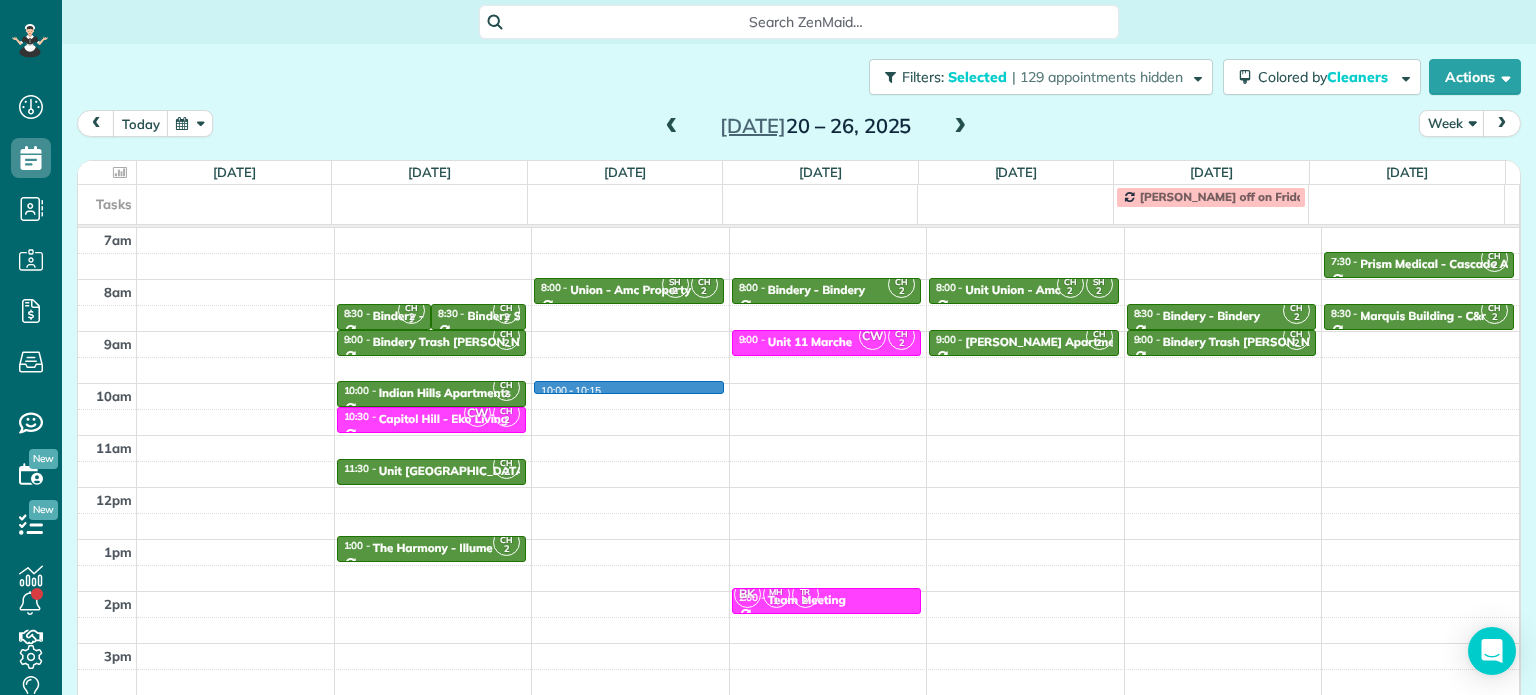 click on "4am 5am 6am 7am 8am 9am 10am 11am 12pm 1pm 2pm 3pm 4pm 5pm CH 2 6:00 - 6:30 Prism Medical - Cascade Aids Project [PHONE_NUMBER] [STREET_ADDRESS] CH 2 8:30 - 9:00 Bindery - Bindery [PHONE_NUMBER] [STREET_ADDRESS] CH 2 8:30 - 9:00 Bindery SE Bathrooms - [GEOGRAPHIC_DATA] Se Bathrooms [PHONE_NUMBER] [STREET_ADDRESS] CH 2 9:00 - 9:30 Bindery Trash [PERSON_NAME] [STREET_ADDRESS] CH 2 10:00 - 10:[GEOGRAPHIC_DATA] [STREET_ADDRESS] 10:30 - 11:00 [GEOGRAPHIC_DATA] - [GEOGRAPHIC_DATA] Living [STREET_ADDRESS] CH 2 11:30 - 12:00 Unit [GEOGRAPHIC_DATA] - [GEOGRAPHIC_DATA] [STREET_ADDRESS] CH 2 1:00 - 1:30 [GEOGRAPHIC_DATA] - Illume [STREET_ADDRESS] 10:00 - 10:15 CH 2 6:00 - 6:30 Prism Medical - Cascade Aids Project [PHONE_NUMBER] [STREET_ADDRESS] SH 2 CH 2 8:00 - 8:30 Union - Amc Property CH 2 CH 2 CW 2" at bounding box center [798, 435] 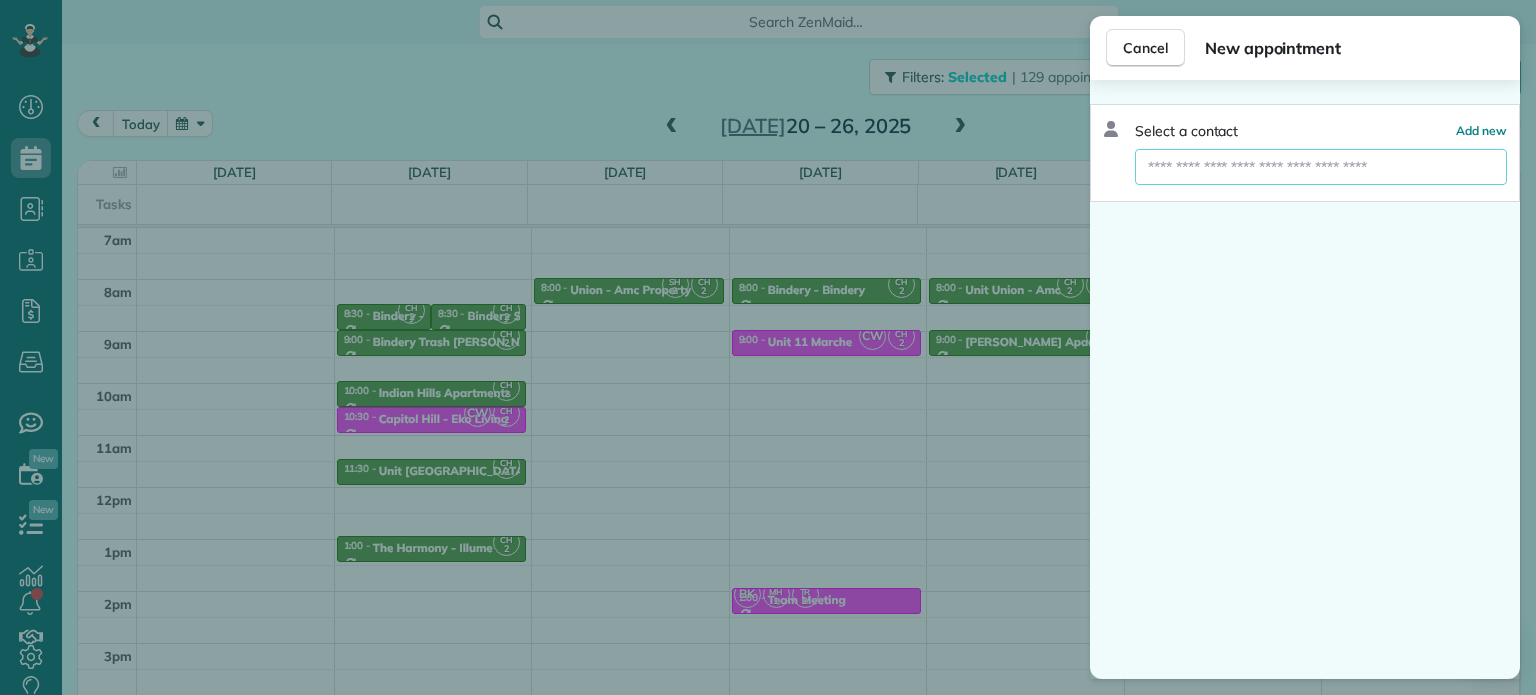 click at bounding box center [1321, 167] 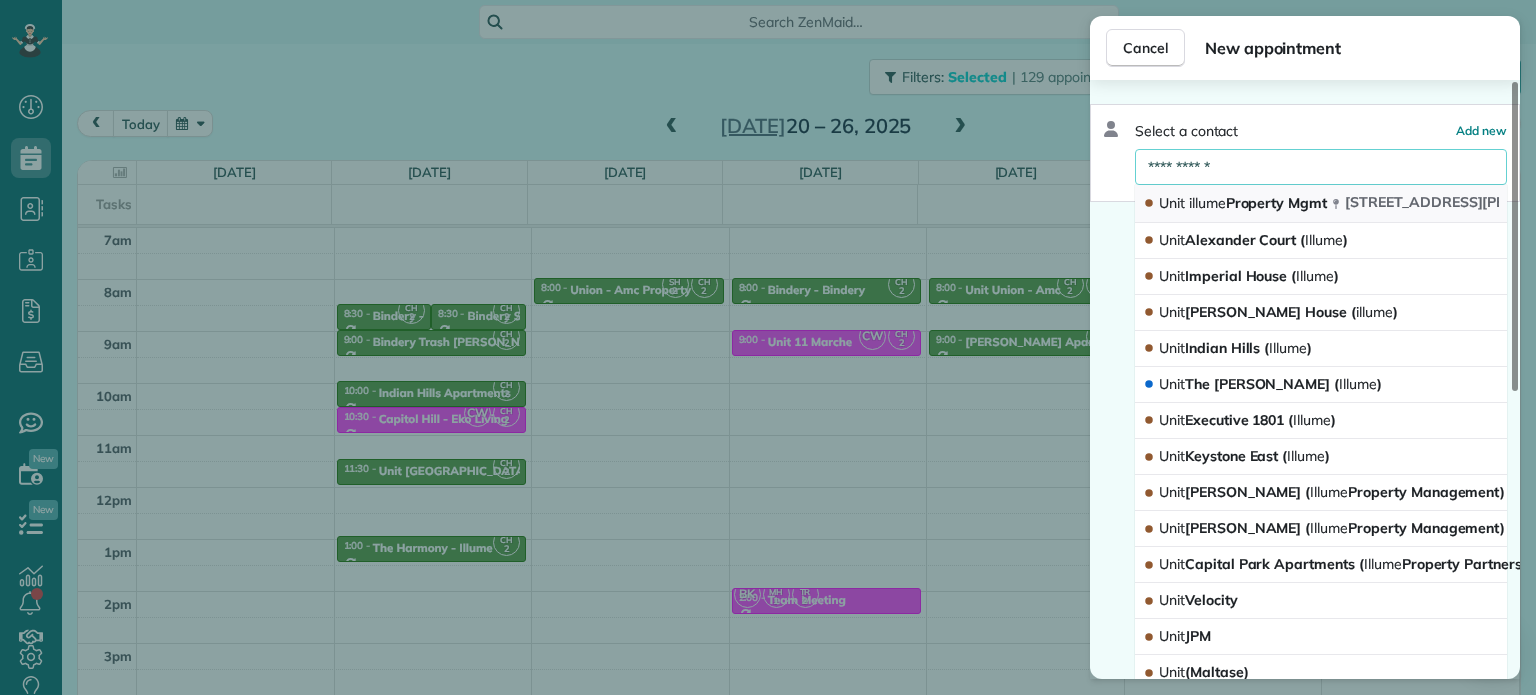 type on "**********" 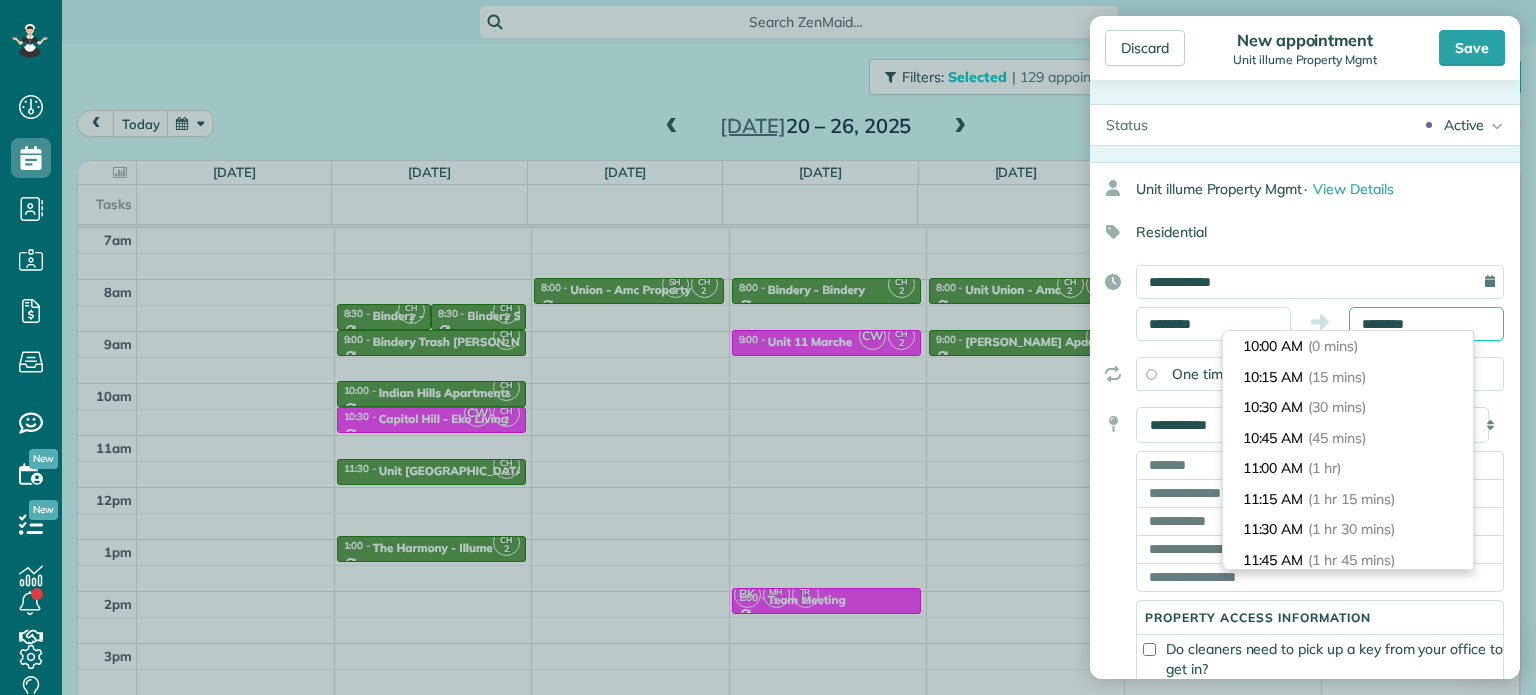 click on "Dashboard
Scheduling
Calendar View
List View
Dispatch View - Weekly scheduling (Beta)" at bounding box center [768, 347] 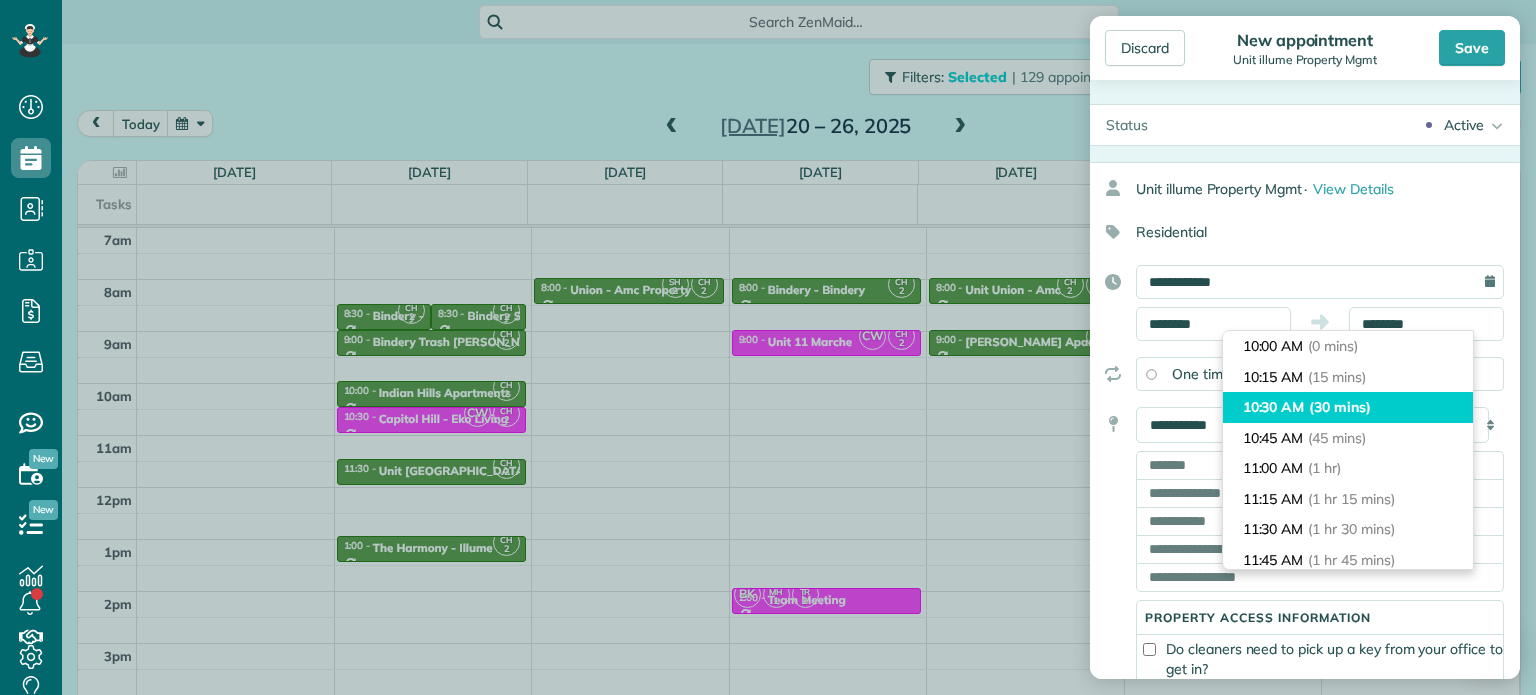 type on "********" 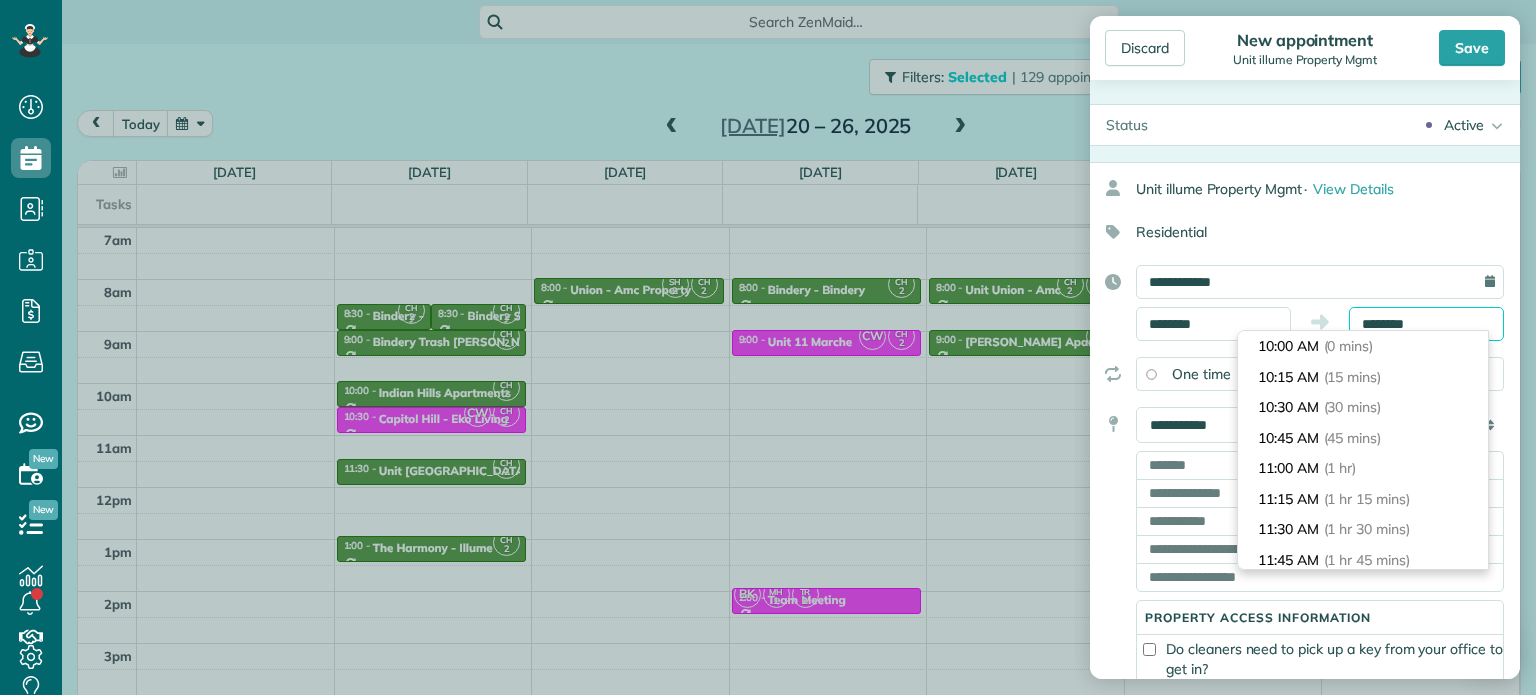 scroll, scrollTop: 30, scrollLeft: 0, axis: vertical 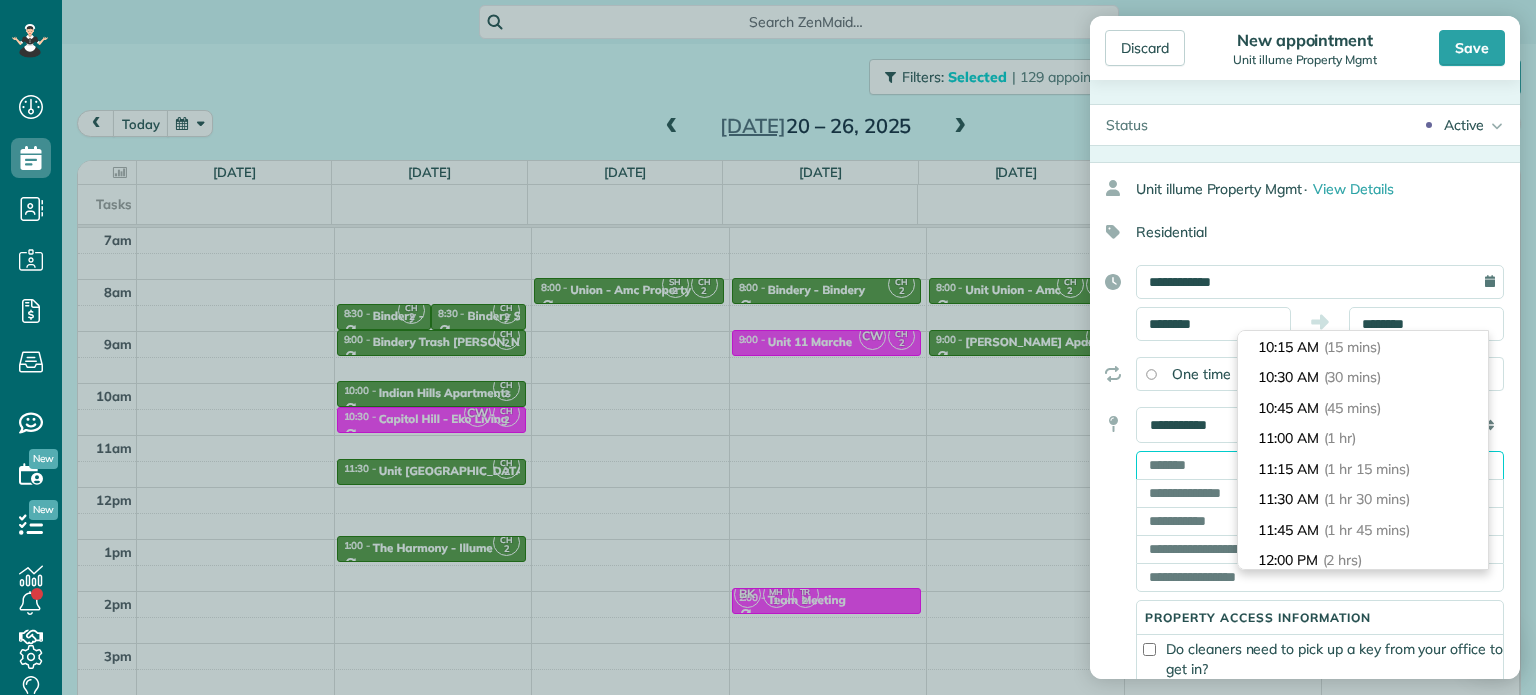 click at bounding box center (1320, 465) 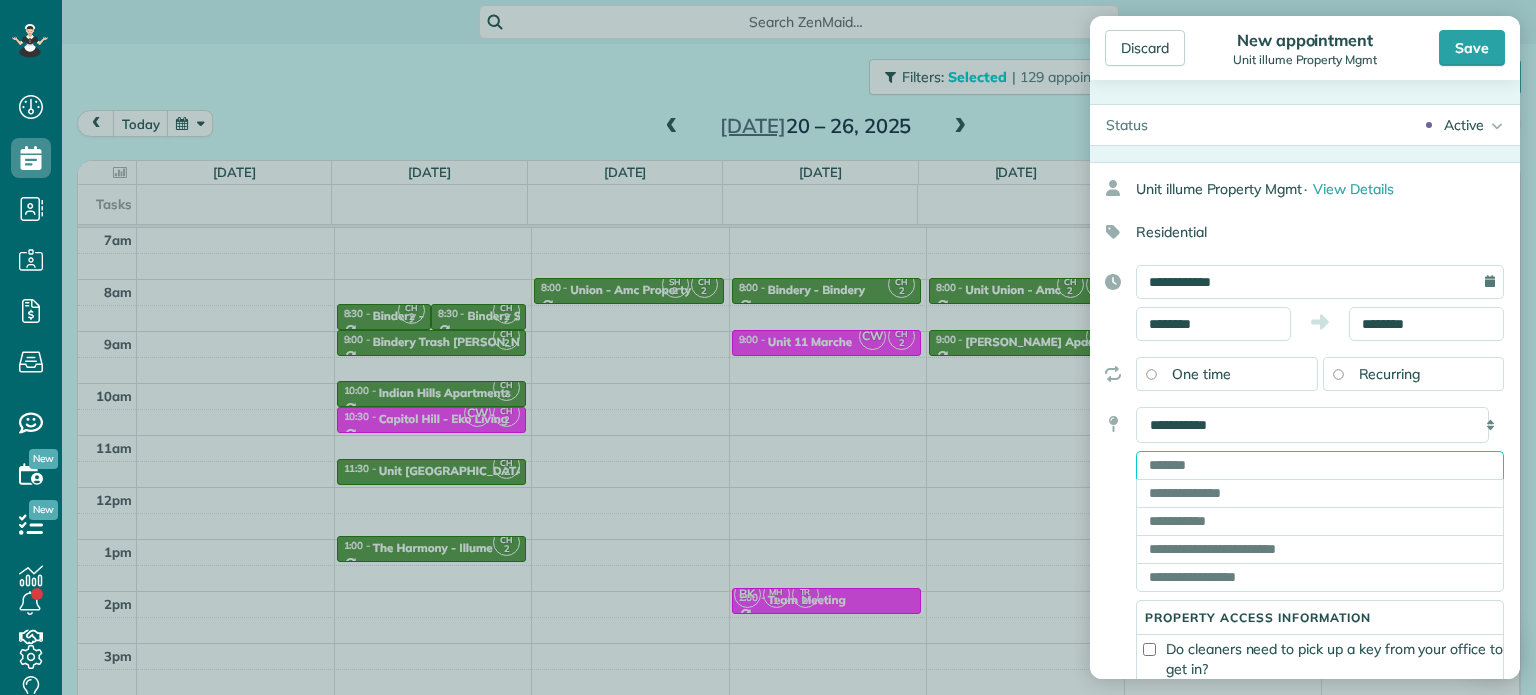 paste on "**********" 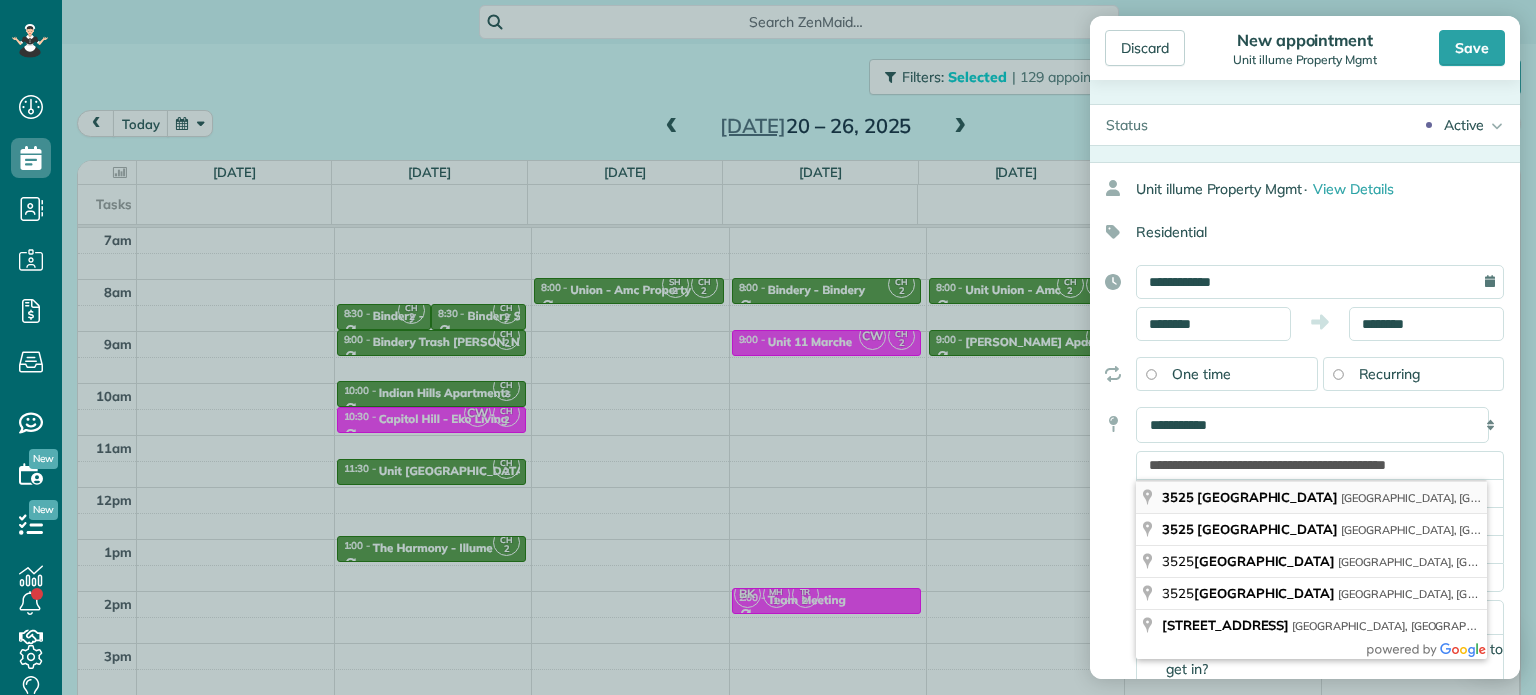 type on "**********" 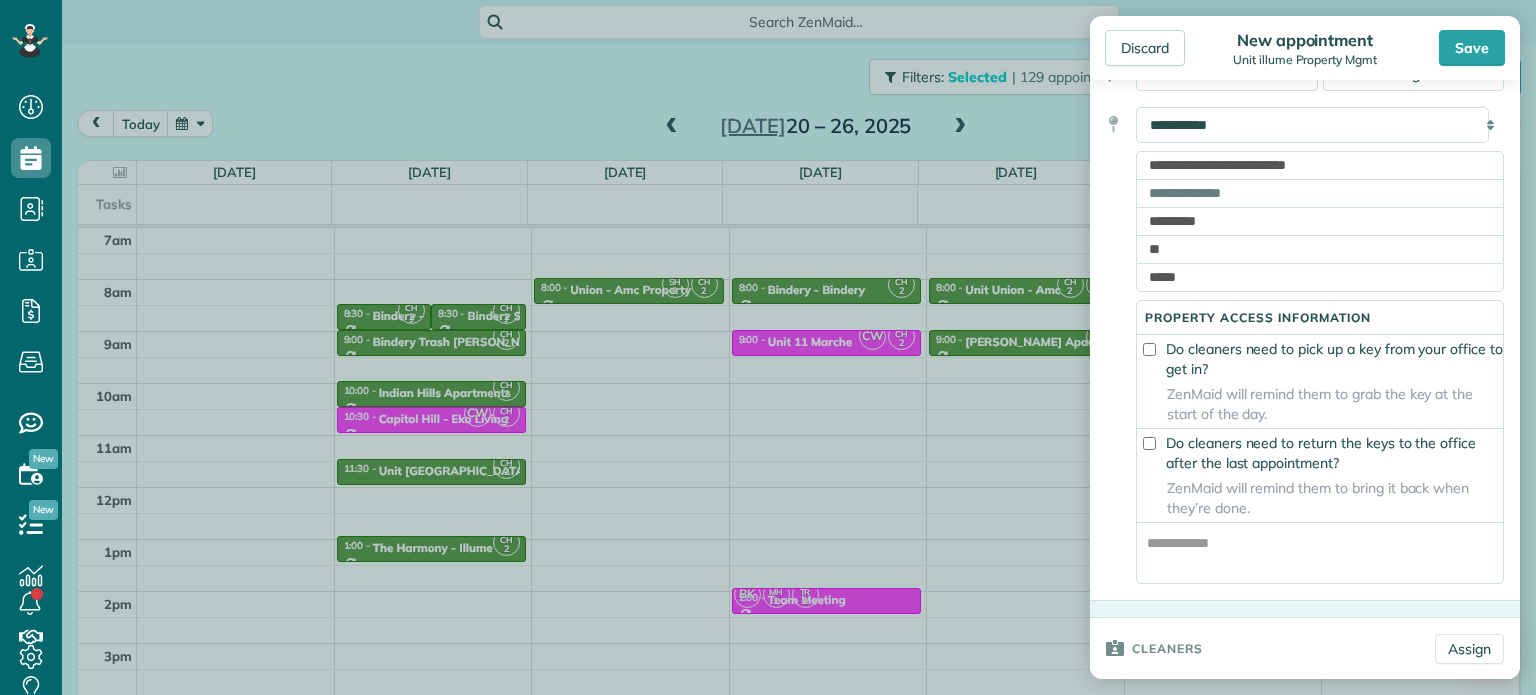 scroll, scrollTop: 500, scrollLeft: 0, axis: vertical 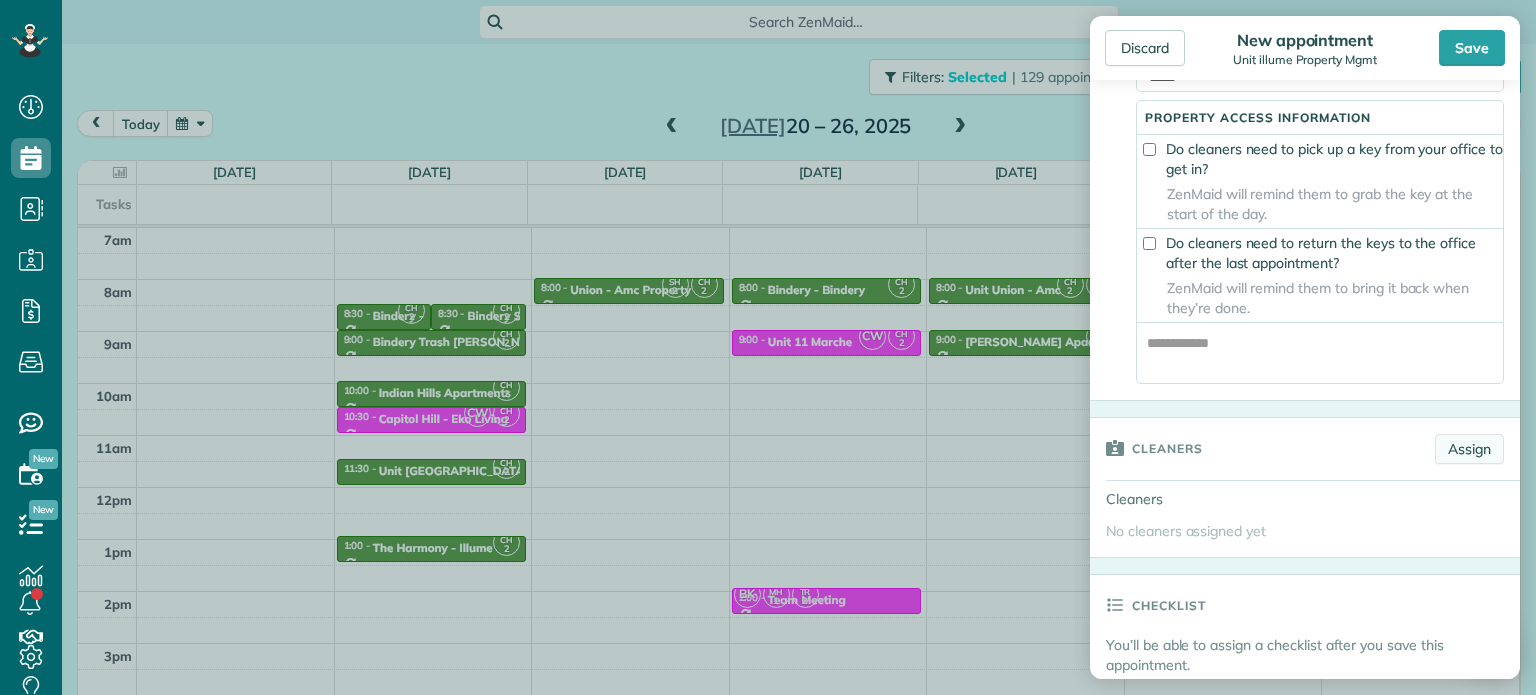 click on "Assign" at bounding box center [1469, 449] 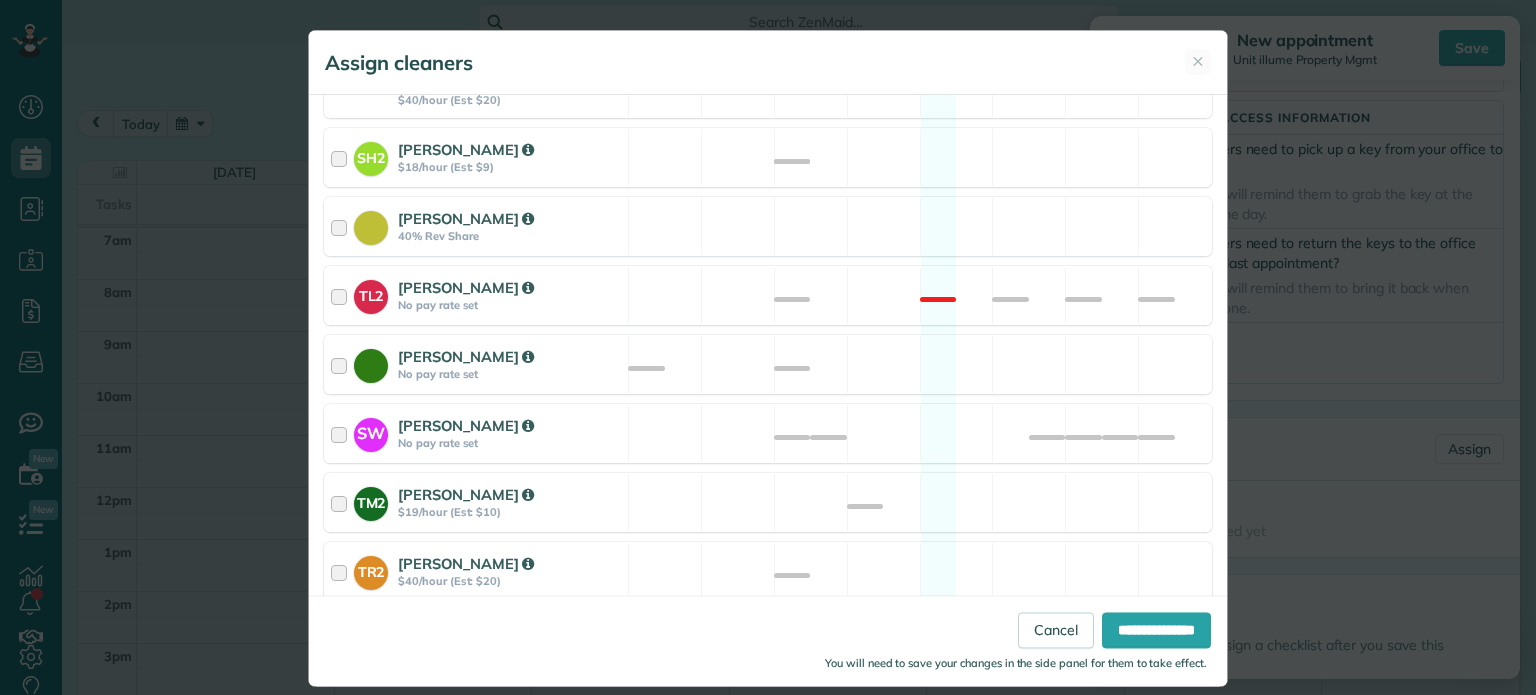 scroll, scrollTop: 800, scrollLeft: 0, axis: vertical 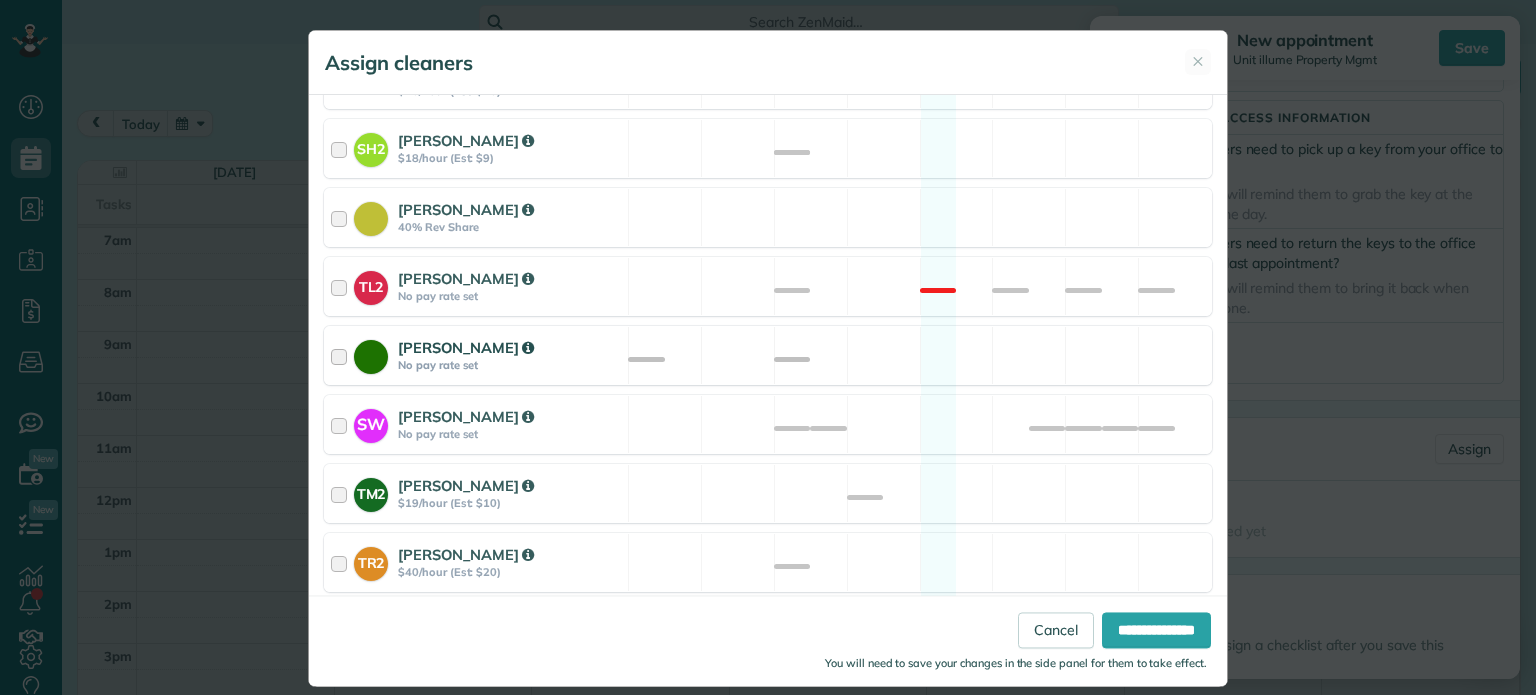 click on "[PERSON_NAME]
No pay rate set
Available" at bounding box center (768, 355) 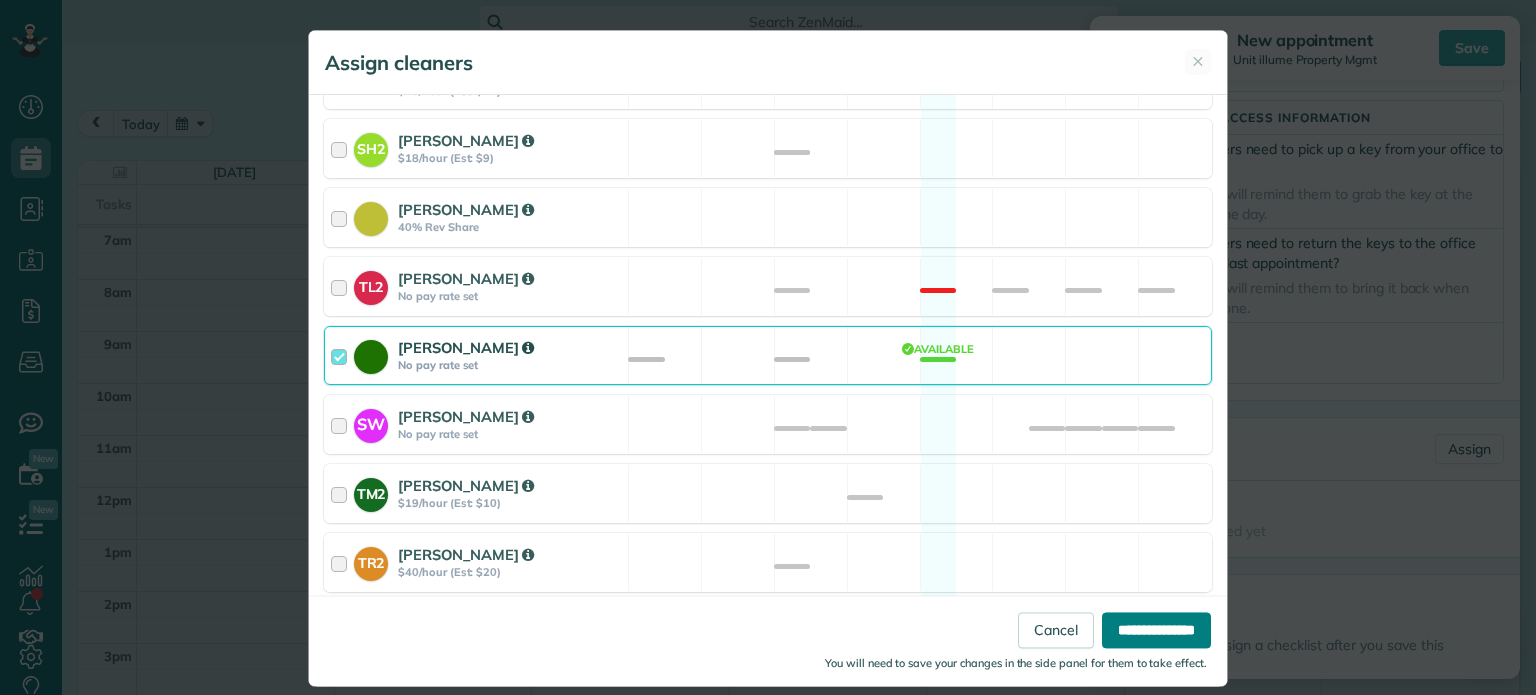 click on "**********" at bounding box center (1156, 631) 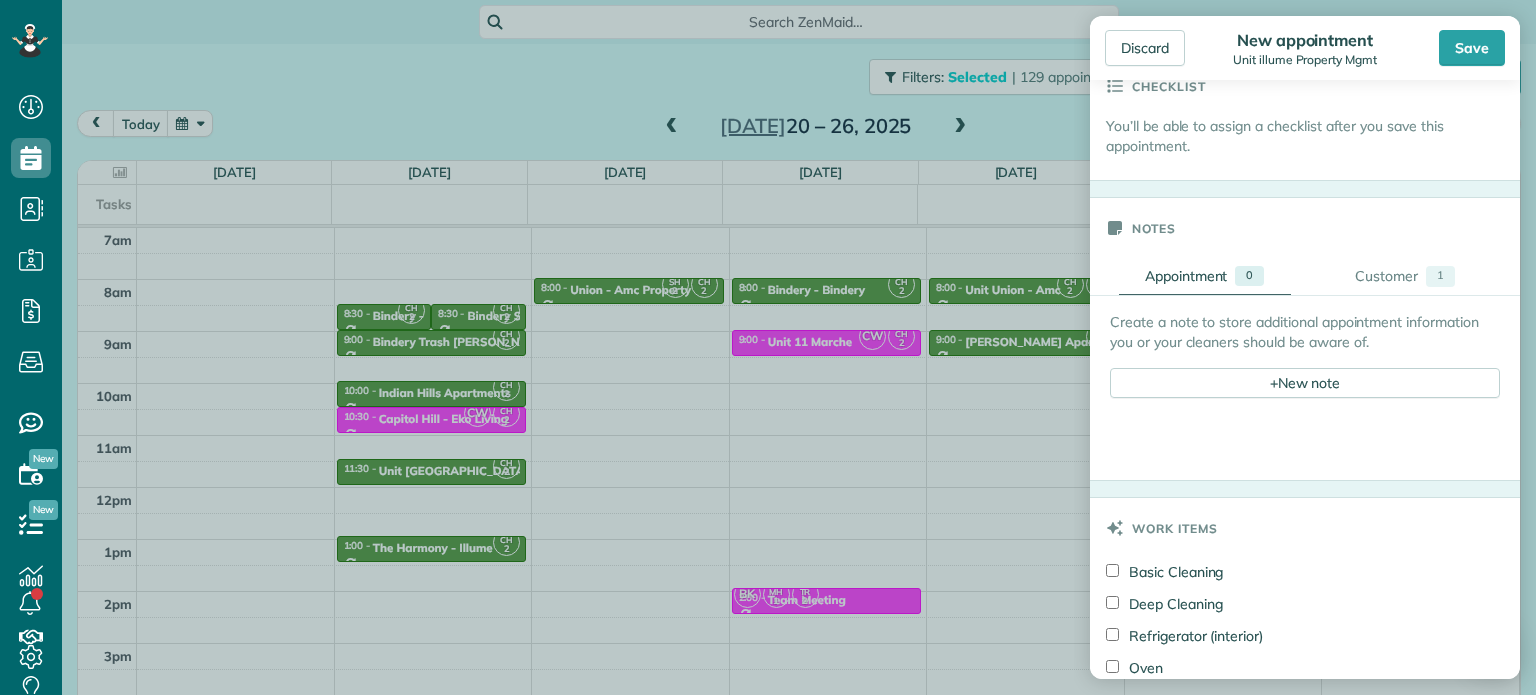 scroll, scrollTop: 1100, scrollLeft: 0, axis: vertical 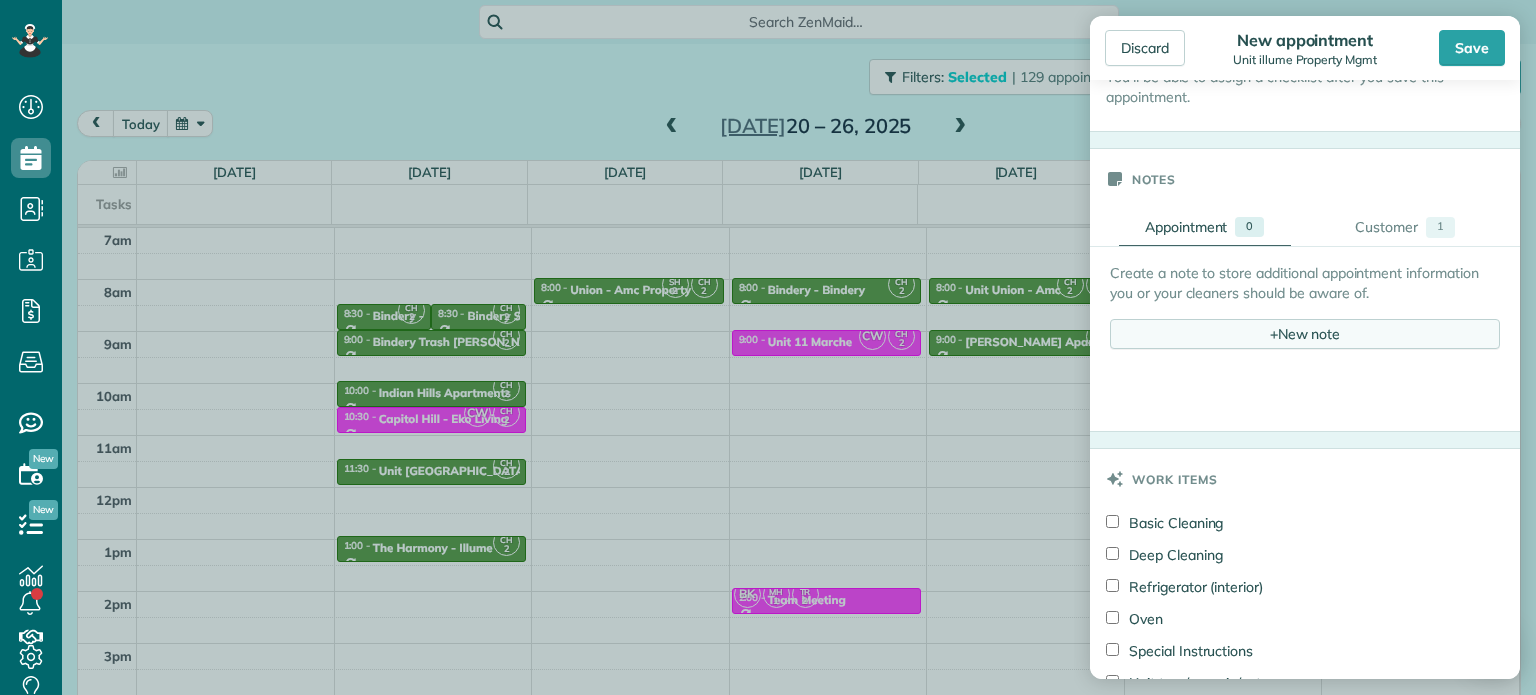 click on "+" at bounding box center (1274, 333) 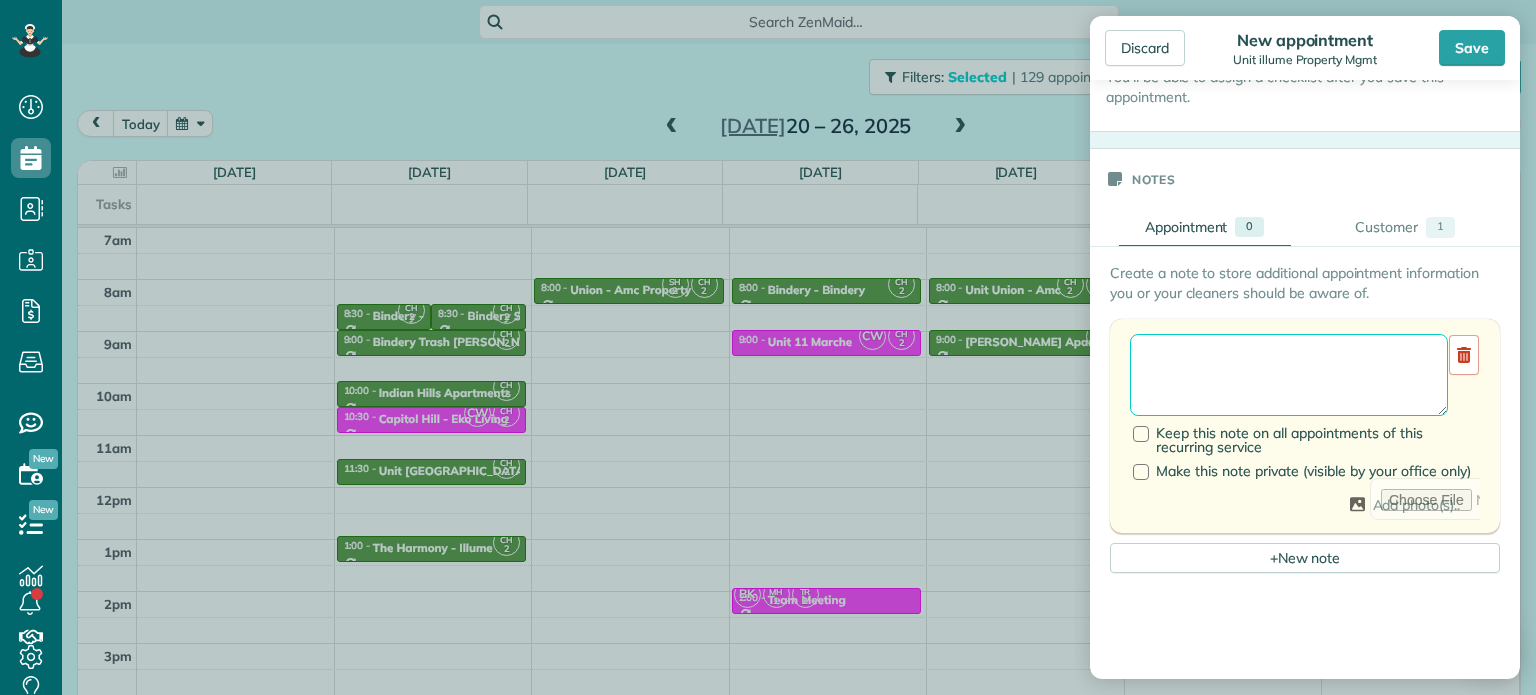 click at bounding box center (1289, 375) 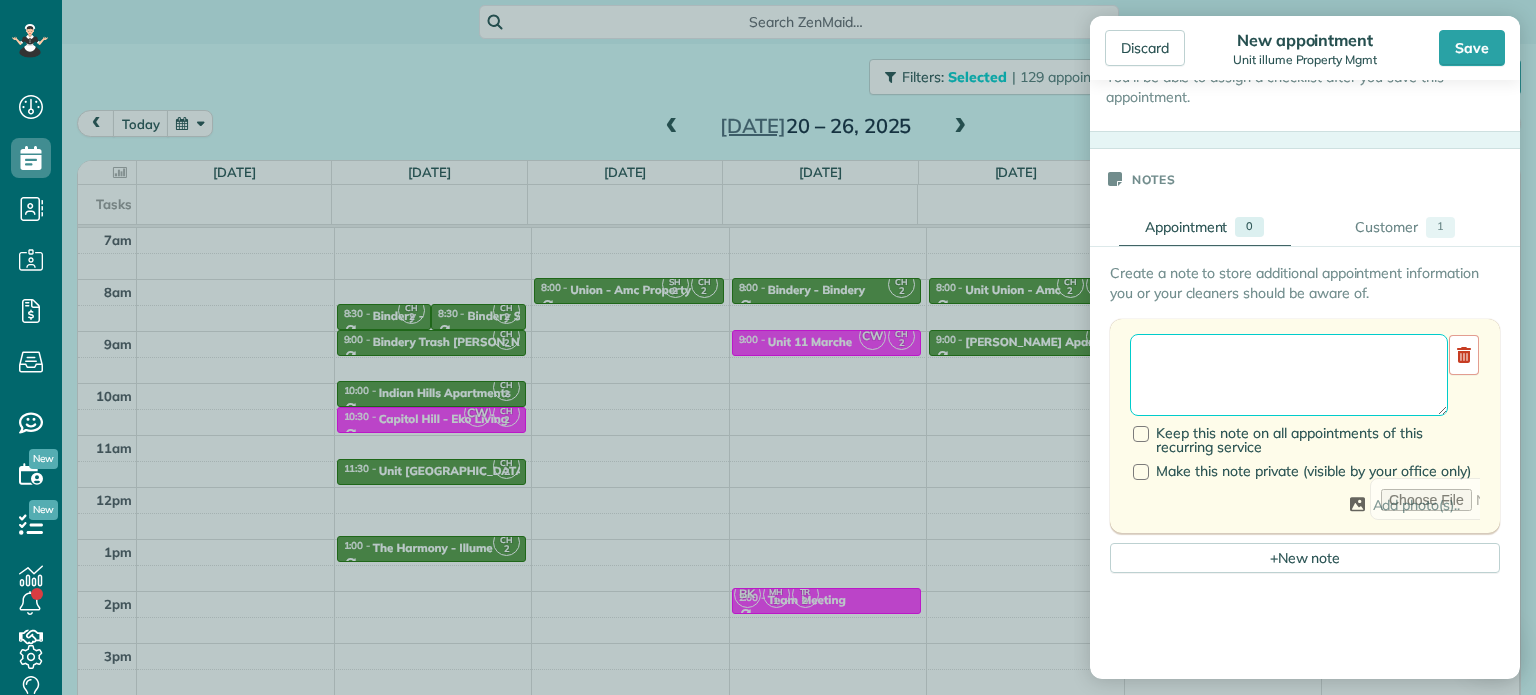 paste on "**********" 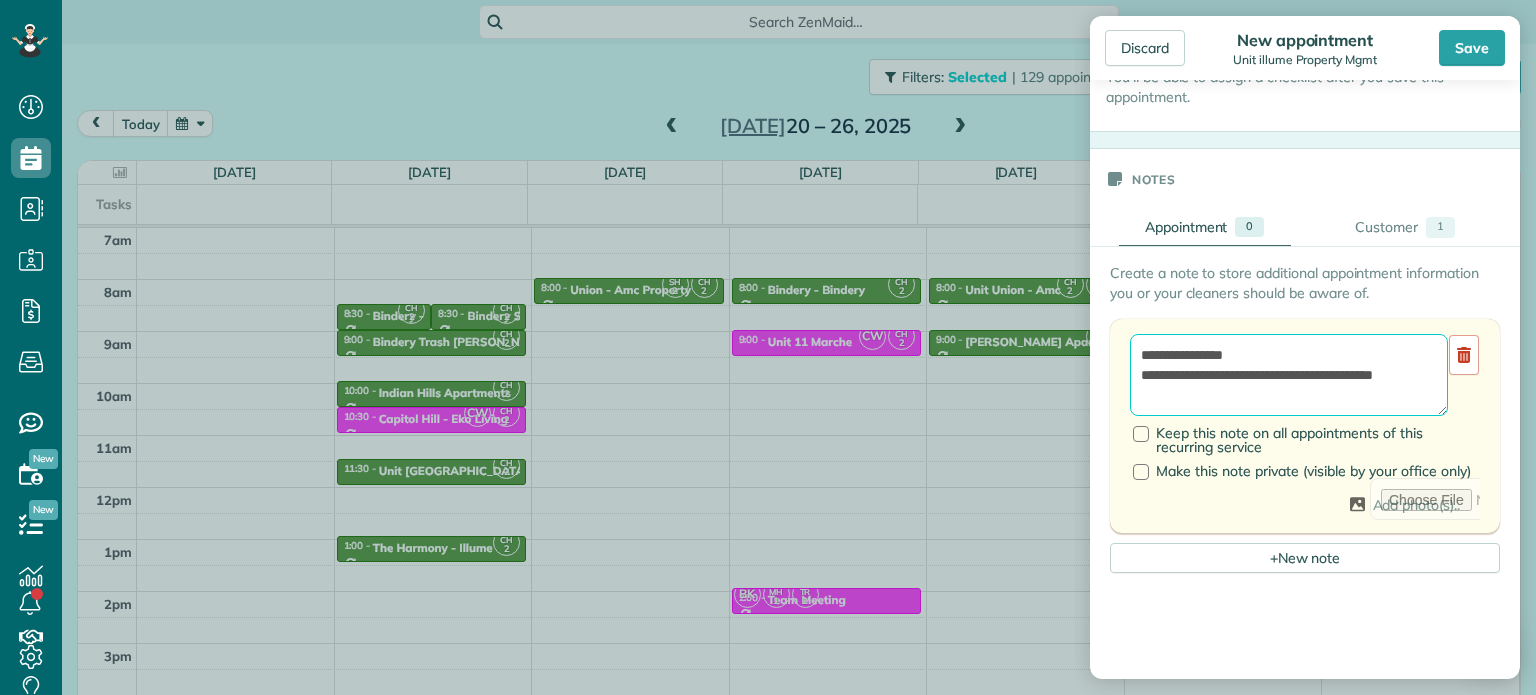 scroll, scrollTop: 8, scrollLeft: 0, axis: vertical 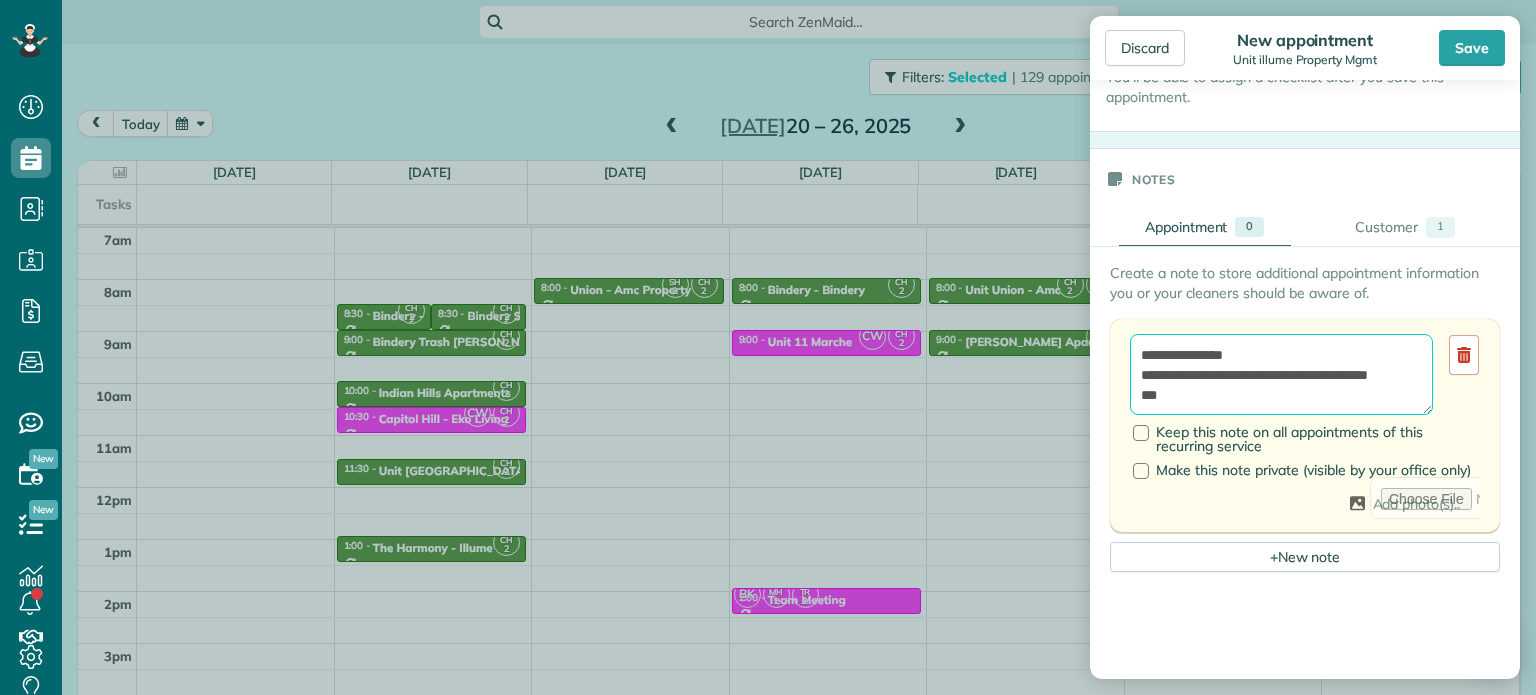 paste on "*********" 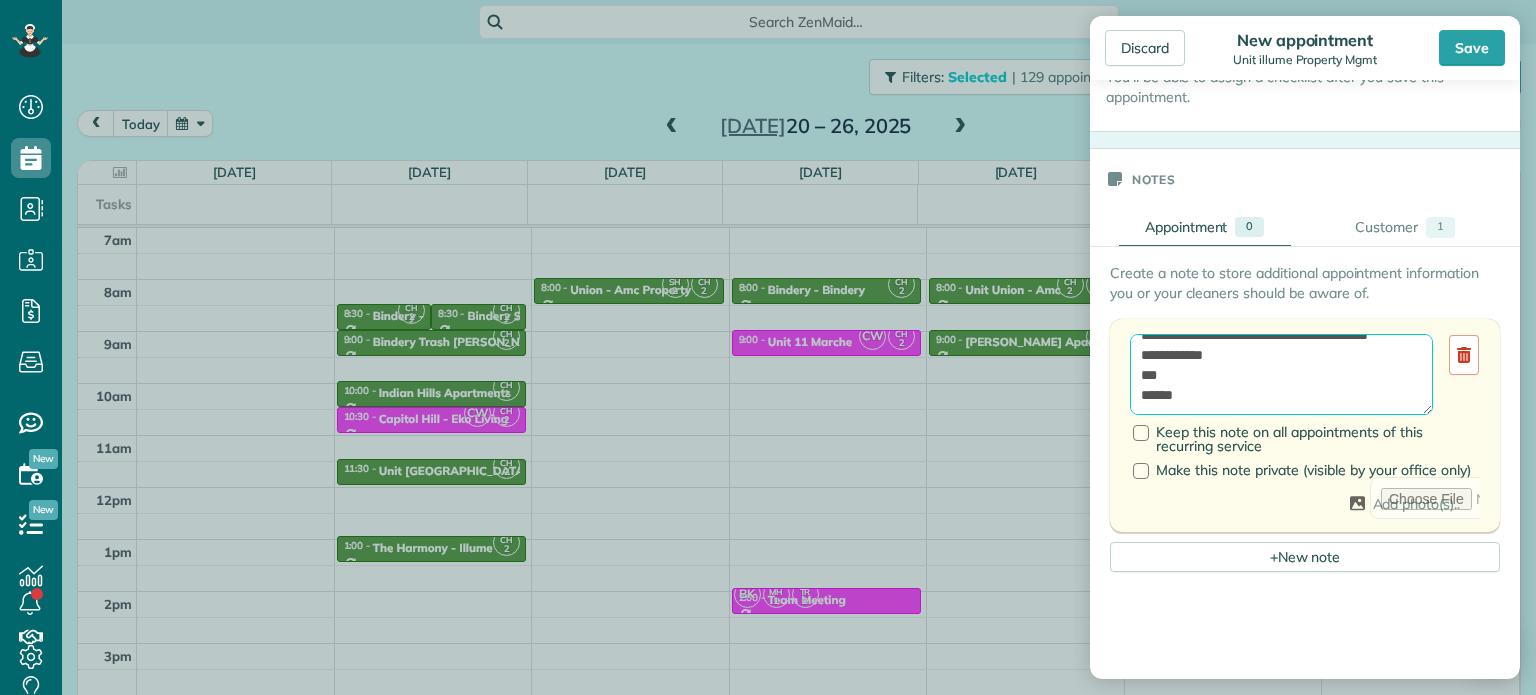 scroll, scrollTop: 88, scrollLeft: 0, axis: vertical 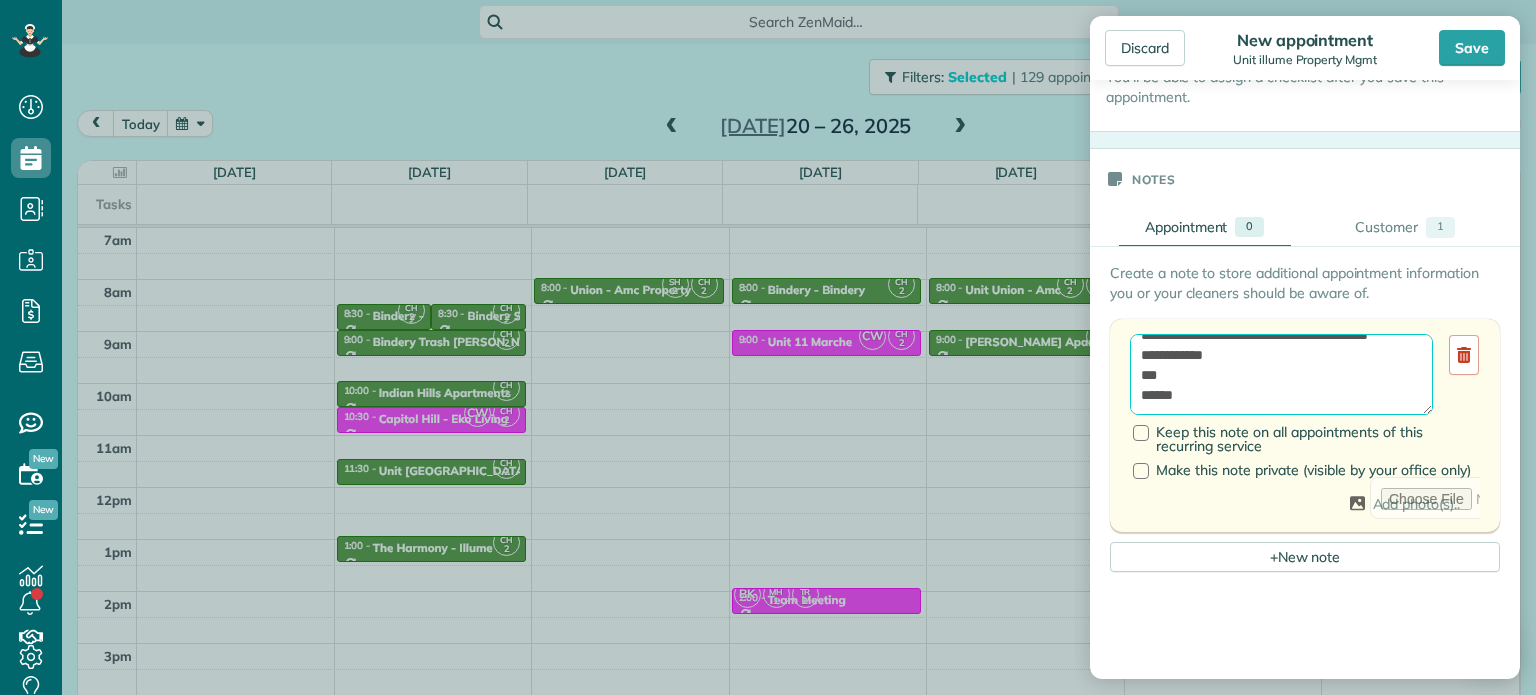 paste on "**********" 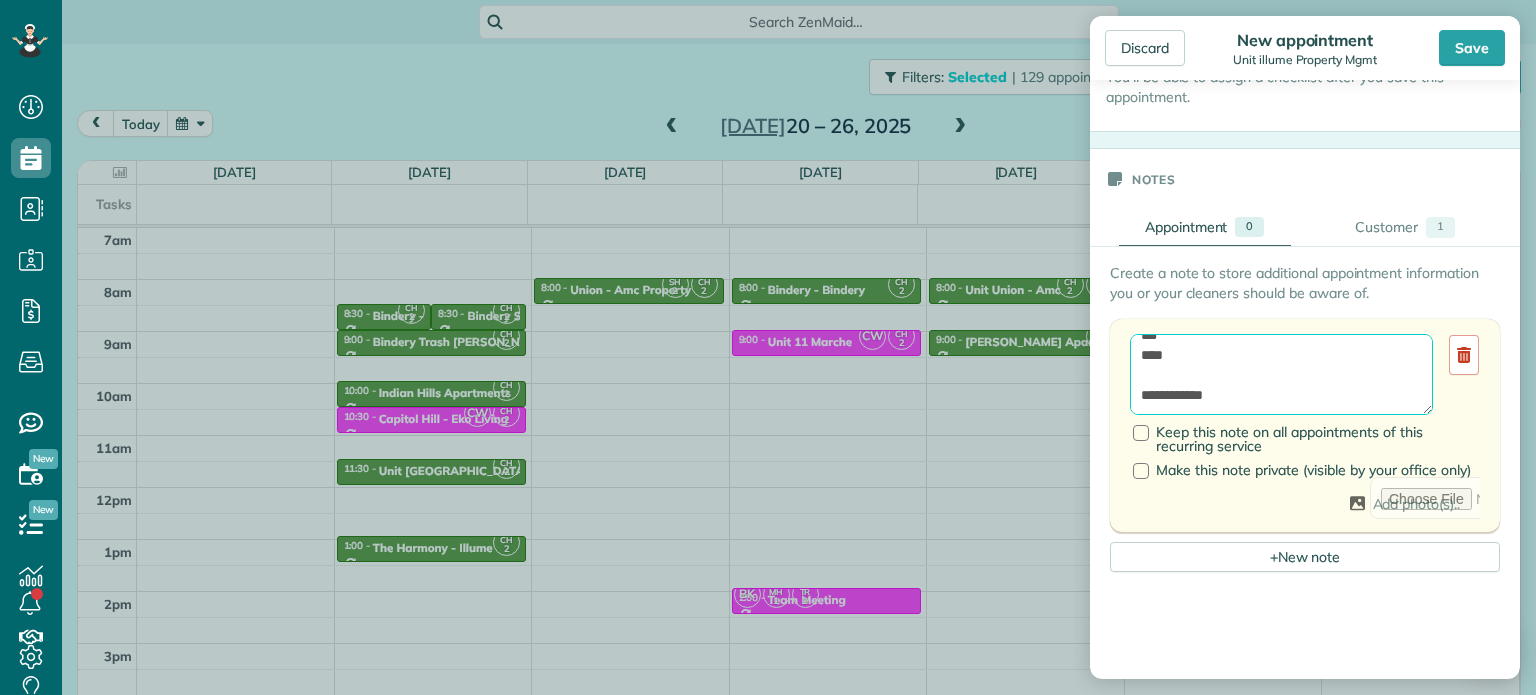 scroll, scrollTop: 0, scrollLeft: 0, axis: both 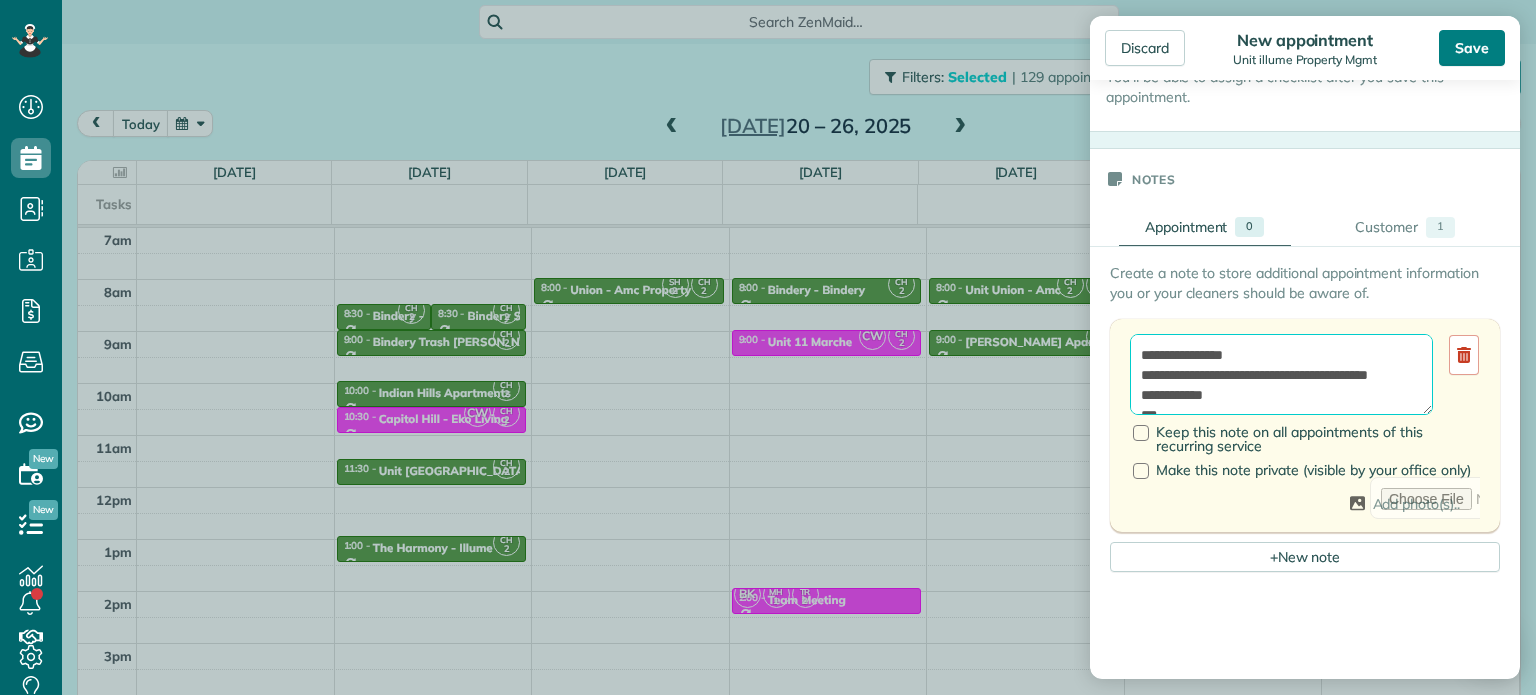 type on "**********" 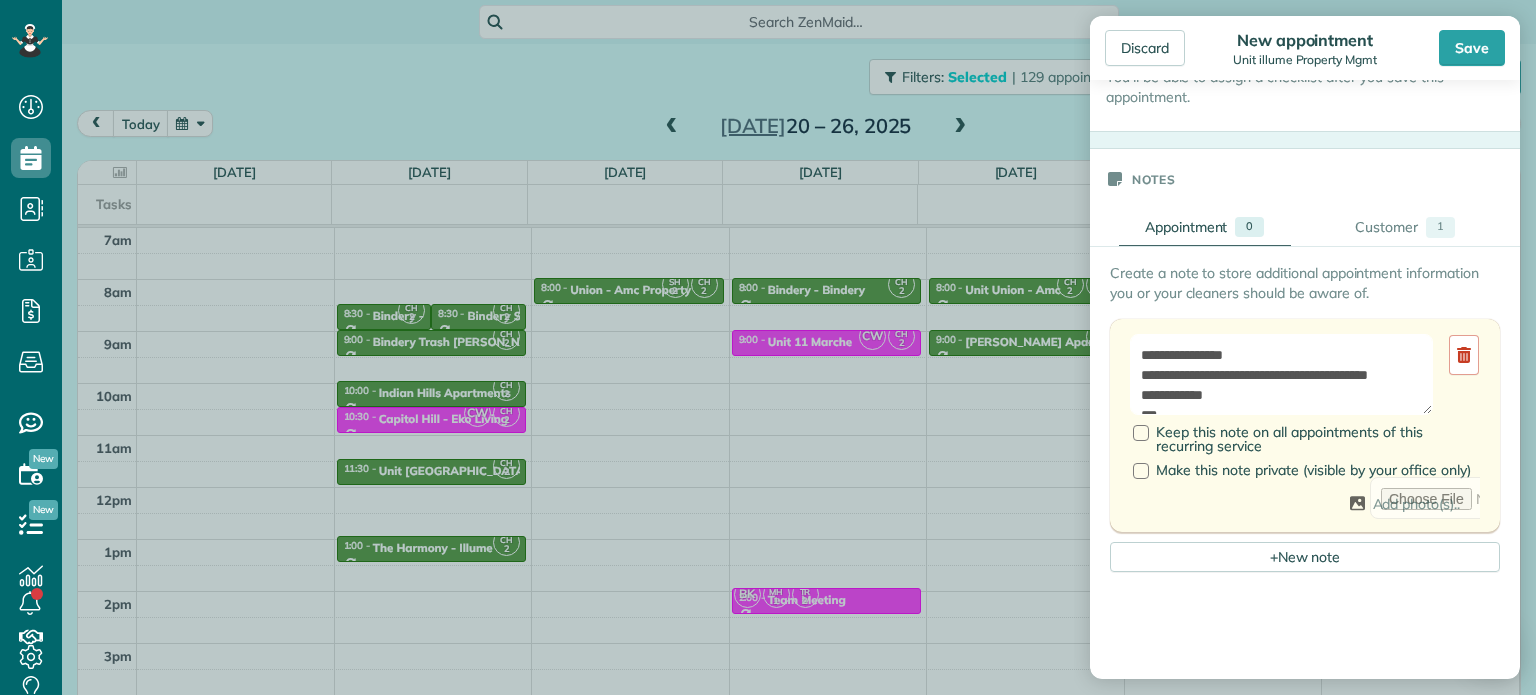 click on "Save" at bounding box center [1472, 48] 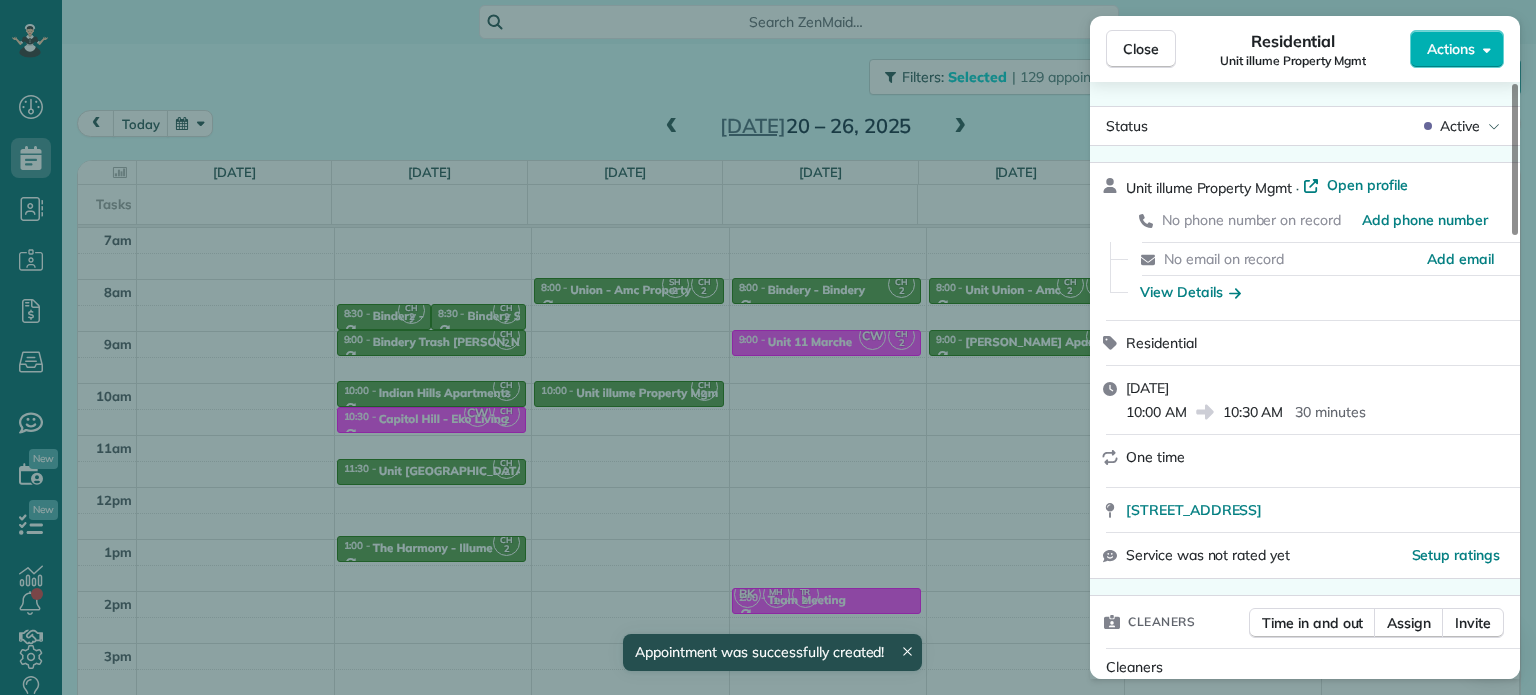 click on "Close Residential Unit illume Property Mgmt Actions Status Active Unit illume Property Mgmt · Open profile No phone number on record Add phone number No email on record Add email View Details Residential [DATE] 10:00 AM 10:30 AM 30 minutes One time [STREET_ADDRESS] Service was not rated yet Setup ratings Cleaners Time in and out Assign Invite Cleaners [PERSON_NAME] 10:00 AM 10:30 AM Checklist Try Now Keep this appointment up to your standards. Stay on top of every detail, keep your cleaners organised, and your client happy. Assign a checklist Watch a 5 min demo Billing Billing actions Price $0.00 Overcharge $0.00 Discount $0.00 Coupon discount - Primary tax - Secondary tax - Total appointment price $0.00 Tips collected New feature! $0.00 [PERSON_NAME] as paid Total including tip $0.00 Get paid online in no-time! Send an invoice and reward your cleaners with tips Charge customer credit card Appointment custom fields No custom fields to display Work items Notes Appointment 1" at bounding box center (768, 347) 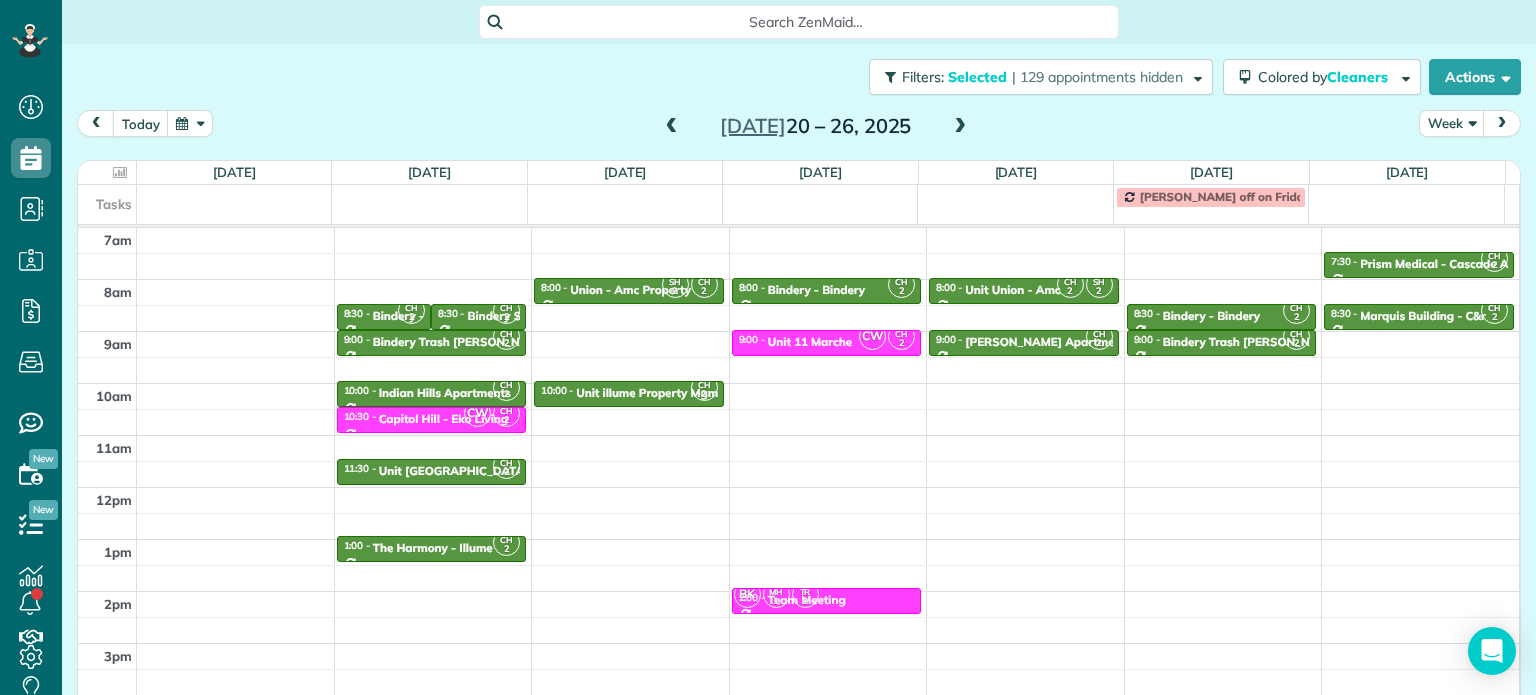 click at bounding box center [672, 127] 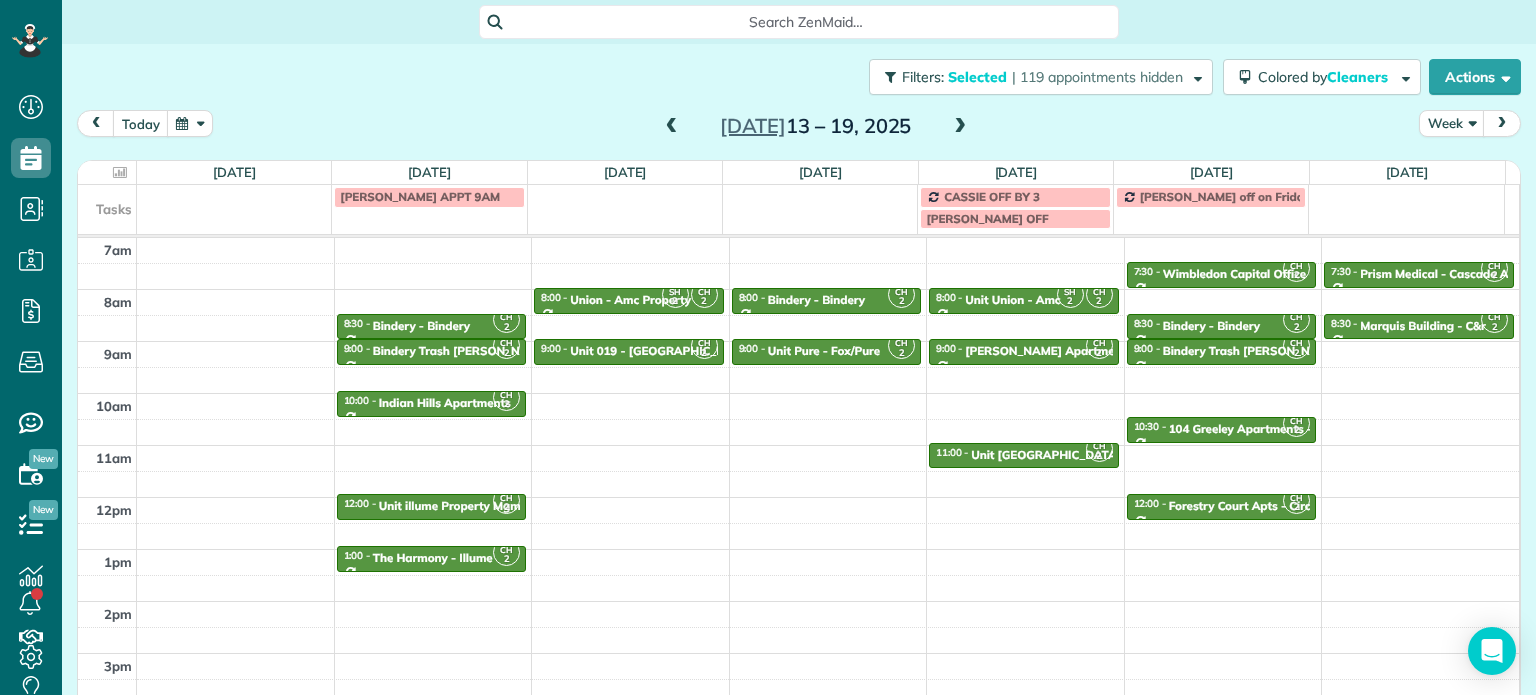 click at bounding box center [672, 127] 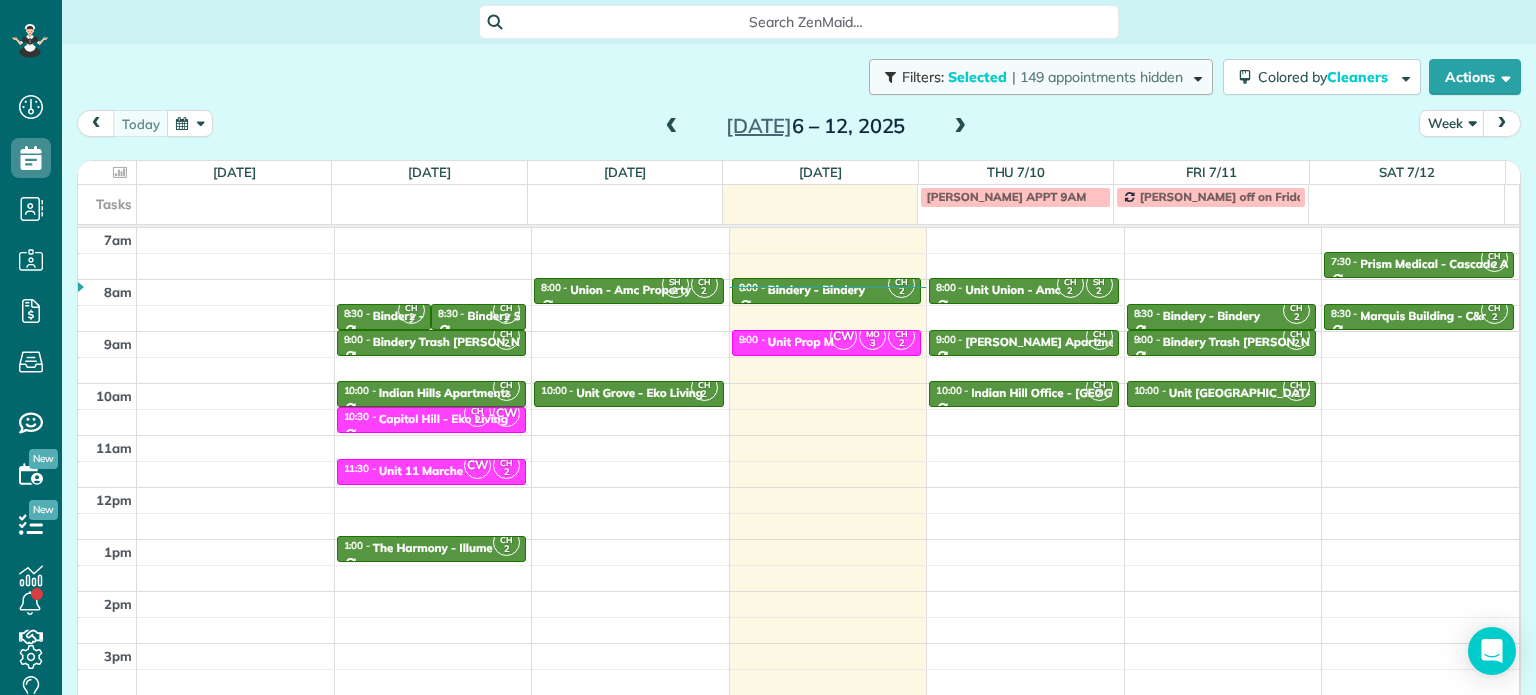 click on "|  149 appointments hidden" at bounding box center [1097, 77] 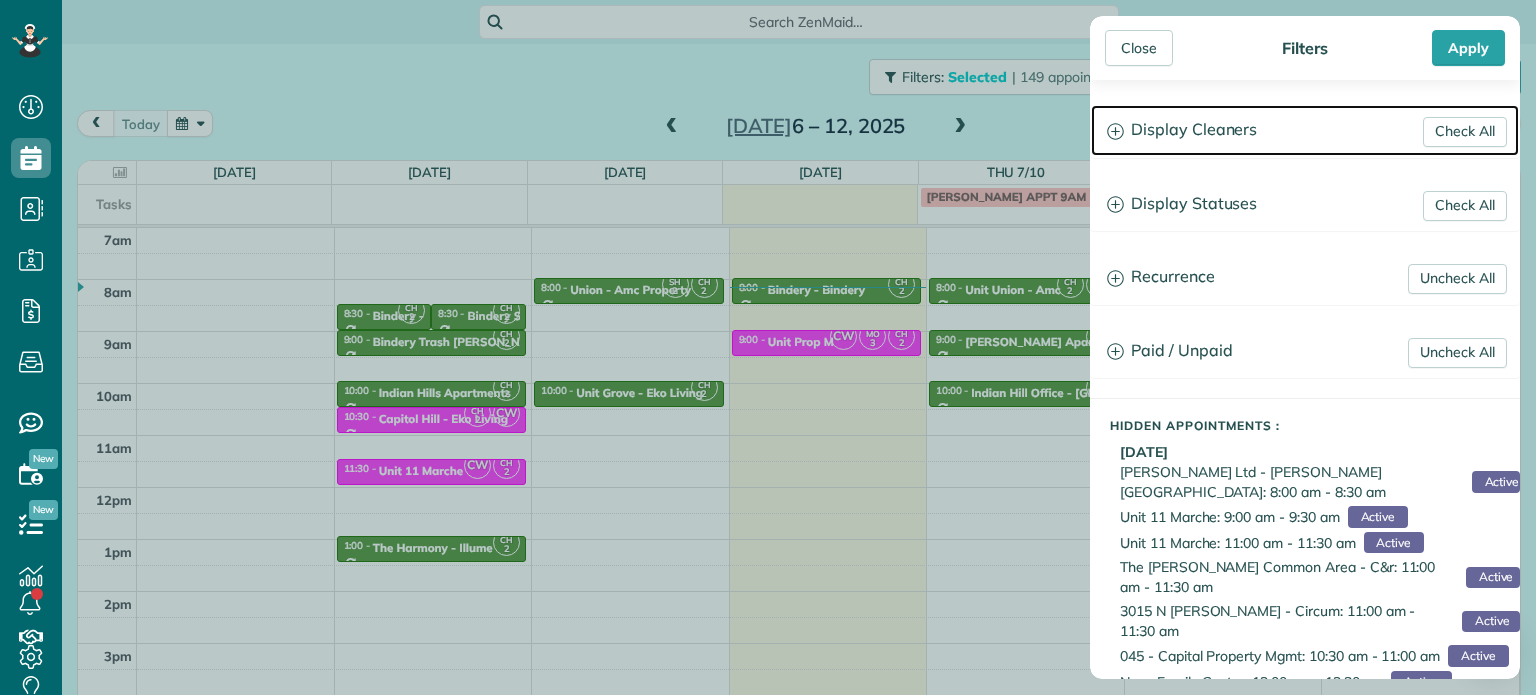 click on "Display Cleaners" at bounding box center (1305, 130) 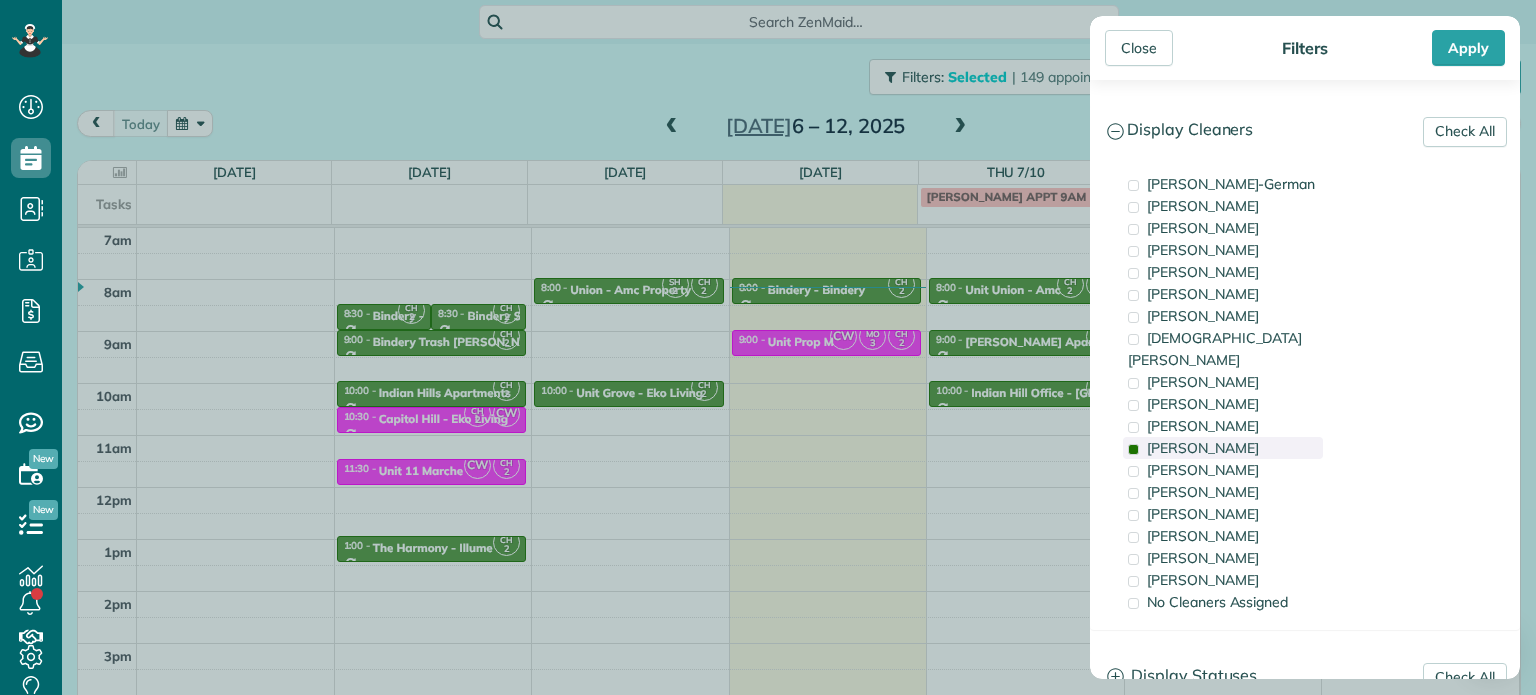 click on "[PERSON_NAME]" at bounding box center (1223, 448) 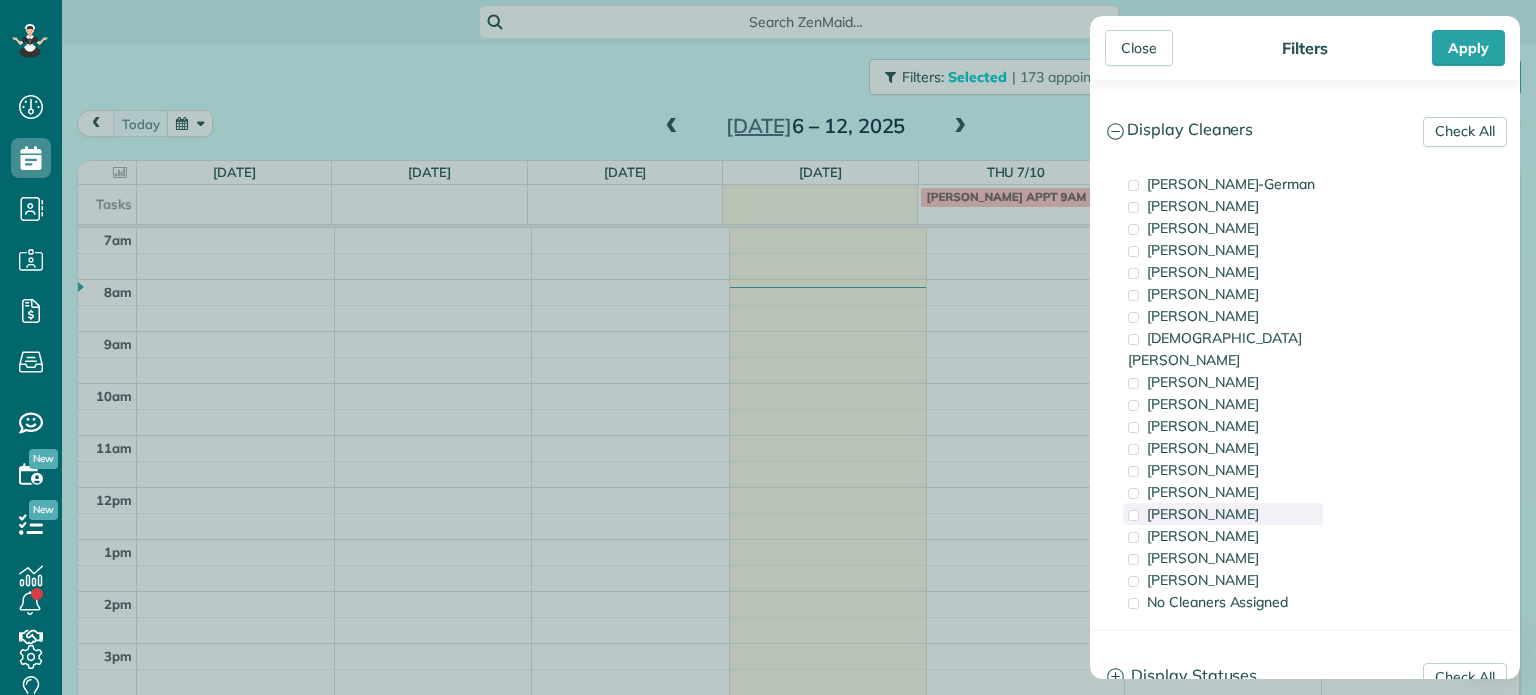 click on "[PERSON_NAME]" at bounding box center [1223, 514] 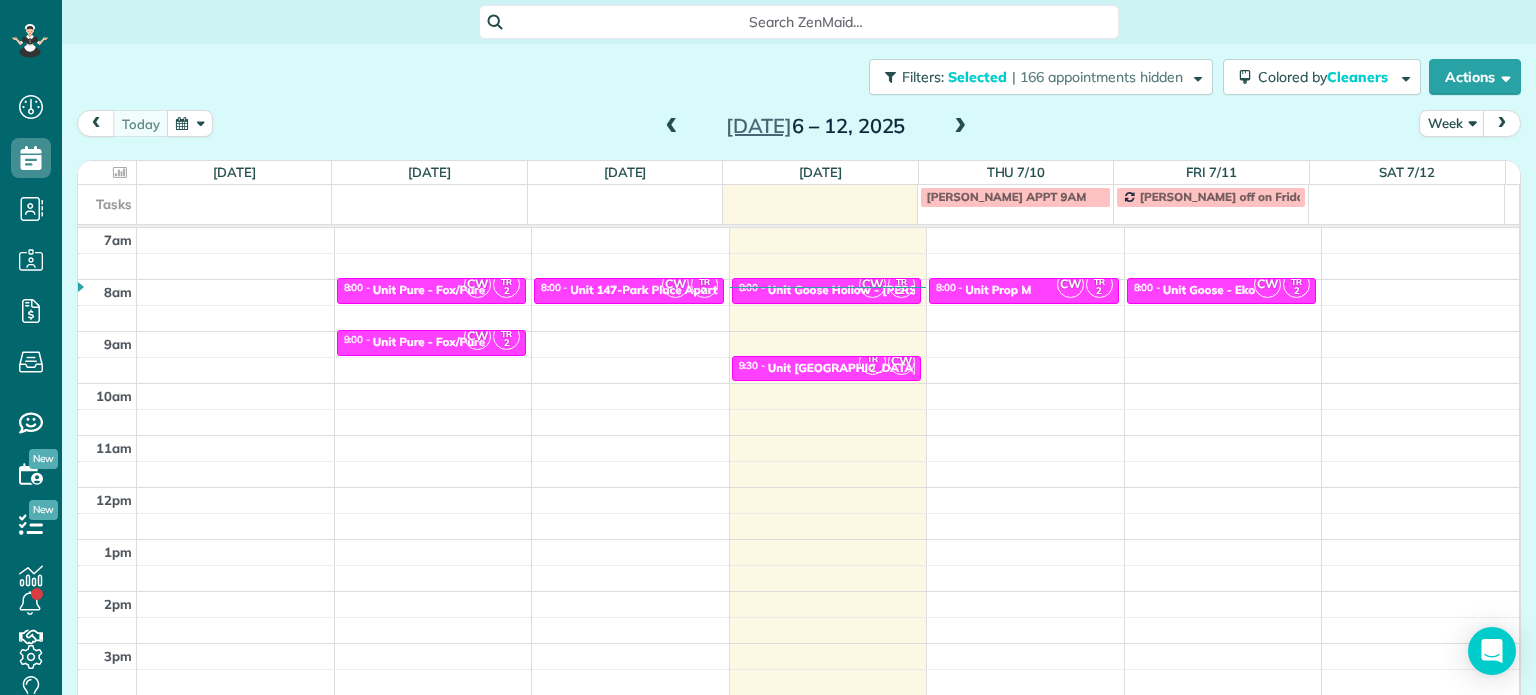 click on "Close
Filters
Apply
Check All
Display Cleaners
[PERSON_NAME]-German
[PERSON_NAME]
[PERSON_NAME]
[PERSON_NAME]
[PERSON_NAME]
[PERSON_NAME]
[PERSON_NAME]" at bounding box center [768, 347] 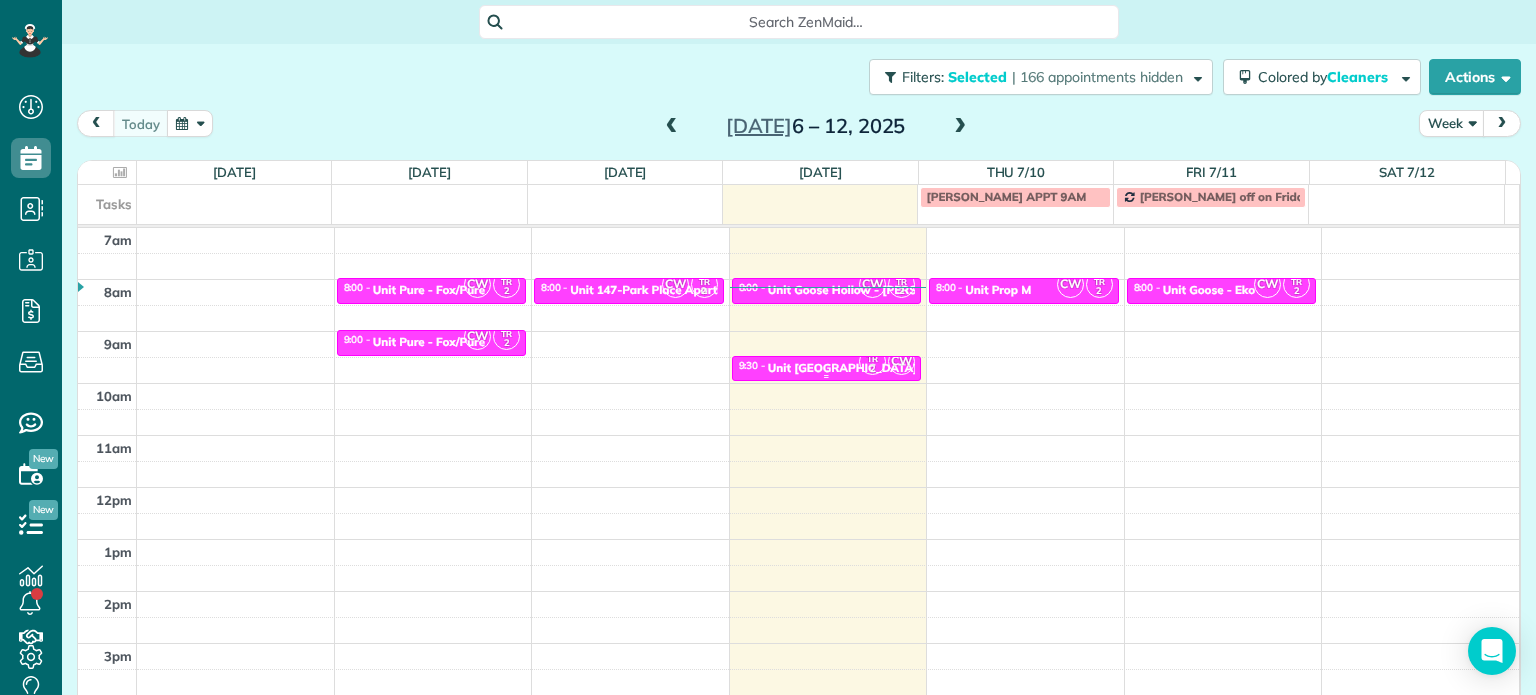 click on "2" at bounding box center (872, 369) 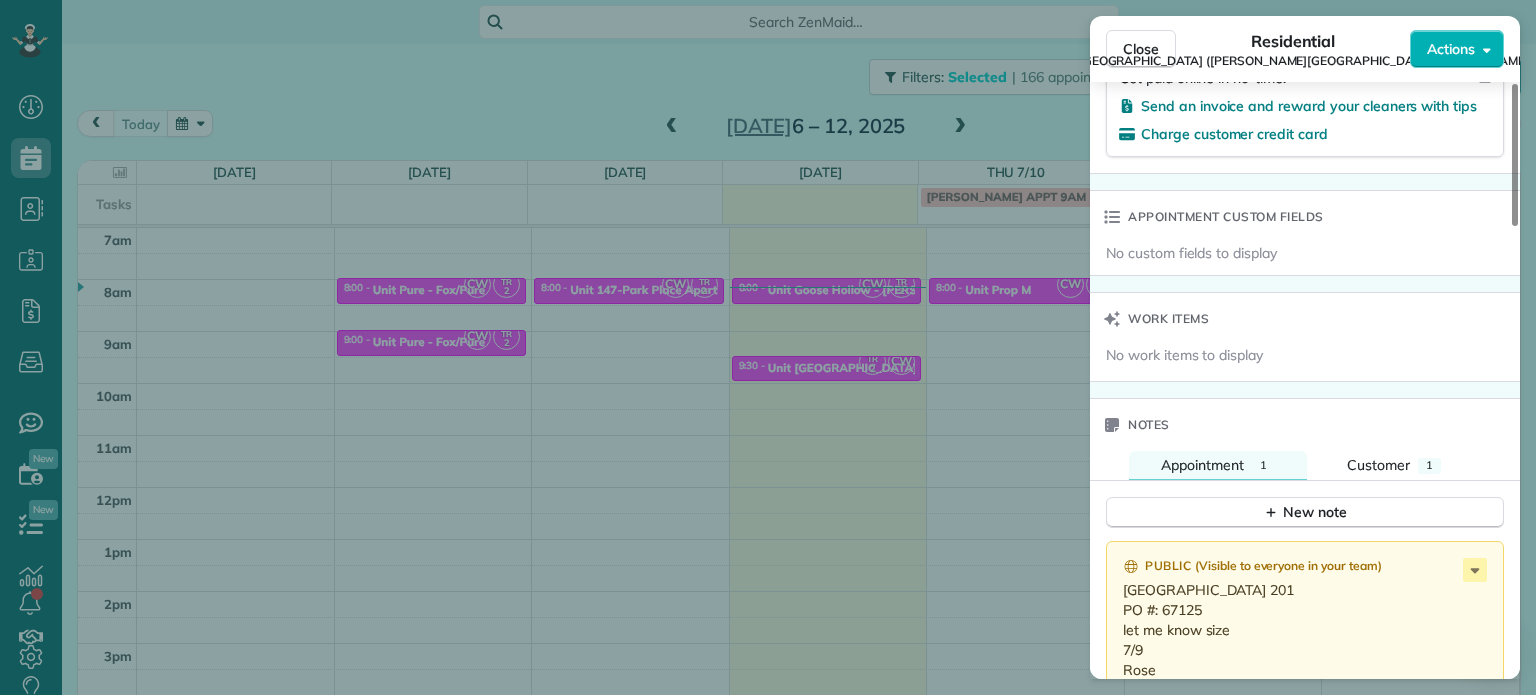 scroll, scrollTop: 1500, scrollLeft: 0, axis: vertical 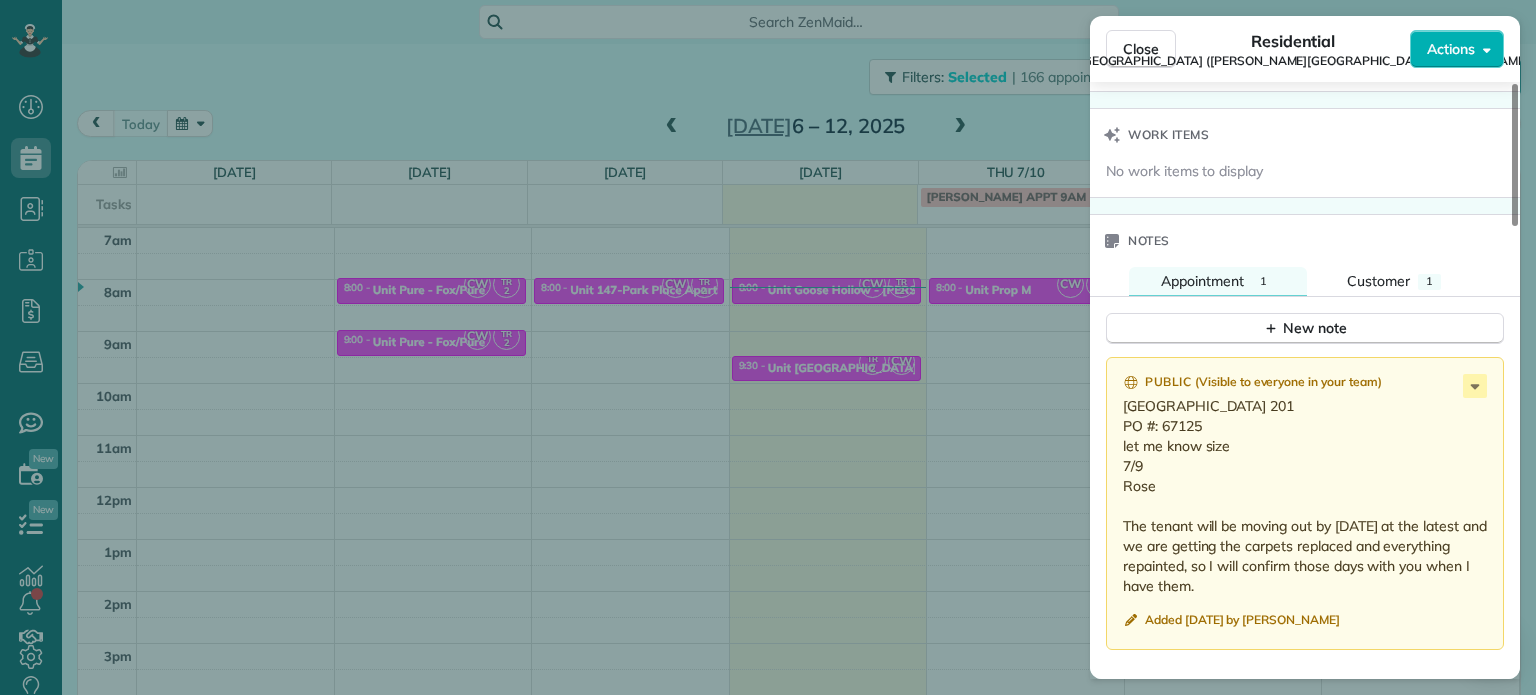 click on "Close Residential Unit [GEOGRAPHIC_DATA] Apartments ([PERSON_NAME] & [PERSON_NAME]) Actions Status Active Unit [GEOGRAPHIC_DATA] Apartments ([PERSON_NAME][GEOGRAPHIC_DATA][PERSON_NAME]) · Open profile No phone number on record Add phone number [EMAIL_ADDRESS][DOMAIN_NAME] Copy View Details Residential [DATE] ( [DATE] ) 9:30 AM 10:00 AM 30 minutes One time 2017 [STREET_ADDRESS][PERSON_NAME] Service was not rated yet Setup ratings Cleaners Time in and out Assign Invite Cleaners [PERSON_NAME]-German 9:30 AM 10:00 AM [PERSON_NAME] 9:30 AM 10:00 AM Checklist Try Now Keep this appointment up to your standards. Stay on top of every detail, keep your cleaners organised, and your client happy. Assign a checklist Watch a 5 min demo Billing Billing actions Price $0.00 Overcharge $0.00 Discount $0.00 Coupon discount - Primary tax - Secondary tax - Total appointment price $0.00 Tips collected New feature! $0.00 [PERSON_NAME] as paid Total including tip $0.00 Get paid online in no-time! Send an invoice and reward your cleaners with tips Work items 1 1" at bounding box center [768, 347] 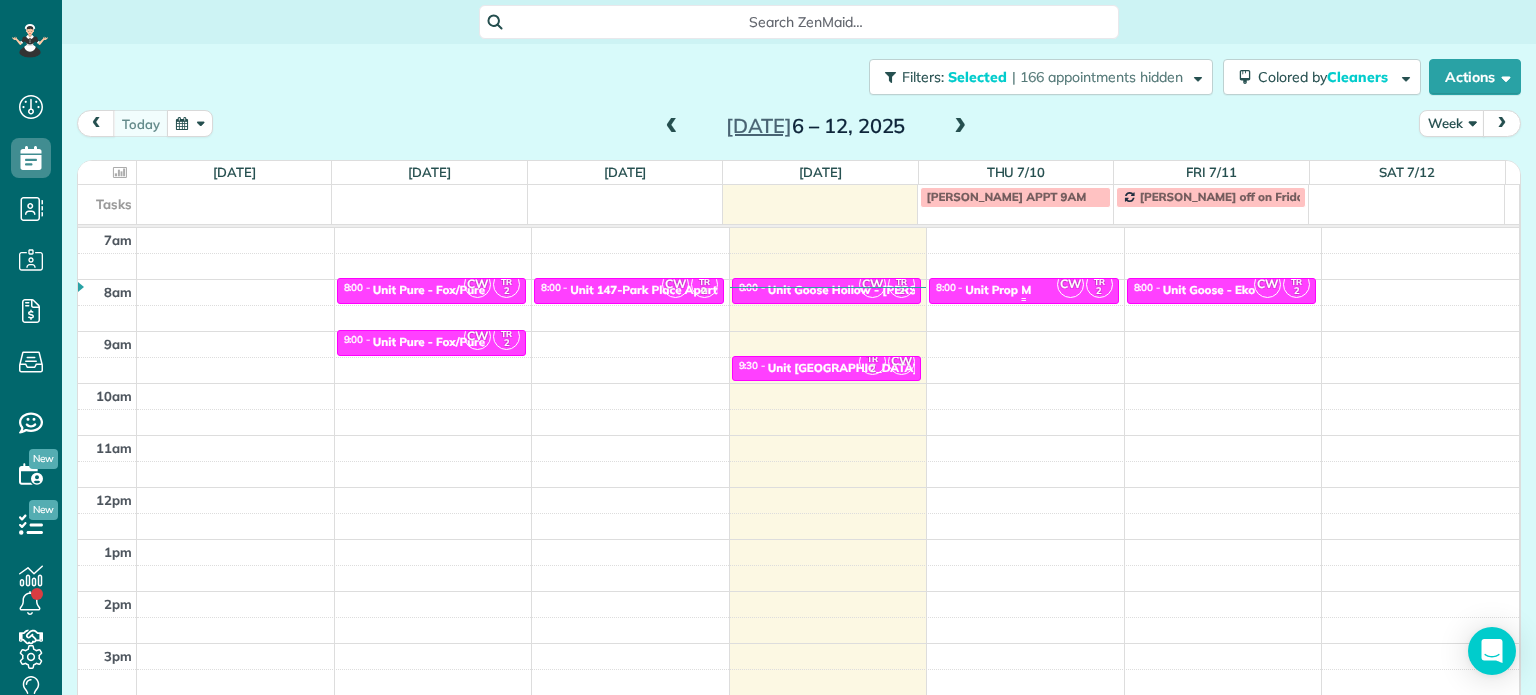 click on "Unit Prop M" at bounding box center (998, 290) 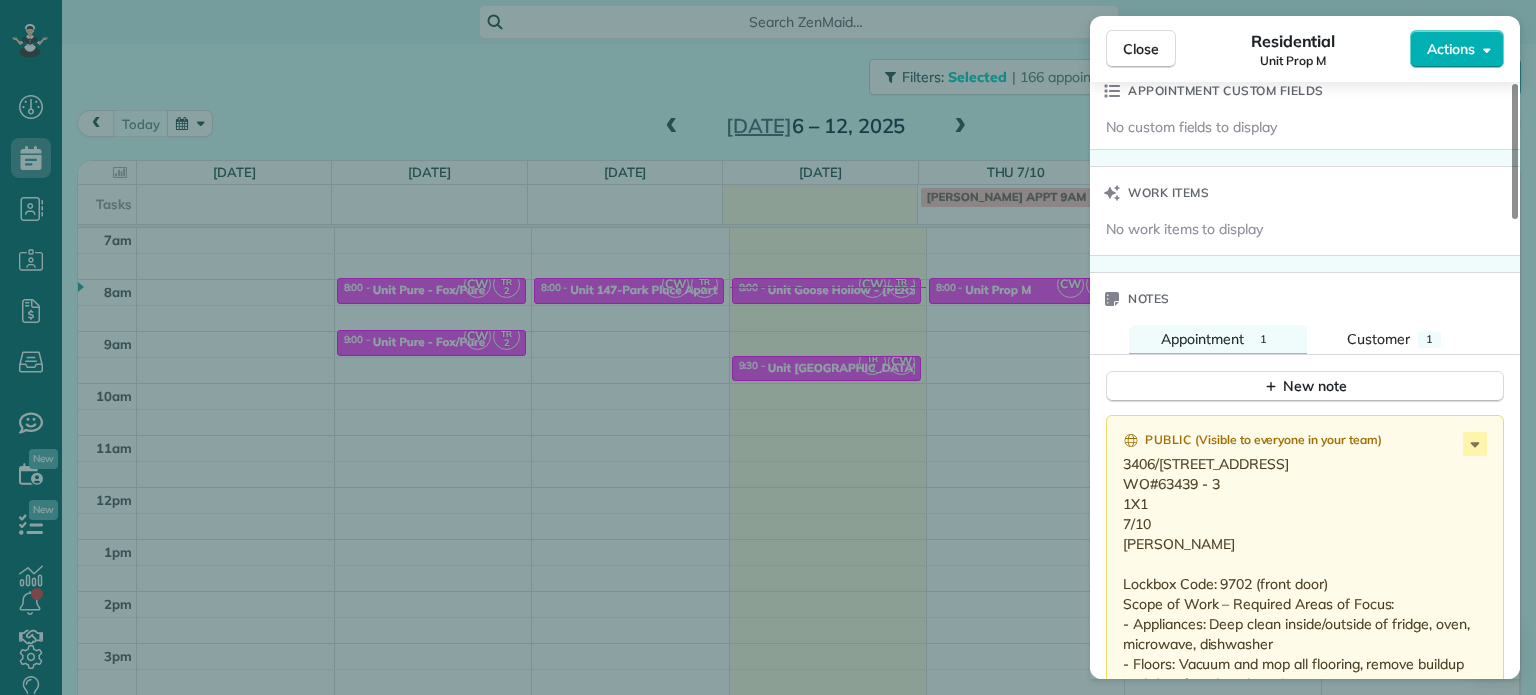 scroll, scrollTop: 1700, scrollLeft: 0, axis: vertical 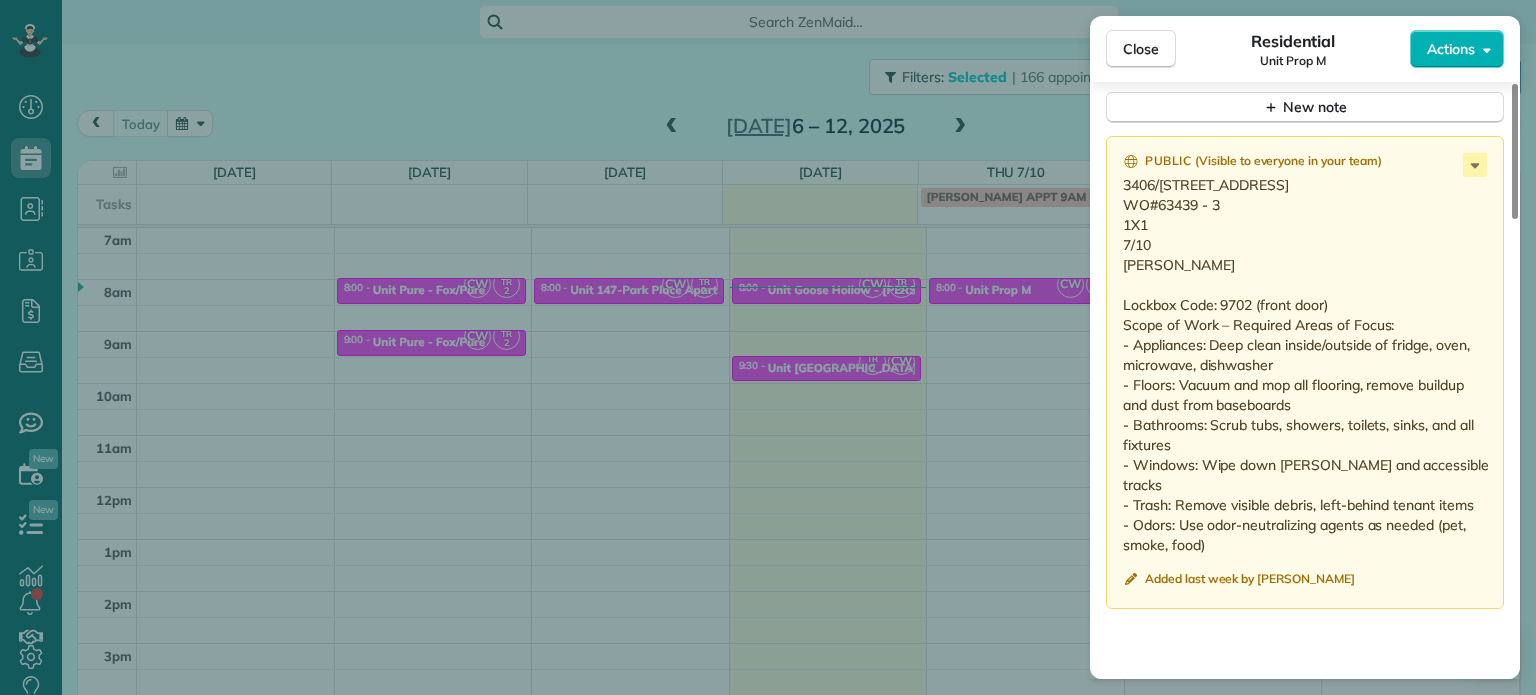 click on "Close Residential Unit Prop M Actions Status Active Unit Prop M · Open profile No phone number on record Add phone number No email on record Add email View Details Residential [DATE] ( [DATE] ) 8:00 AM 8:30 AM 30 minutes One time [STREET_ADDRESS] Service was not rated yet Setup ratings Cleaners Time in and out Assign Invite Cleaners [PERSON_NAME] 8:00 AM 8:30 AM [PERSON_NAME]-German 8:00 AM 8:30 AM Checklist Try Now Keep this appointment up to your standards. Stay on top of every detail, keep your cleaners organised, and your client happy. Assign a checklist Watch a 5 min demo Billing Billing actions Price $0.00 Overcharge $0.00 Discount $0.00 Coupon discount - Primary tax - Secondary tax - Total appointment price $0.00 Tips collected New feature! $0.00 [PERSON_NAME] as paid Total including tip $0.00 Get paid online in no-time! Send an invoice and reward your cleaners with tips Charge customer credit card Appointment custom fields No custom fields to display Work items" at bounding box center [768, 347] 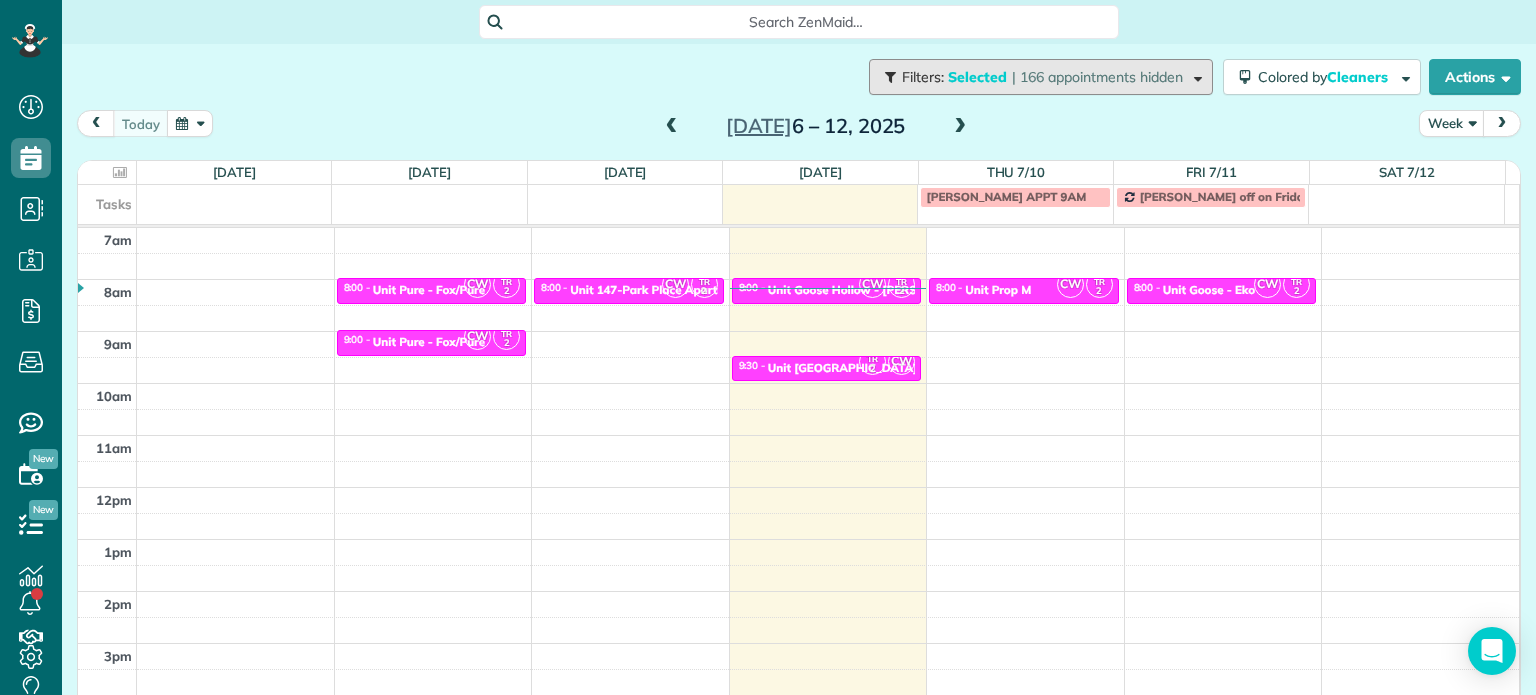 click on "|  166 appointments hidden" at bounding box center (1097, 77) 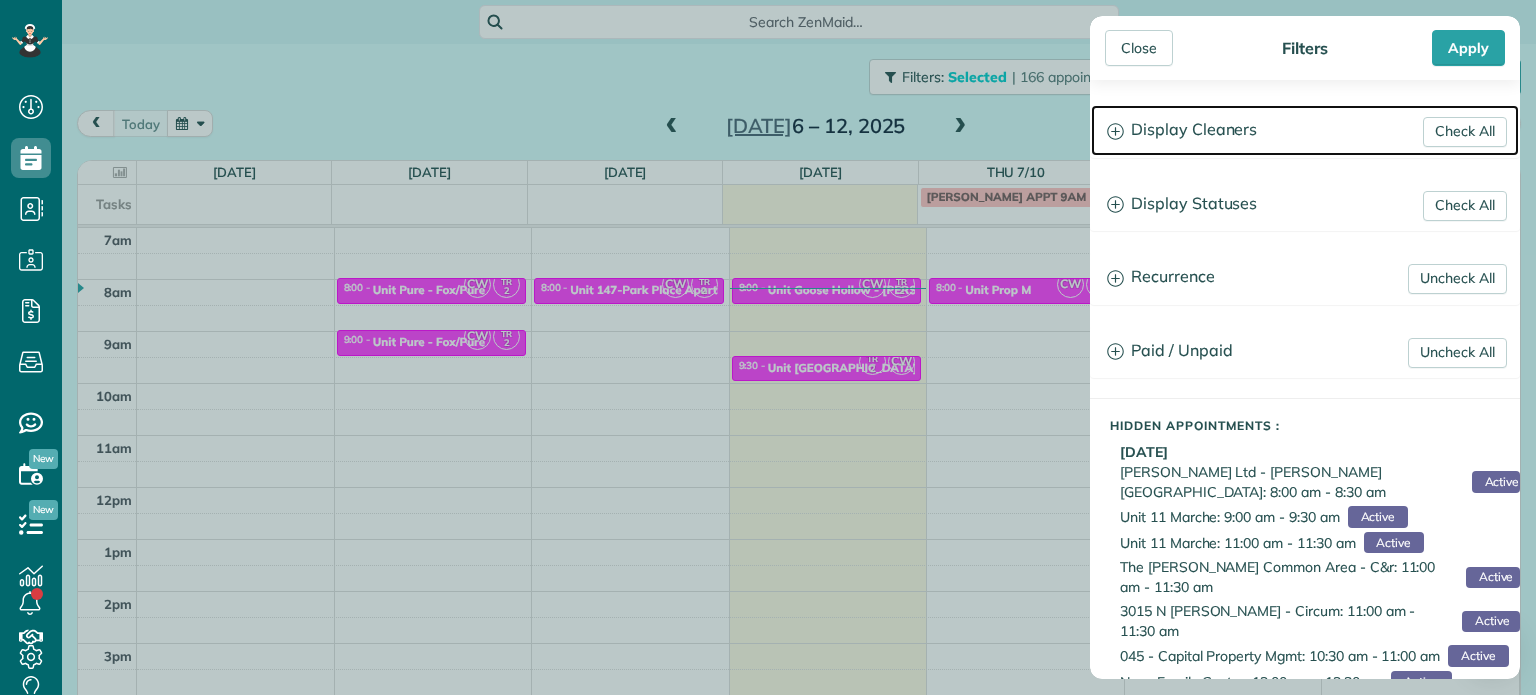 click on "Display Cleaners" at bounding box center (1305, 130) 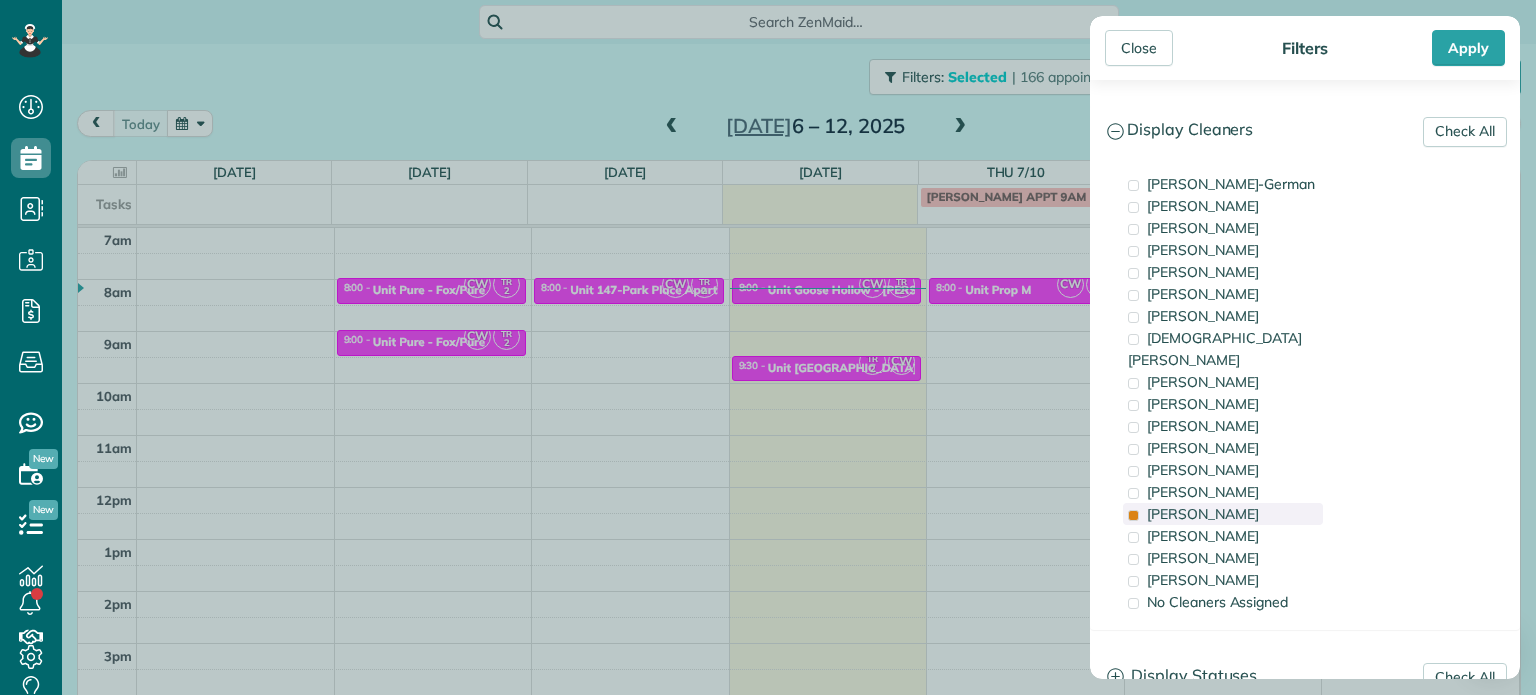 click on "[PERSON_NAME]" at bounding box center (1223, 514) 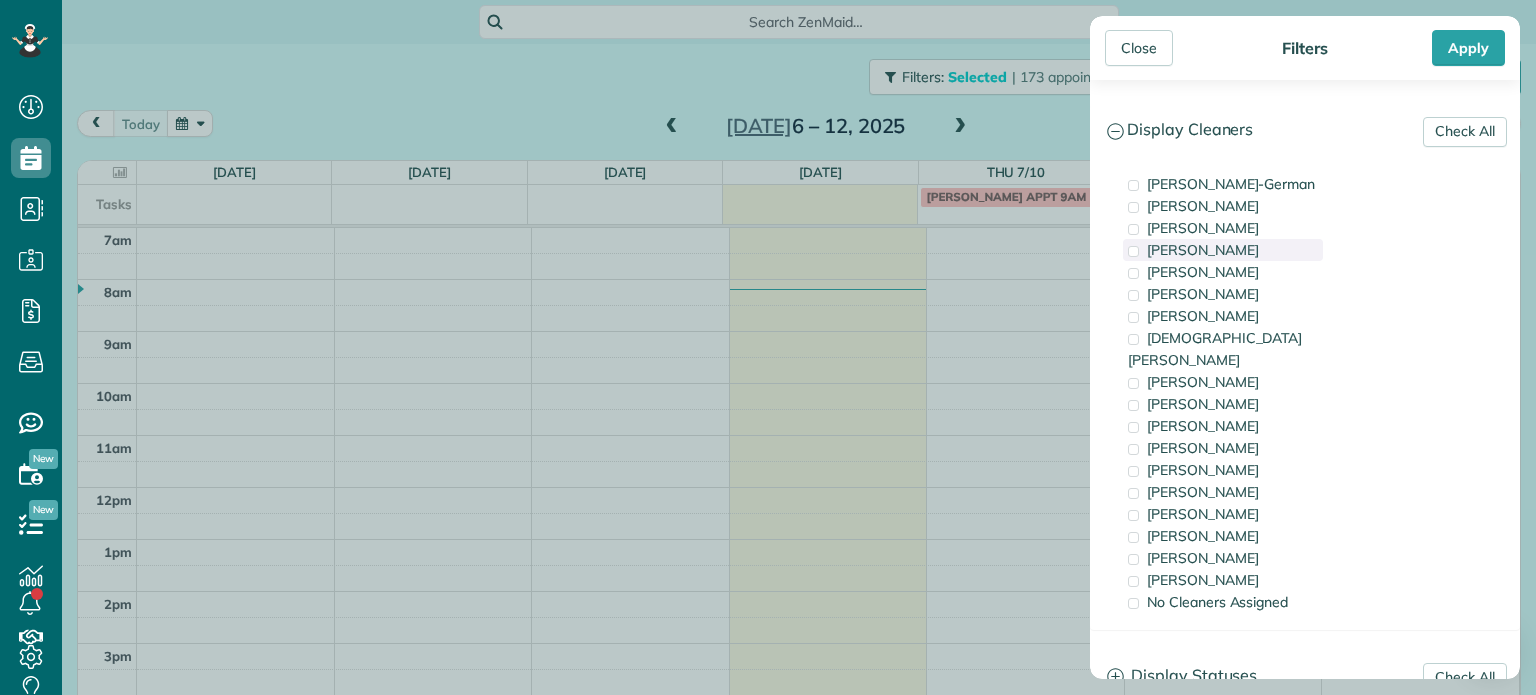 click on "[PERSON_NAME]" at bounding box center [1203, 250] 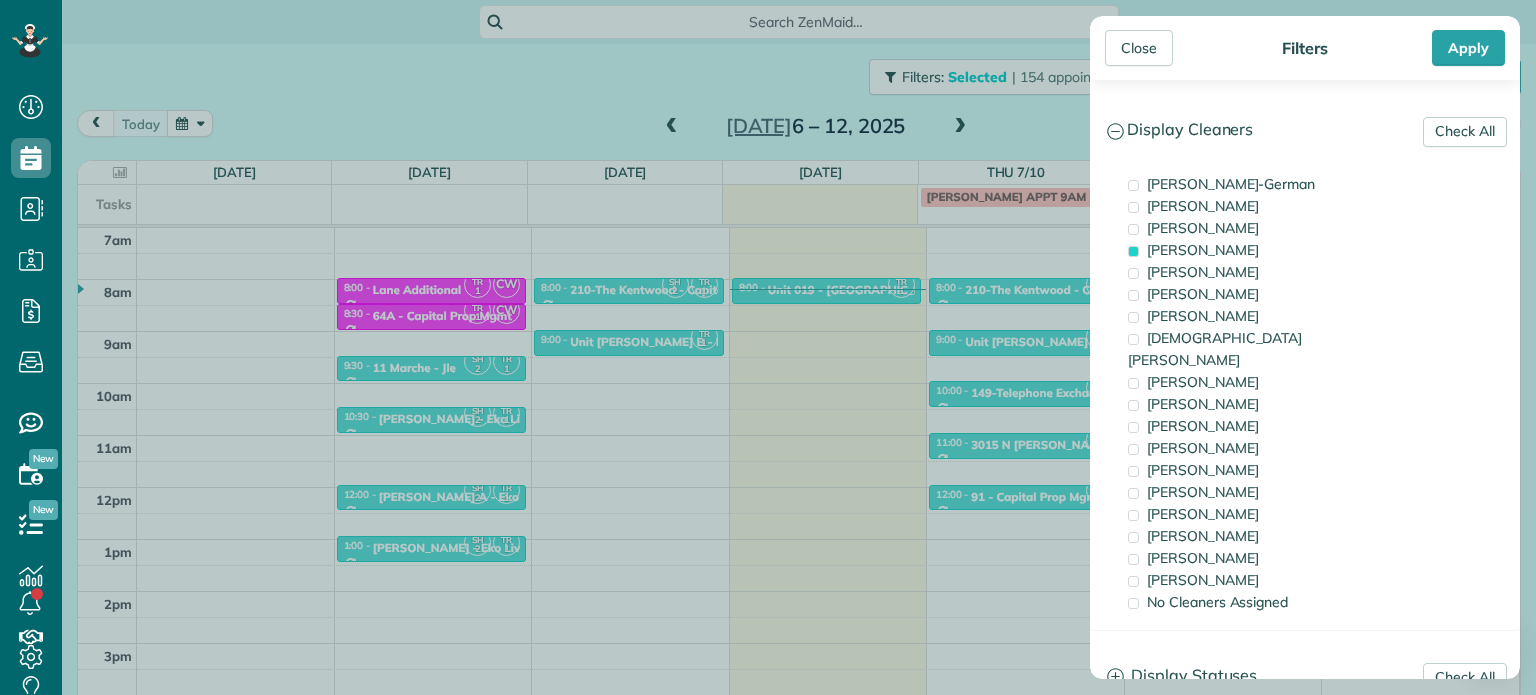 click on "Close
Filters
Apply
Check All
Display Cleaners
[PERSON_NAME]-German
[PERSON_NAME]
[PERSON_NAME]
[PERSON_NAME]
[PERSON_NAME]
[PERSON_NAME]
[PERSON_NAME]" at bounding box center (768, 347) 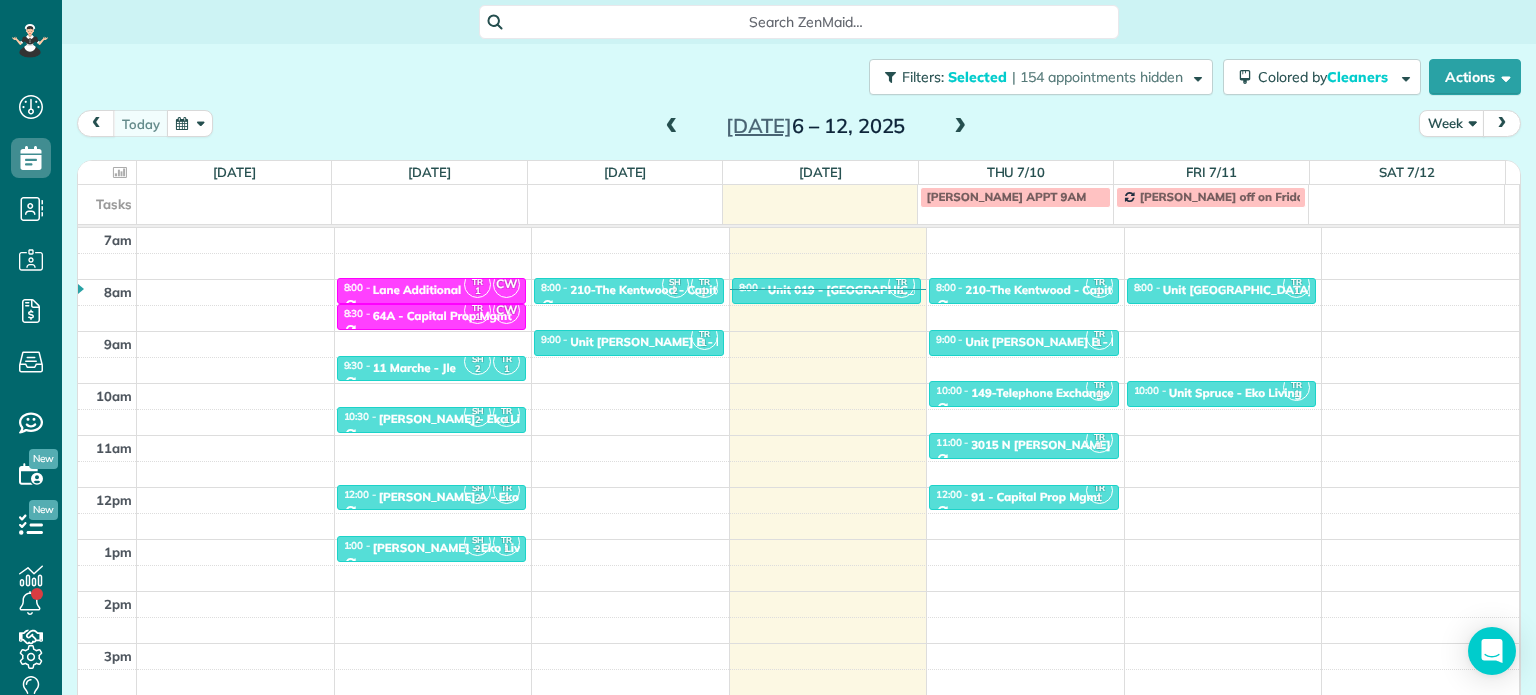 click at bounding box center (960, 127) 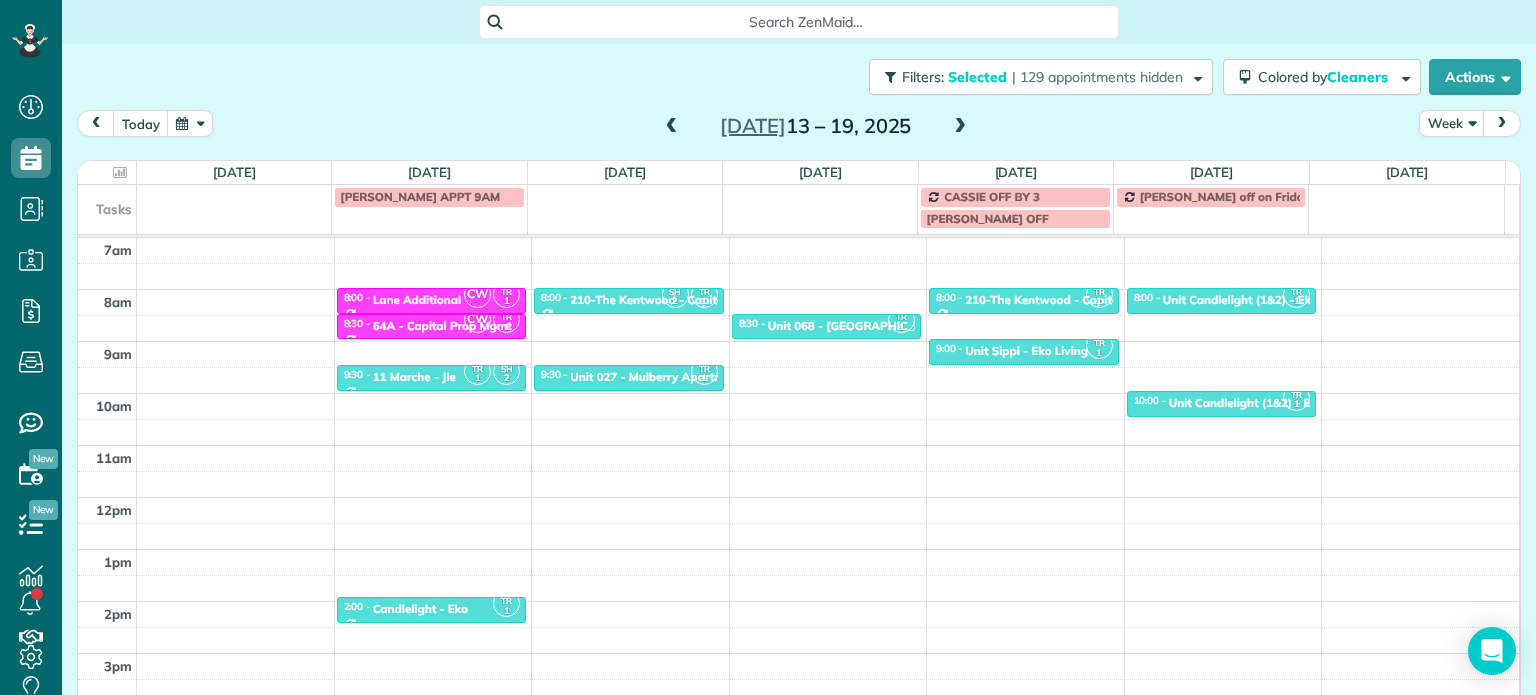 click on "4am 5am 6am 7am 8am 9am 10am 11am 12pm 1pm 2pm 3pm 4pm 5pm TR 1 SH 2 6:00 - 6:30 Eko Living Office - Eko Living [STREET_ADDRESS] 1 8:00 - 8:[GEOGRAPHIC_DATA] Additional [STREET_ADDRESS] 1 8:30 - 9:00 64A - Capital Prop Mgmt [STREET_ADDRESS] TR 1 SH 2 9:30 - 10:00 [GEOGRAPHIC_DATA] - [GEOGRAPHIC_DATA][STREET_ADDRESS] 1 2:00 - 2:30 Candlelight - [GEOGRAPHIC_DATA] [STREET_ADDRESS] SH 2 TR 1 8:00 - 8:30 210-[GEOGRAPHIC_DATA] - Capital Property [STREET_ADDRESS][PERSON_NAME] TR 1 9:30 - 10:00 Unit 027 - [GEOGRAPHIC_DATA] Apartments - Capital [STREET_ADDRESS] TR 1 8:30 - 9:00 Unit 068 - [GEOGRAPHIC_DATA] - Capital [STREET_ADDRESS][PERSON_NAME] 1 6:00 - 6:30 Eko Living Office - [GEOGRAPHIC_DATA] Living [STREET_ADDRESS] 1 CW 6:30 - 7:00 64A - Capital Prop Mgmt [STREET_ADDRESS] 1 8:00 - 8:30 [GEOGRAPHIC_DATA][PERSON_NAME] 1" at bounding box center [798, 445] 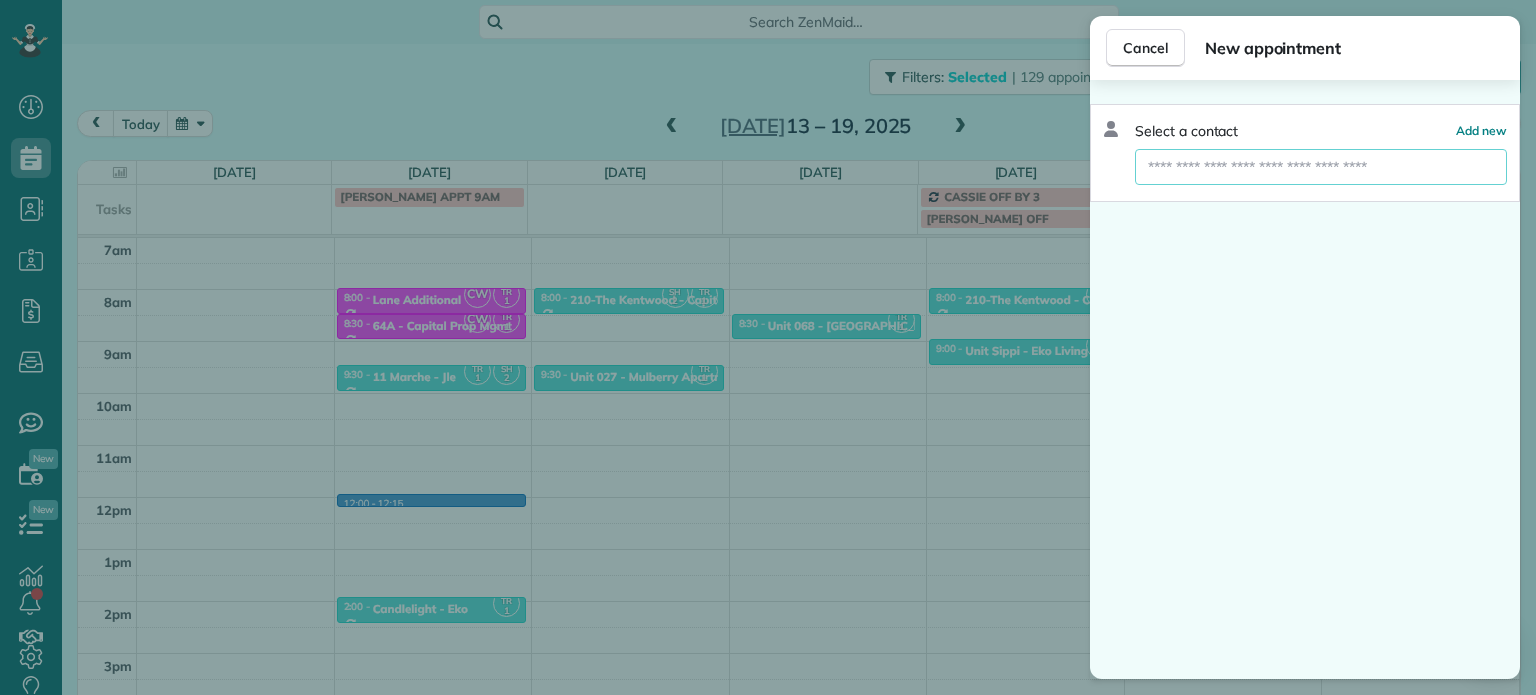 click at bounding box center (1321, 167) 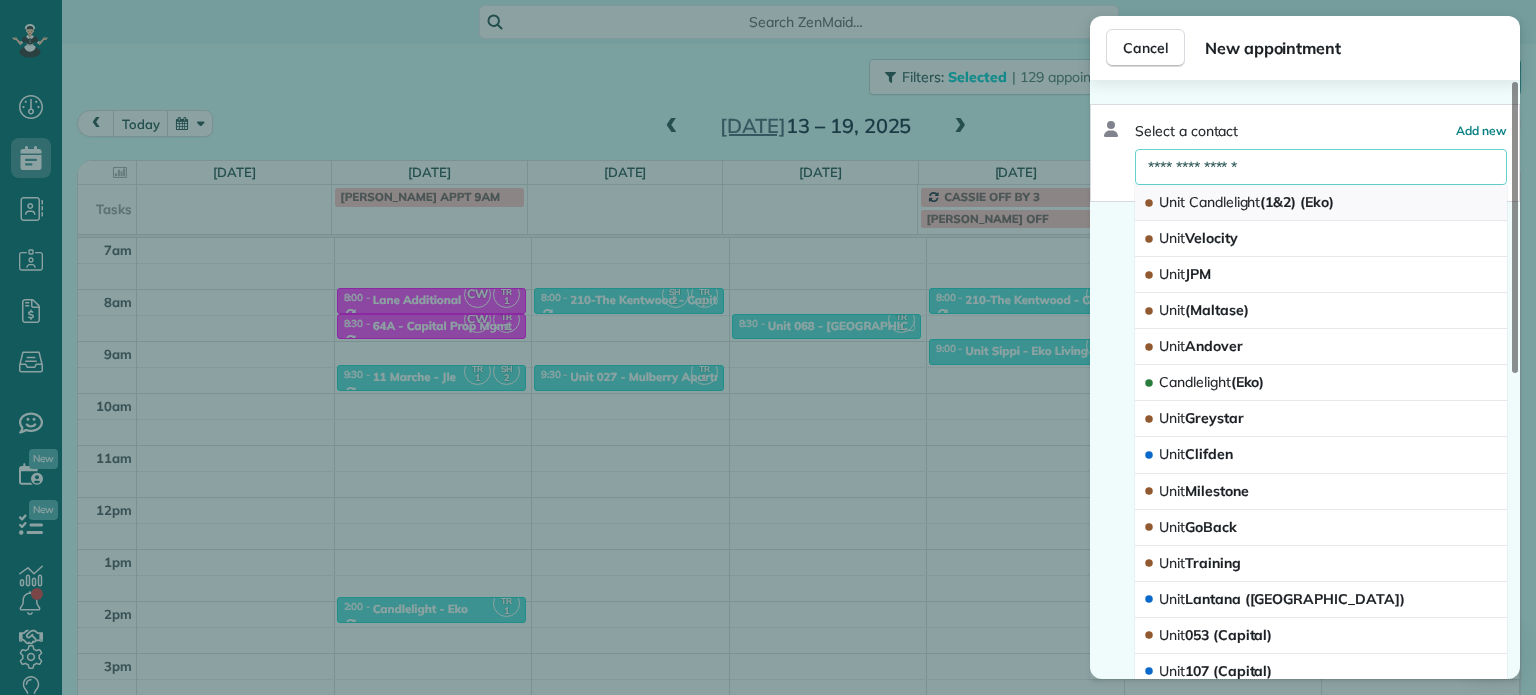 type on "**********" 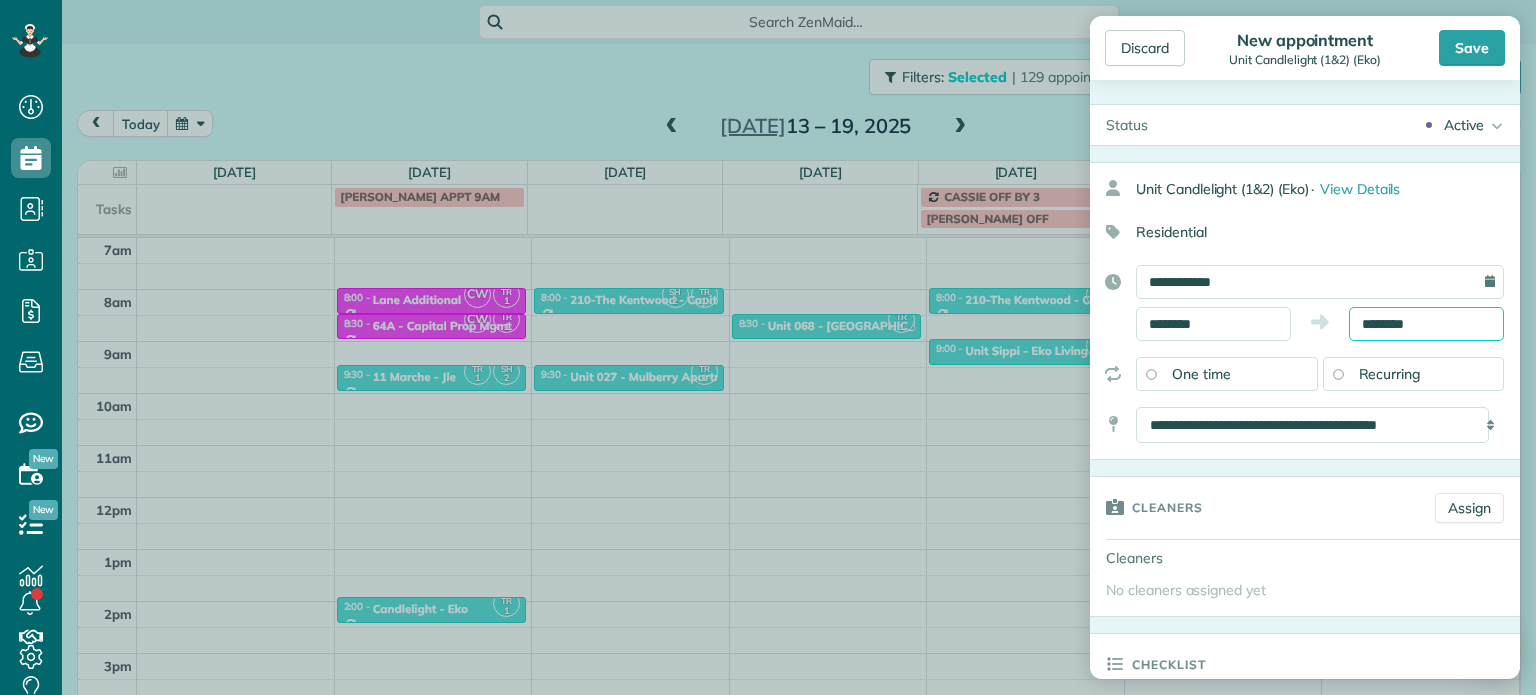click on "********" at bounding box center (1426, 324) 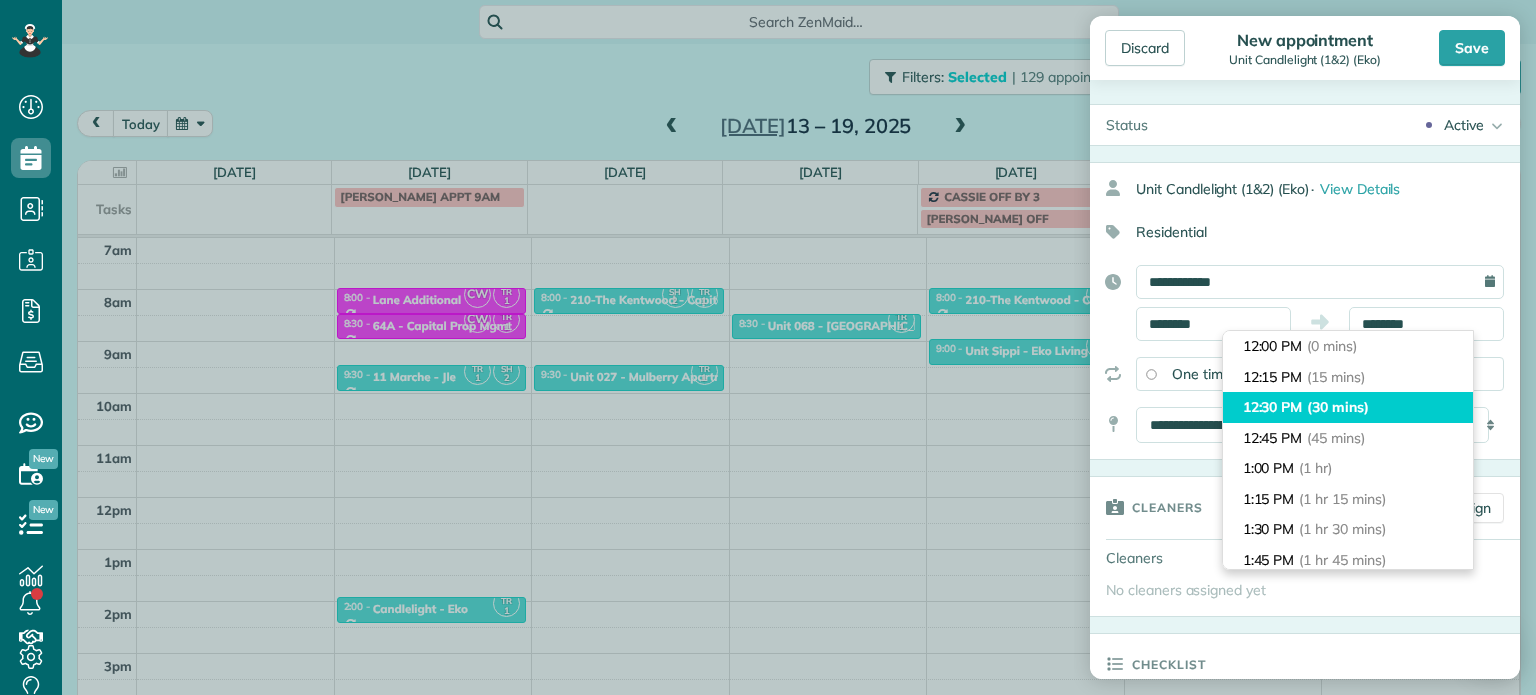 type on "********" 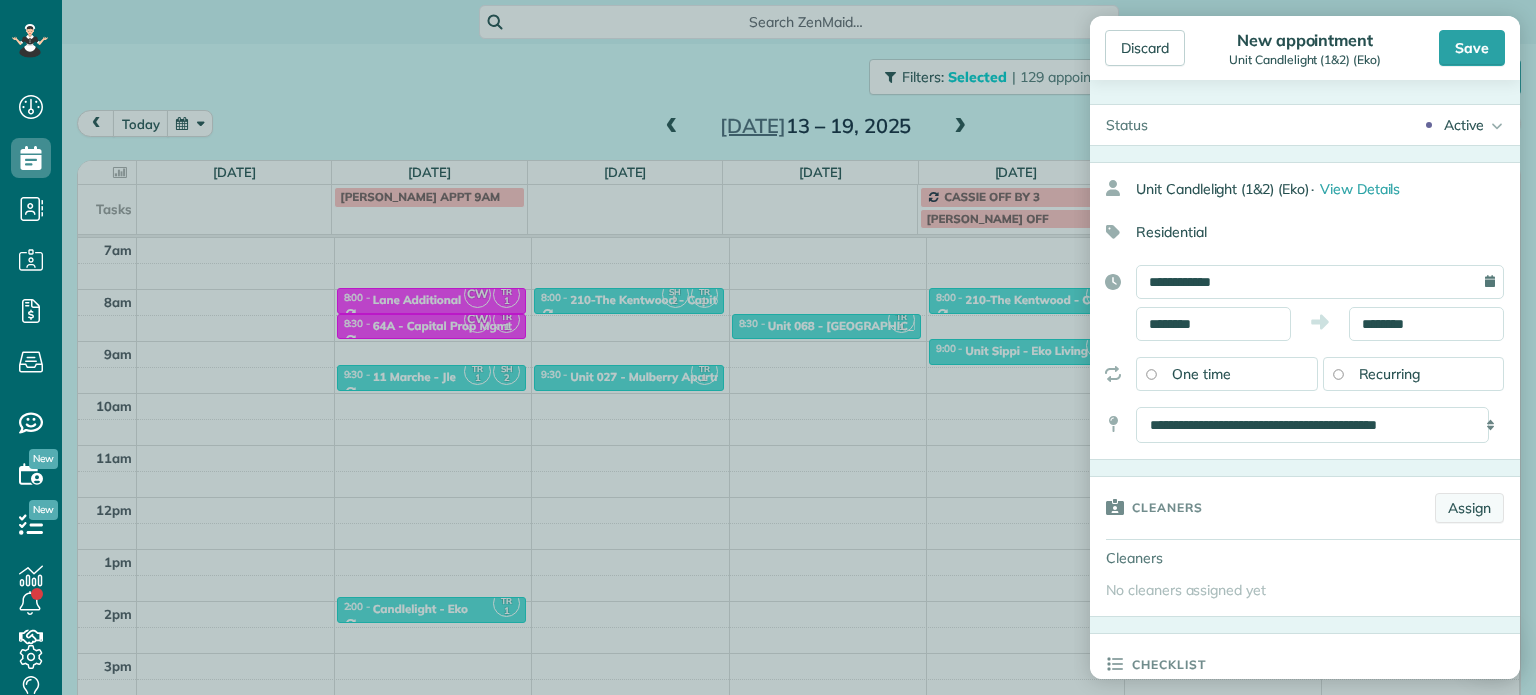 click on "Assign" at bounding box center (1469, 508) 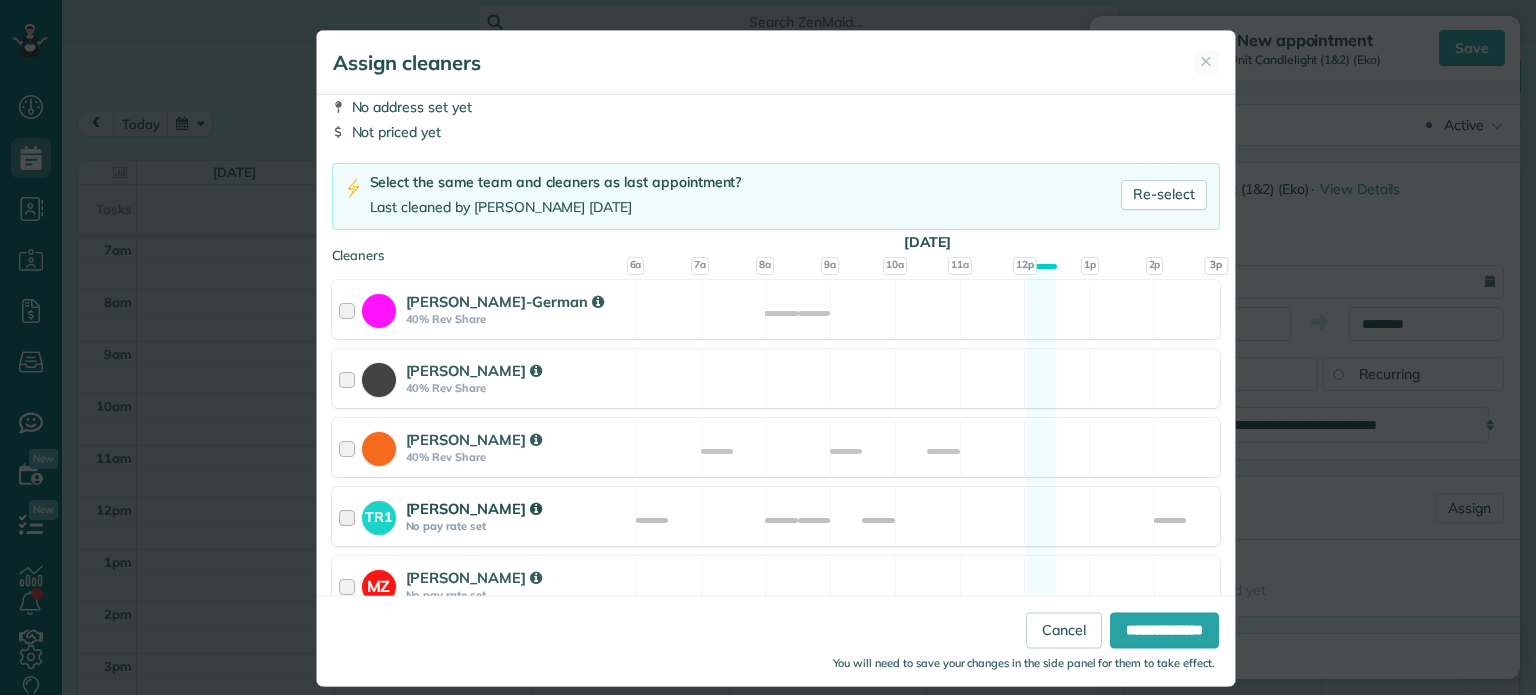 scroll, scrollTop: 100, scrollLeft: 0, axis: vertical 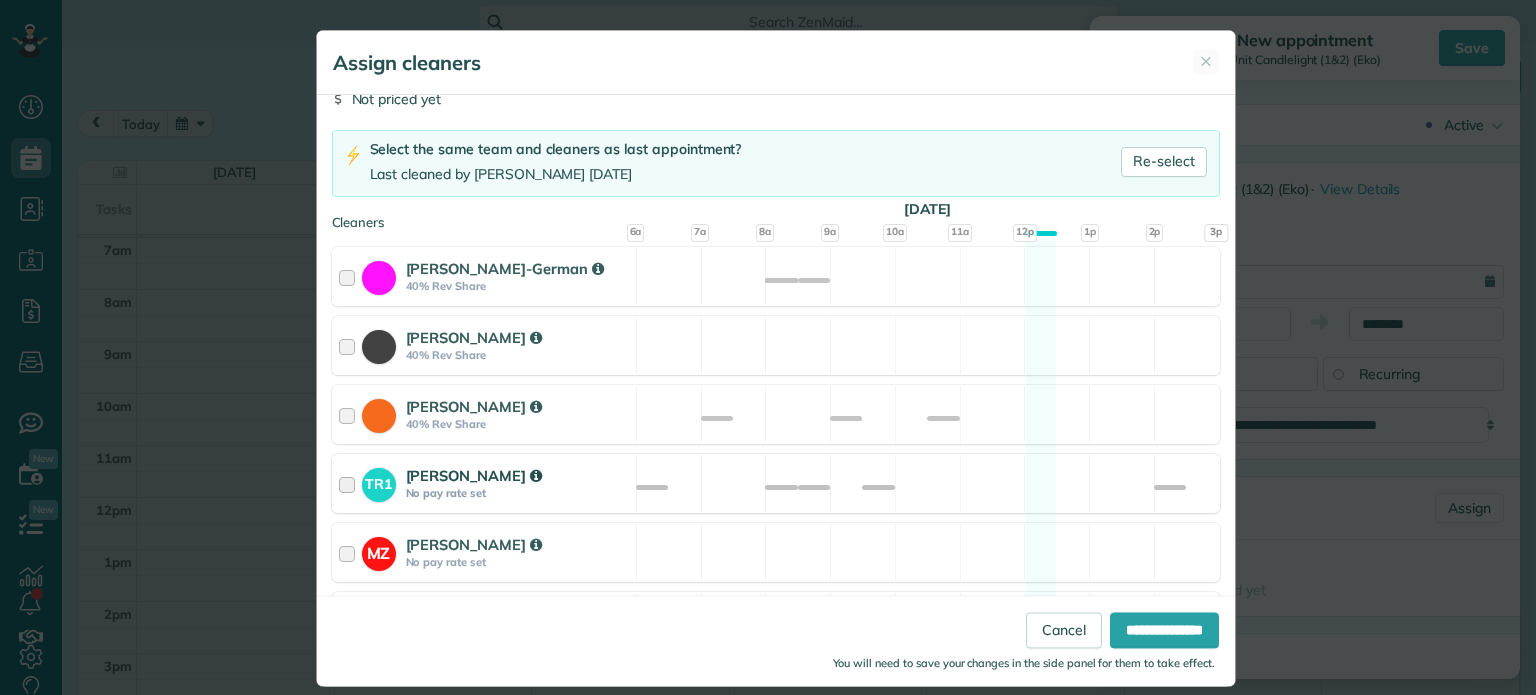 drag, startPoint x: 953, startPoint y: 471, endPoint x: 959, endPoint y: 483, distance: 13.416408 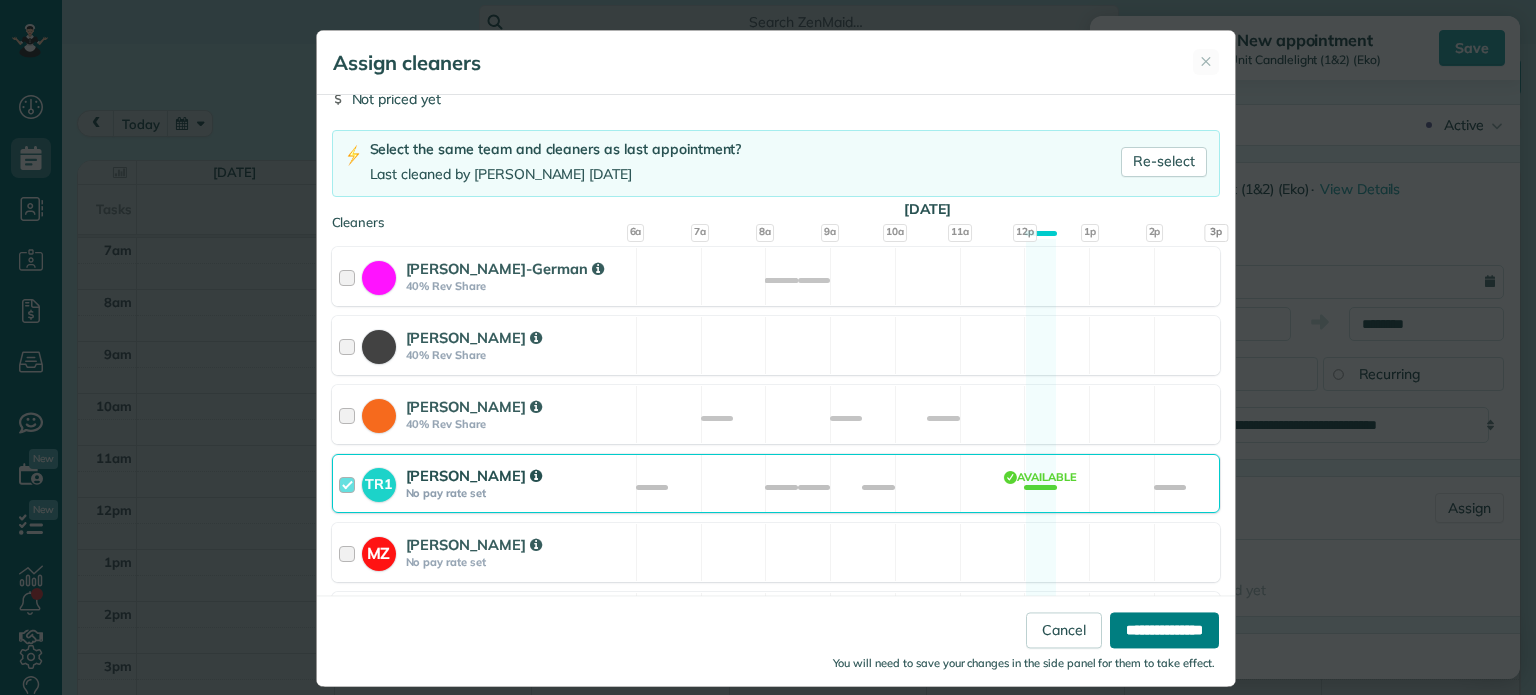 click on "**********" at bounding box center [1164, 631] 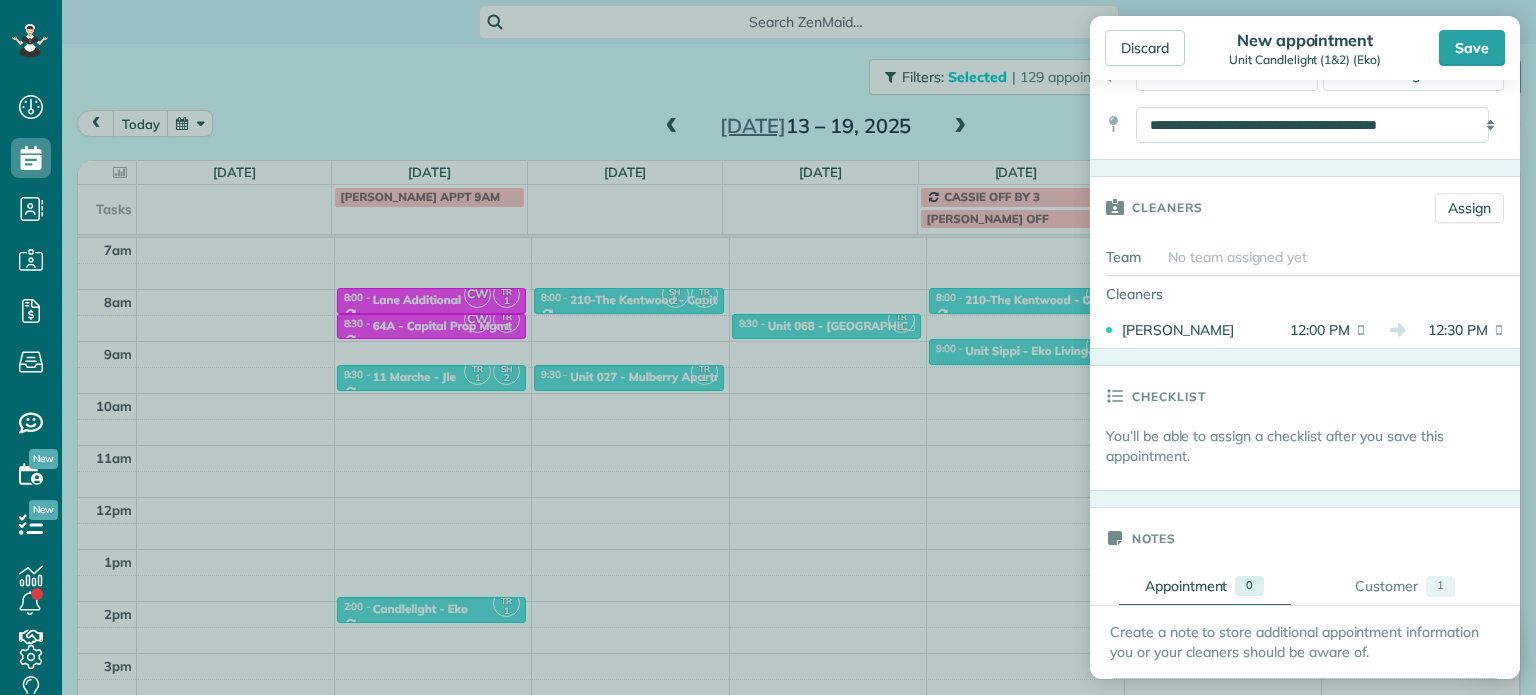 scroll, scrollTop: 500, scrollLeft: 0, axis: vertical 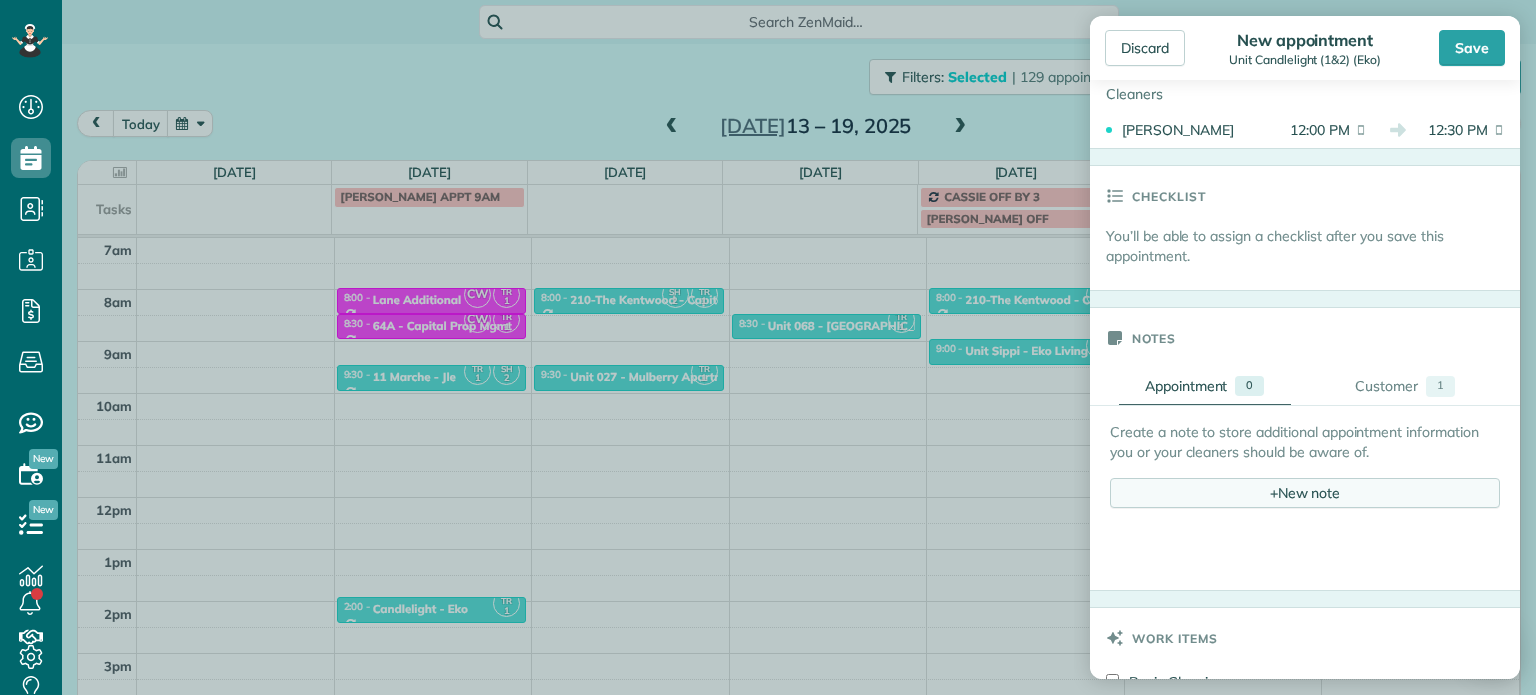 click on "+ New note" at bounding box center (1305, 493) 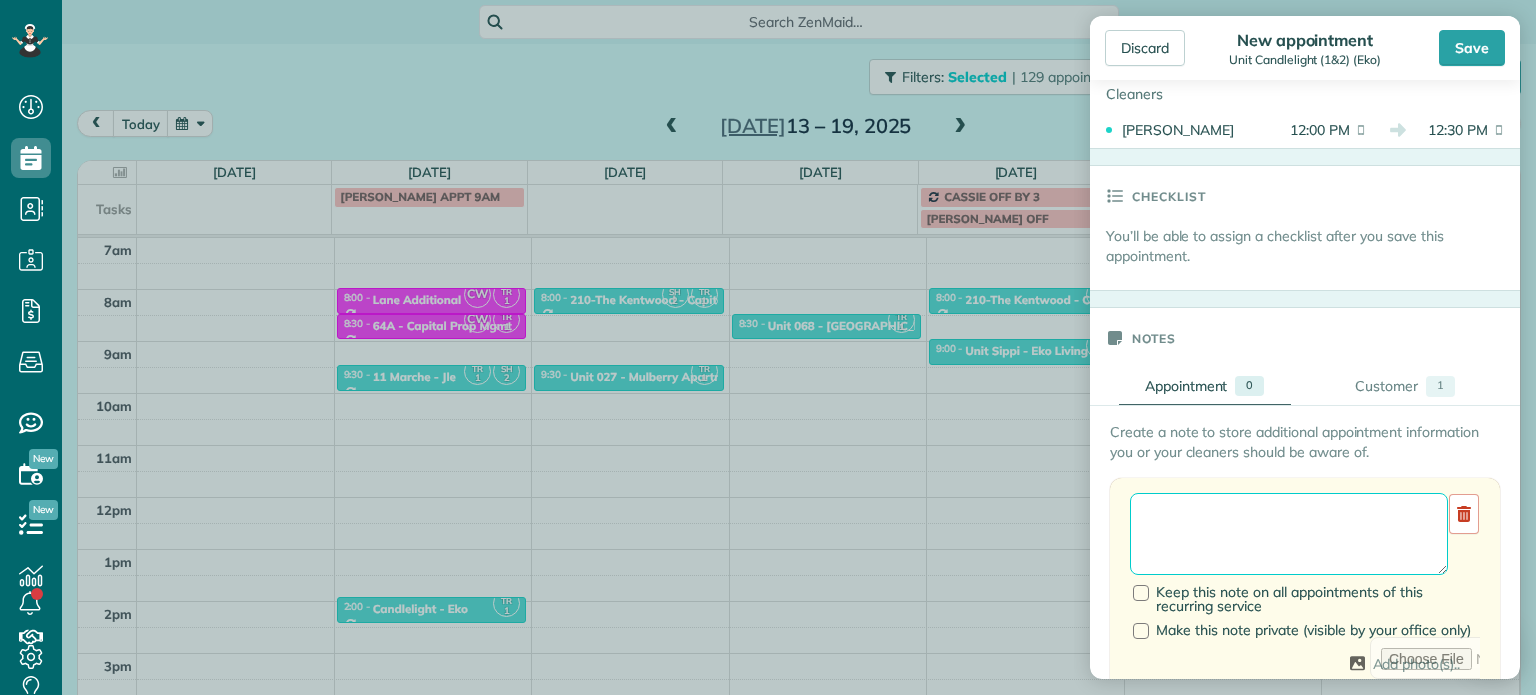 click at bounding box center [1289, 534] 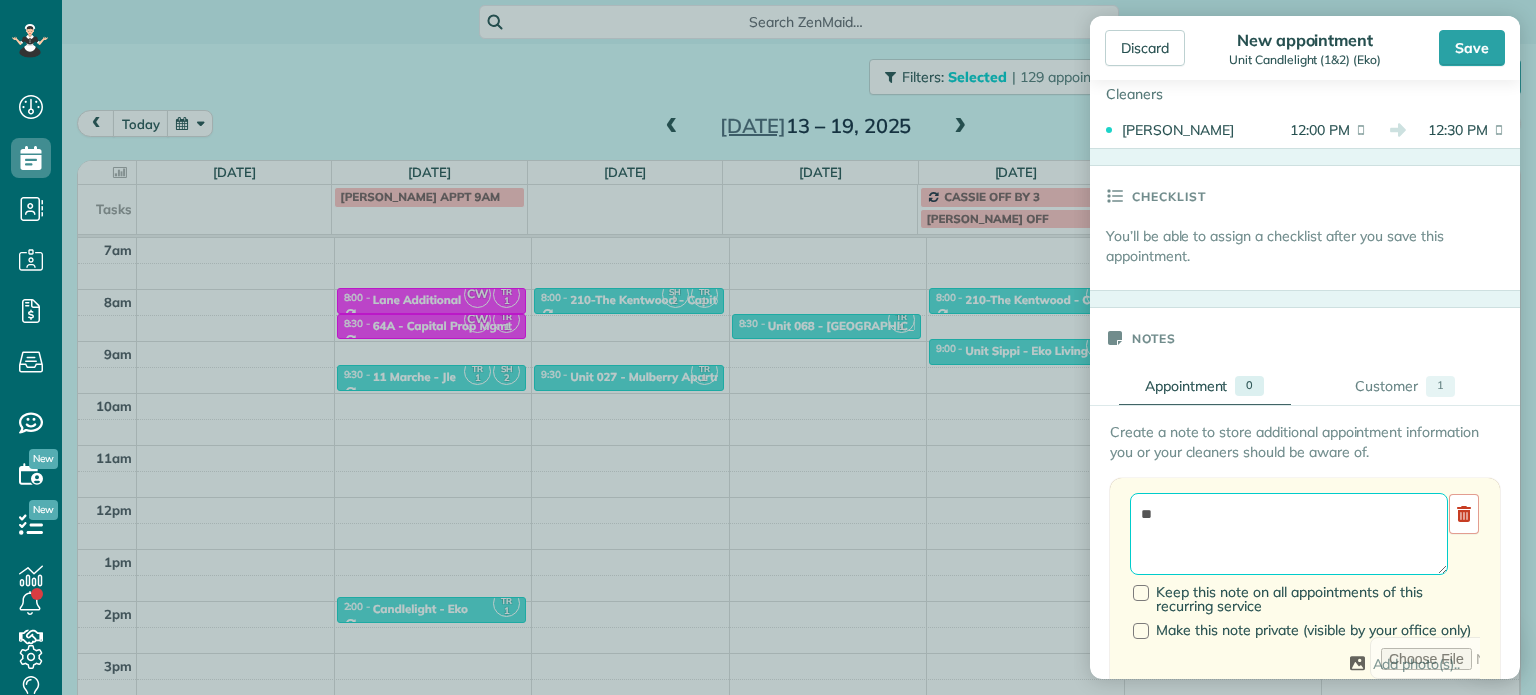 type on "*" 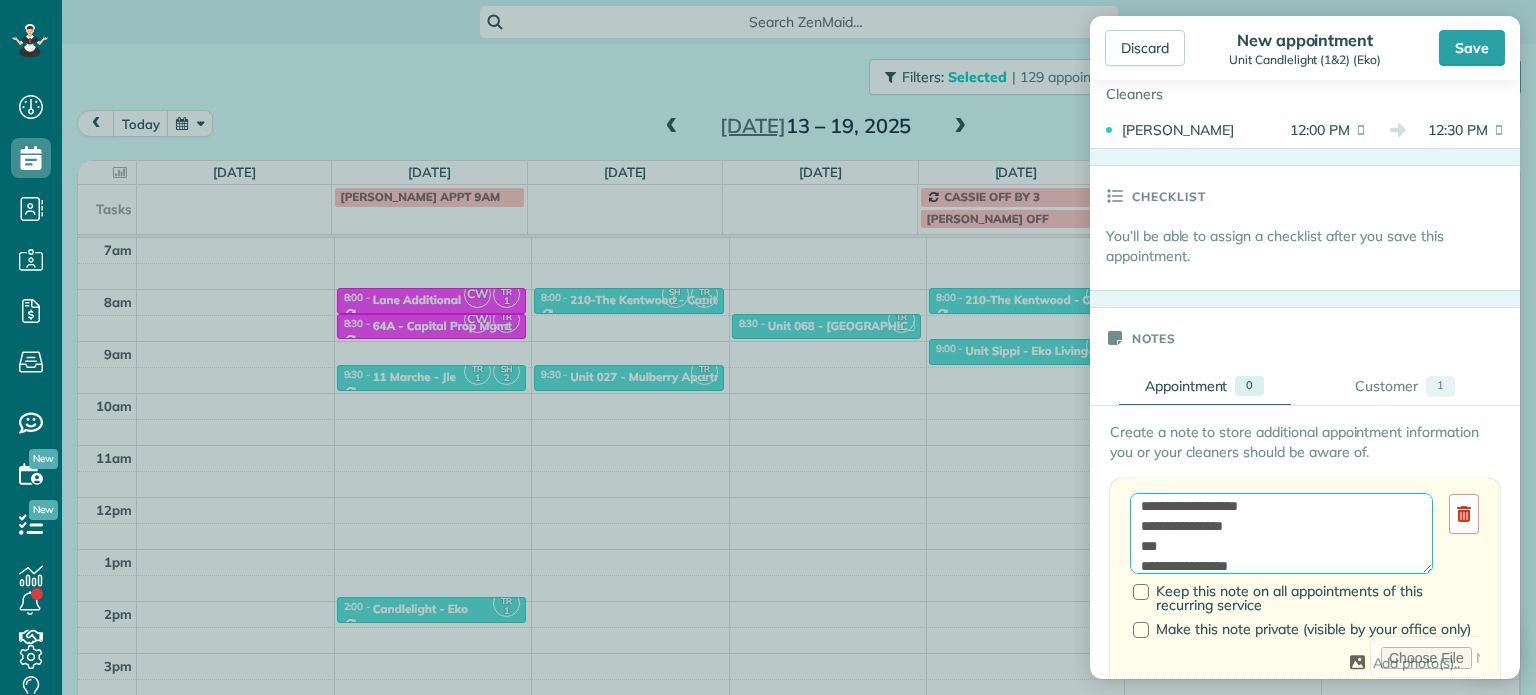 scroll, scrollTop: 28, scrollLeft: 0, axis: vertical 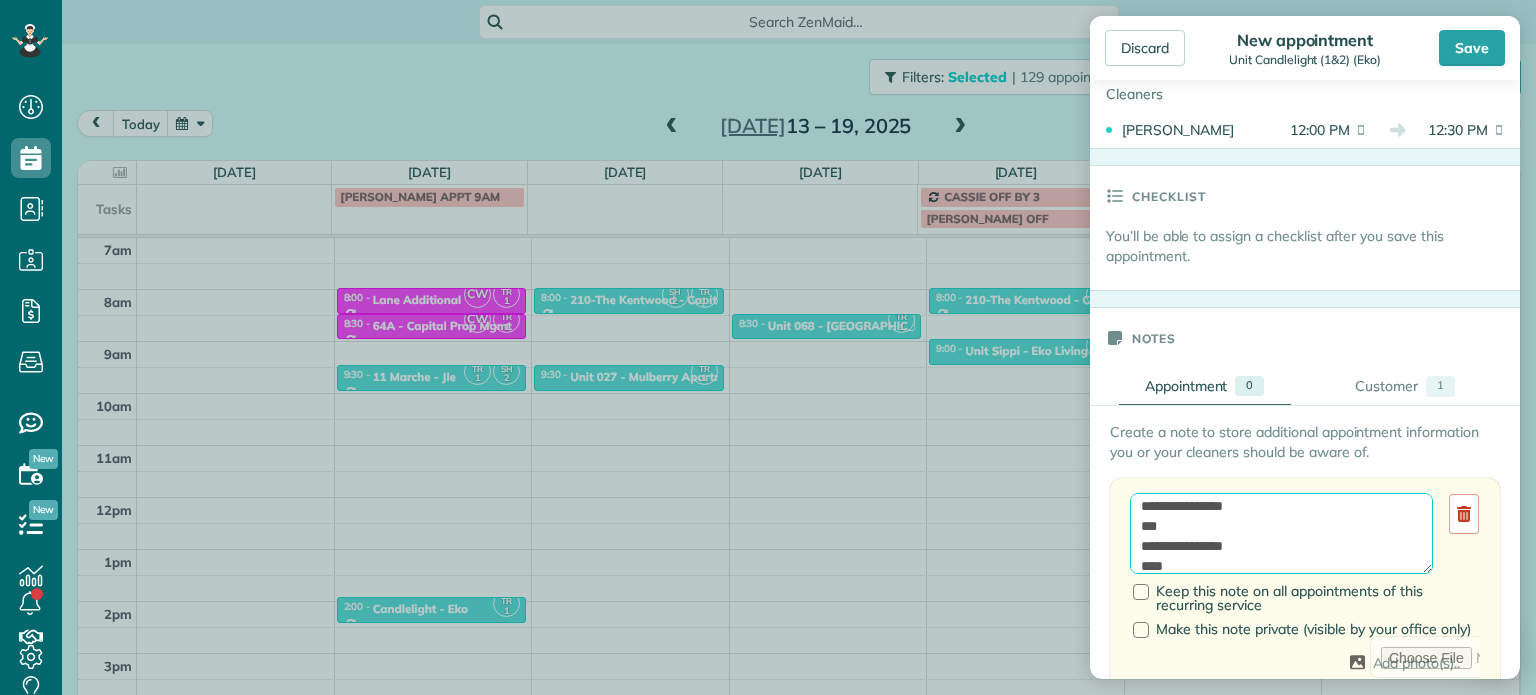 click on "**********" at bounding box center [1281, 534] 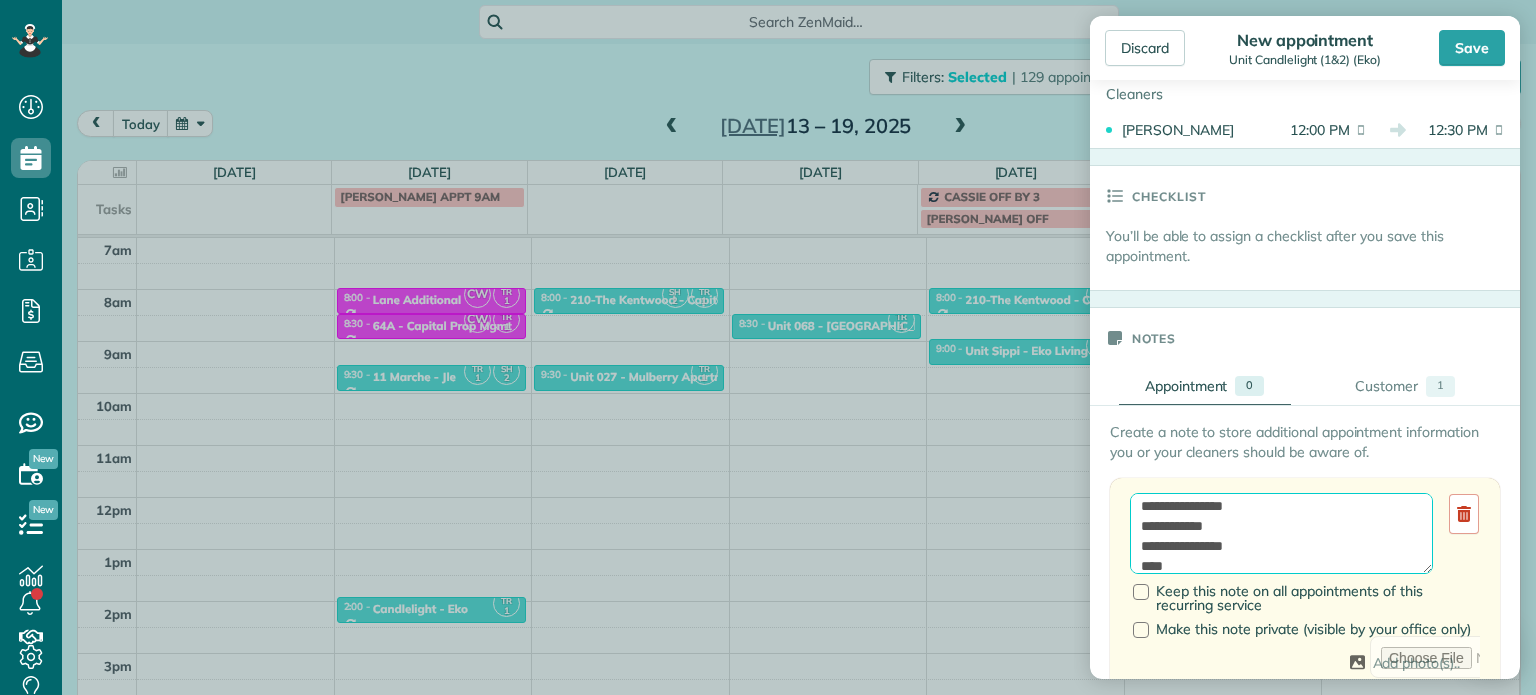 scroll, scrollTop: 40, scrollLeft: 0, axis: vertical 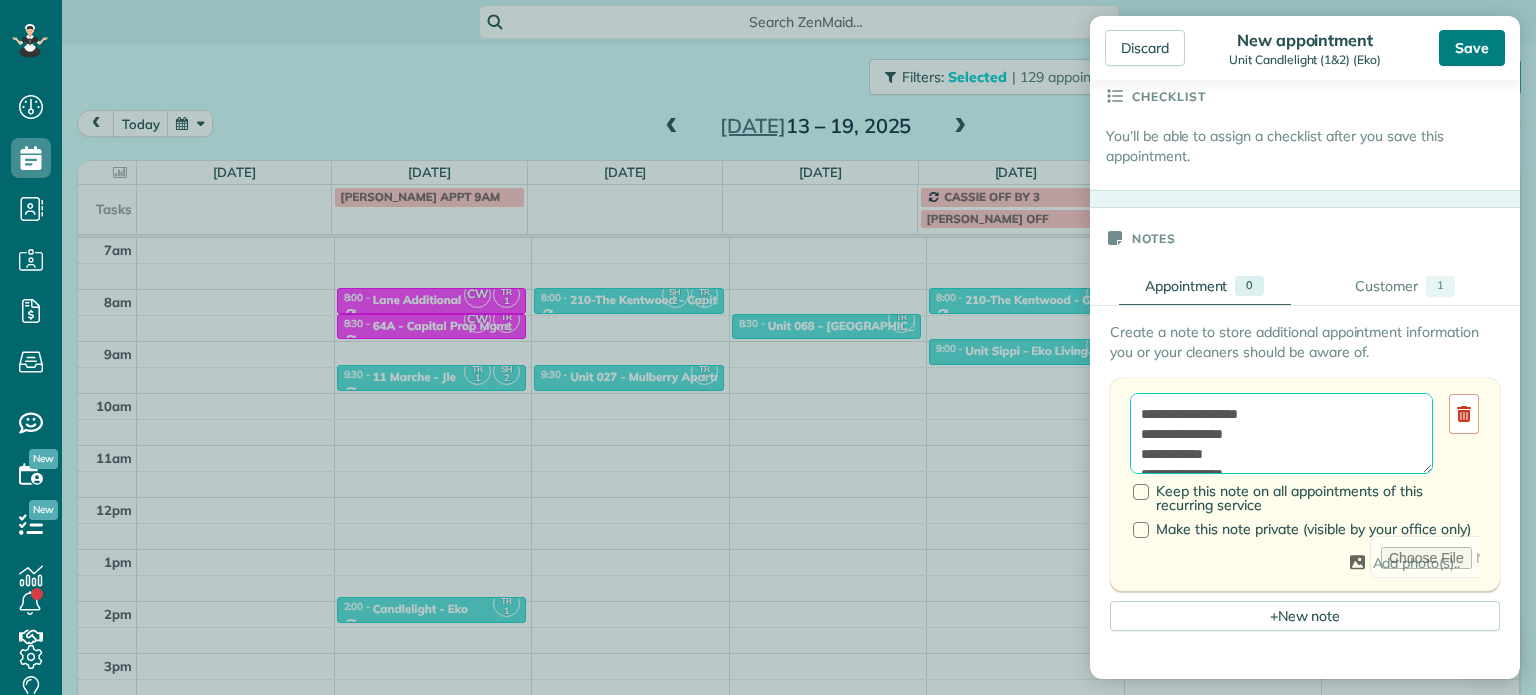 type on "**********" 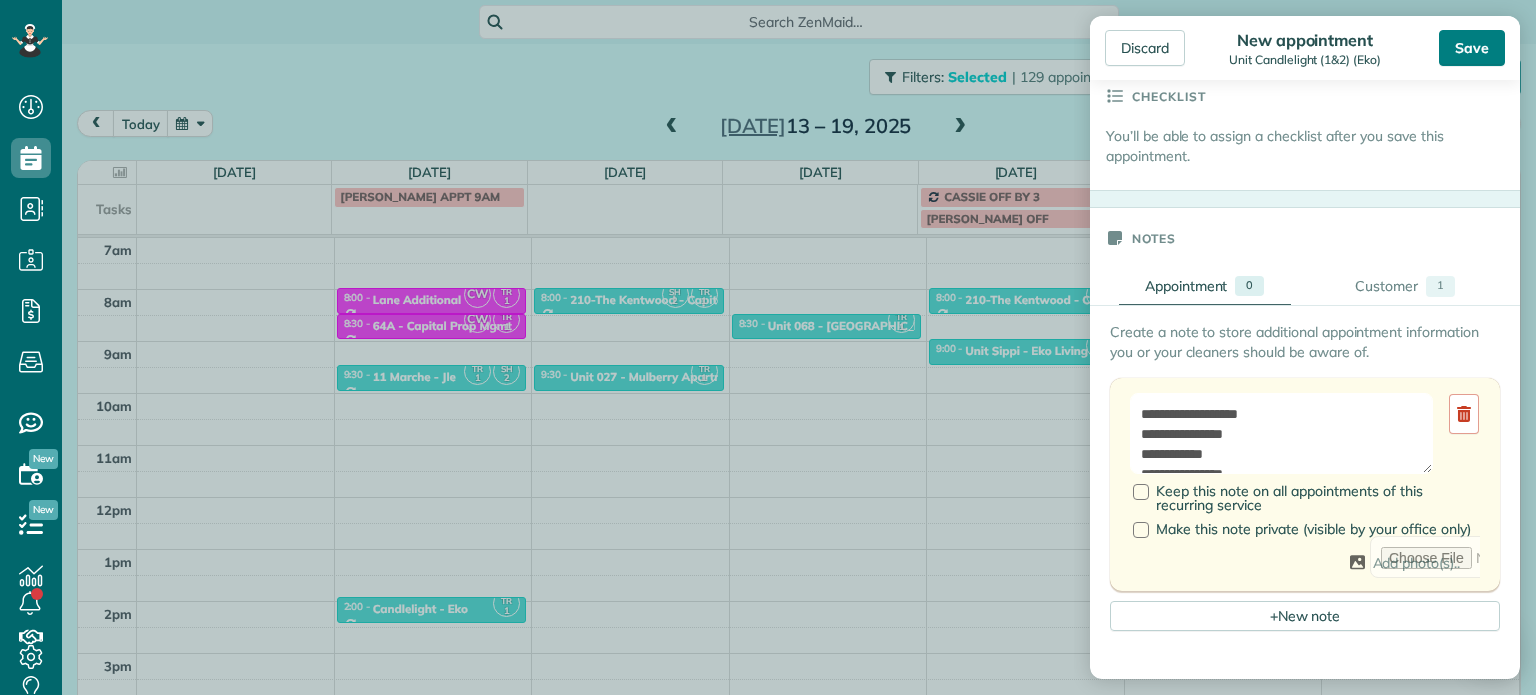 click on "Save" at bounding box center (1472, 48) 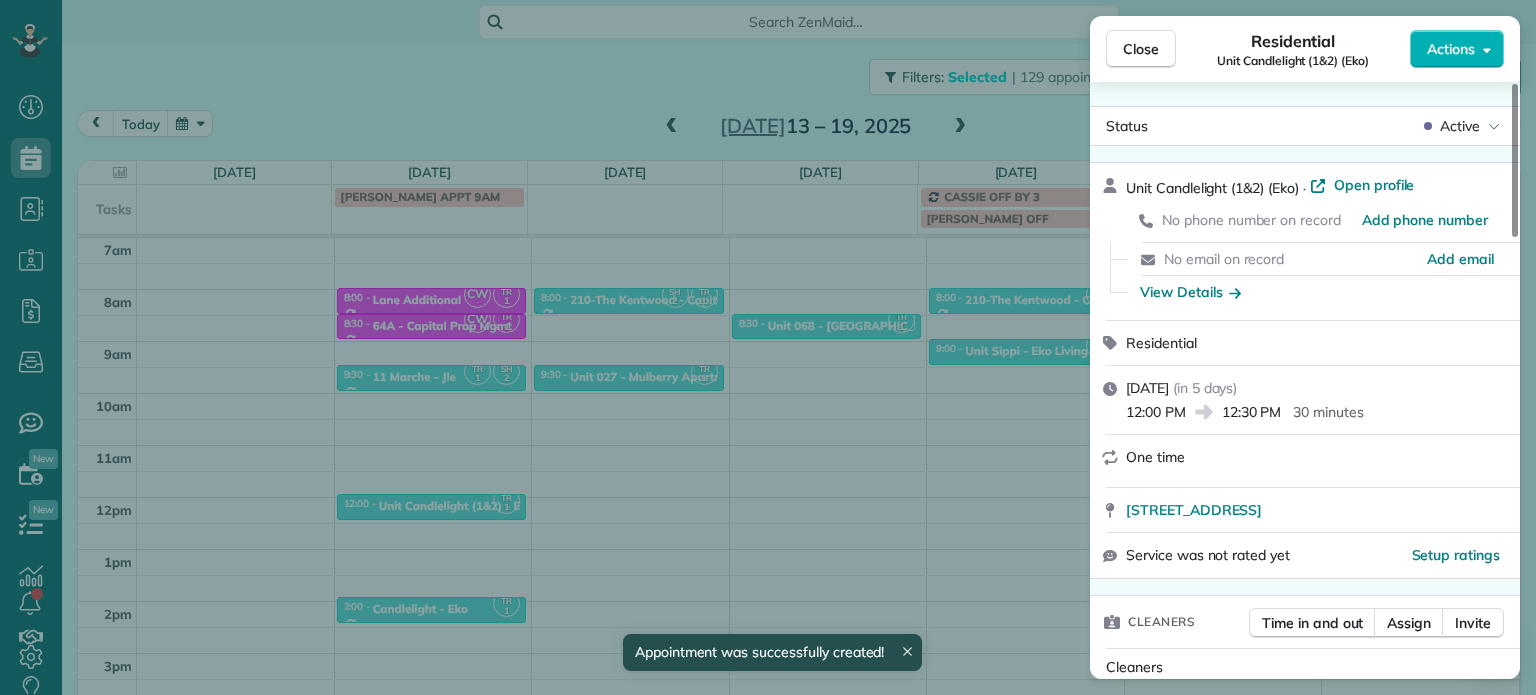 click on "Close Residential Unit Candlelight (1&2) (Eko) Actions Status Active Unit Candlelight (1&2) (Eko) · Open profile No phone number on record Add phone number No email on record Add email View Details Residential [DATE] ( [DATE] ) 12:00 PM 12:30 PM 30 minutes One time [STREET_ADDRESS] Service was not rated yet Setup ratings Cleaners Time in and out Assign Invite Cleaners [PERSON_NAME] 12:00 PM 12:30 PM Checklist Try Now Keep this appointment up to your standards. Stay on top of every detail, keep your cleaners organised, and your client happy. Assign a checklist Watch a 5 min demo Billing Billing actions Price $0.00 Overcharge $0.00 Discount $0.00 Coupon discount - Primary tax - Secondary tax - Total appointment price $0.00 Tips collected New feature! $0.00 [PERSON_NAME] as paid Total including tip $0.00 Get paid online in no-time! Send an invoice and reward your cleaners with tips Charge customer credit card Appointment custom fields No custom fields to display Notes 1" at bounding box center (768, 347) 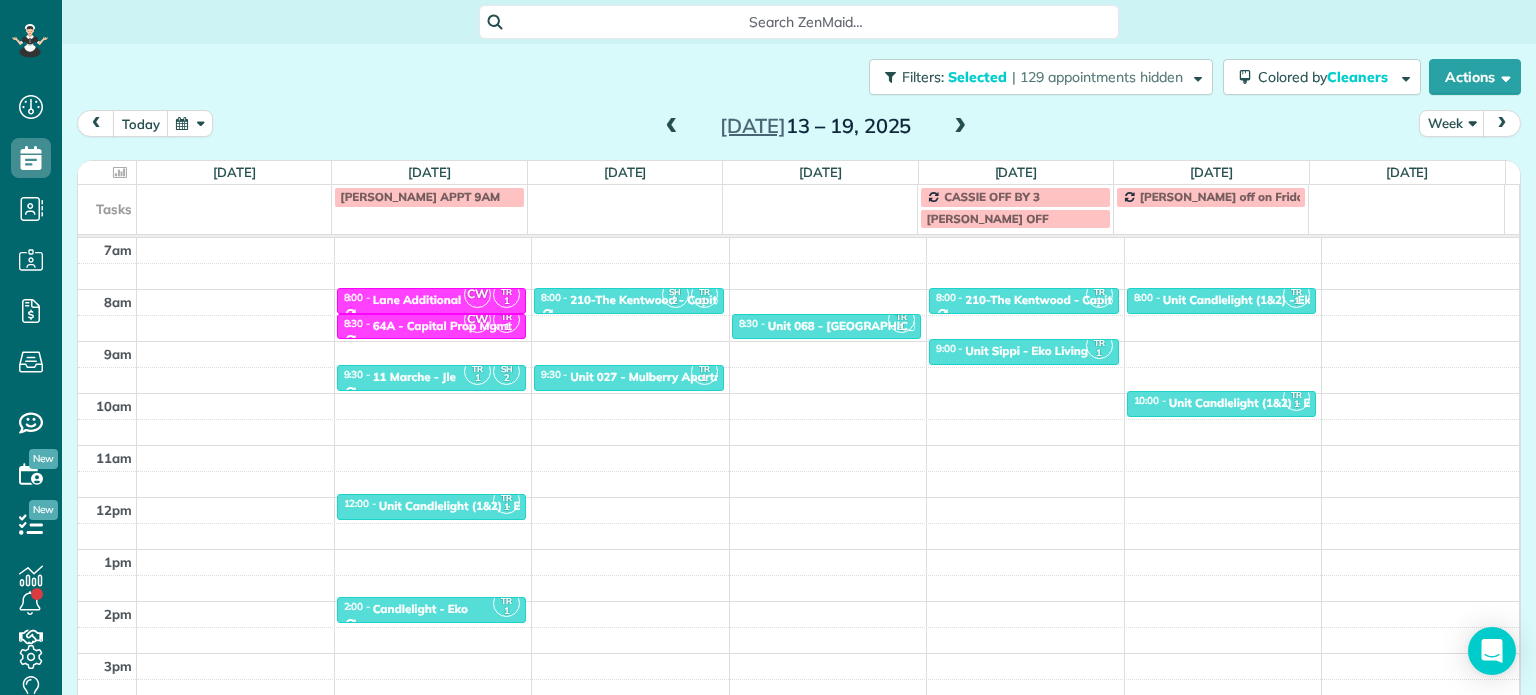 click at bounding box center [672, 127] 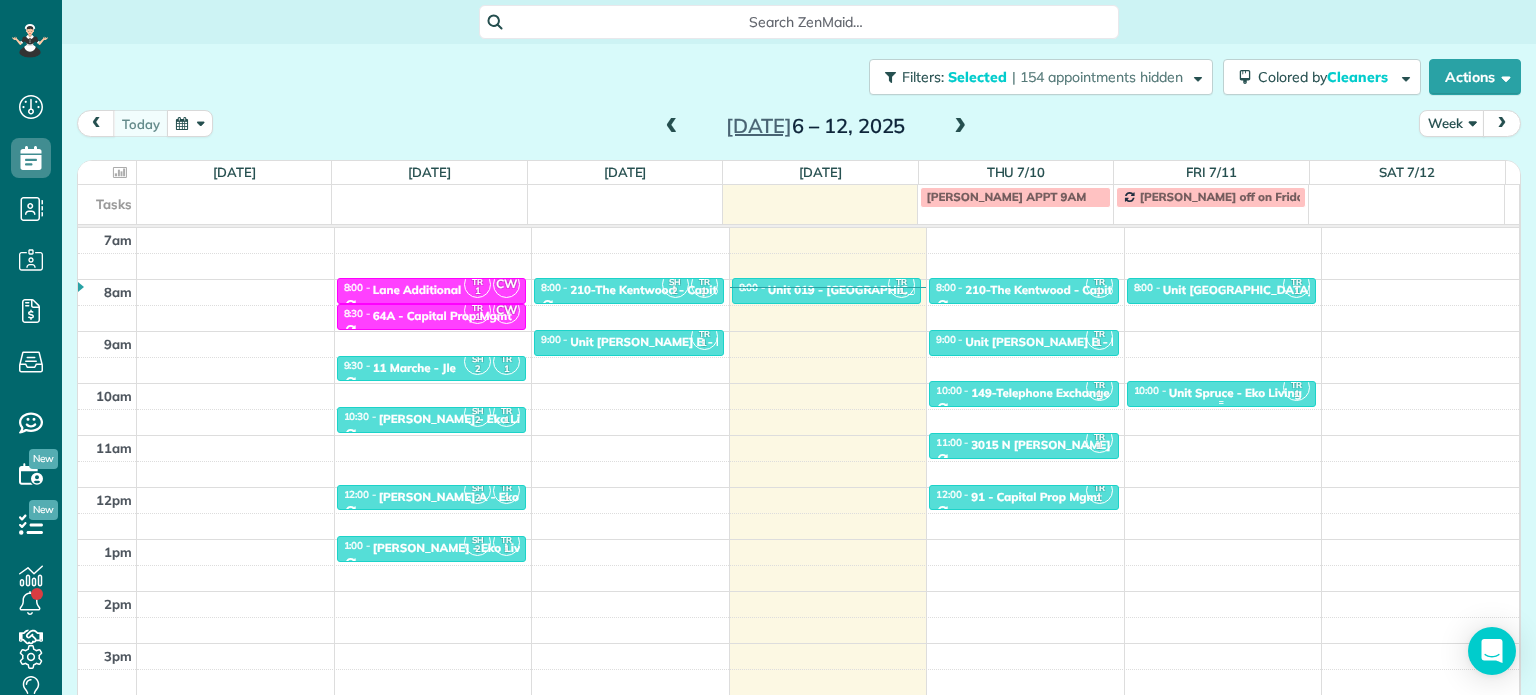 click on "Unit Spruce - Eko Living" at bounding box center (1235, 393) 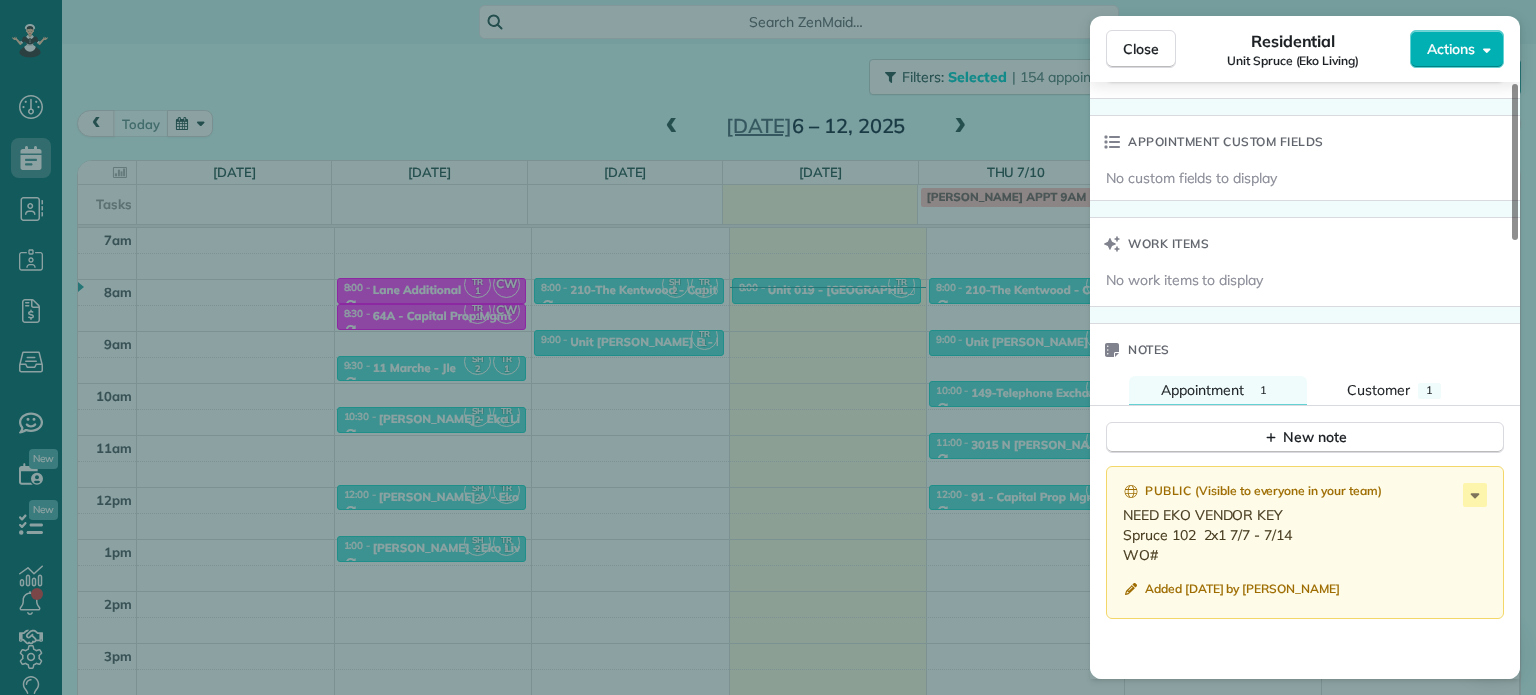 scroll, scrollTop: 1500, scrollLeft: 0, axis: vertical 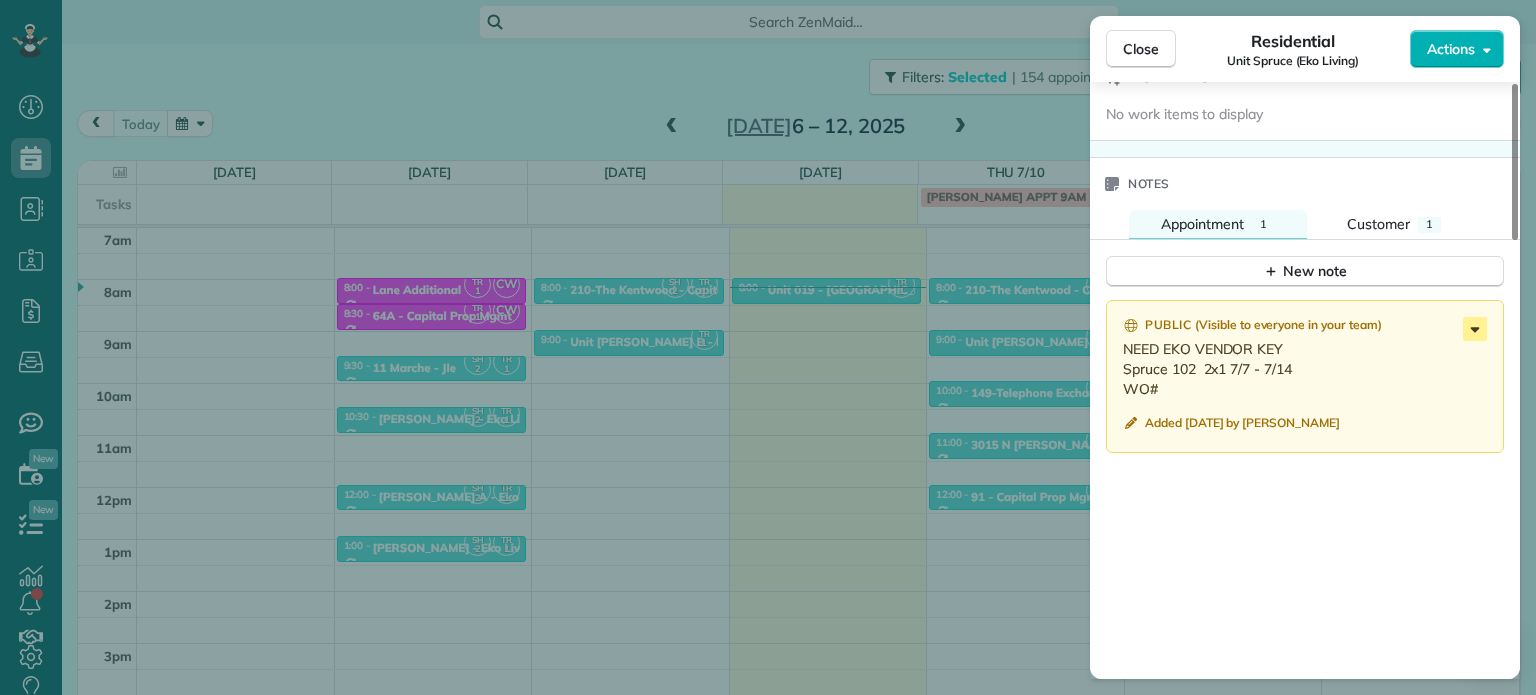 click 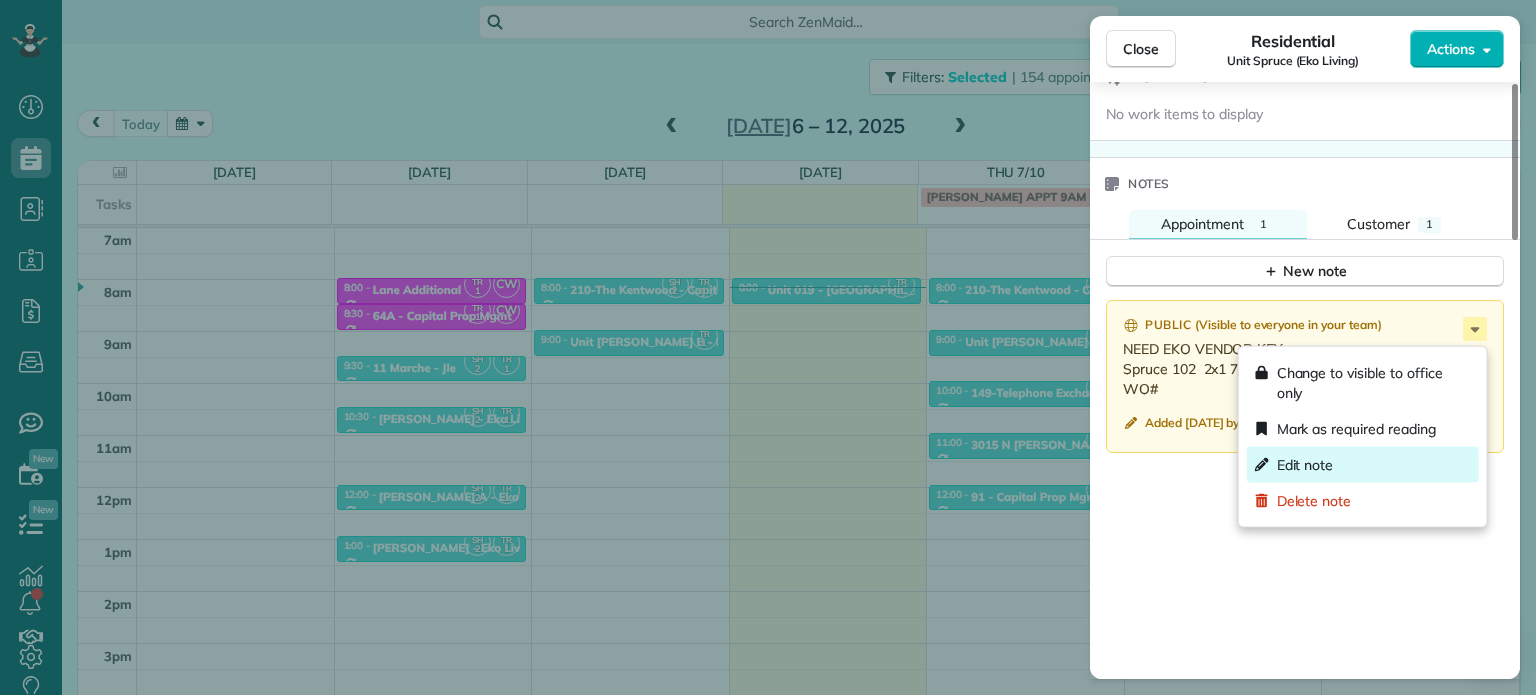click on "Edit note" at bounding box center (1305, 465) 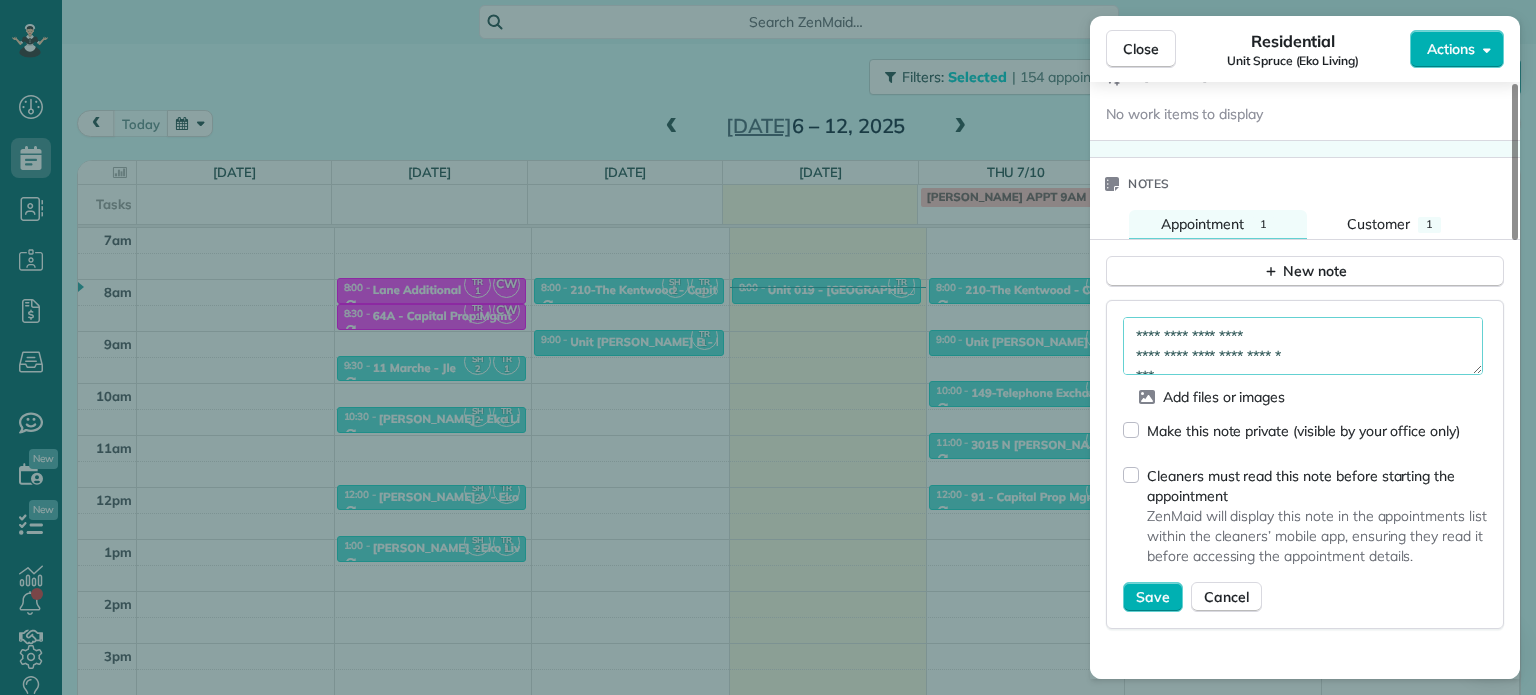 click on "**********" at bounding box center [1303, 346] 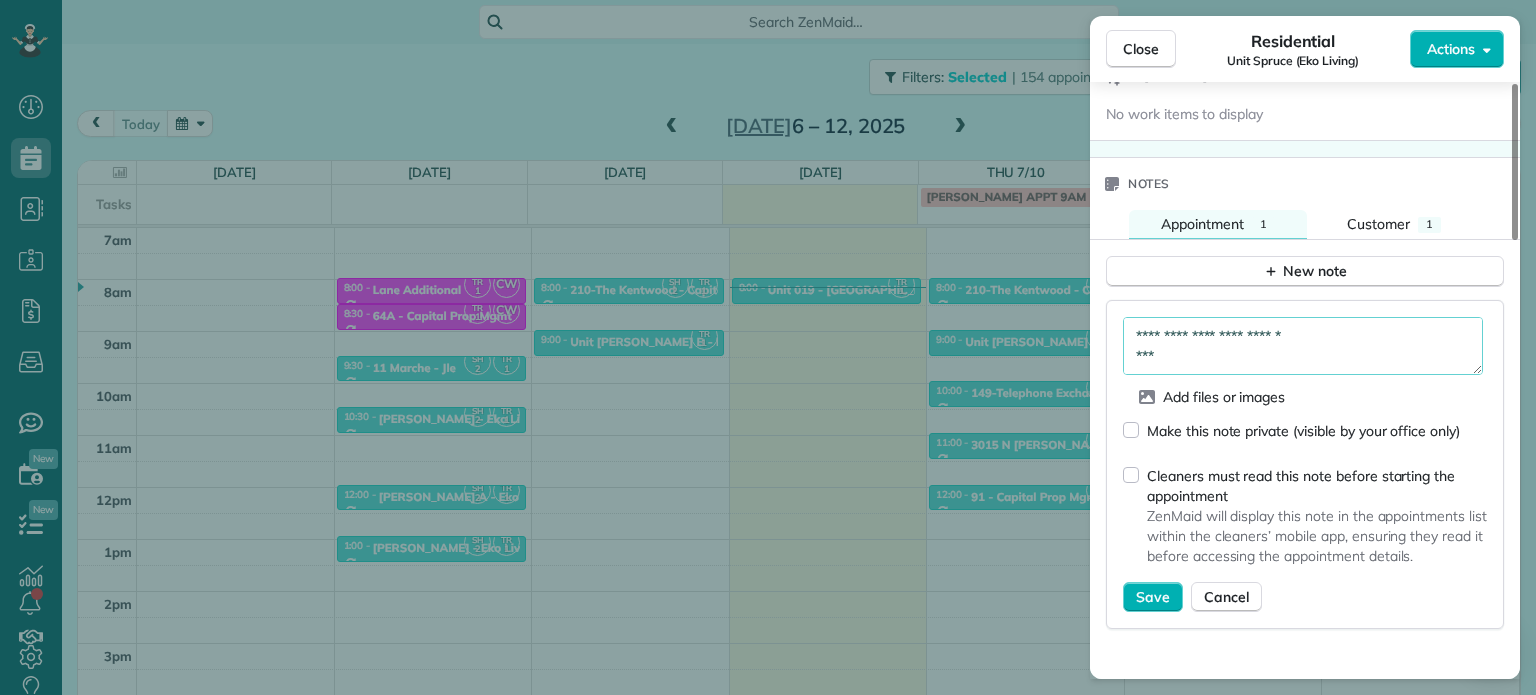 paste on "*********" 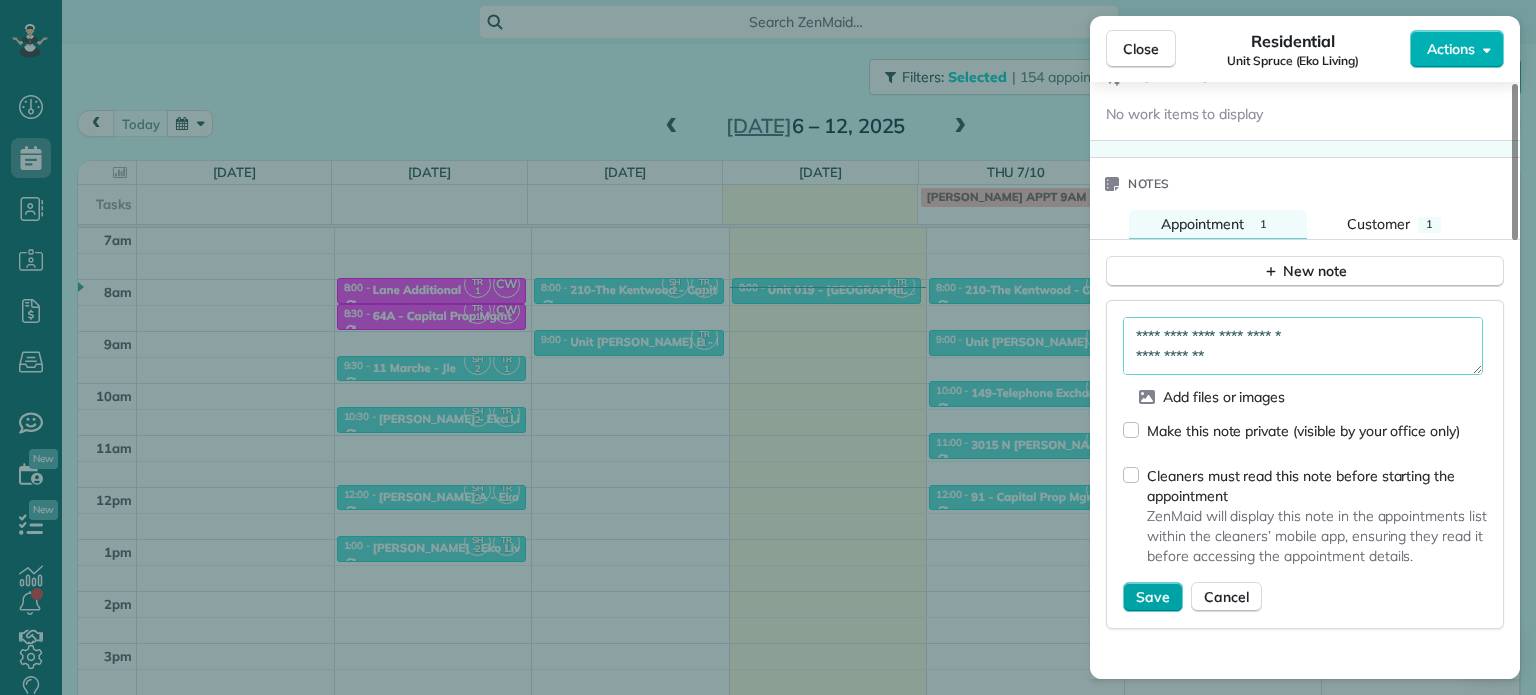 type on "**********" 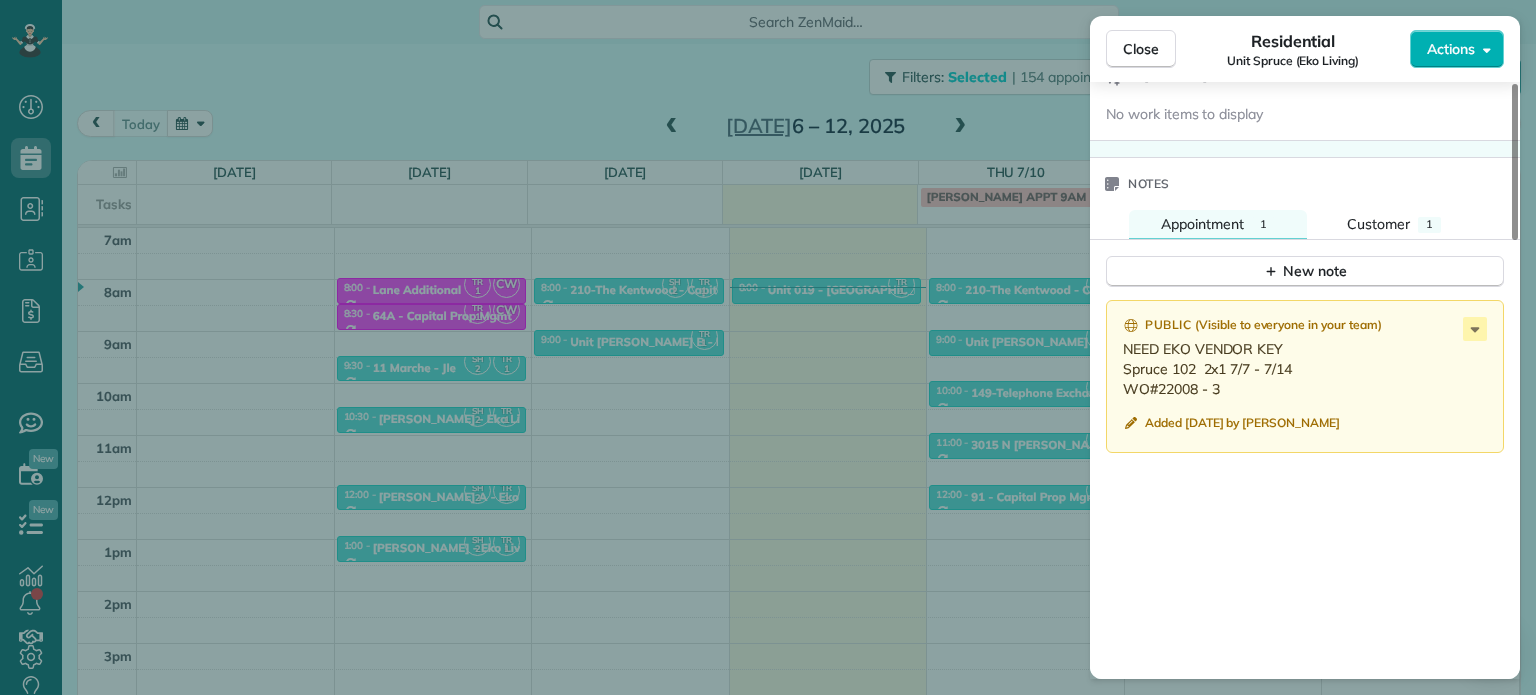 click on "Close Residential Unit Spruce (Eko Living) Actions Status Active Unit Spruce (Eko Living) · Open profile No phone number on record Add phone number No email on record Add email View Details Residential [DATE] ( [DATE] ) 10:00 AM 10:30 AM 30 minutes One time [STREET_ADDRESS][PERSON_NAME] Service was not rated yet Setup ratings Cleaners Time in and out Assign Invite Cleaners [PERSON_NAME] 10:00 AM 10:30 AM Checklist Try Now Keep this appointment up to your standards. Stay on top of every detail, keep your cleaners organised, and your client happy. Assign a checklist Watch a 5 min demo Billing Billing actions Price $0.00 Overcharge $0.00 Discount $0.00 Coupon discount - Primary tax - Secondary tax - Total appointment price $0.00 Tips collected New feature! $0.00 [PERSON_NAME] as paid Total including tip $0.00 Get paid online in no-time! Send an invoice and reward your cleaners with tips Charge customer credit card Appointment custom fields No custom fields to display Work items 1" at bounding box center [768, 347] 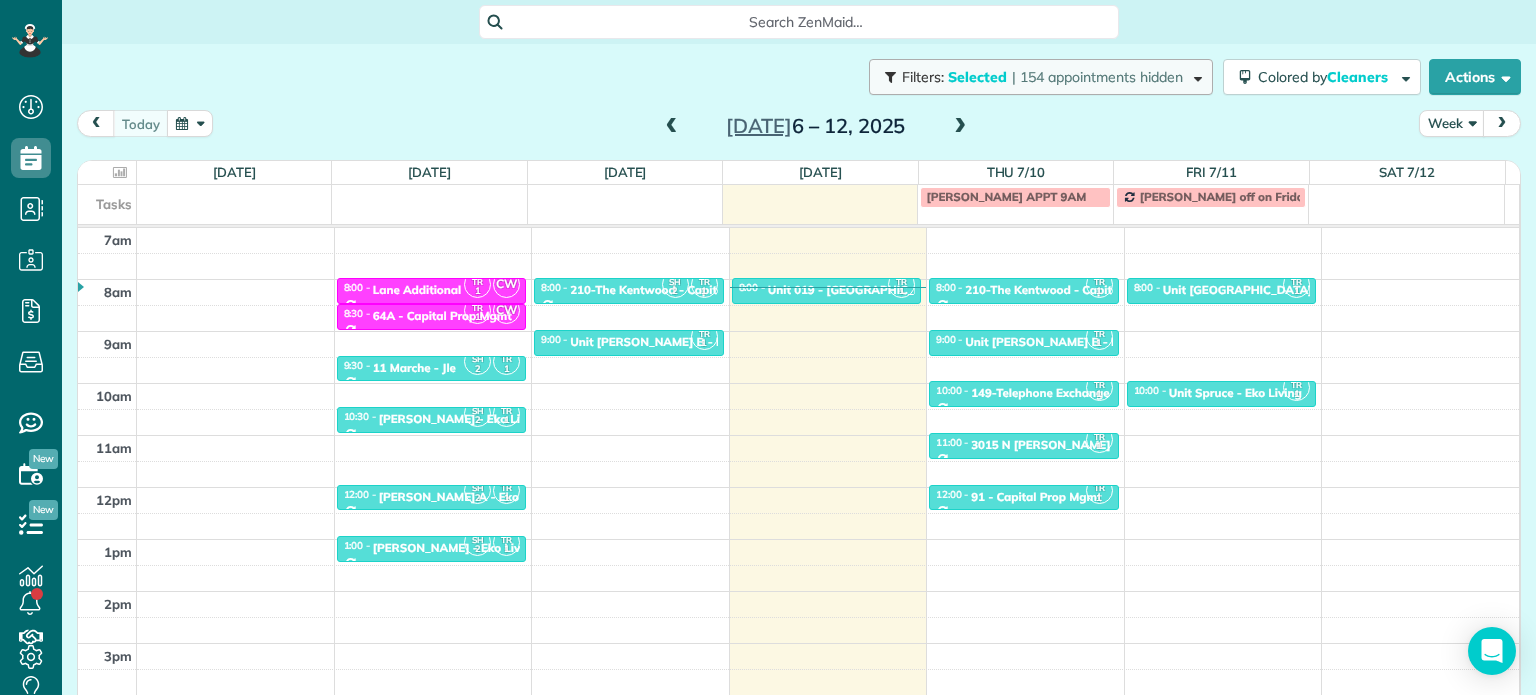 click on "|  154 appointments hidden" at bounding box center (1097, 77) 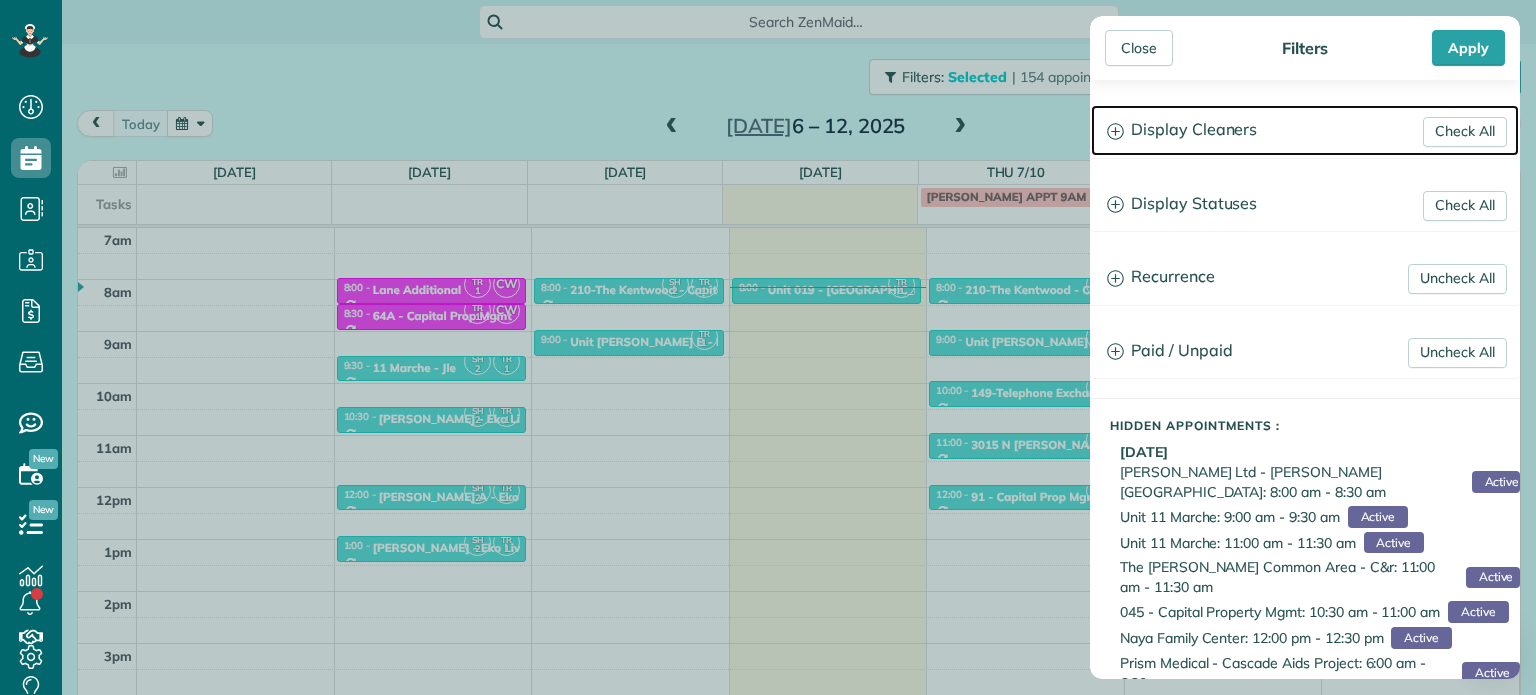 click on "Display Cleaners" at bounding box center [1305, 130] 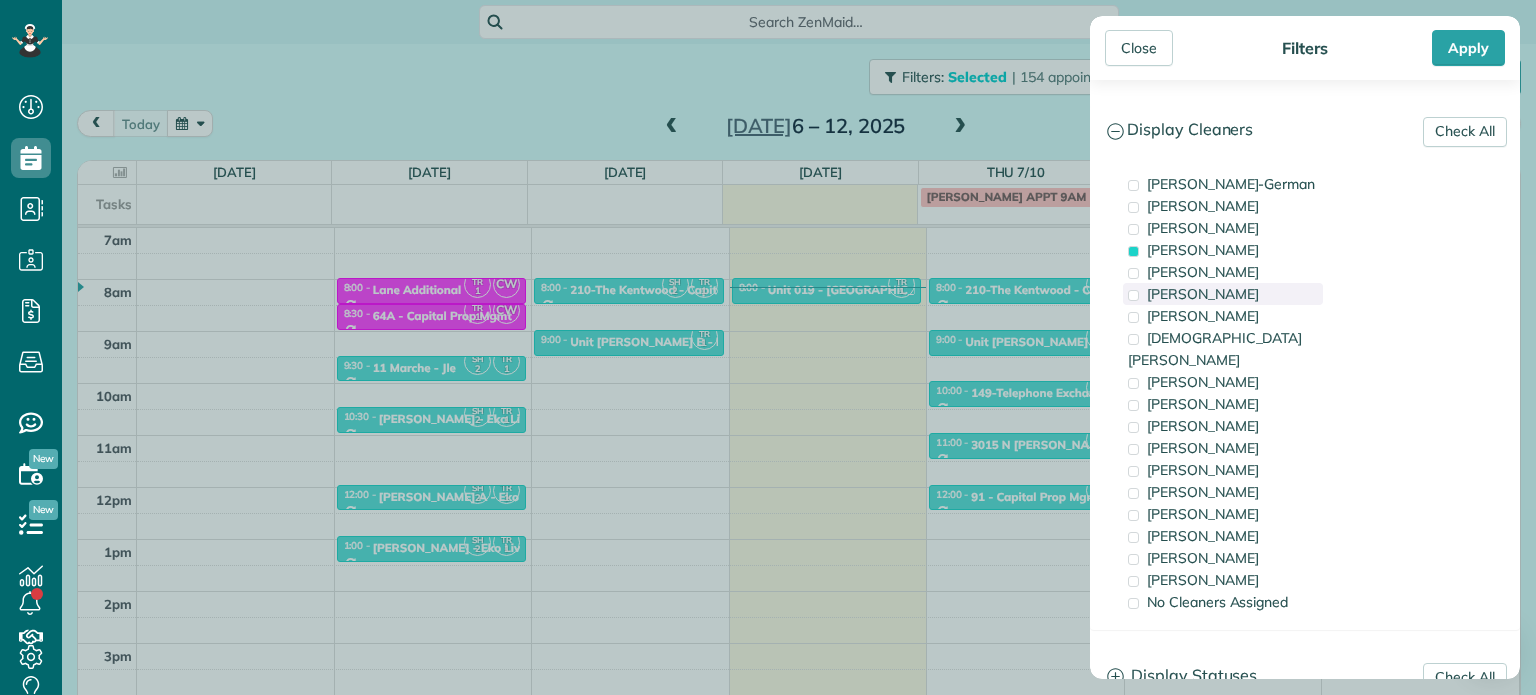 click on "[PERSON_NAME]" at bounding box center [1203, 250] 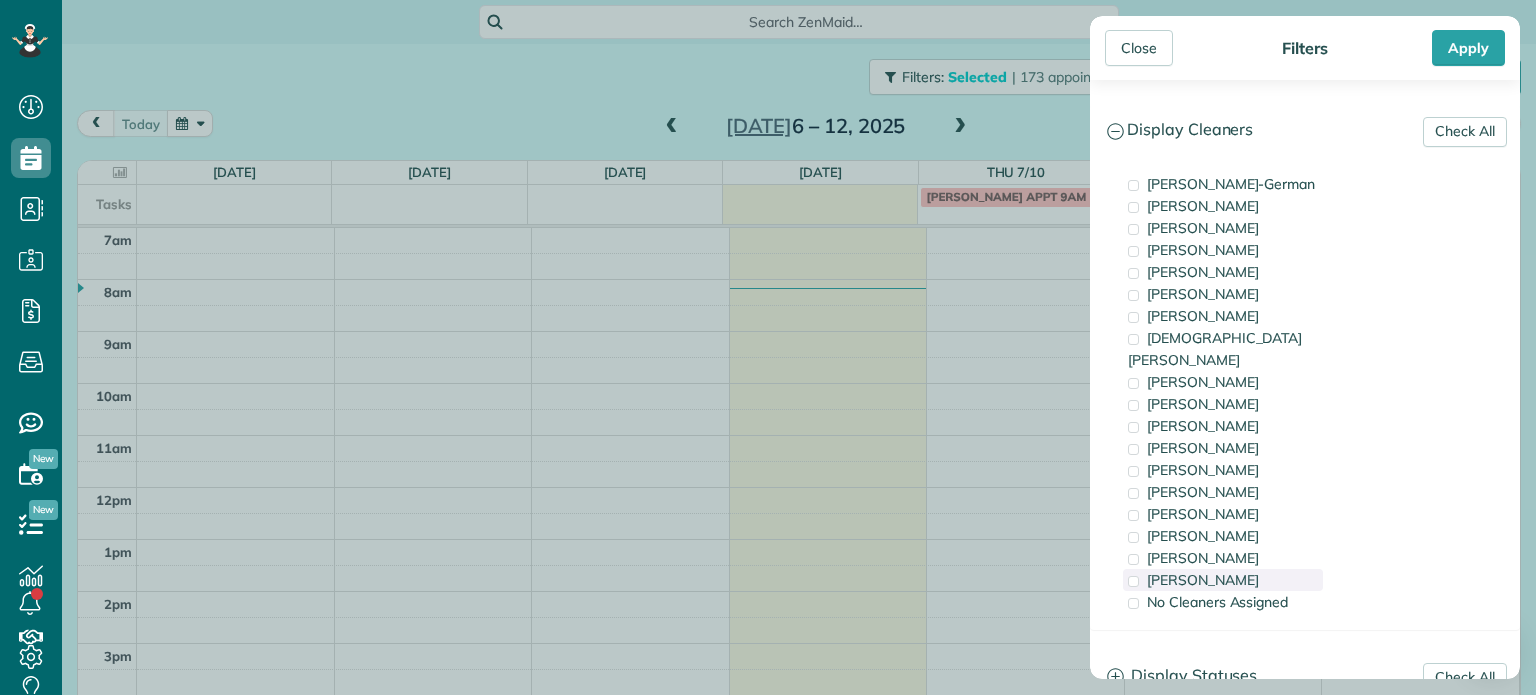 click on "[PERSON_NAME]" at bounding box center (1203, 580) 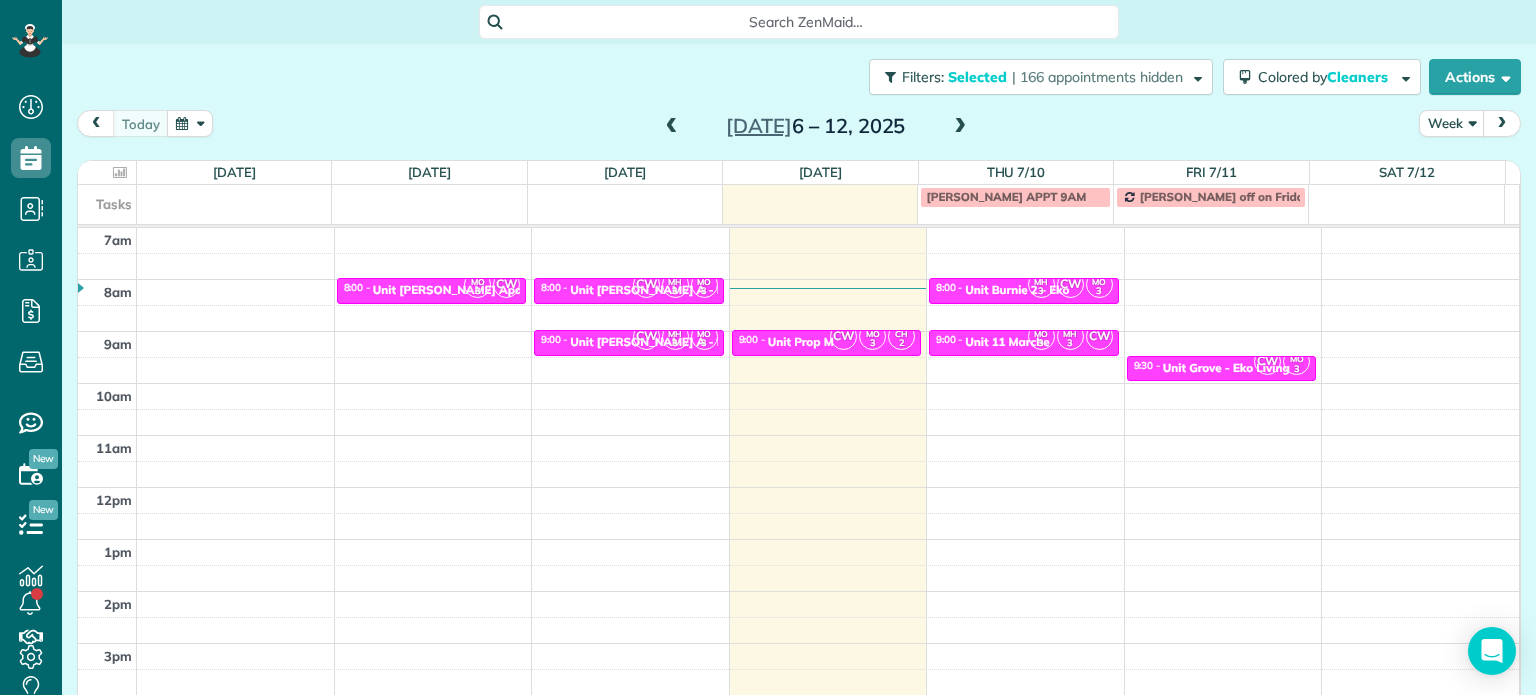 click on "Close
Filters
Apply
Check All
Display Cleaners
[PERSON_NAME]-German
[PERSON_NAME]
[PERSON_NAME]
[PERSON_NAME]
[PERSON_NAME]
[PERSON_NAME]
[PERSON_NAME]" at bounding box center [768, 347] 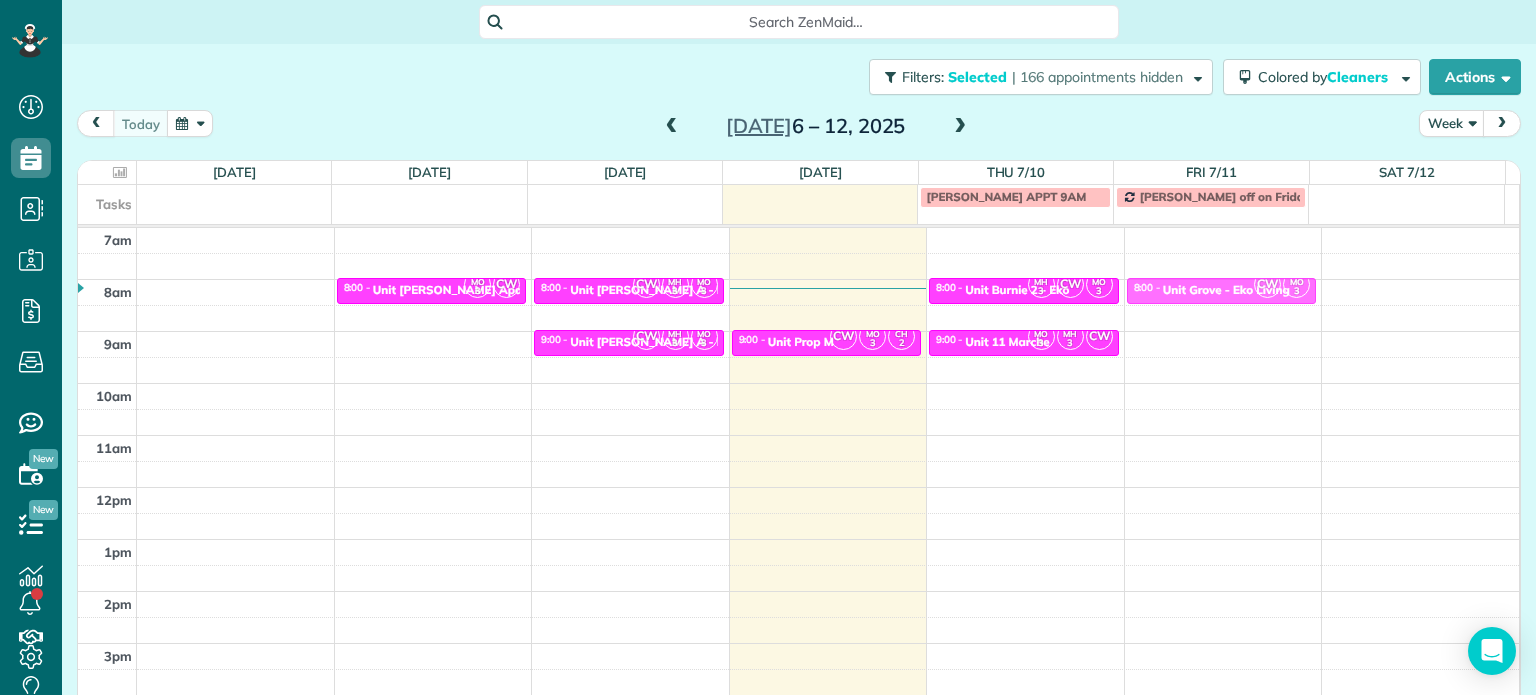 drag, startPoint x: 1229, startPoint y: 364, endPoint x: 1219, endPoint y: 290, distance: 74.672615 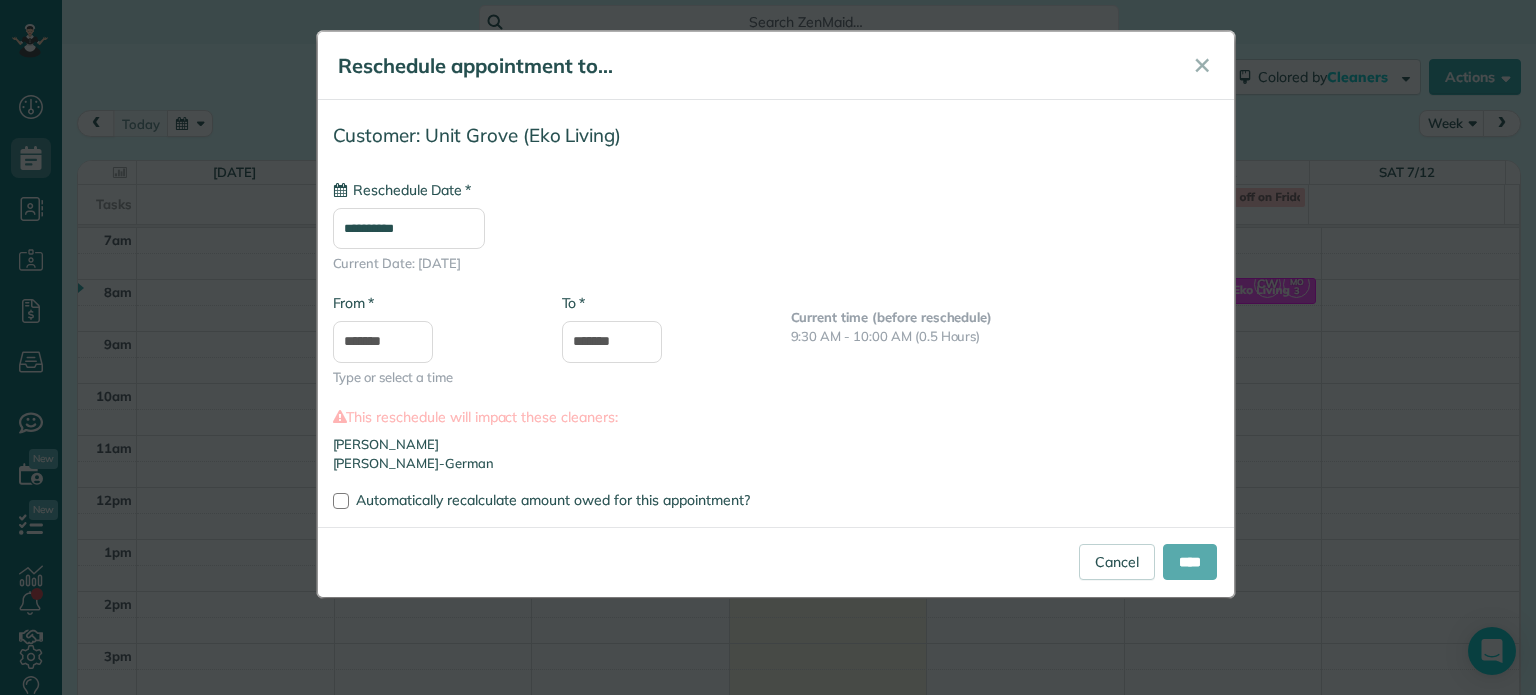 type on "**********" 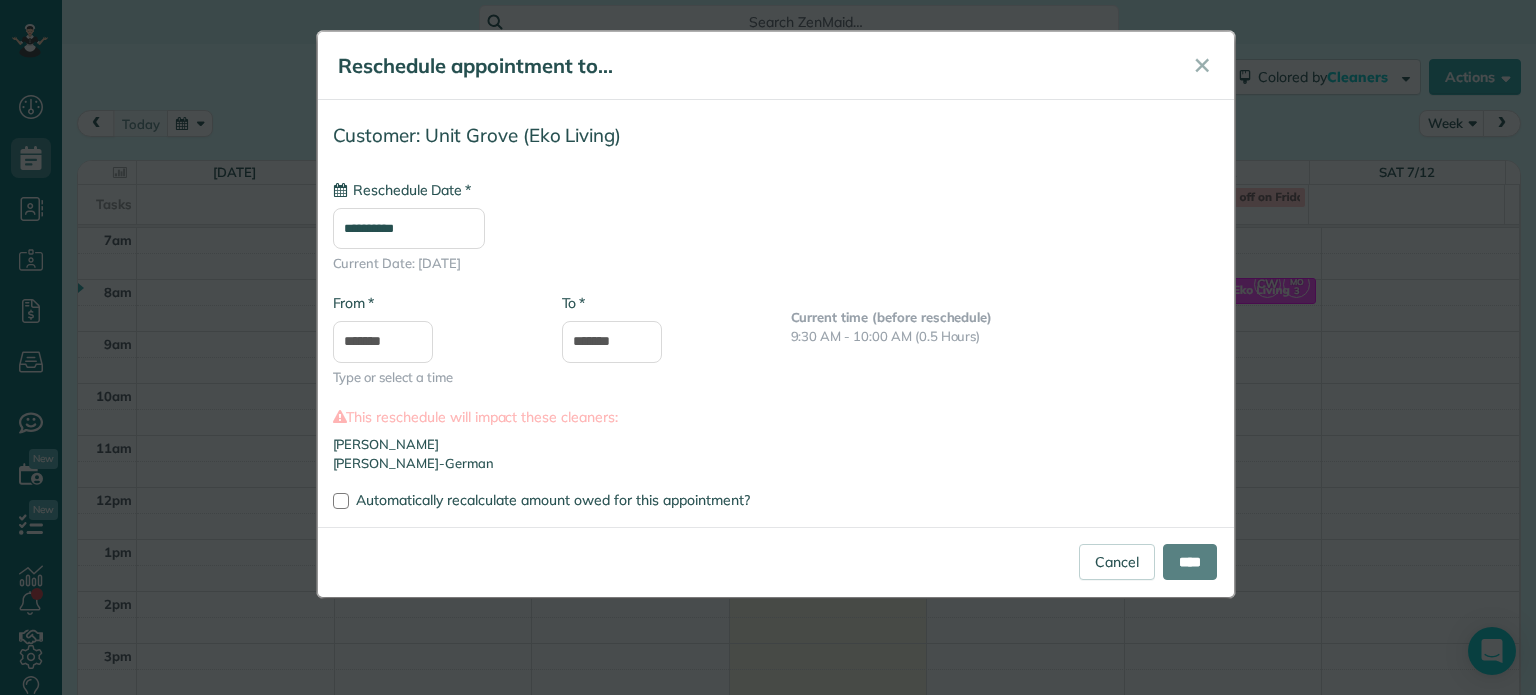 click on "****" at bounding box center (1190, 562) 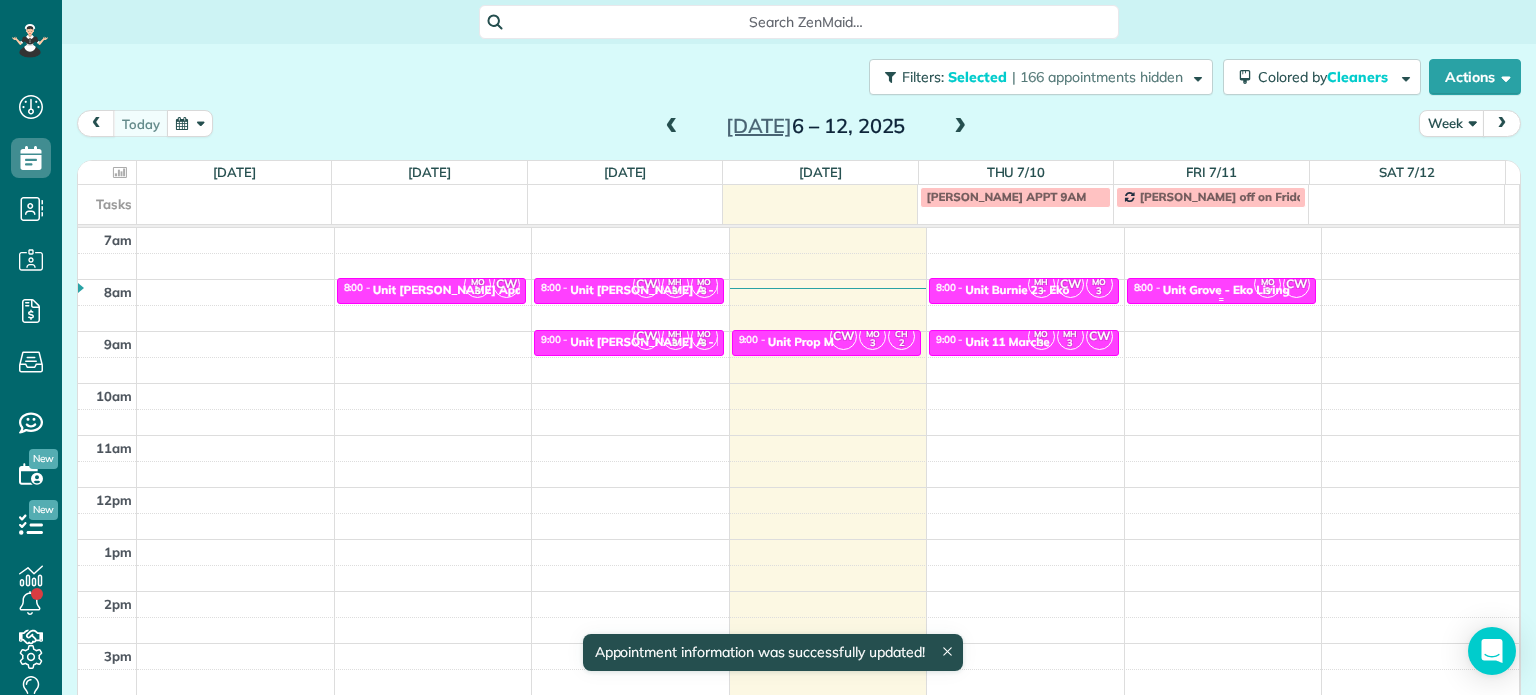 click on "MO 3 CW 8:00 - 8:30 [GEOGRAPHIC_DATA] - [GEOGRAPHIC_DATA] Living [STREET_ADDRESS][PERSON_NAME]" at bounding box center [1222, 291] 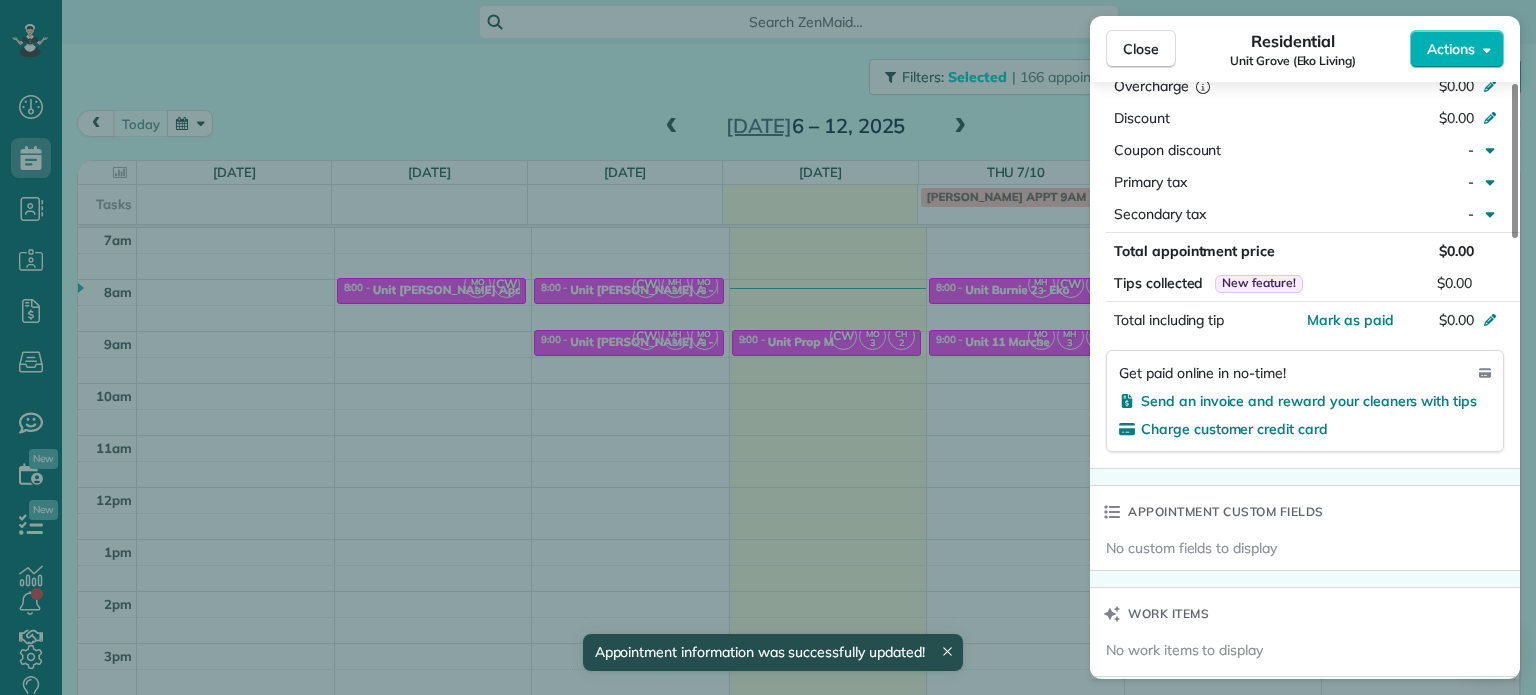 scroll, scrollTop: 1400, scrollLeft: 0, axis: vertical 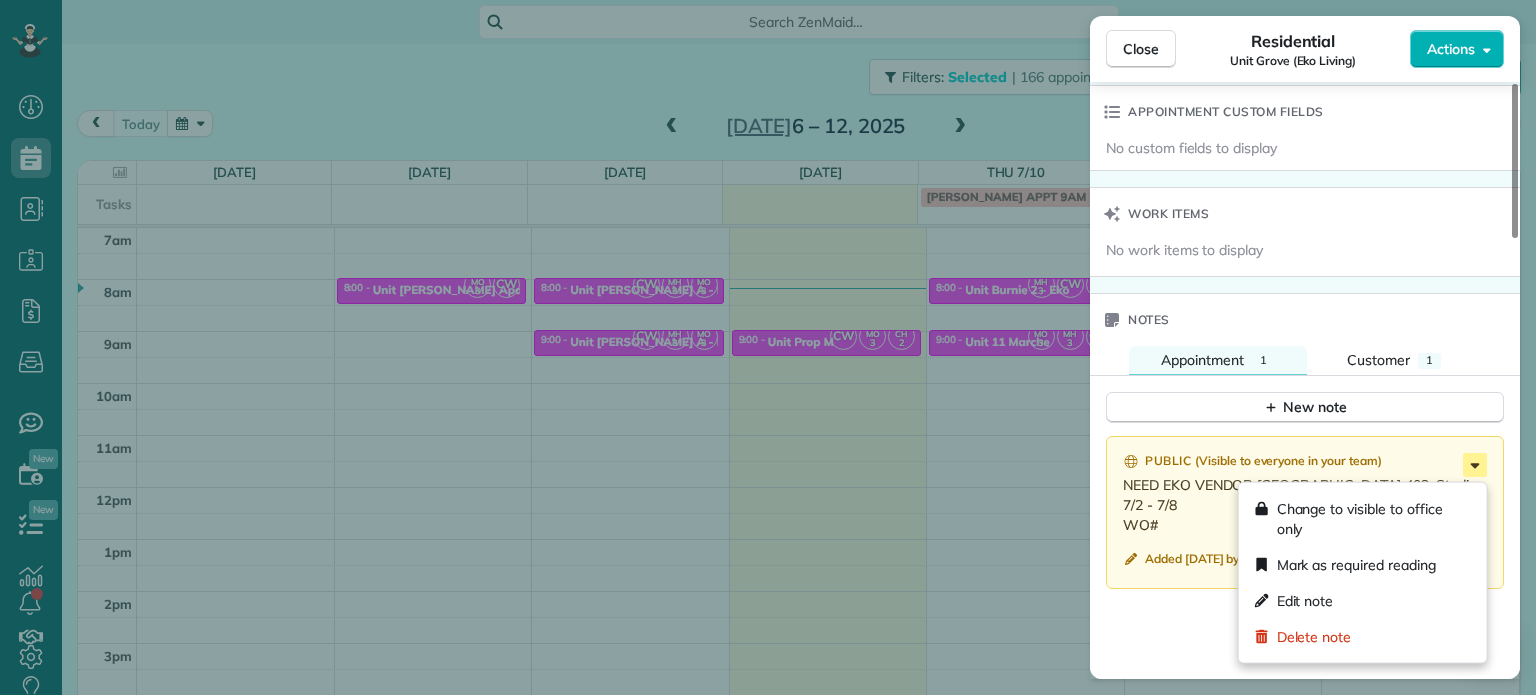click 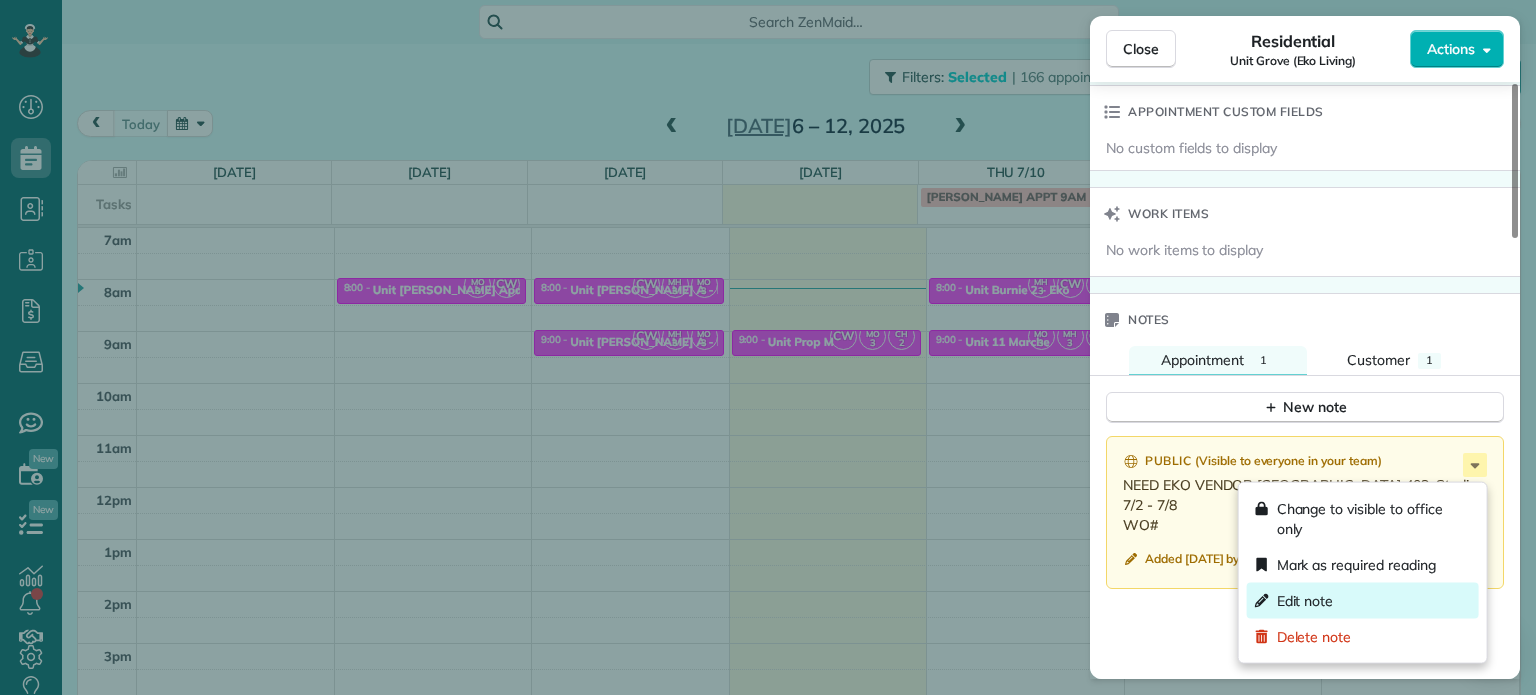 click on "Edit note" at bounding box center [1363, 601] 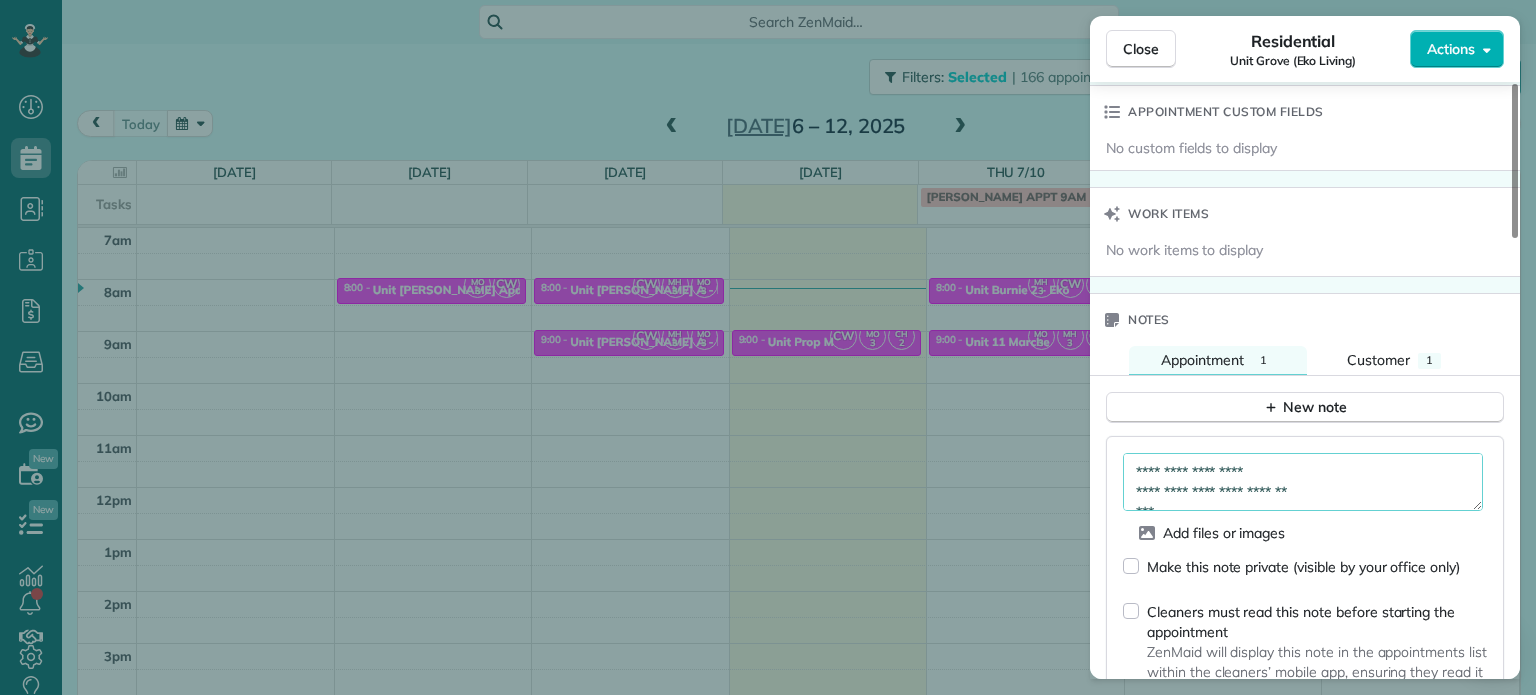 click on "**********" at bounding box center [1303, 482] 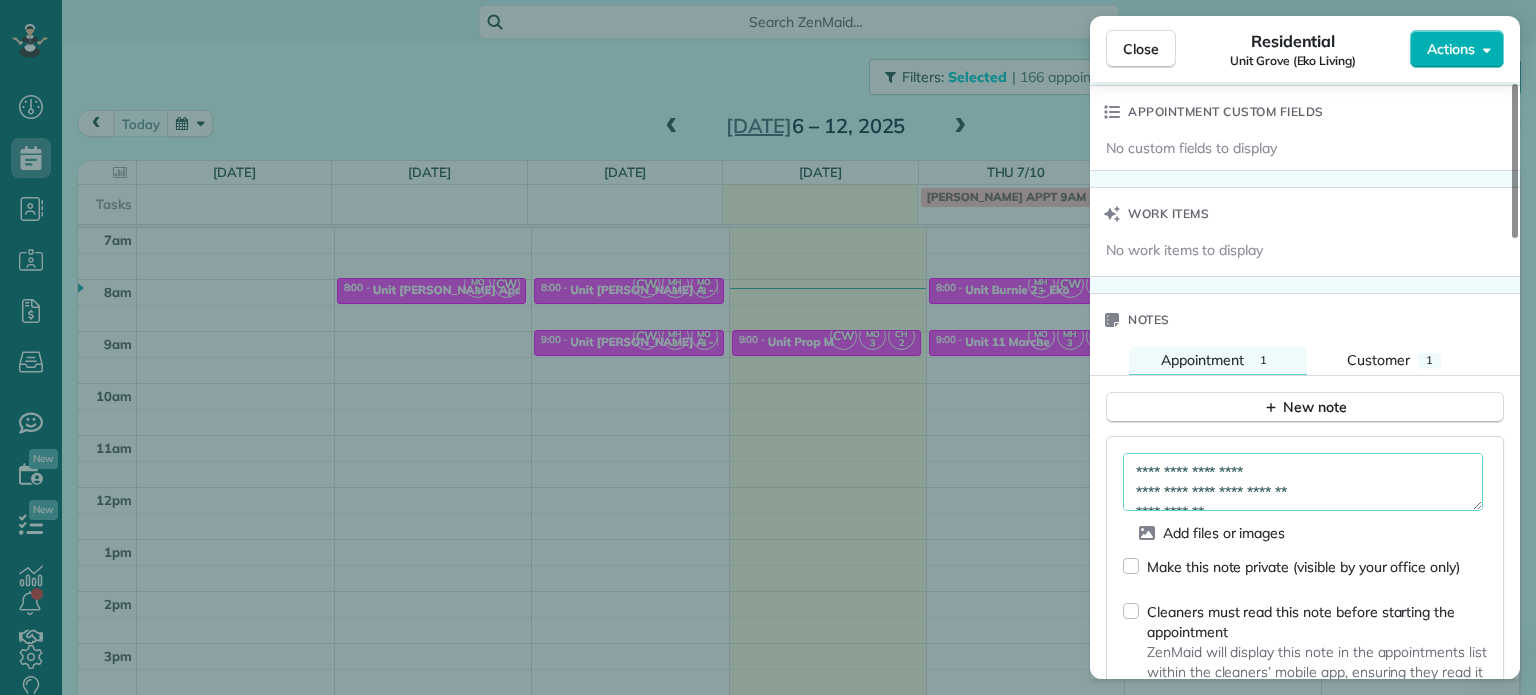 scroll, scrollTop: 10, scrollLeft: 0, axis: vertical 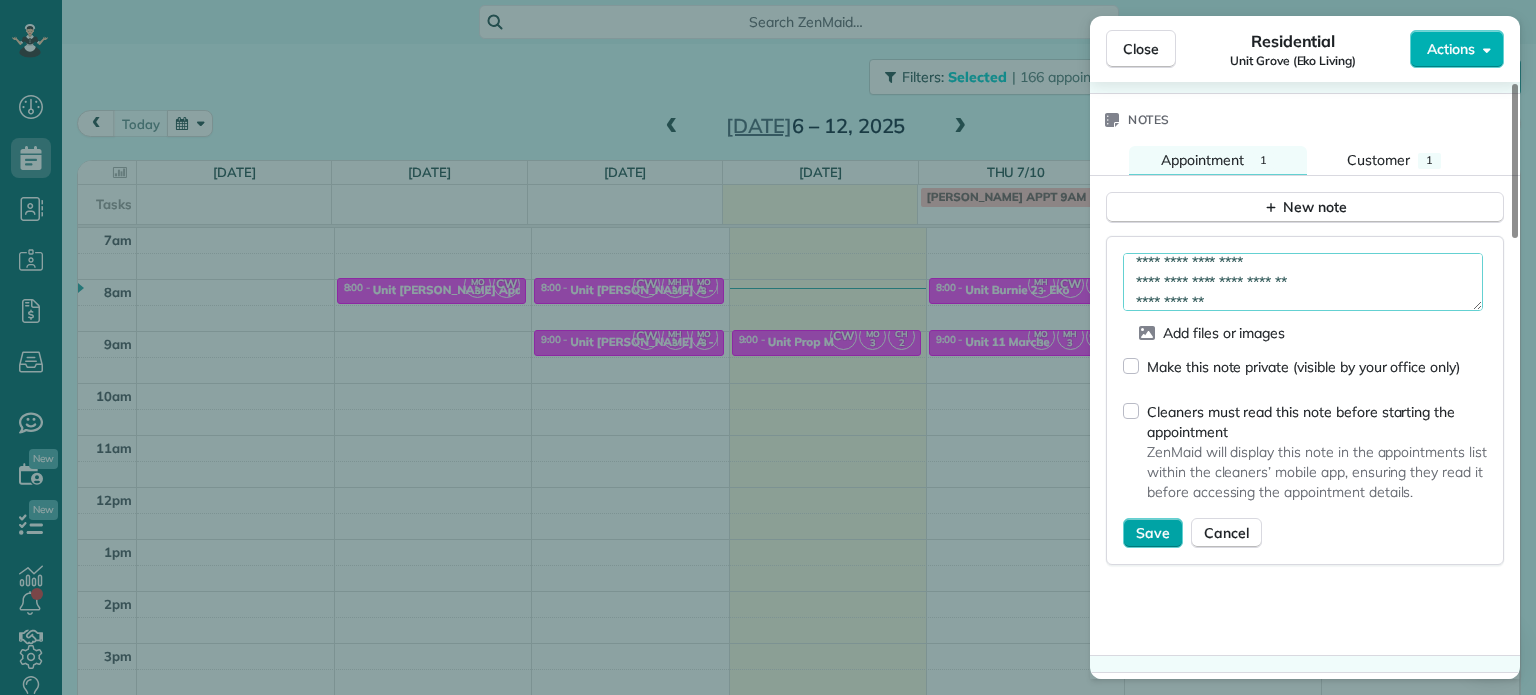 type on "**********" 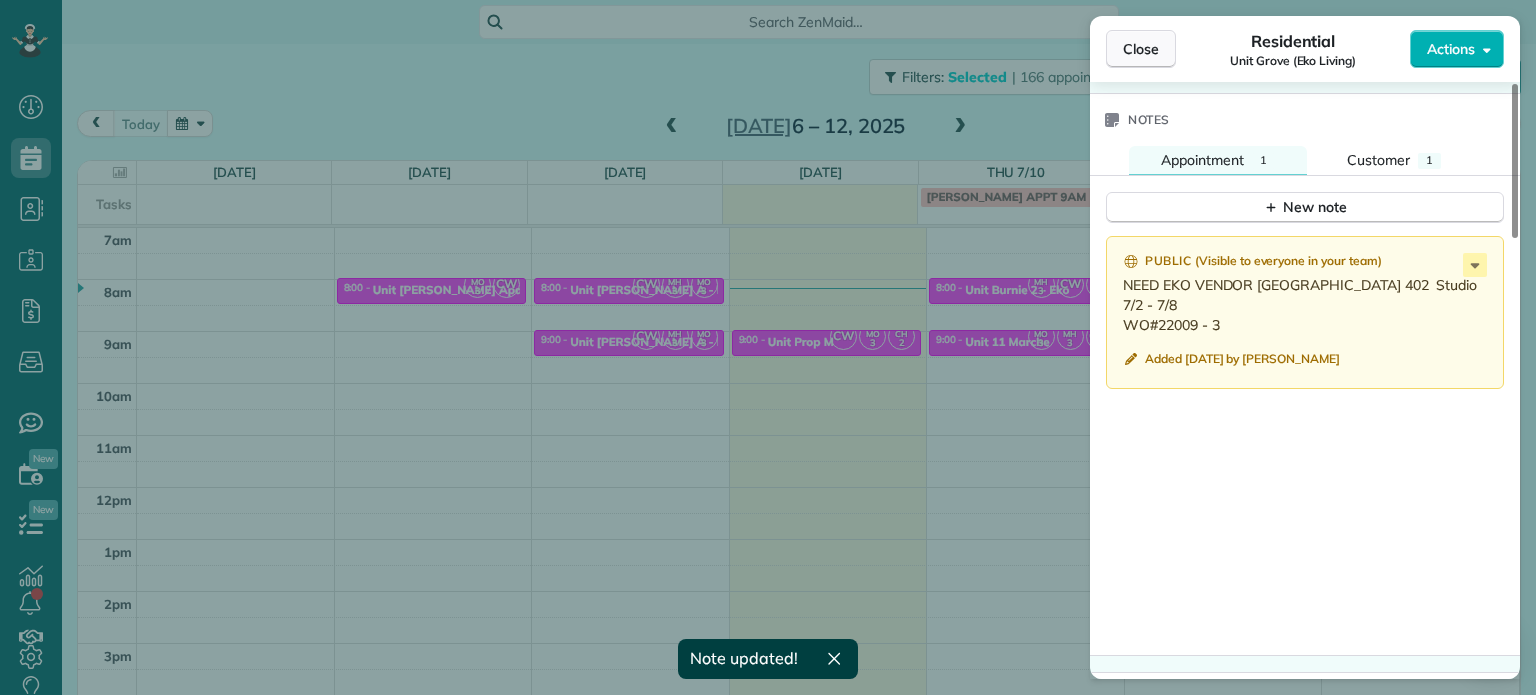 click on "Close" at bounding box center [1141, 49] 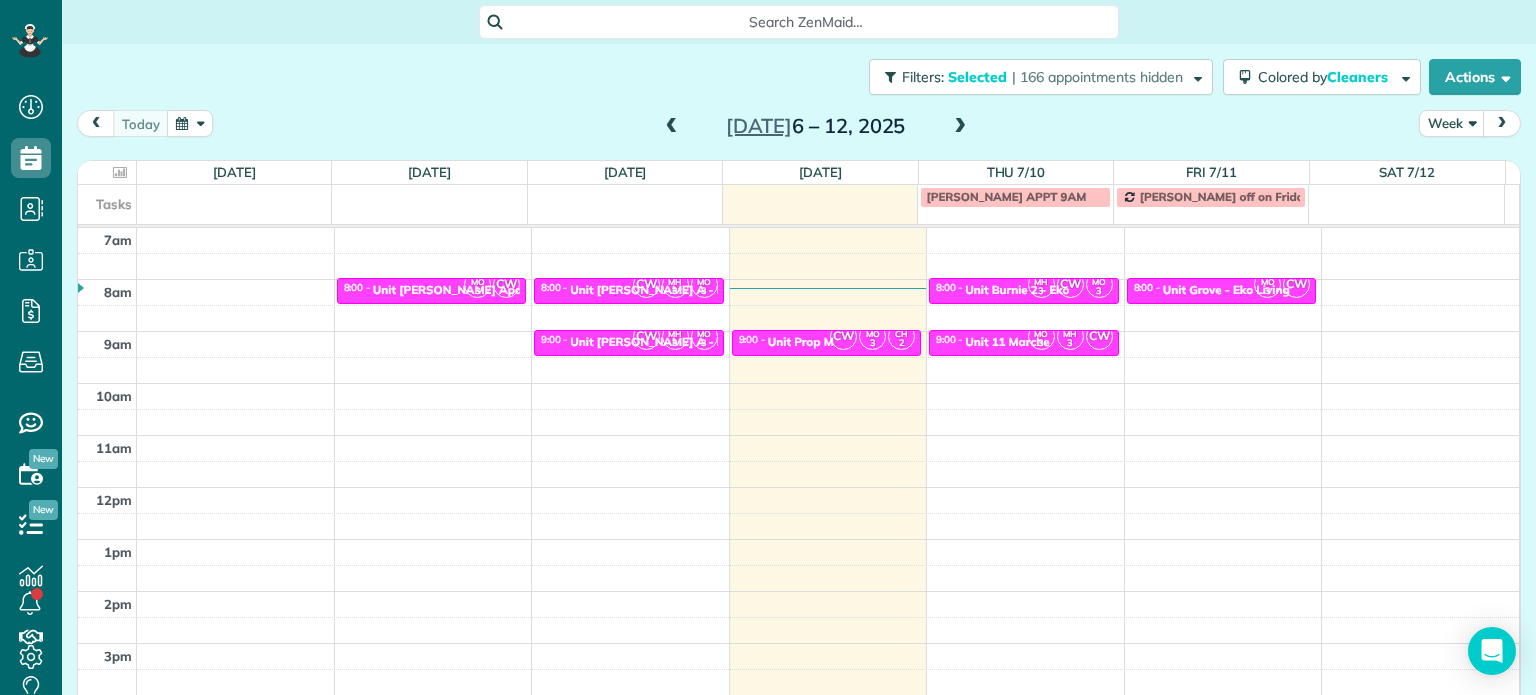 click at bounding box center [960, 127] 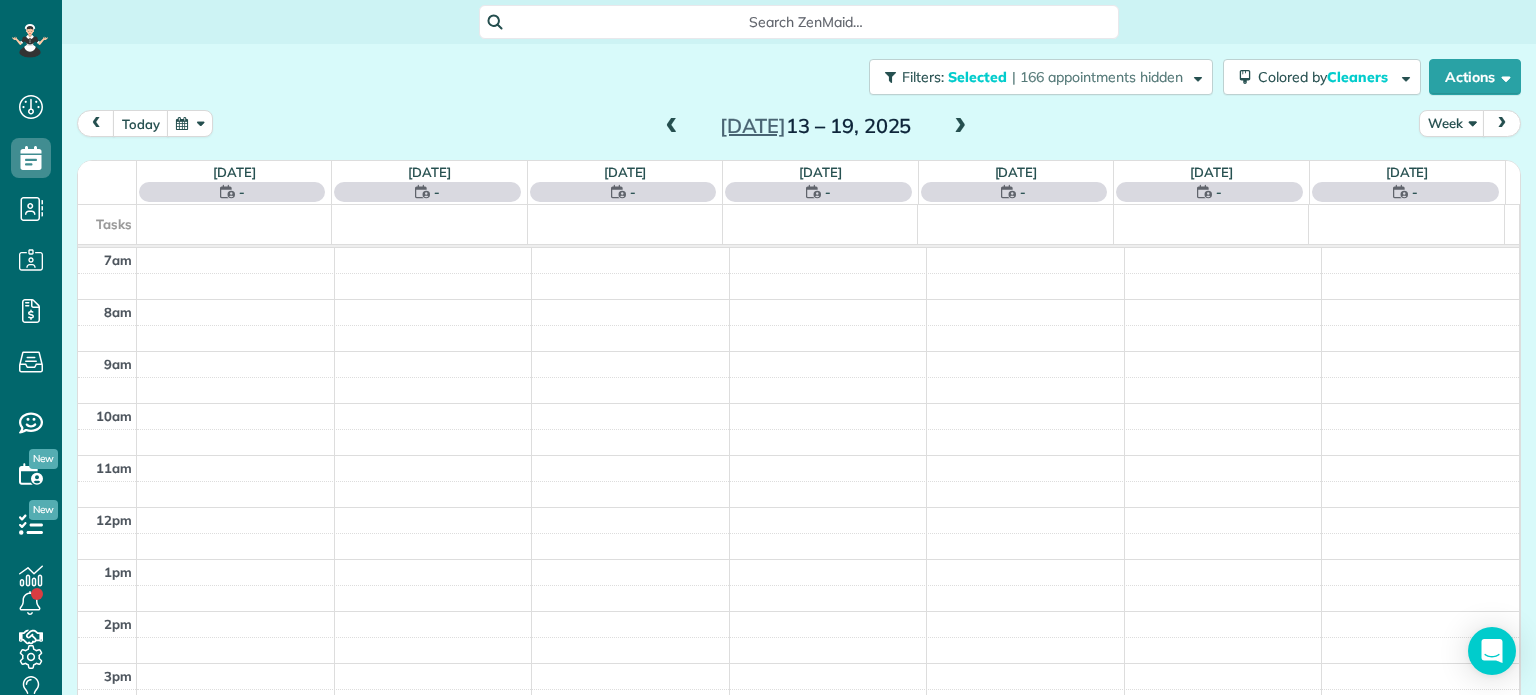 click at bounding box center (960, 127) 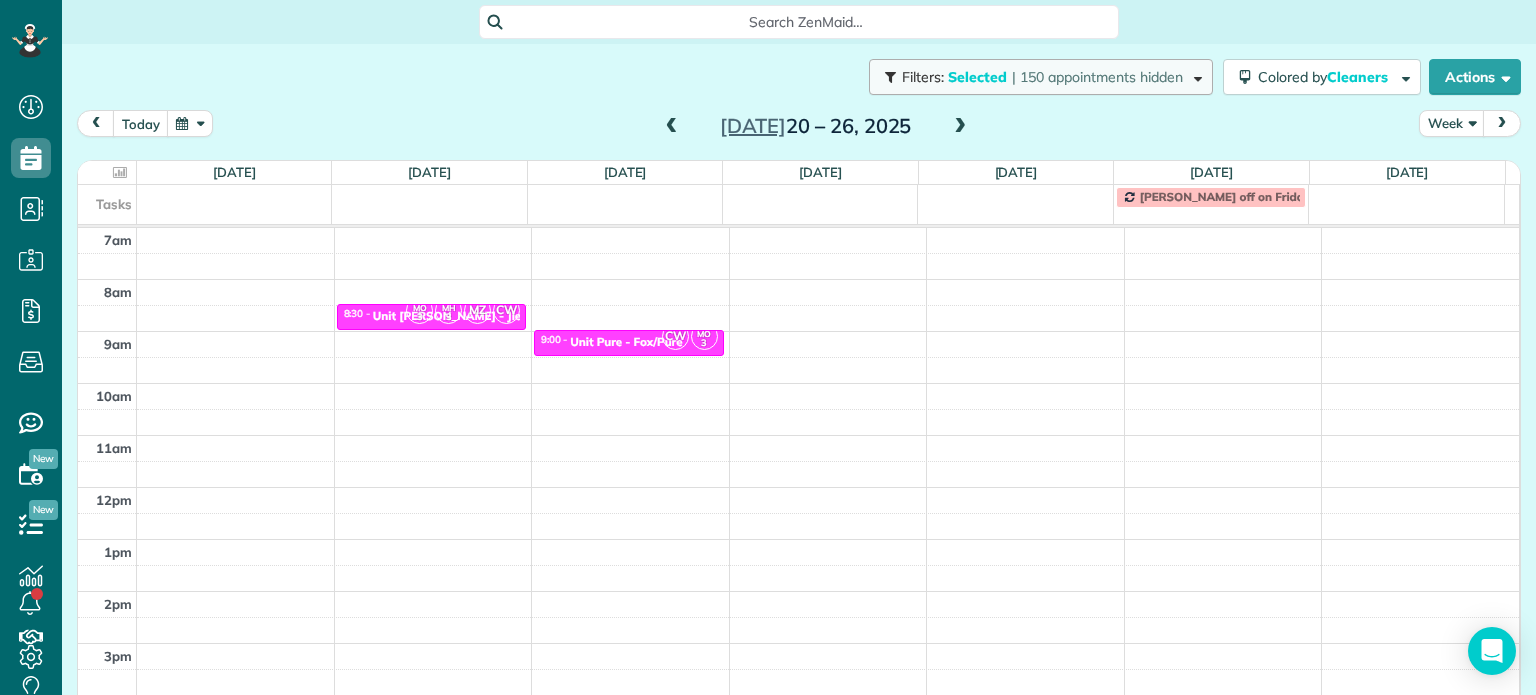 click on "|  150 appointments hidden" at bounding box center (1097, 77) 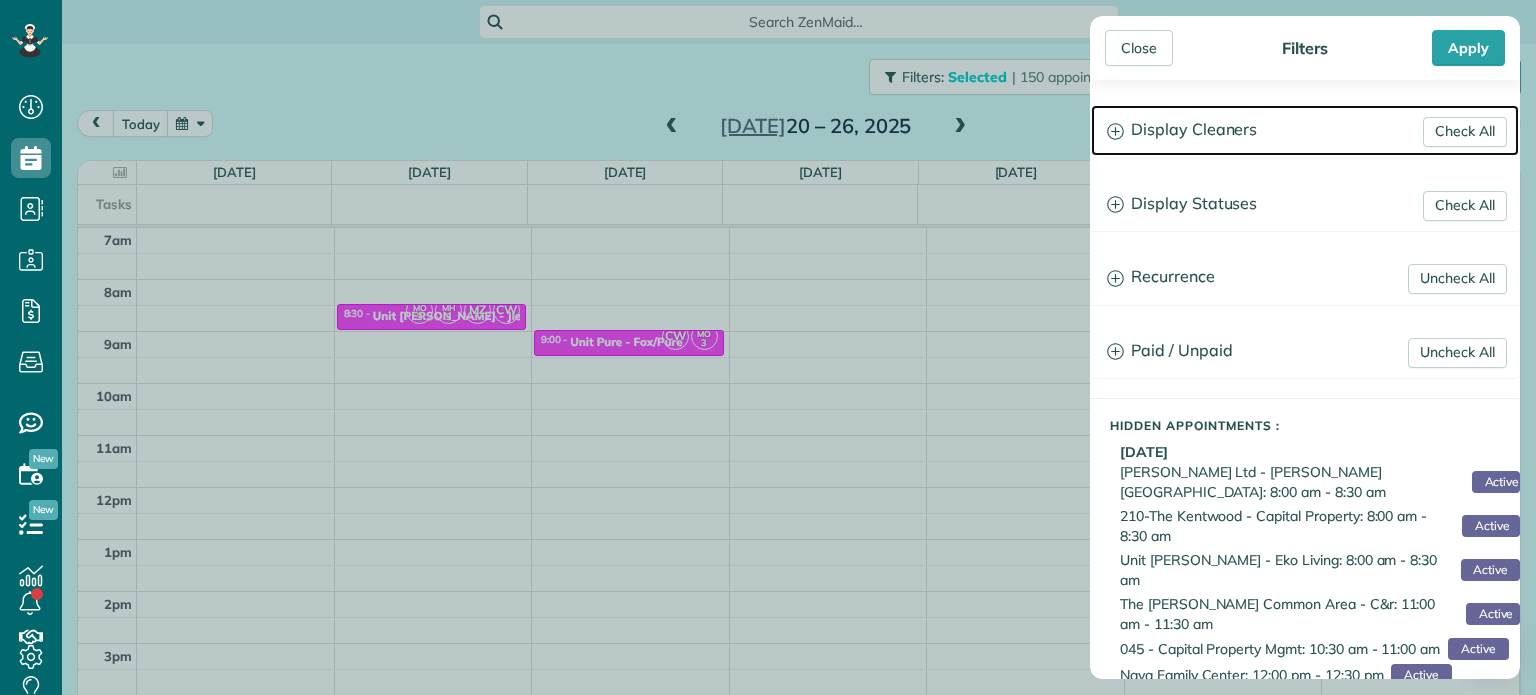 click on "Display Cleaners" at bounding box center [1305, 130] 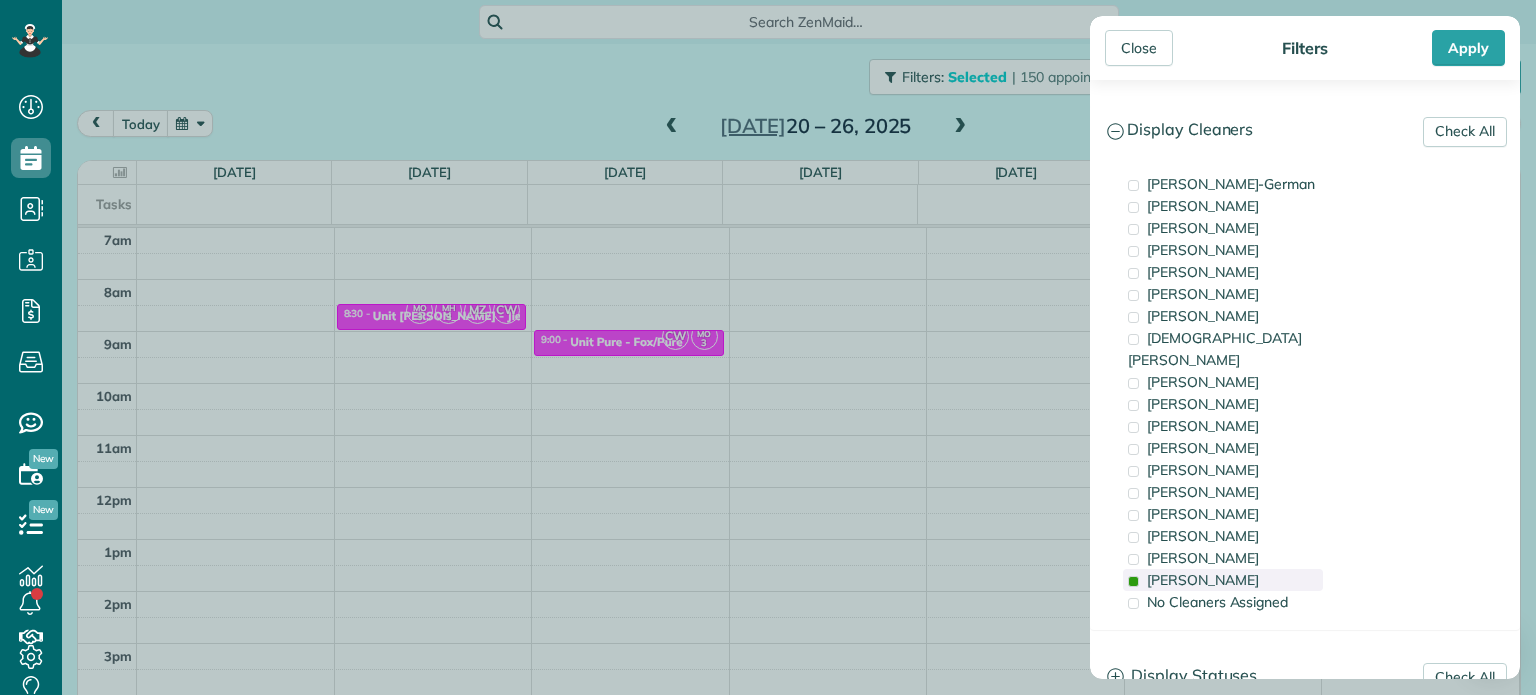 click on "[PERSON_NAME]" at bounding box center [1223, 580] 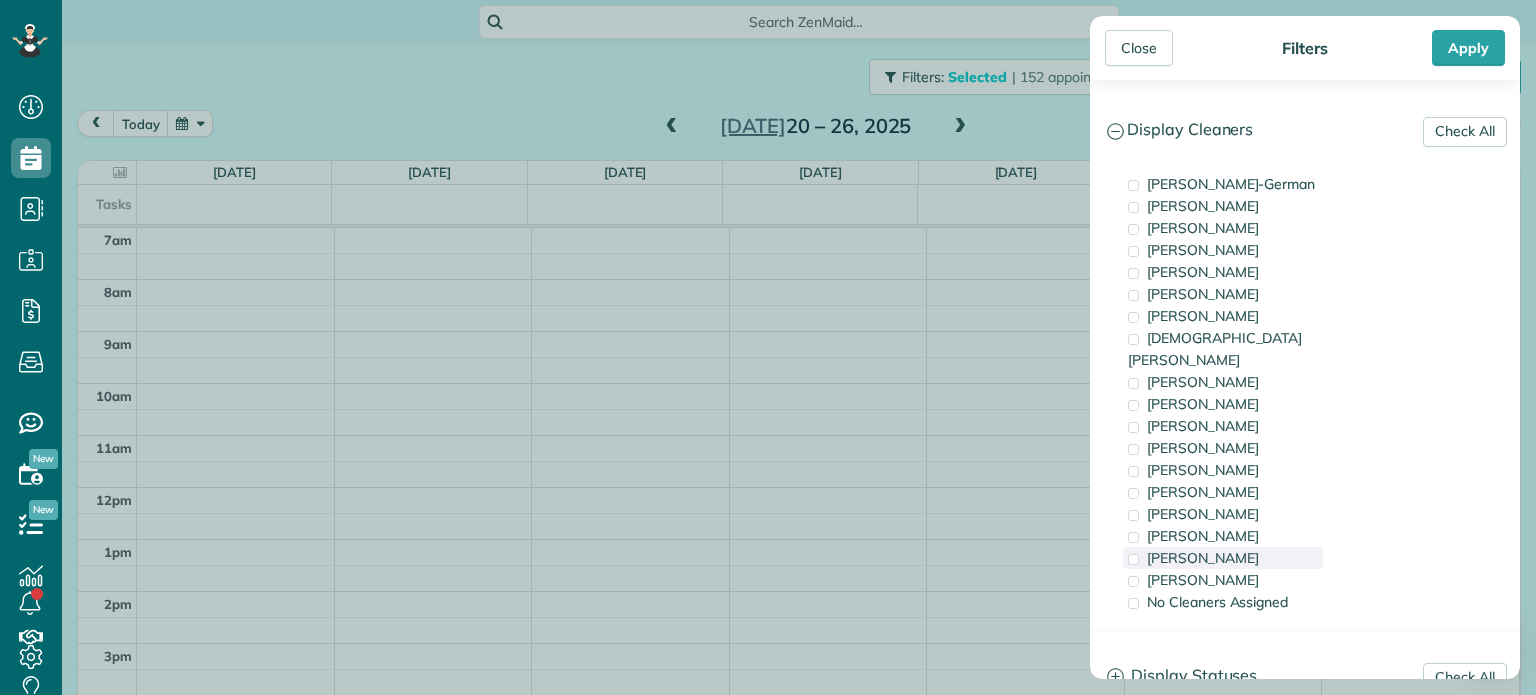 click on "[PERSON_NAME]" at bounding box center (1223, 558) 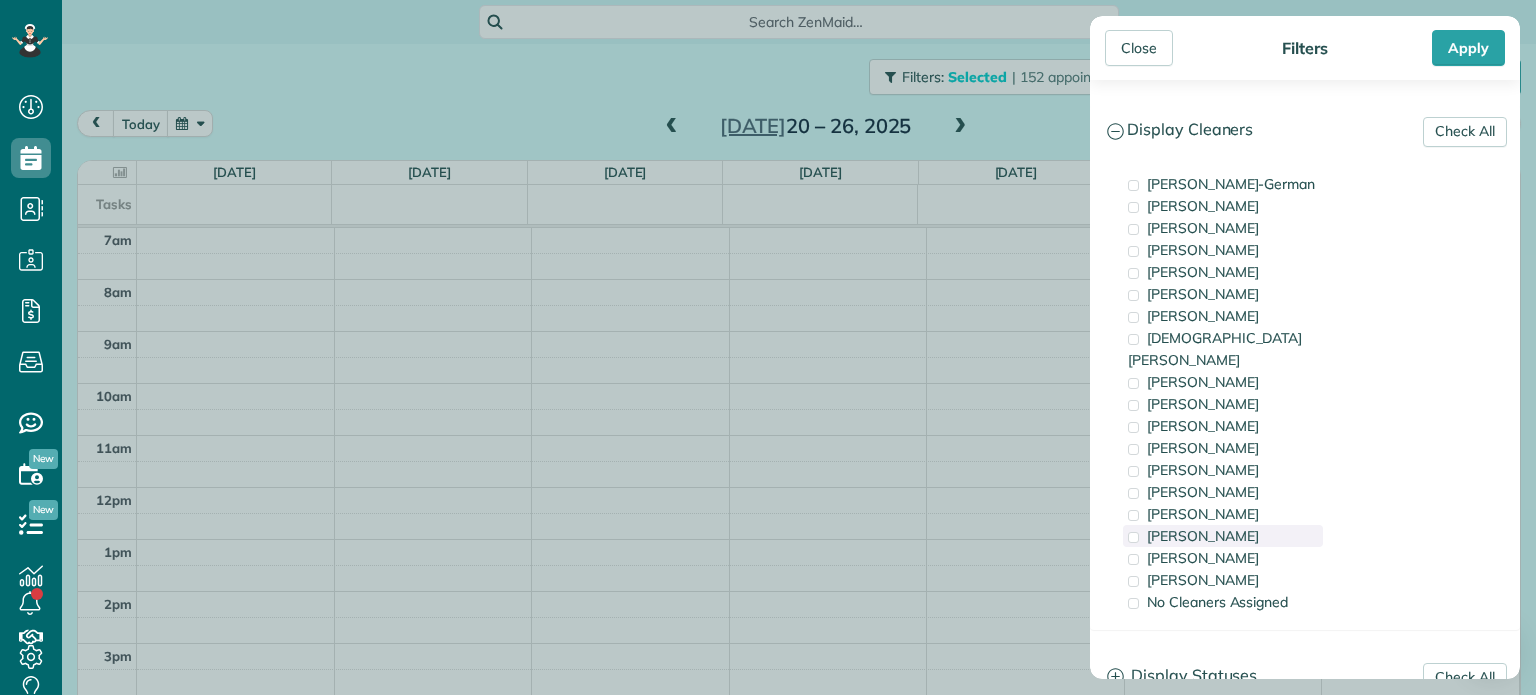 click on "[PERSON_NAME]" at bounding box center [1223, 536] 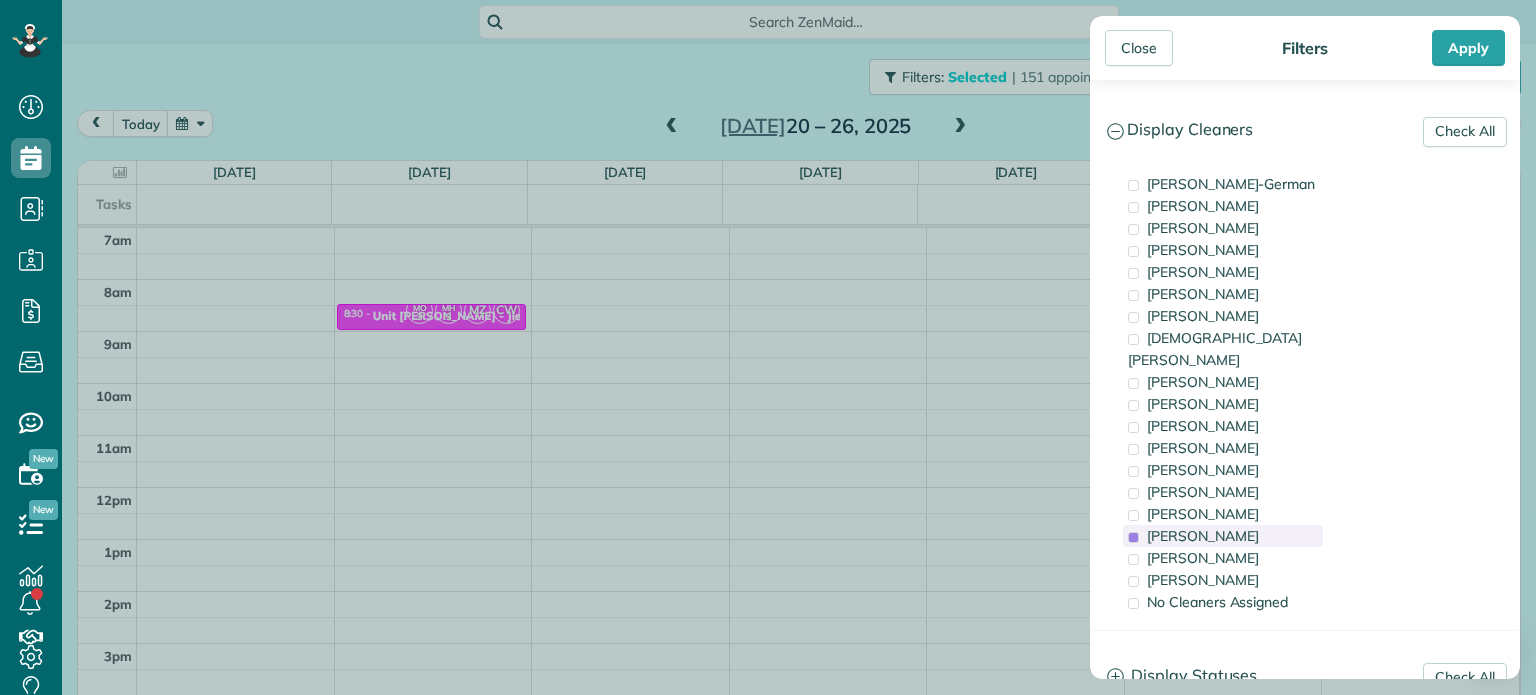 click on "[PERSON_NAME]" at bounding box center (1223, 536) 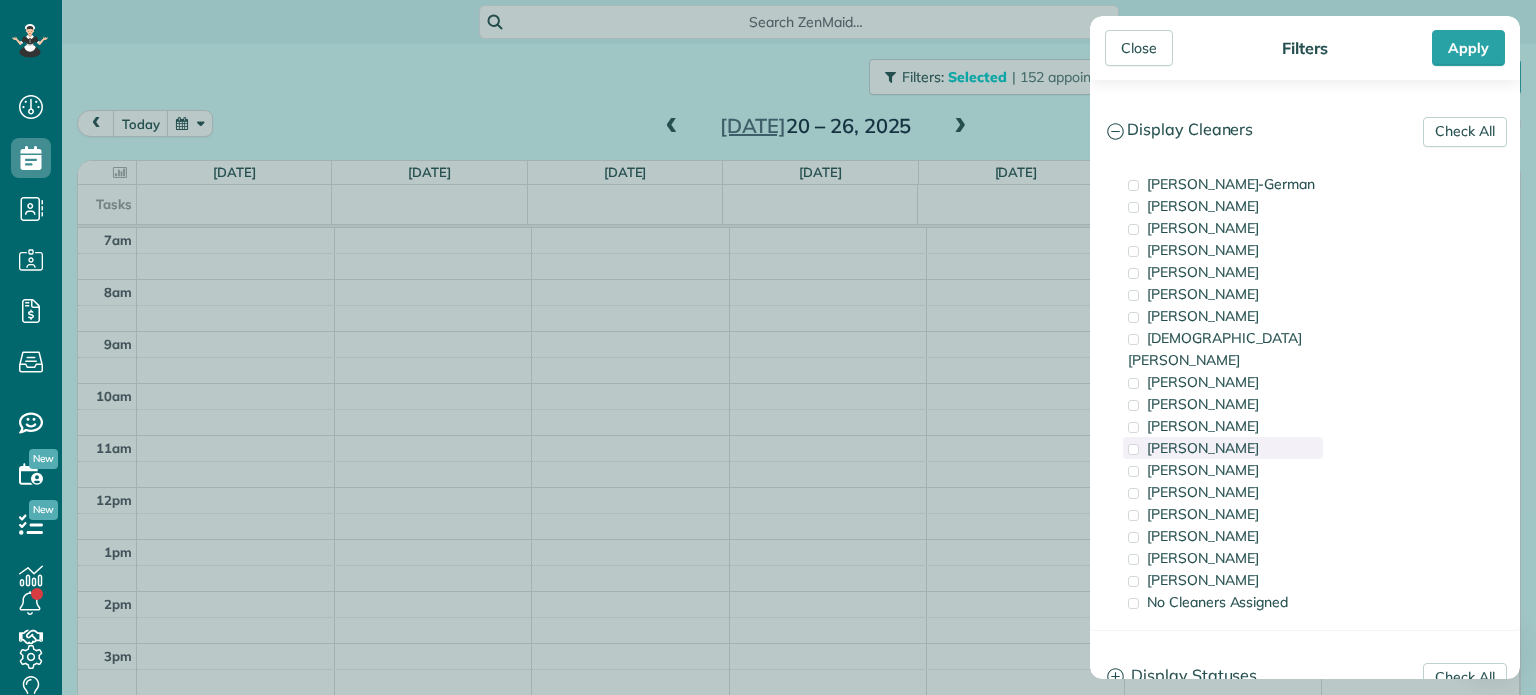 click on "[PERSON_NAME]" at bounding box center (1223, 448) 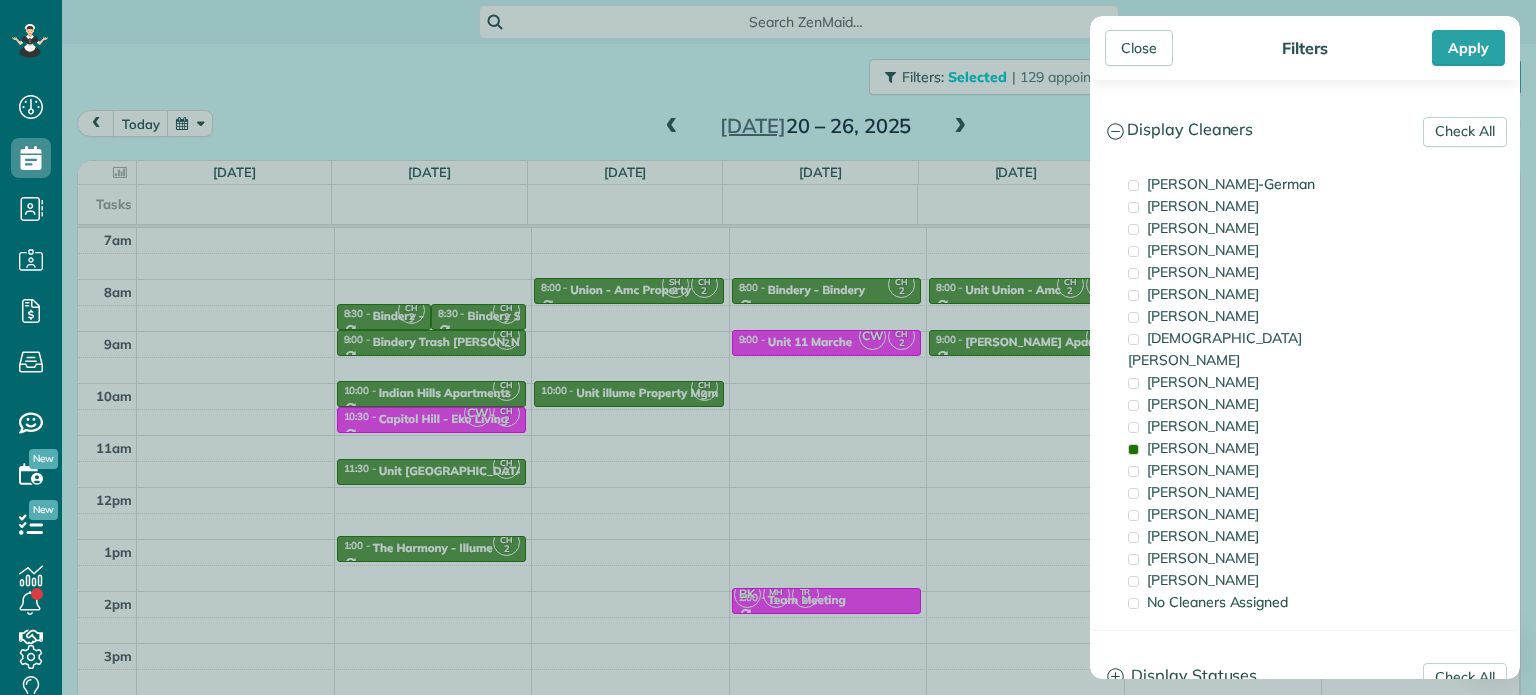 click on "Close
Filters
Apply
Check All
Display Cleaners
[PERSON_NAME]-German
[PERSON_NAME]
[PERSON_NAME]
[PERSON_NAME]
[PERSON_NAME]
[PERSON_NAME]
[PERSON_NAME]" at bounding box center [768, 347] 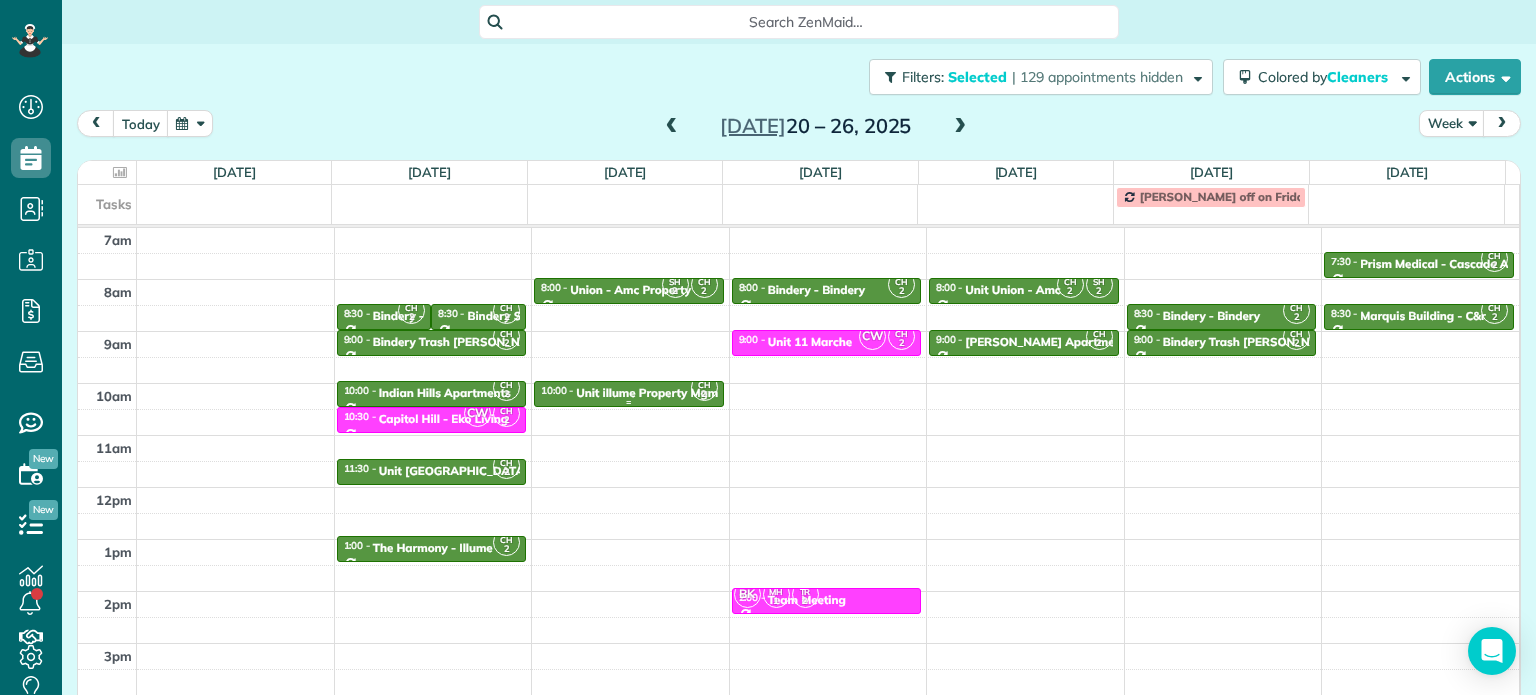 click on "Unit illume Property Mgmt" at bounding box center (649, 393) 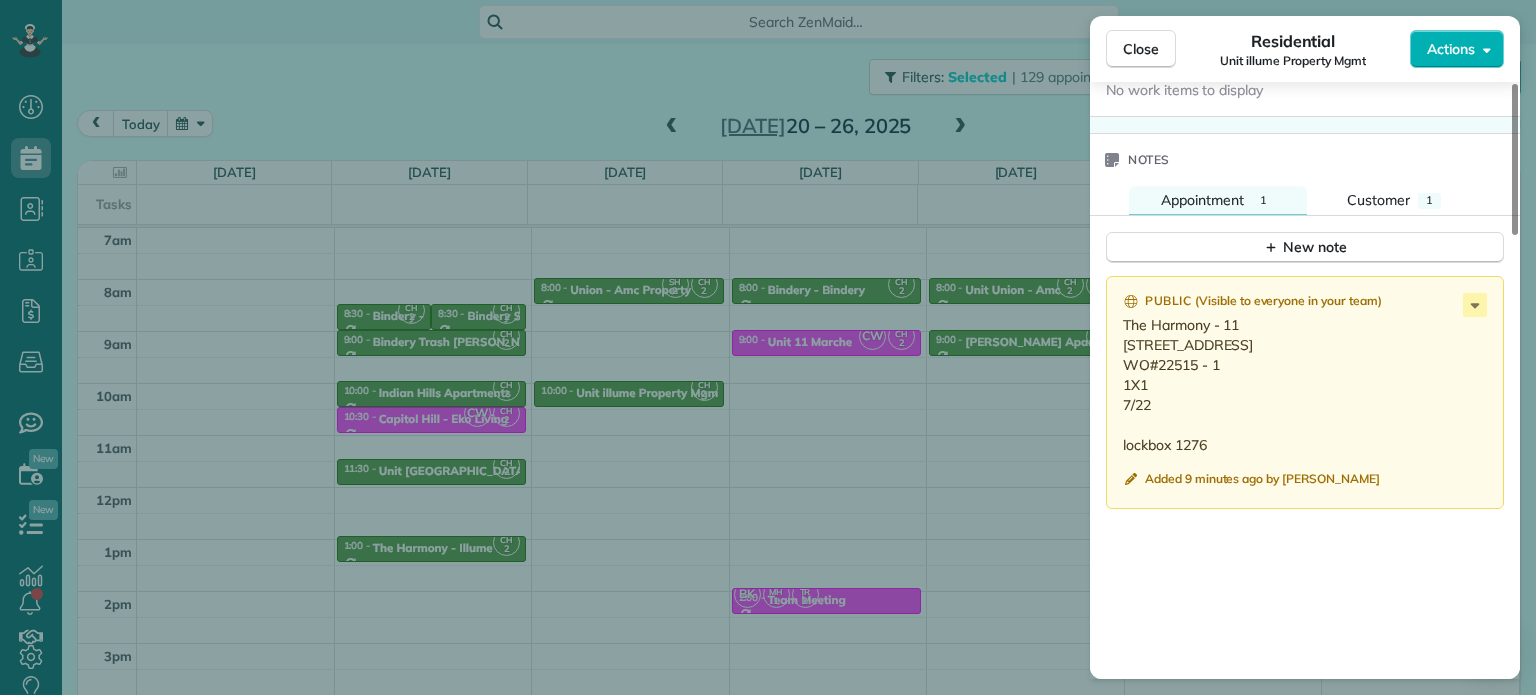 scroll, scrollTop: 1600, scrollLeft: 0, axis: vertical 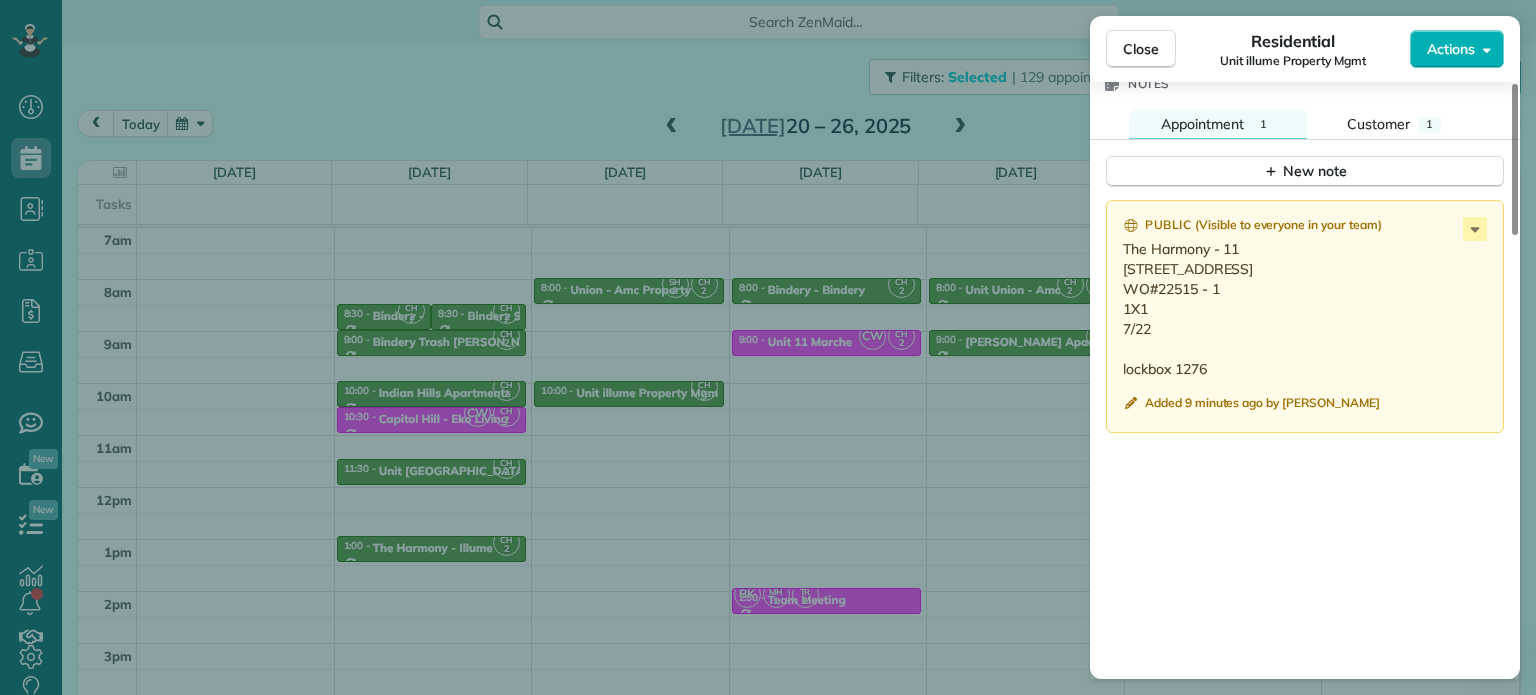 click on "Close Residential Unit illume Property Mgmt Actions Status Active Unit illume Property Mgmt · Open profile No phone number on record Add phone number No email on record Add email View Details Residential [DATE] 10:00 AM 10:30 AM 30 minutes One time [STREET_ADDRESS] Service was not rated yet Setup ratings Cleaners Time in and out Assign Invite Cleaners [PERSON_NAME] 10:00 AM 10:30 AM Checklist Try Now Keep this appointment up to your standards. Stay on top of every detail, keep your cleaners organised, and your client happy. Assign a checklist Watch a 5 min demo Billing Billing actions Price $0.00 Overcharge $0.00 Discount $0.00 Coupon discount - Primary tax - Secondary tax - Total appointment price $0.00 Tips collected New feature! $0.00 [PERSON_NAME] as paid Total including tip $0.00 Get paid online in no-time! Send an invoice and reward your cleaners with tips Charge customer credit card Appointment custom fields No custom fields to display Work items Notes Appointment 1" at bounding box center [768, 347] 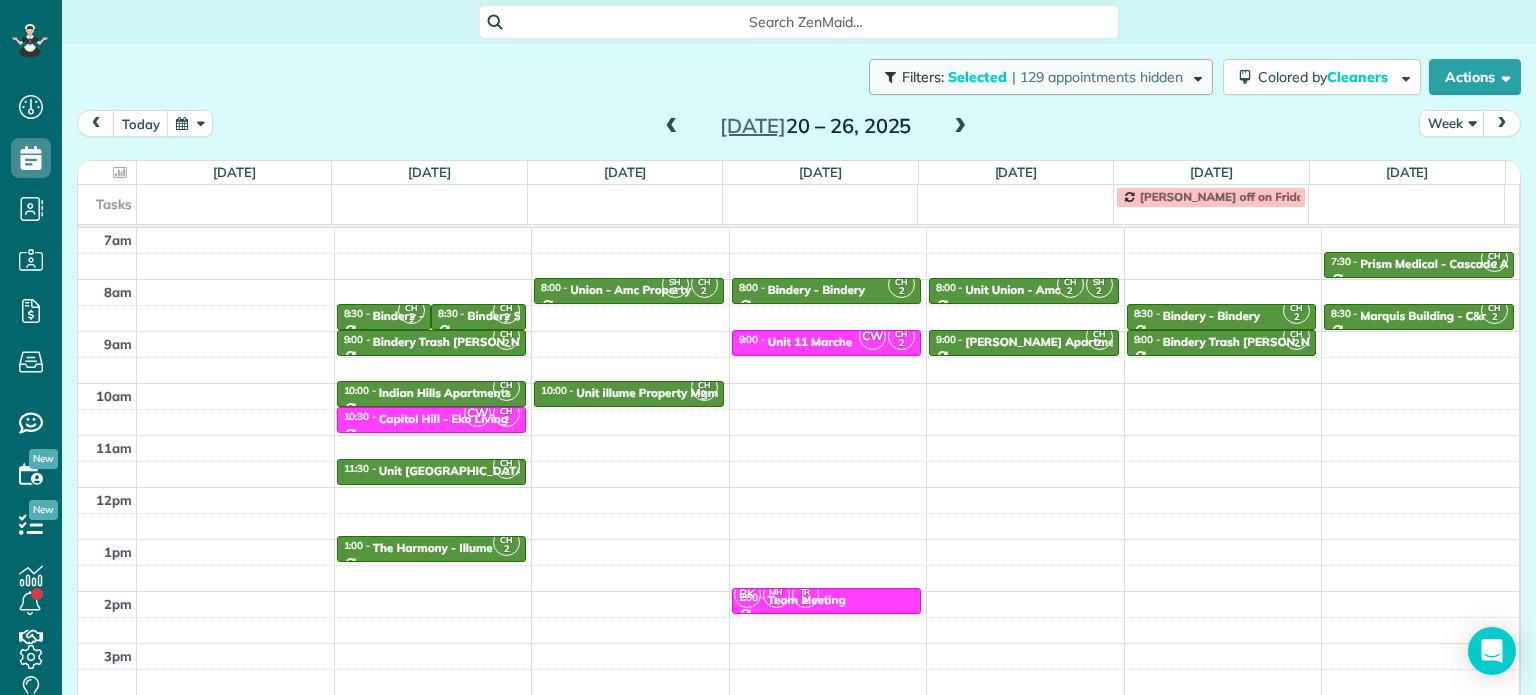 click on "Filters:   Selected
|  129 appointments hidden" at bounding box center (1041, 77) 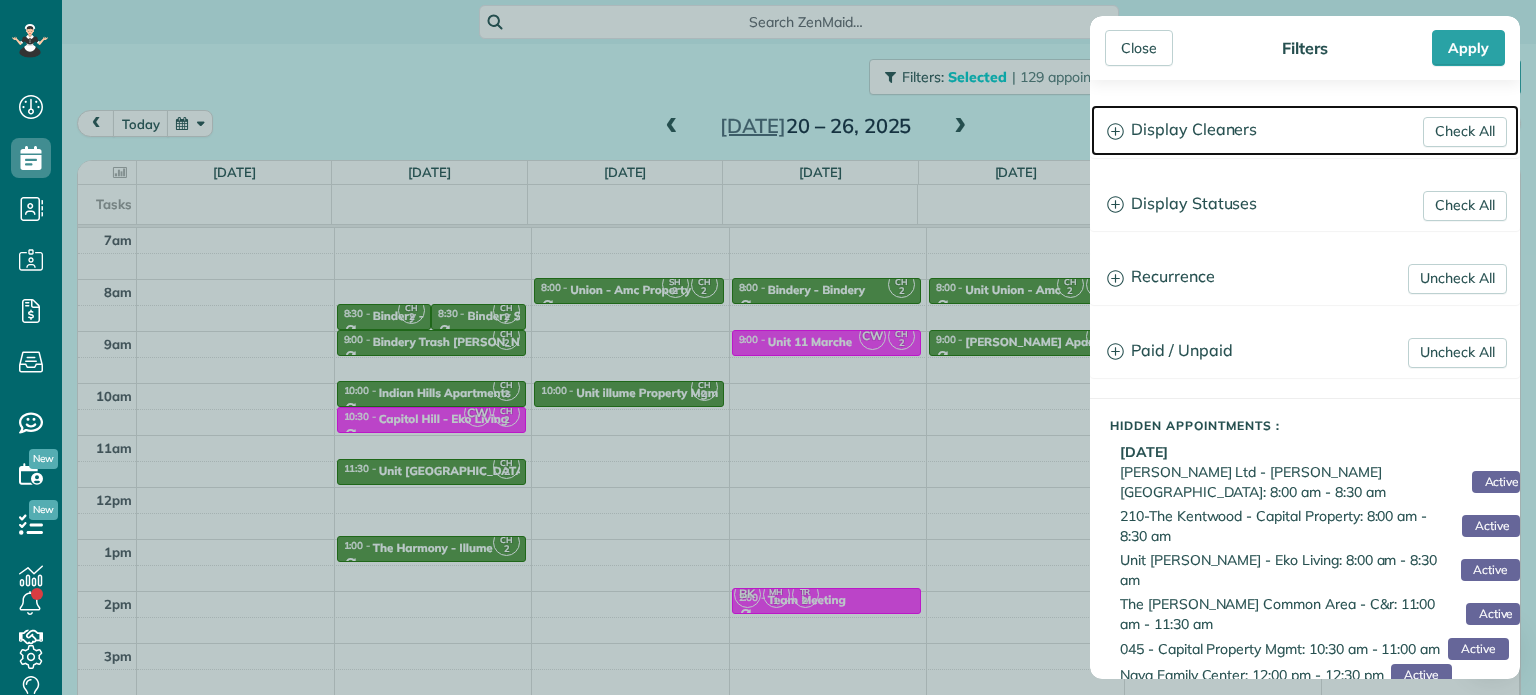 click on "Display Cleaners" at bounding box center (1305, 130) 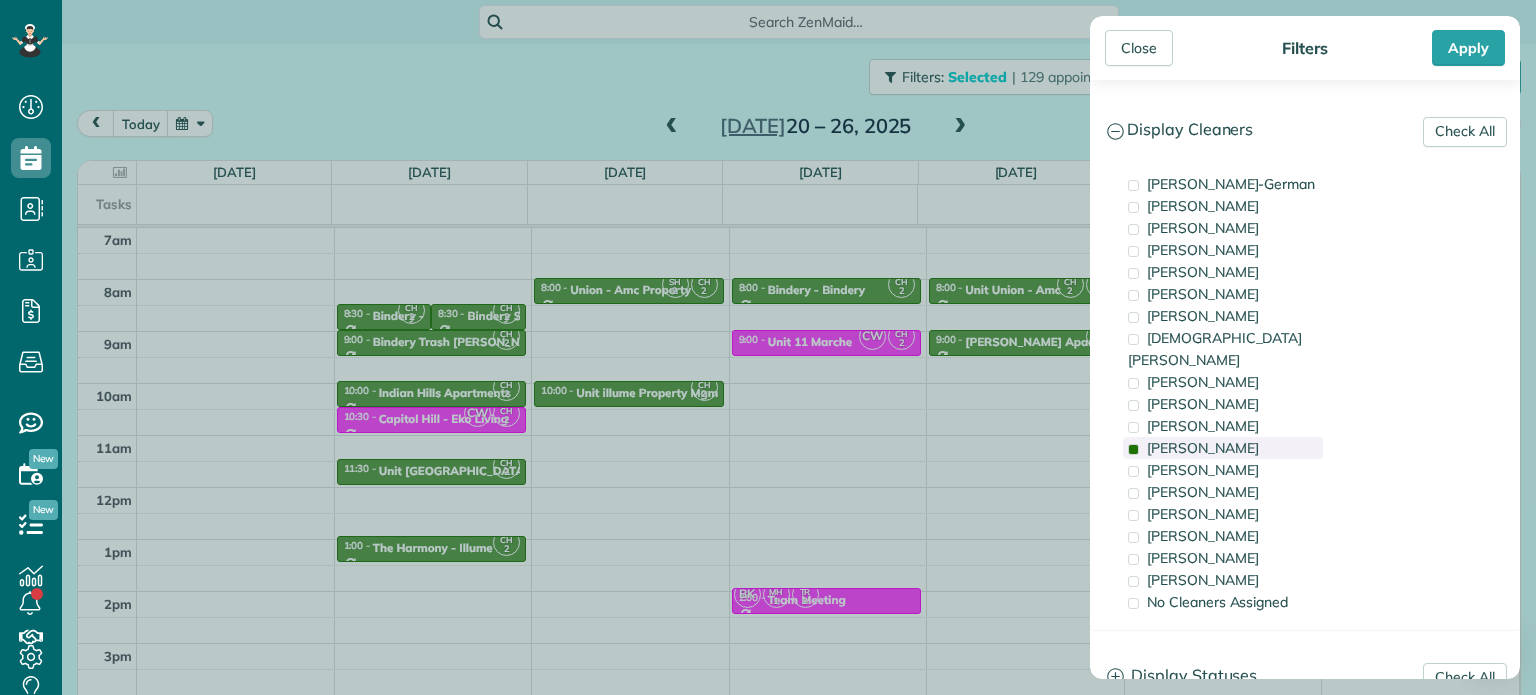click on "[PERSON_NAME]" at bounding box center (1223, 448) 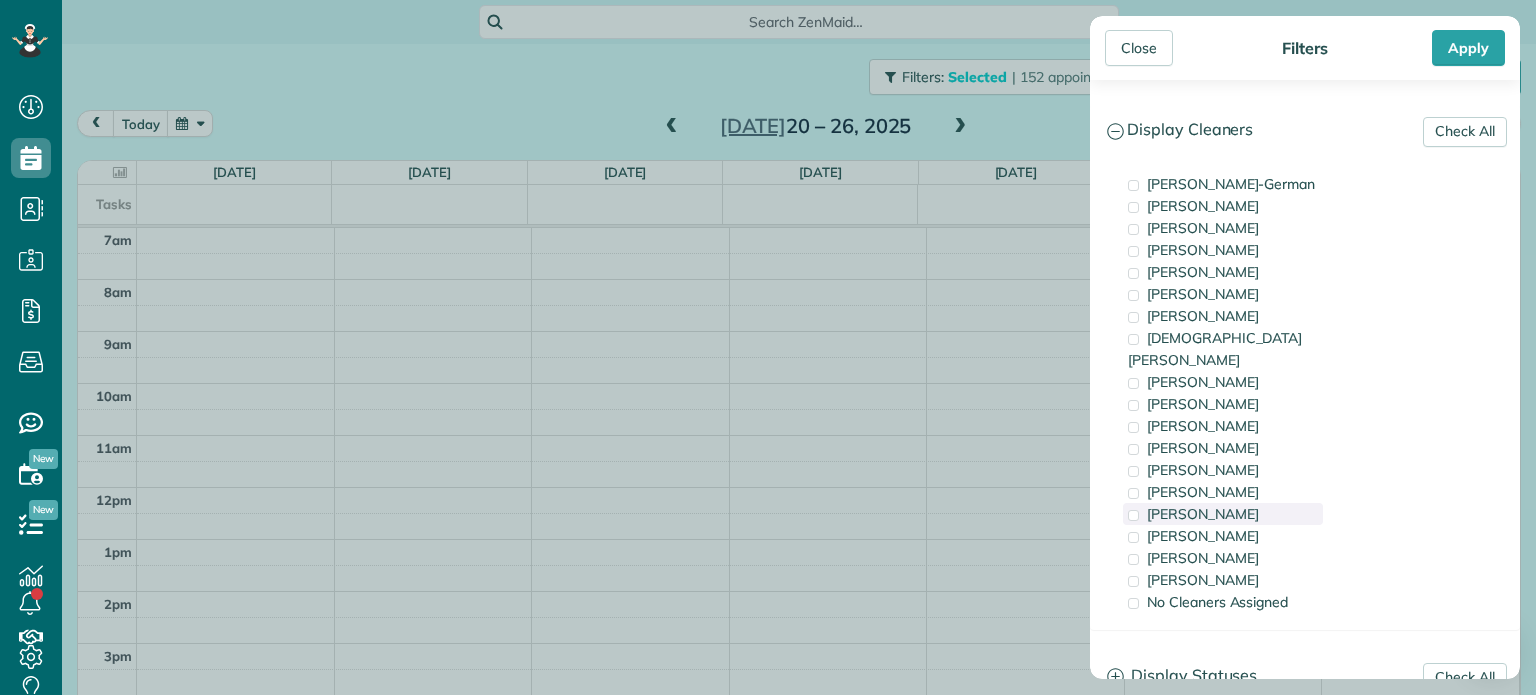 click on "[PERSON_NAME]" at bounding box center (1223, 514) 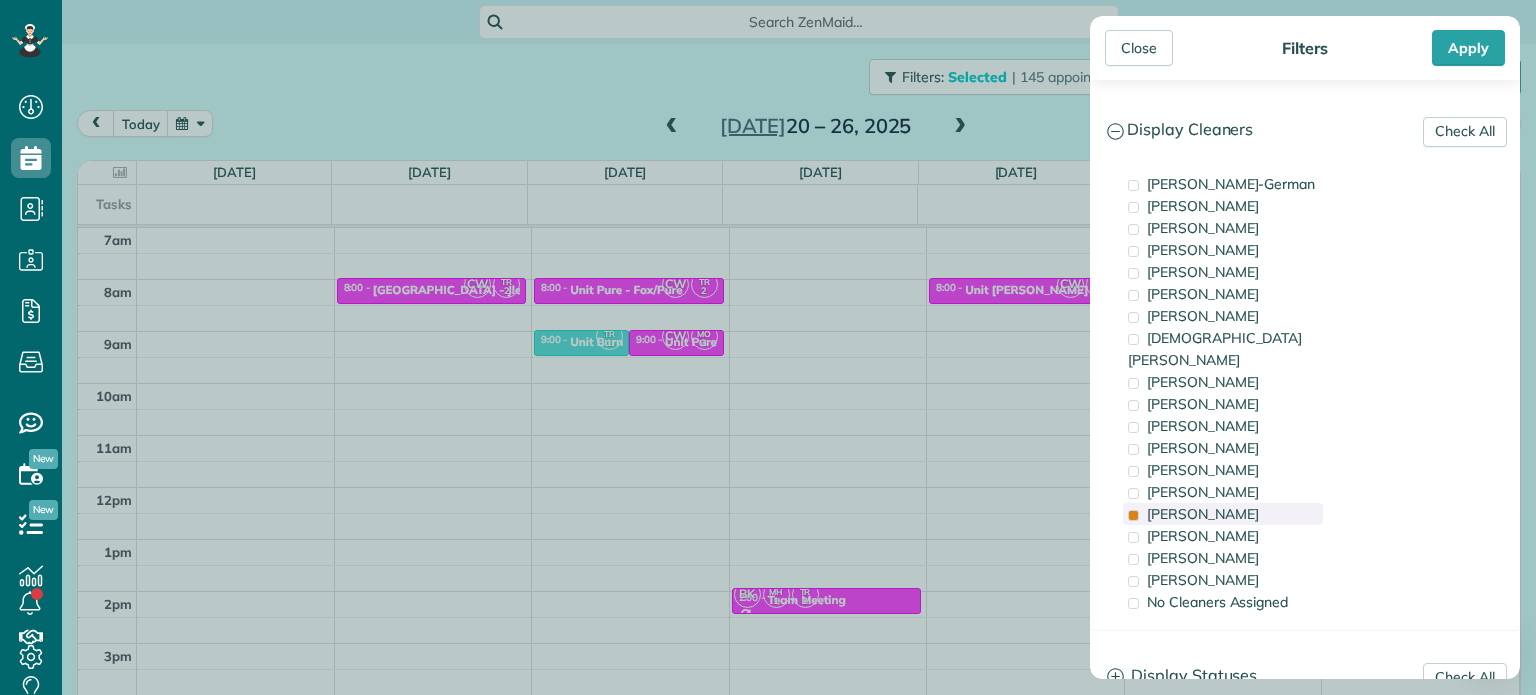 click on "[PERSON_NAME]" at bounding box center [1223, 514] 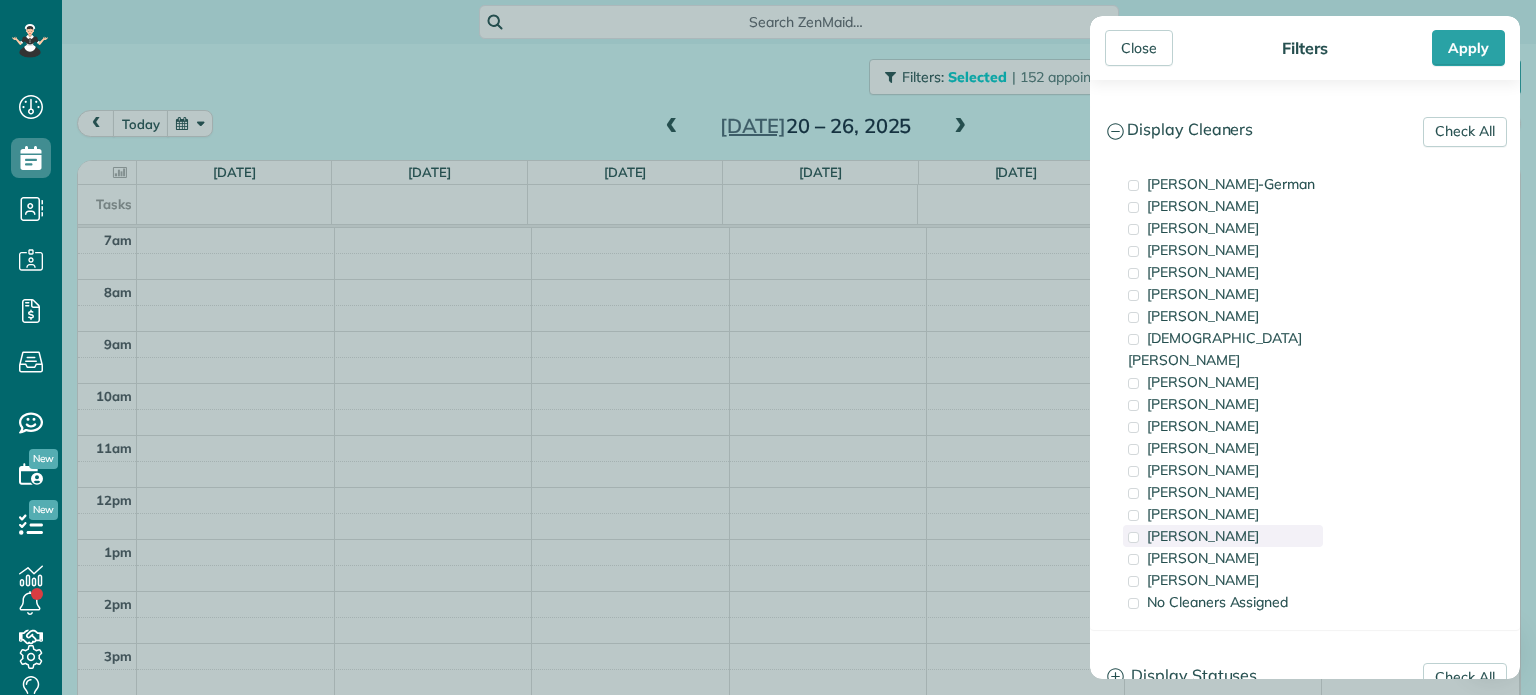 click on "[PERSON_NAME]" at bounding box center [1203, 536] 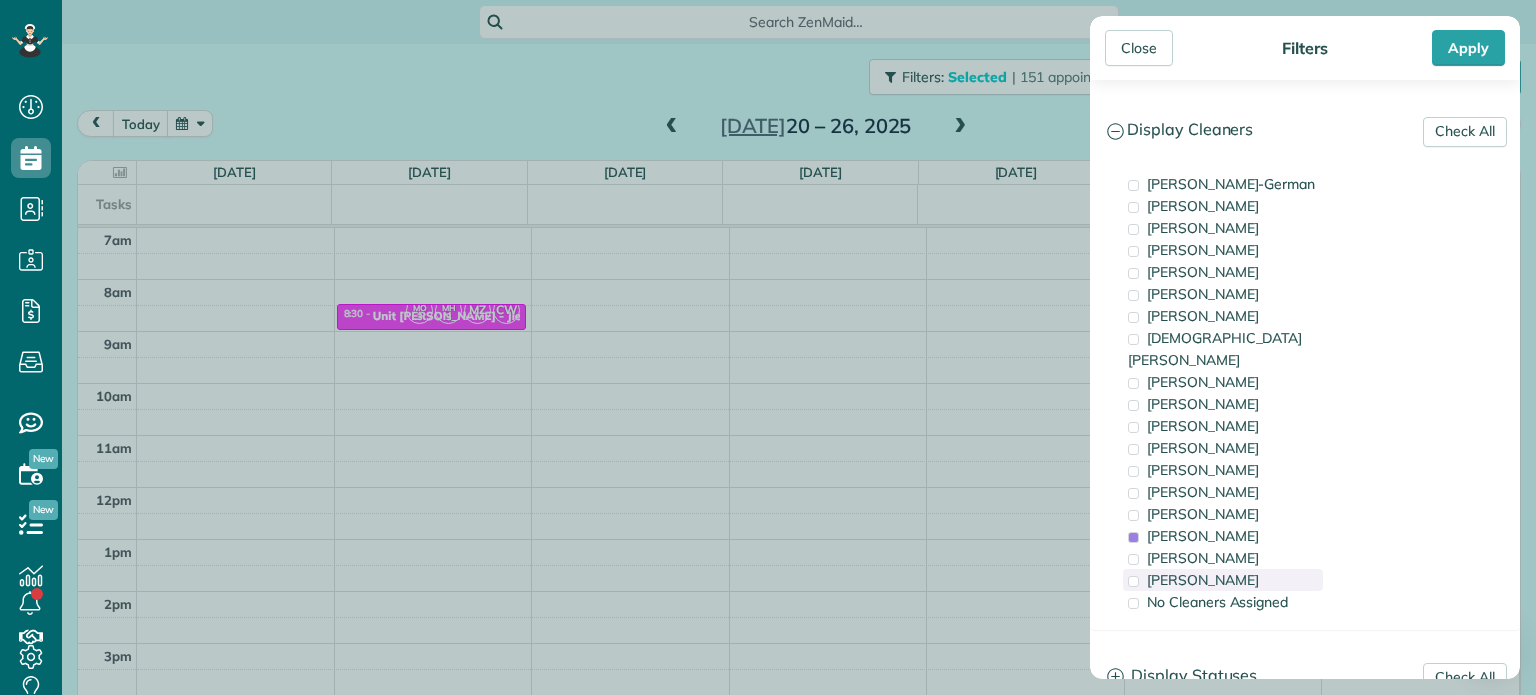 click on "[PERSON_NAME]" at bounding box center (1203, 580) 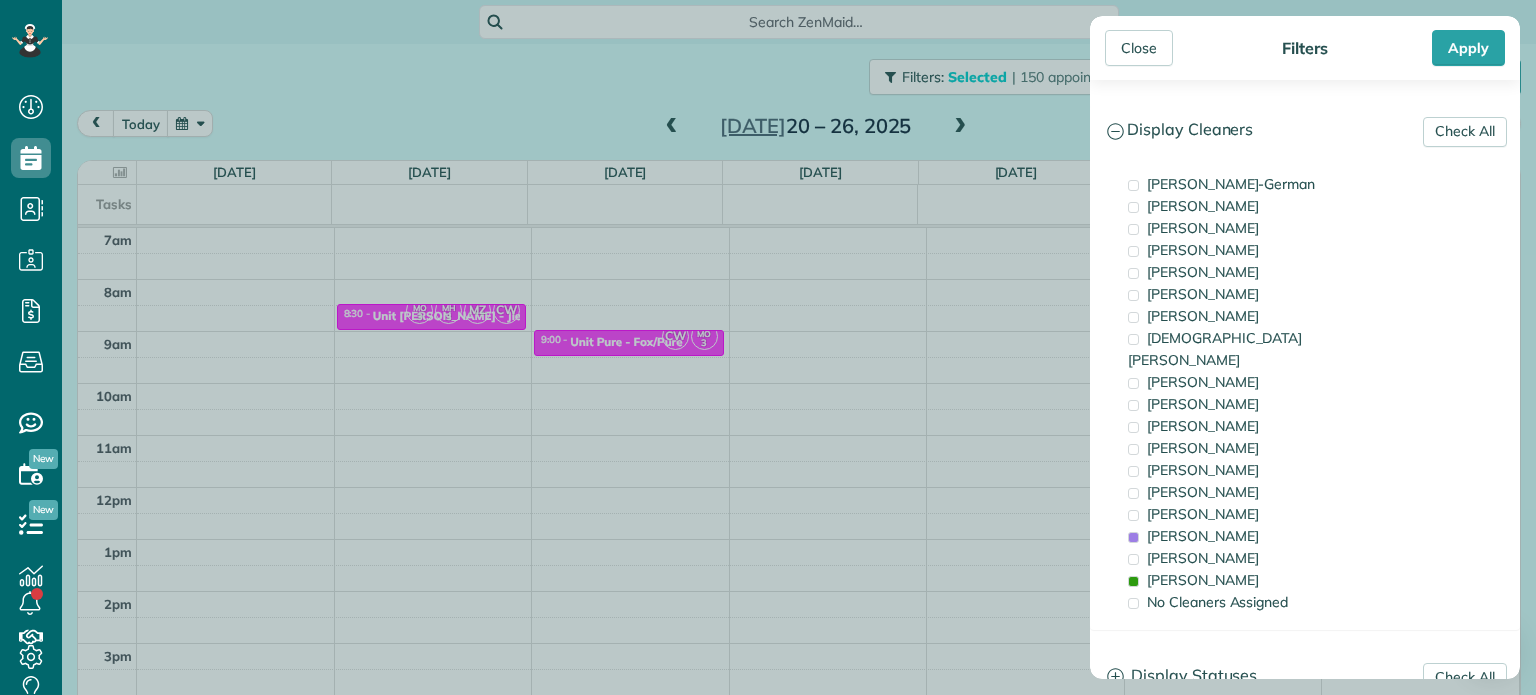 click on "Close
Filters
Apply
Check All
Display Cleaners
[PERSON_NAME]-German
[PERSON_NAME]
[PERSON_NAME]
[PERSON_NAME]
[PERSON_NAME]
[PERSON_NAME]
[PERSON_NAME]" at bounding box center [768, 347] 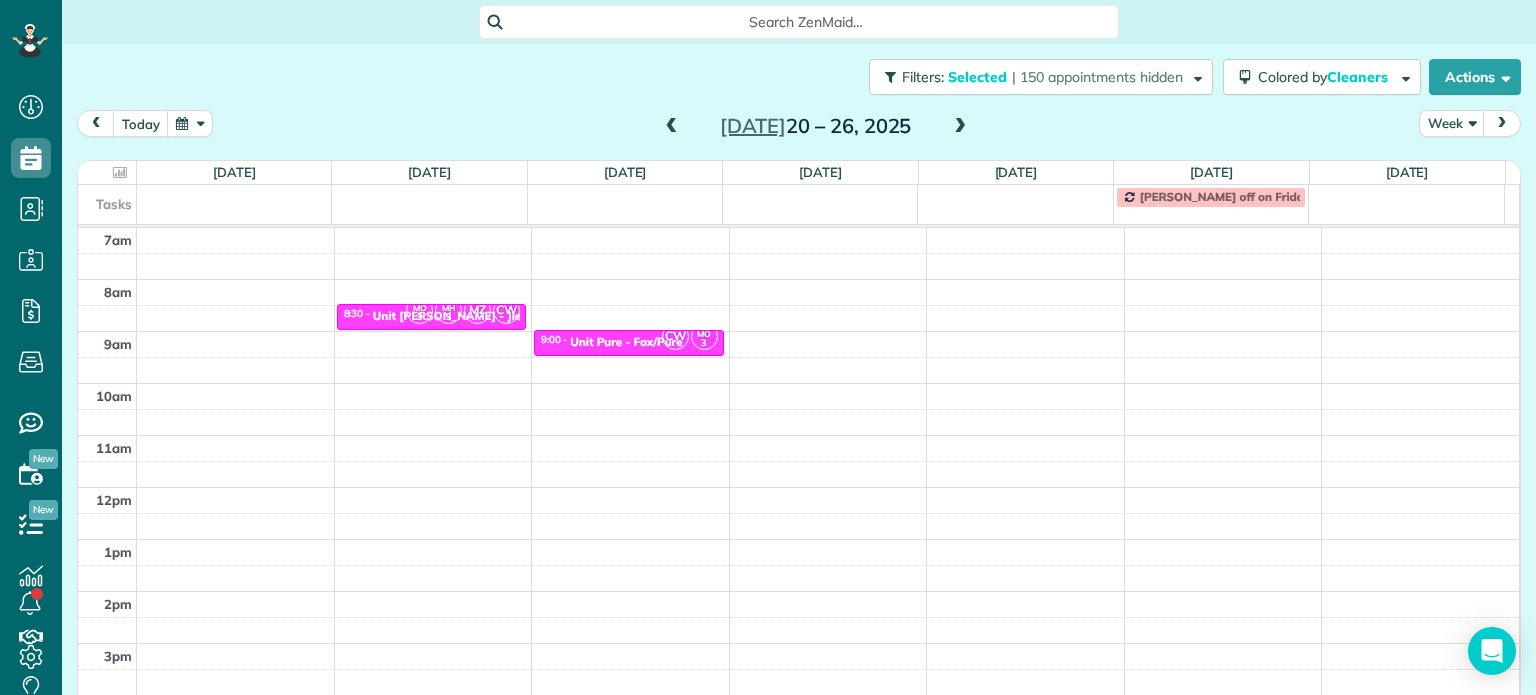 click at bounding box center (672, 127) 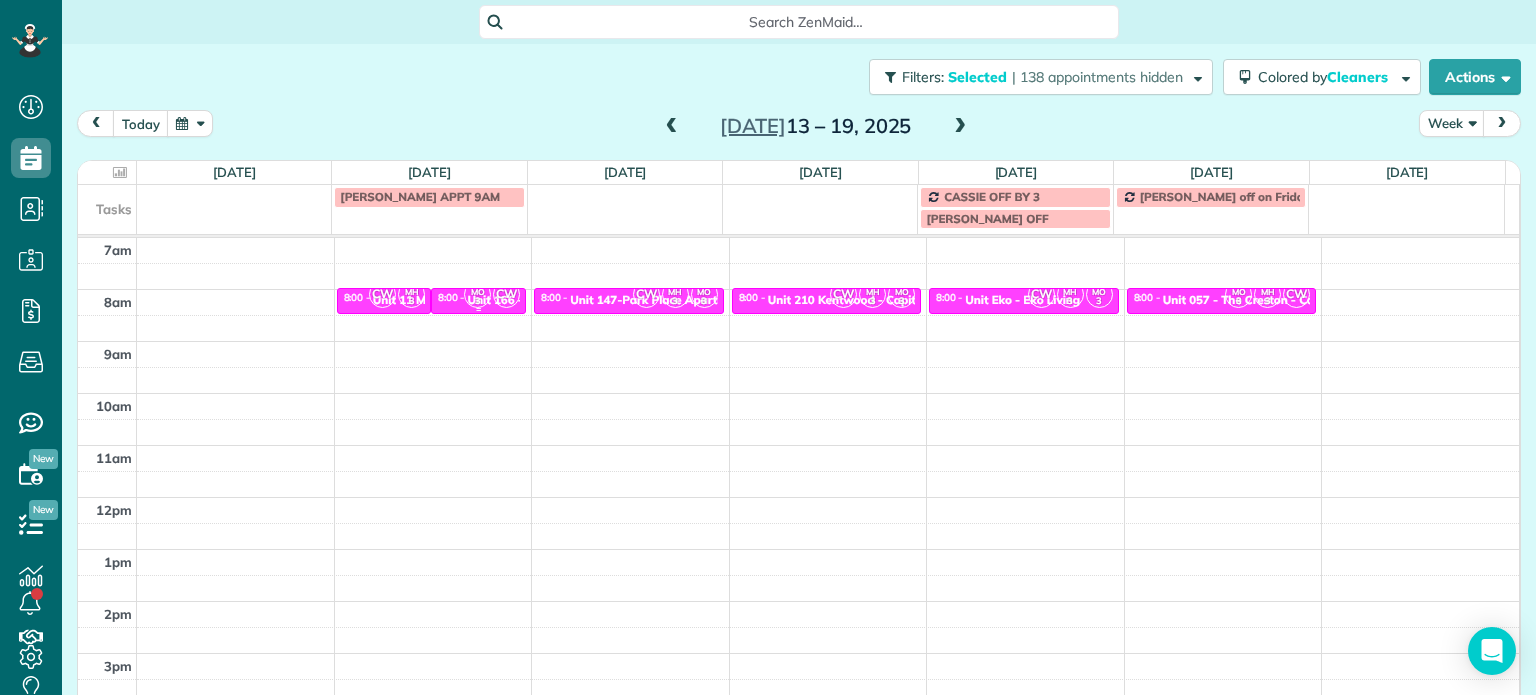 click on "CW" at bounding box center [506, 294] 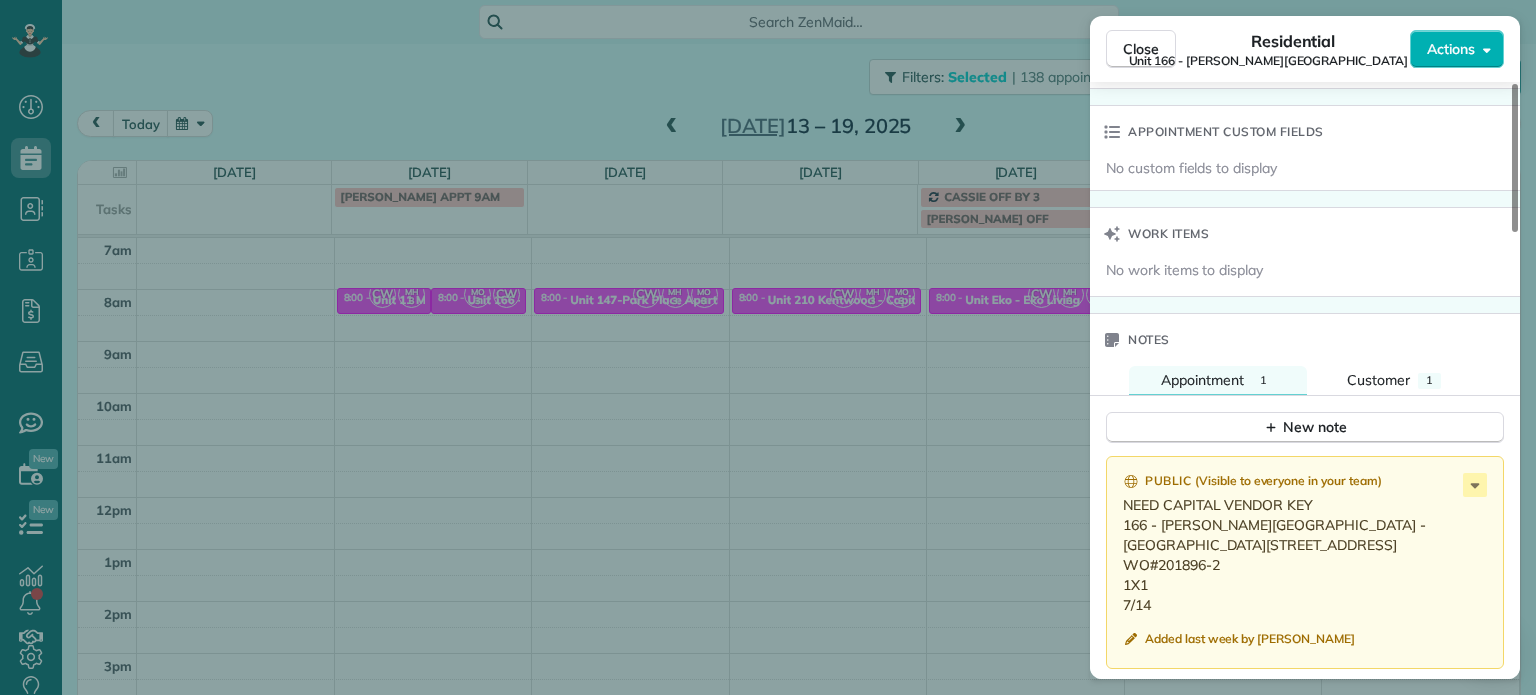 scroll, scrollTop: 1500, scrollLeft: 0, axis: vertical 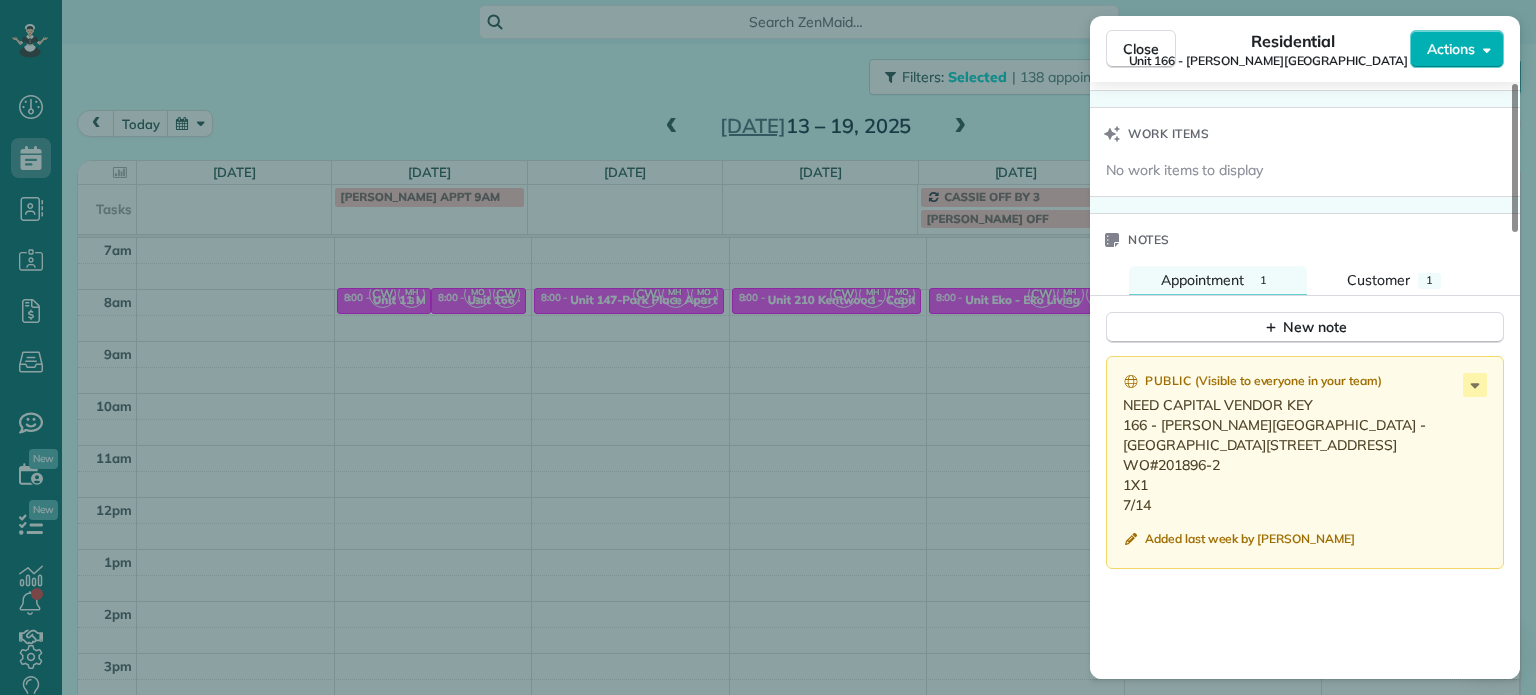 click on "Close Residential Unit 166 - [PERSON_NAME][GEOGRAPHIC_DATA] (Capital) Actions Status Active [STREET_ADDRESS][PERSON_NAME] (Capital) · Open profile No phone number on record Add phone number No email on record Add email View Details Residential [DATE] ( [DATE] ) 8:00 AM 8:30 AM 30 minutes One time [STREET_ADDRESS] Service was not rated yet Setup ratings Cleaners Time in and out Assign Invite Cleaners [PERSON_NAME]-German 8:00 AM 8:30 AM [PERSON_NAME] 8:00 AM 8:30 AM Checklist Try Now Keep this appointment up to your standards. Stay on top of every detail, keep your cleaners organised, and your client happy. Assign a checklist Watch a 5 min demo Billing Billing actions Price $0.00 Overcharge $0.00 Discount $0.00 Coupon discount - Primary tax - Secondary tax - Total appointment price $0.00 Tips collected New feature! $0.00 [PERSON_NAME] as paid Total including tip $0.00 Get paid online in no-time! Send an invoice and reward your cleaners with tips Charge customer credit card Work items 1" at bounding box center (768, 347) 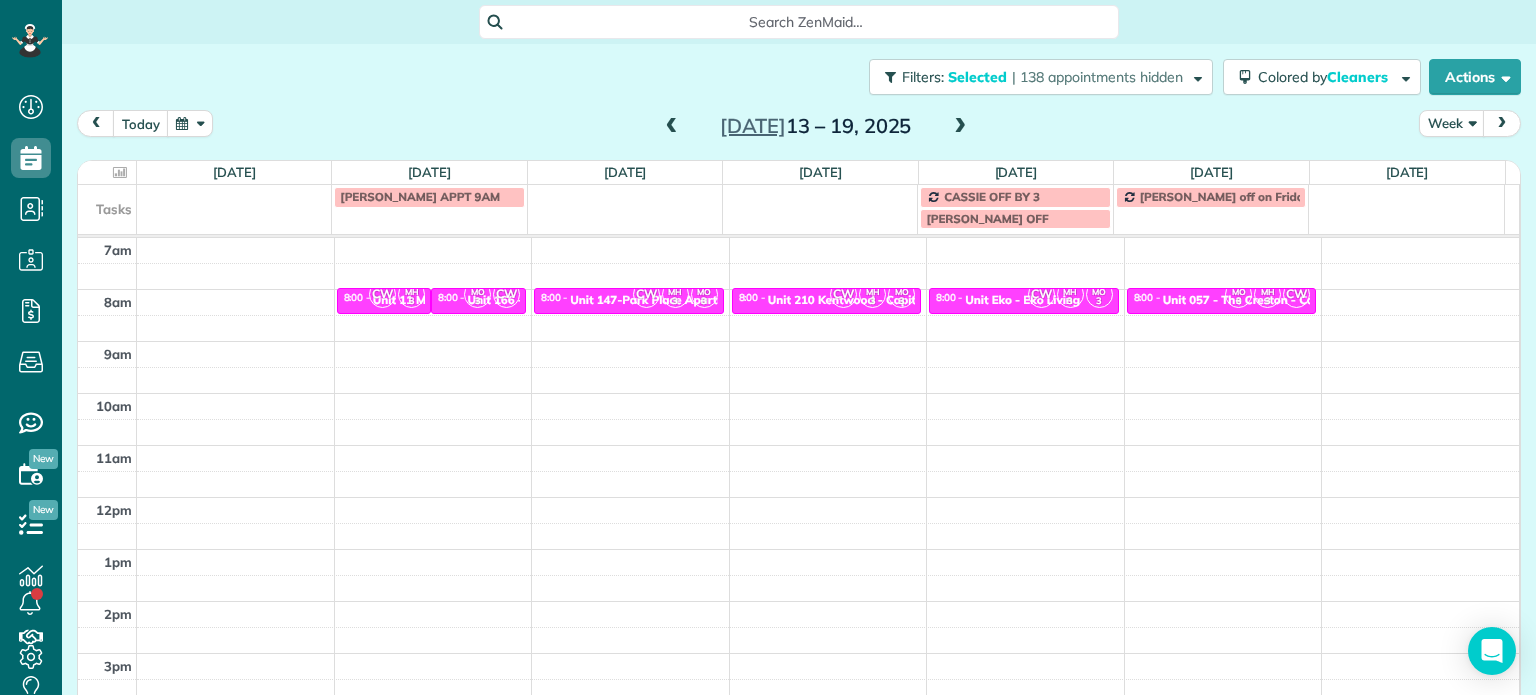 click on "Filters:   Selected
|  138 appointments hidden
Colored by  Cleaners
Color by Cleaner
Color by Team
Color by Status
Color by Recurrence
Color by Paid/Unpaid
Filters  Selected
Schedule Changes
Actions
Create Appointment
Create Task
Clock In/Out
Send Work Orders
Print Route Sheets
[DATE] Emails/Texts
View Metrics" at bounding box center (799, 77) 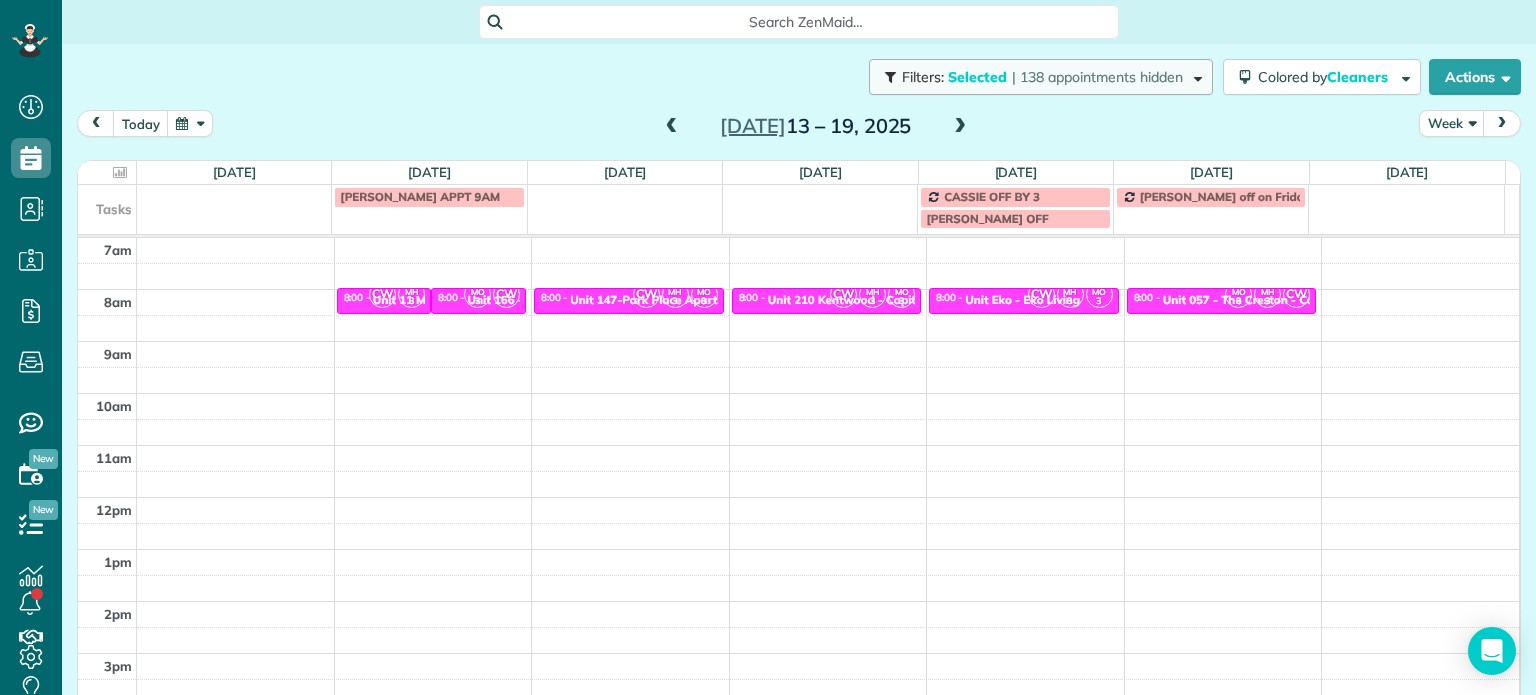 click on "Filters:   Selected
|  138 appointments hidden" at bounding box center (1041, 77) 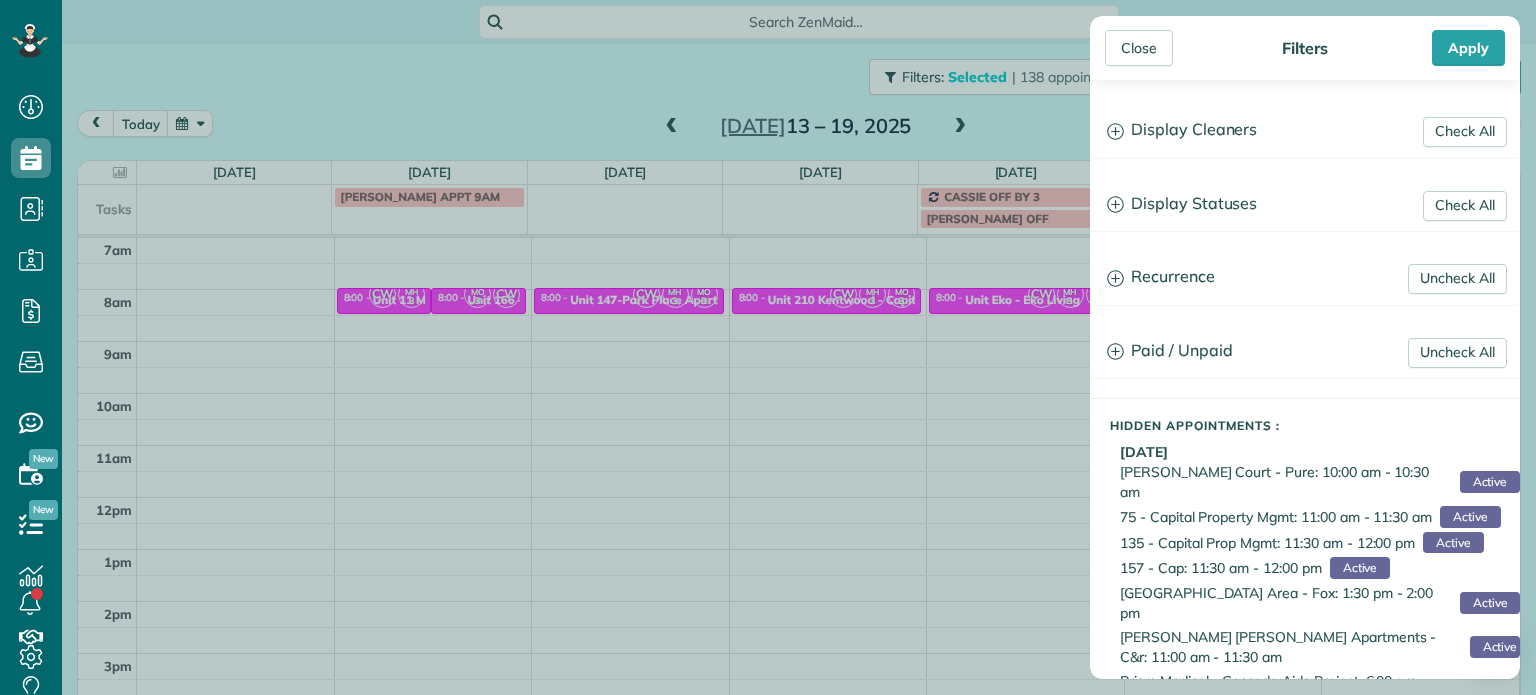 click on "Close
Filters
Apply
Check All
Display Cleaners
[PERSON_NAME]-German
[PERSON_NAME]
[PERSON_NAME]
[PERSON_NAME]
[PERSON_NAME]
[PERSON_NAME]
[PERSON_NAME]" at bounding box center (768, 347) 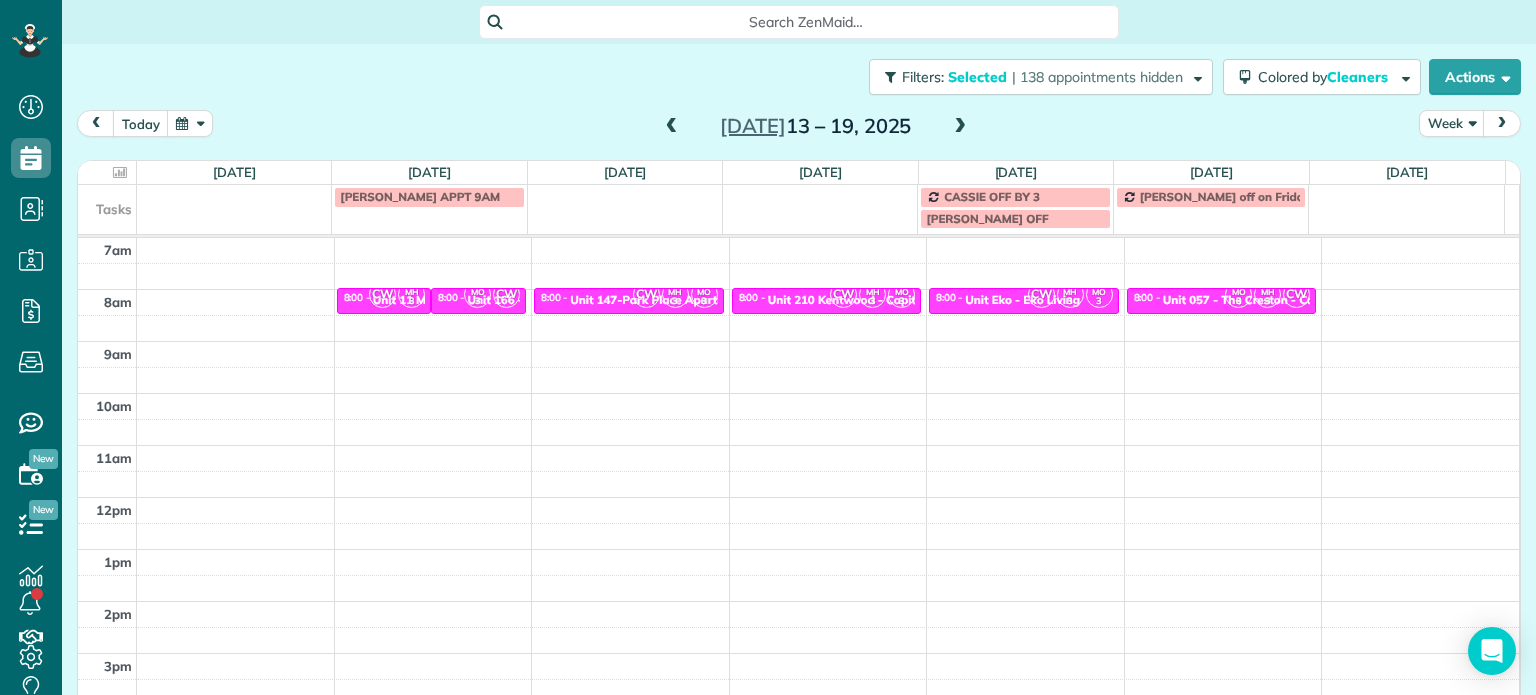 click at bounding box center (672, 127) 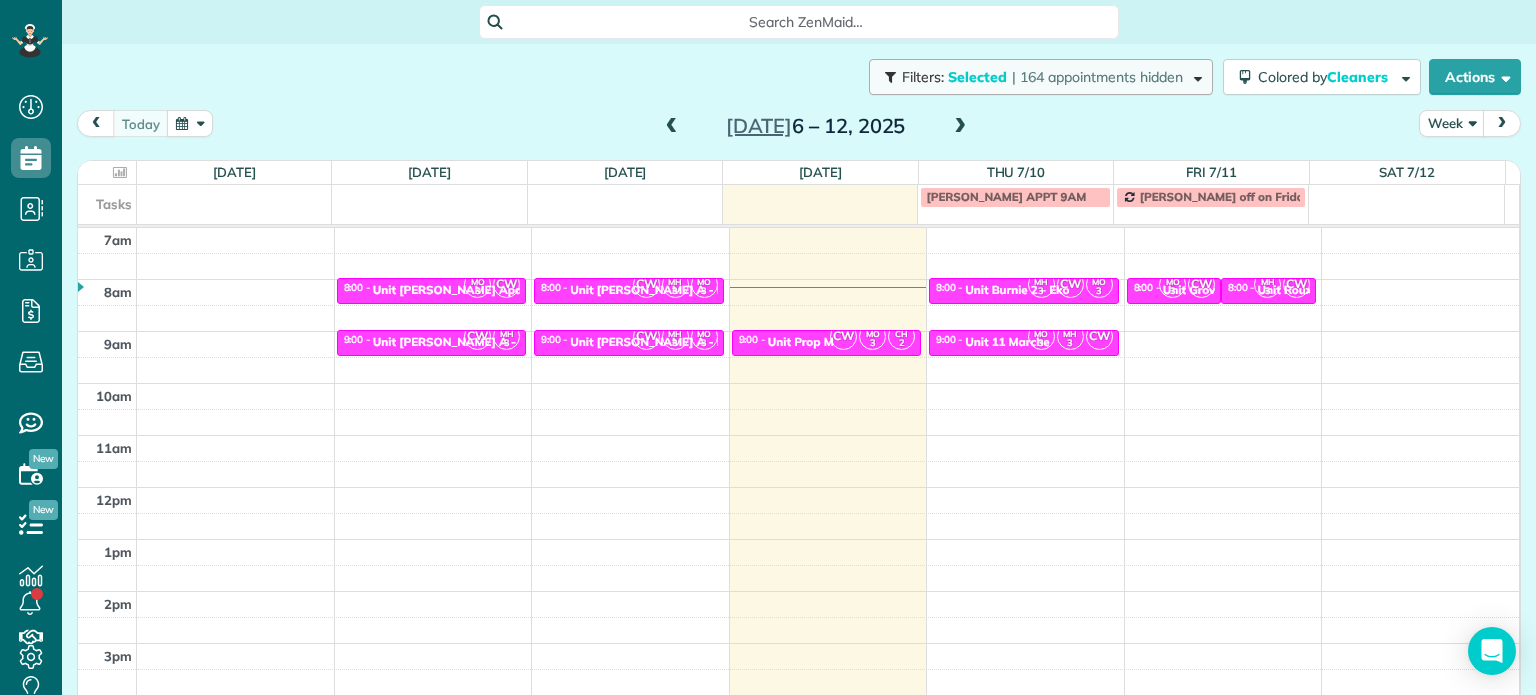 click on "Filters:   Selected
|  164 appointments hidden" at bounding box center [1041, 77] 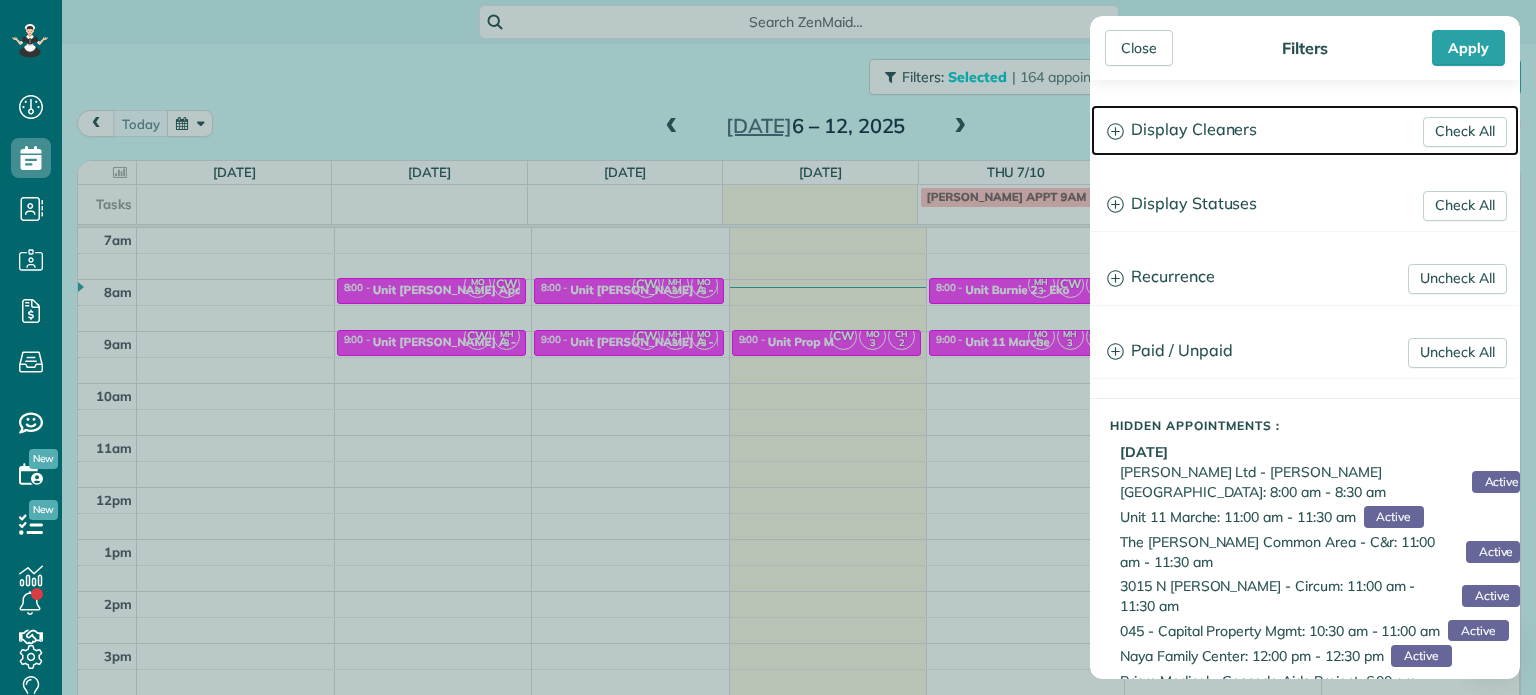 click on "Display Cleaners" at bounding box center [1305, 130] 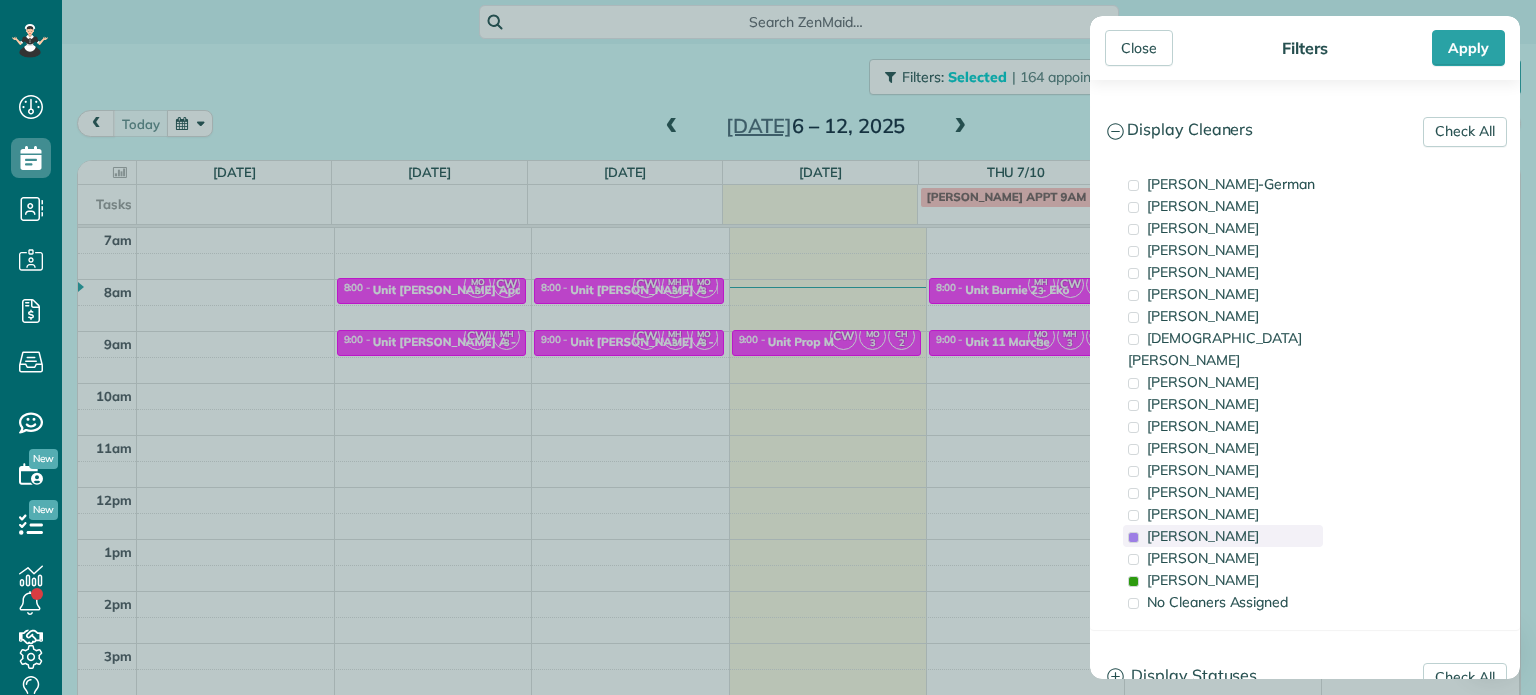 click on "[PERSON_NAME]" at bounding box center (1203, 536) 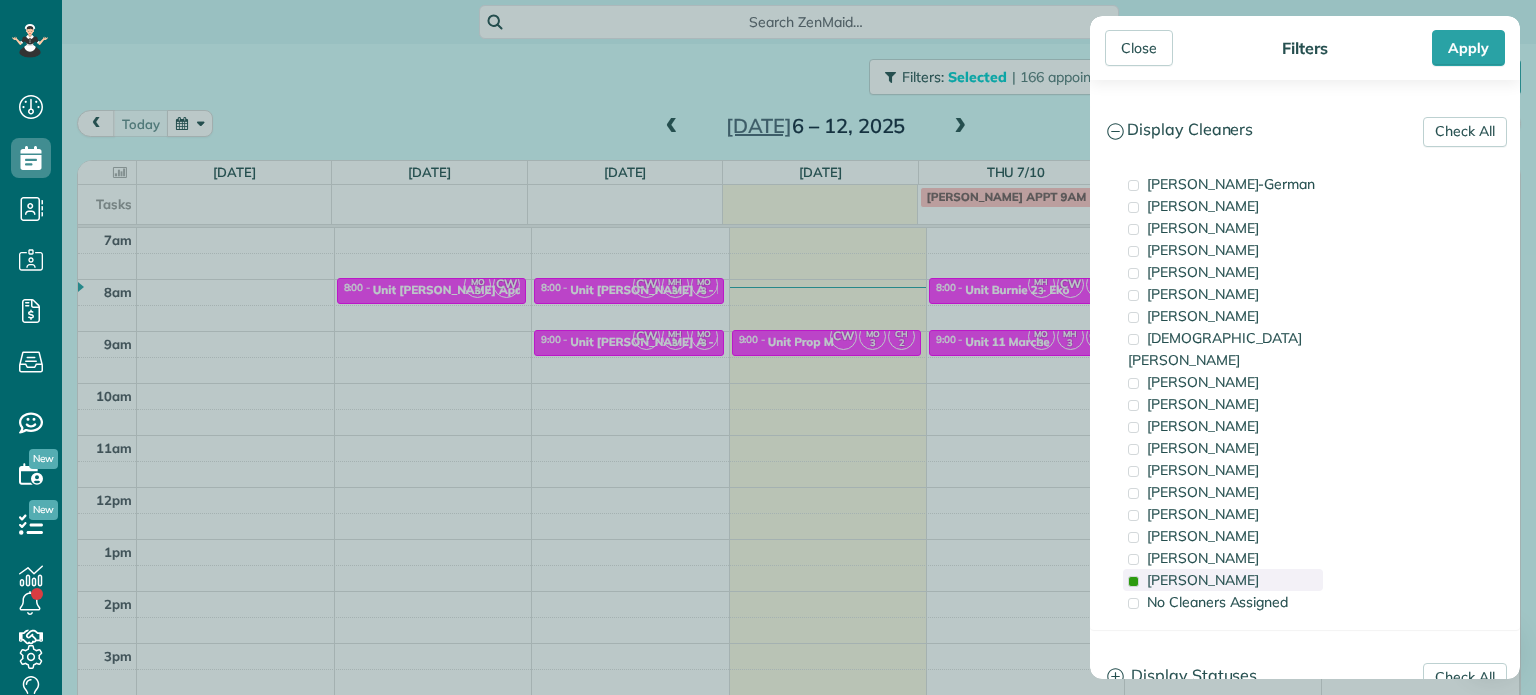 click on "[PERSON_NAME]" at bounding box center (1203, 580) 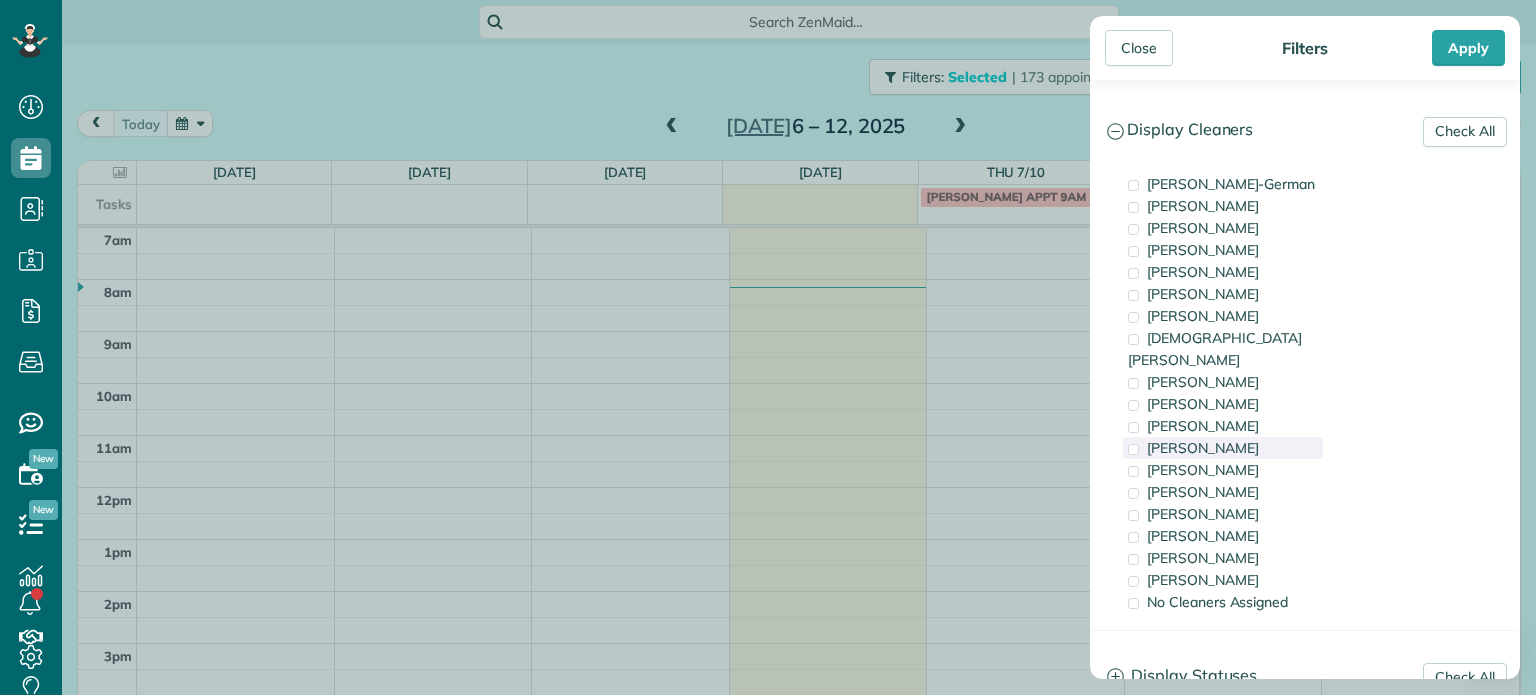 click on "[PERSON_NAME]" at bounding box center [1223, 448] 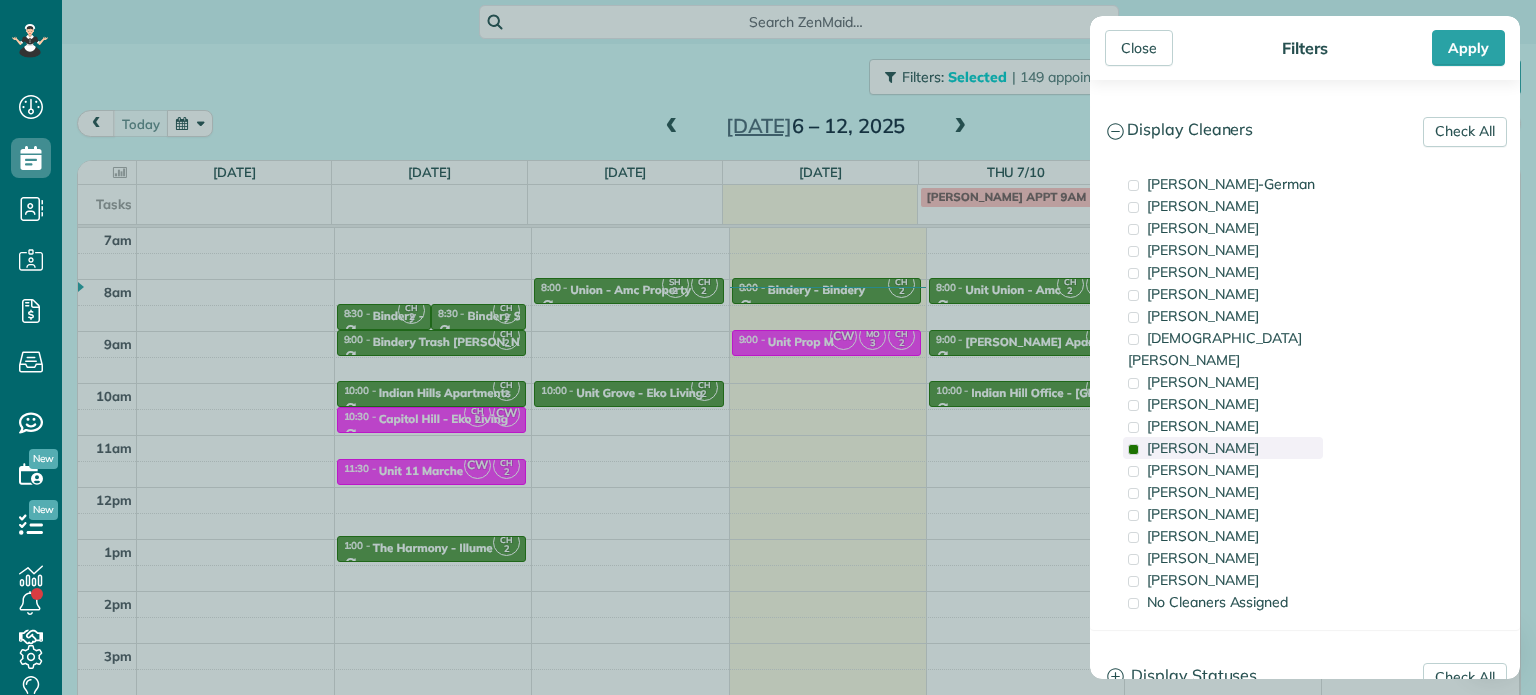 click on "[PERSON_NAME]" at bounding box center (1223, 448) 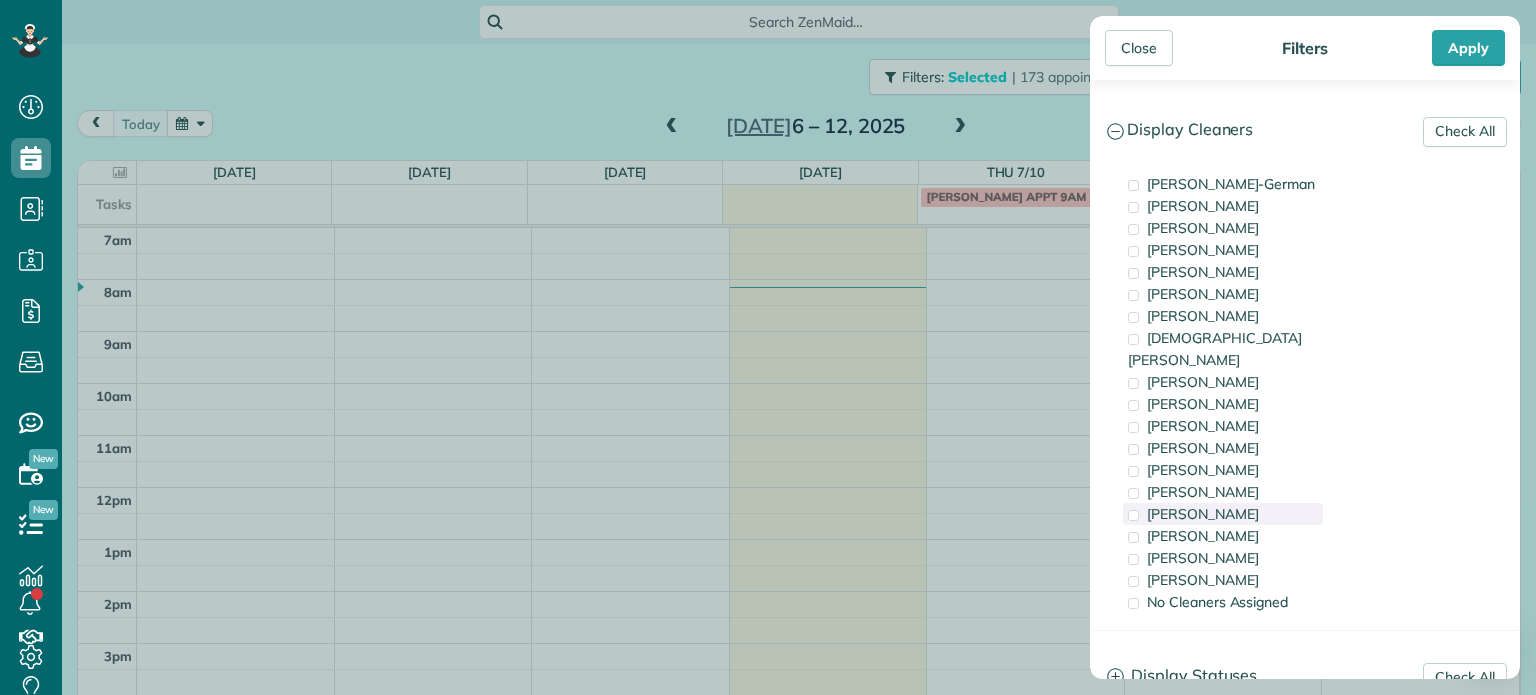 click on "[PERSON_NAME]" at bounding box center (1223, 514) 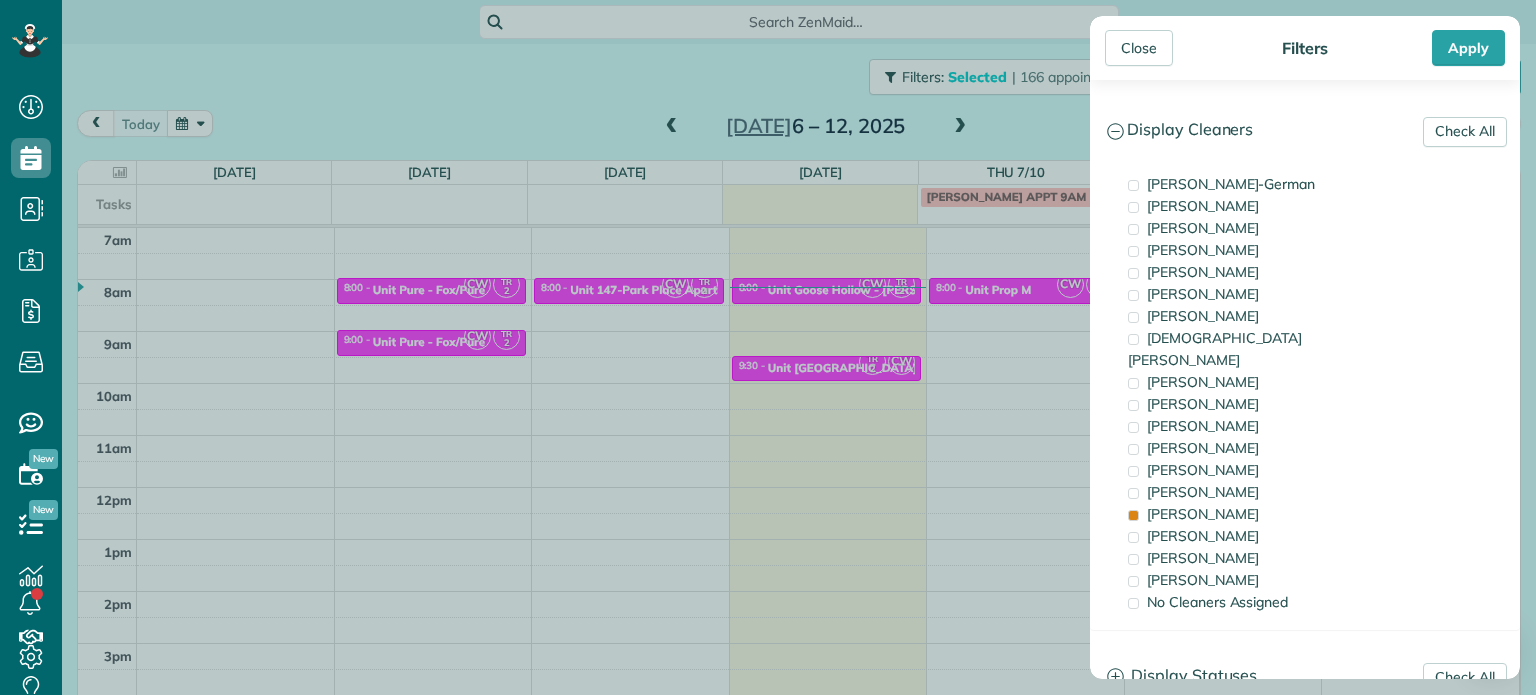 click on "Close
Filters
Apply
Check All
Display Cleaners
[PERSON_NAME]-German
[PERSON_NAME]
[PERSON_NAME]
[PERSON_NAME]
[PERSON_NAME]
[PERSON_NAME]
[PERSON_NAME]" at bounding box center (768, 347) 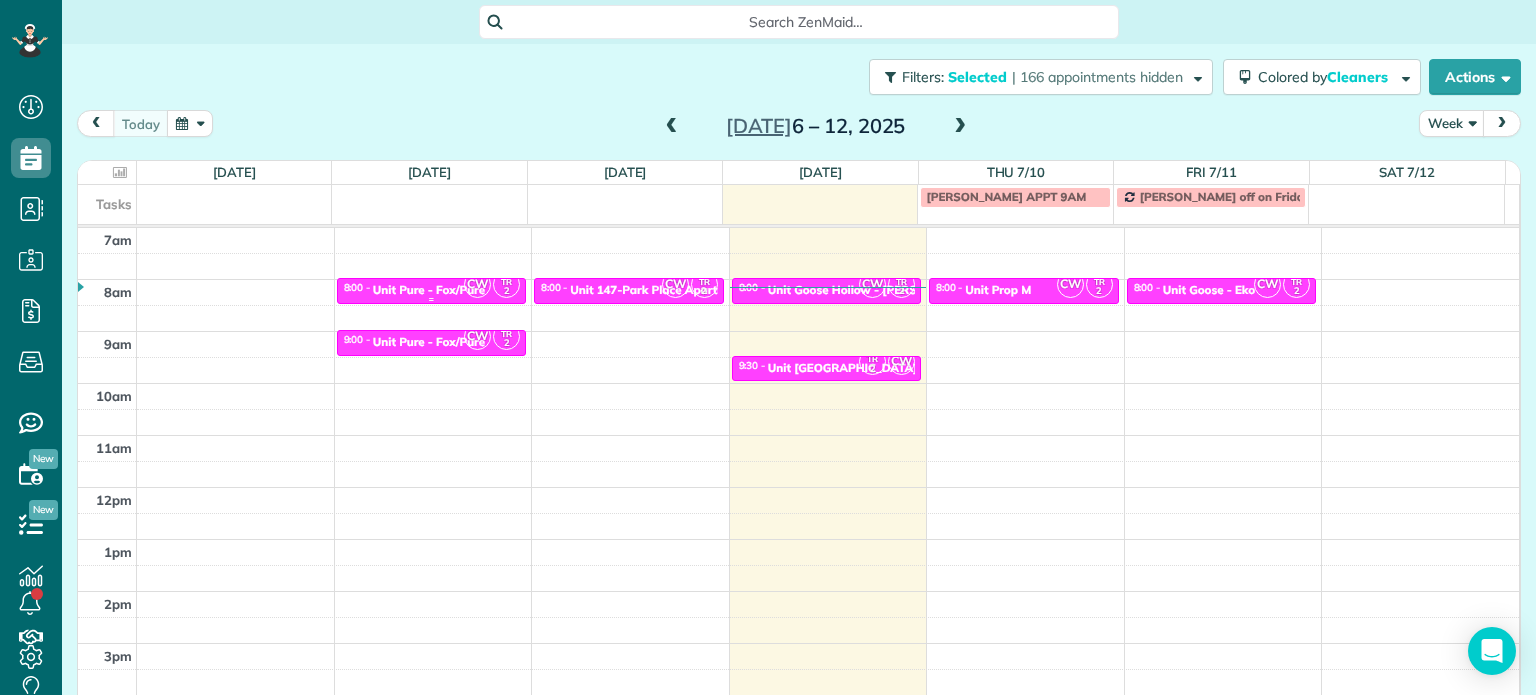 click on "Unit Pure - Fox/Pure" at bounding box center (429, 290) 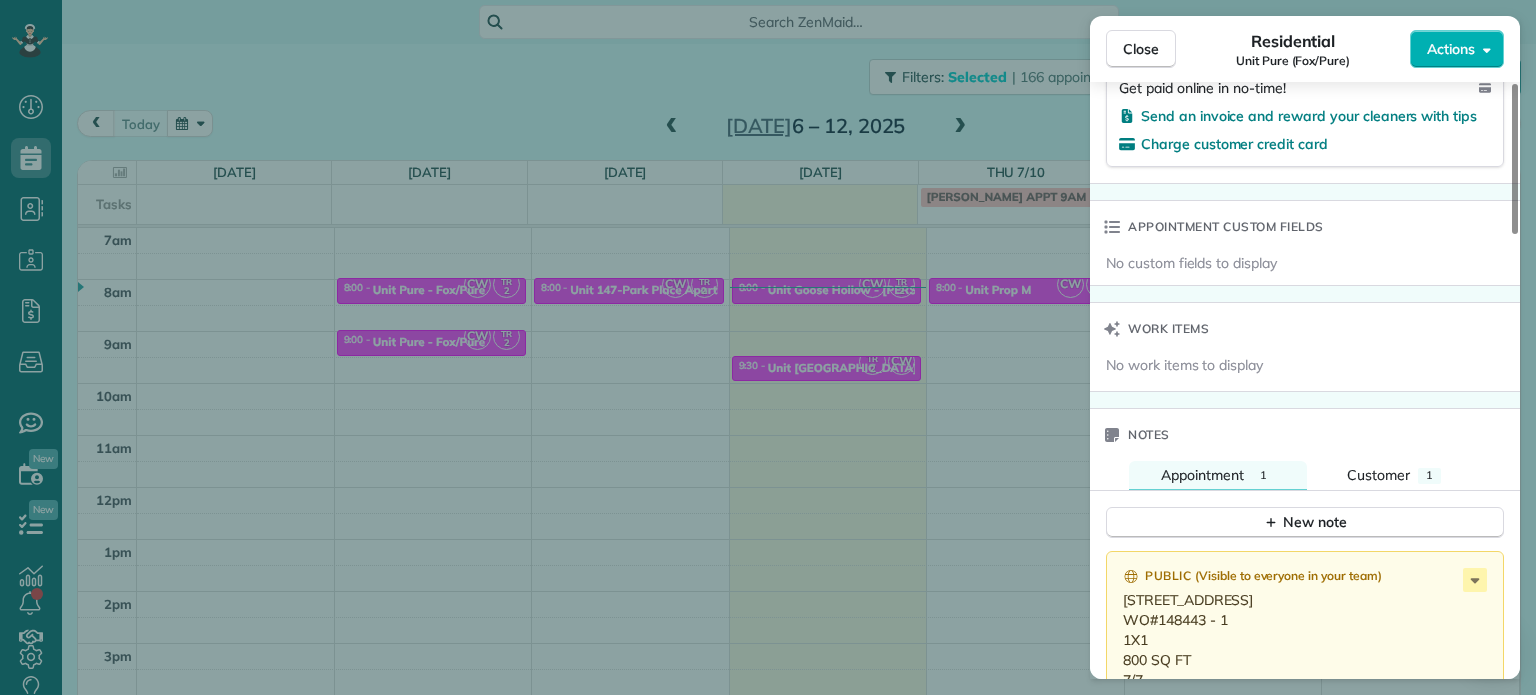 scroll, scrollTop: 1400, scrollLeft: 0, axis: vertical 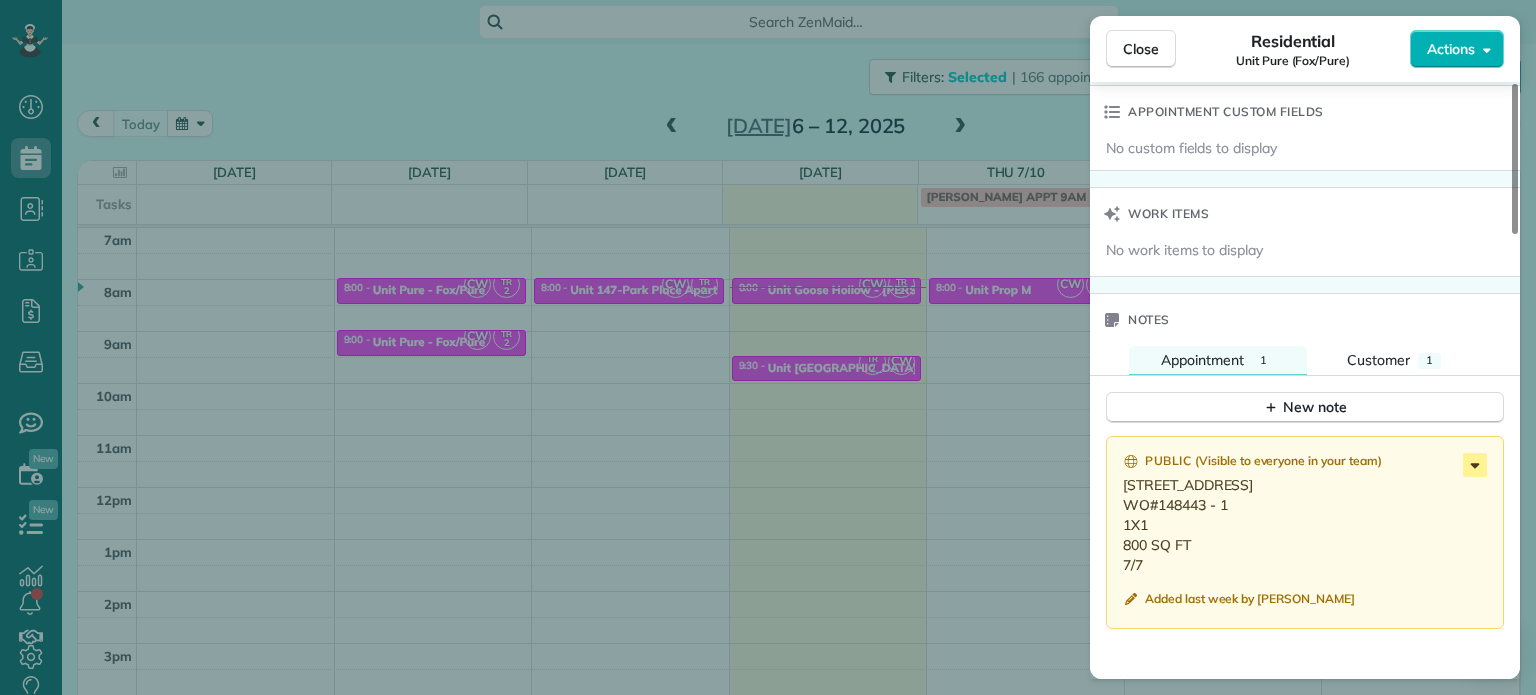 click 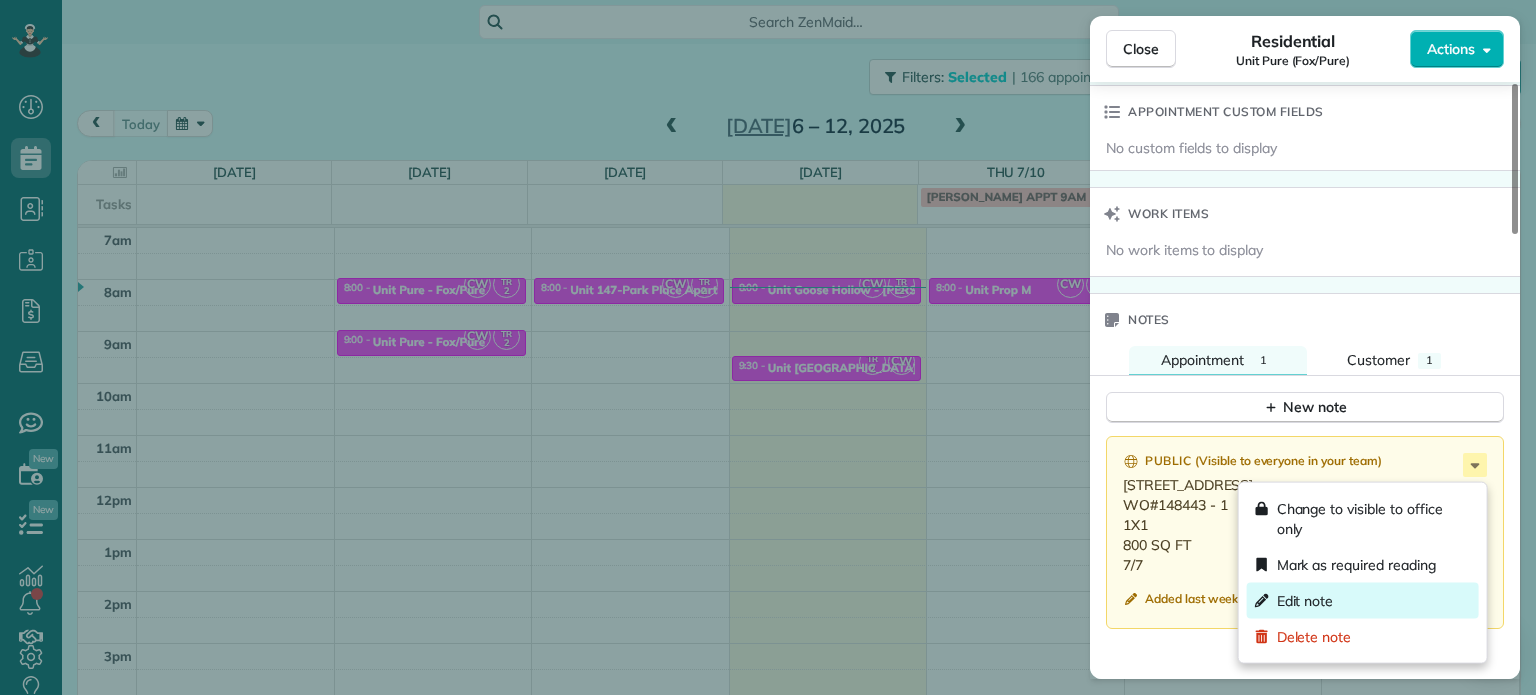 click on "Edit note" at bounding box center [1363, 601] 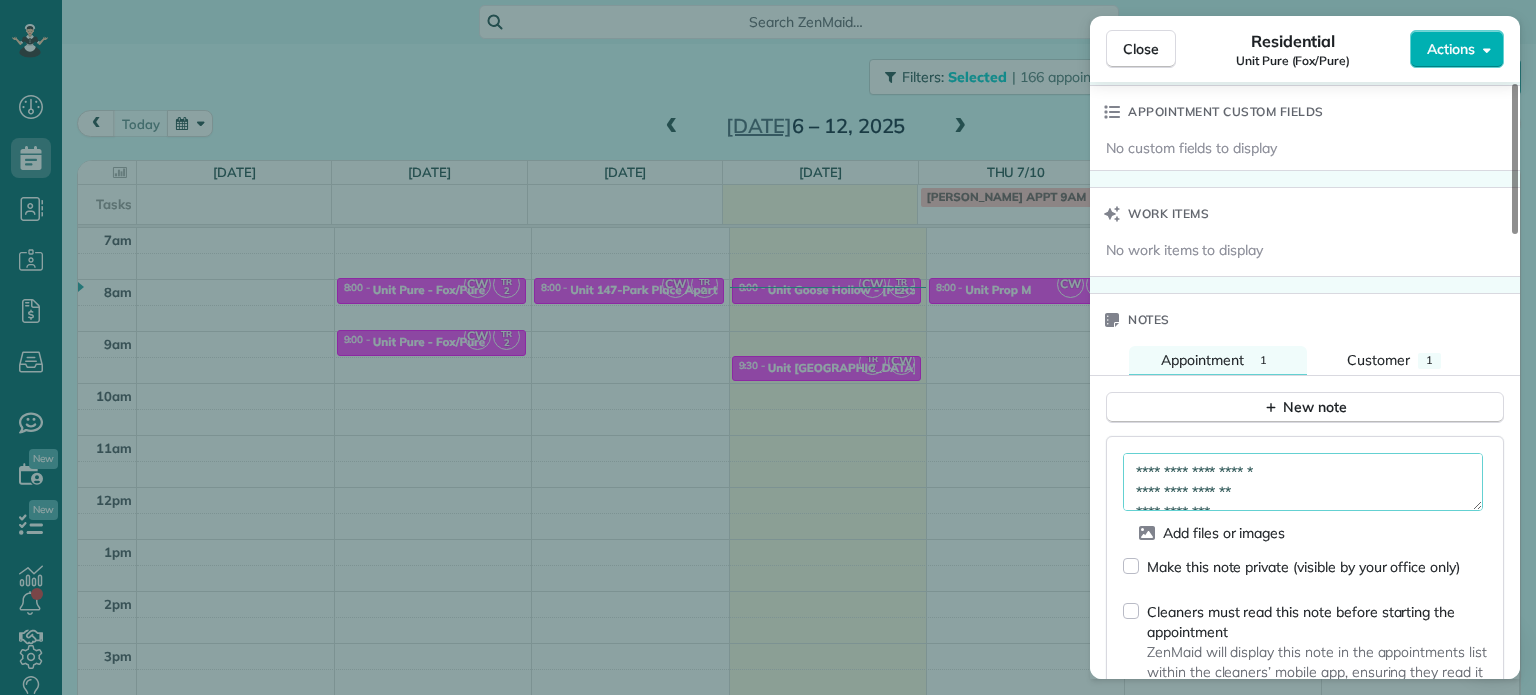 click on "**********" at bounding box center (1303, 482) 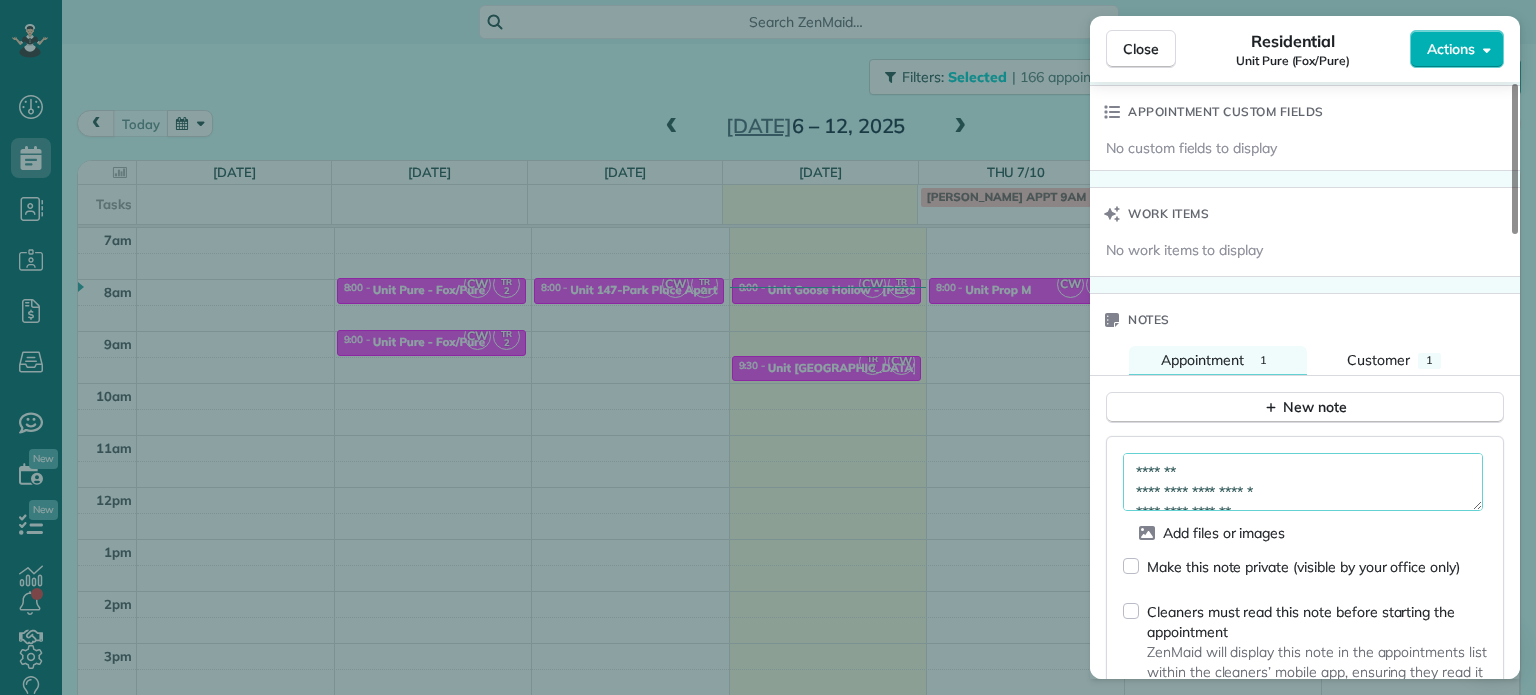 scroll, scrollTop: 1600, scrollLeft: 0, axis: vertical 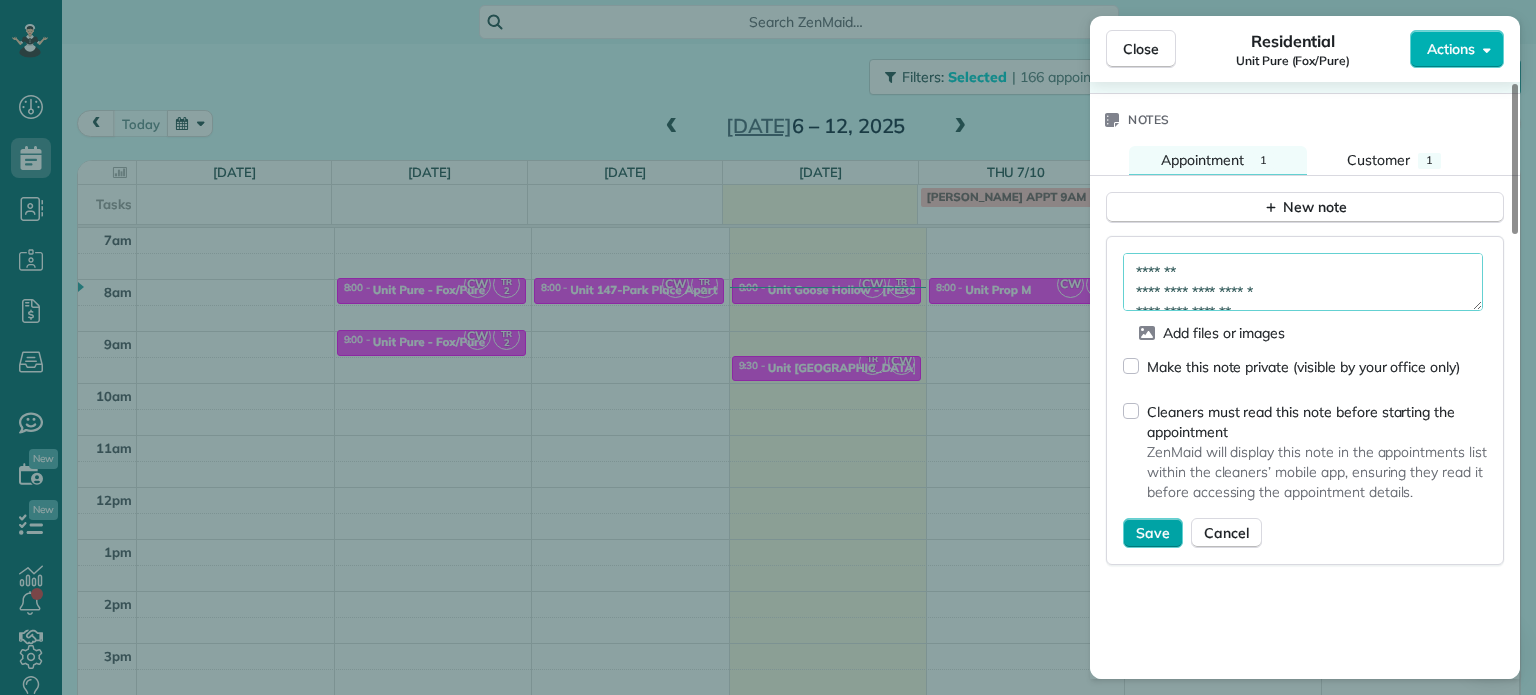 type on "**********" 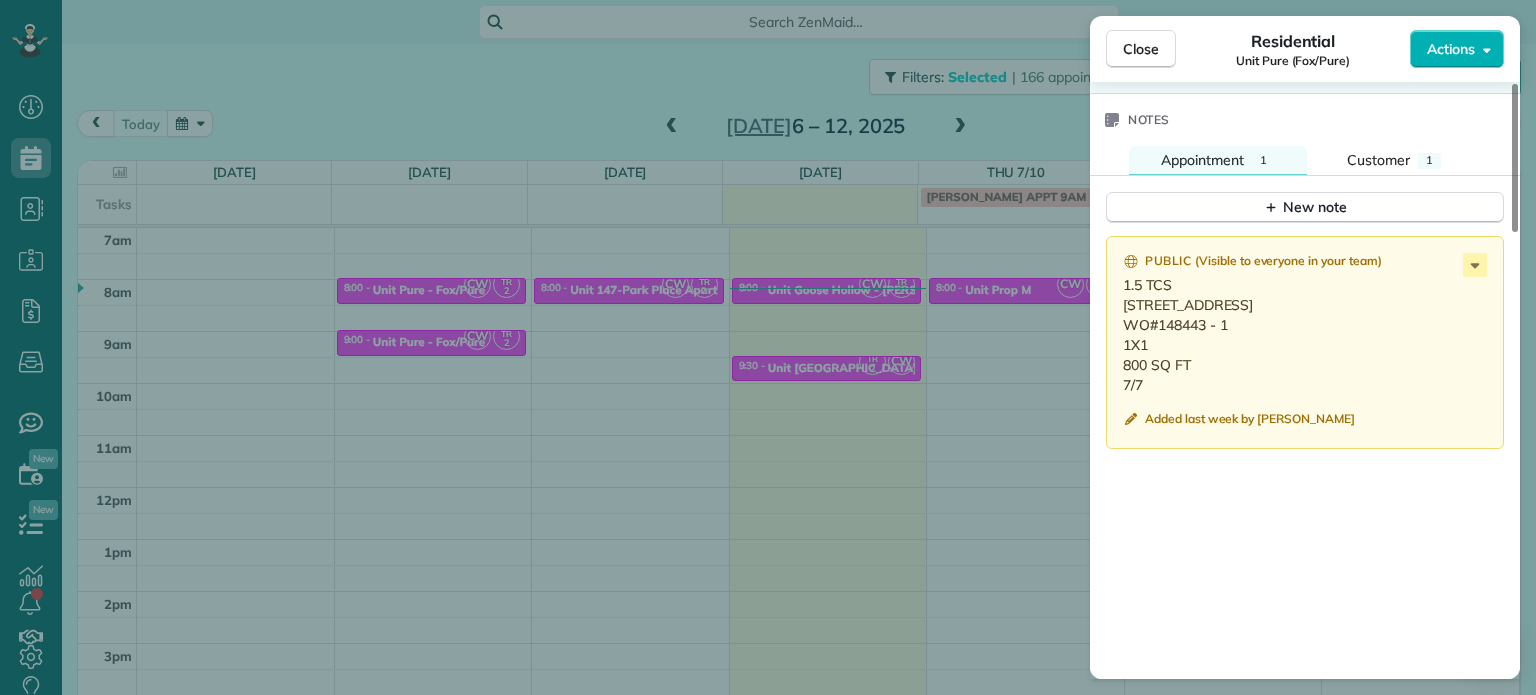 drag, startPoint x: 1148, startPoint y: 409, endPoint x: 1117, endPoint y: 310, distance: 103.74006 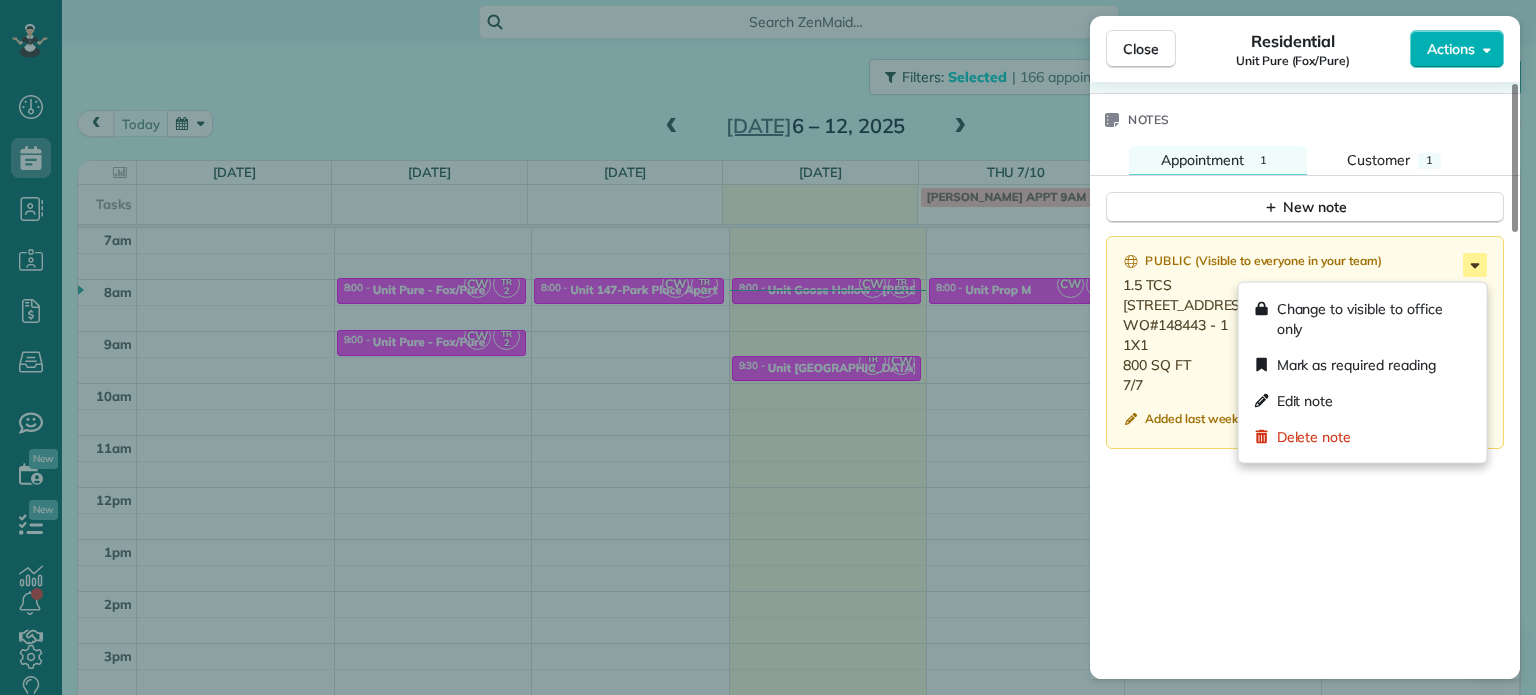 click 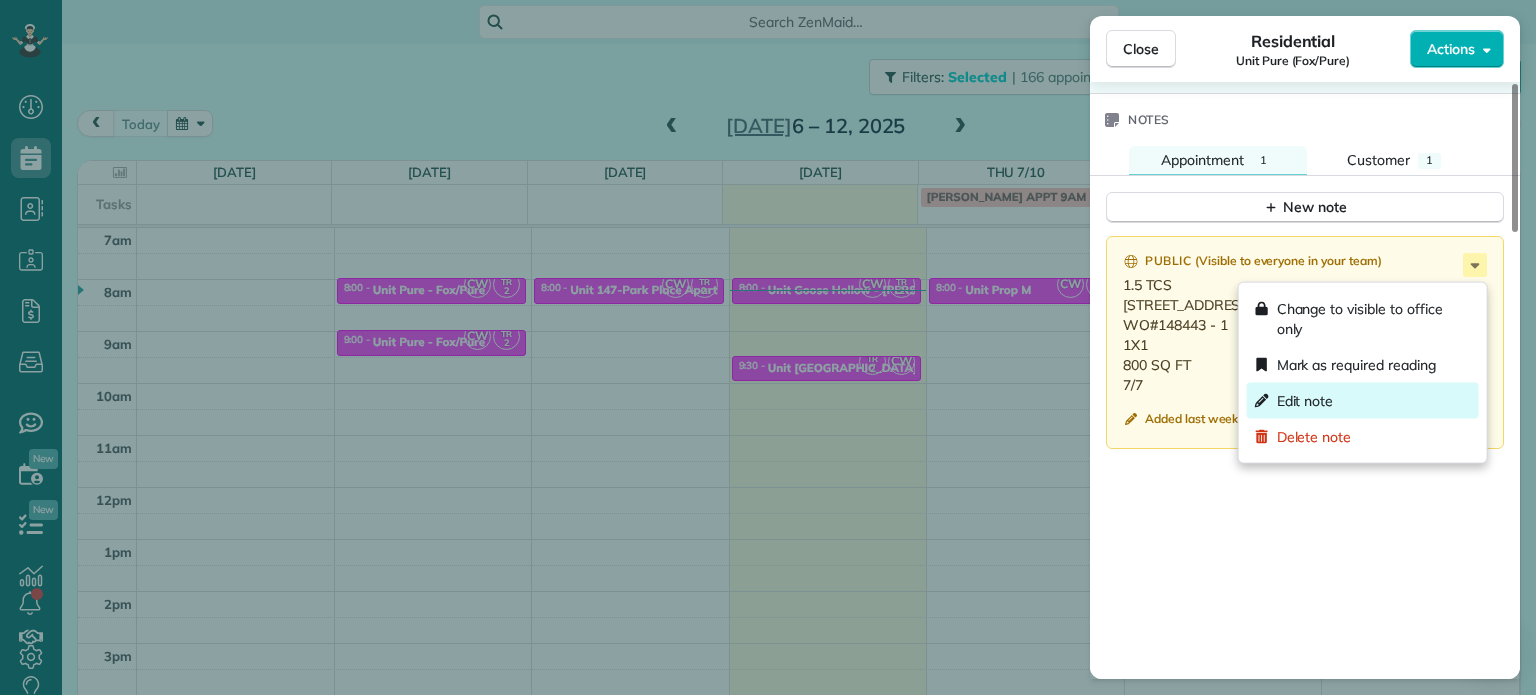 click on "Edit note" at bounding box center [1363, 401] 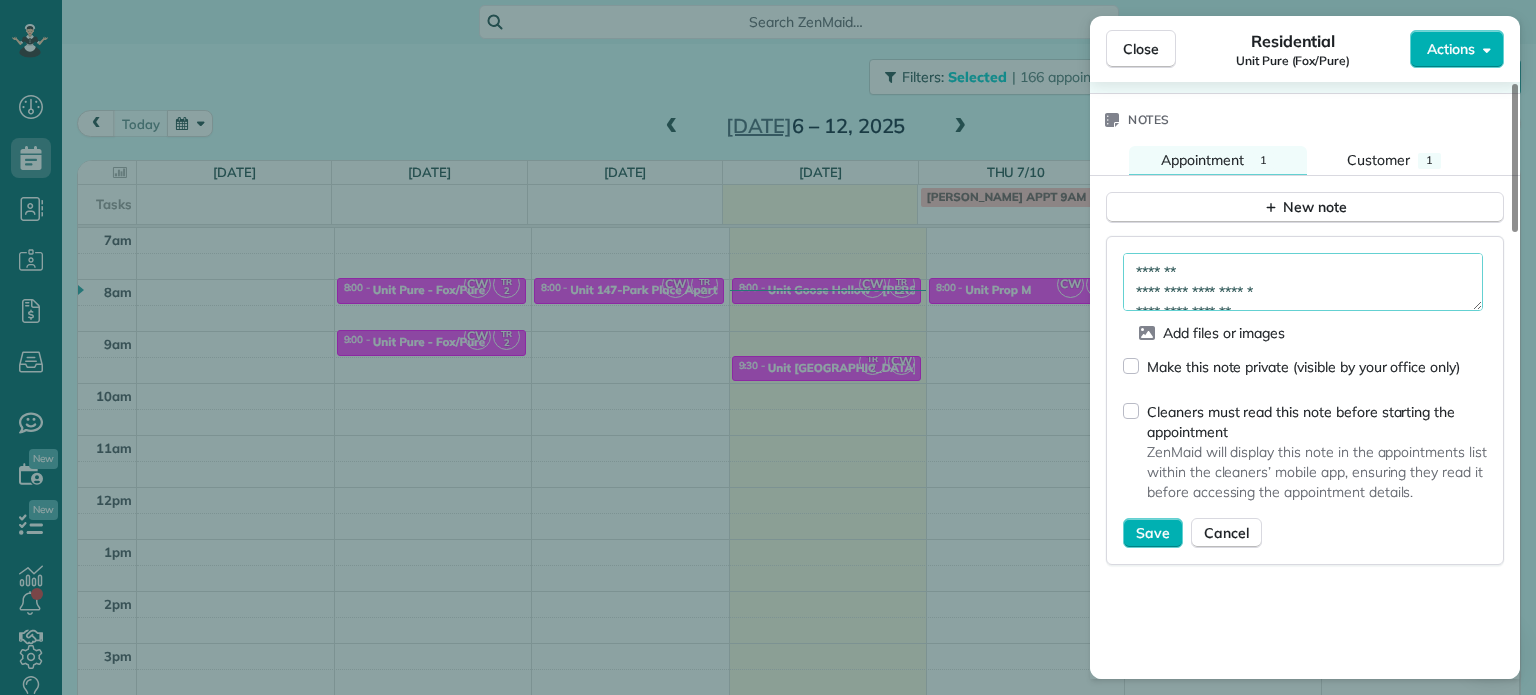click on "**********" at bounding box center [1303, 282] 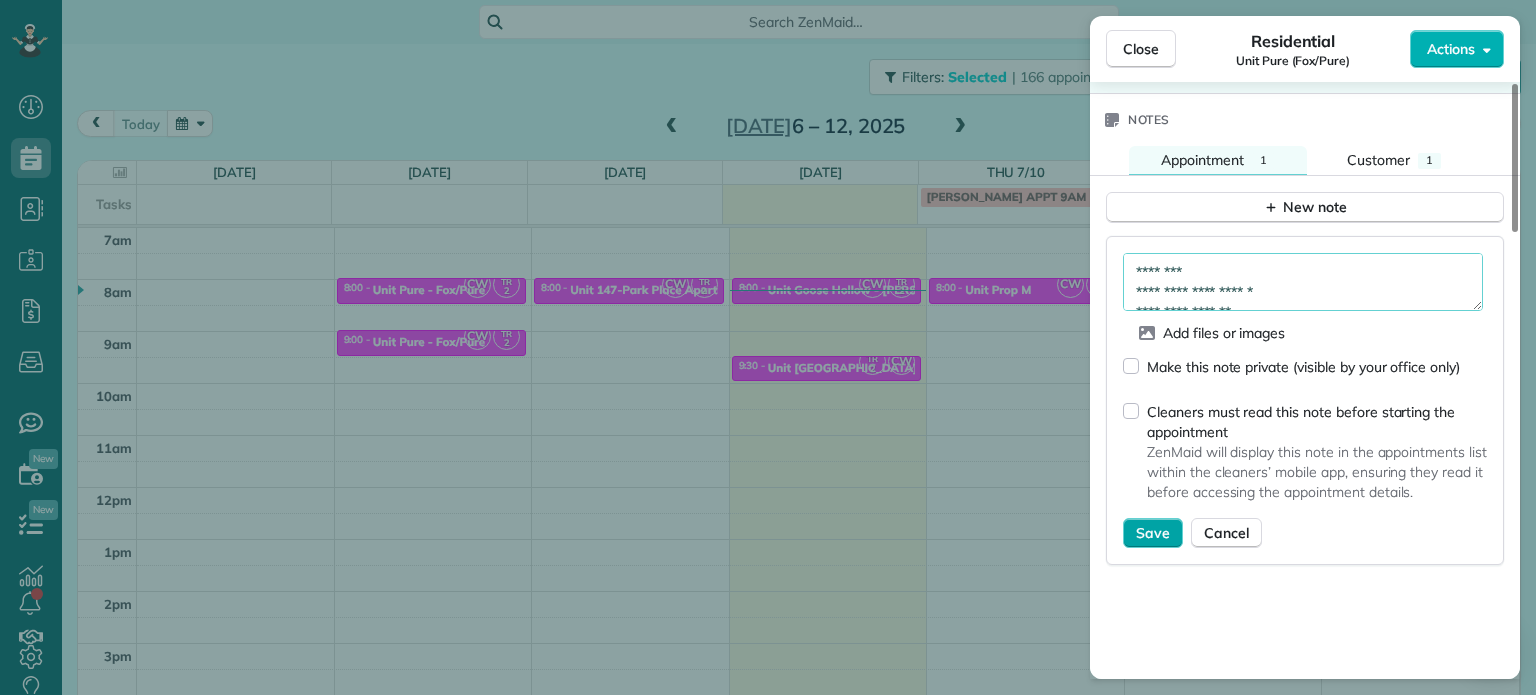 type on "**********" 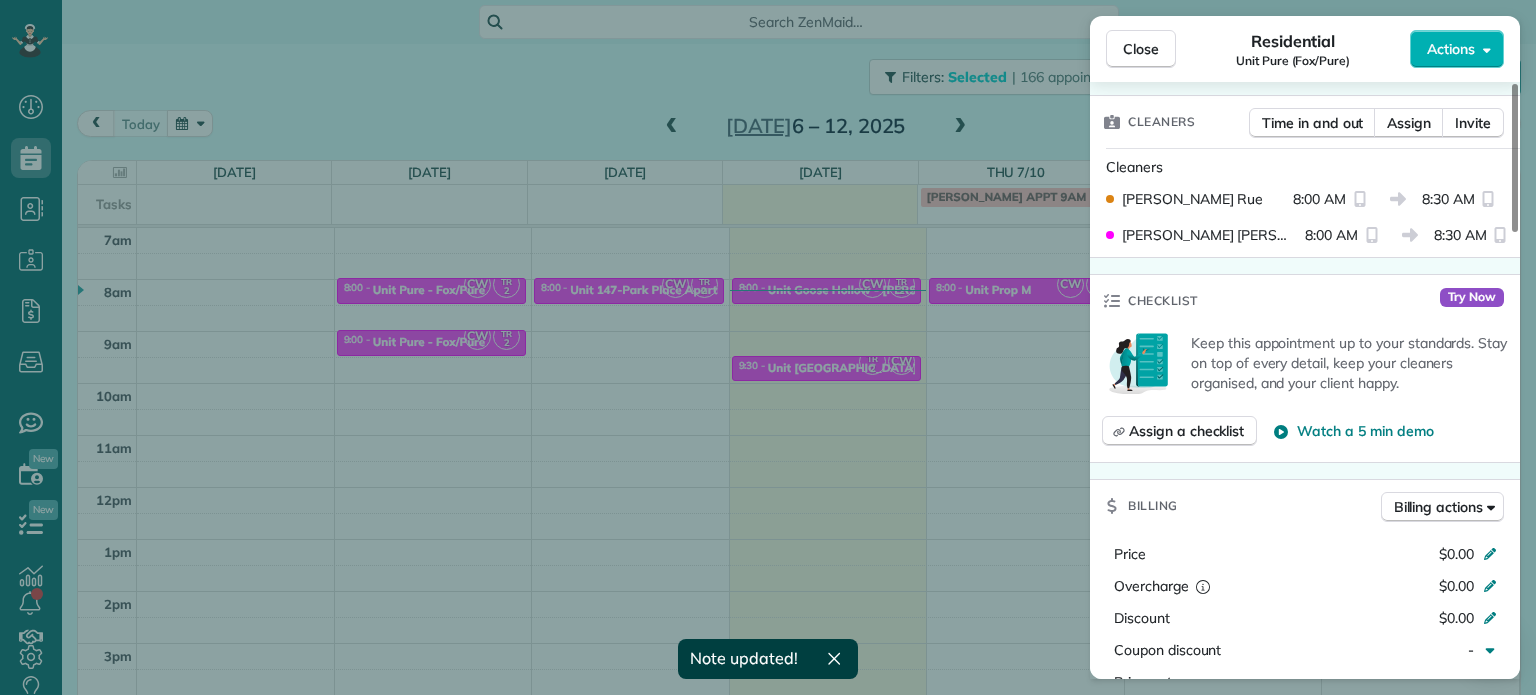 scroll, scrollTop: 0, scrollLeft: 0, axis: both 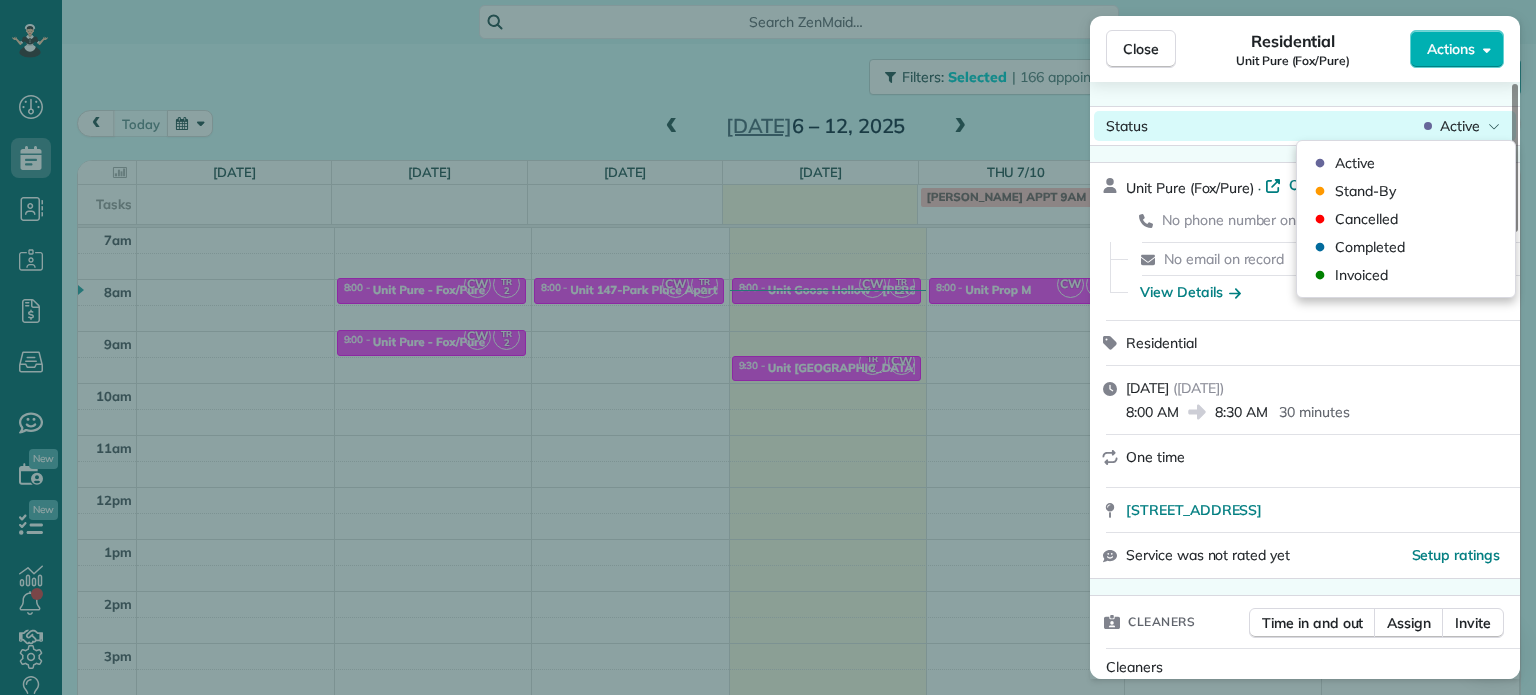 click on "Status Active" at bounding box center (1305, 126) 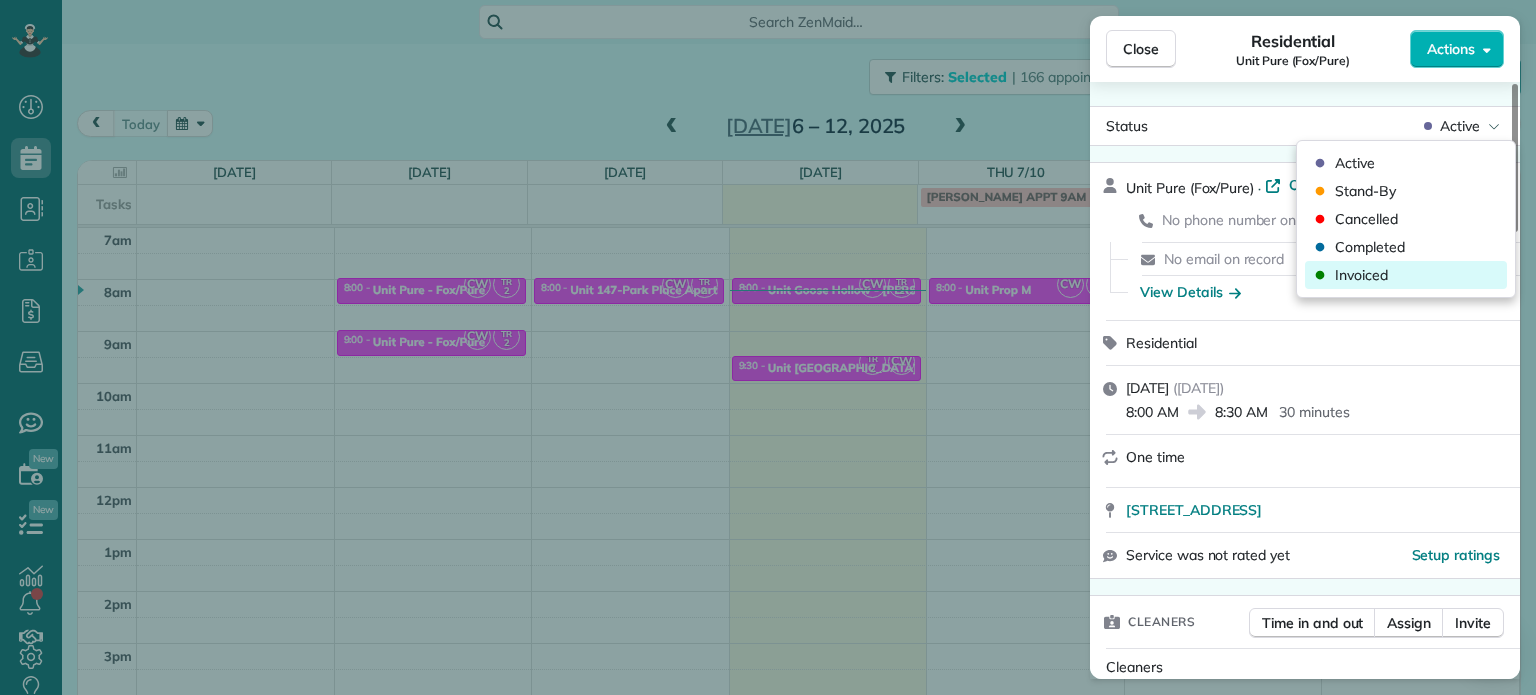 click on "Invoiced" at bounding box center [1406, 275] 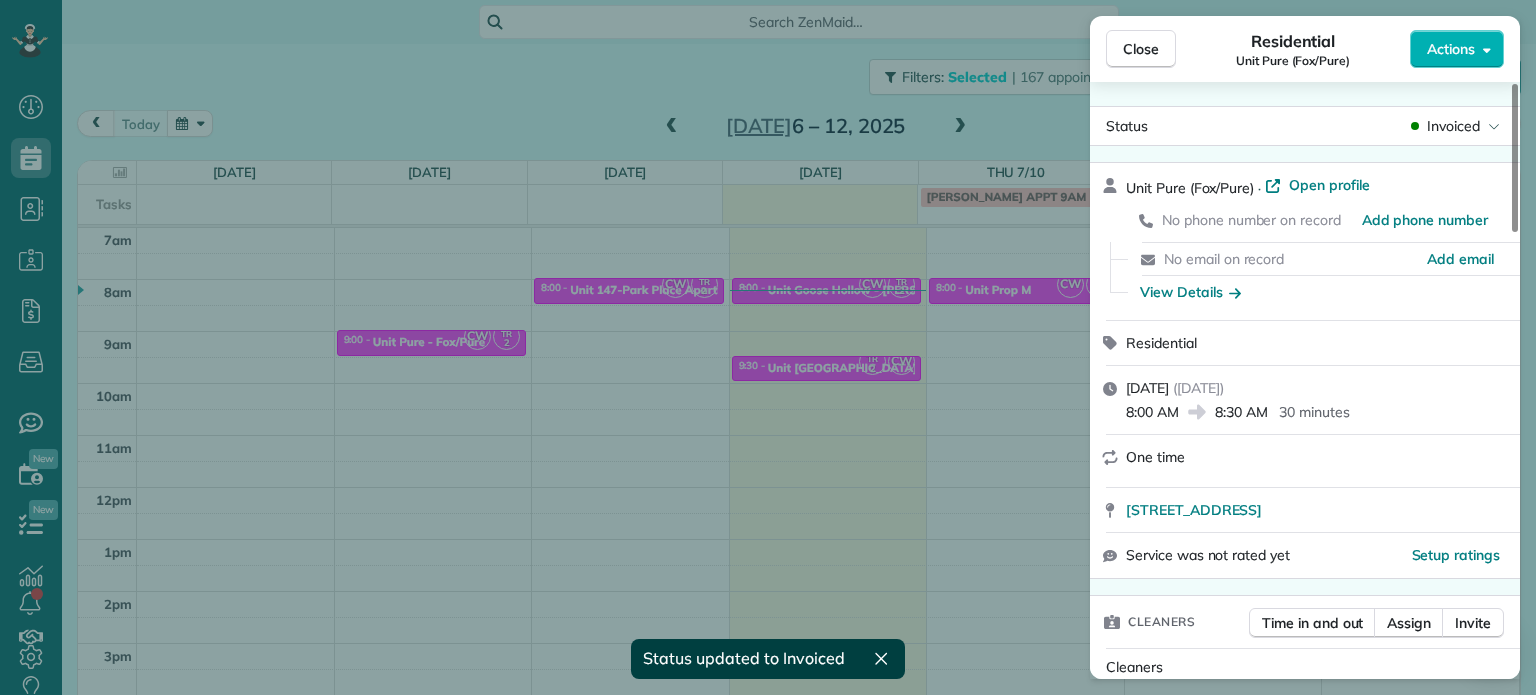 click on "Close Residential Unit Pure (Fox/Pure) Actions Status Invoiced Unit Pure (Fox/Pure) · Open profile No phone number on record Add phone number No email on record Add email View Details Residential [DATE] ( [DATE] ) 8:00 AM 8:30 AM 30 minutes One time [STREET_ADDRESS] Service was not rated yet Setup ratings Cleaners Time in and out Assign Invite Cleaners [PERSON_NAME] 8:00 AM 8:30 AM [PERSON_NAME]-German 8:00 AM 8:30 AM Checklist Try Now Keep this appointment up to your standards. Stay on top of every detail, keep your cleaners organised, and your client happy. Assign a checklist Watch a 5 min demo Billing Billing actions Price $0.00 Overcharge $0.00 Discount $0.00 Coupon discount - Primary tax - Secondary tax - Total appointment price $0.00 Tips collected New feature! $0.00 [PERSON_NAME] as paid Total including tip $0.00 Get paid online in no-time! Send an invoice and reward your cleaners with tips Charge customer credit card Appointment custom fields Work items 1 1" at bounding box center (768, 347) 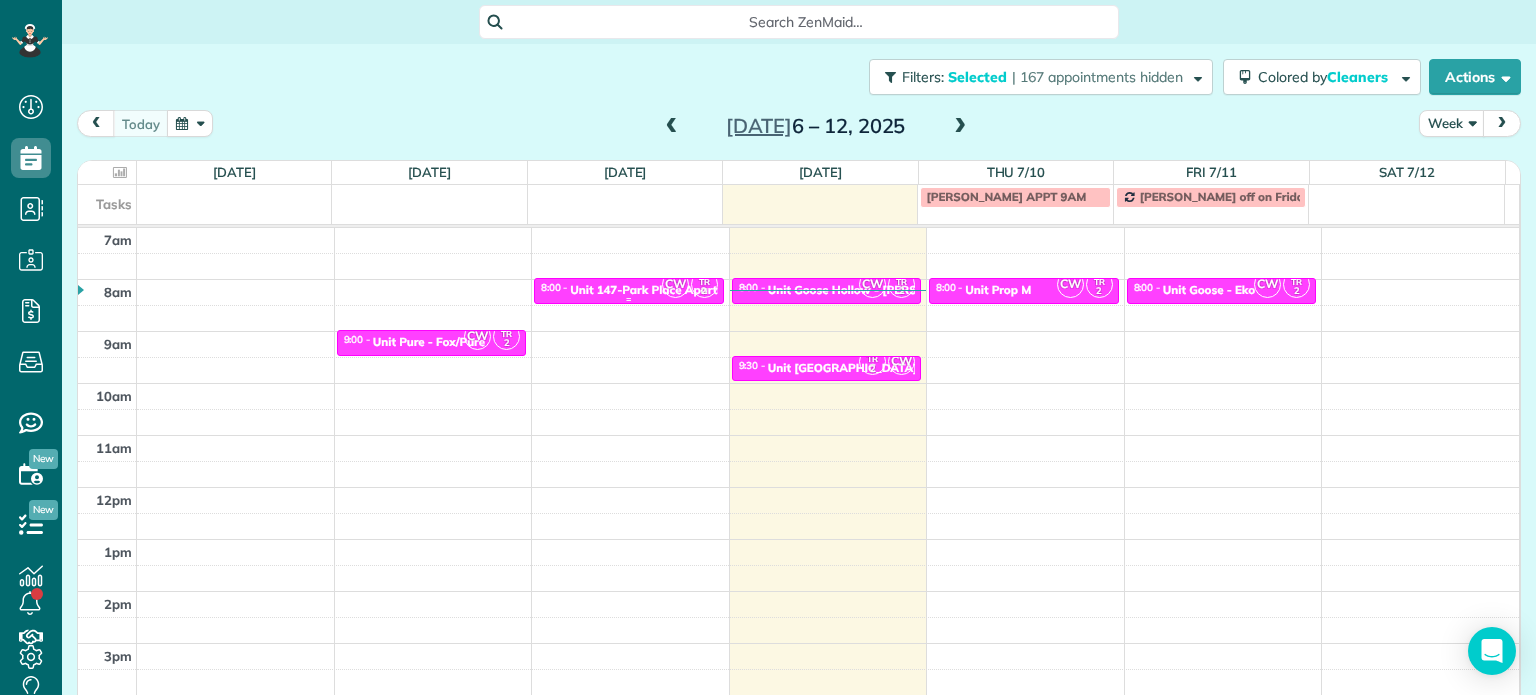 click on "CW TR 2 8:00 - 8:30 Unit 147-Park Place Apartments - Capital Property Management [STREET_ADDRESS]" at bounding box center [629, 291] 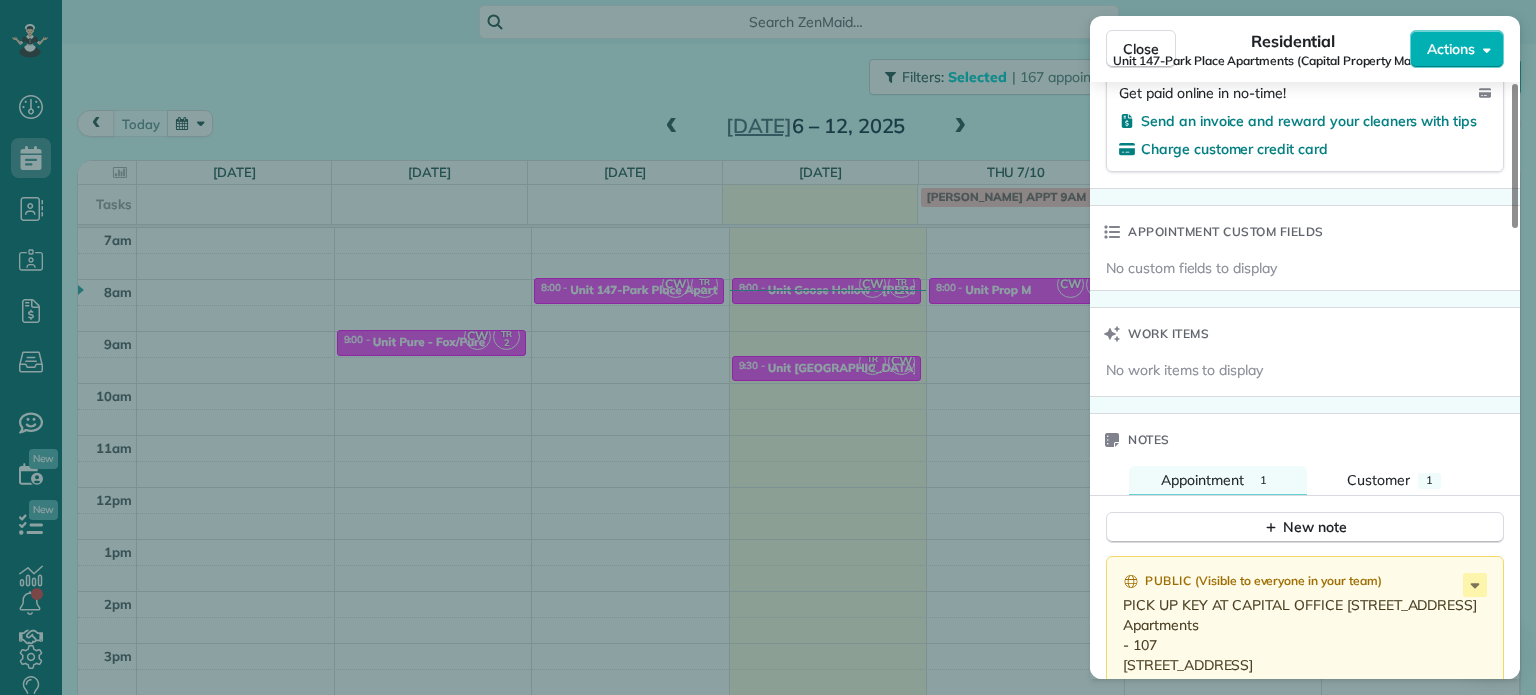 scroll, scrollTop: 1500, scrollLeft: 0, axis: vertical 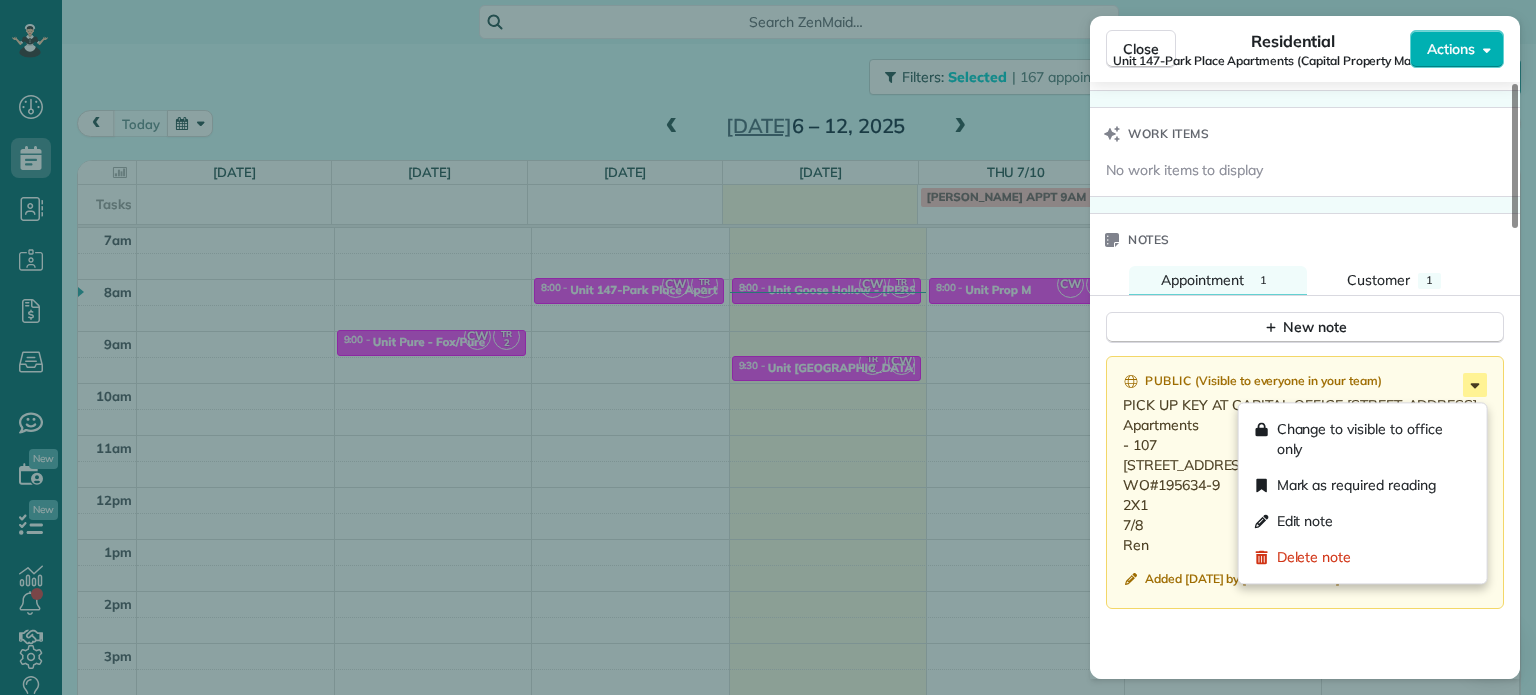 click 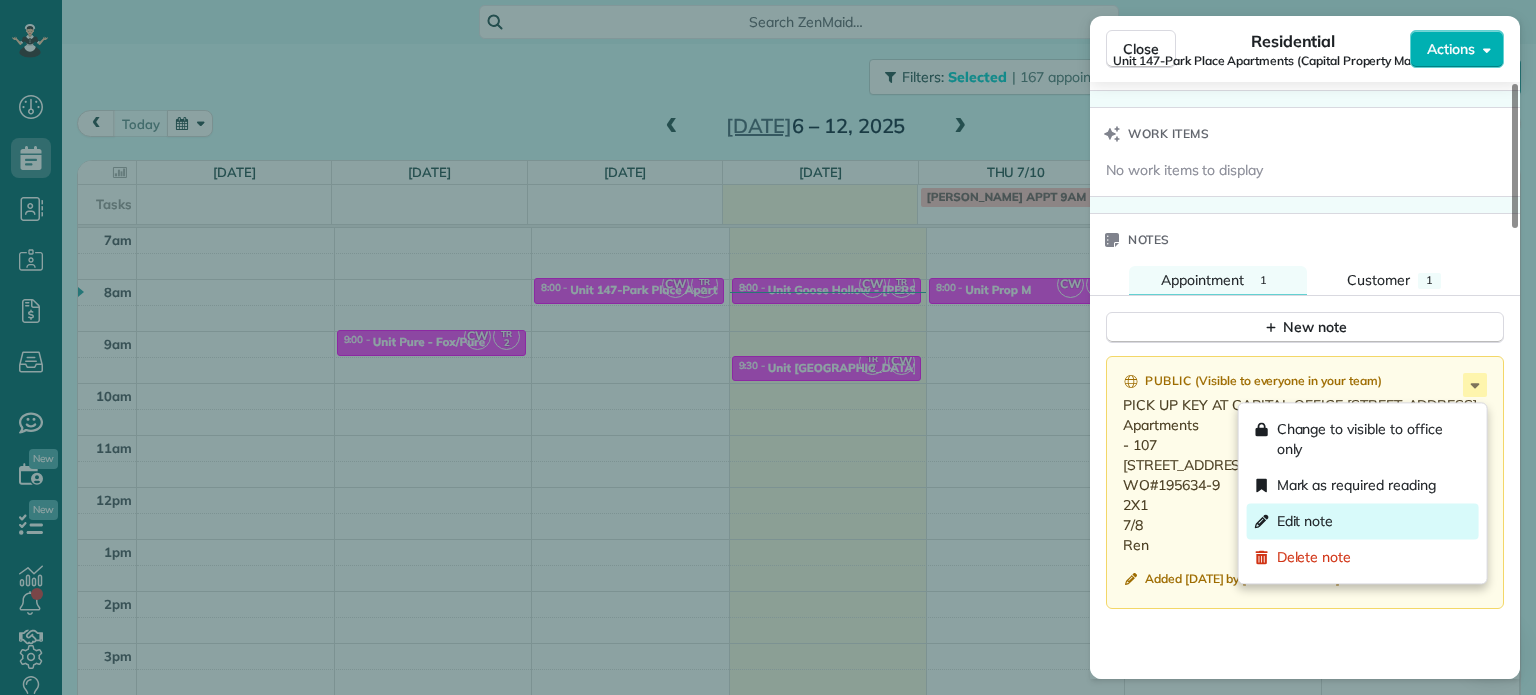 click on "Edit note" at bounding box center (1363, 521) 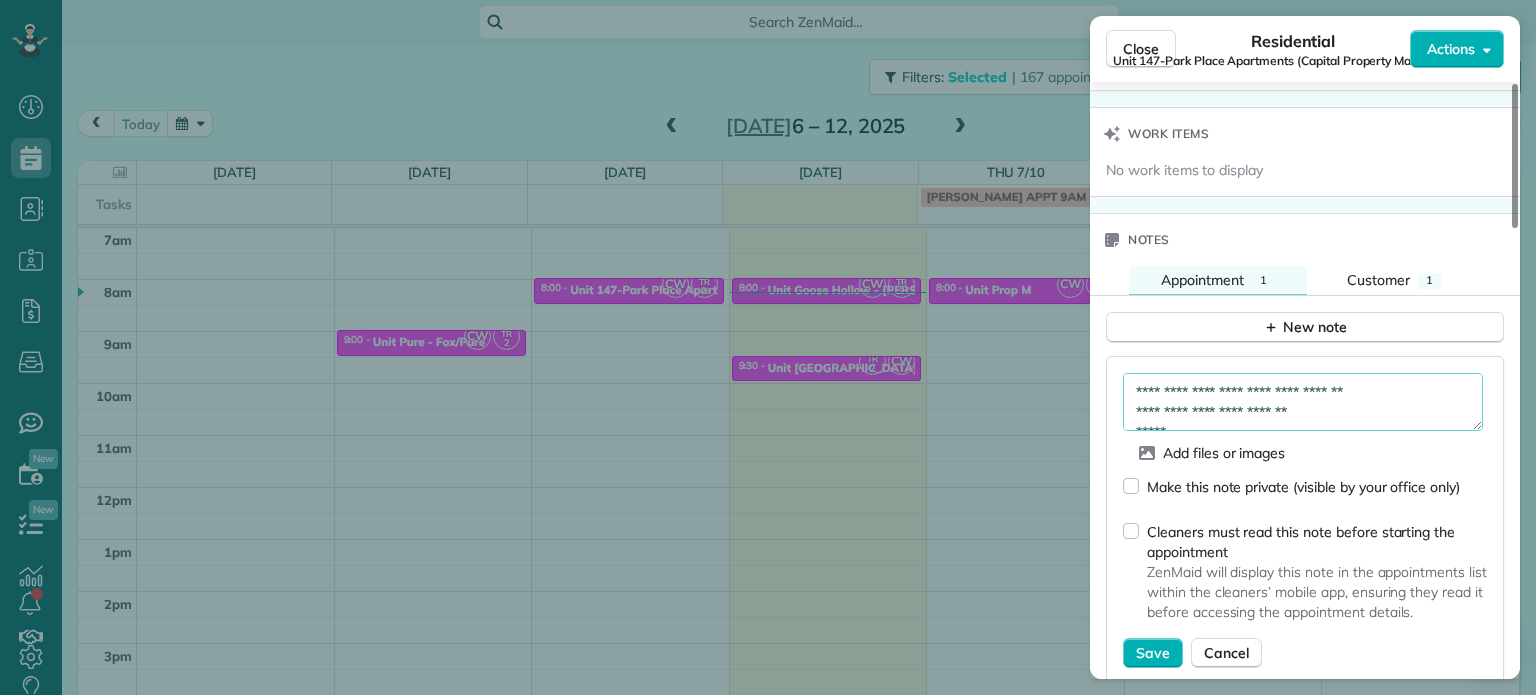 click on "**********" at bounding box center (1303, 402) 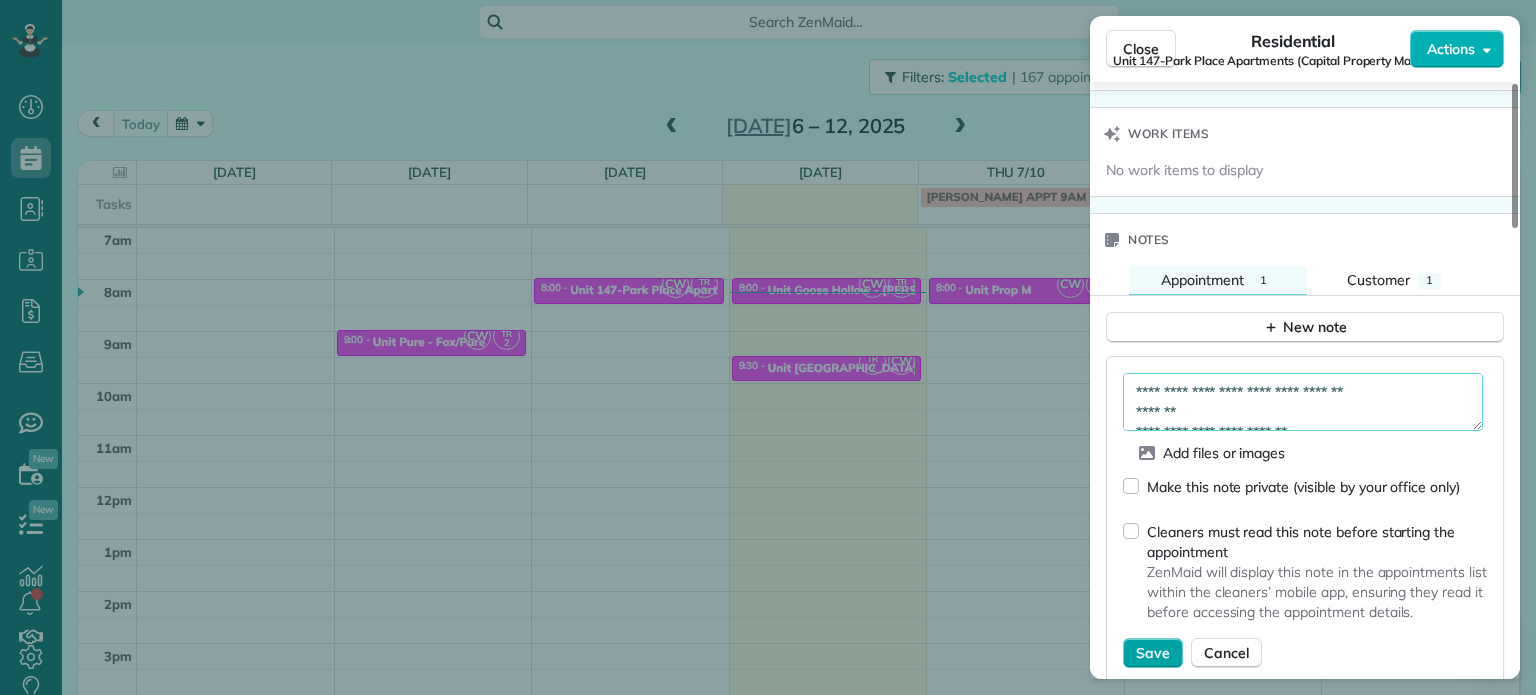 type on "**********" 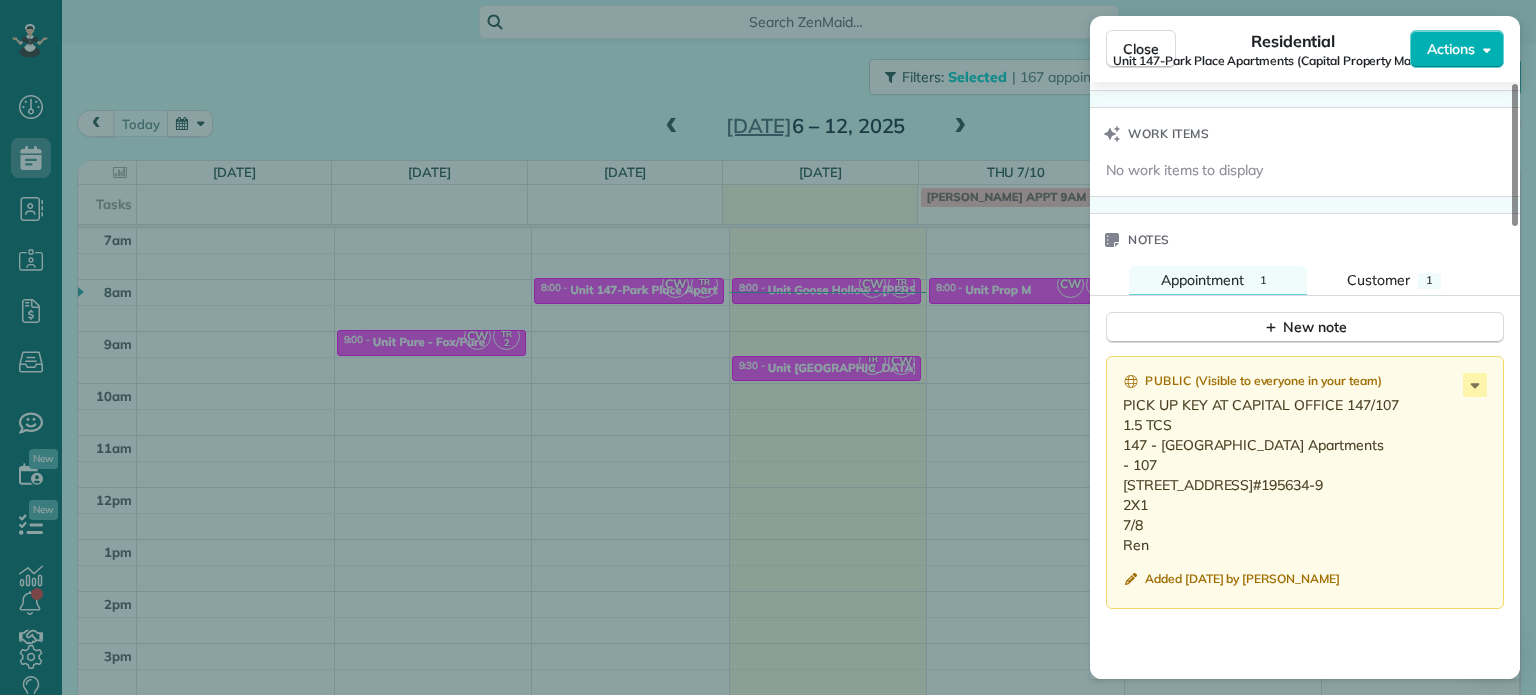 drag, startPoint x: 1152, startPoint y: 610, endPoint x: 1113, endPoint y: 455, distance: 159.83116 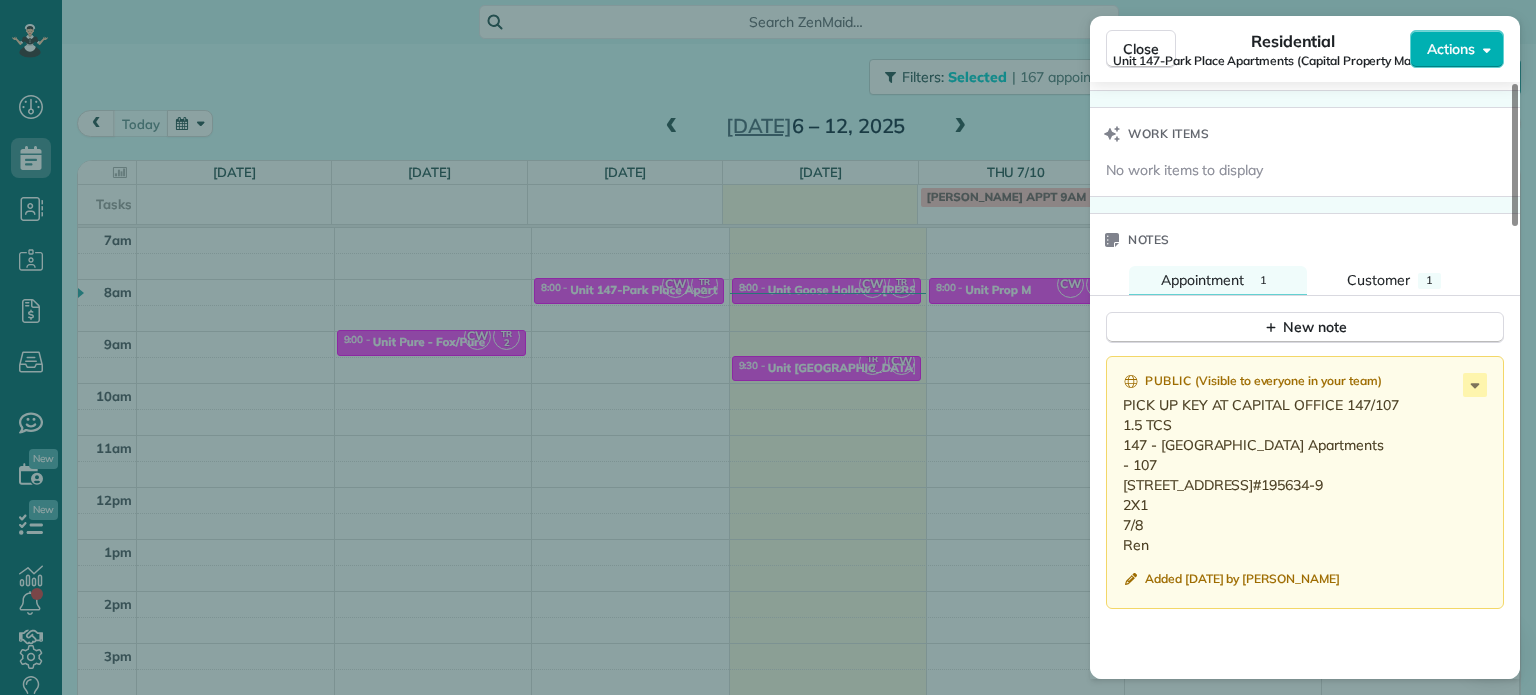 scroll, scrollTop: 1700, scrollLeft: 0, axis: vertical 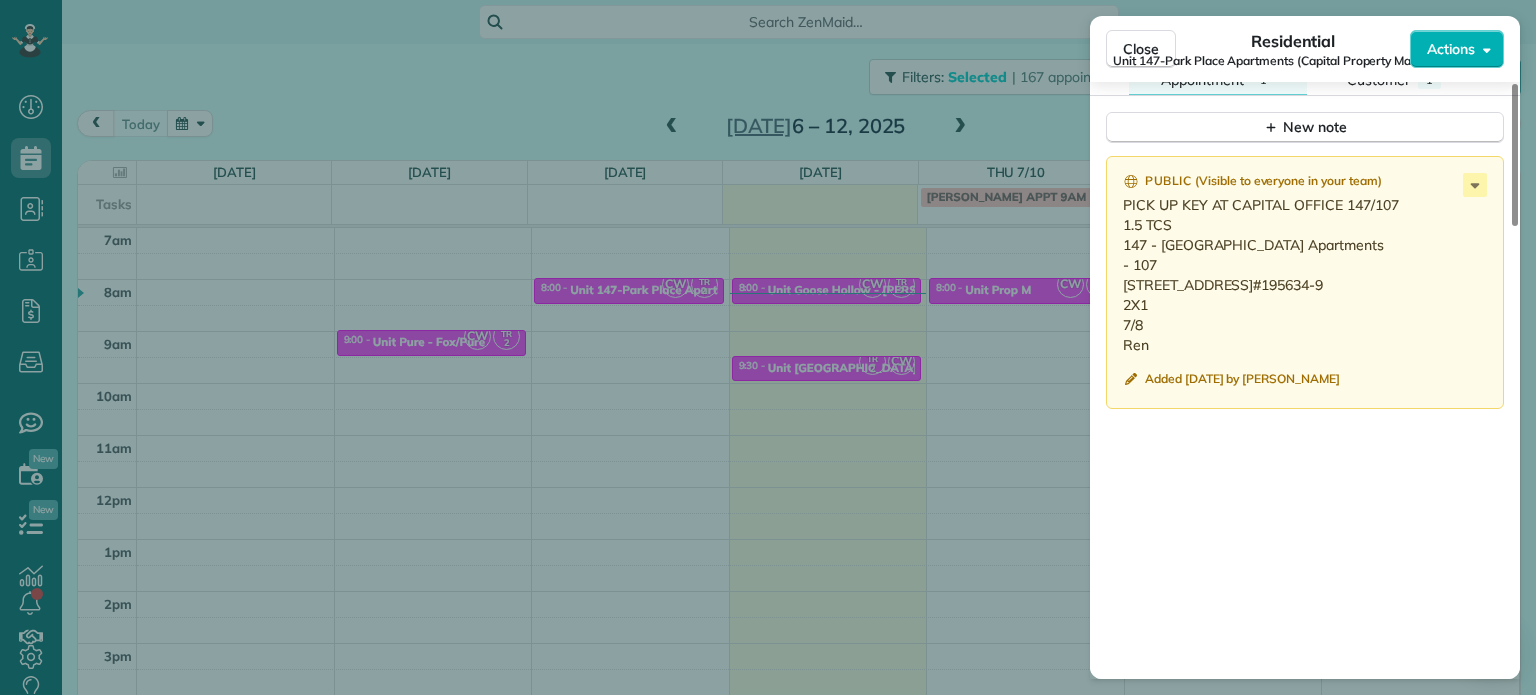 click on "PICK UP KEY AT CAPITAL OFFICE 147/107
1.5 TCS
147 - [GEOGRAPHIC_DATA] Apartments
- 107
[STREET_ADDRESS]#195634-9
2X1
7/8
Ren" at bounding box center [1307, 275] 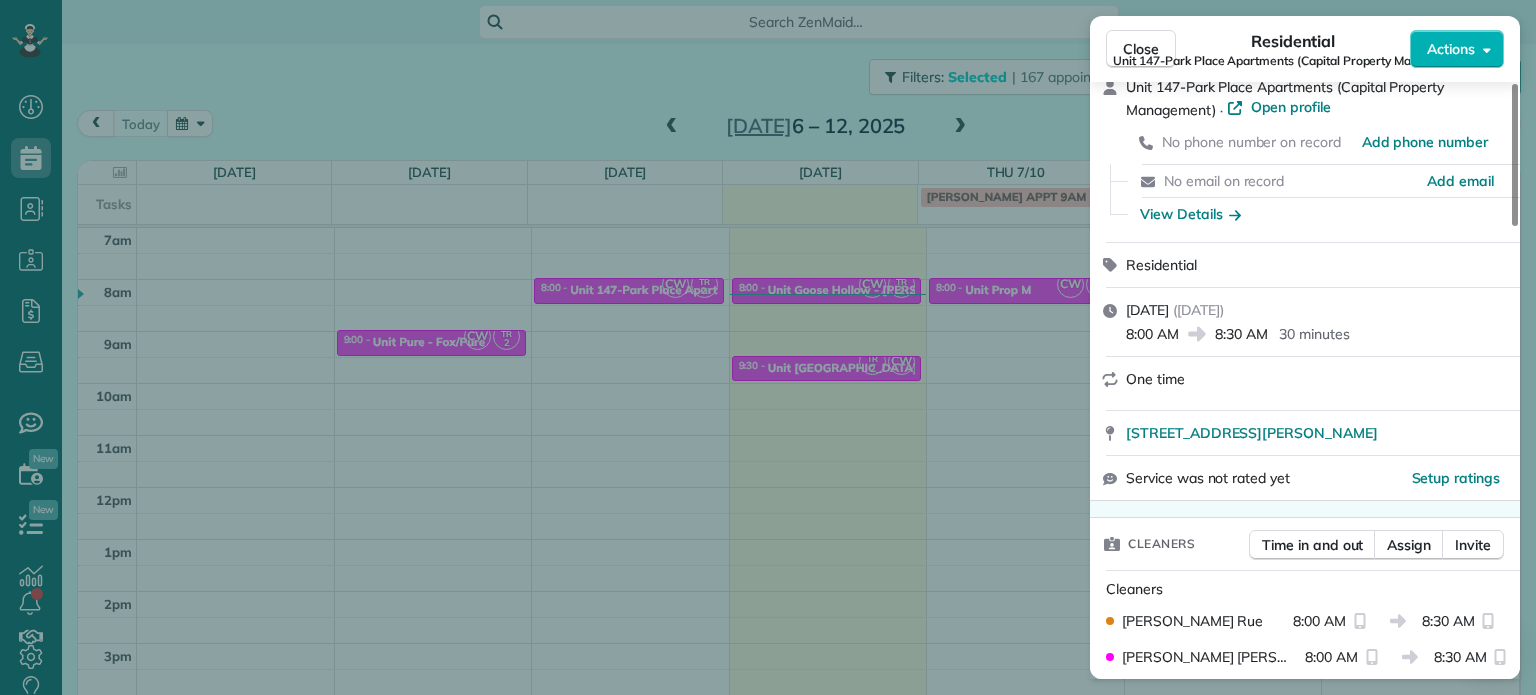 scroll, scrollTop: 0, scrollLeft: 0, axis: both 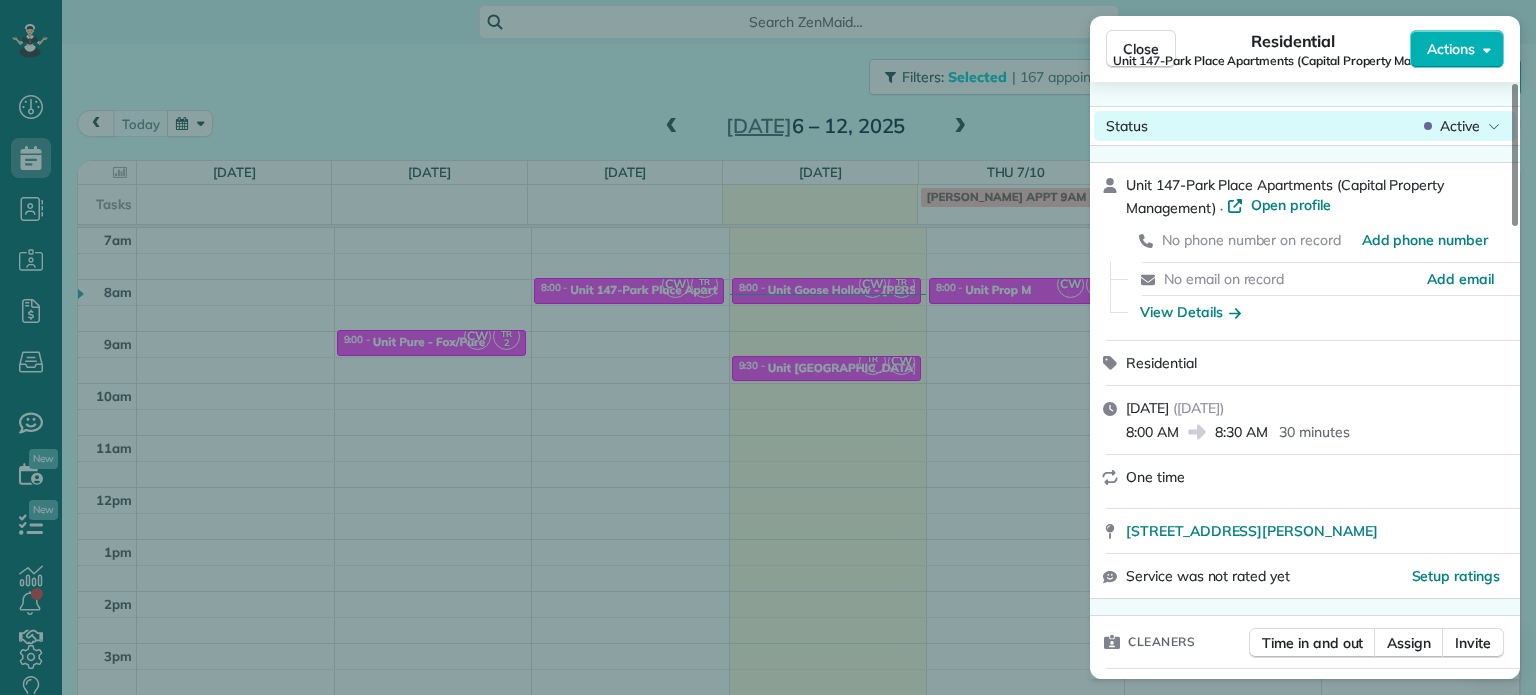 click on "Active" at bounding box center (1460, 126) 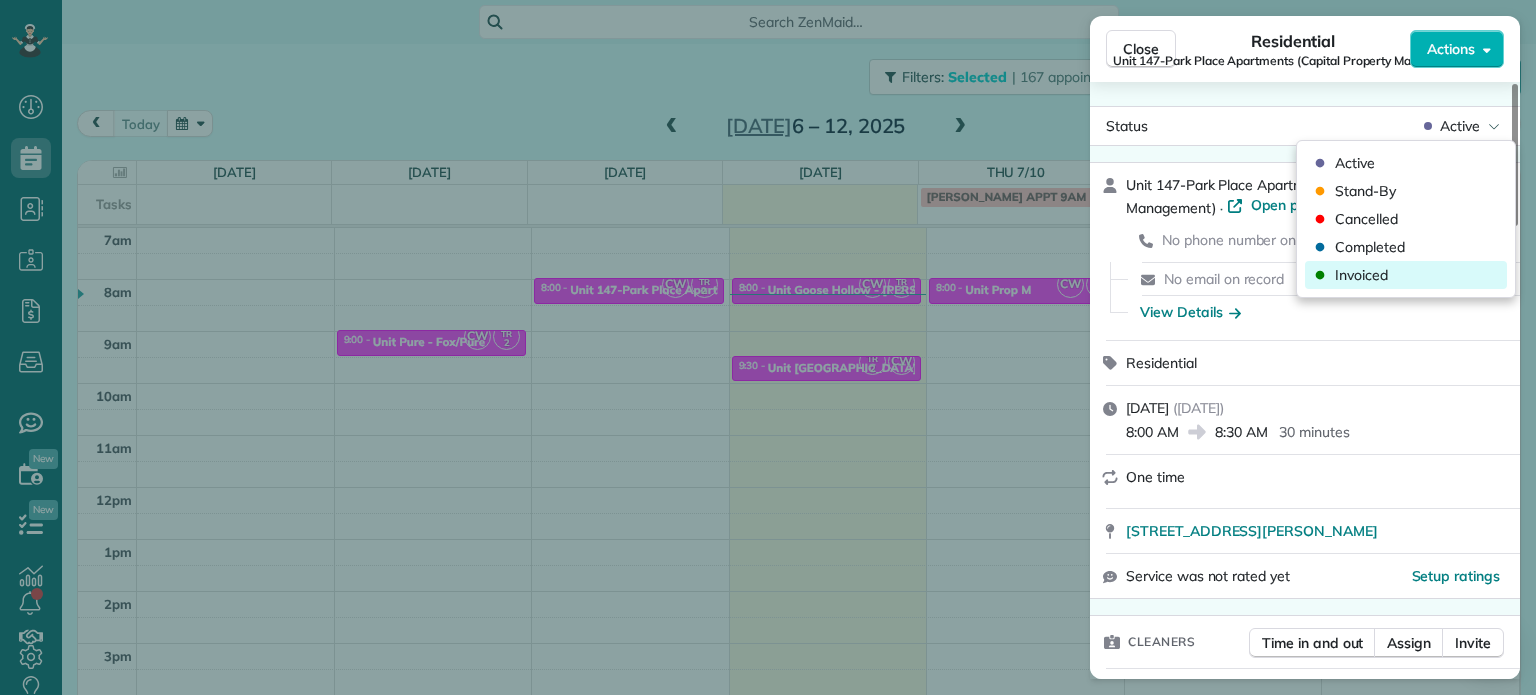 click on "Invoiced" at bounding box center (1406, 275) 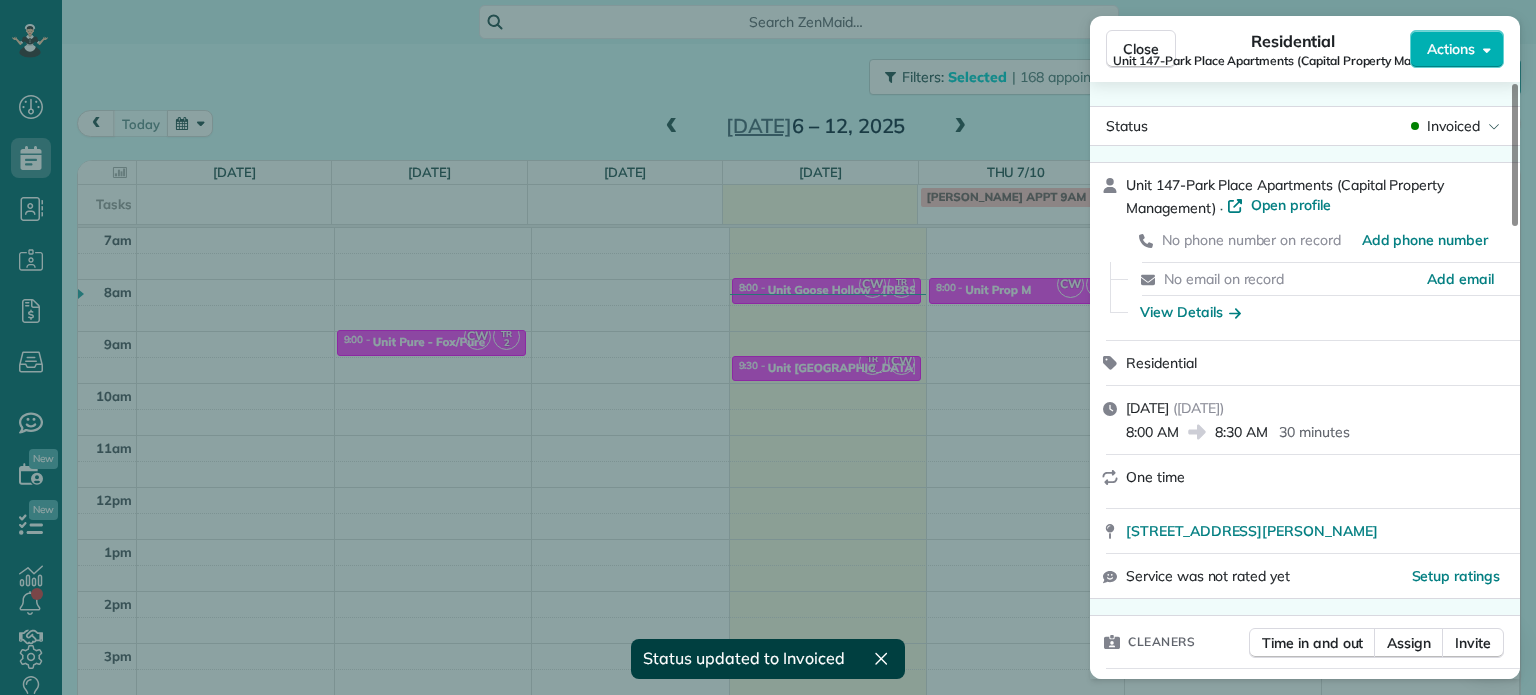 click on "Close Residential Unit 147-Park Place Apartments (Capital Property Management) Actions Status Invoiced Unit 147-Park Place Apartments (Capital Property Management) · Open profile No phone number on record Add phone number No email on record Add email View Details Residential [DATE] ( [DATE] ) 8:00 AM 8:30 AM 30 minutes One time [STREET_ADDRESS][PERSON_NAME] Service was not rated yet Setup ratings Cleaners Time in and out Assign Invite Cleaners [PERSON_NAME] 8:00 AM 8:30 AM [PERSON_NAME]-German 8:00 AM 8:30 AM Checklist Try Now Keep this appointment up to your standards. Stay on top of every detail, keep your cleaners organised, and your client happy. Assign a checklist Watch a 5 min demo Billing Billing actions Price $0.00 Overcharge $0.00 Discount $0.00 Coupon discount - Primary tax - Secondary tax - Total appointment price $0.00 Tips collected New feature! $0.00 [PERSON_NAME] as paid Total including tip $0.00 Get paid online in no-time! Charge customer credit card Work items" at bounding box center (768, 347) 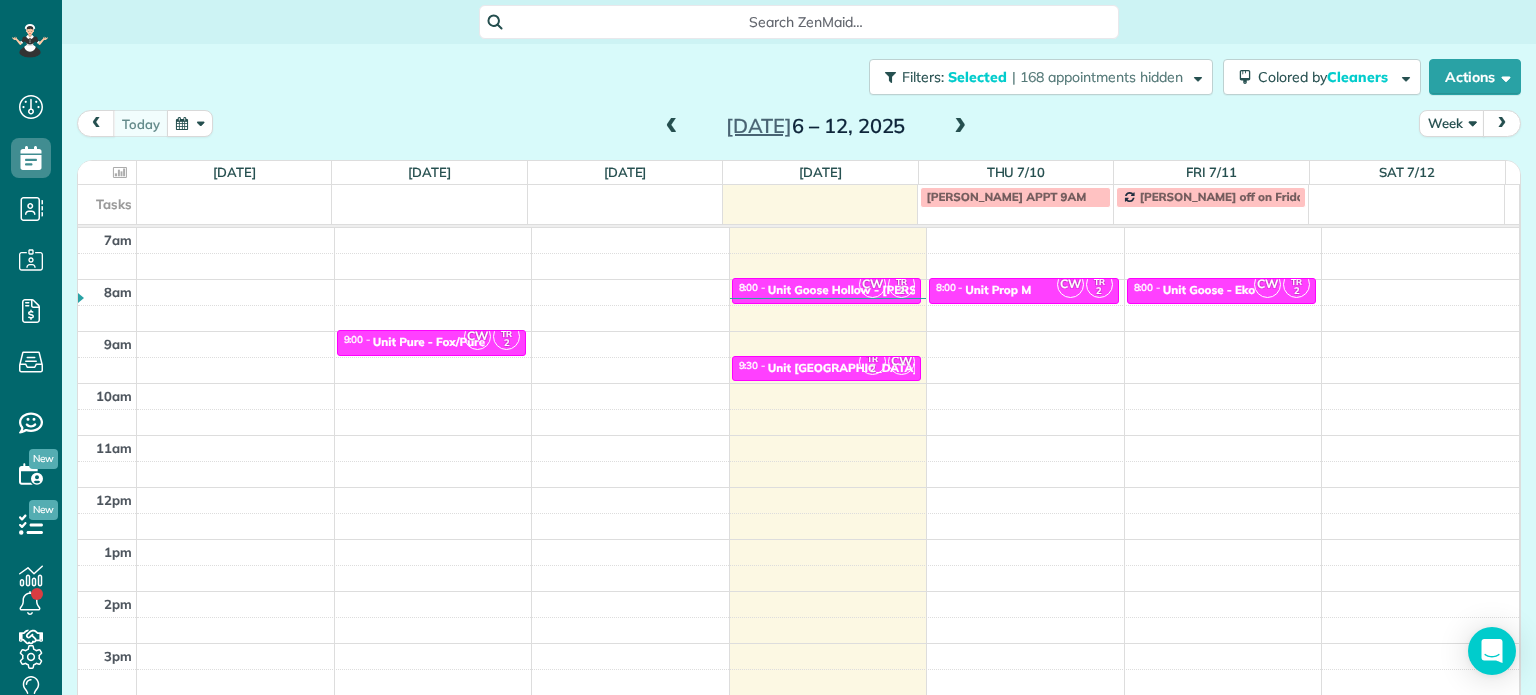 click at bounding box center [960, 127] 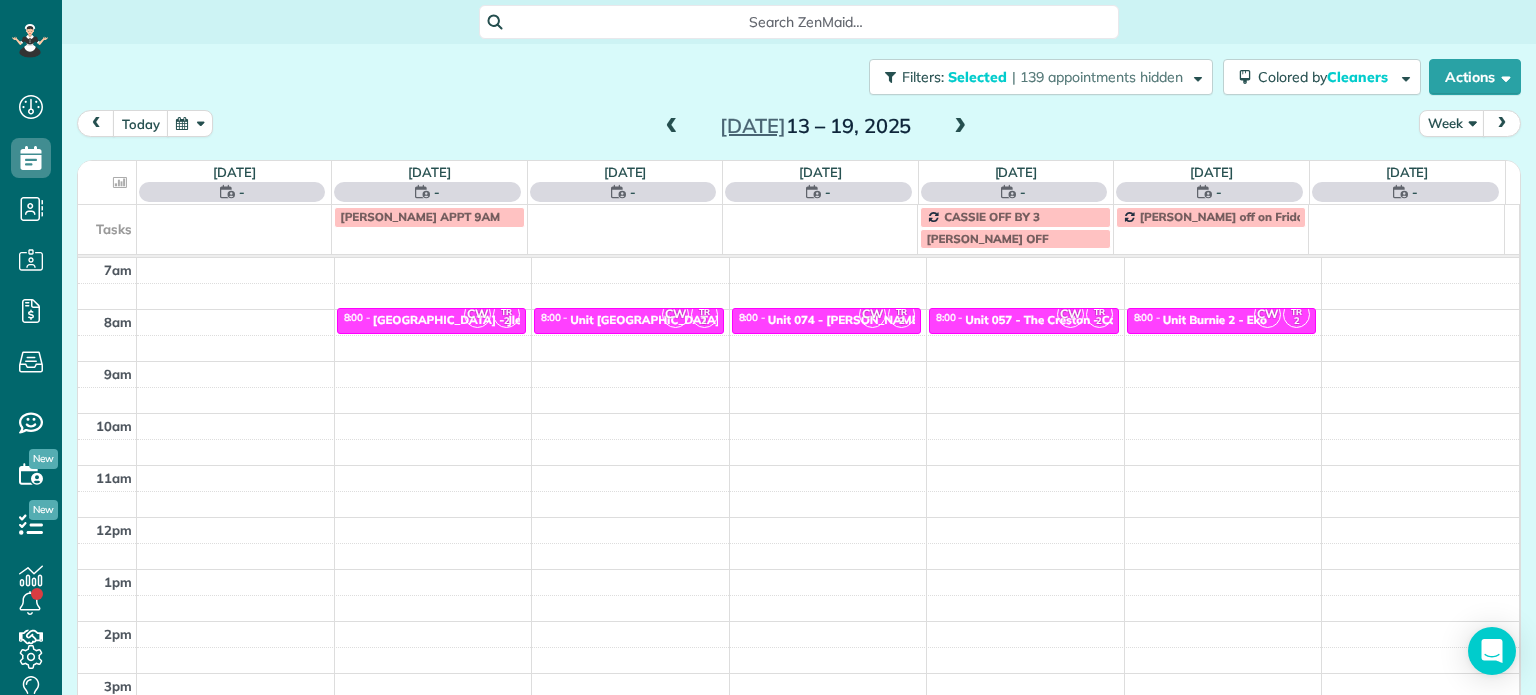 click at bounding box center (960, 127) 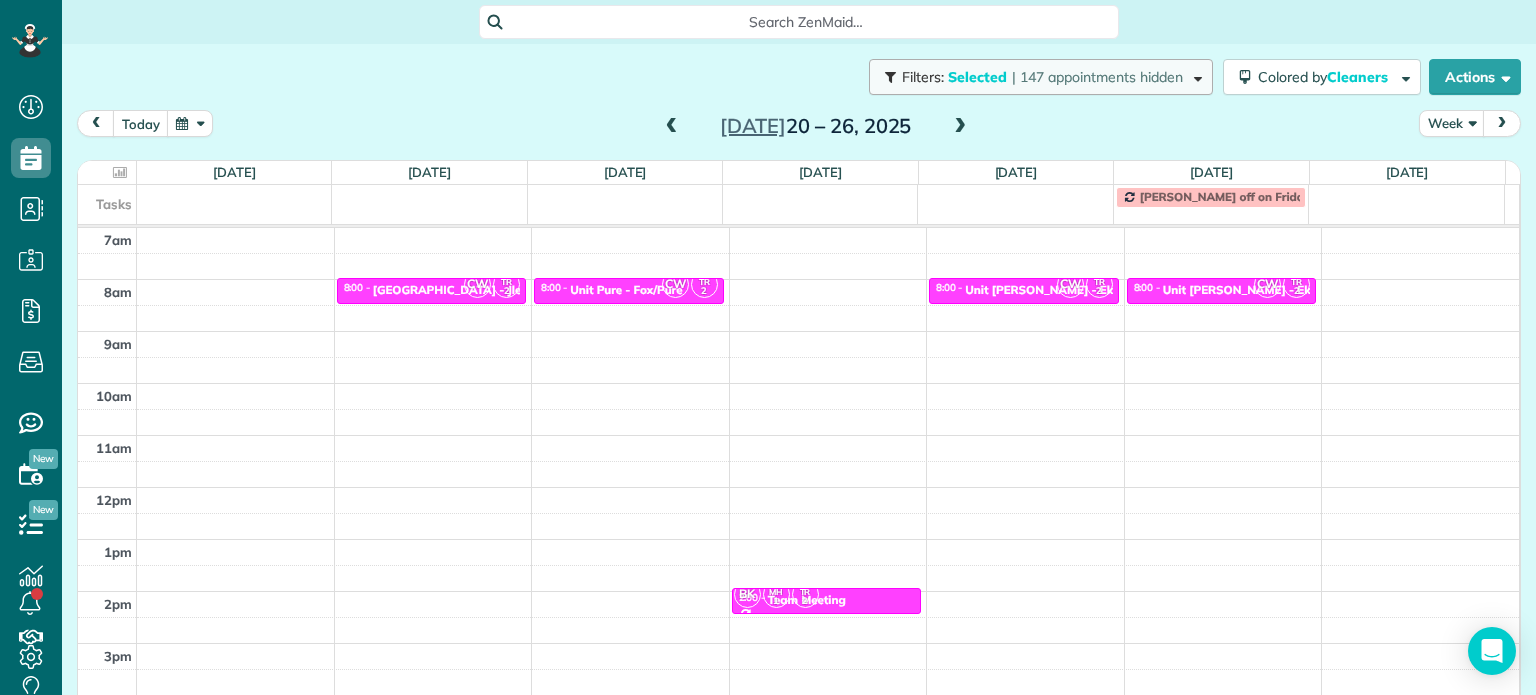 click on "|  147 appointments hidden" at bounding box center (1097, 77) 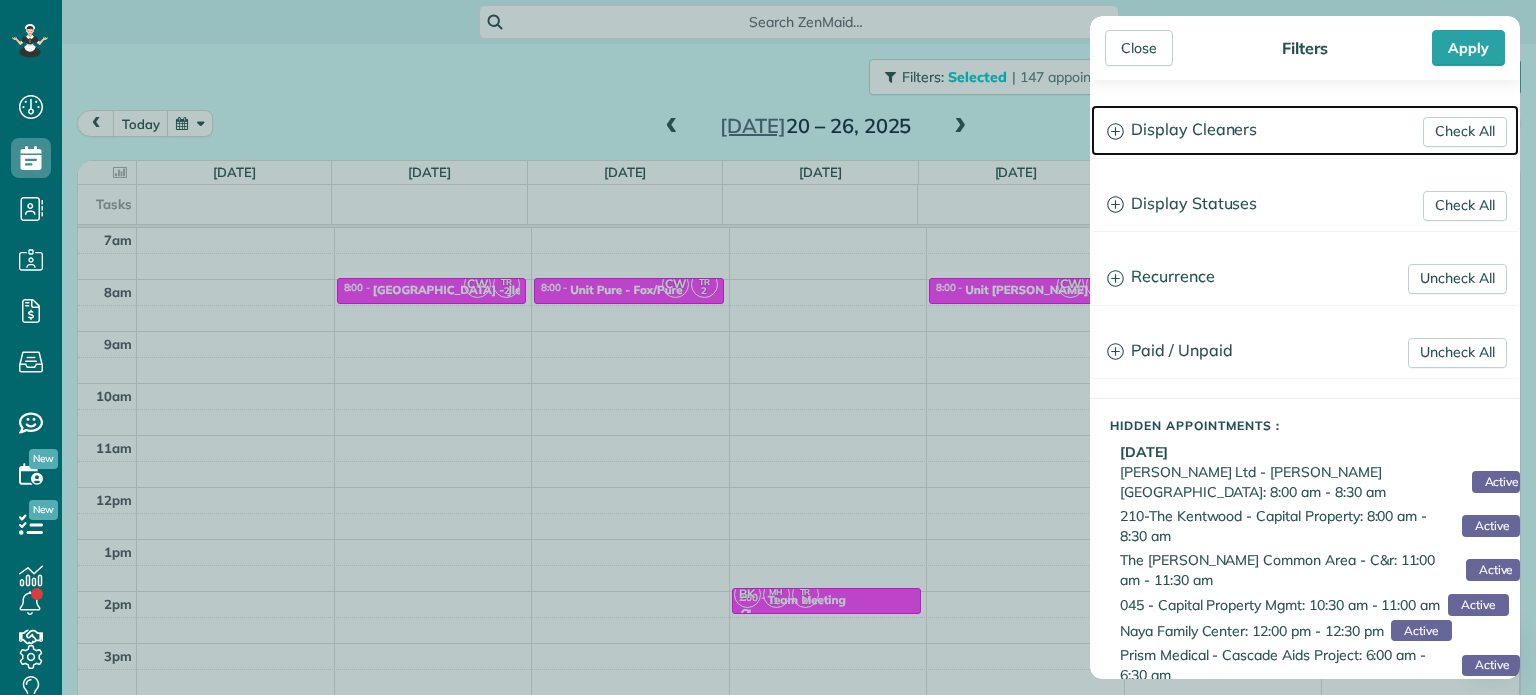 click on "Display Cleaners" at bounding box center [1305, 130] 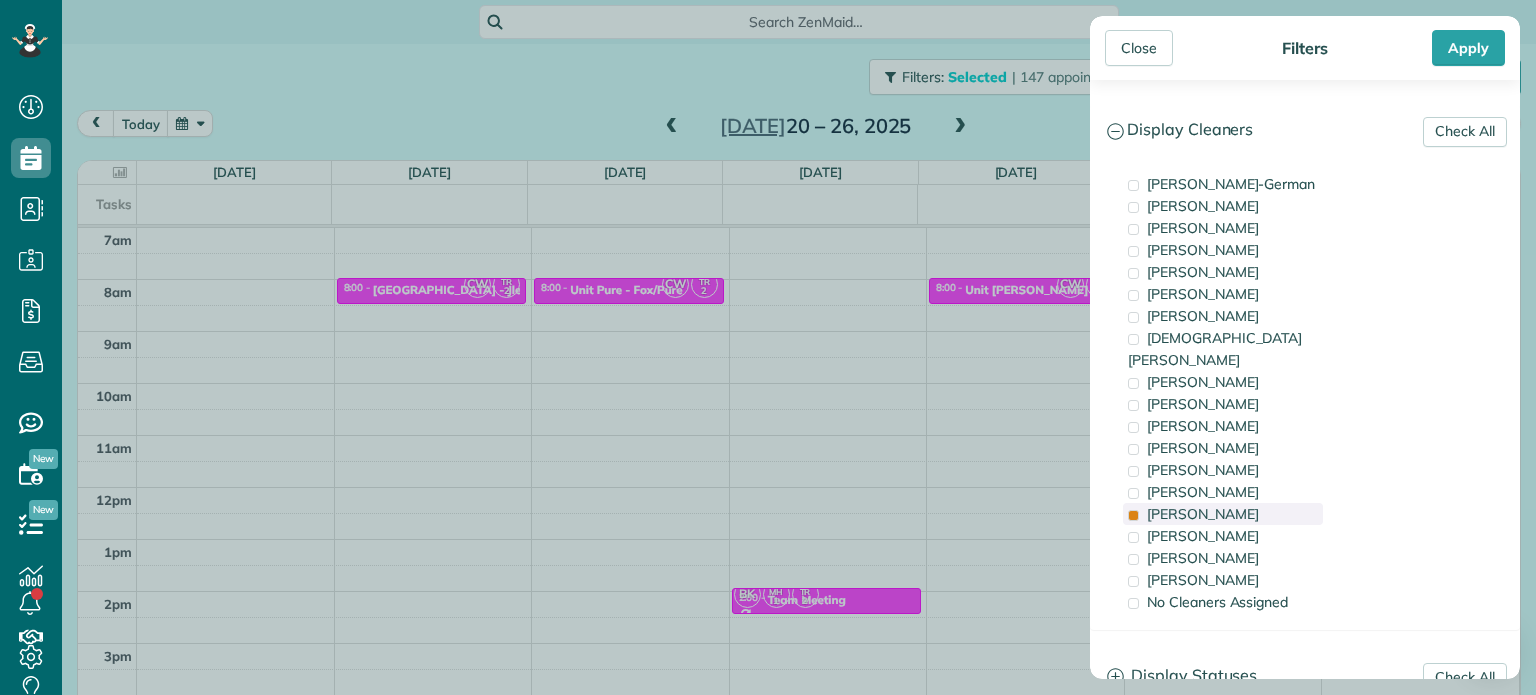 click on "[PERSON_NAME]" at bounding box center [1223, 514] 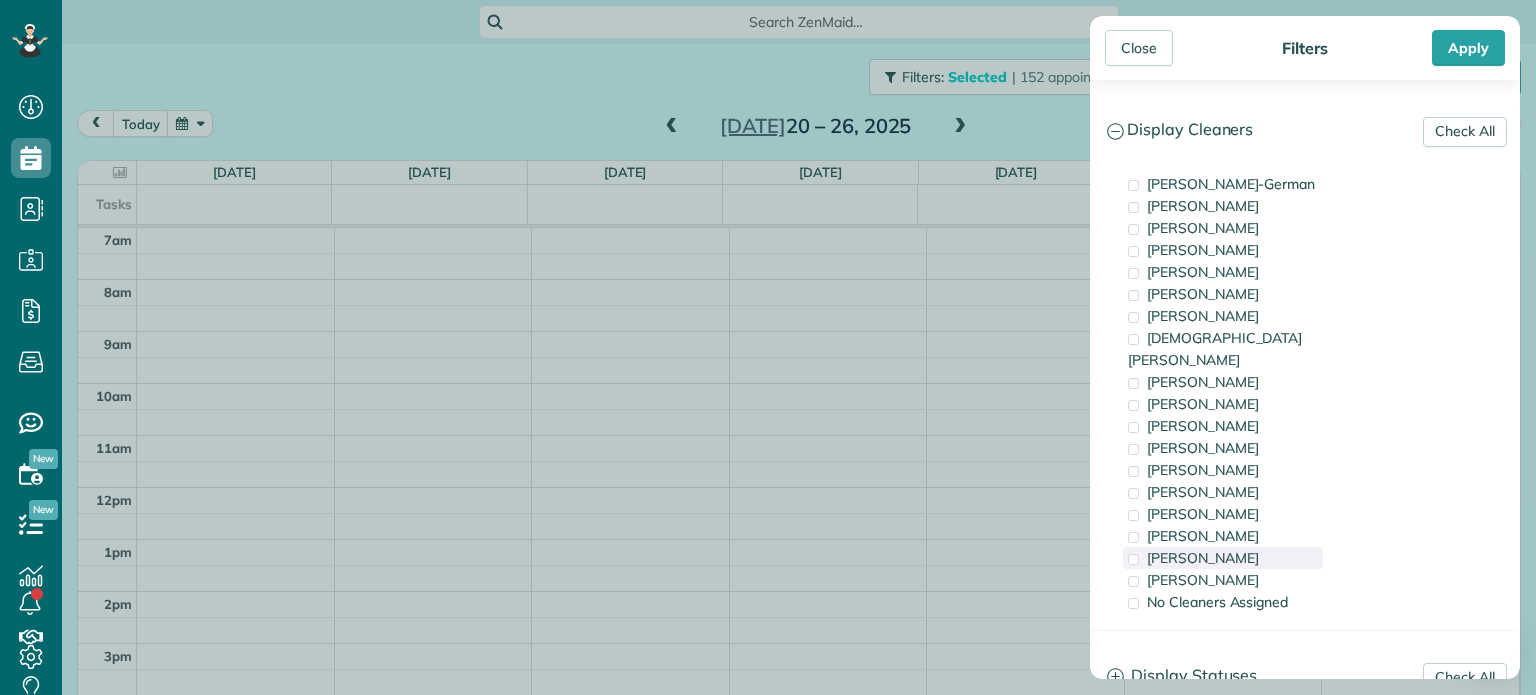 click on "[PERSON_NAME]" at bounding box center [1223, 558] 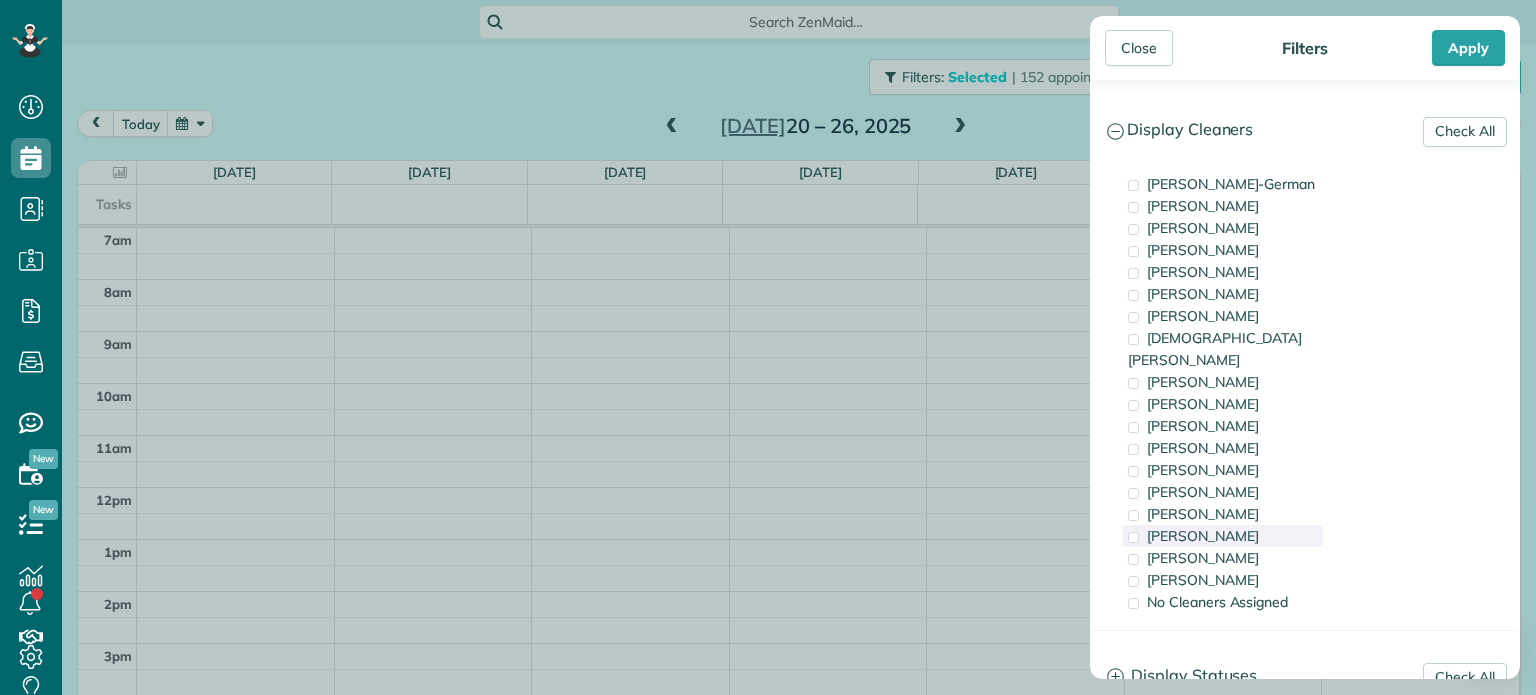 click on "[PERSON_NAME]" at bounding box center (1203, 536) 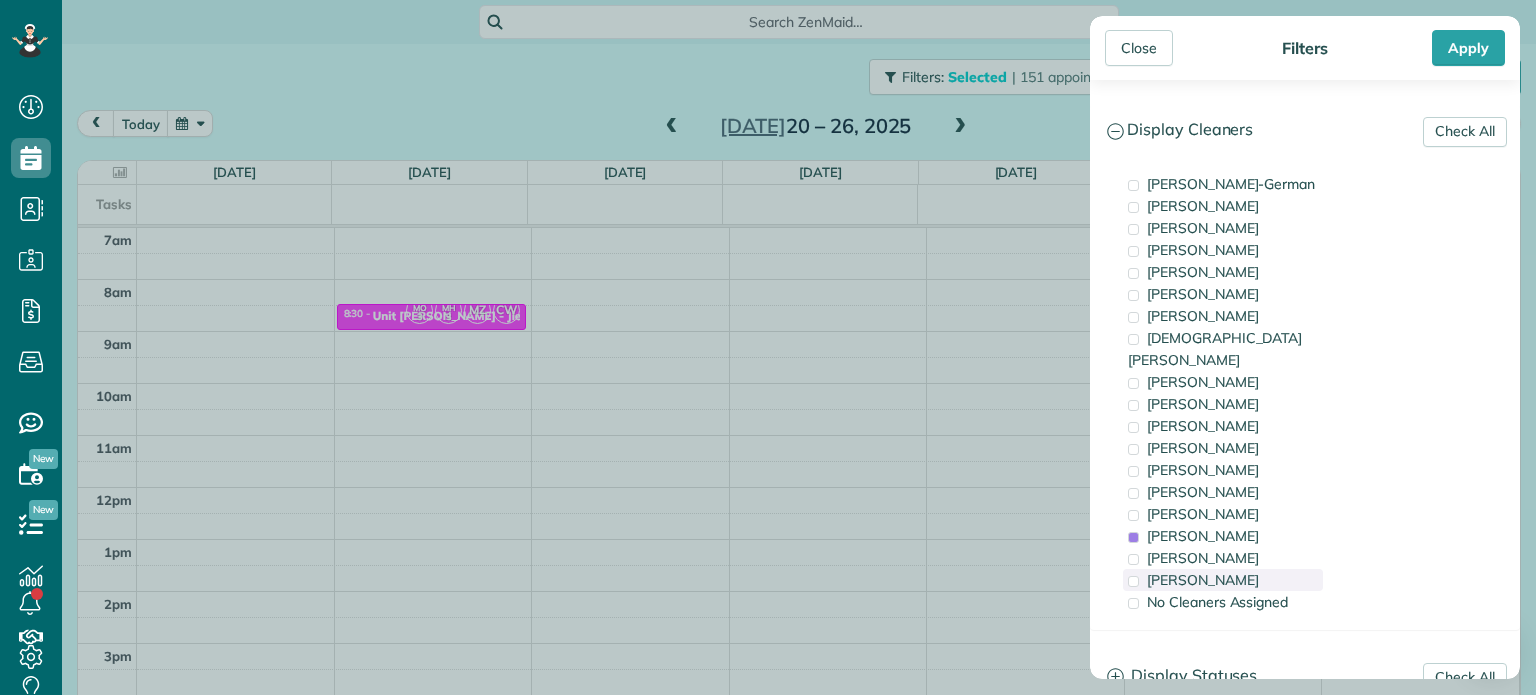 click on "[PERSON_NAME]" at bounding box center [1203, 580] 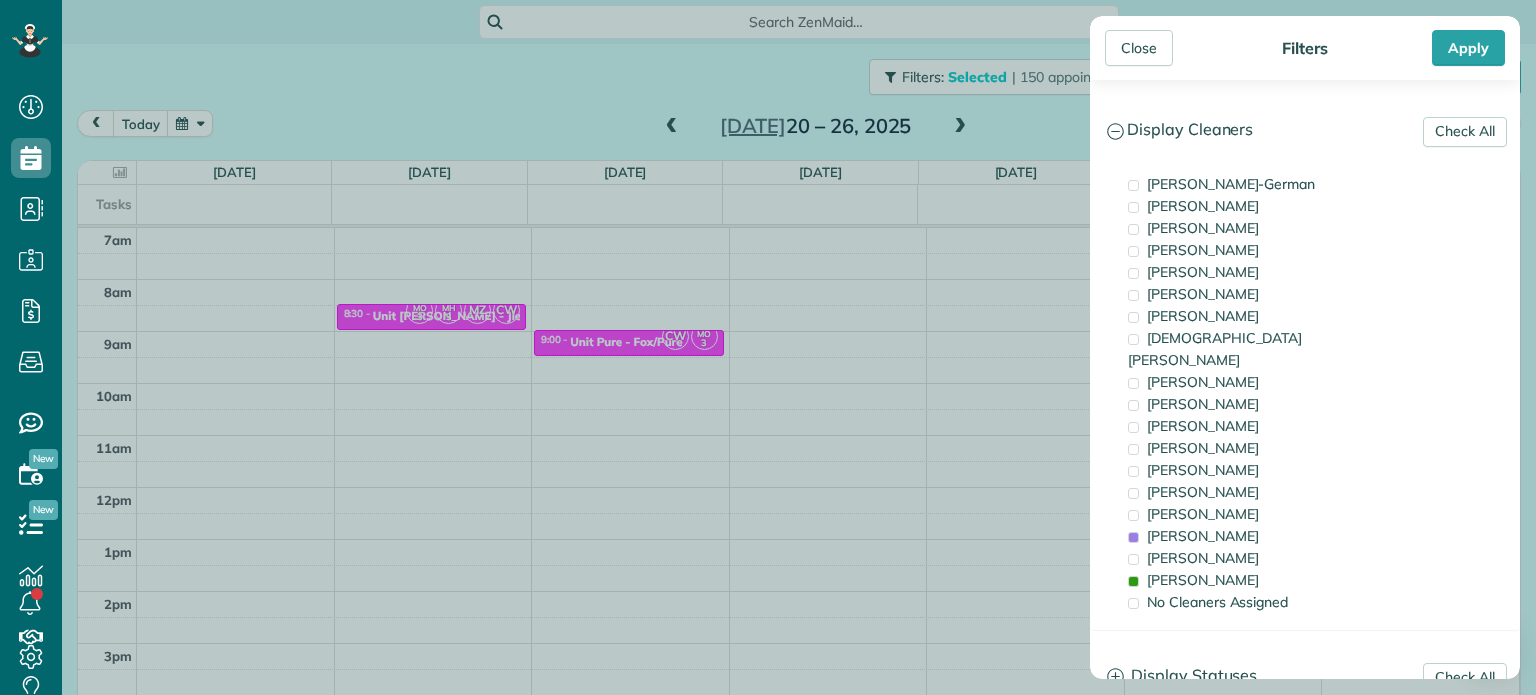 click on "Close
Filters
Apply
Check All
Display Cleaners
[PERSON_NAME]-German
[PERSON_NAME]
[PERSON_NAME]
[PERSON_NAME]
[PERSON_NAME]
[PERSON_NAME]
[PERSON_NAME]" at bounding box center (768, 347) 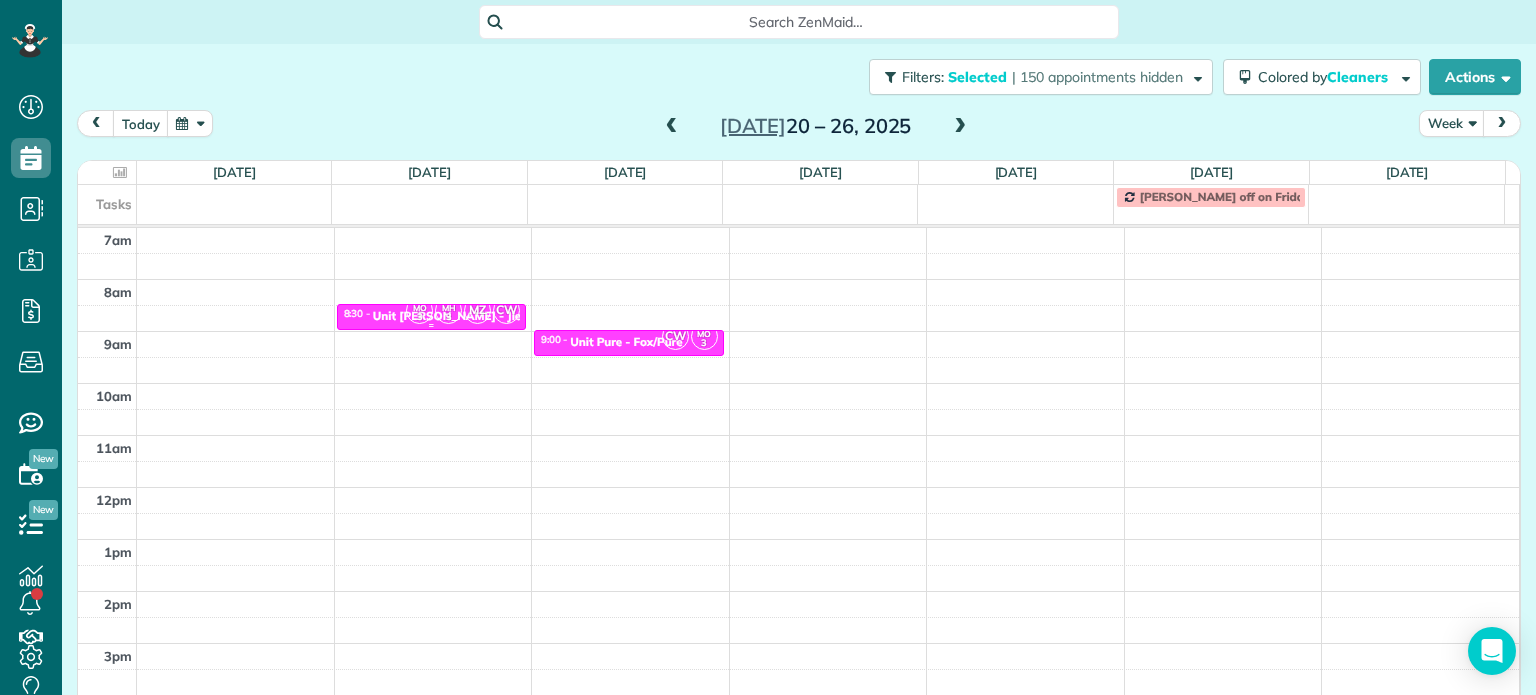 click on "MZ" at bounding box center (477, 310) 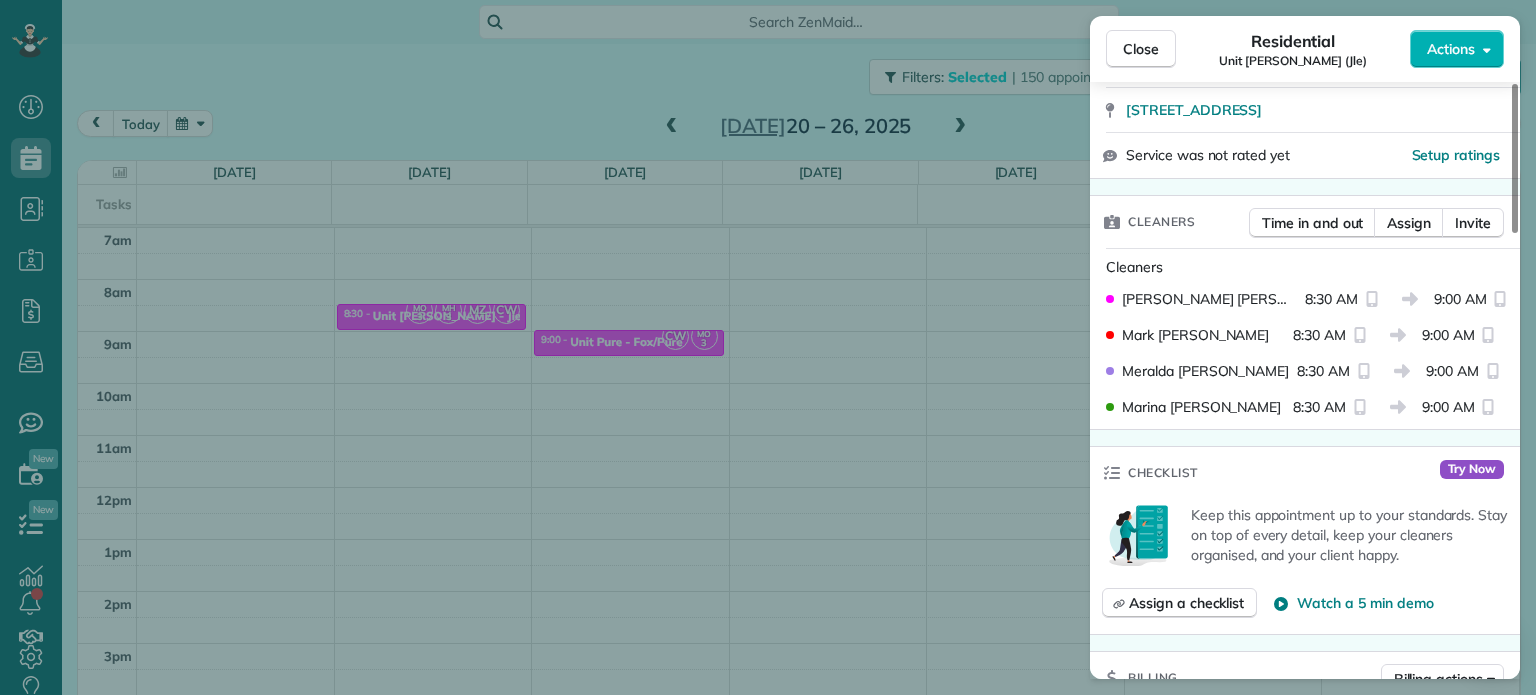 scroll, scrollTop: 300, scrollLeft: 0, axis: vertical 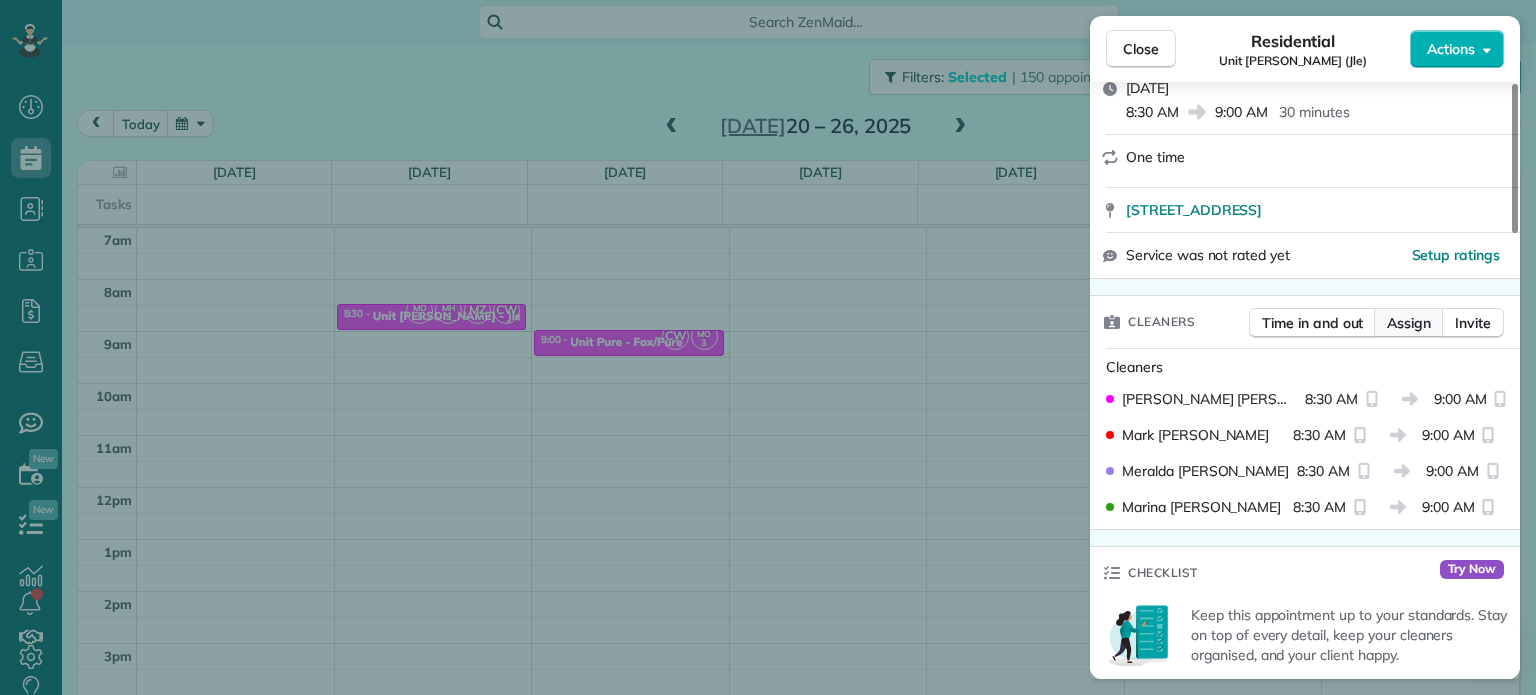 click on "Assign" at bounding box center [1409, 323] 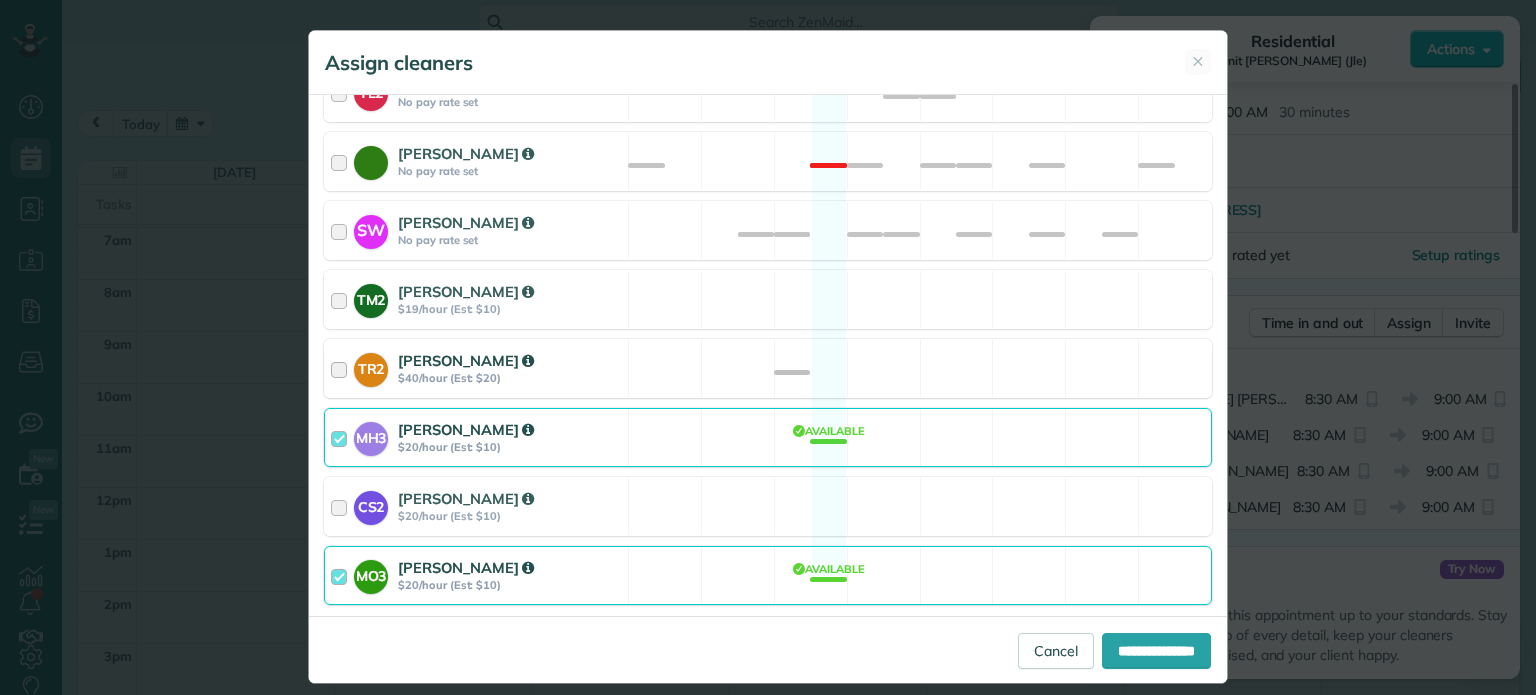 scroll, scrollTop: 1004, scrollLeft: 0, axis: vertical 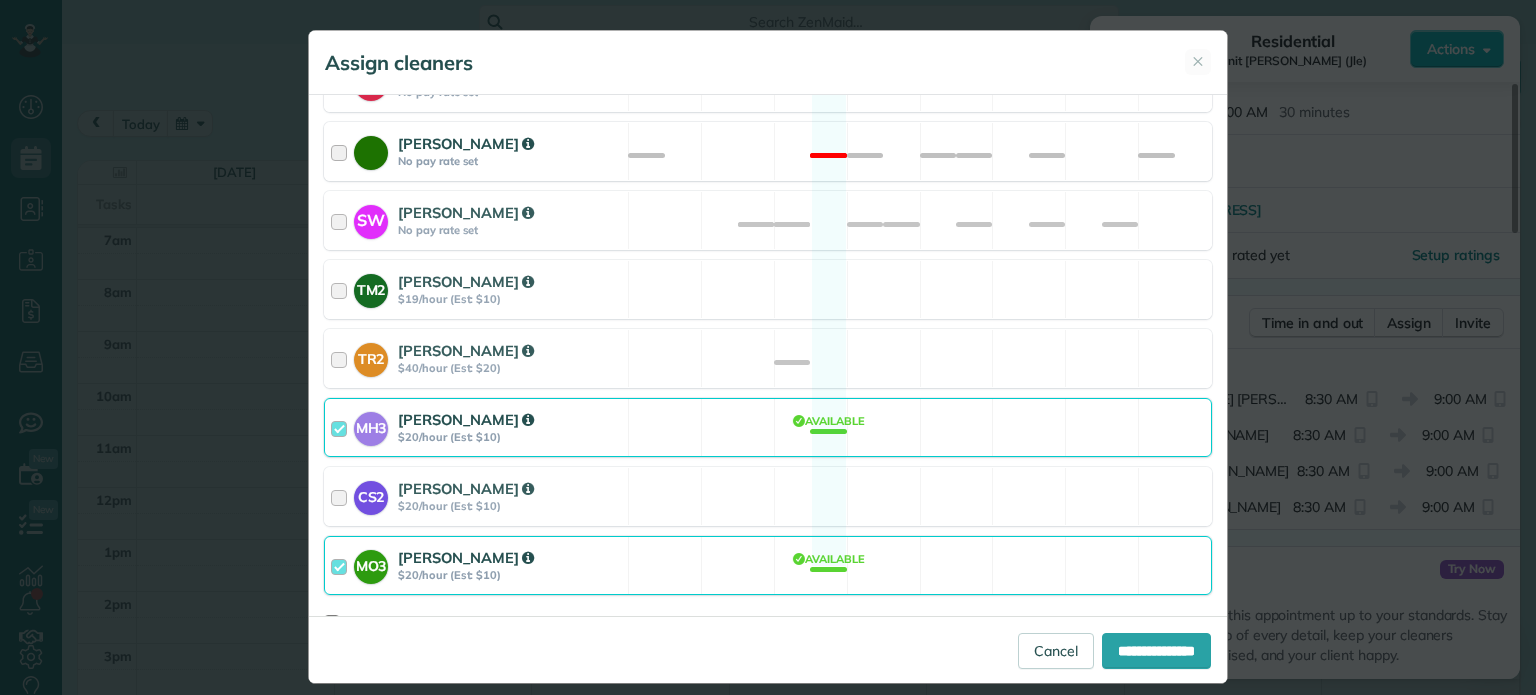 click on "Cleaning for Unit [PERSON_NAME] (Jle)
[DATE]  8:30 AM to  9:00 AM
[STREET_ADDRESS]
Not priced yet
Select the same team and cleaners as last appointment?
Last cleaned by [PERSON_NAME]
[DATE]
Re-select
Cleaners
[DATE]
6a
7a" at bounding box center (768, 355) 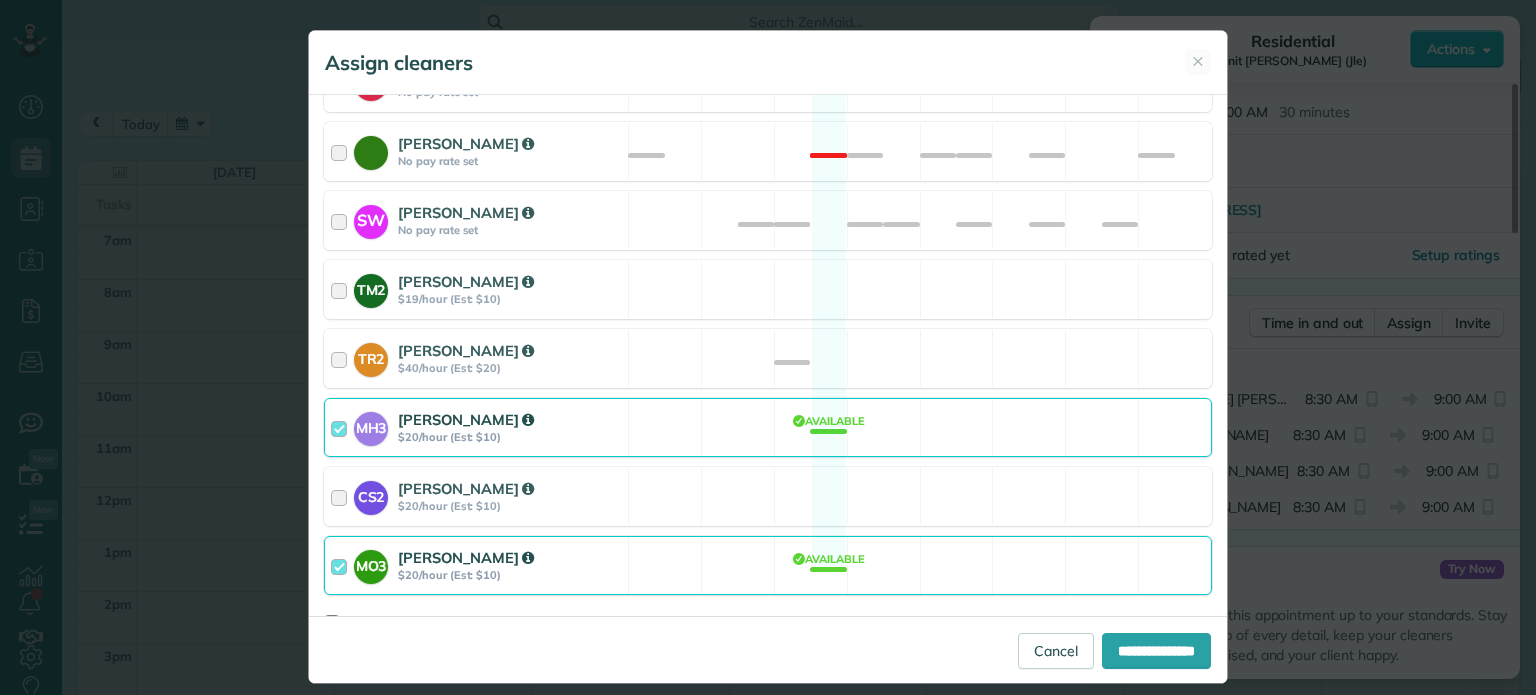 click on "MH3
[PERSON_NAME]
$20/hour (Est: $10)
Available" at bounding box center [768, 427] 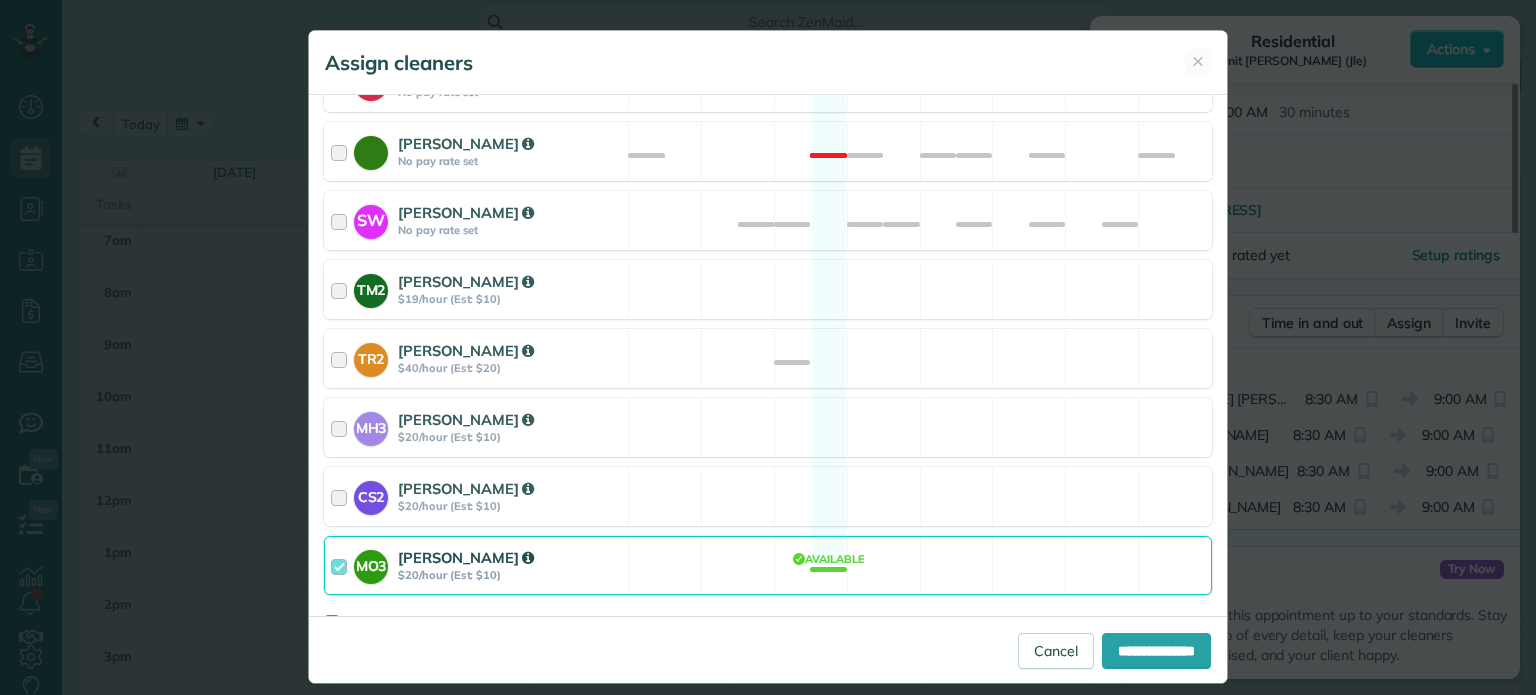 click on "MO3
[PERSON_NAME]
$20/hour (Est: $10)
Available" at bounding box center [768, 565] 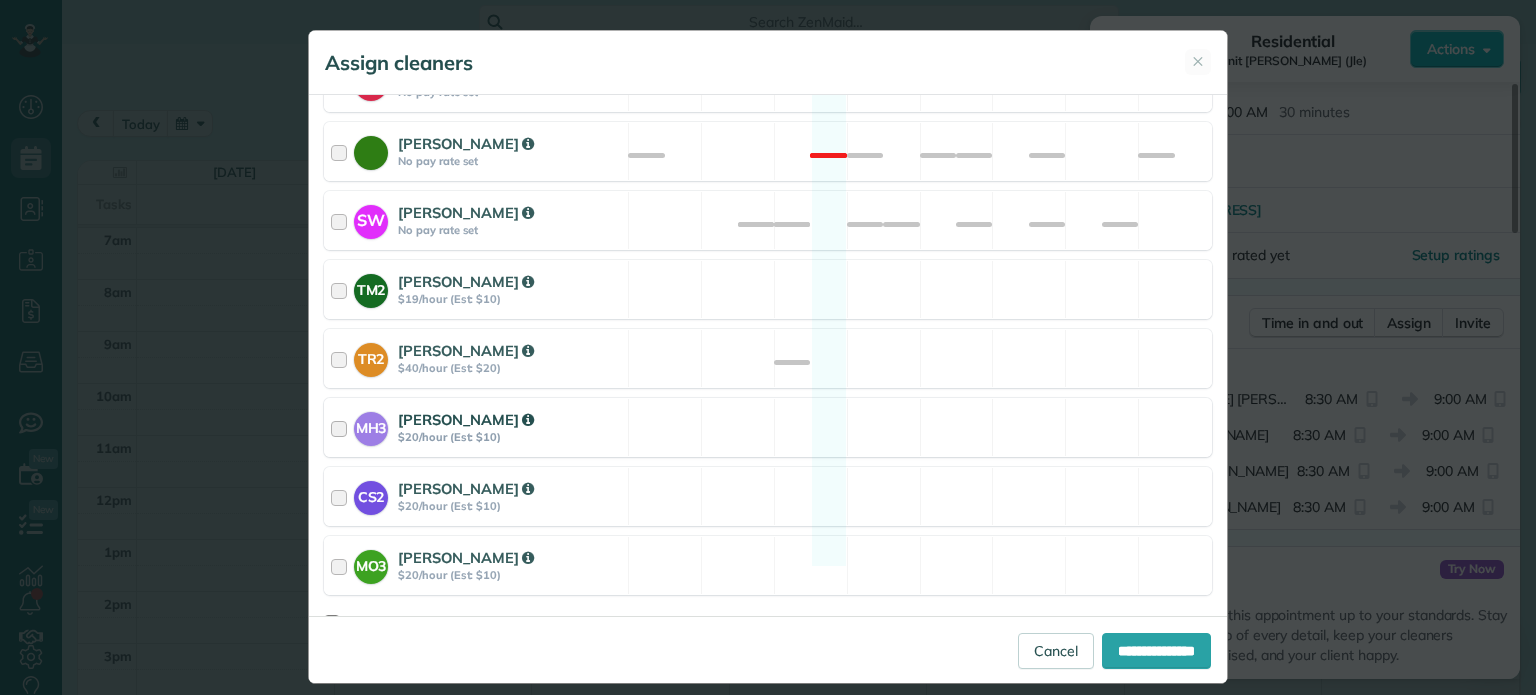 click on "MH3
[PERSON_NAME]
$20/hour (Est: $10)
Available" at bounding box center (768, 427) 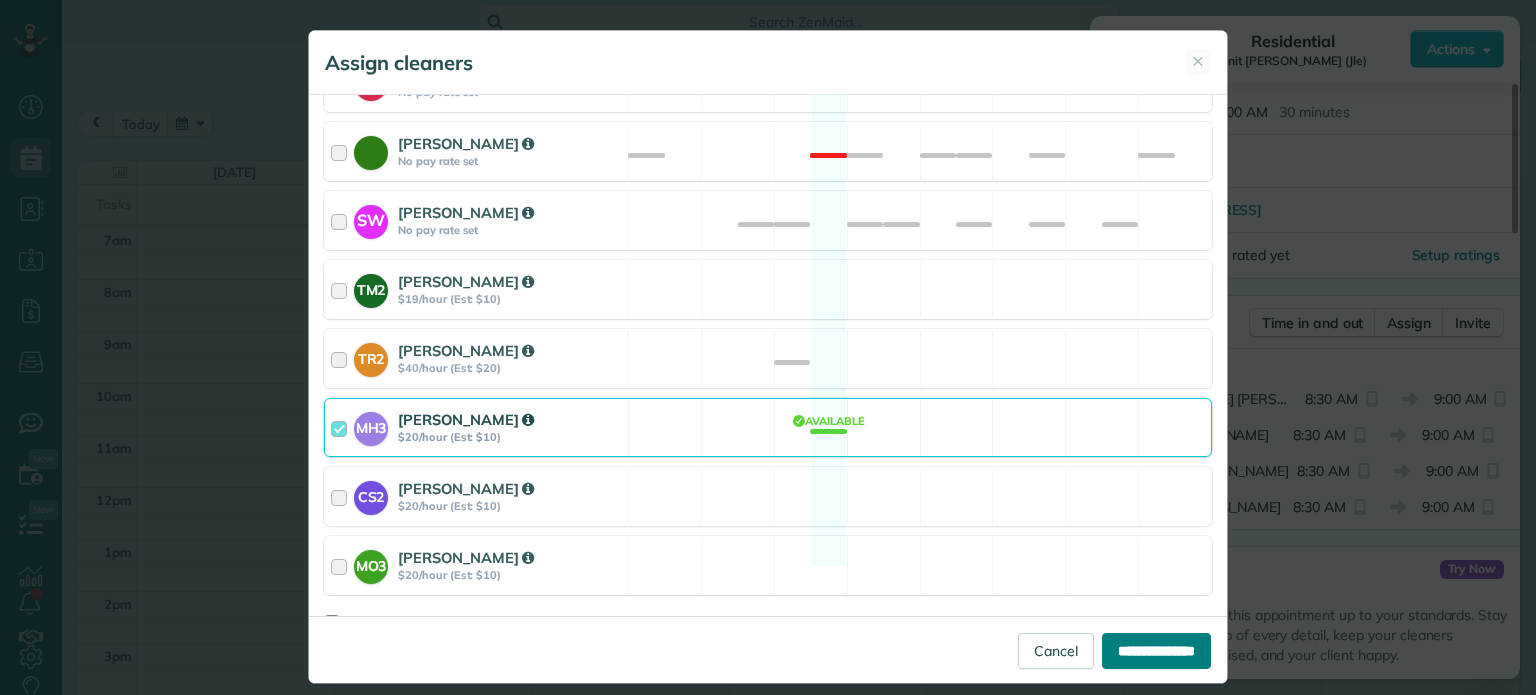 click on "**********" at bounding box center [1156, 651] 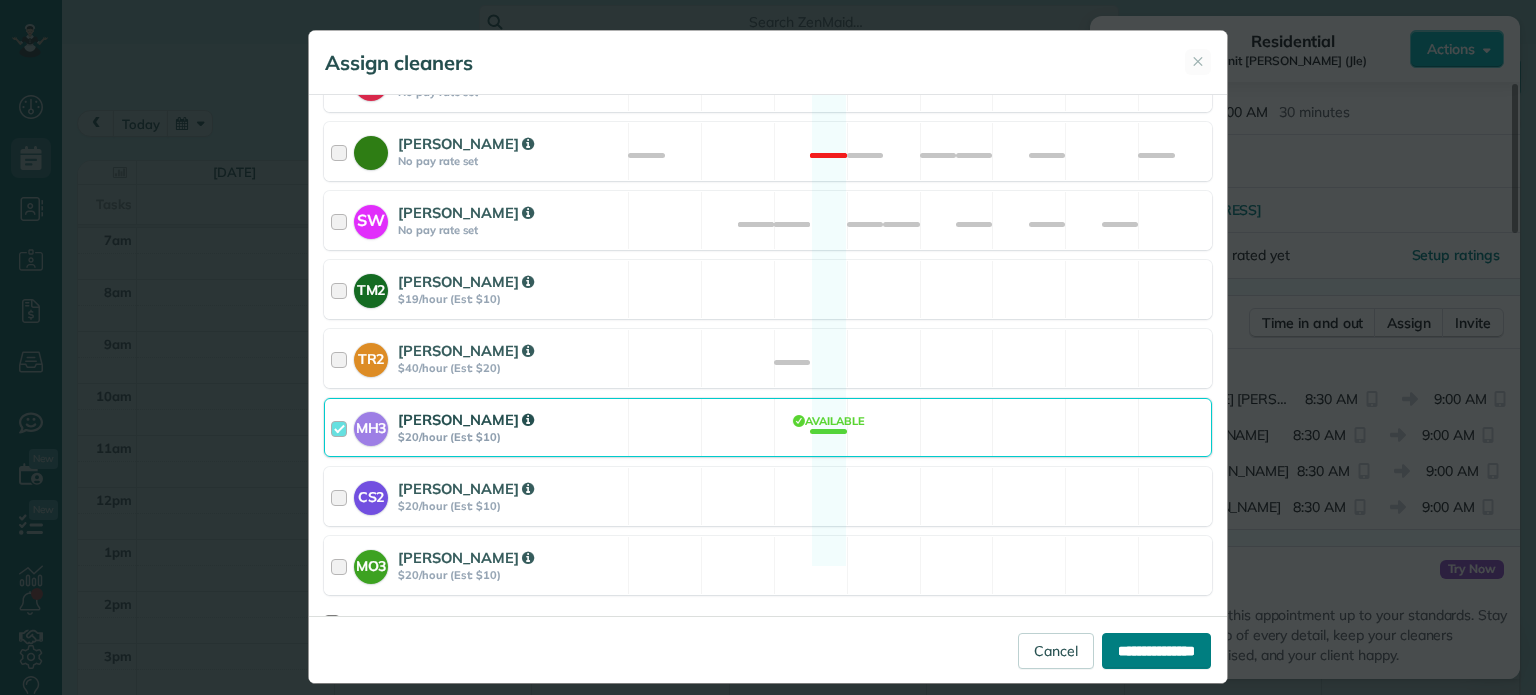 type on "**********" 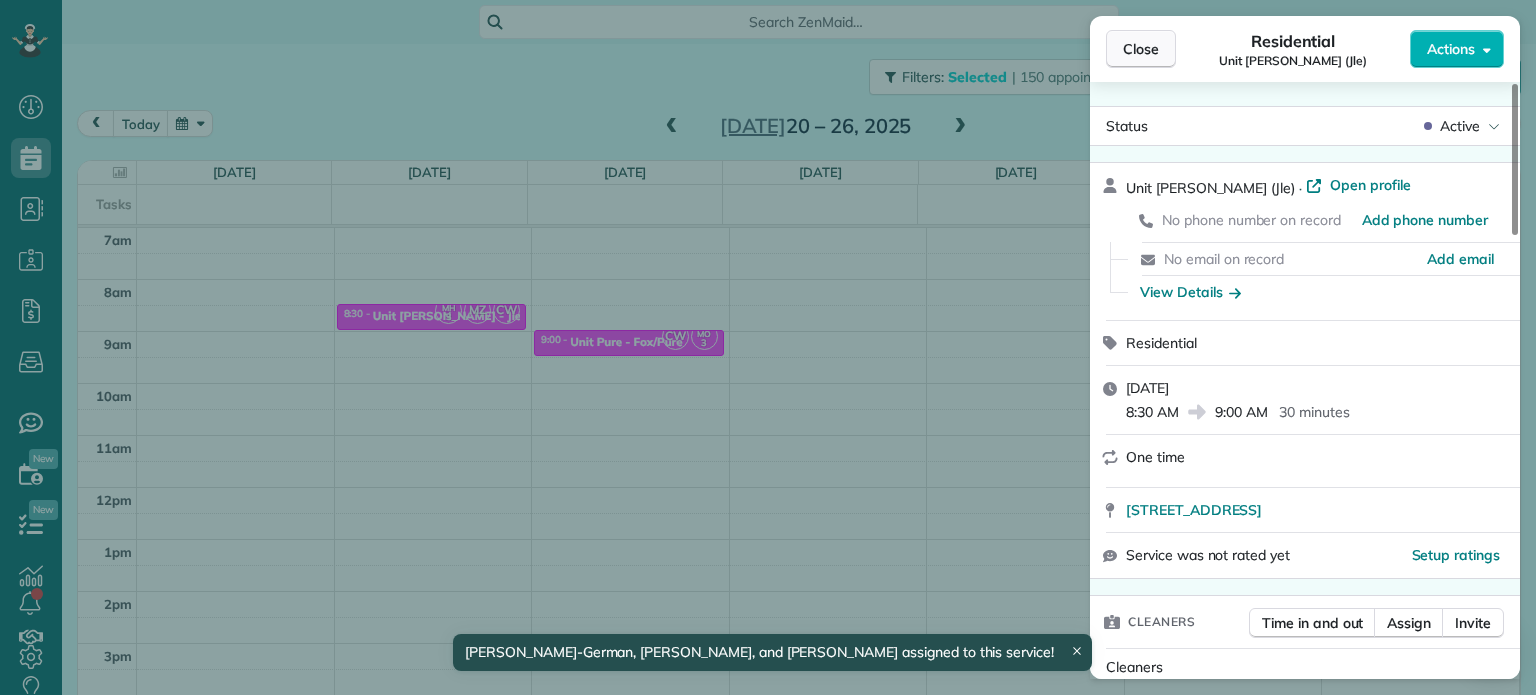 click on "Close" at bounding box center [1141, 49] 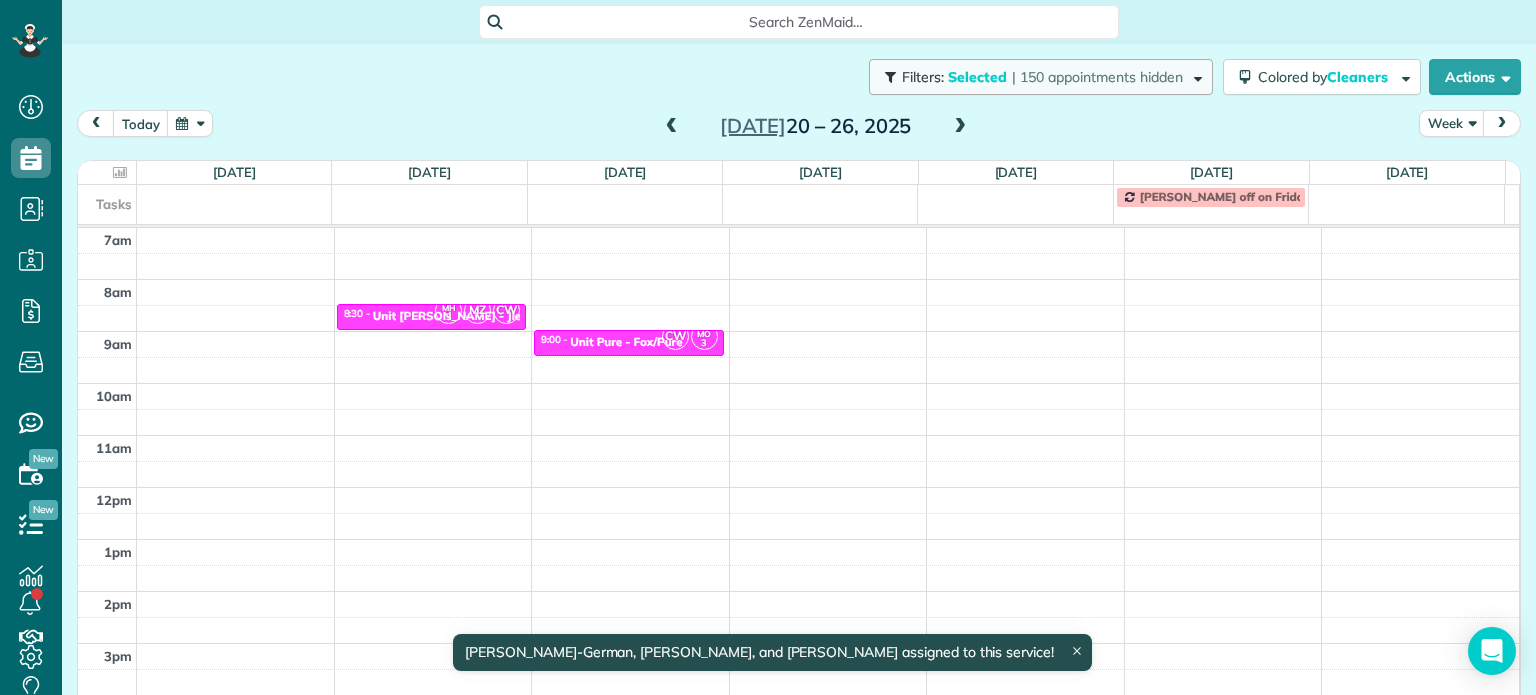 click on "|  150 appointments hidden" at bounding box center (1097, 77) 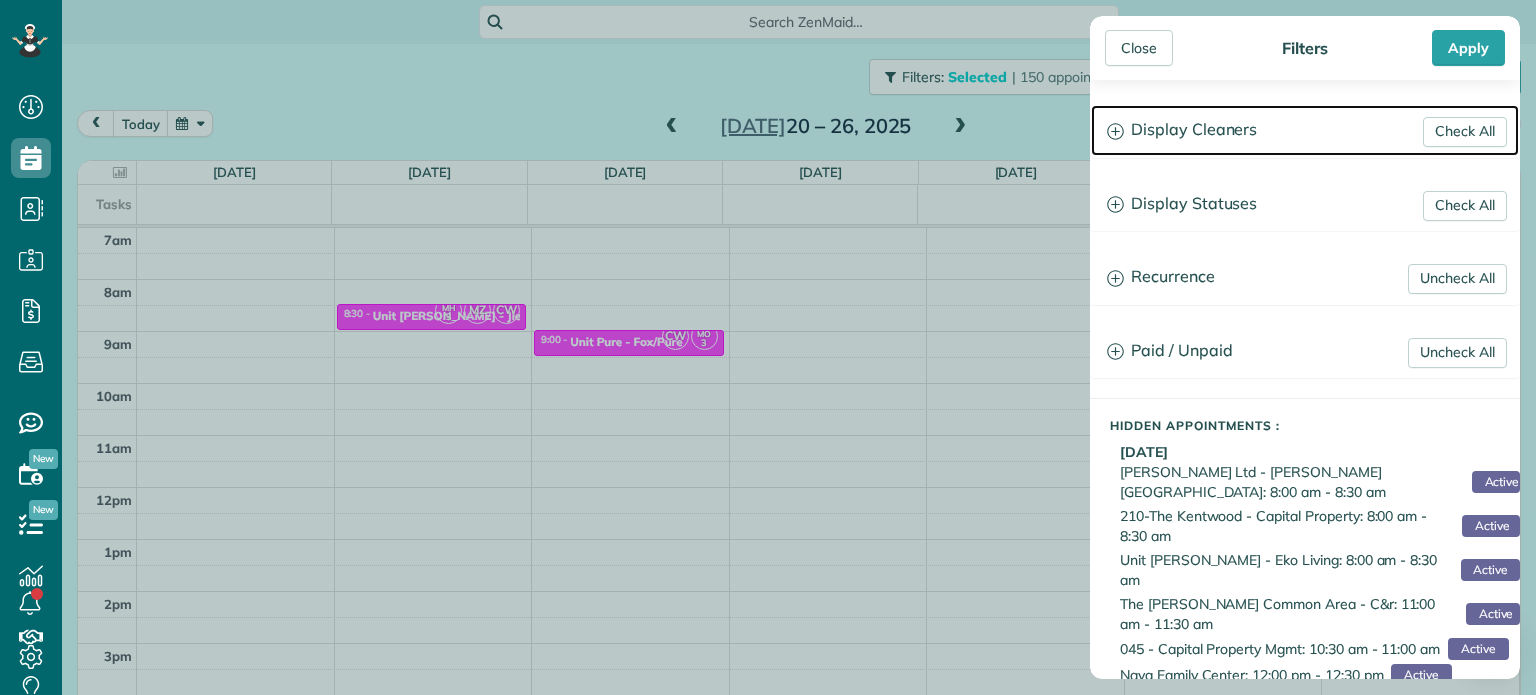 click on "Display Cleaners" at bounding box center [1305, 130] 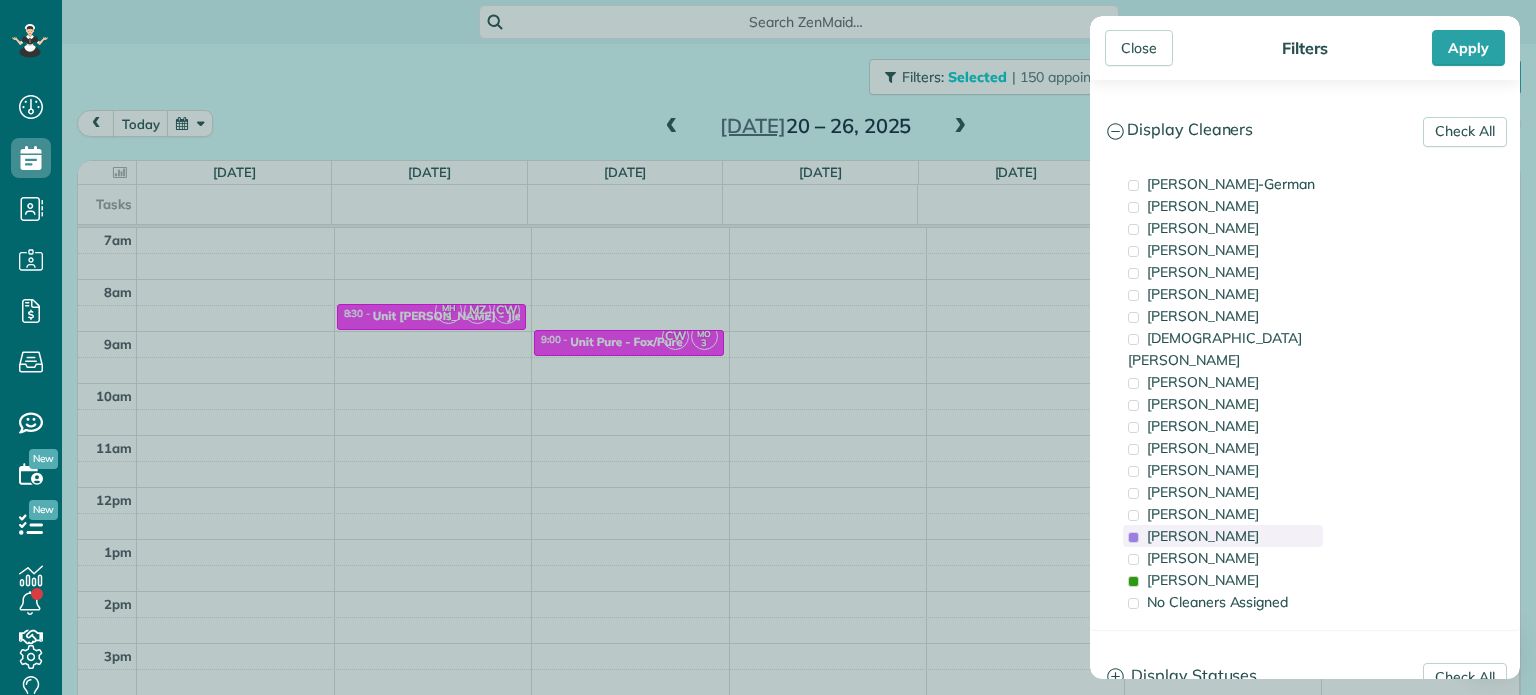 click on "[PERSON_NAME]" at bounding box center [1223, 536] 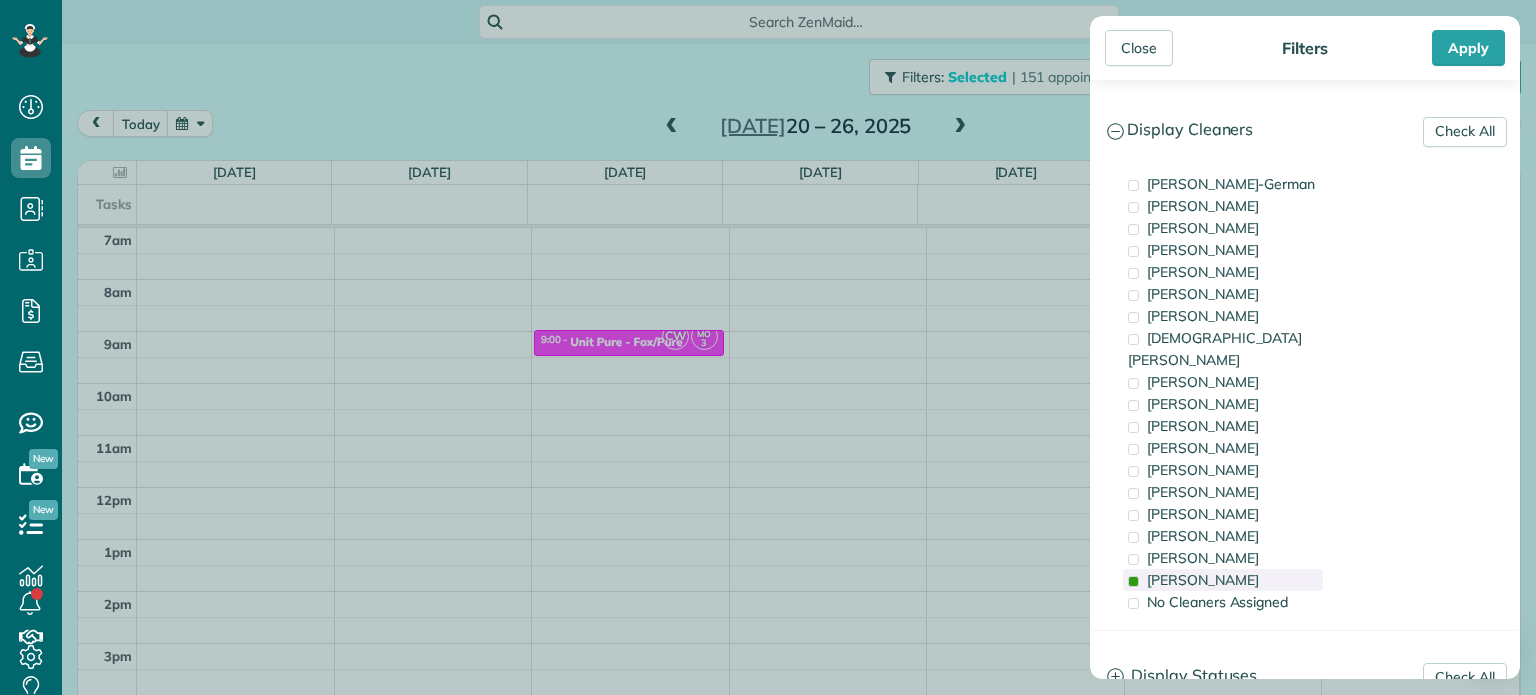 click on "[PERSON_NAME]" at bounding box center [1223, 580] 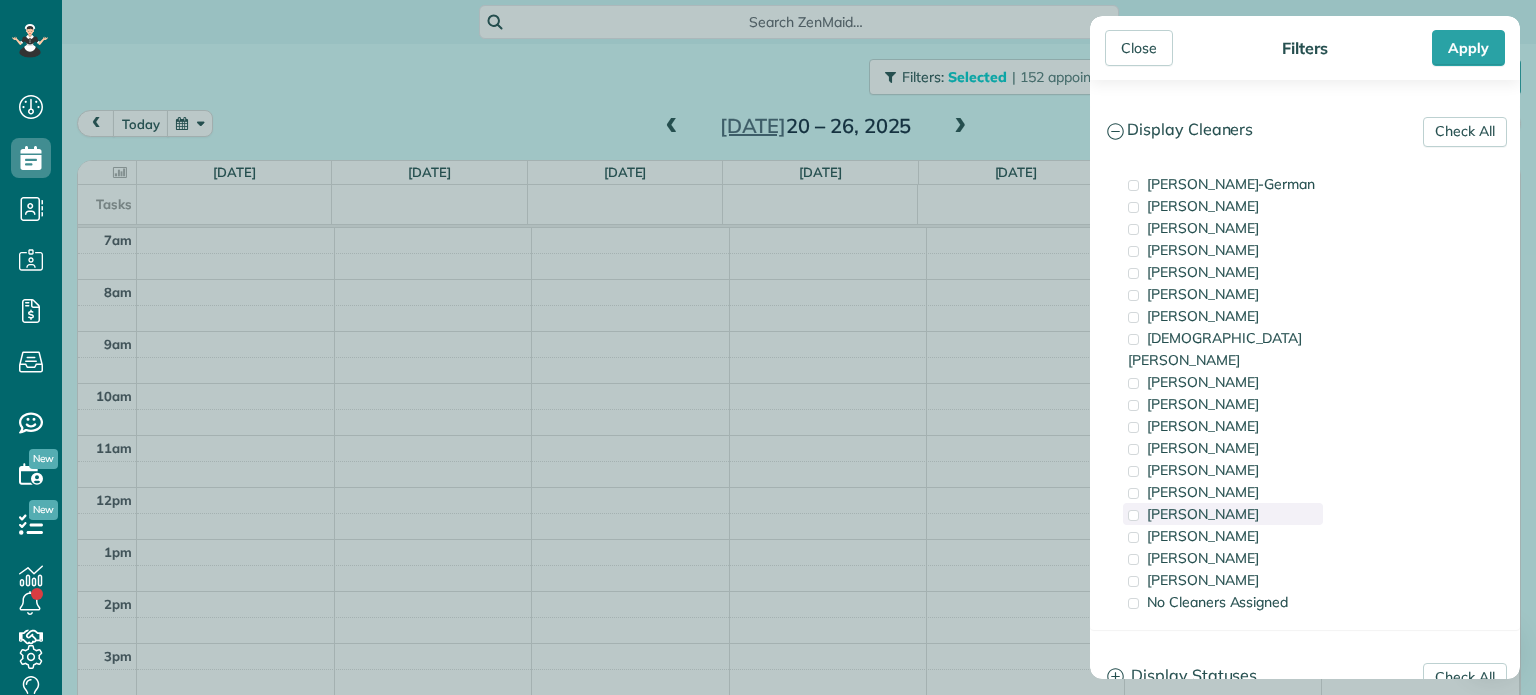 click on "[PERSON_NAME]" at bounding box center (1223, 514) 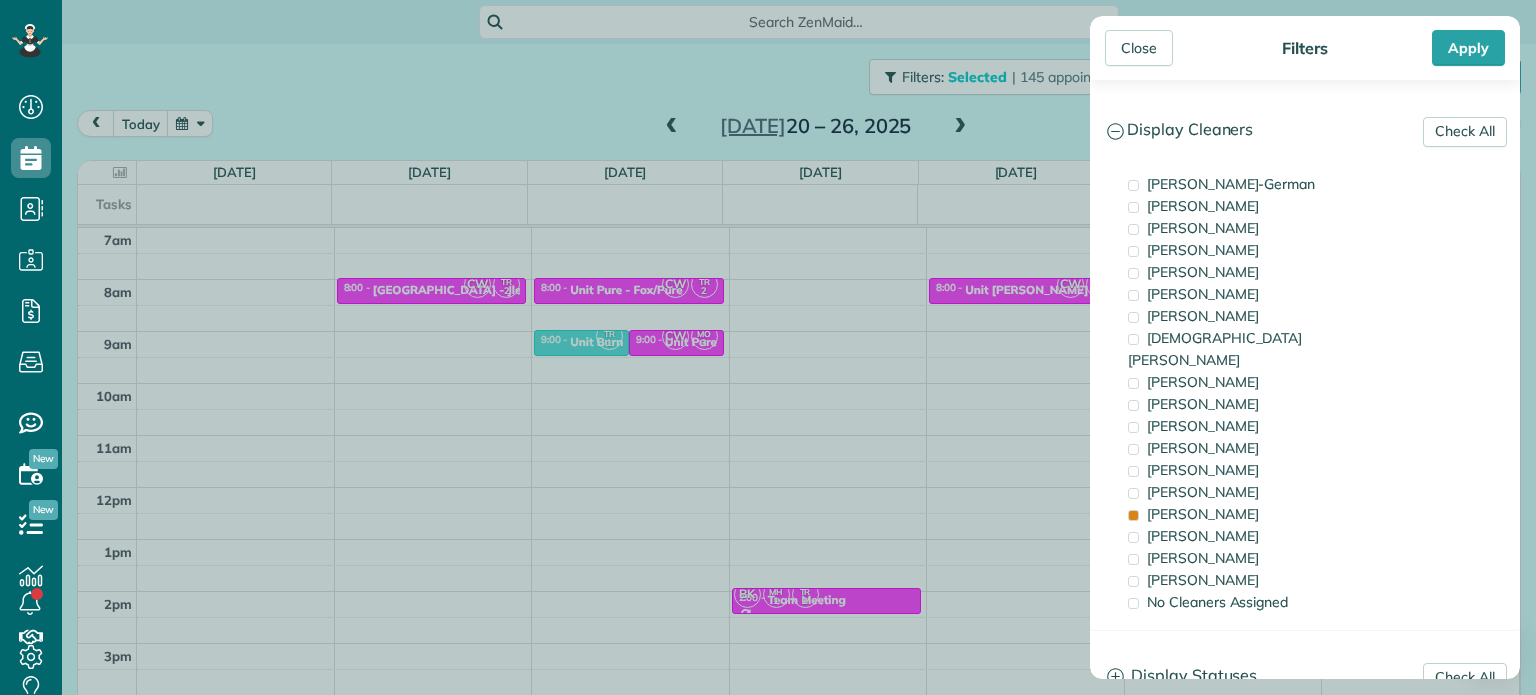 click on "Close
Filters
Apply
Check All
Display Cleaners
[PERSON_NAME]-German
[PERSON_NAME]
[PERSON_NAME]
[PERSON_NAME]
[PERSON_NAME]
[PERSON_NAME]
[PERSON_NAME]" at bounding box center (768, 347) 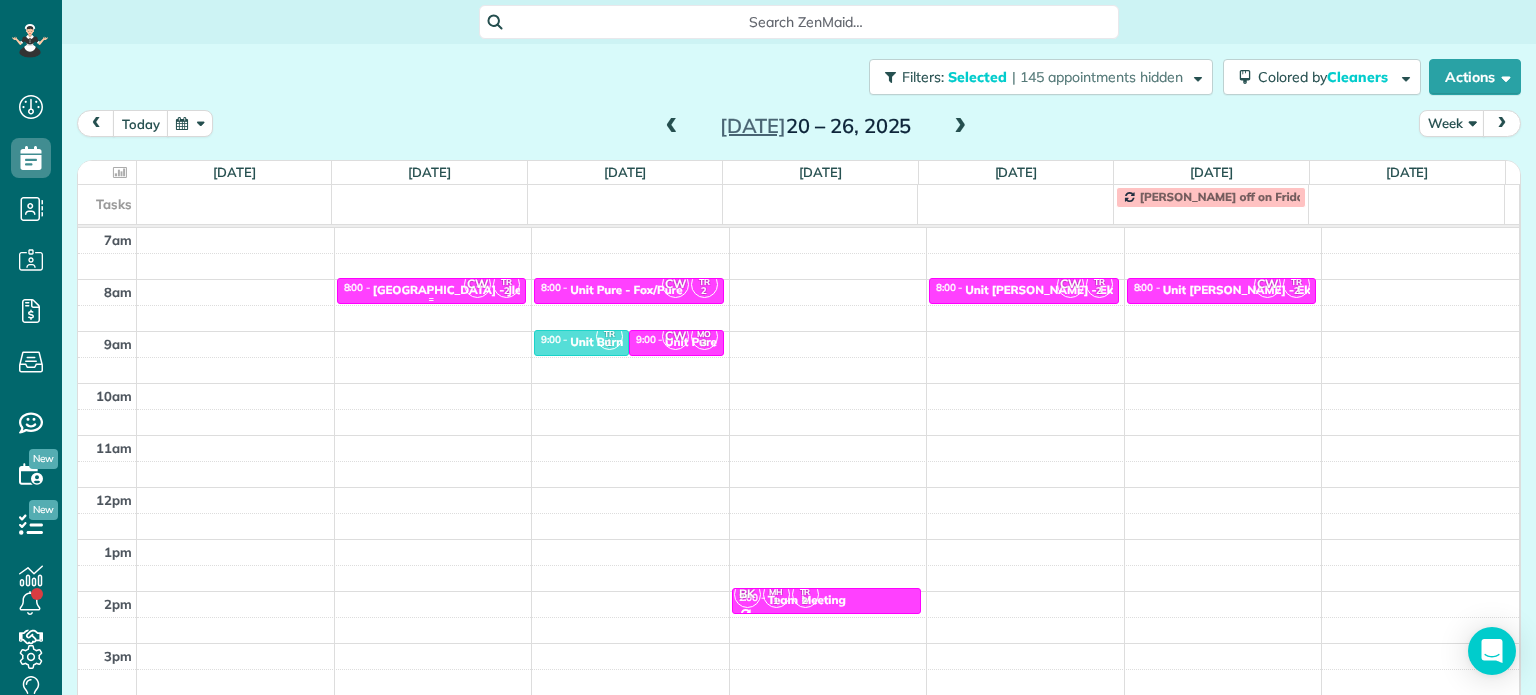 click on "[GEOGRAPHIC_DATA] - Jle" at bounding box center (447, 290) 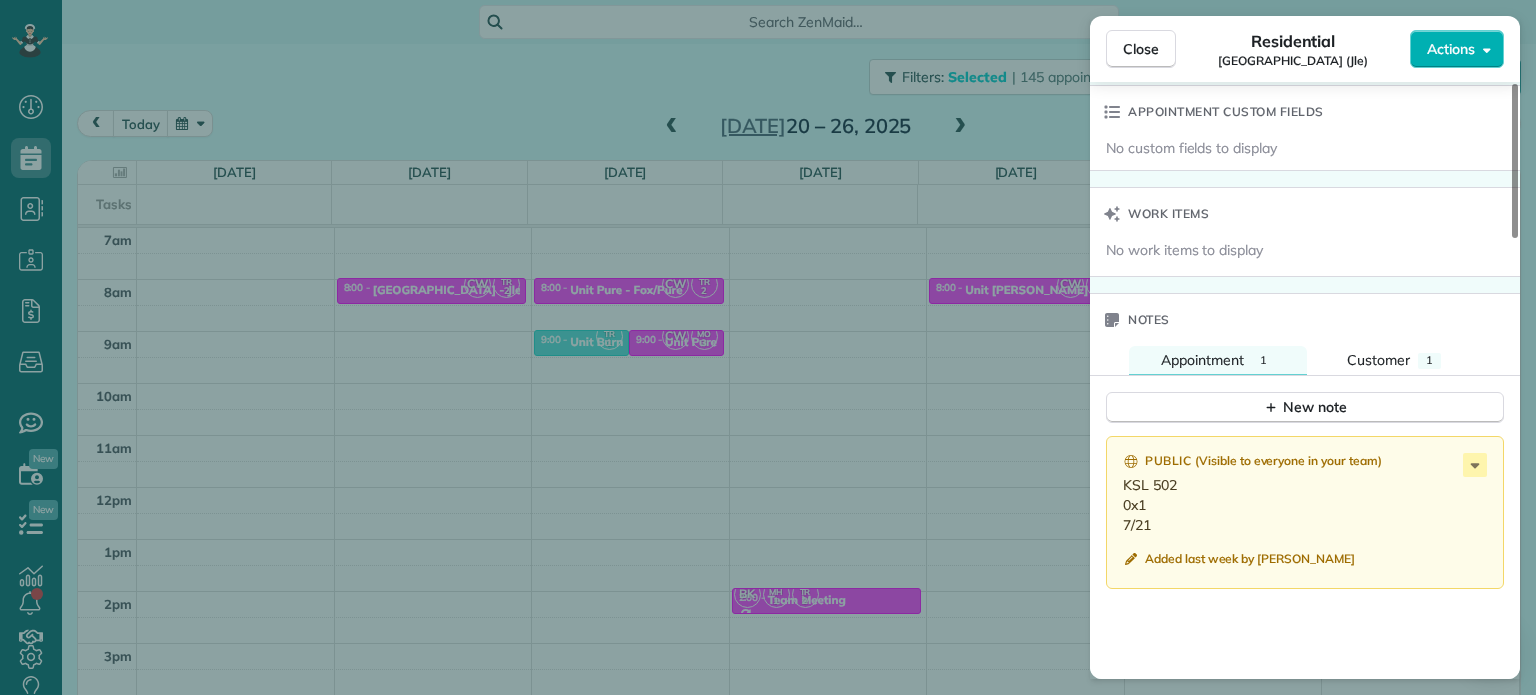 scroll, scrollTop: 1500, scrollLeft: 0, axis: vertical 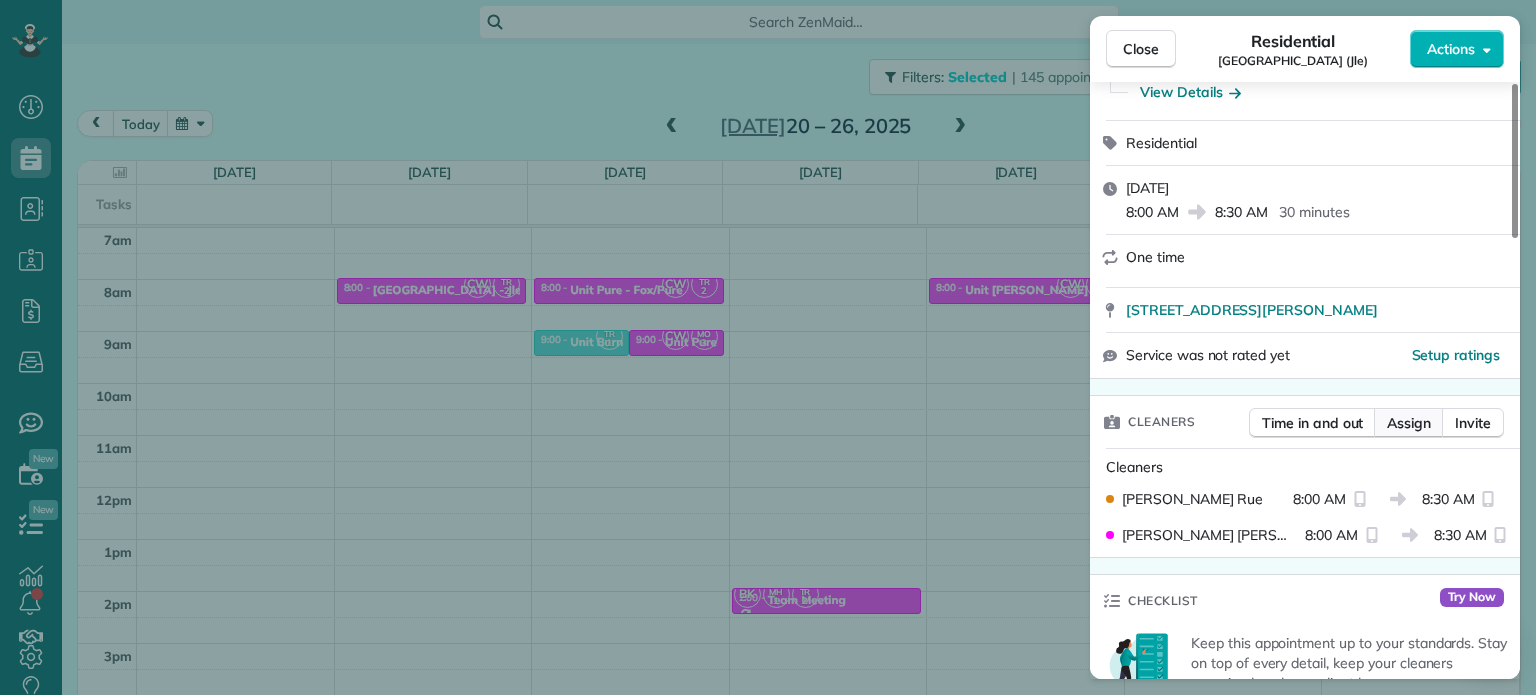 click on "Assign" at bounding box center [1409, 423] 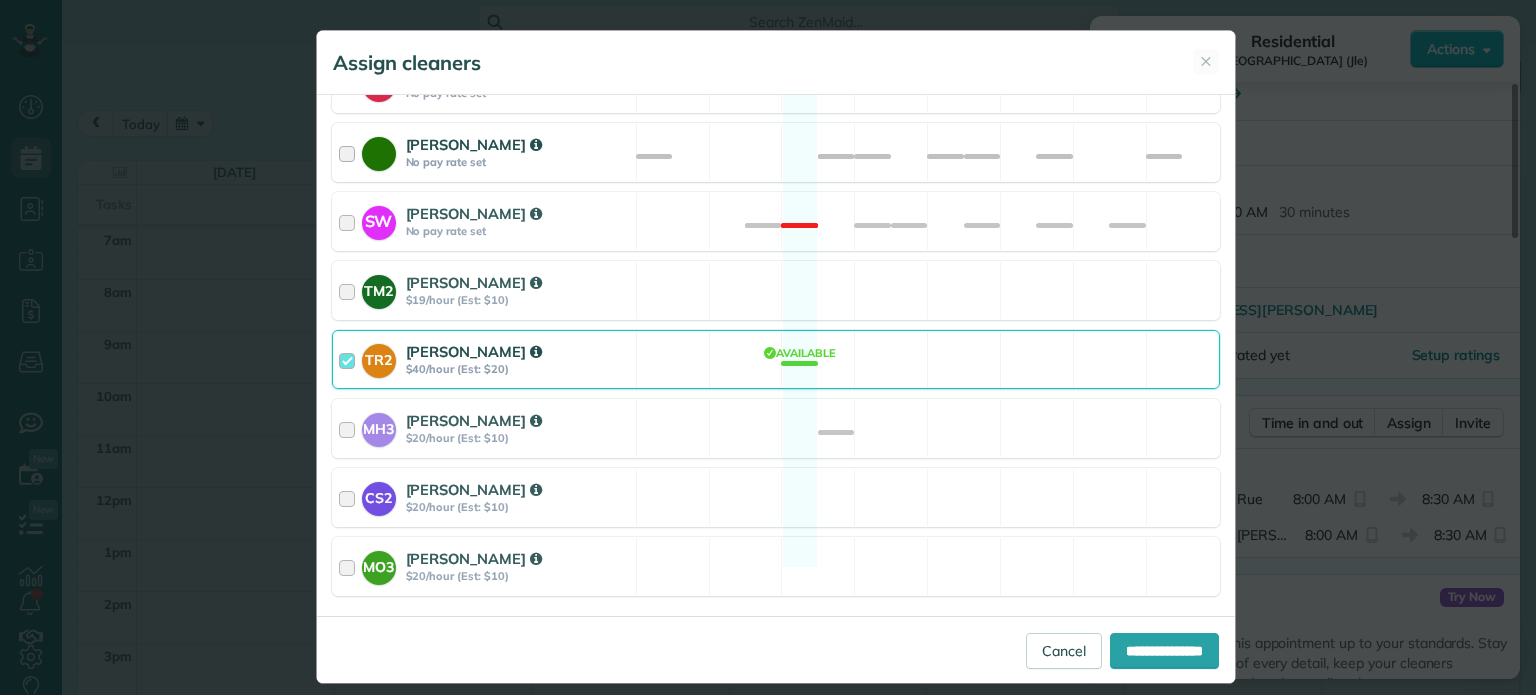 scroll, scrollTop: 1004, scrollLeft: 0, axis: vertical 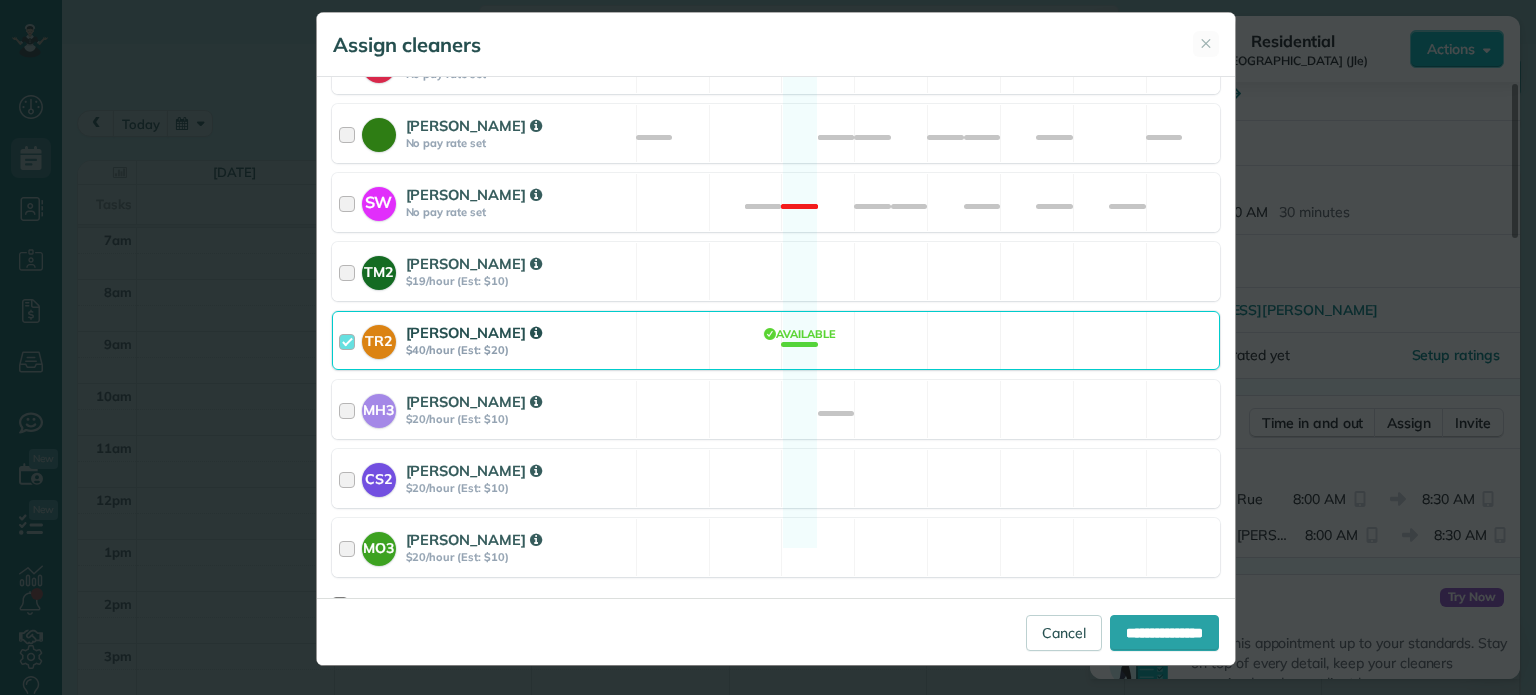 click on "TR2
[PERSON_NAME]
$40/hour (Est: $20)
Available" at bounding box center (776, 340) 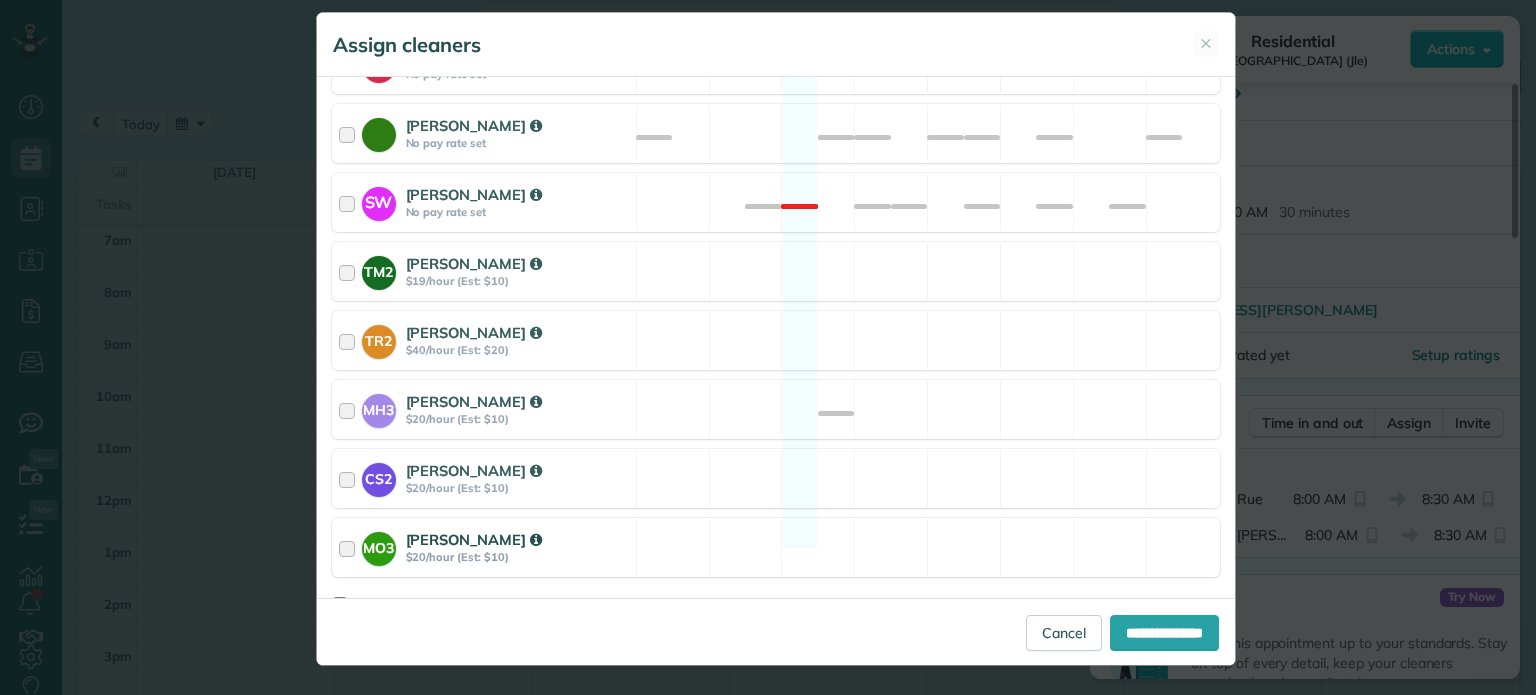 click on "MO3
[PERSON_NAME]
$20/hour (Est: $10)
Available" at bounding box center [776, 547] 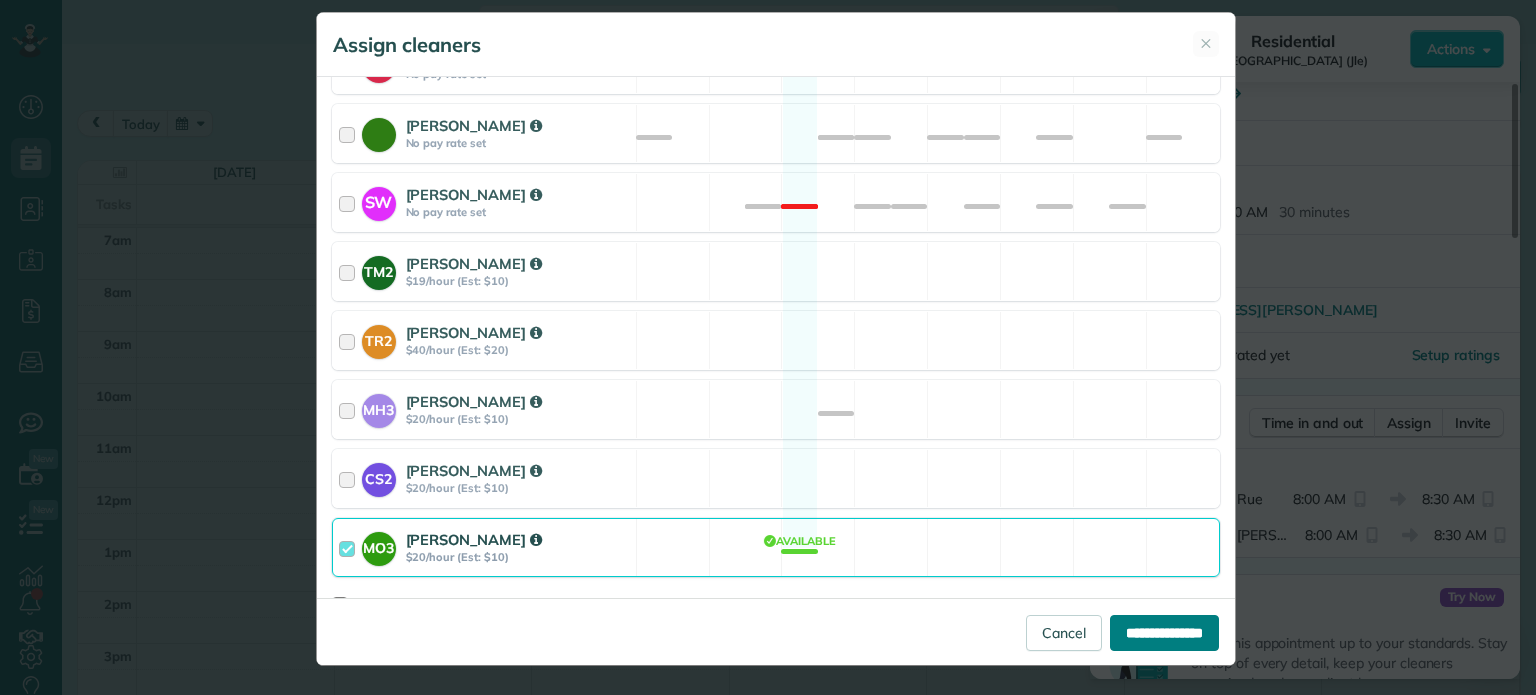 click on "**********" at bounding box center [1164, 633] 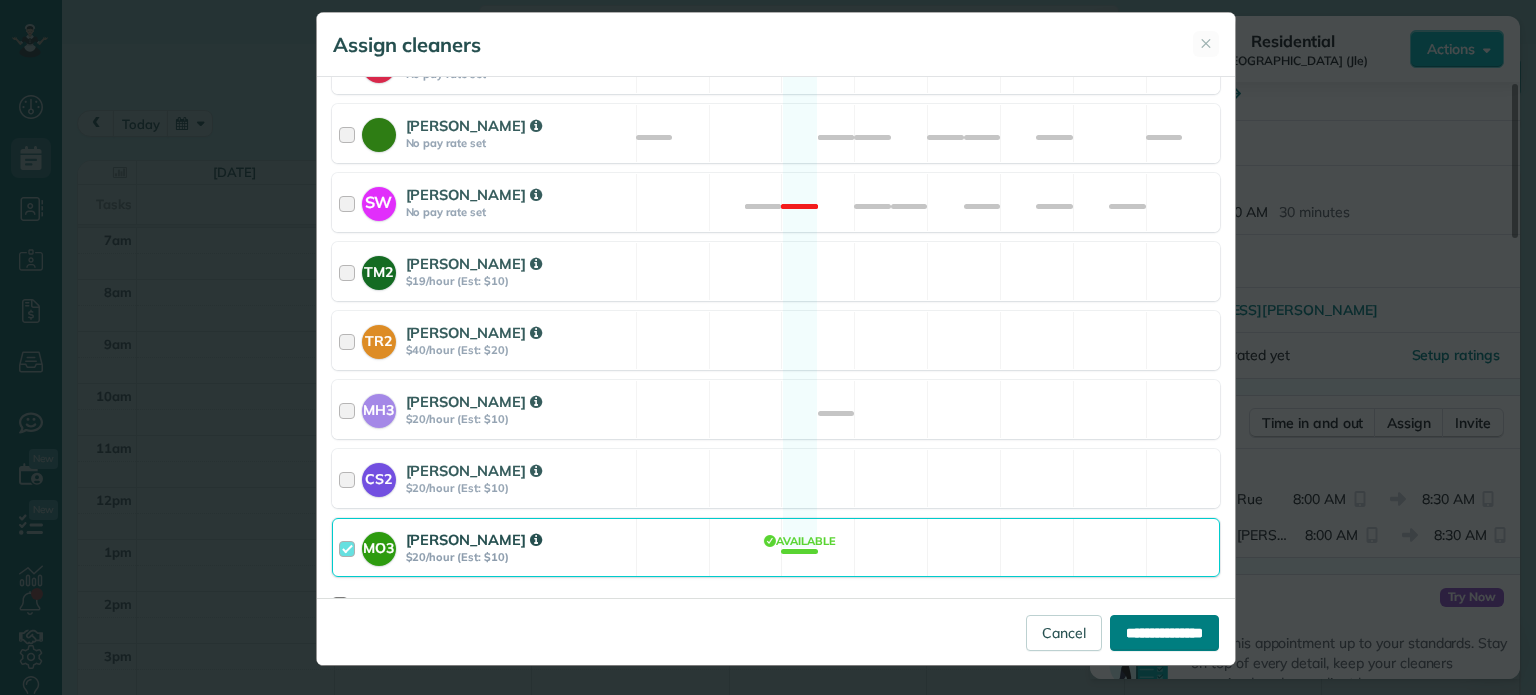 type on "**********" 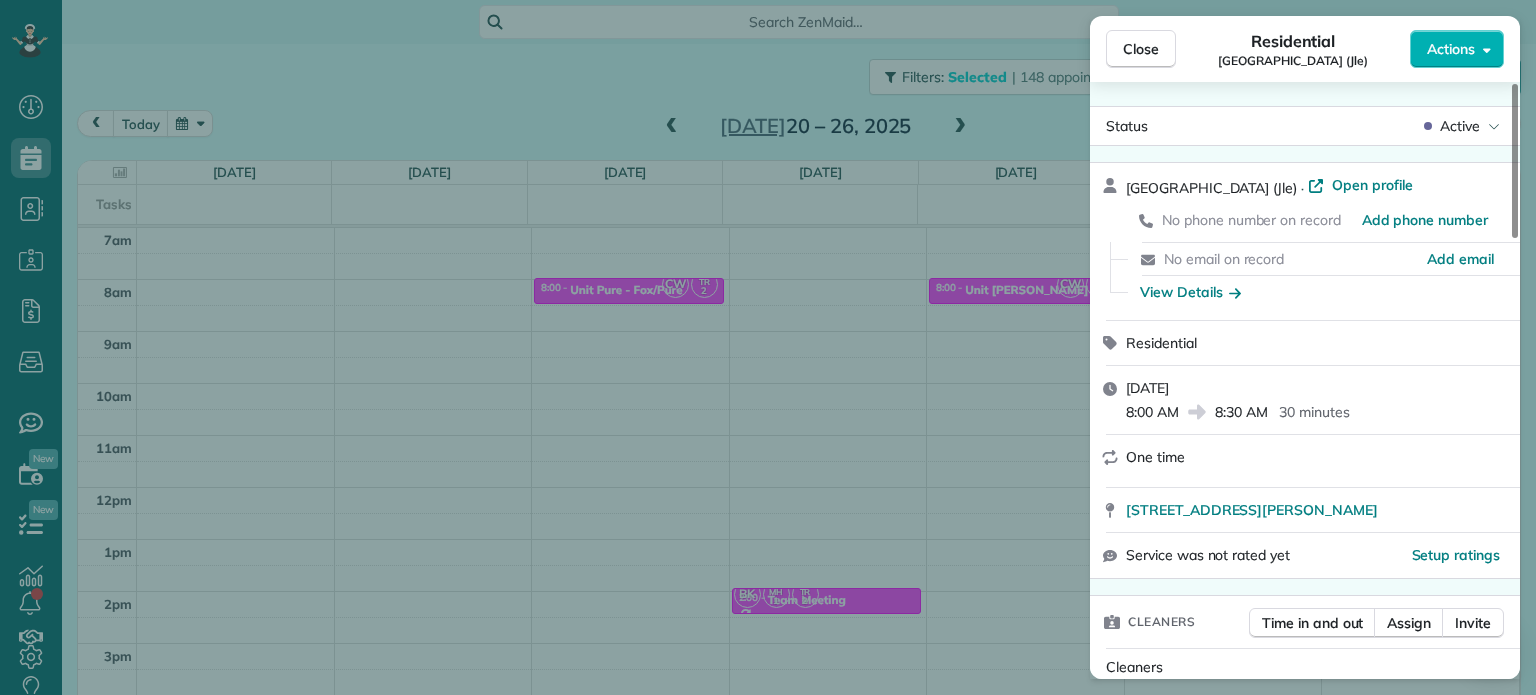 click on "Close Residential [GEOGRAPHIC_DATA] (Jle) Actions Status Active [GEOGRAPHIC_DATA] (Jle) · Open profile No phone number on record Add phone number No email on record Add email View Details Residential [DATE] 8:00 AM 8:30 AM 30 minutes One time [STREET_ADDRESS][PERSON_NAME] Service was not rated yet Setup ratings Cleaners Time in and out Assign Invite Cleaners [PERSON_NAME] 8:00 AM 8:30 AM [PERSON_NAME]-German 8:00 AM 8:30 AM Checklist Try Now Keep this appointment up to your standards. Stay on top of every detail, keep your cleaners organised, and your client happy. Assign a checklist Watch a 5 min demo Billing Billing actions Price $0.00 Overcharge $0.00 Discount $0.00 Coupon discount - Primary tax - Secondary tax - Total appointment price $0.00 Tips collected New feature! $0.00 [PERSON_NAME] as paid Total including tip $0.00 Get paid online in no-time! Send an invoice and reward your cleaners with tips Charge customer credit card Appointment custom fields Work items 1" at bounding box center [768, 347] 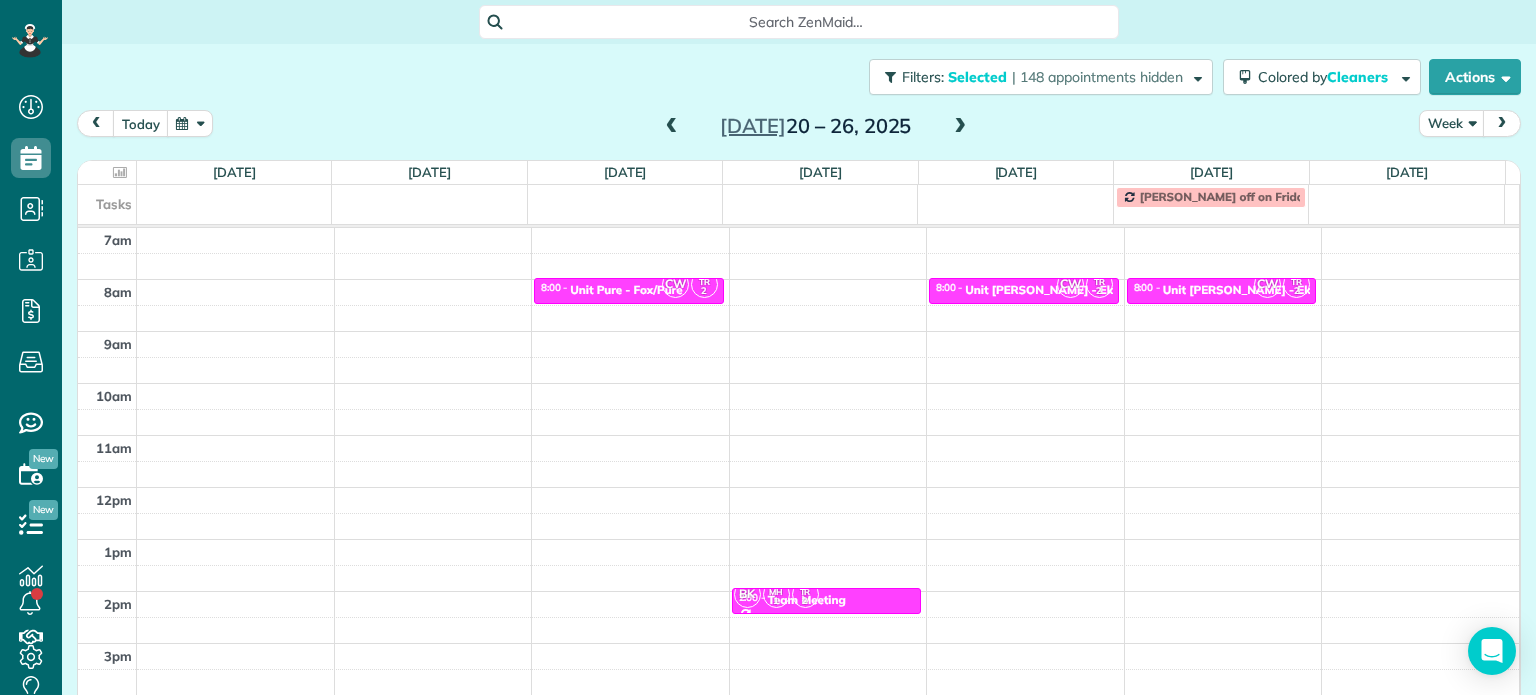 click on "4am 5am 6am 7am 8am 9am 10am 11am 12pm 1pm 2pm 3pm 4pm 5pm CW TR 2 8:00 - 8:30 Unit Pure - Fox/Pure [STREET_ADDRESS] MZ TM 2 CW SW TL 2 TM 1 CF 1 TR 1 CH 2 SH 2 CC 3 AH 1 BK MH 1 TR 2 2:00 - 2:30 Team Meeting [STREET_ADDRESS][PERSON_NAME] CW TR 2 8:00 - 8:30 Unit [PERSON_NAME] - Eko Living [STREET_ADDRESS] CW TR 2 8:00 - 8:30 Unit [PERSON_NAME][GEOGRAPHIC_DATA][STREET_ADDRESS]" at bounding box center (798, 435) 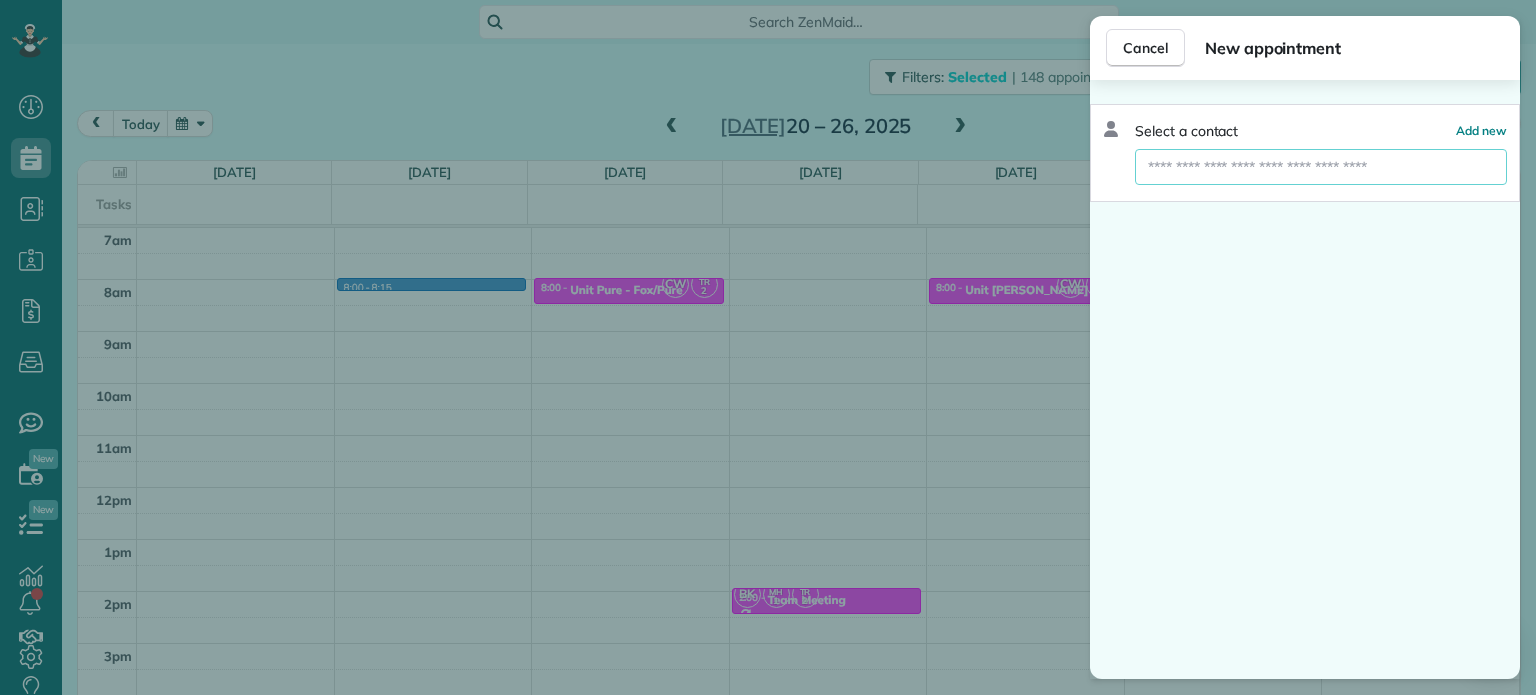 click at bounding box center (1321, 167) 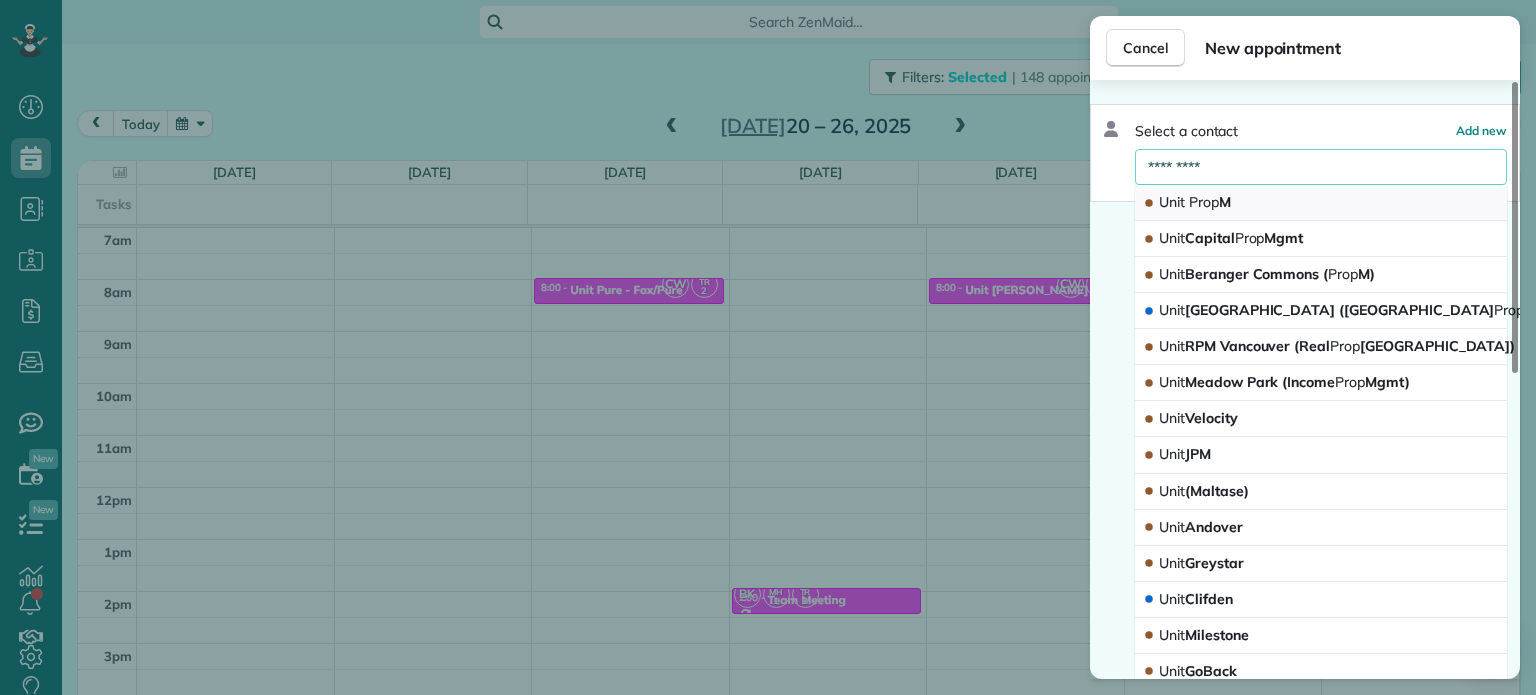 type on "*********" 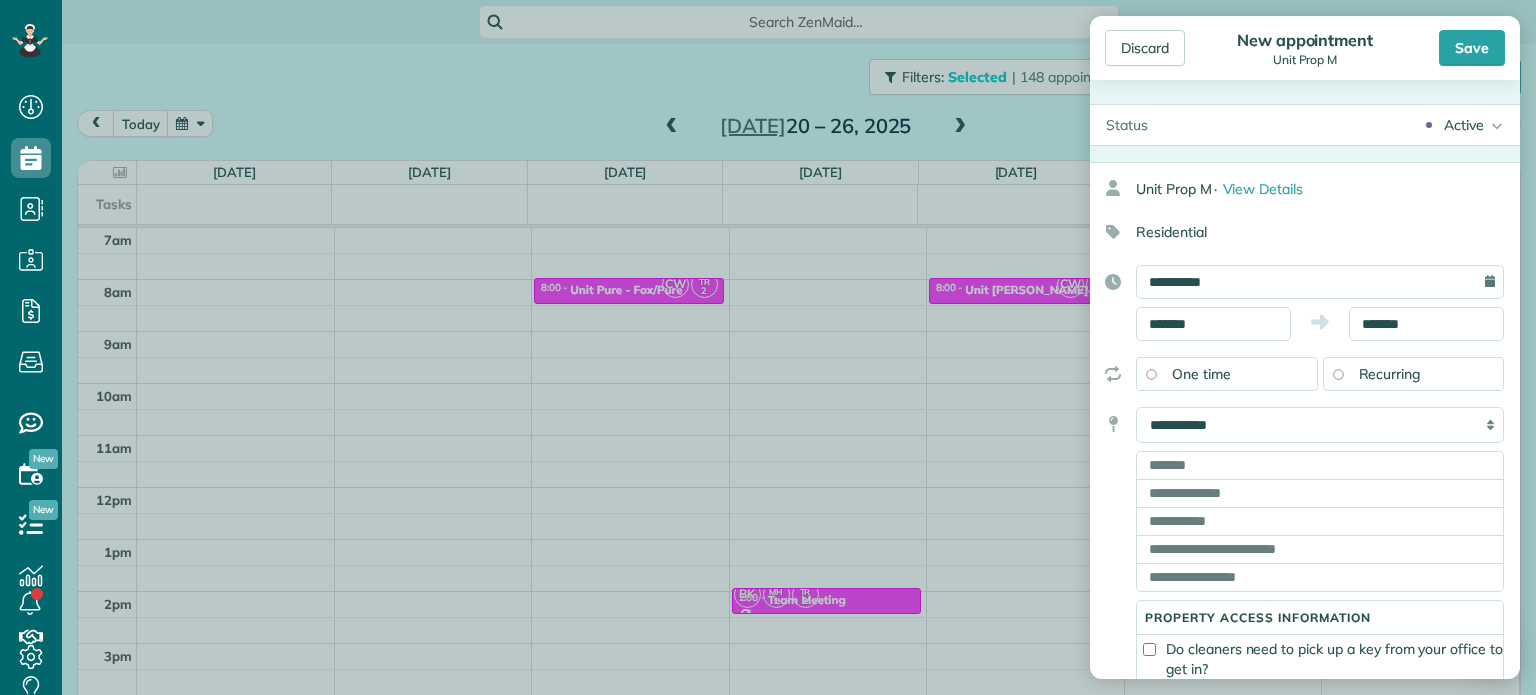 type on "**********" 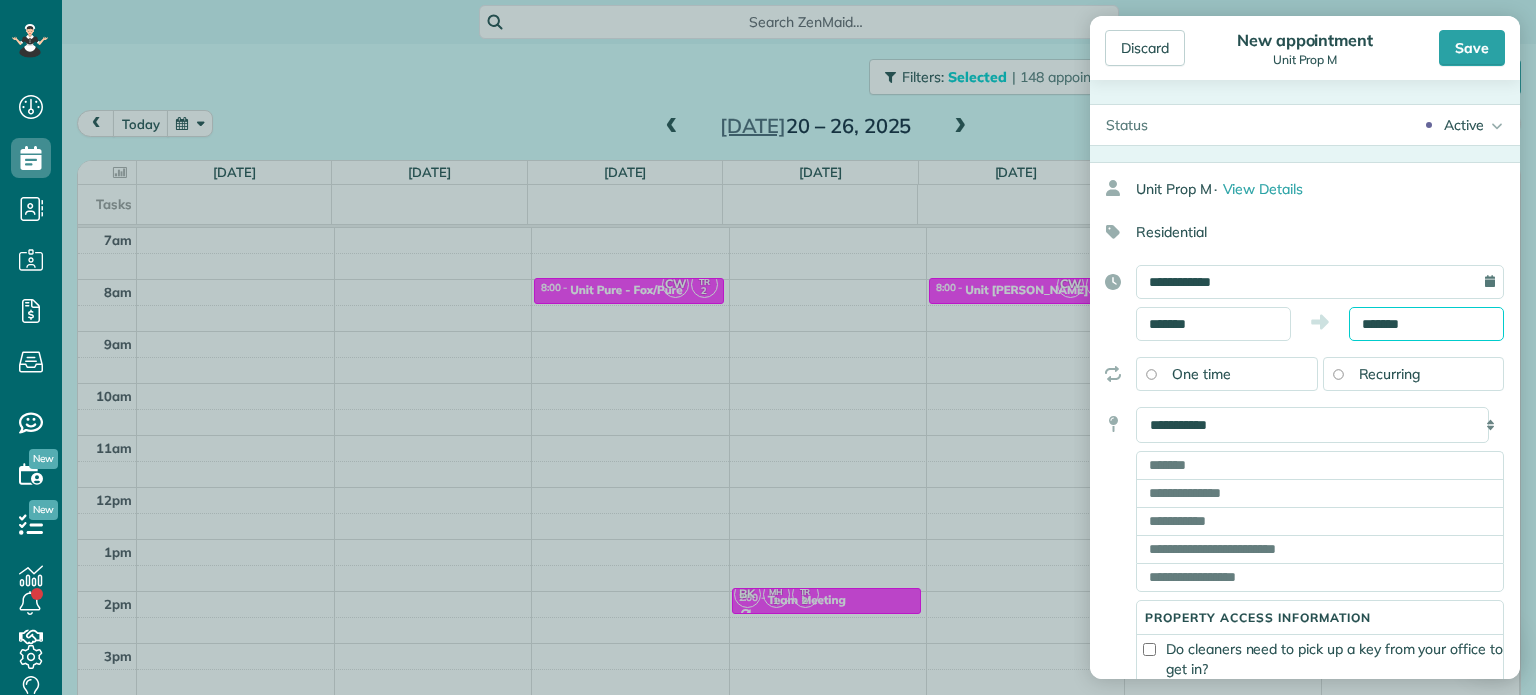 click on "Dashboard
Scheduling
Calendar View
List View
Dispatch View - Weekly scheduling (Beta)" at bounding box center [768, 347] 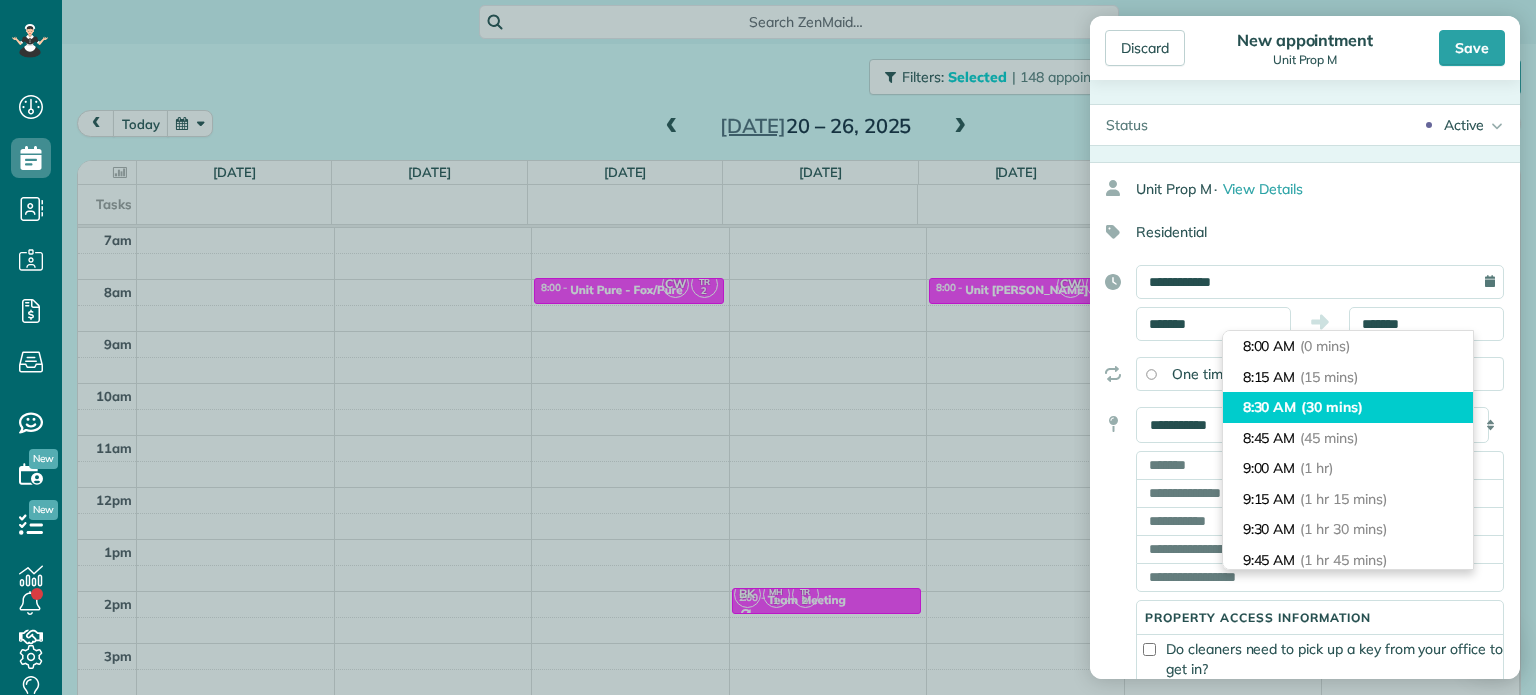 type on "*******" 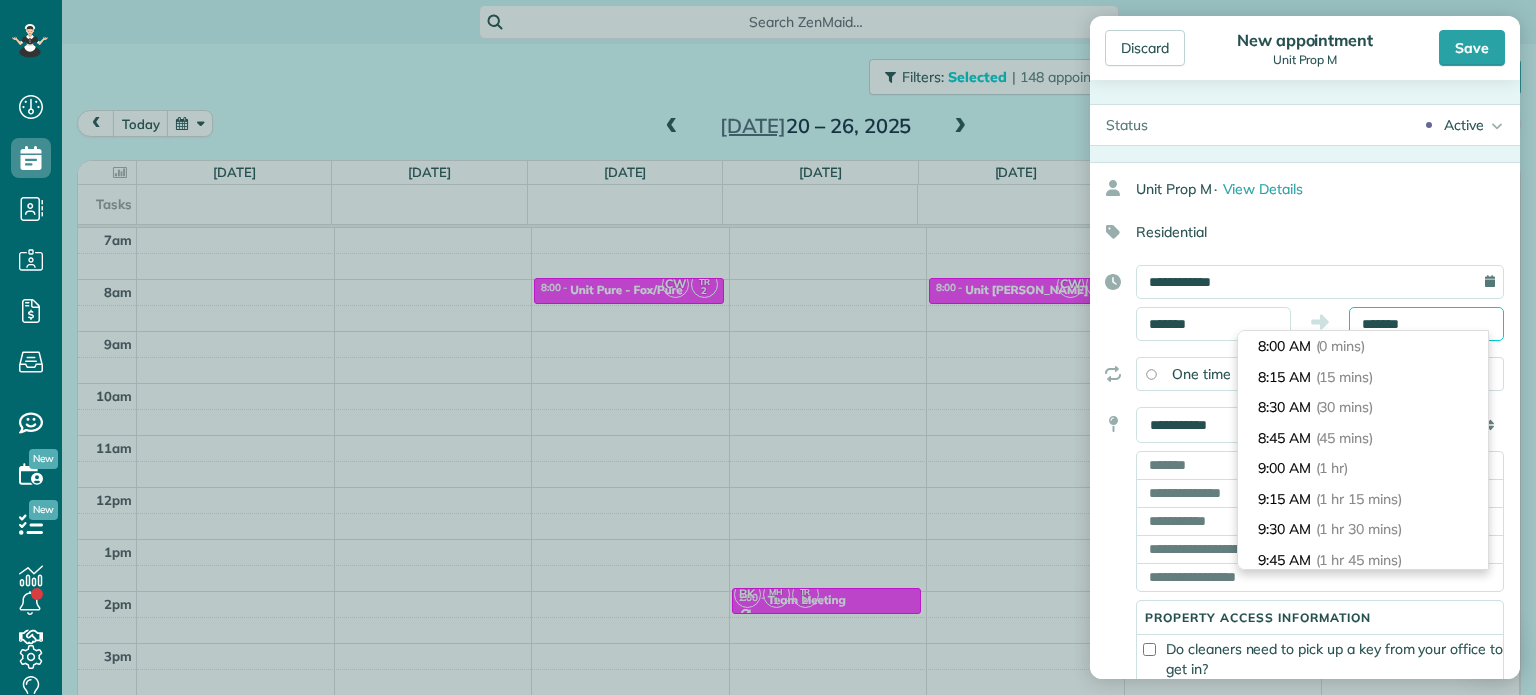 scroll, scrollTop: 30, scrollLeft: 0, axis: vertical 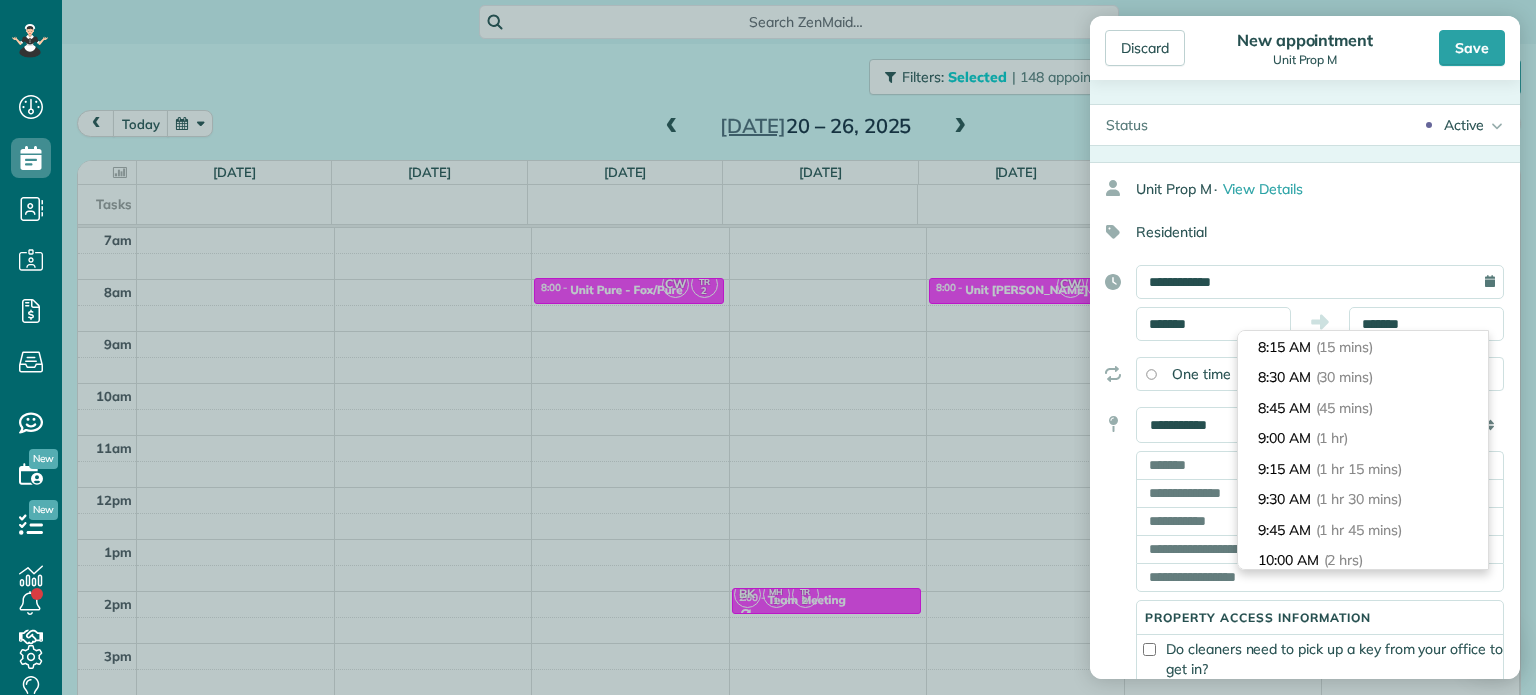 click on "Discard
New appointment
Unit Prop M
Save
Status
Active
Active
Stand-By
Cancelled
·" at bounding box center (768, 347) 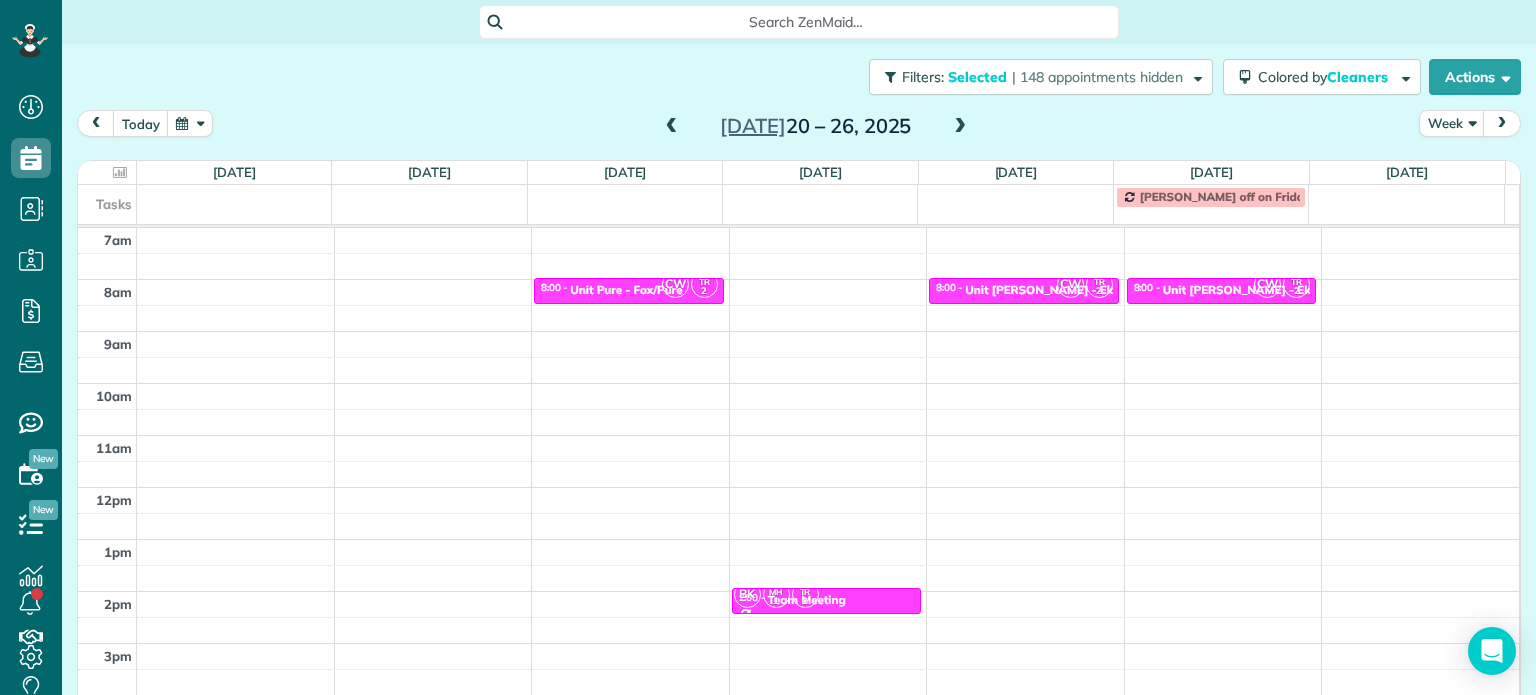 click on "4am 5am 6am 7am 8am 9am 10am 11am 12pm 1pm 2pm 3pm 4pm 5pm CW TR 2 8:00 - 8:30 Unit Pure - Fox/Pure [STREET_ADDRESS] MZ TM 2 CW SW TL 2 TM 1 CF 1 TR 1 CH 2 SH 2 CC 3 AH 1 BK MH 1 TR 2 2:00 - 2:30 Team Meeting [STREET_ADDRESS][PERSON_NAME] CW TR 2 8:00 - 8:30 Unit [PERSON_NAME] - Eko Living [STREET_ADDRESS] CW TR 2 8:00 - 8:30 Unit [PERSON_NAME][GEOGRAPHIC_DATA][STREET_ADDRESS]" at bounding box center (798, 435) 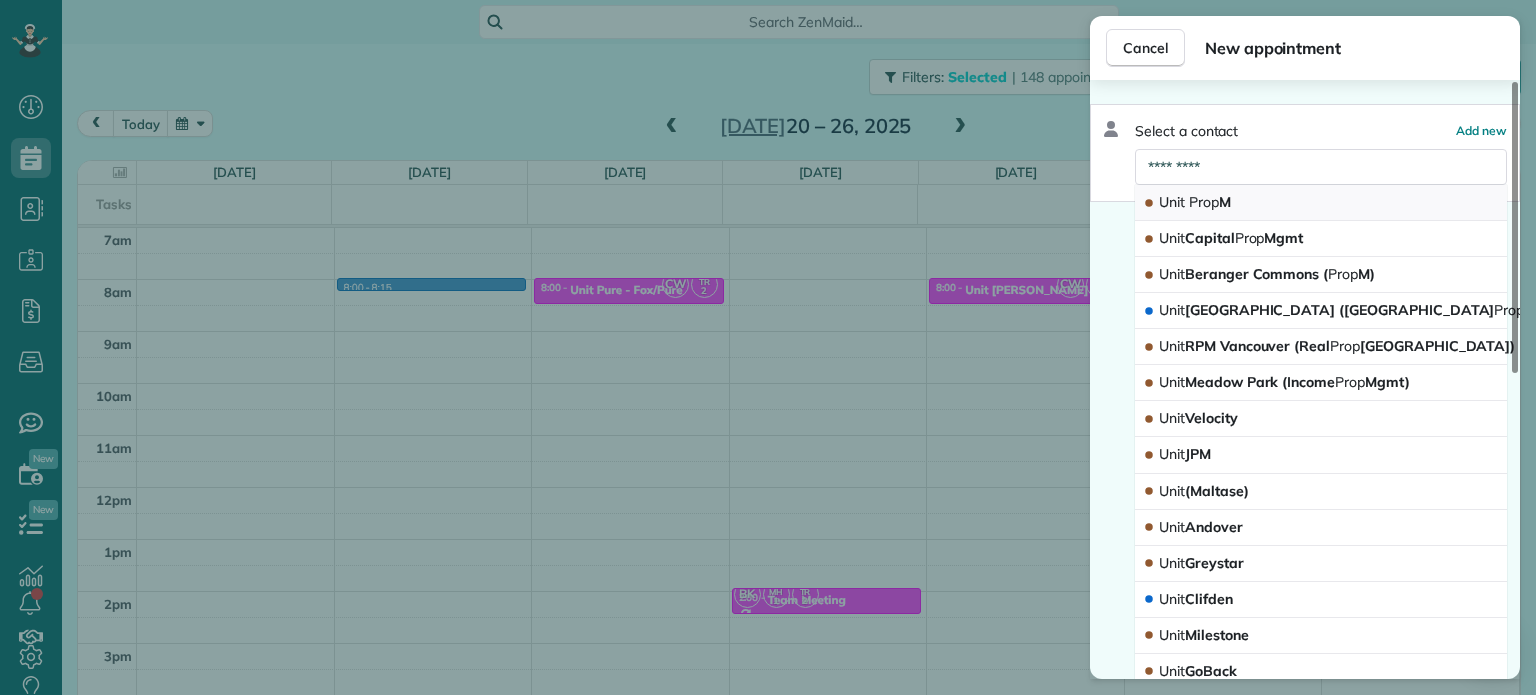 click on "Unit   Prop  M" at bounding box center (1321, 203) 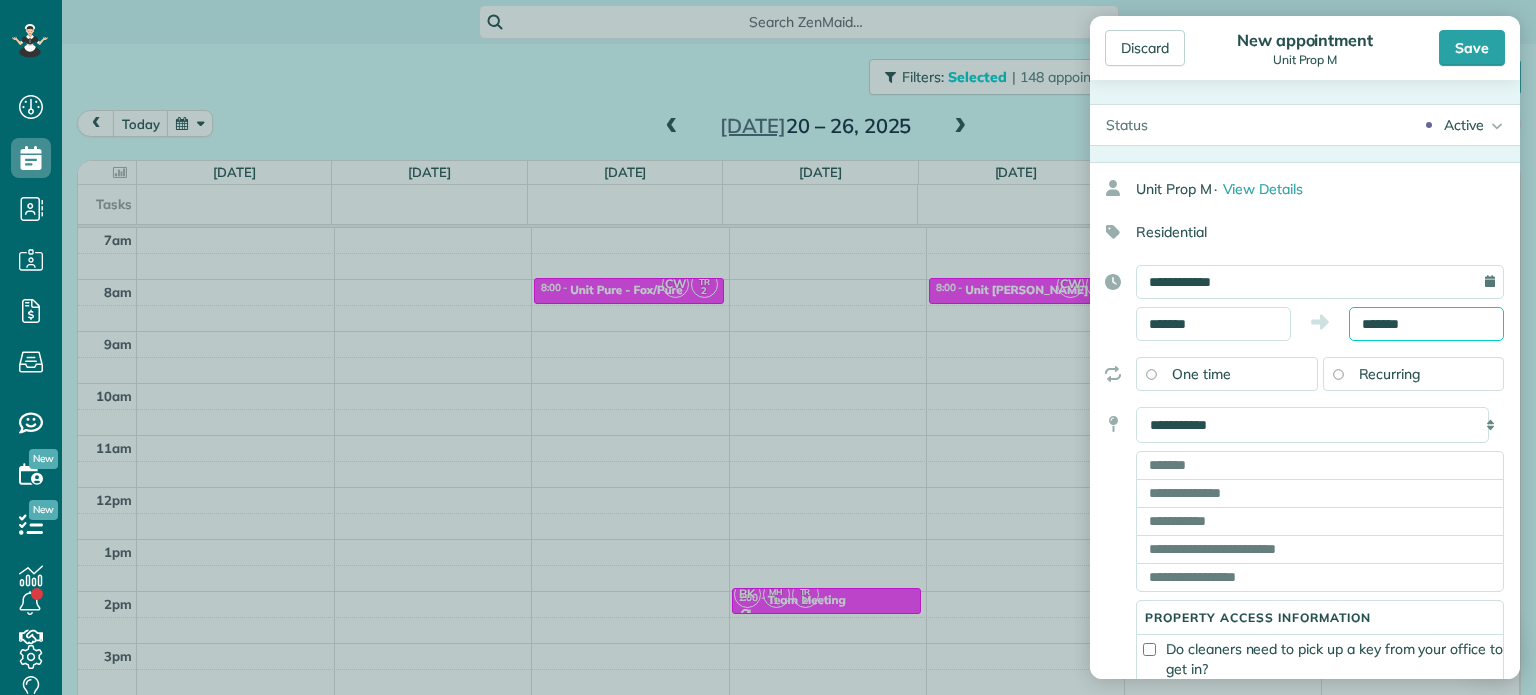 click on "*******" at bounding box center [1426, 324] 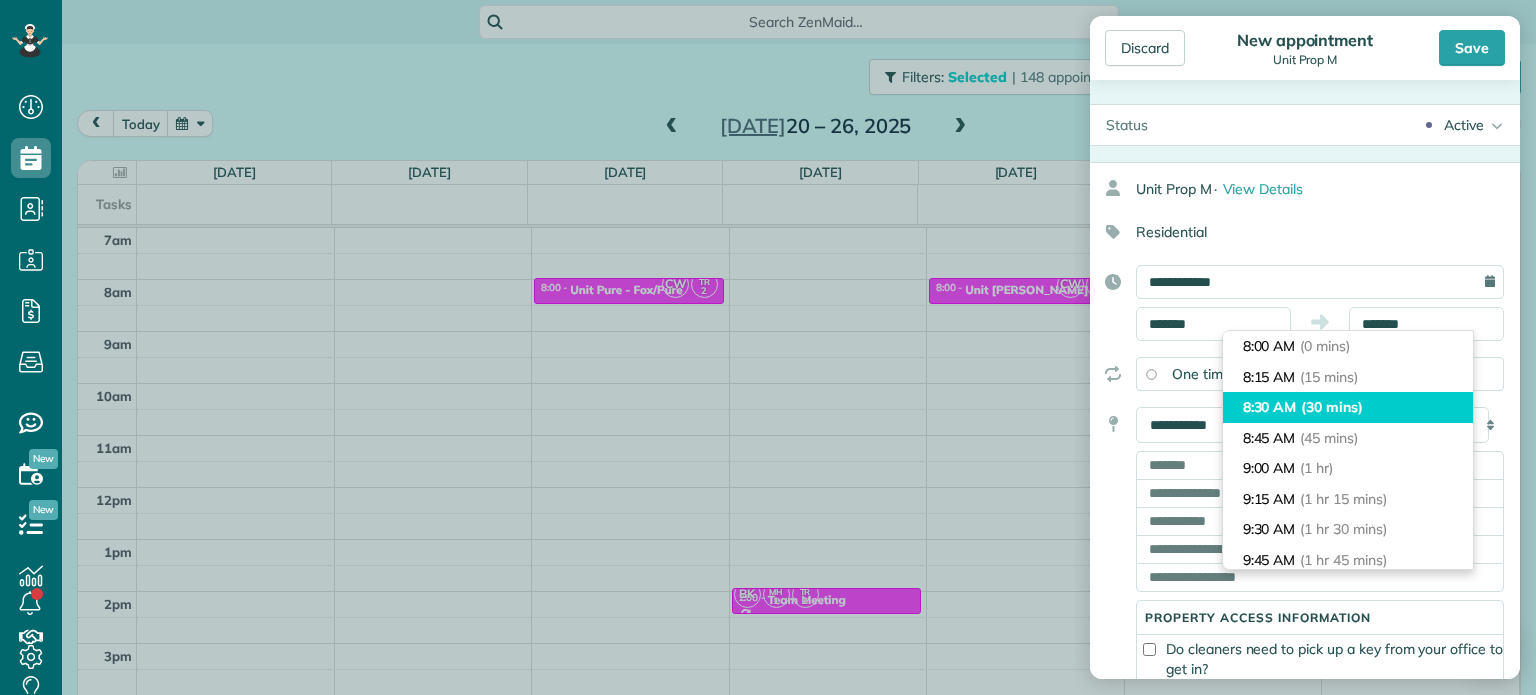 type on "*******" 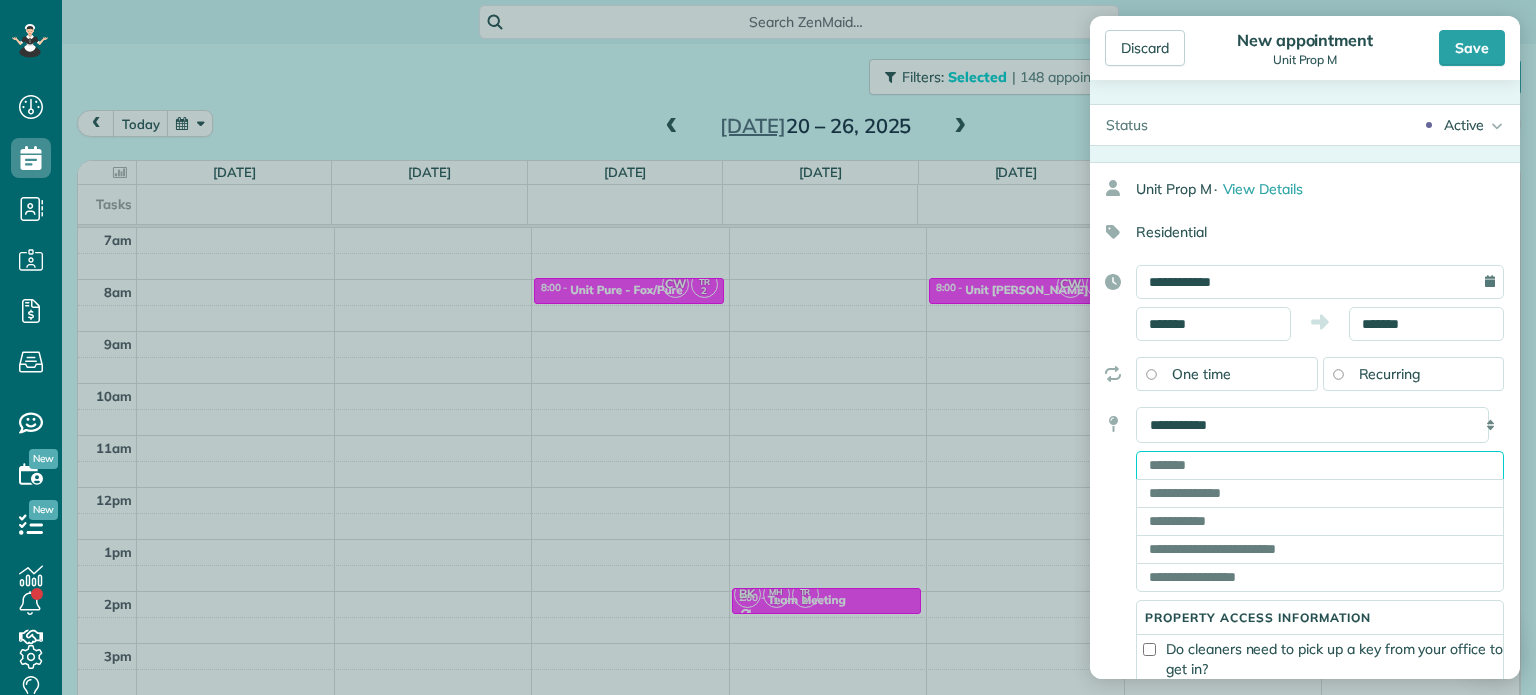 click at bounding box center (1320, 465) 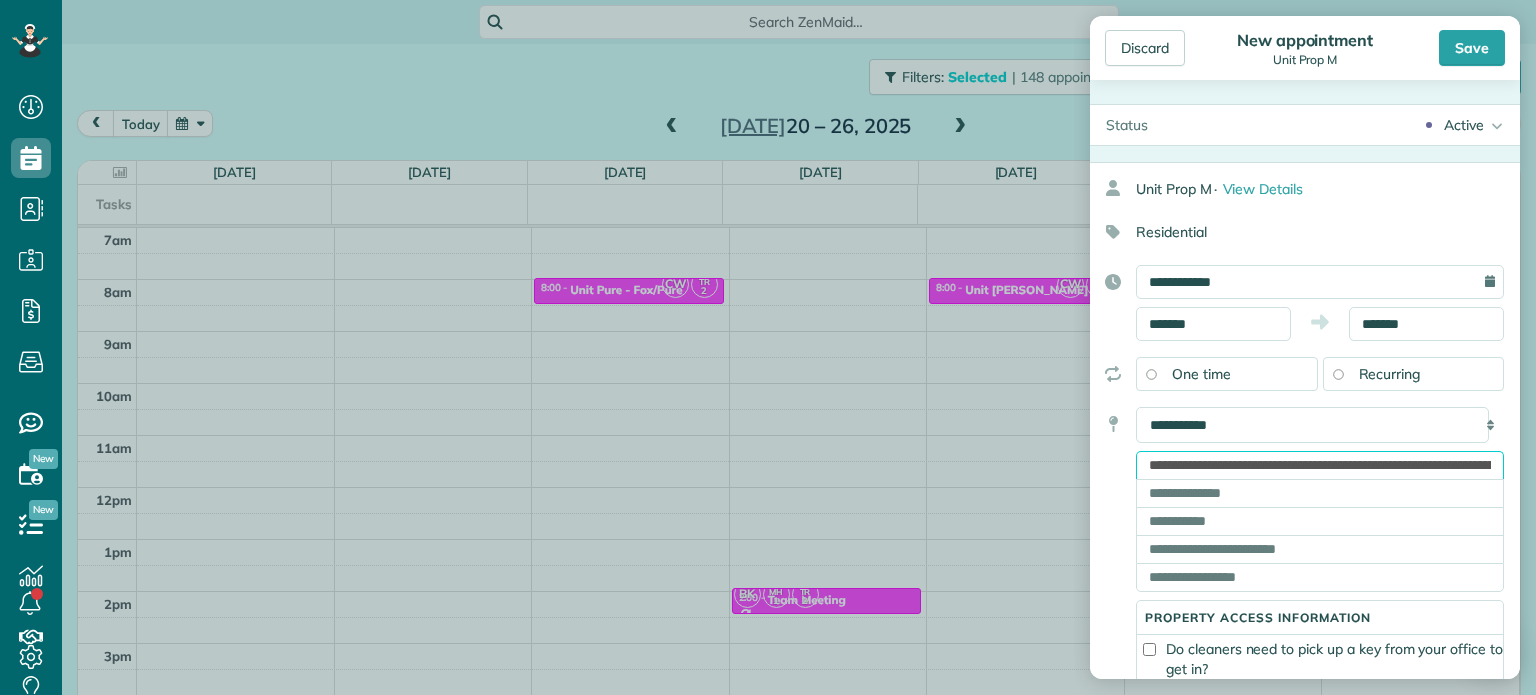 scroll, scrollTop: 0, scrollLeft: 164, axis: horizontal 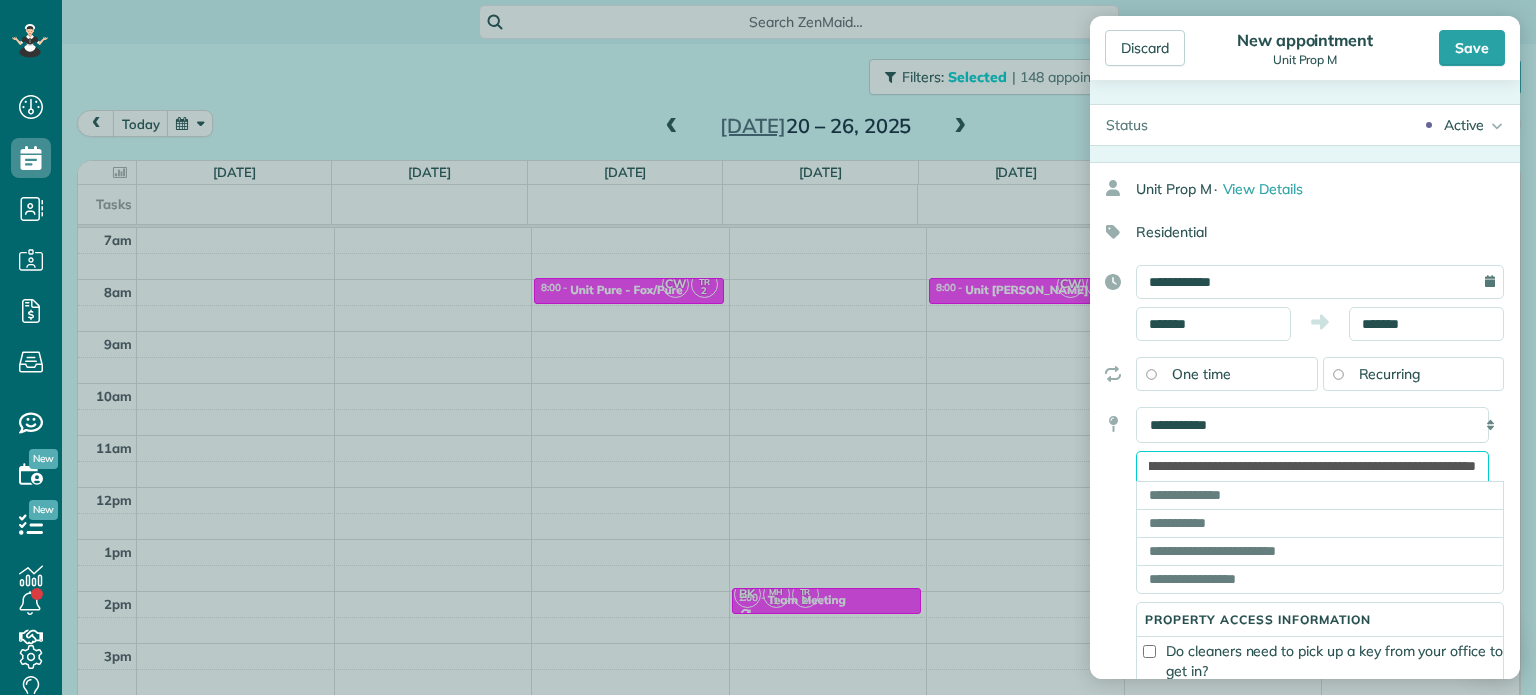 click on "**********" at bounding box center [1312, 466] 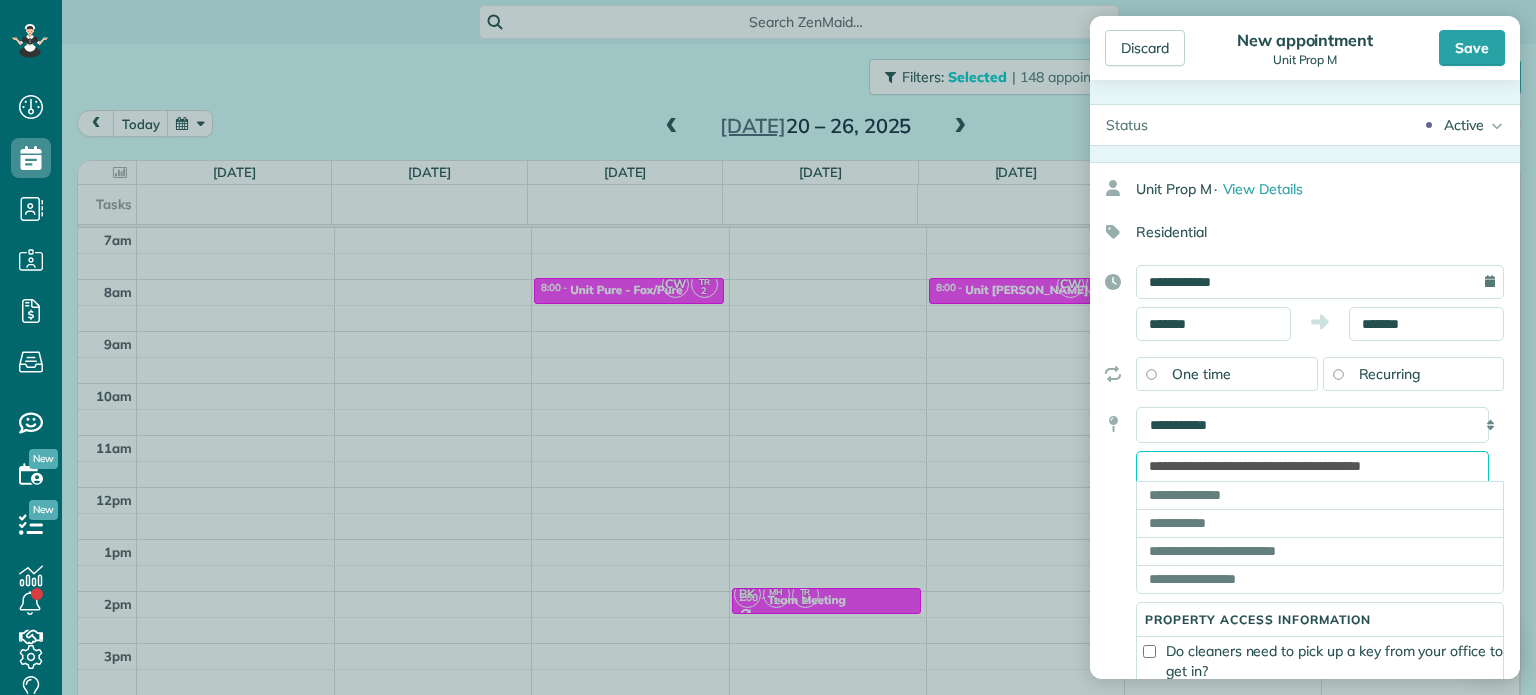 scroll, scrollTop: 0, scrollLeft: 0, axis: both 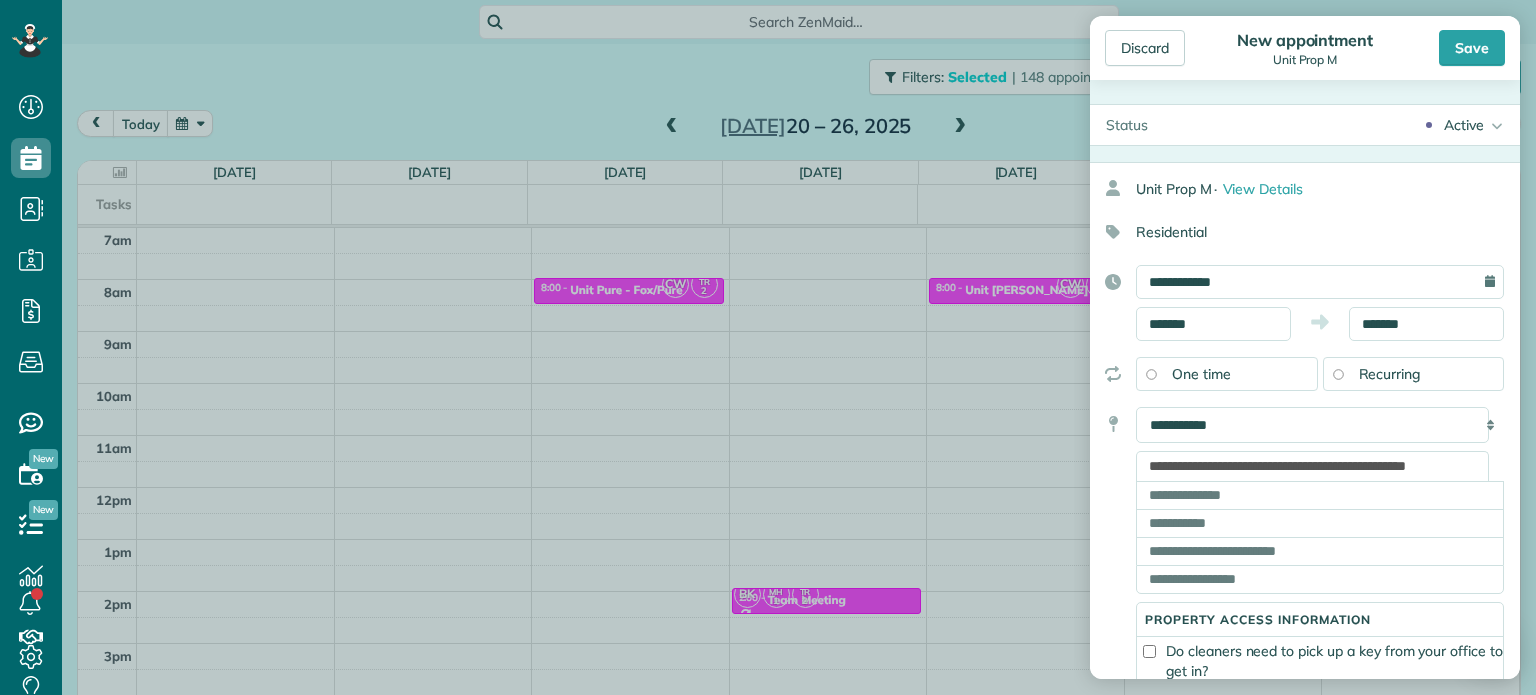type on "**********" 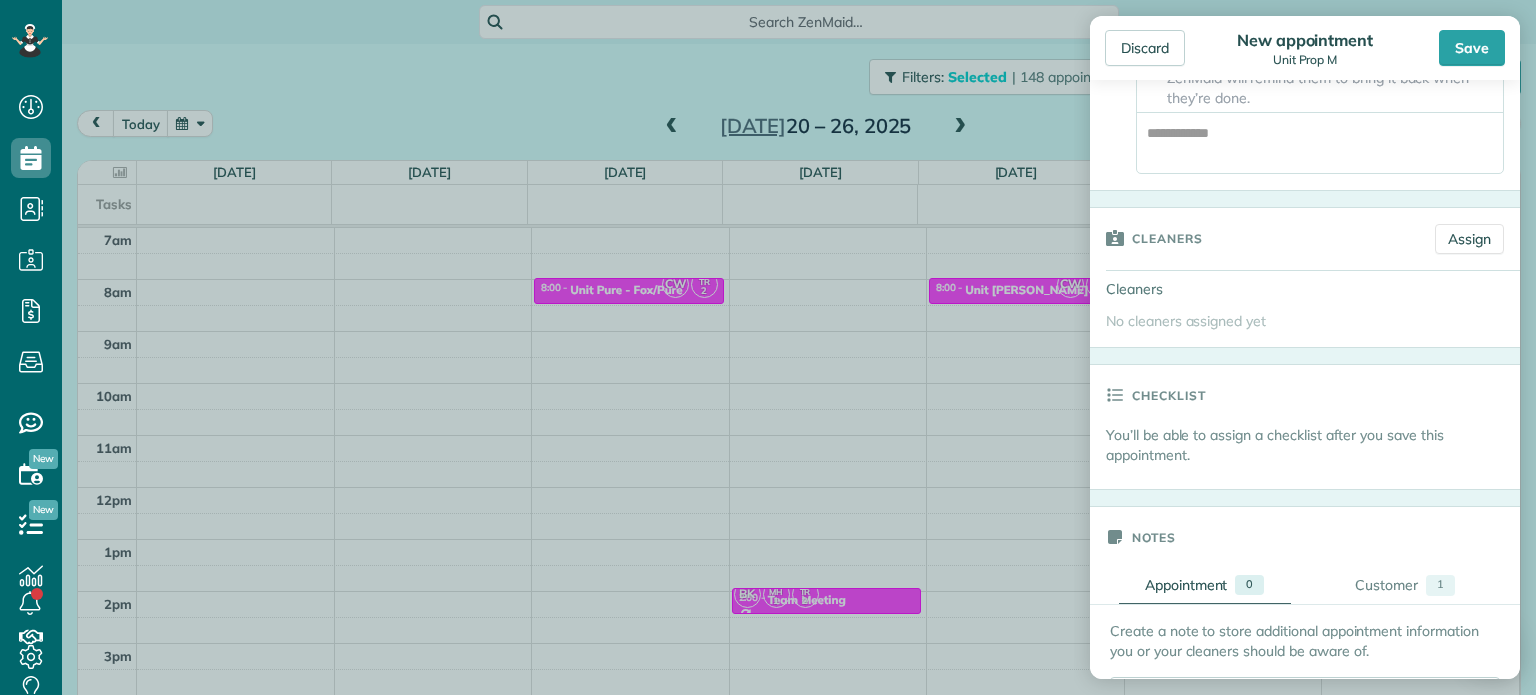 scroll, scrollTop: 700, scrollLeft: 0, axis: vertical 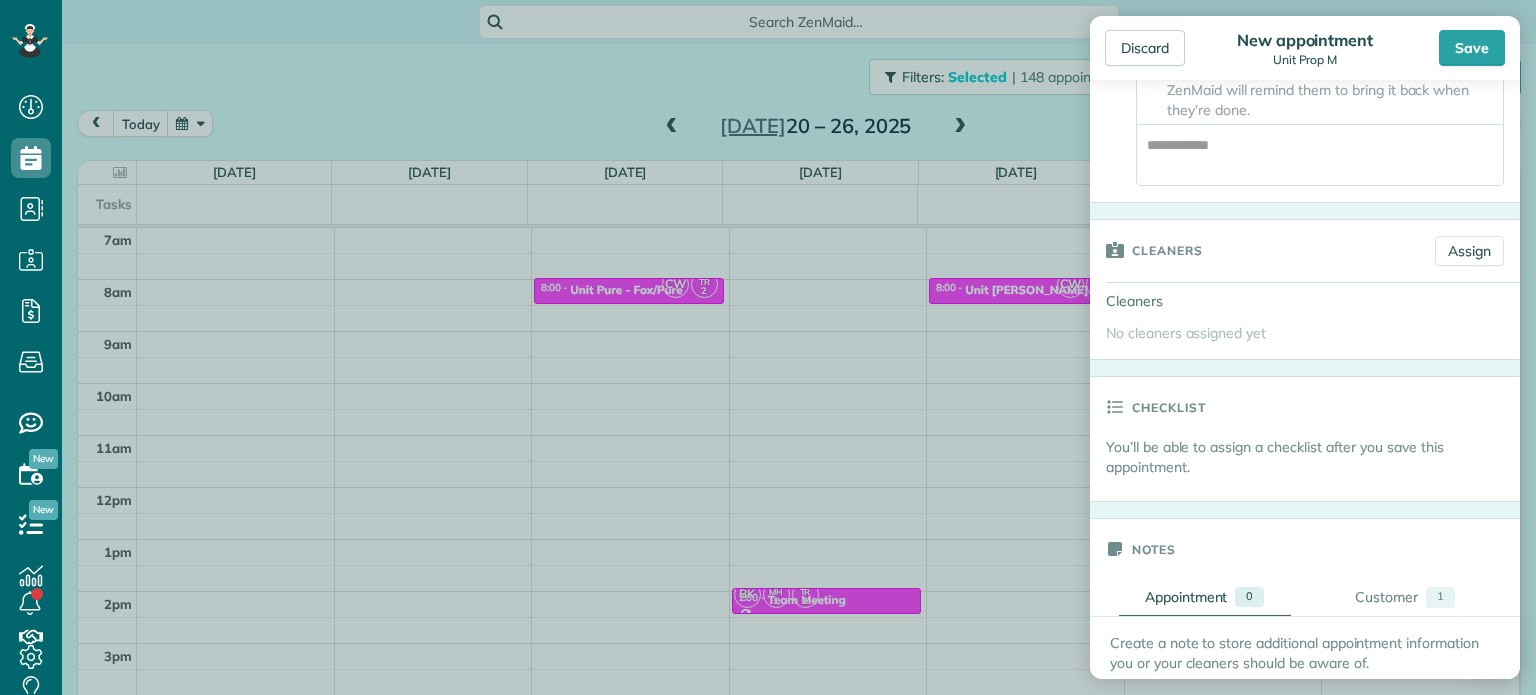 click on "Cleaners
Assign" at bounding box center (1305, 251) 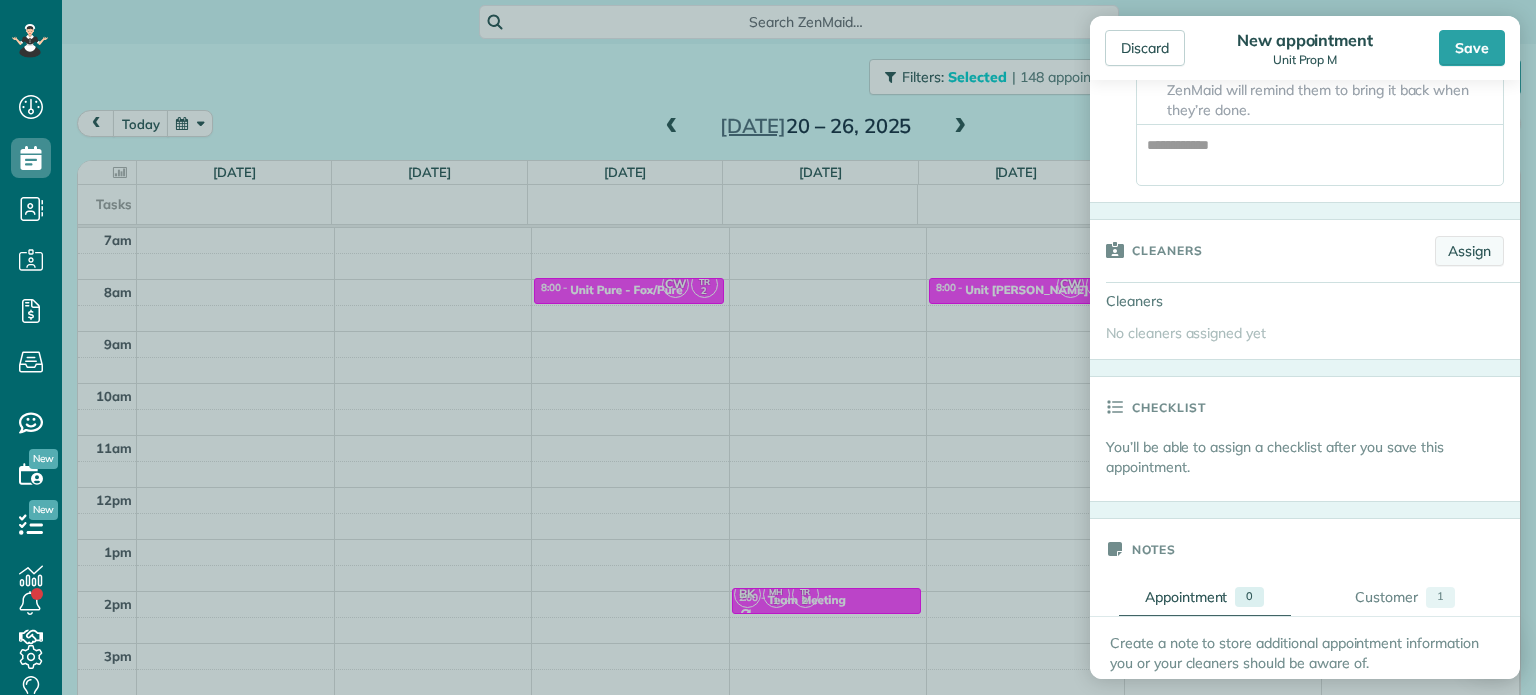click on "Assign" at bounding box center [1469, 251] 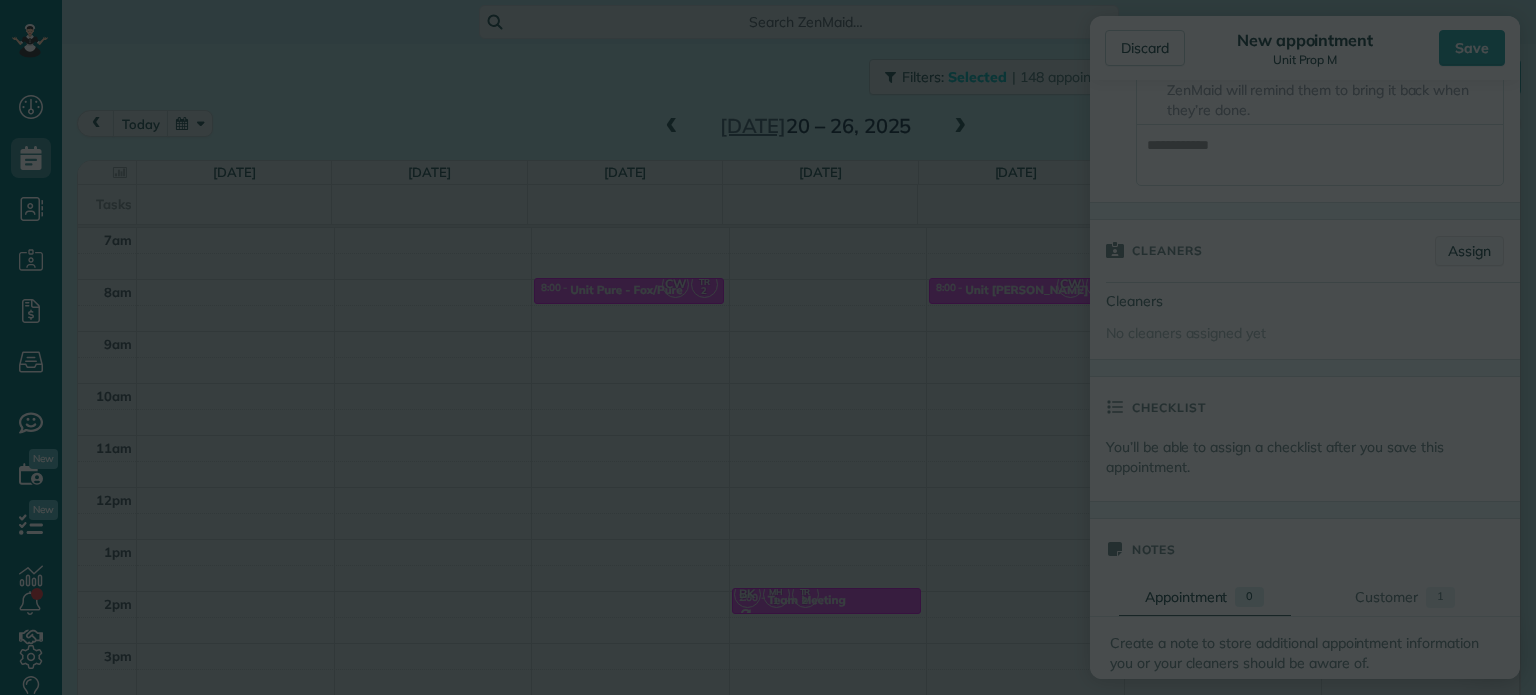 scroll, scrollTop: 0, scrollLeft: 0, axis: both 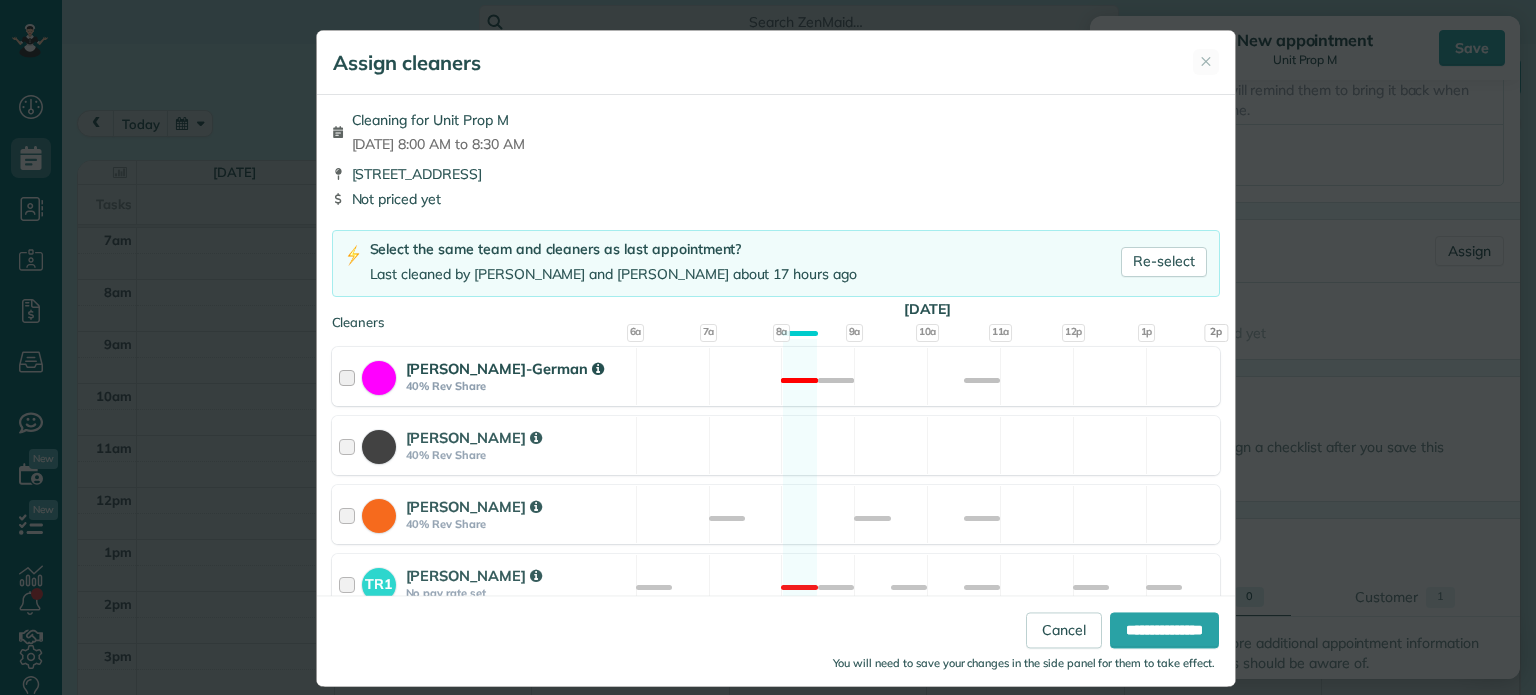 click on "[PERSON_NAME]-German
40% Rev Share
Not available" at bounding box center (776, 376) 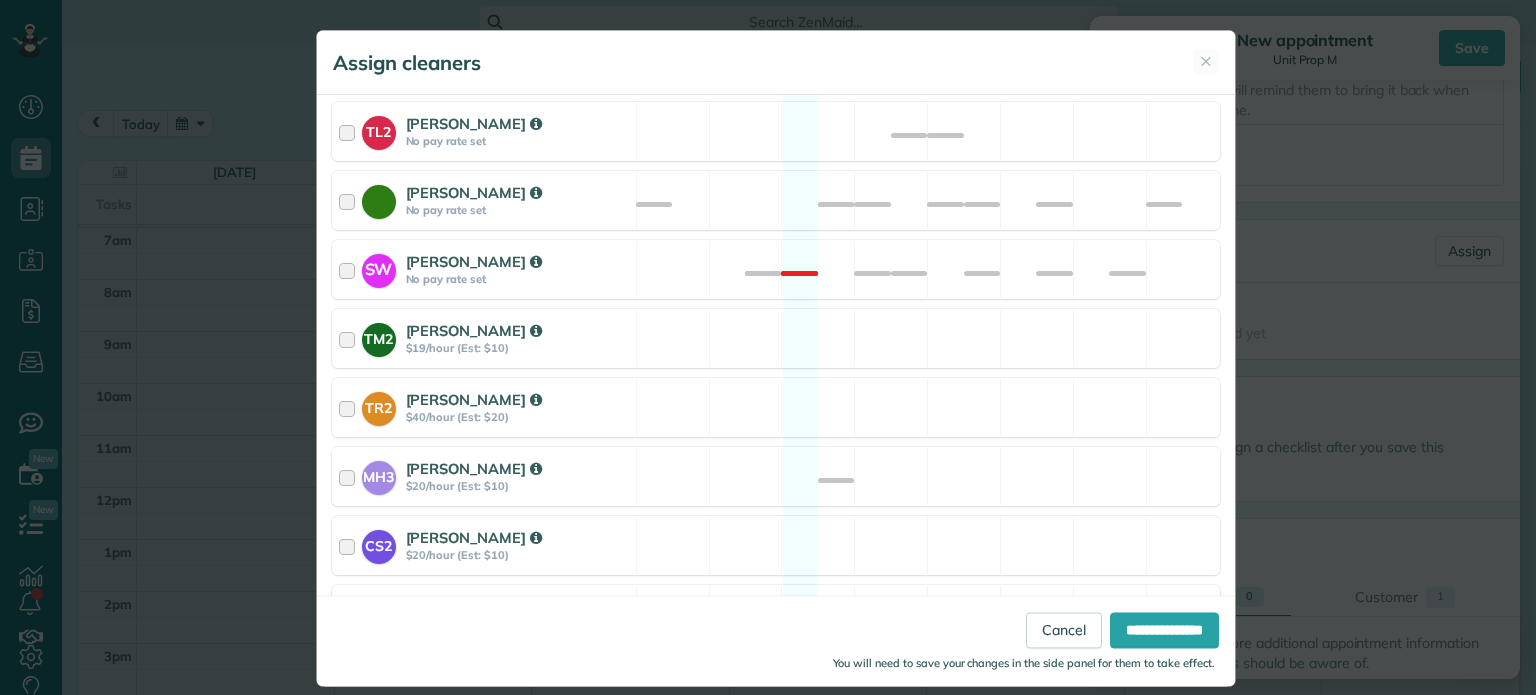 scroll, scrollTop: 980, scrollLeft: 0, axis: vertical 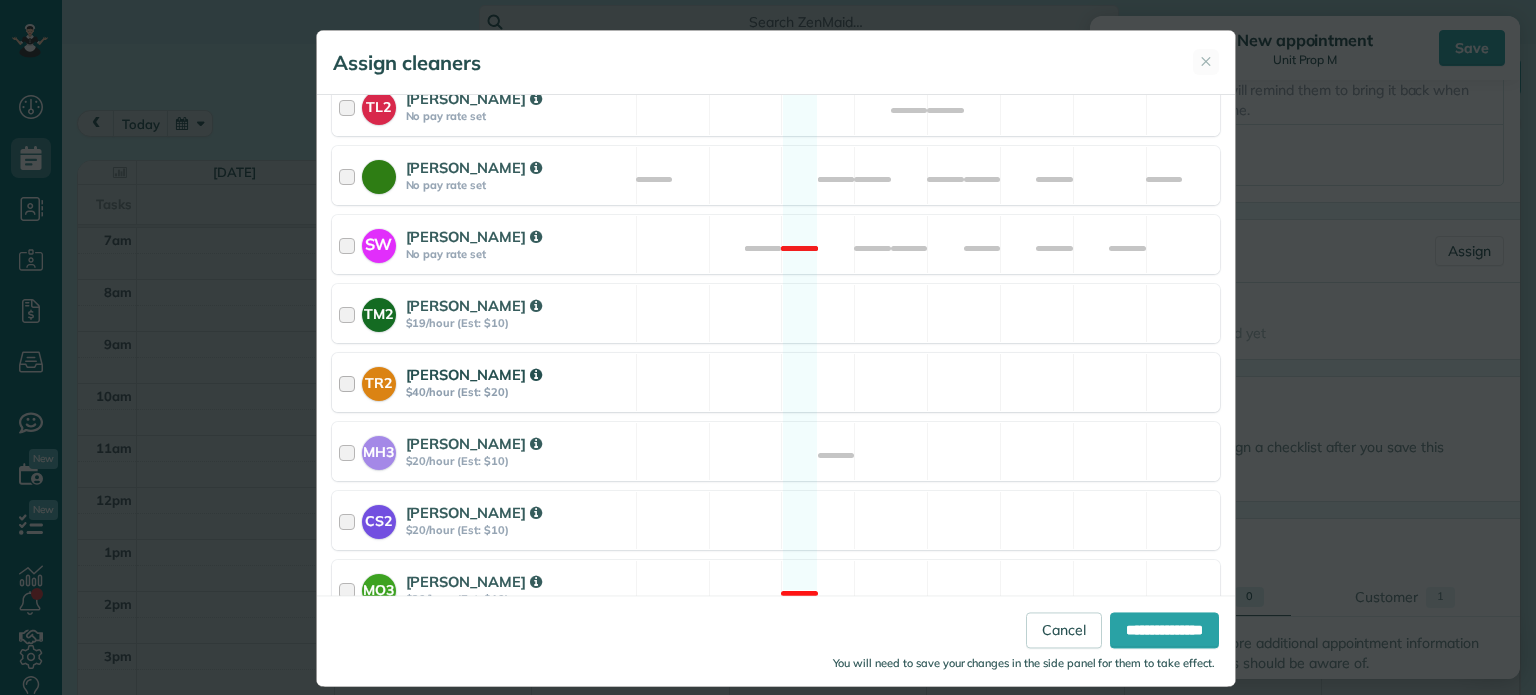 click on "TR2
[PERSON_NAME]
$40/hour (Est: $20)
Available" at bounding box center (776, 382) 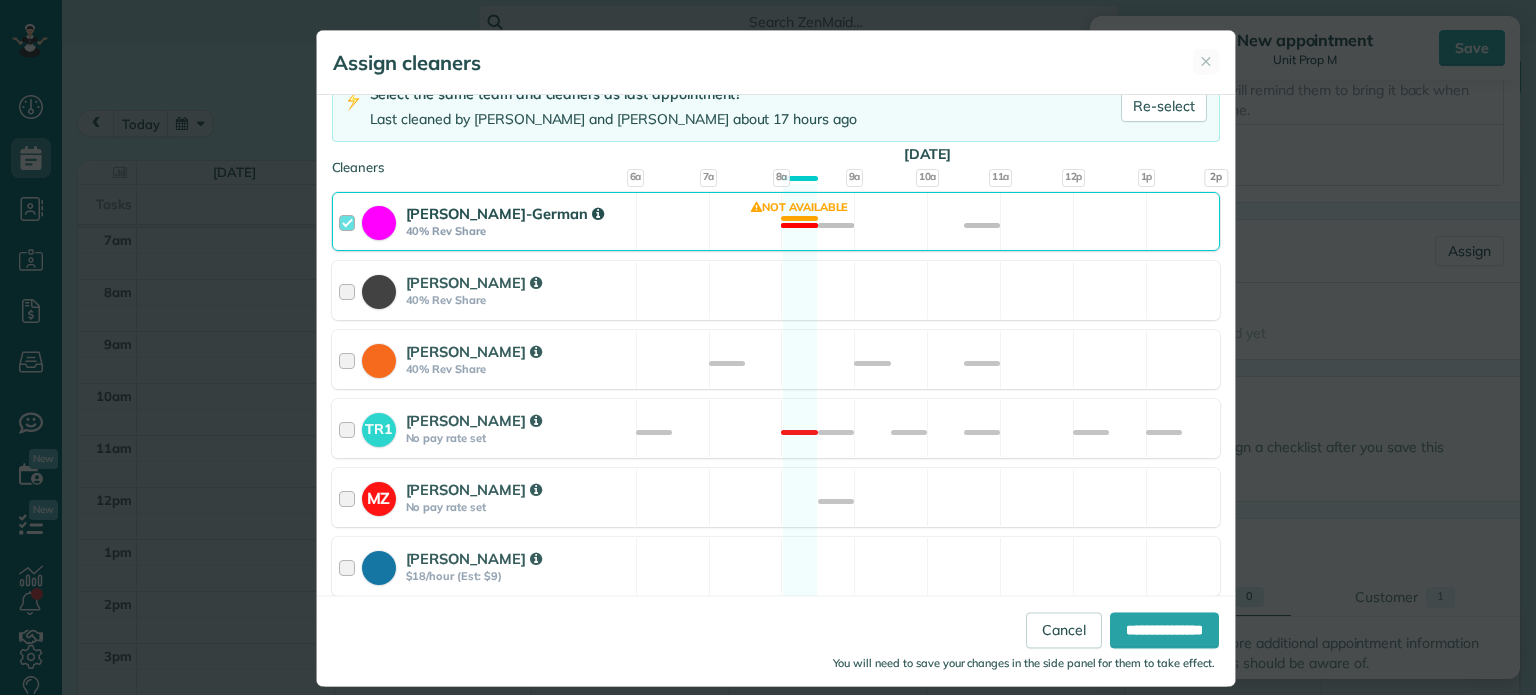 scroll, scrollTop: 0, scrollLeft: 0, axis: both 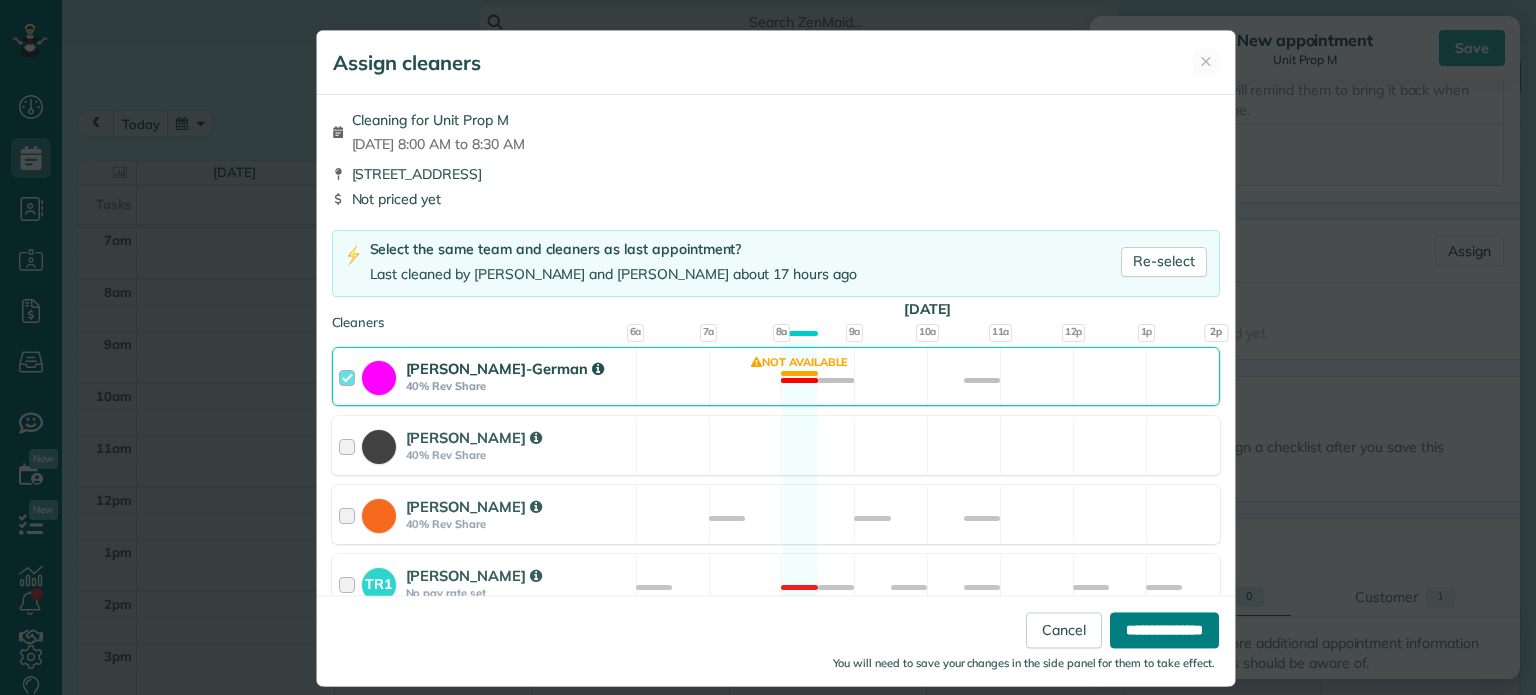 click on "**********" at bounding box center (1164, 631) 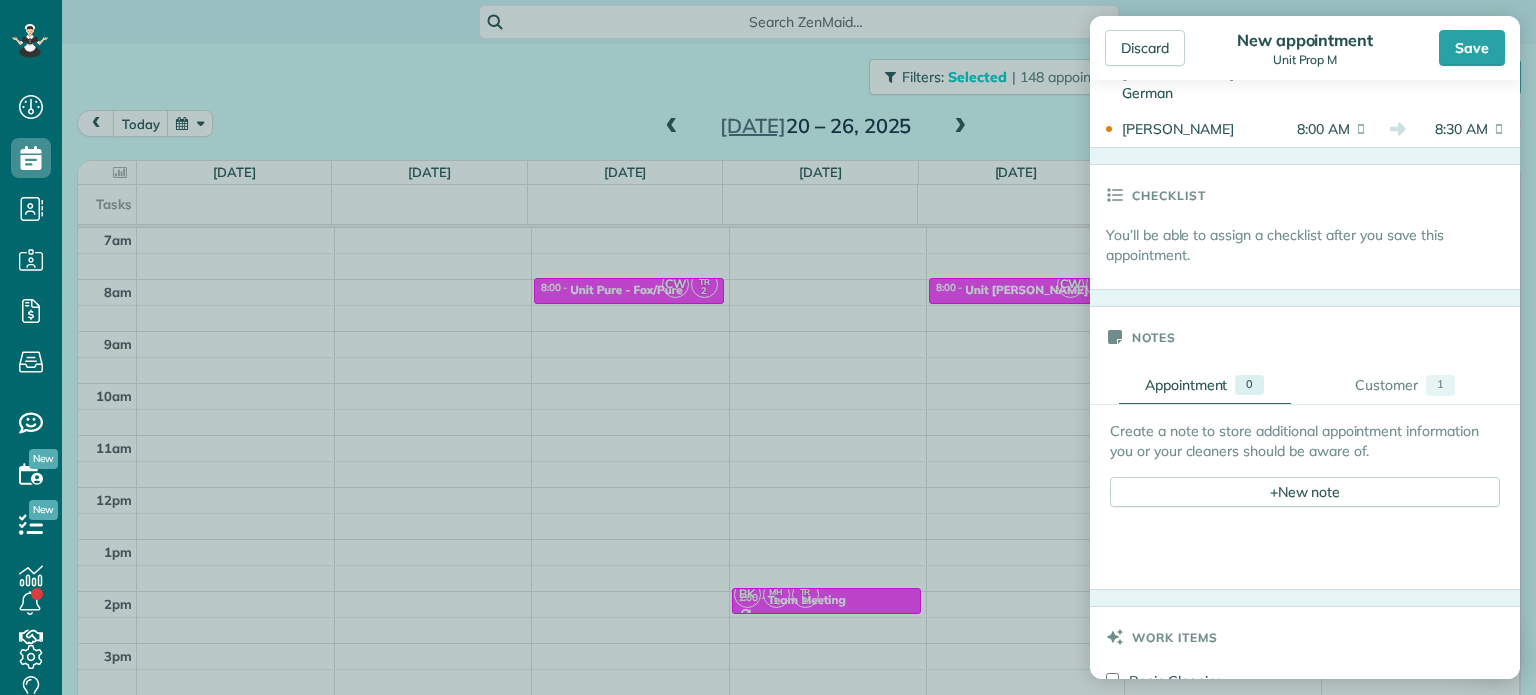 scroll, scrollTop: 1200, scrollLeft: 0, axis: vertical 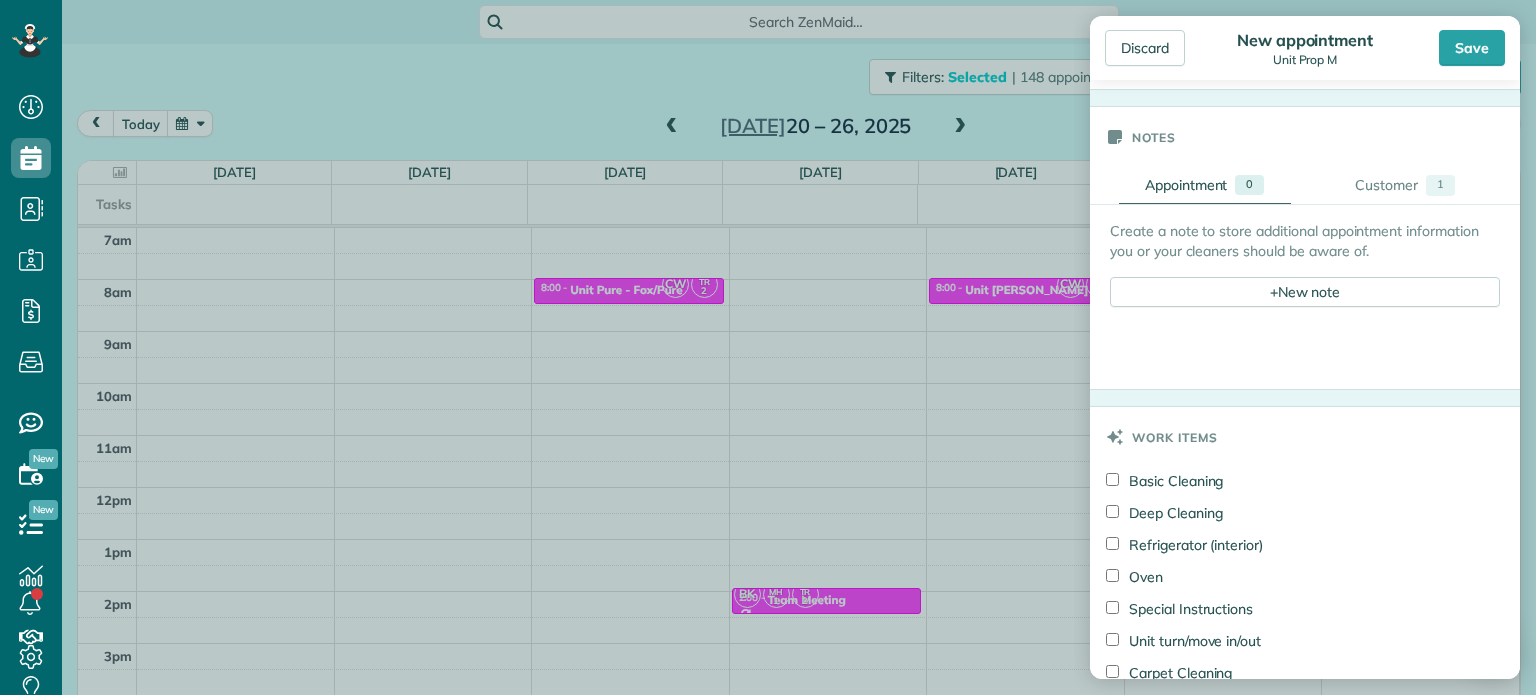 click on "Create a note to store additional appointment information you or your cleaners should be aware of.
+ New note" at bounding box center (1305, 264) 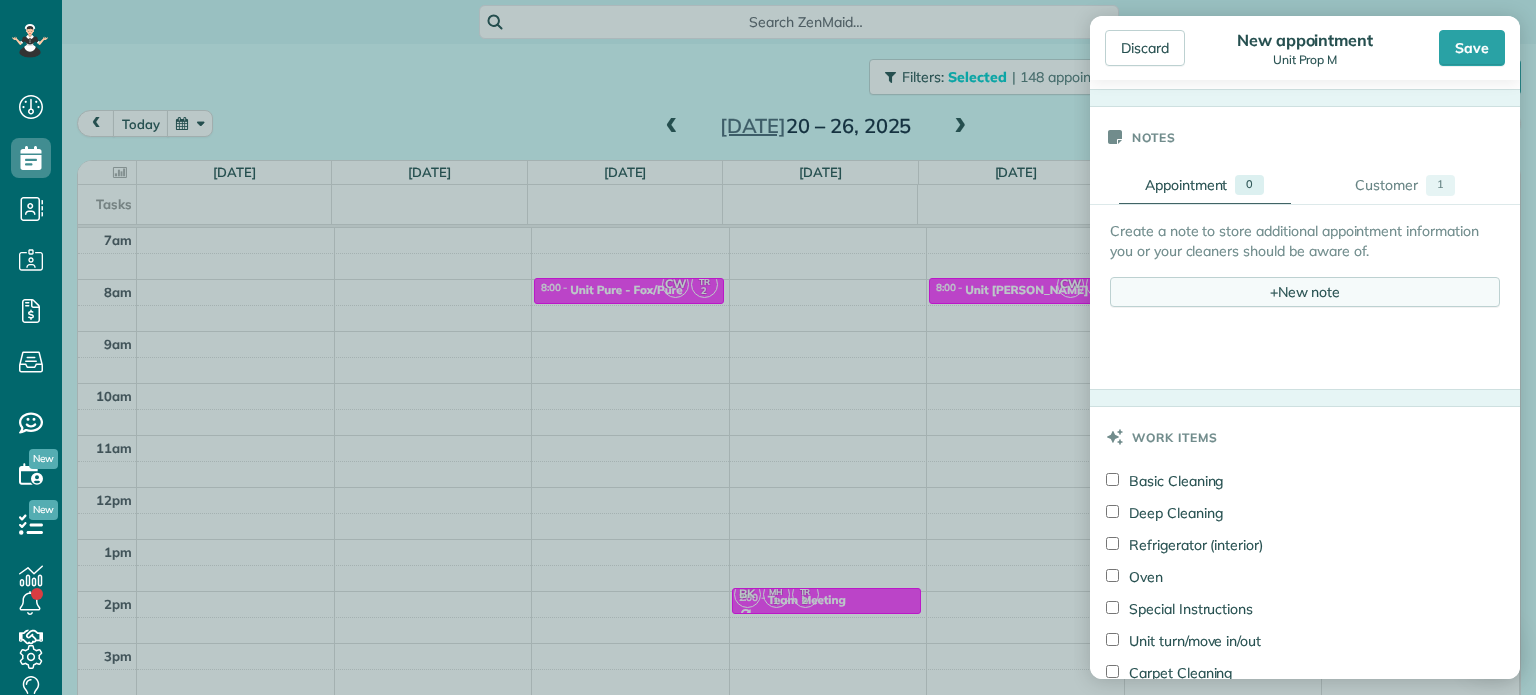 click on "+ New note" at bounding box center (1305, 292) 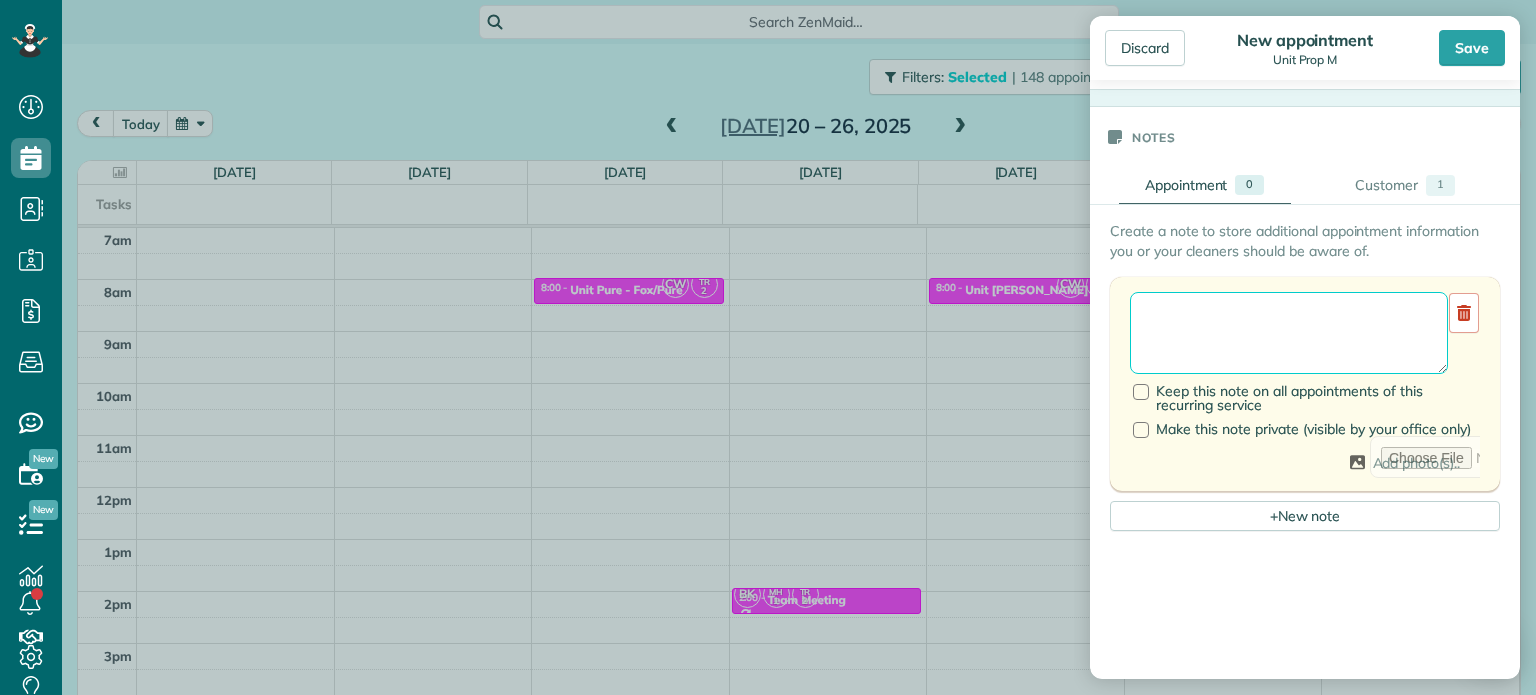 click at bounding box center [1289, 333] 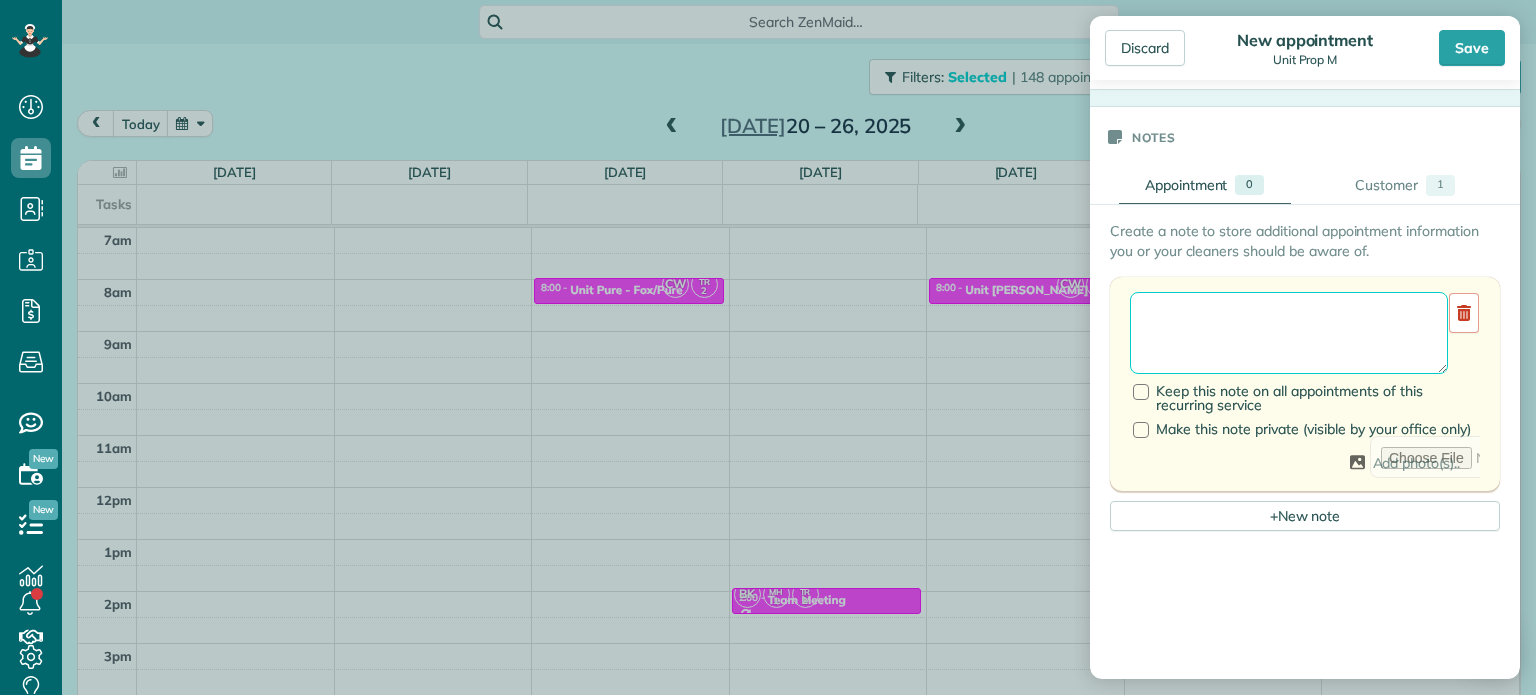 paste on "**********" 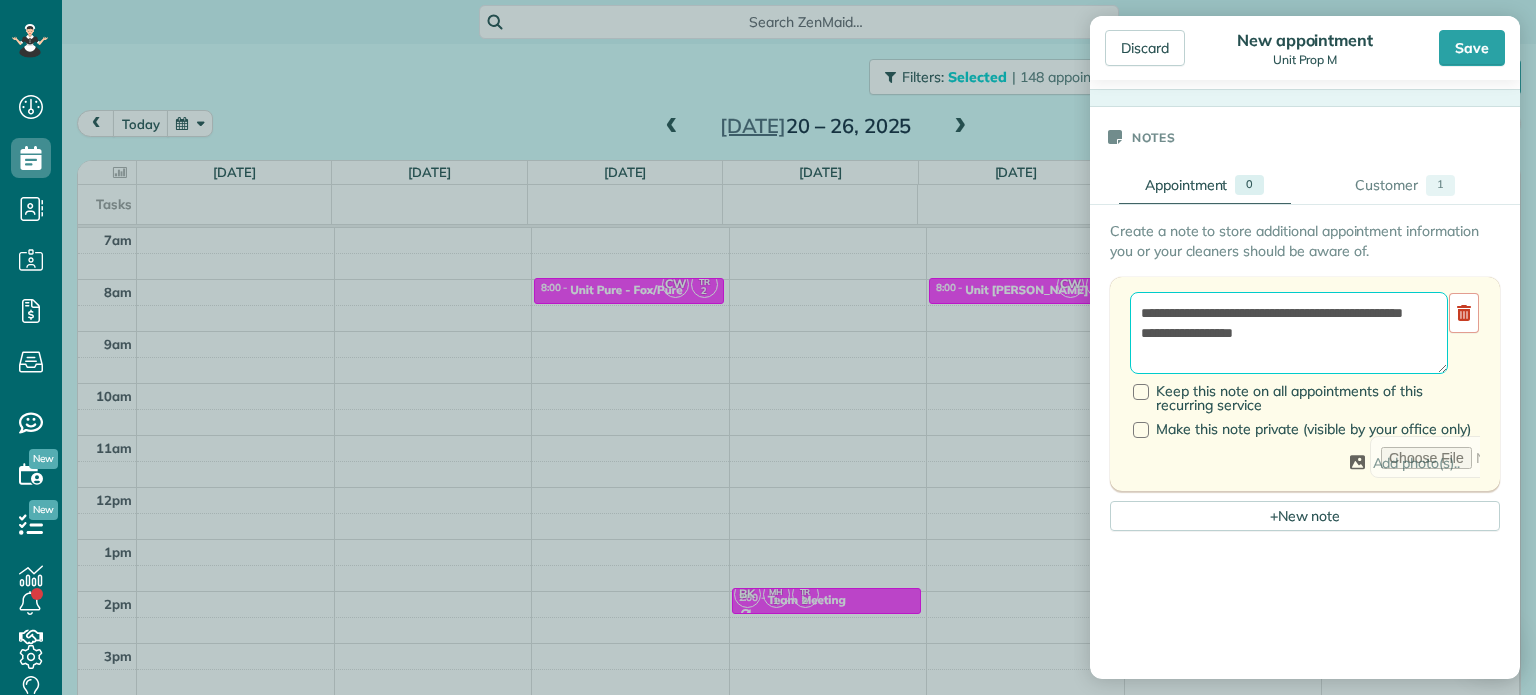 scroll, scrollTop: 8, scrollLeft: 0, axis: vertical 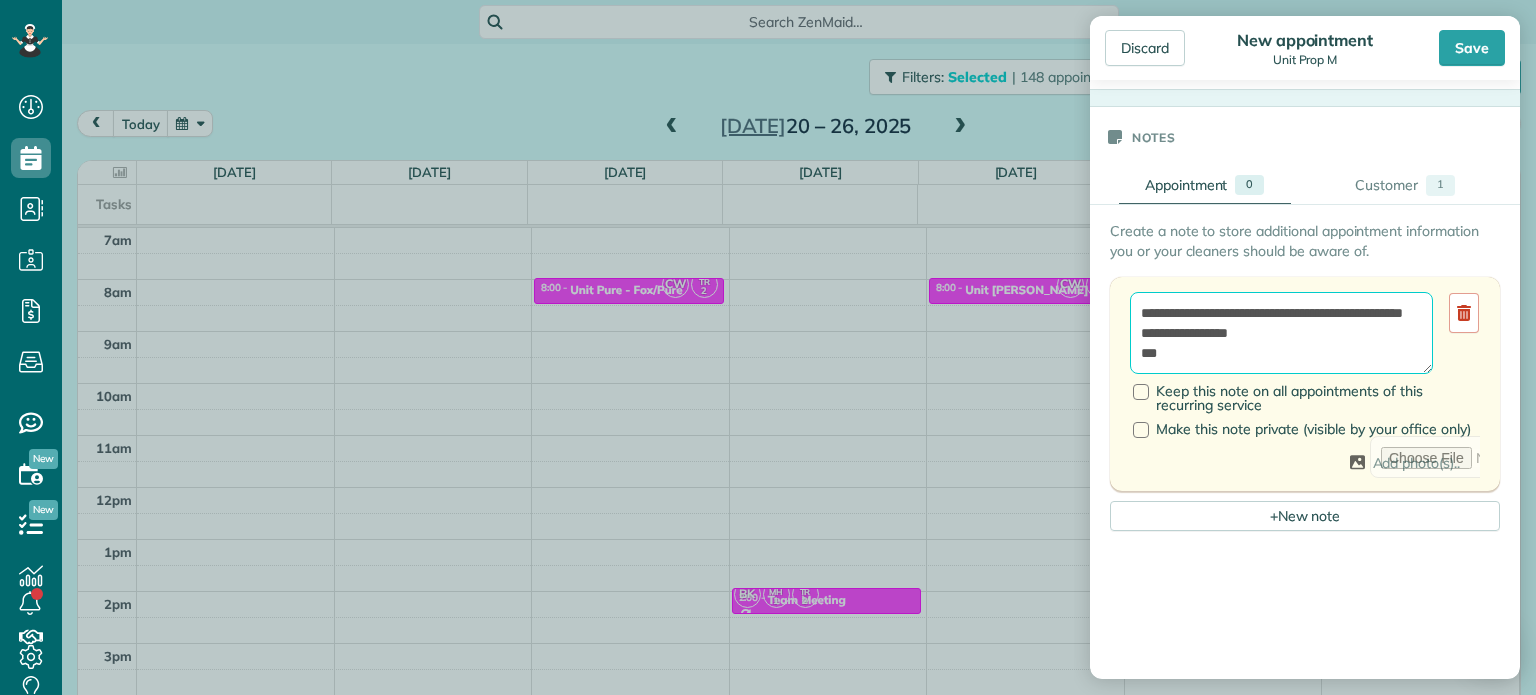 paste on "*********" 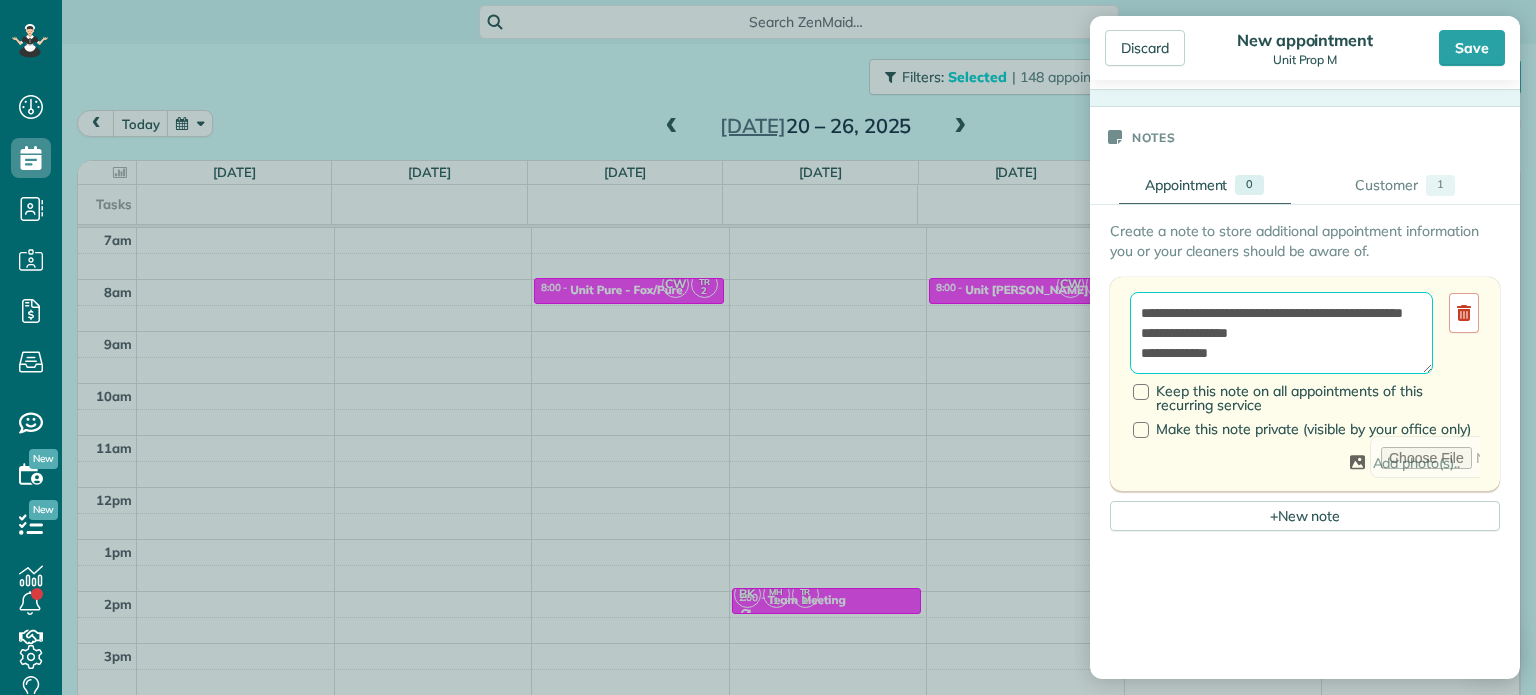 scroll, scrollTop: 28, scrollLeft: 0, axis: vertical 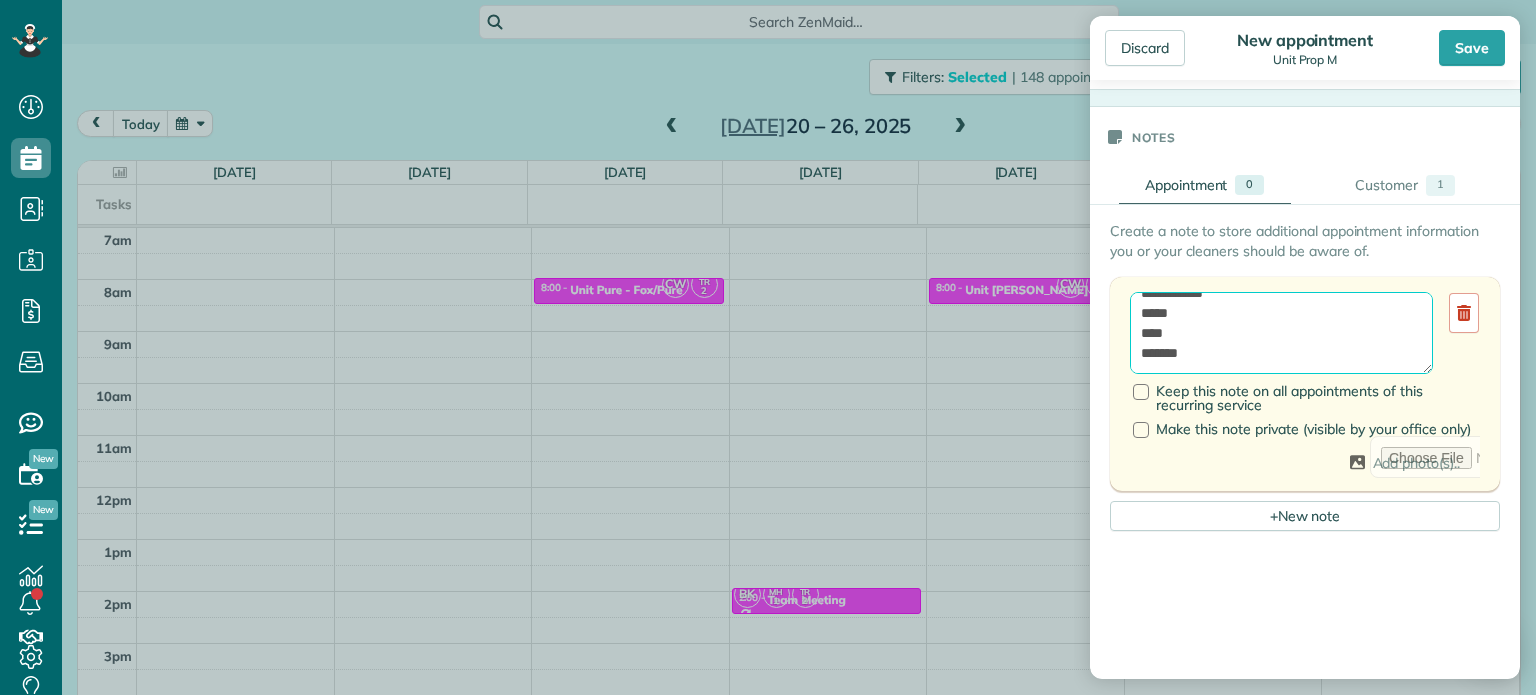 paste on "**********" 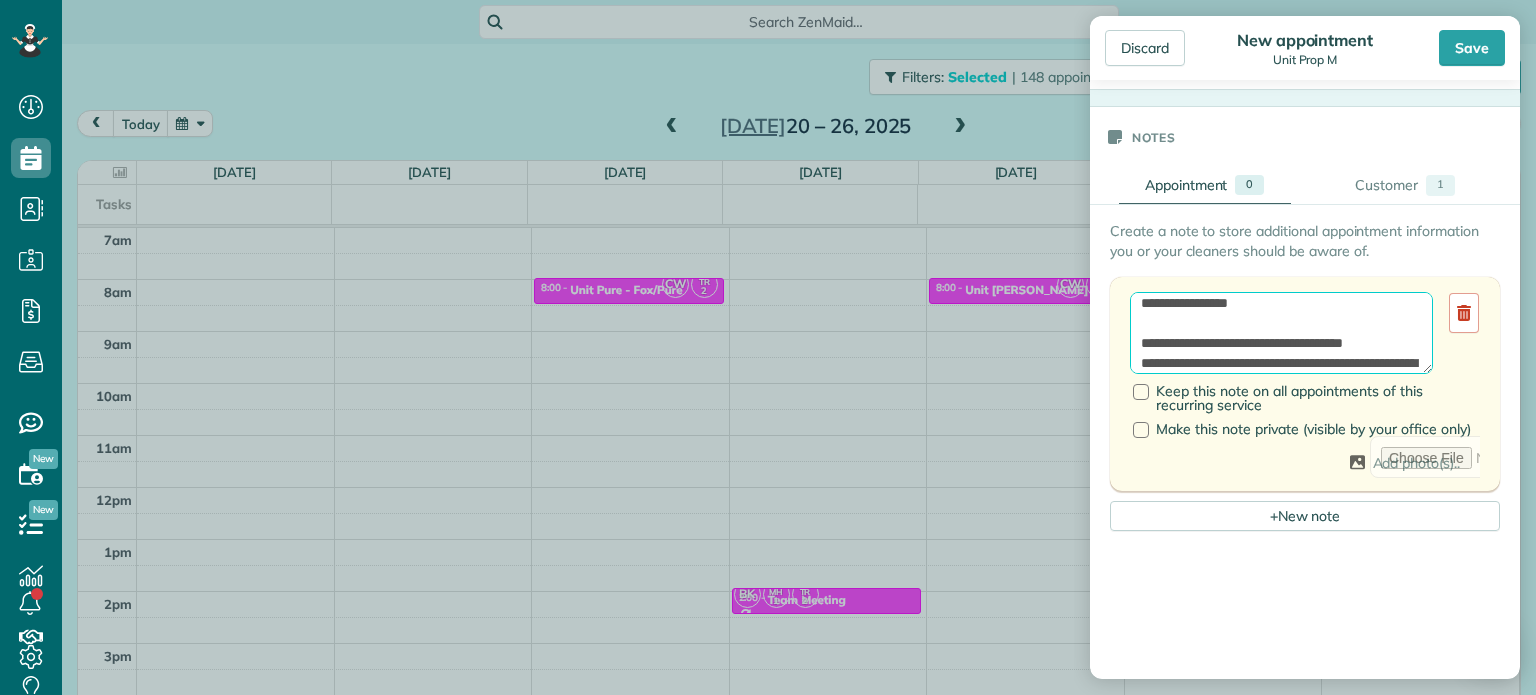 scroll, scrollTop: 0, scrollLeft: 0, axis: both 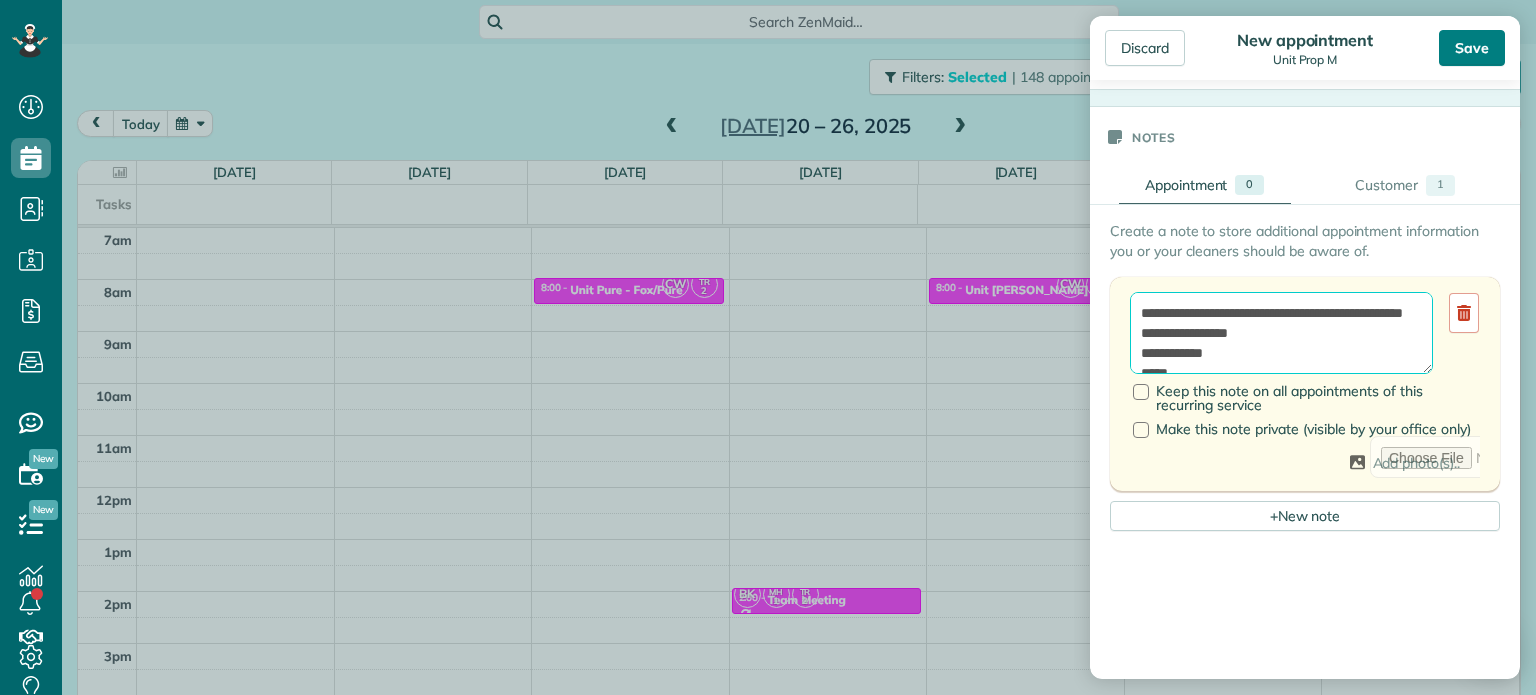 type on "**********" 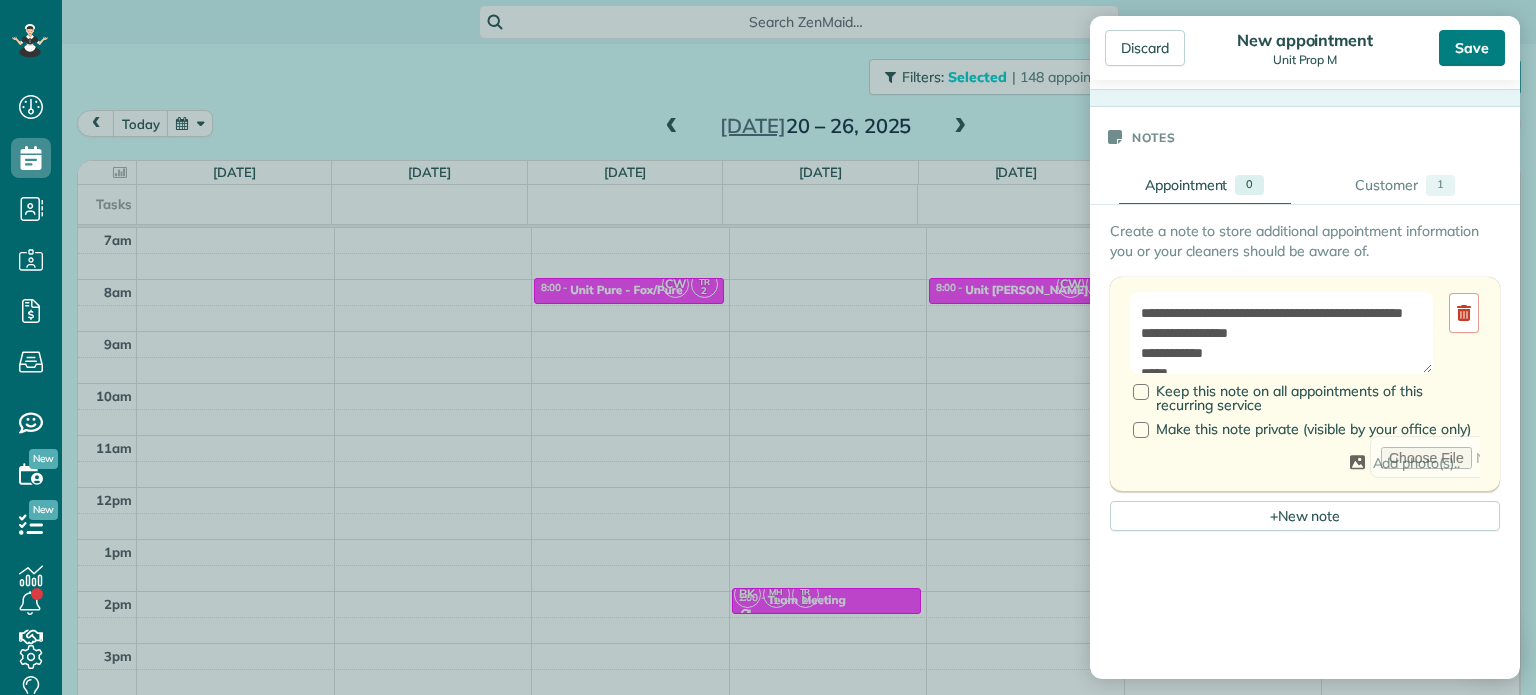 click on "Save" at bounding box center (1472, 48) 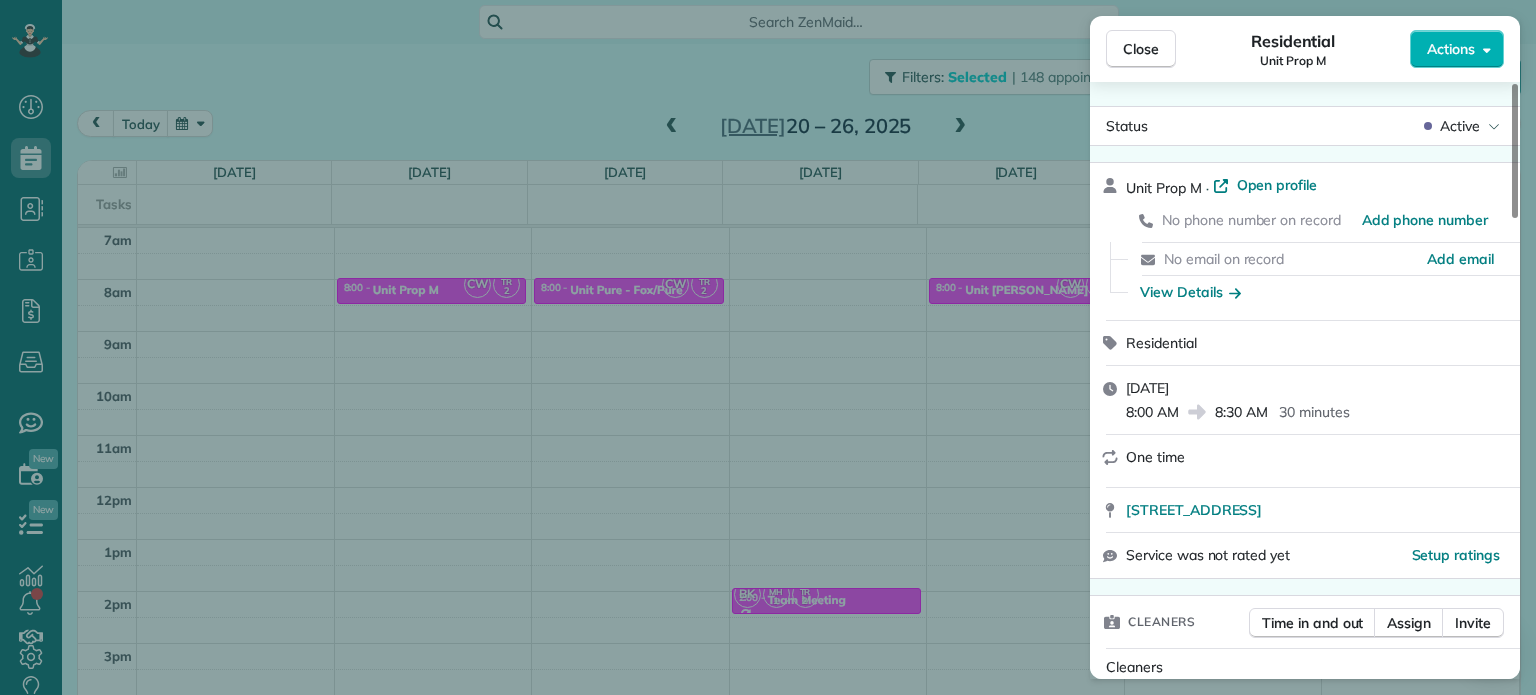 drag, startPoint x: 852, startPoint y: 296, endPoint x: 834, endPoint y: 290, distance: 18.973665 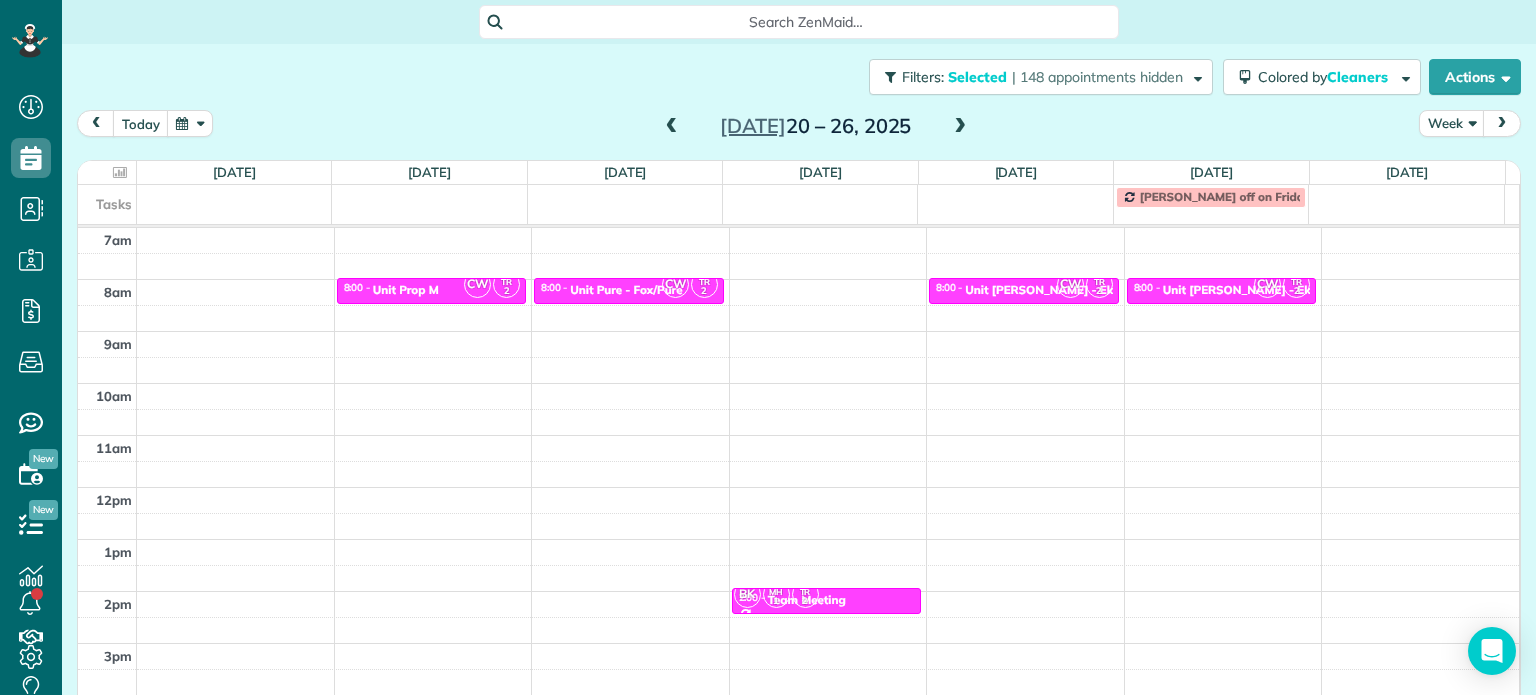 click at bounding box center (672, 127) 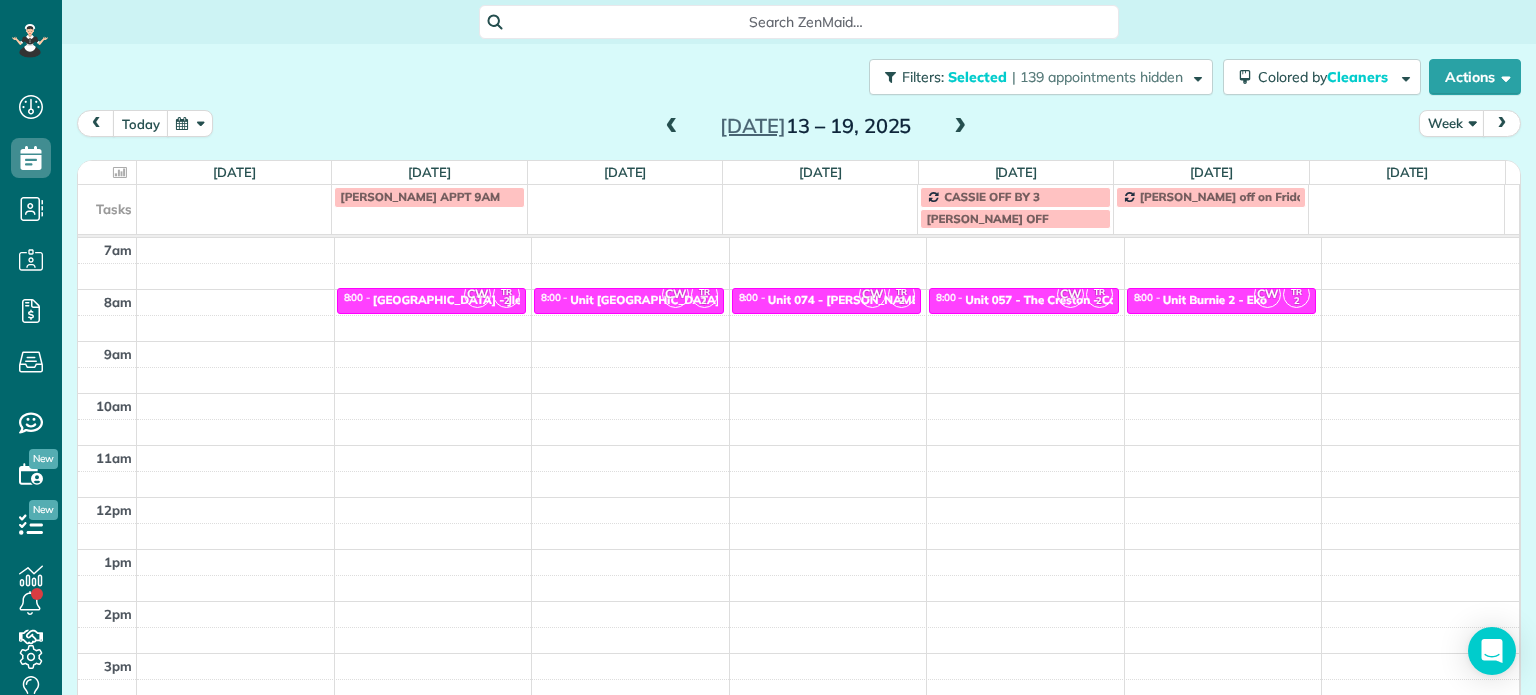 click at bounding box center [672, 127] 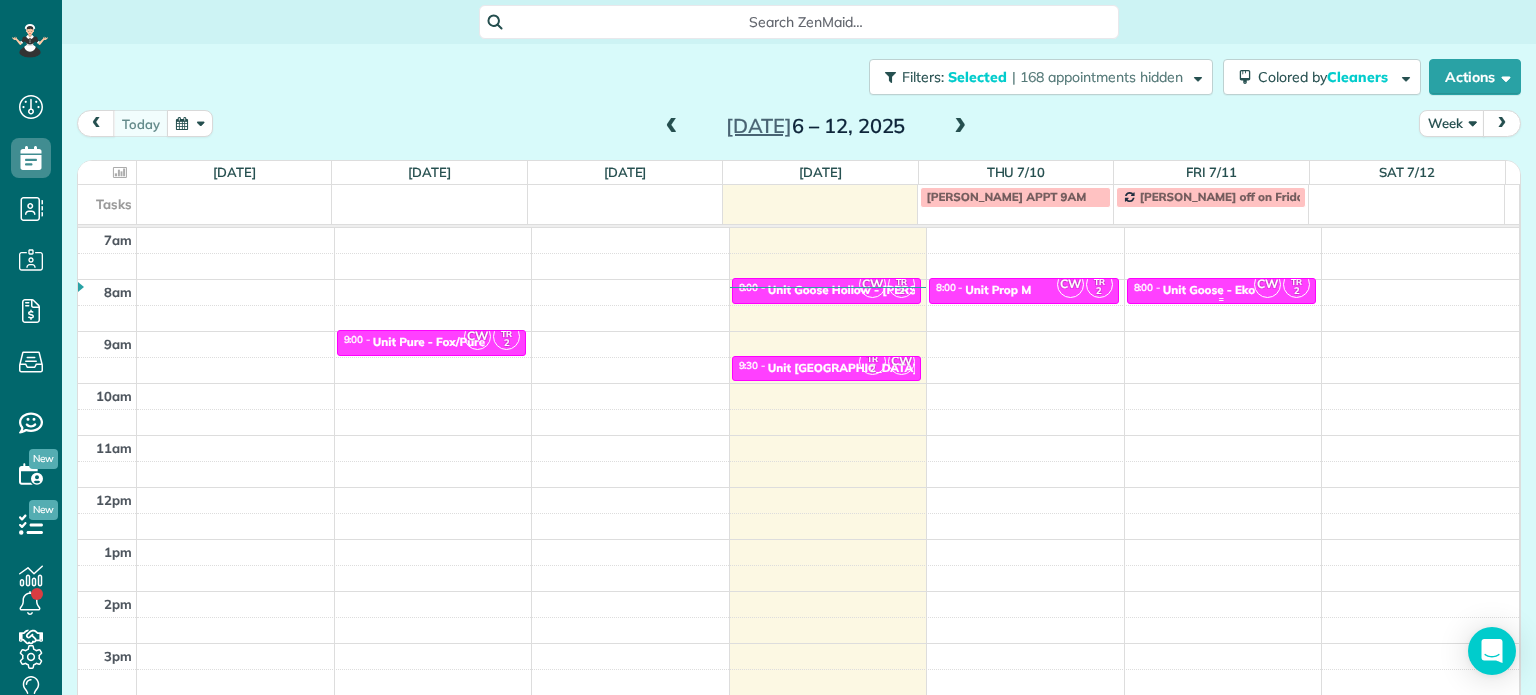 click on "Unit Goose - Eko" at bounding box center (1209, 290) 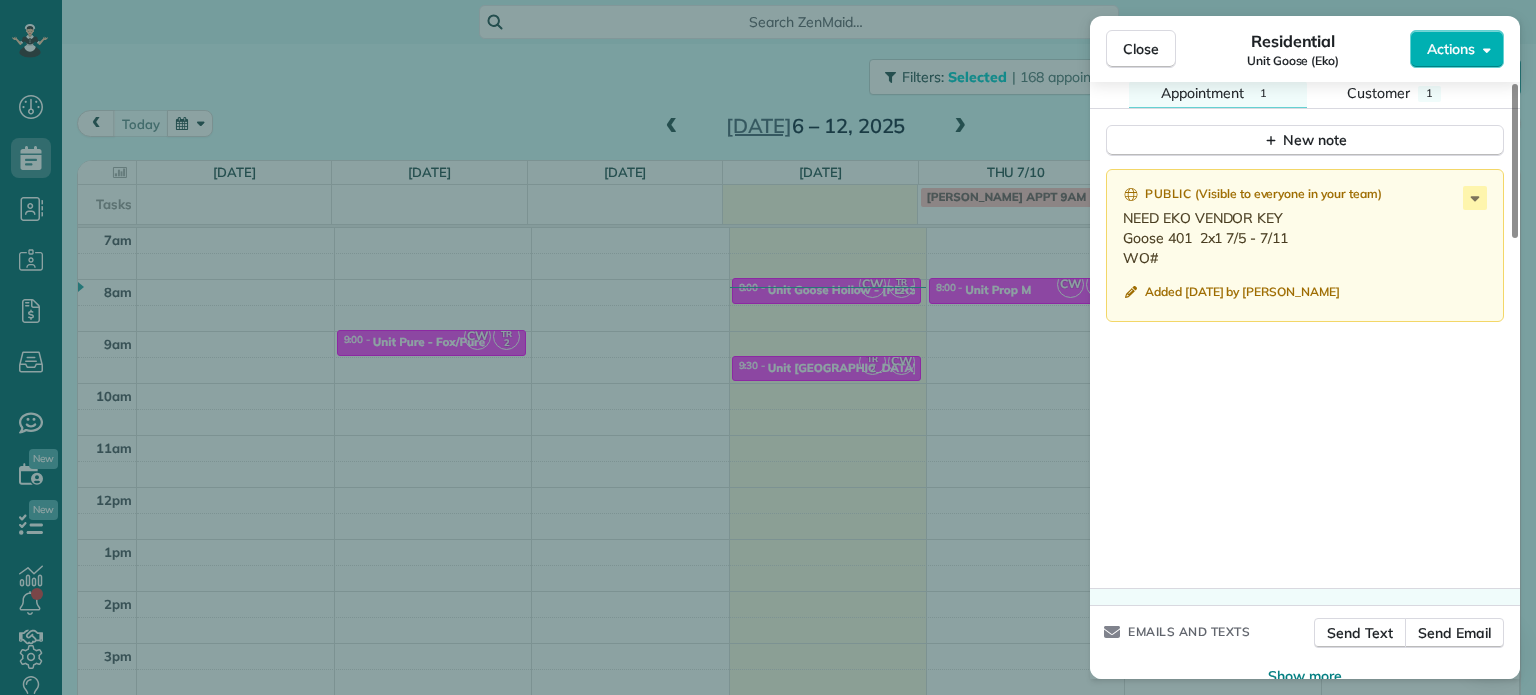 scroll, scrollTop: 1700, scrollLeft: 0, axis: vertical 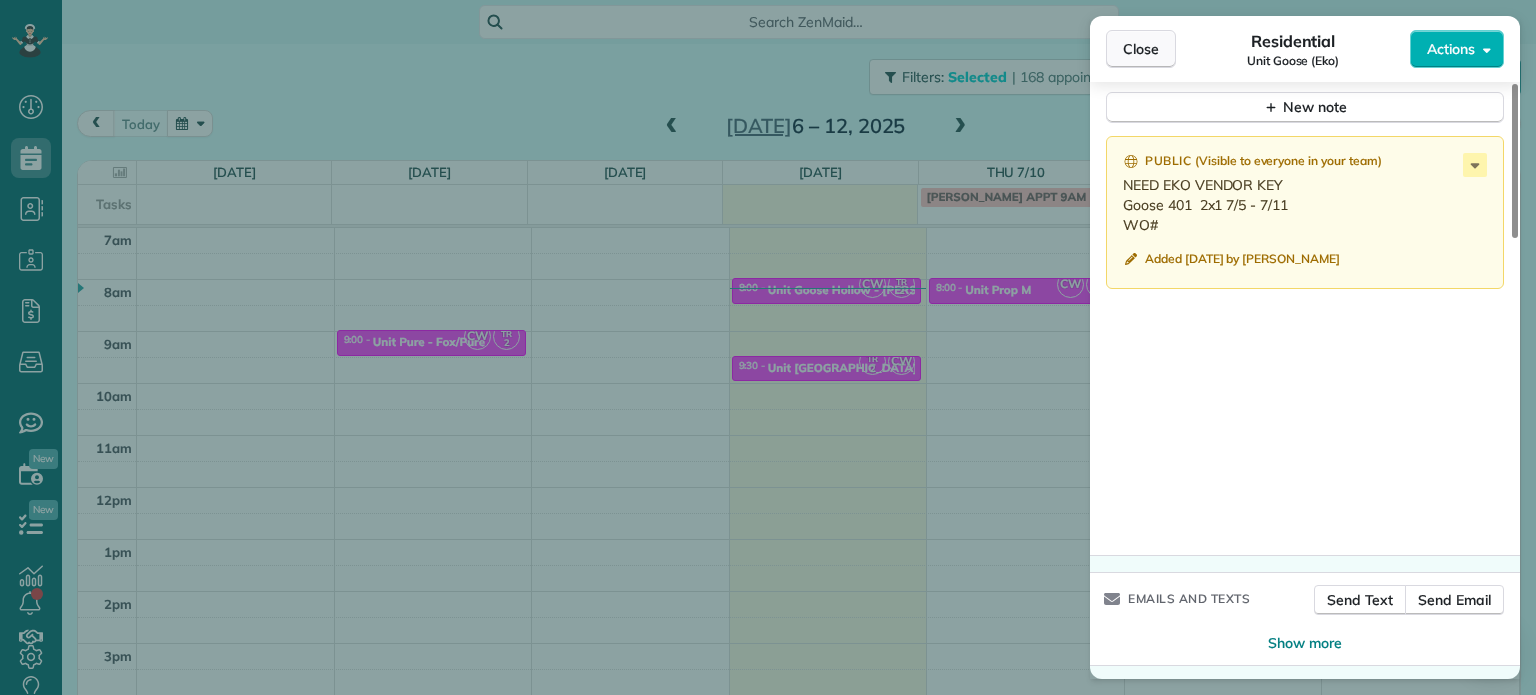 click on "Close" at bounding box center (1141, 49) 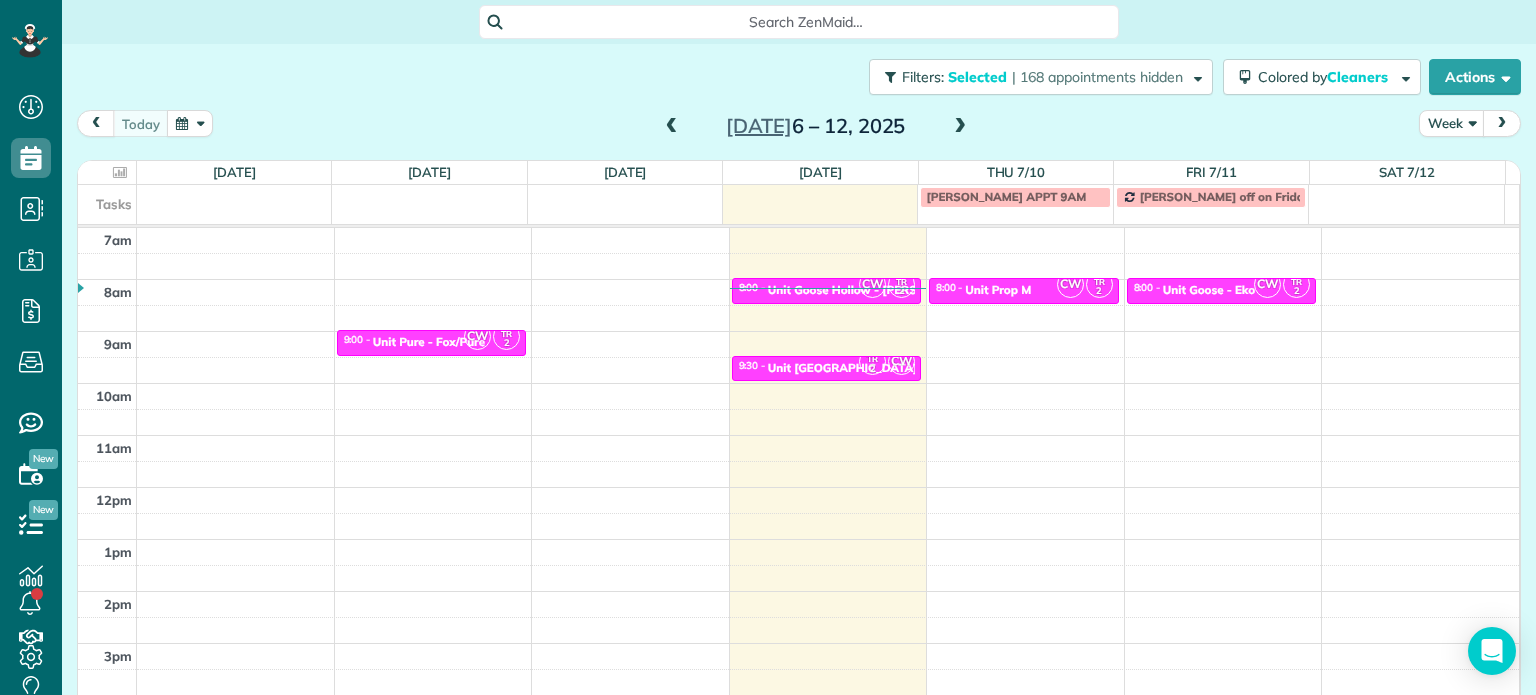 click at bounding box center (960, 127) 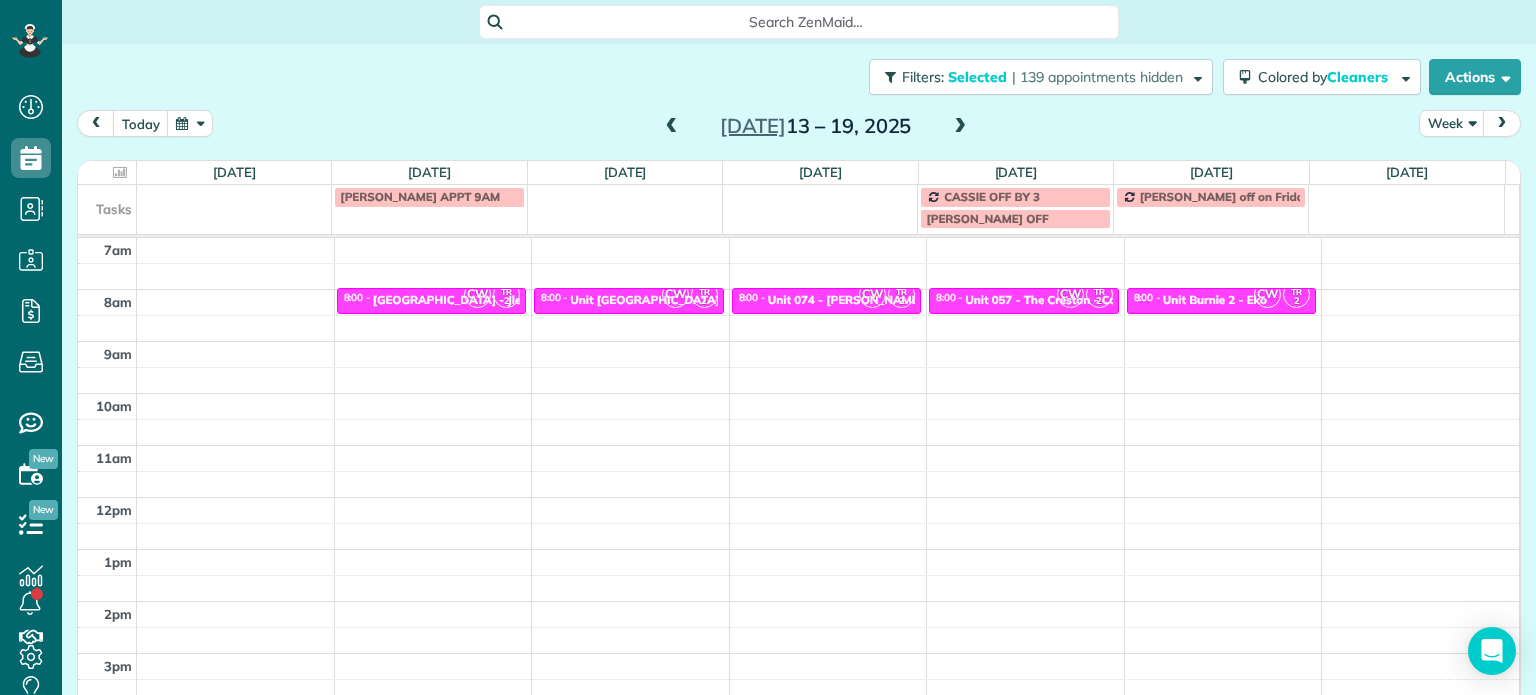 click at bounding box center [960, 127] 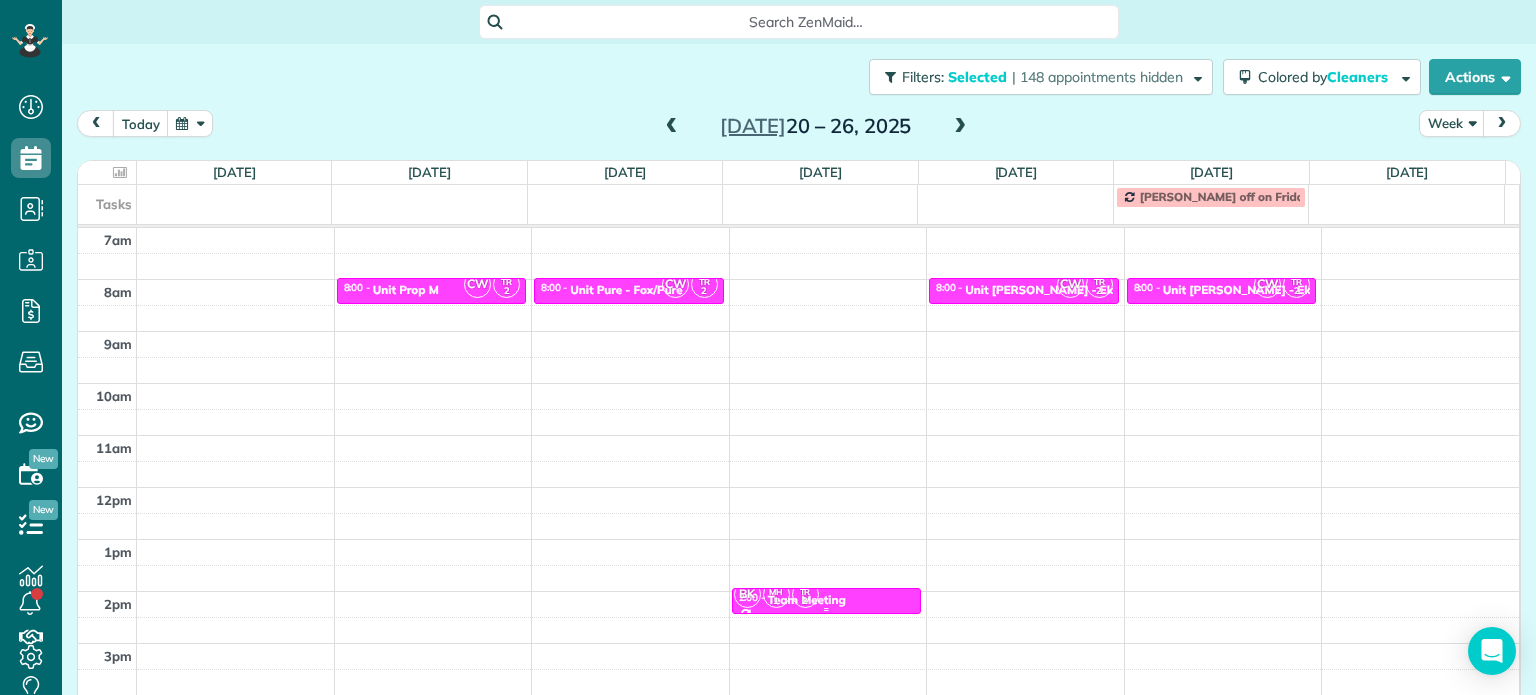 click on "MZ TM 2 CW SW TL 2 TM 1 CF 1 TR 1 CH 2 SH 2 CC 3 AH 1 BK MH 1 TR 2" at bounding box center [825, 565] 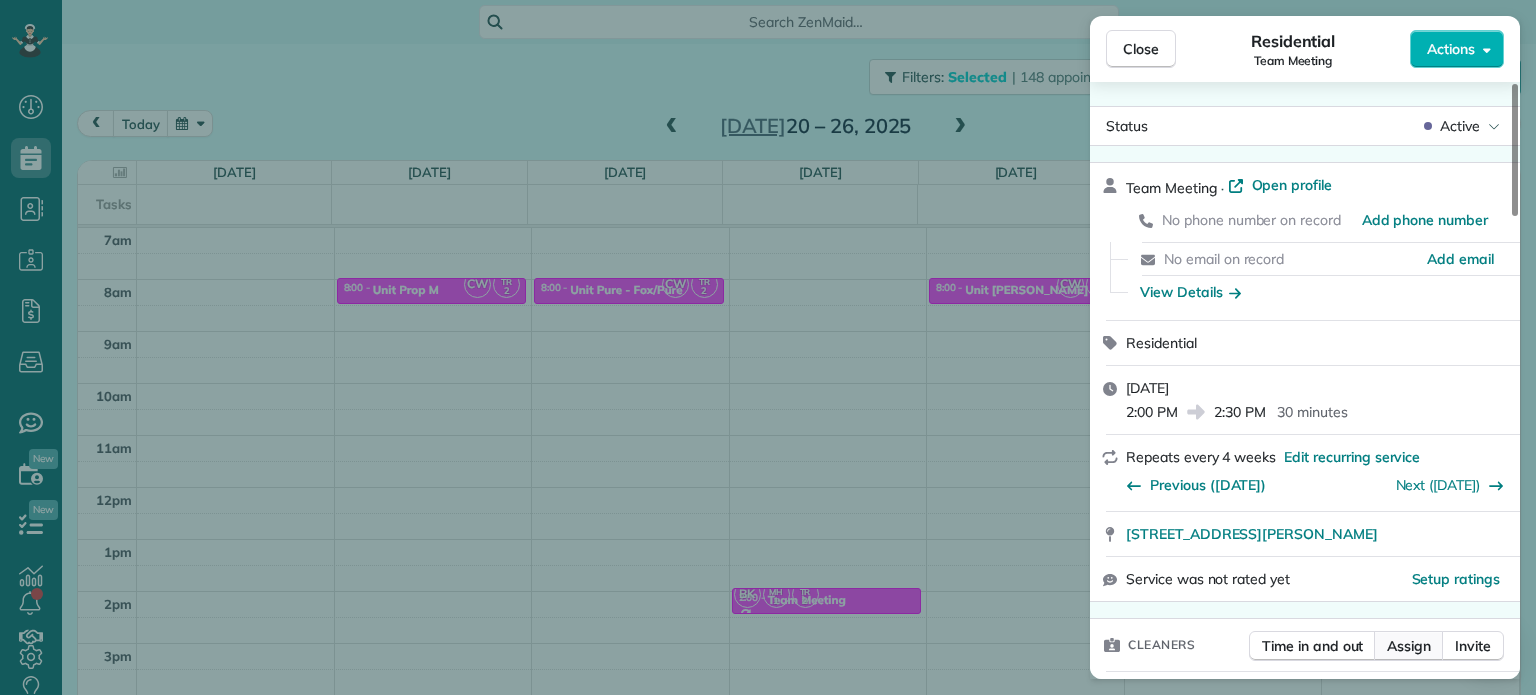 click on "Assign" at bounding box center [1409, 646] 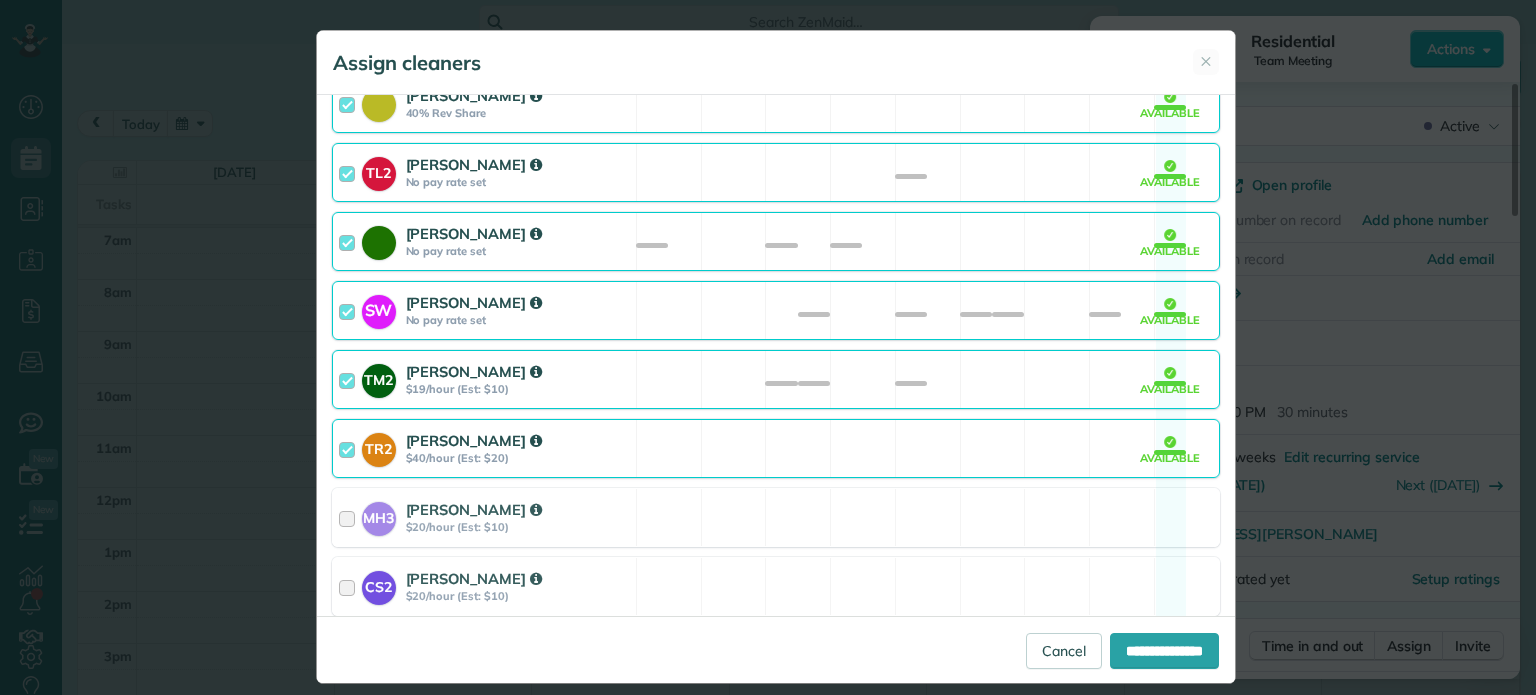 scroll, scrollTop: 1048, scrollLeft: 0, axis: vertical 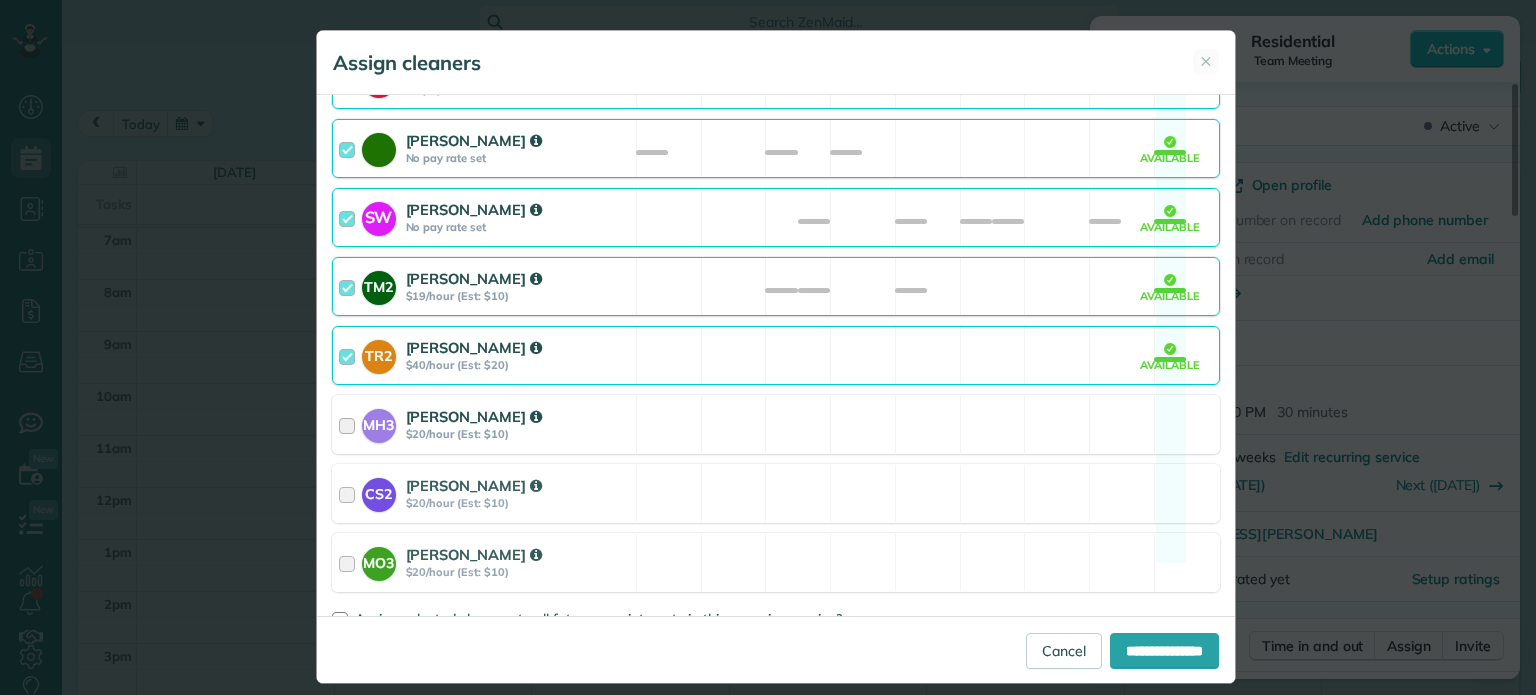click on "MH3
[PERSON_NAME]
$20/hour (Est: $10)
Available" at bounding box center (776, 424) 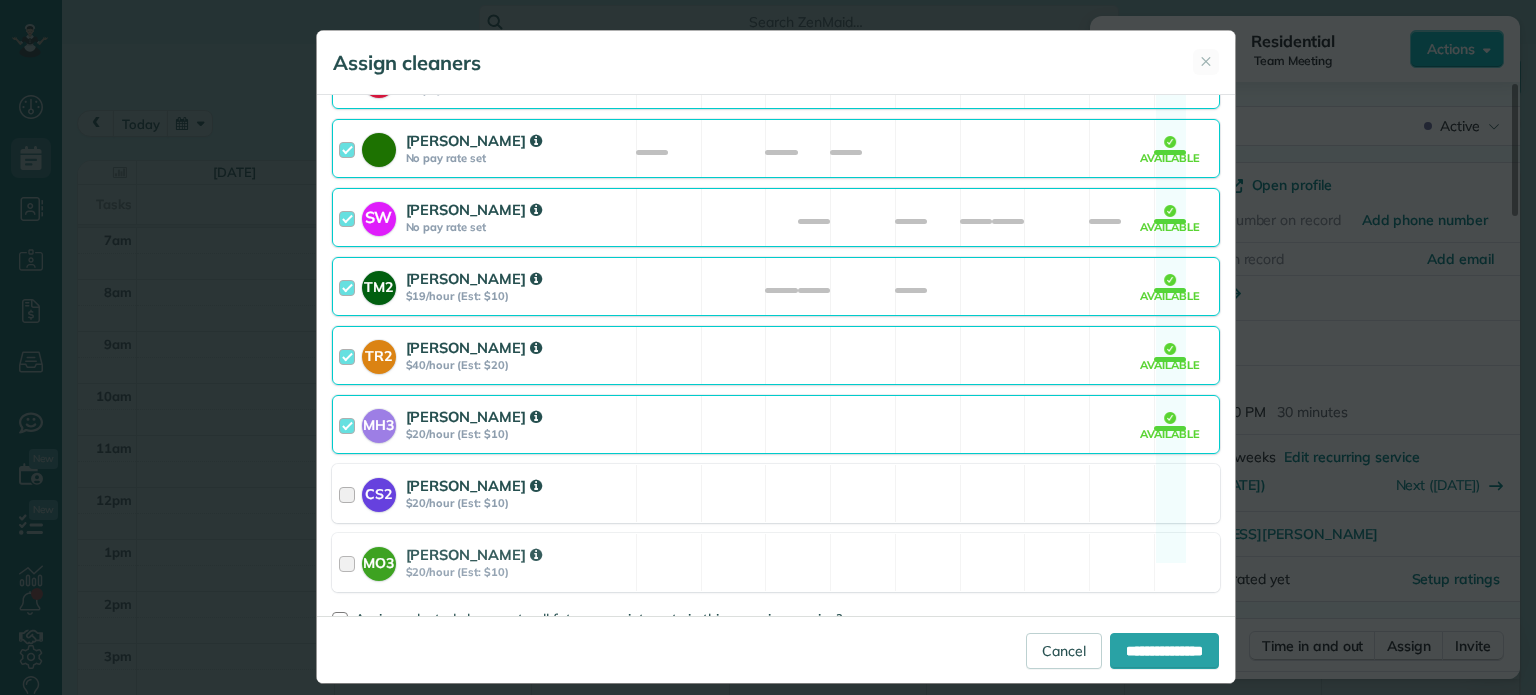 click on "CS2
[PERSON_NAME]
$20/hour (Est: $10)
Available" at bounding box center [776, 493] 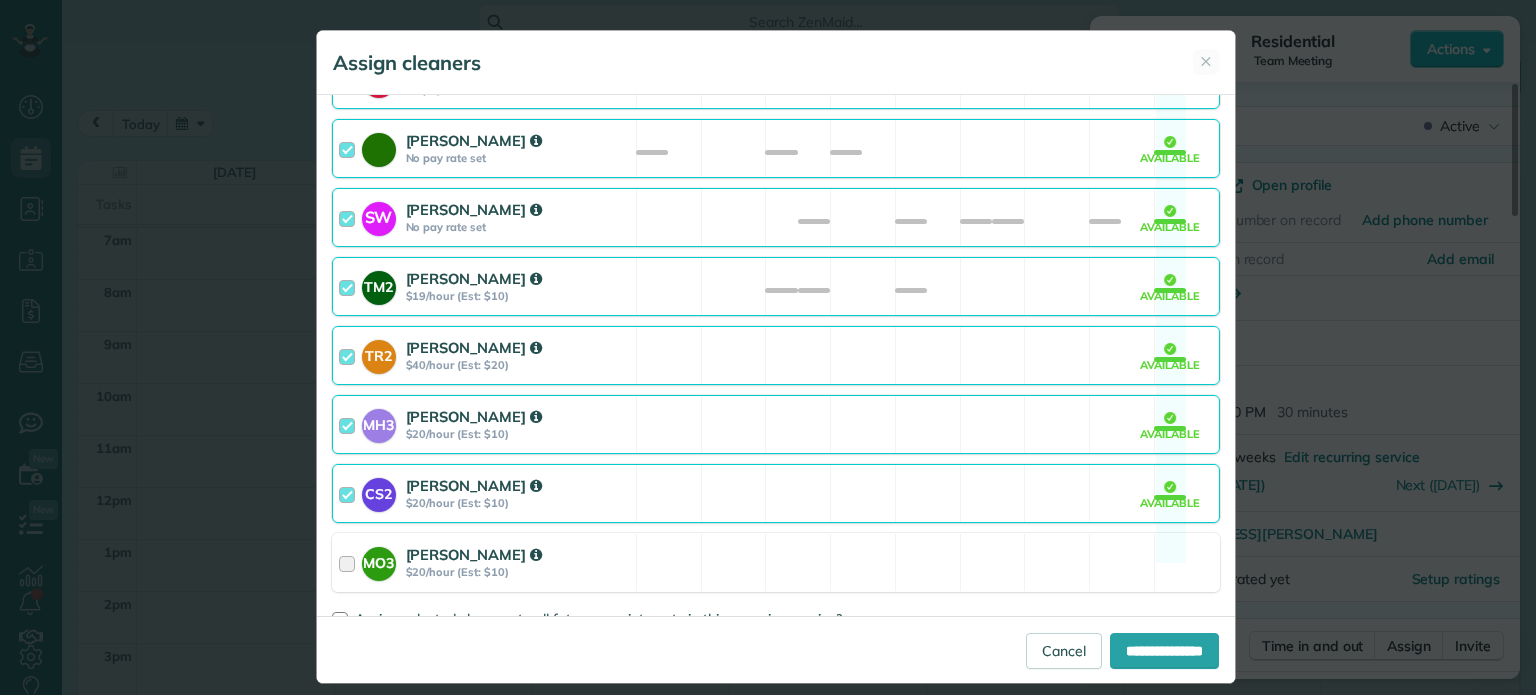 click on "MO3
[PERSON_NAME]
$20/hour (Est: $10)
Available" at bounding box center [776, 562] 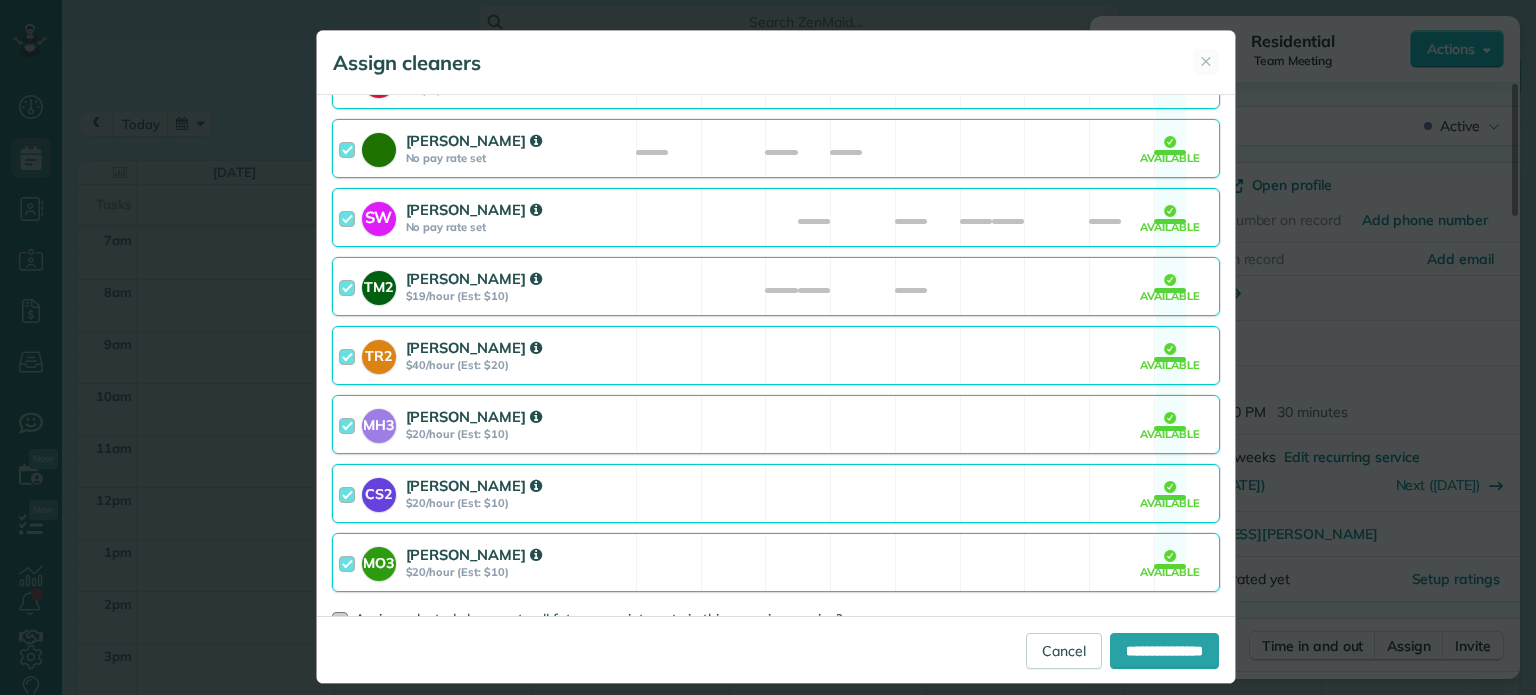 click on "Assign selected cleaners to all future appointments in this recurring service?" at bounding box center [598, 619] 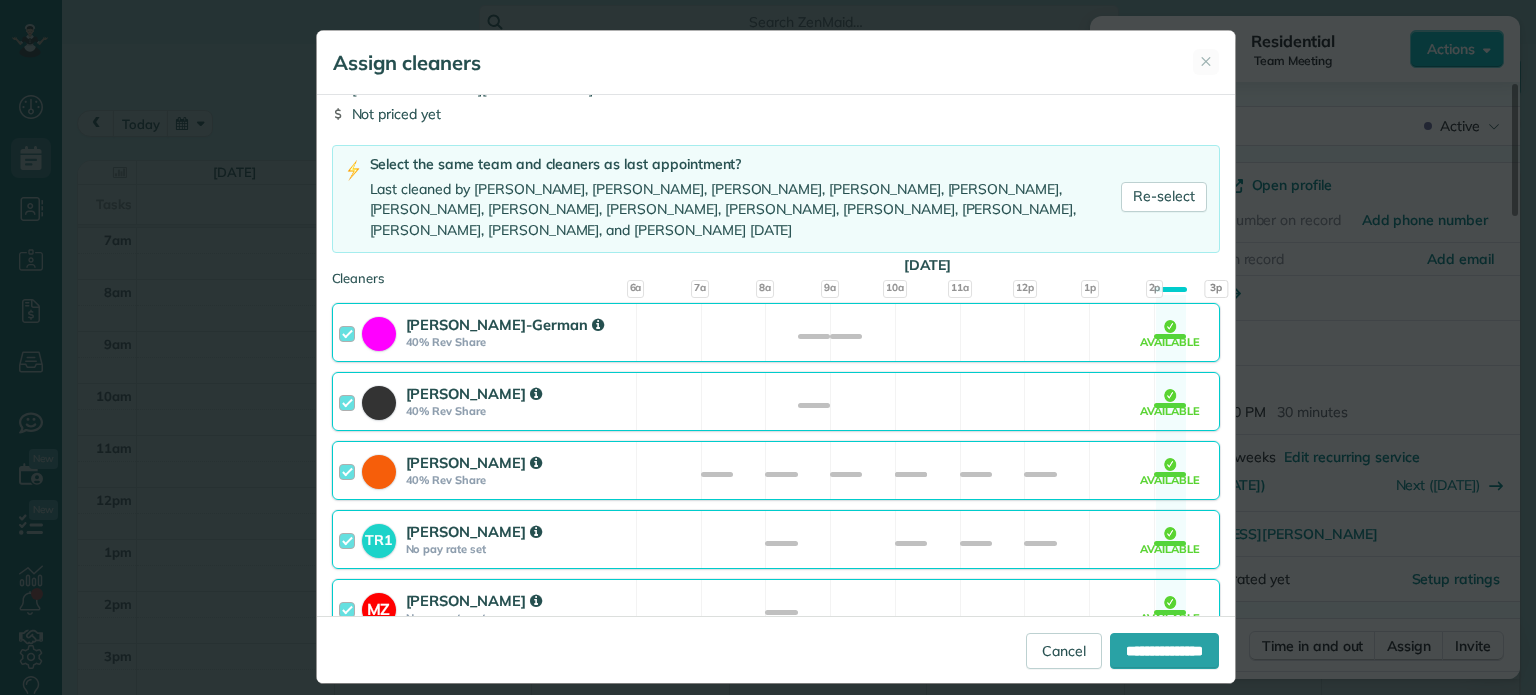 scroll, scrollTop: 0, scrollLeft: 0, axis: both 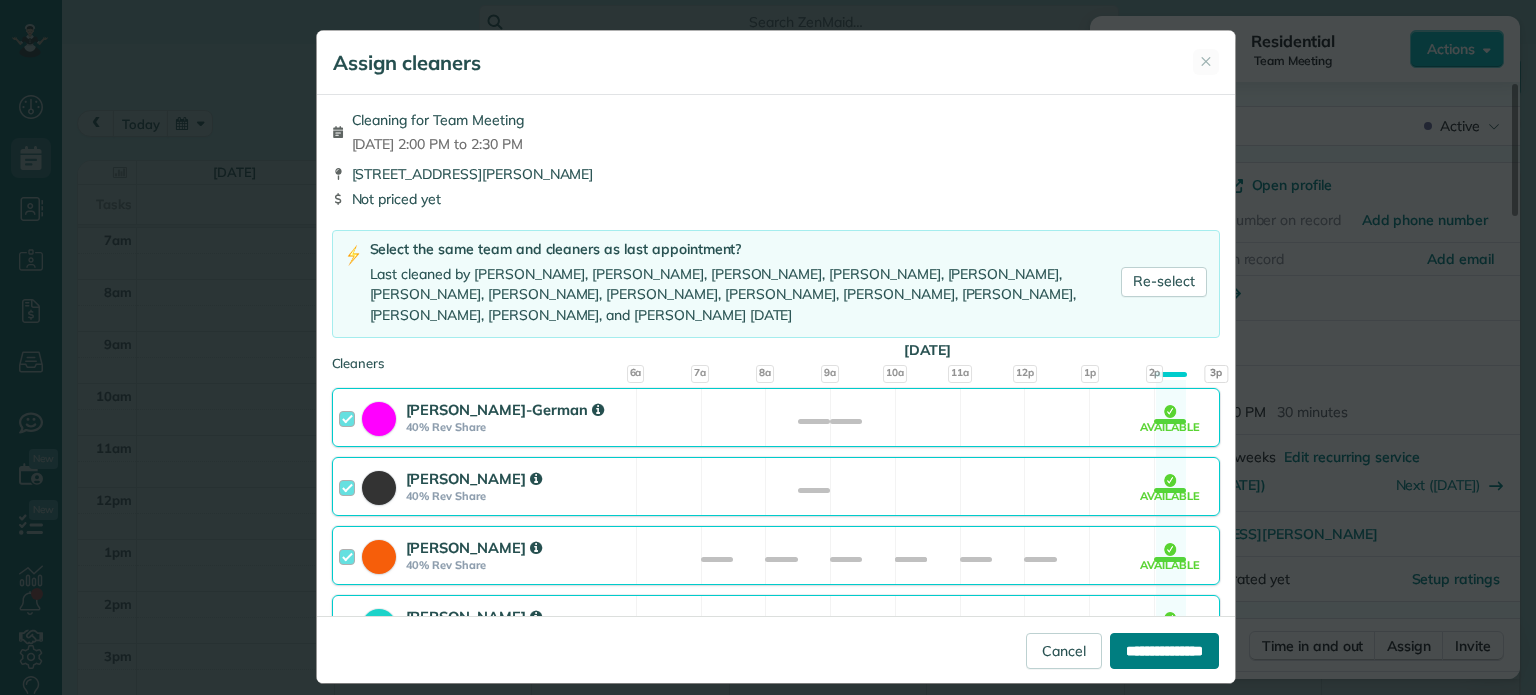 click on "**********" at bounding box center [1164, 651] 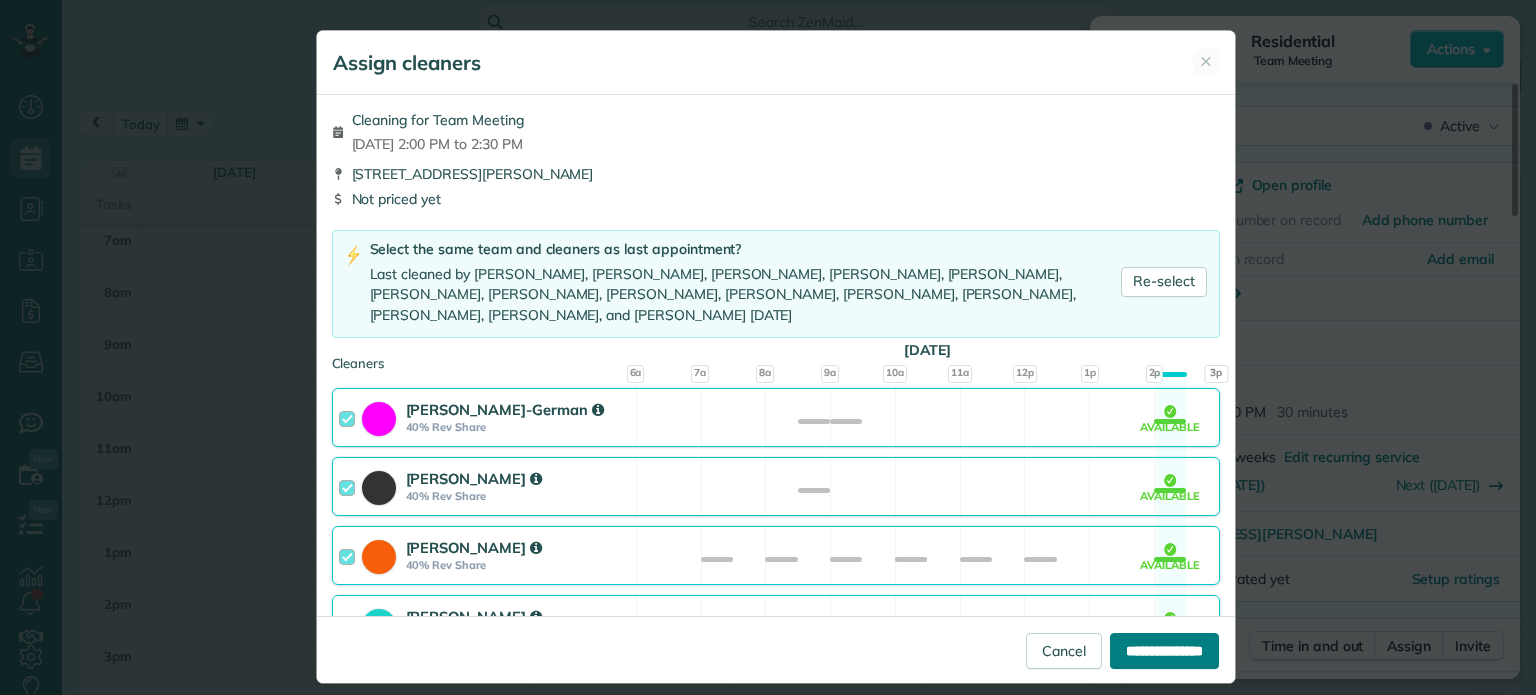 type on "**********" 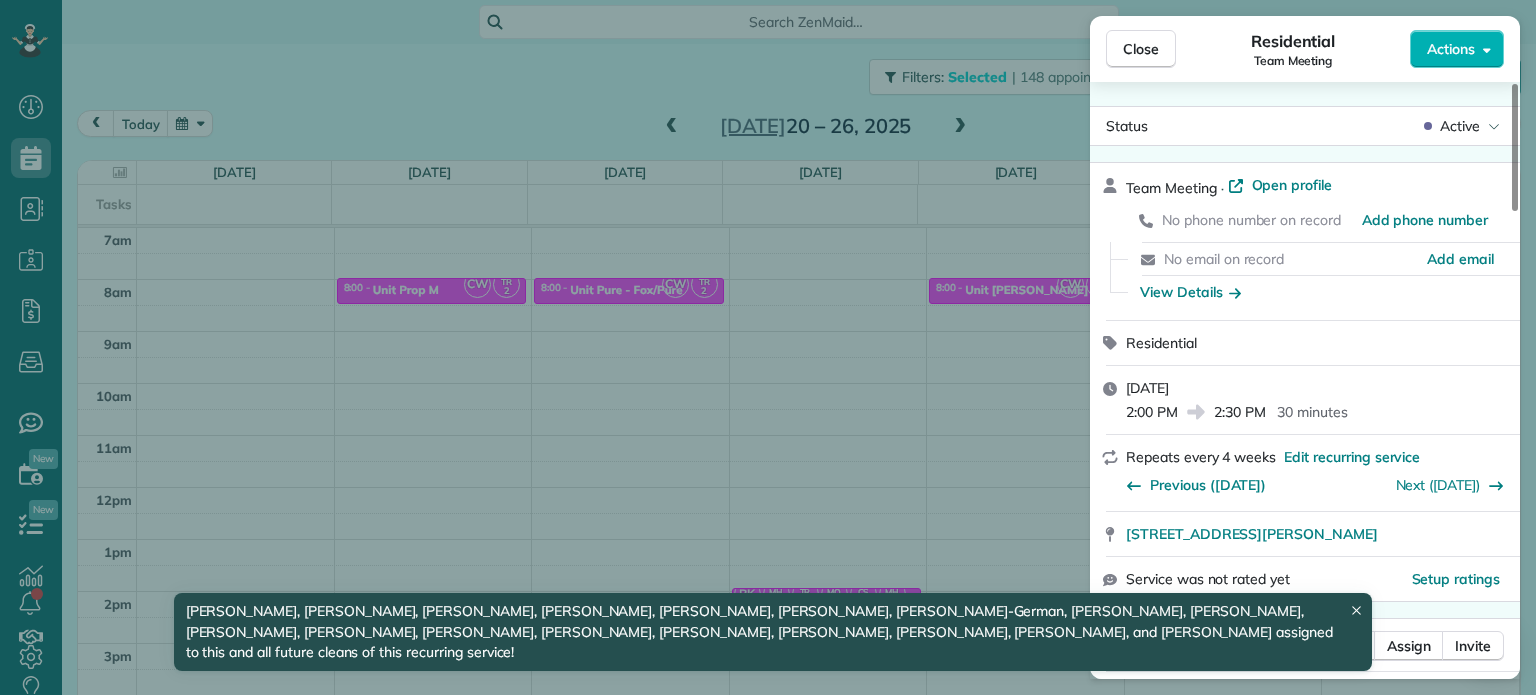 click on "Close Residential Team Meeting Actions Status Active Team Meeting · Open profile No phone number on record Add phone number No email on record Add email View Details Residential [DATE] 2:00 PM 2:30 PM 30 minutes Repeats every 4 weeks Edit recurring service Previous ([DATE]) Next ([DATE]) [STREET_ADDRESS][PERSON_NAME] Service was not rated yet Setup ratings Cleaners Time in and out Assign Invite Cleaners [PERSON_NAME] 2:00 PM 2:30 PM [PERSON_NAME] 2:00 PM 2:30 PM [PERSON_NAME] 2:00 PM 2:30 PM [PERSON_NAME] 2:00 PM 2:30 PM [PERSON_NAME] 2:00 PM 2:30 PM [PERSON_NAME] 2:00 PM 2:30 PM [PERSON_NAME] 2:00 PM 2:30 PM [PERSON_NAME] 2:00 PM 2:30 PM [PERSON_NAME] 2:00 PM 2:30 PM [PERSON_NAME] 2:00 PM 2:30 PM [PERSON_NAME] 2:00 PM 2:30 PM [PERSON_NAME] 2:00 PM 2:30 PM [PERSON_NAME] 2:00 PM 2:30 PM [PERSON_NAME] 2:00 PM 2:30 PM [PERSON_NAME] 2:00 PM 2:30 PM [PERSON_NAME]-German 2:00 PM 2:30 PM [PERSON_NAME] 2:00 PM 2:30 PM [PERSON_NAME] 2:00 PM" at bounding box center [768, 347] 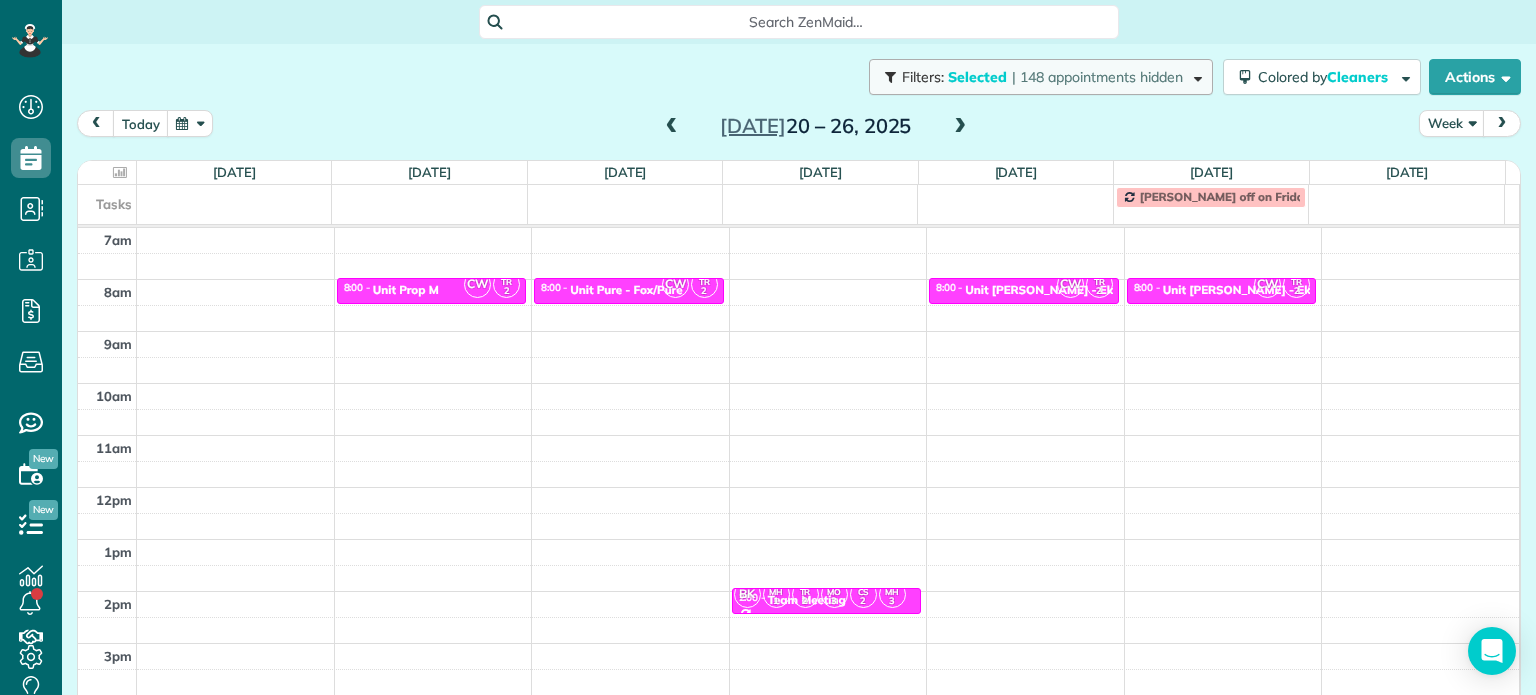 click on "Filters:   Selected
|  148 appointments hidden" at bounding box center [1043, 77] 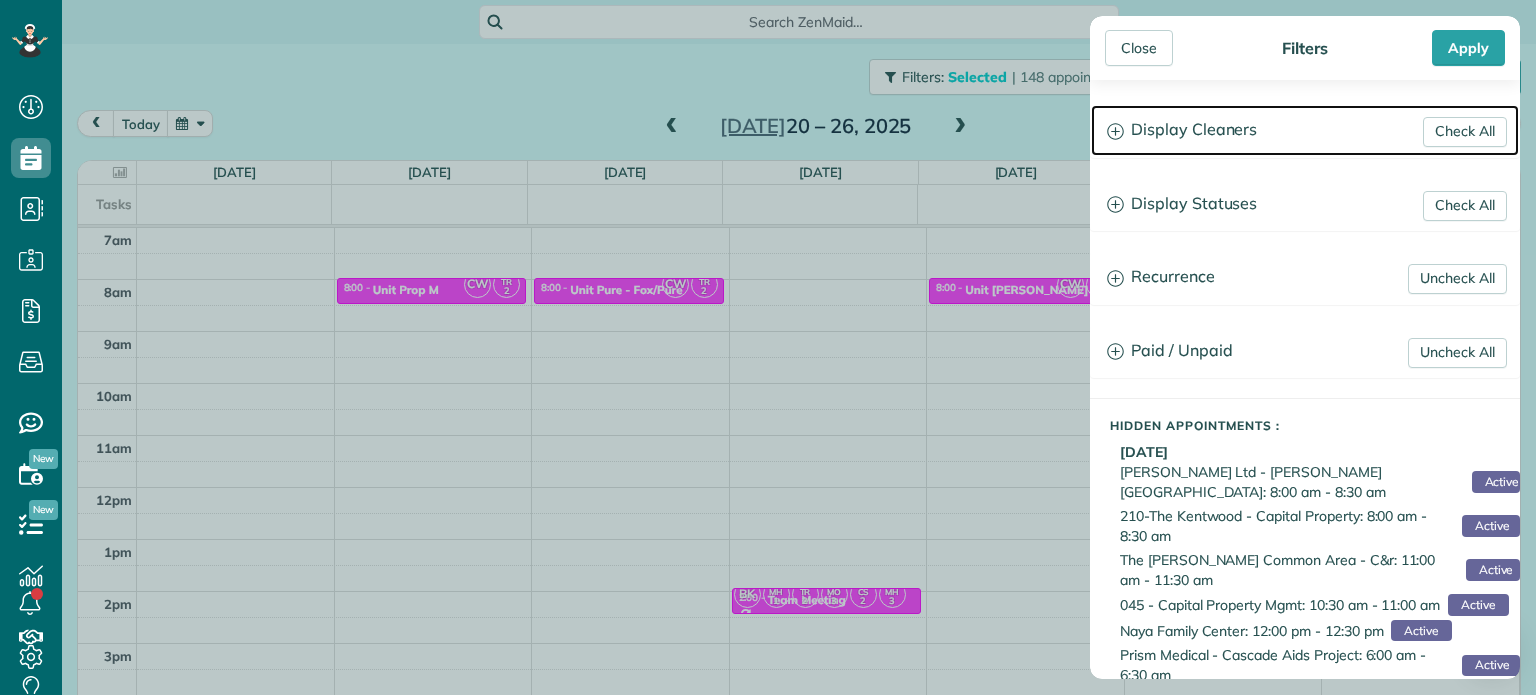 click on "Display Cleaners" at bounding box center (1305, 130) 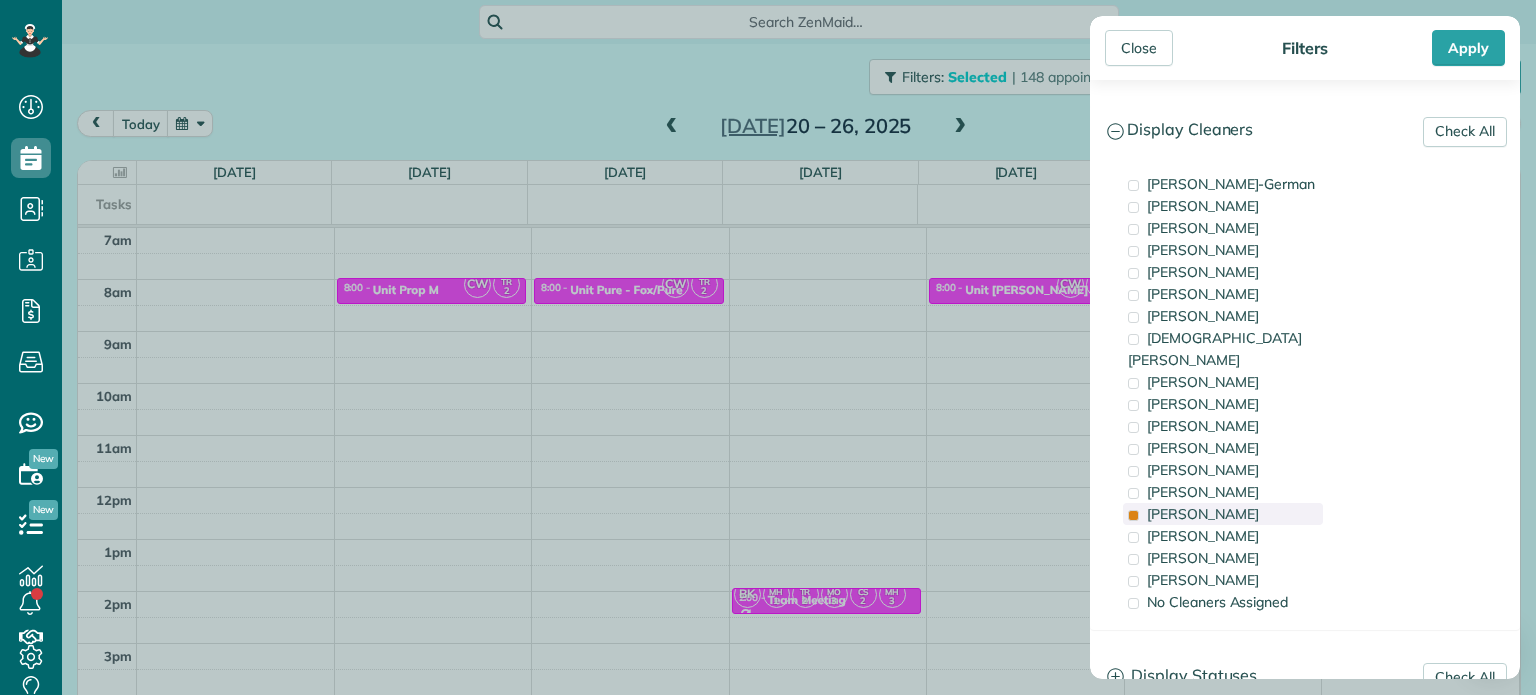 click on "[PERSON_NAME]" at bounding box center (1203, 514) 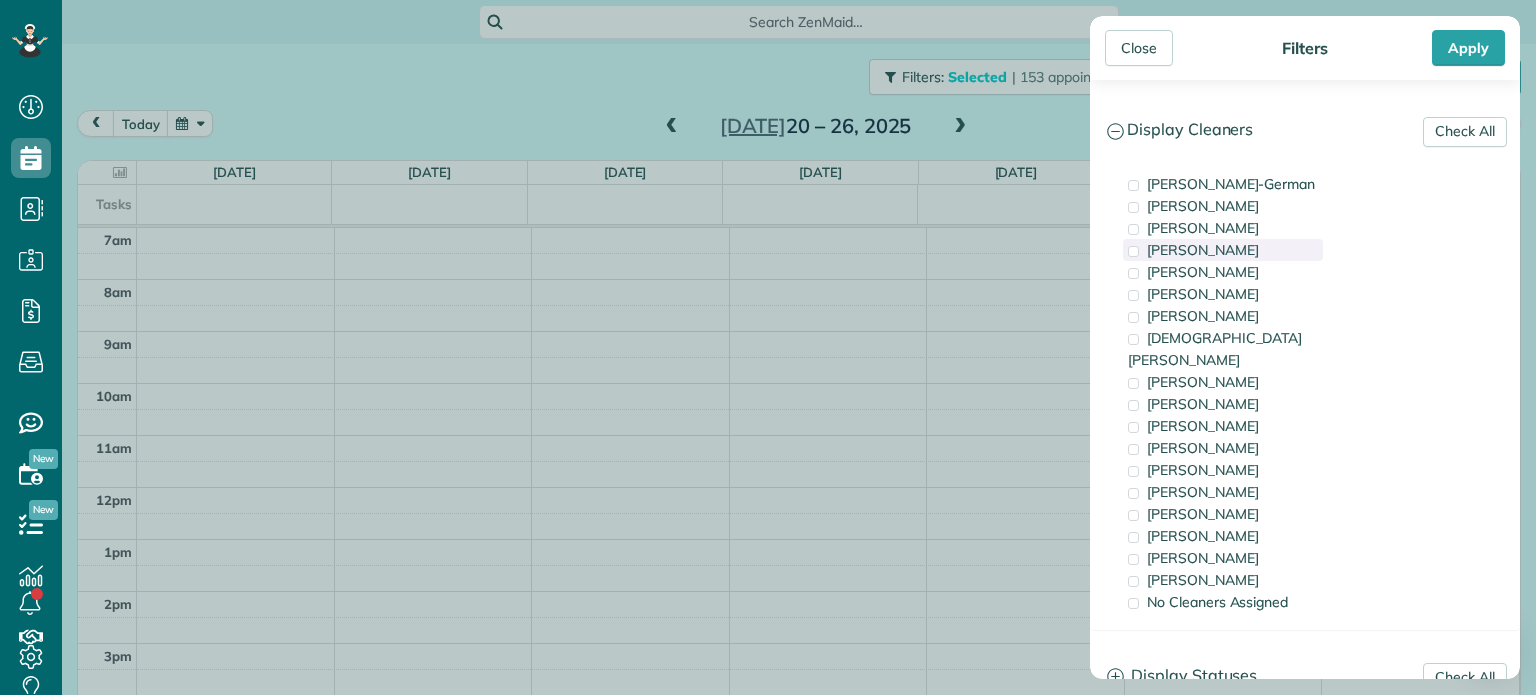 click on "[PERSON_NAME]" at bounding box center [1203, 250] 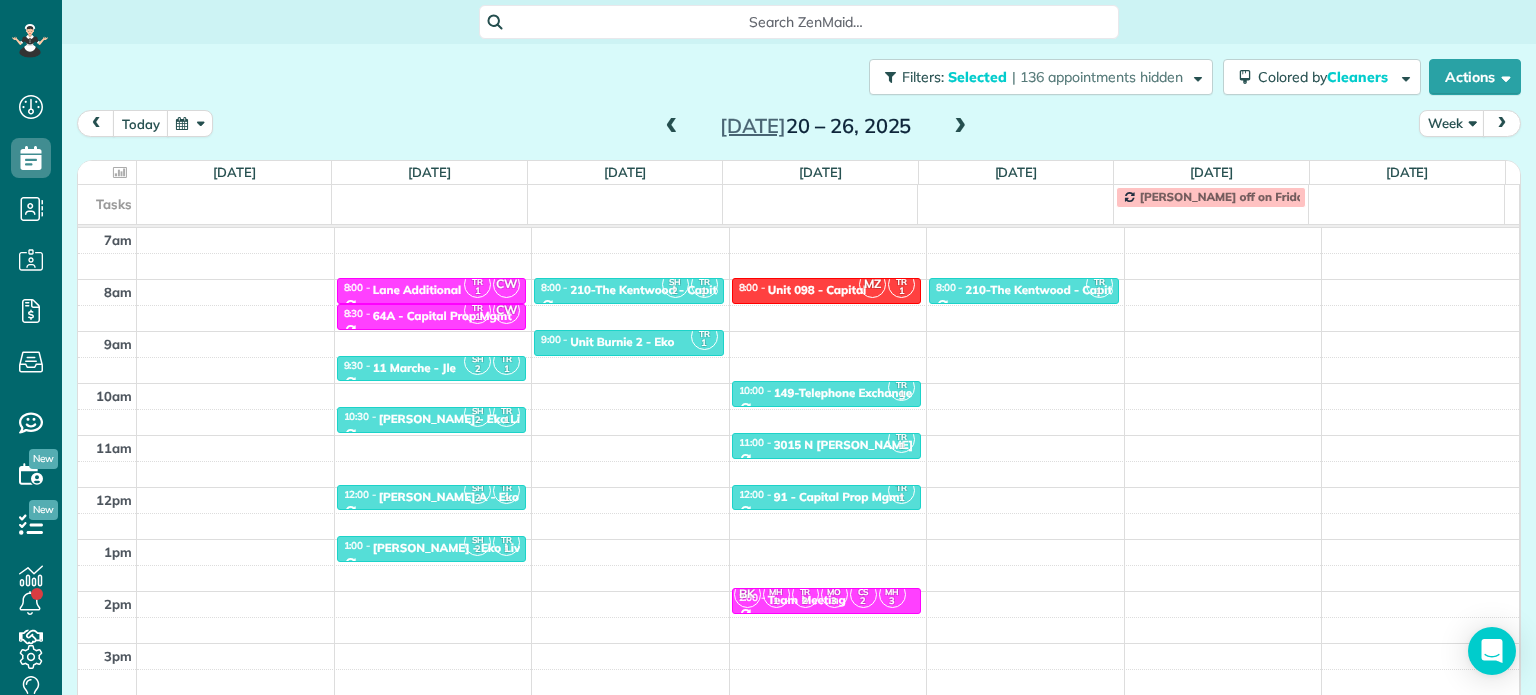 click on "Close
Filters
Apply
Check All
Display Cleaners
[PERSON_NAME]-German
[PERSON_NAME]
[PERSON_NAME]
[PERSON_NAME]
[PERSON_NAME]
[PERSON_NAME]
[PERSON_NAME]" at bounding box center (768, 347) 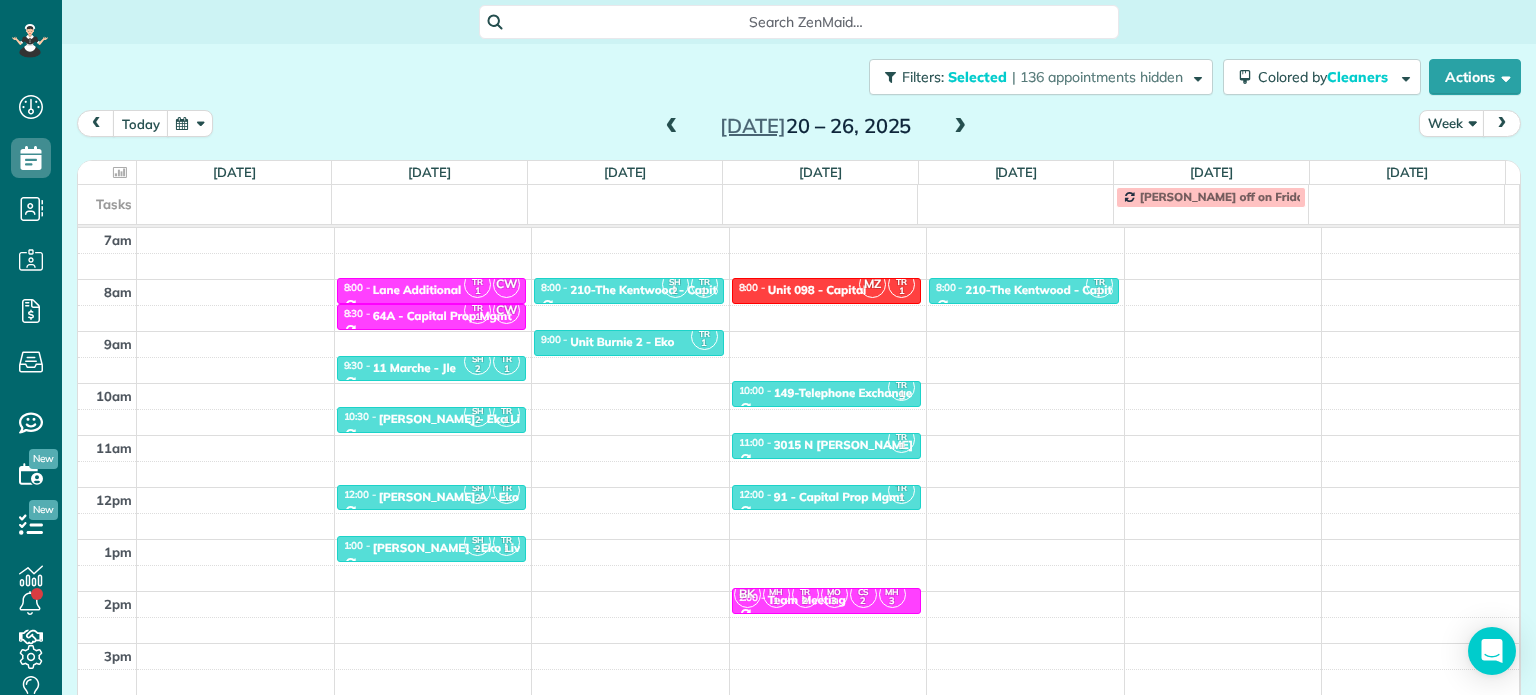 click at bounding box center [672, 127] 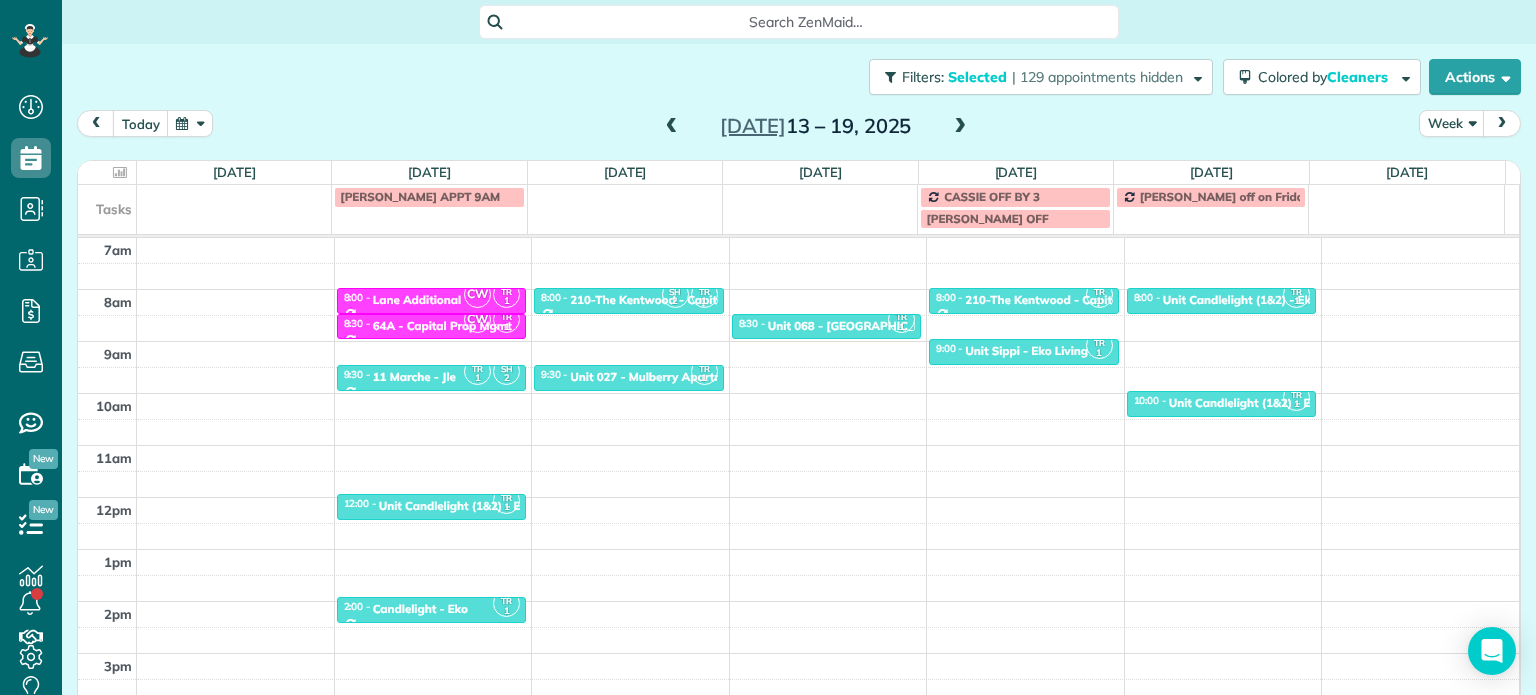 click at bounding box center [672, 127] 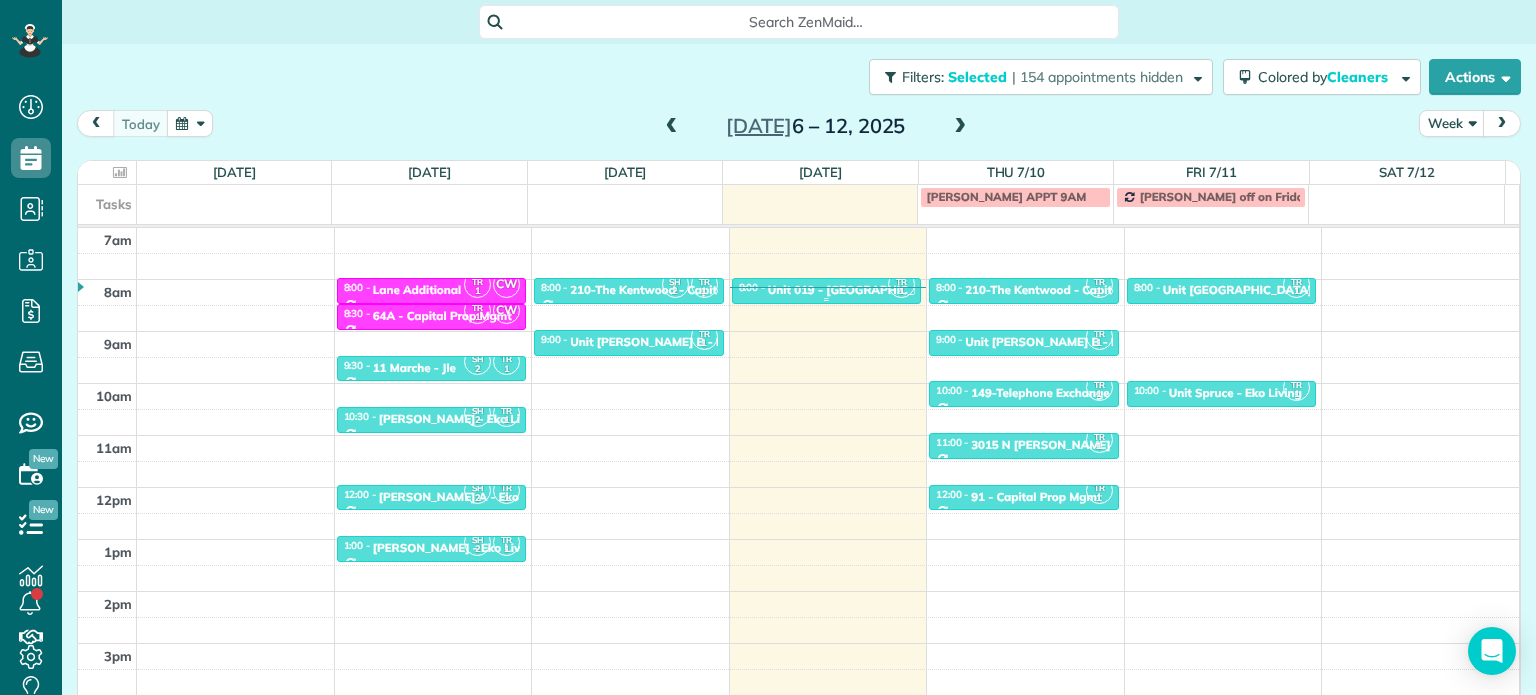 click at bounding box center (827, 299) 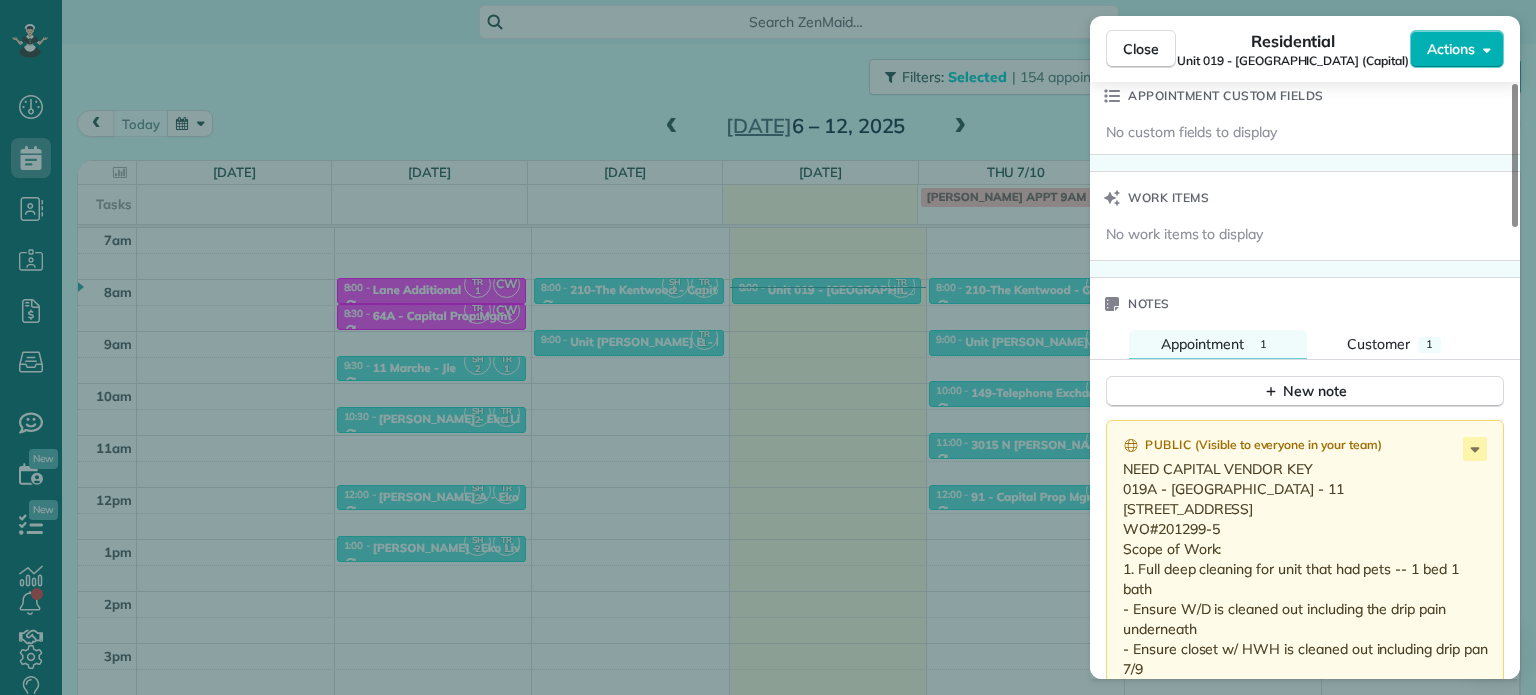 scroll, scrollTop: 1500, scrollLeft: 0, axis: vertical 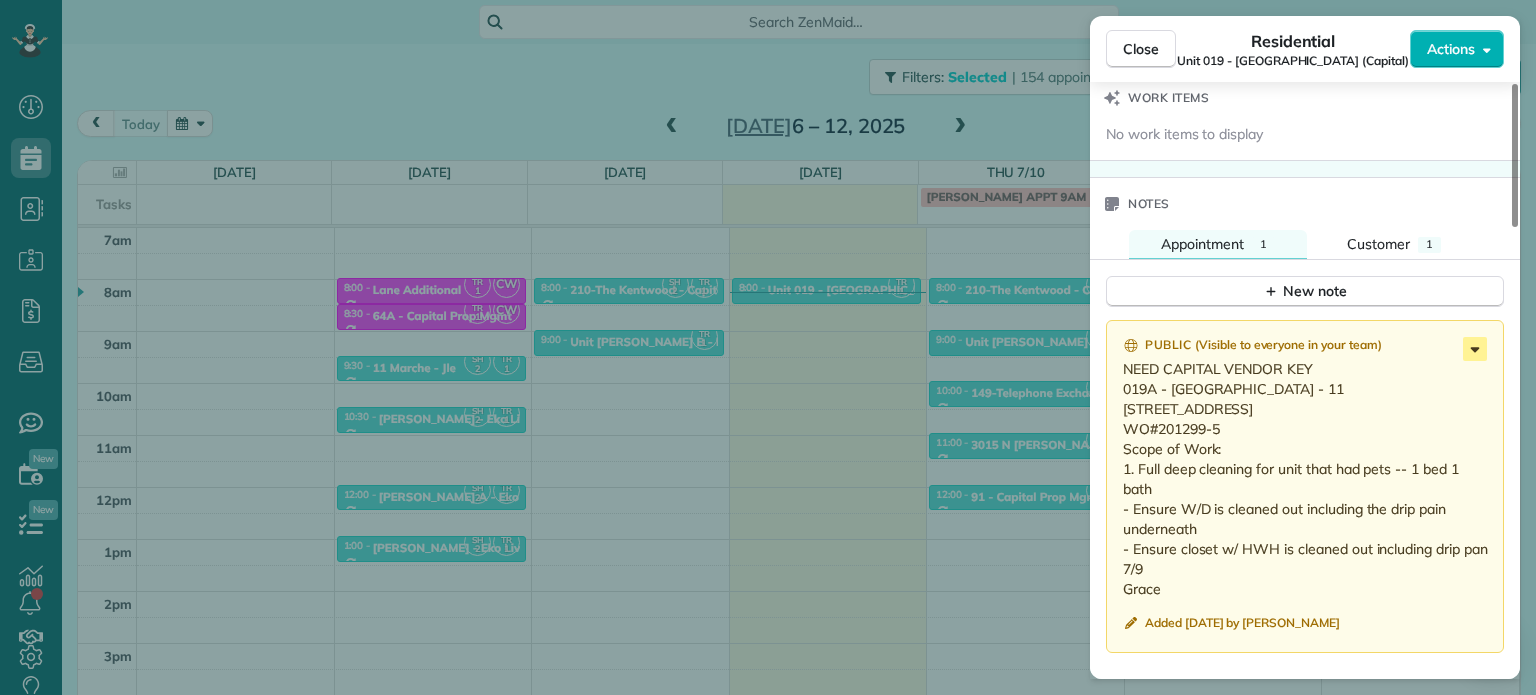 click 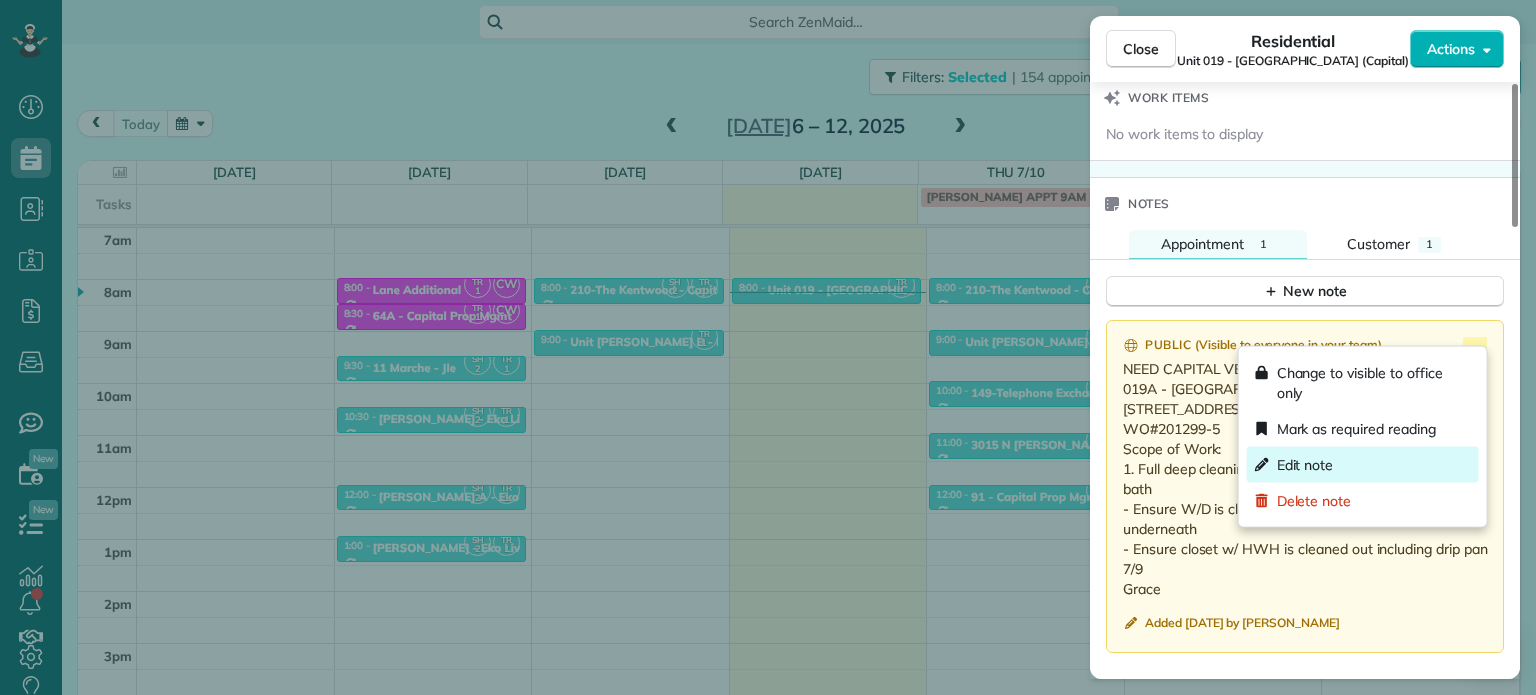 click on "Edit note" at bounding box center [1363, 465] 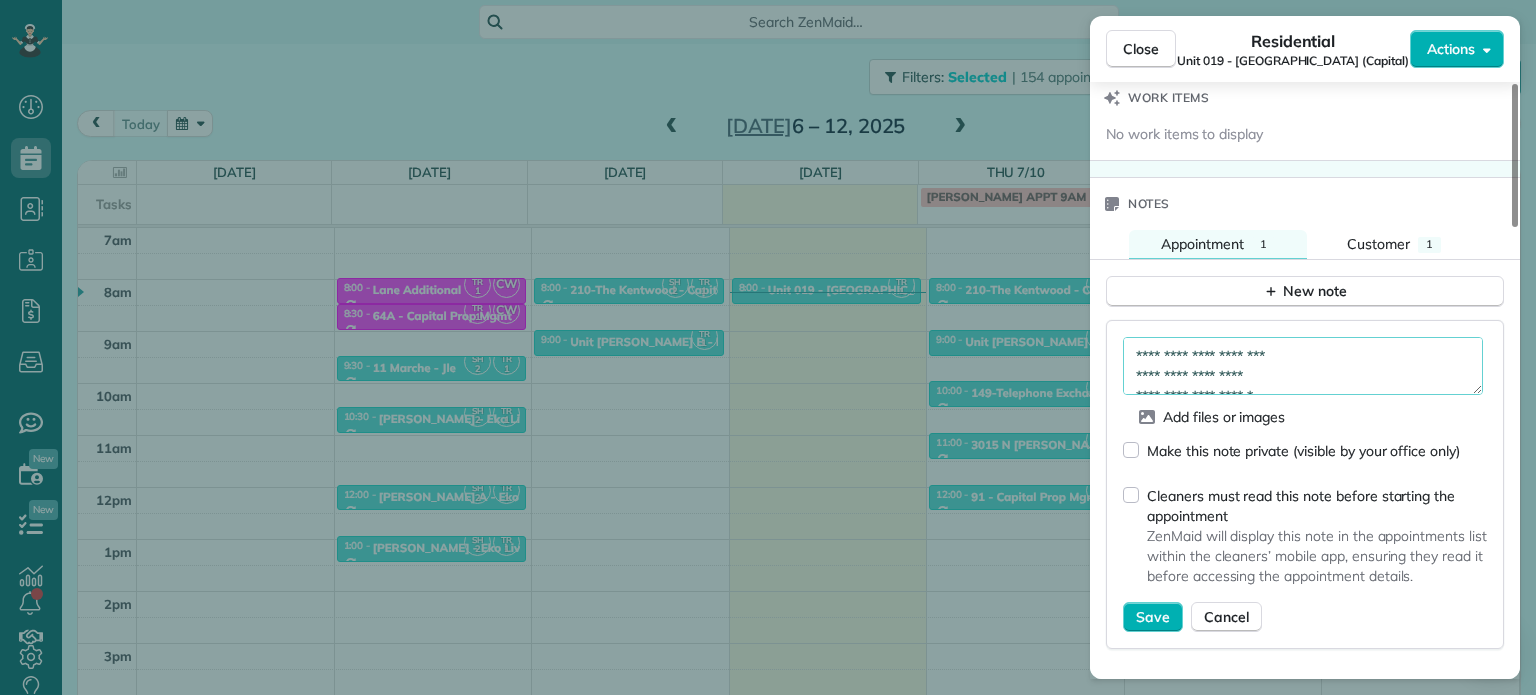click on "**********" at bounding box center (1303, 366) 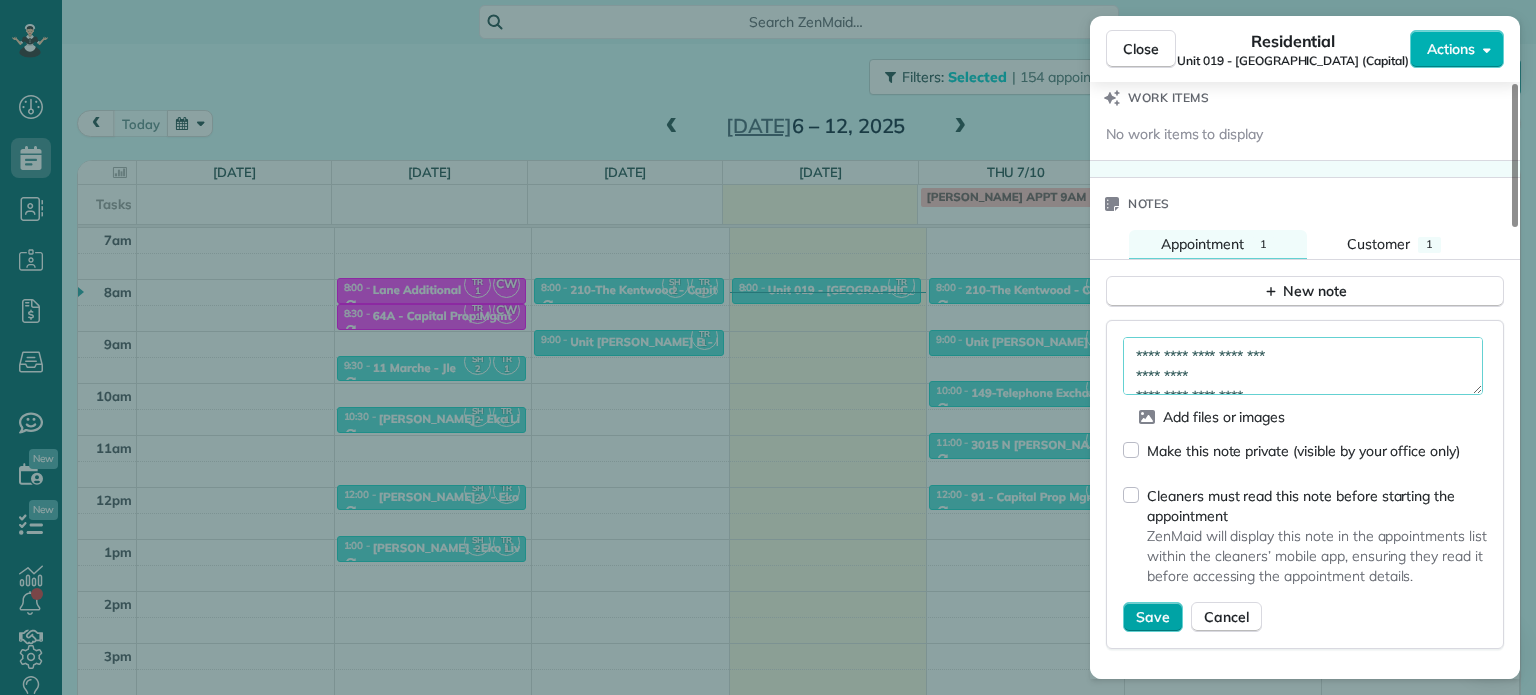 type on "**********" 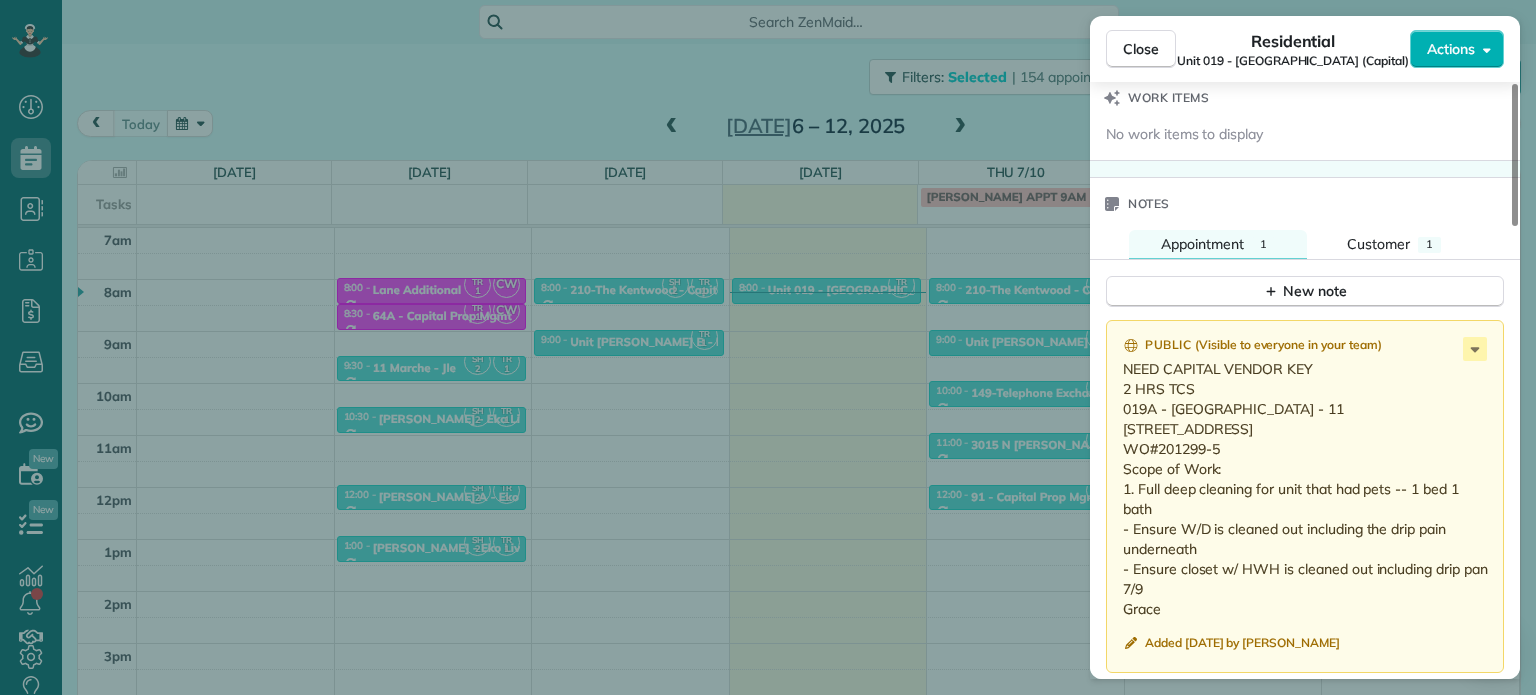 drag, startPoint x: 1160, startPoint y: 615, endPoint x: 1114, endPoint y: 396, distance: 223.77892 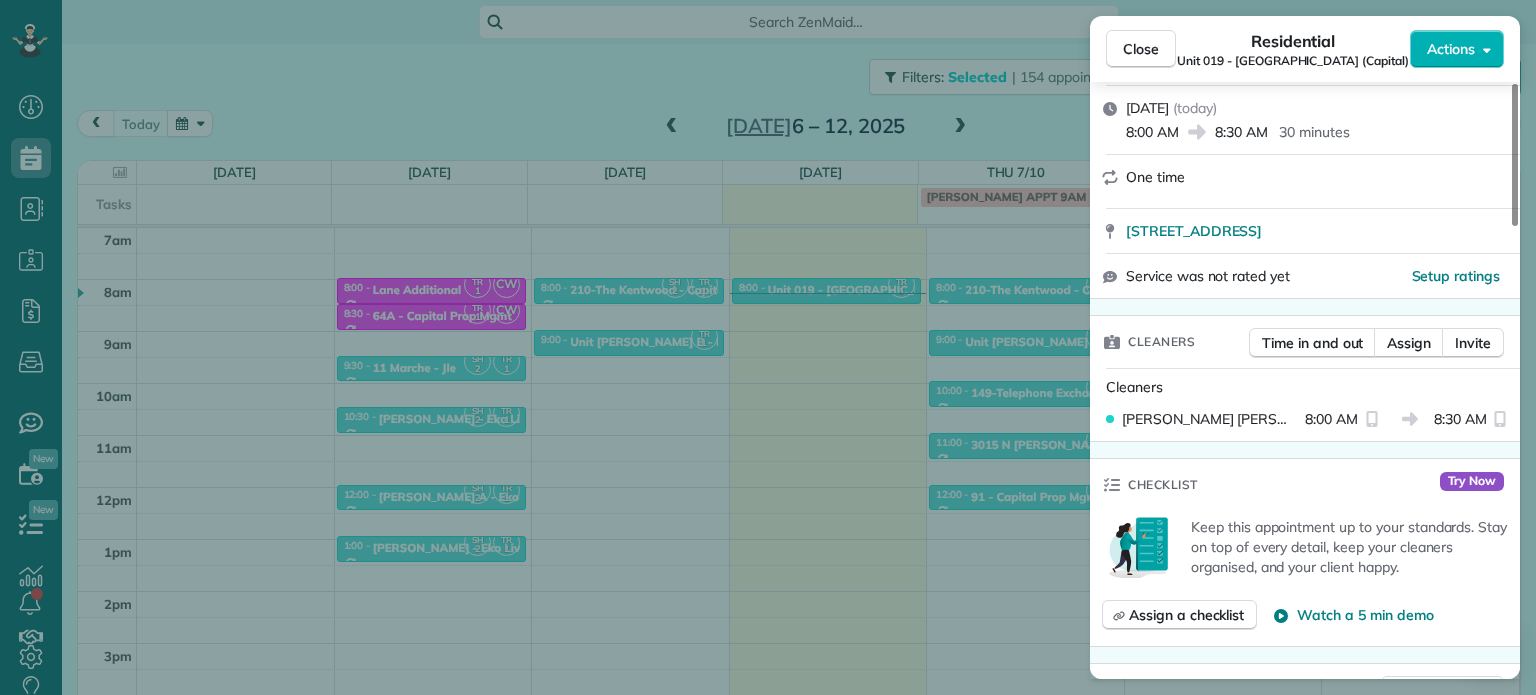 scroll, scrollTop: 0, scrollLeft: 0, axis: both 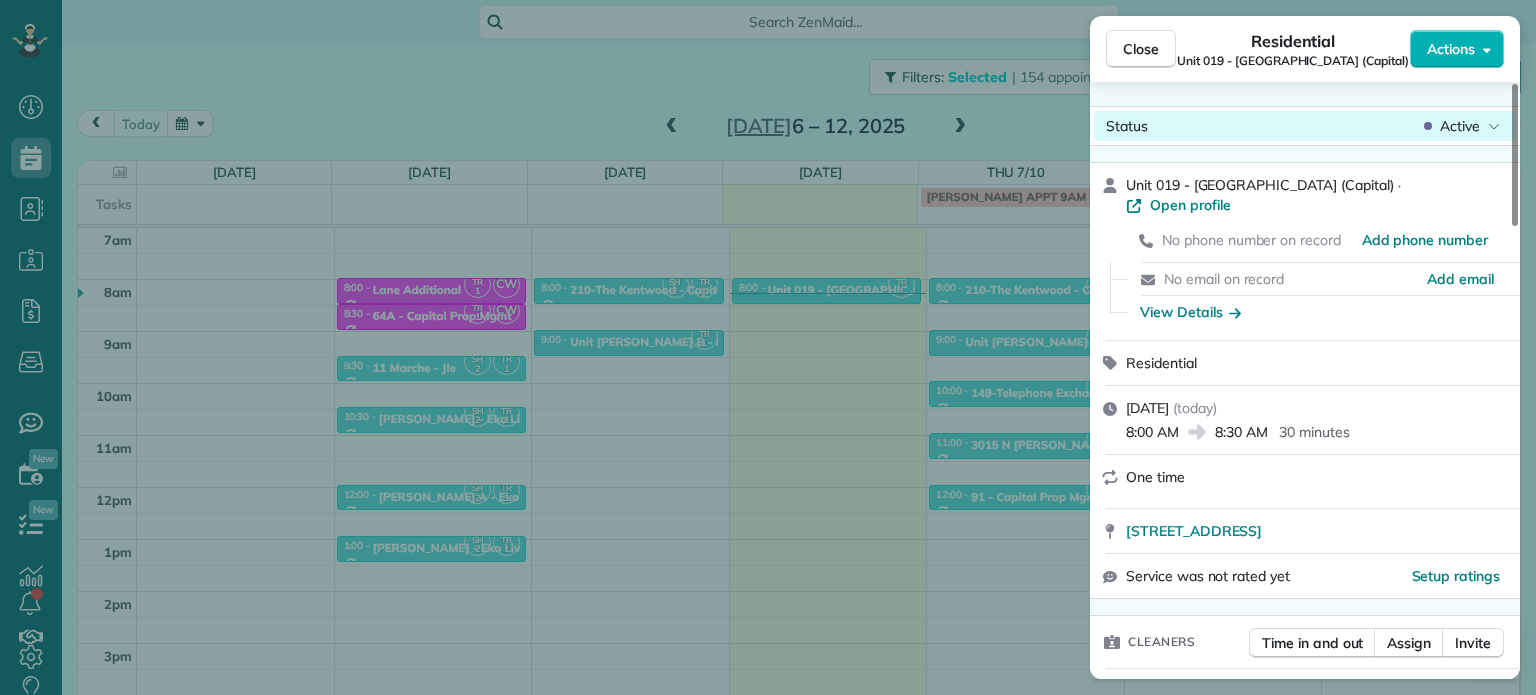 click on "Active" at bounding box center (1460, 126) 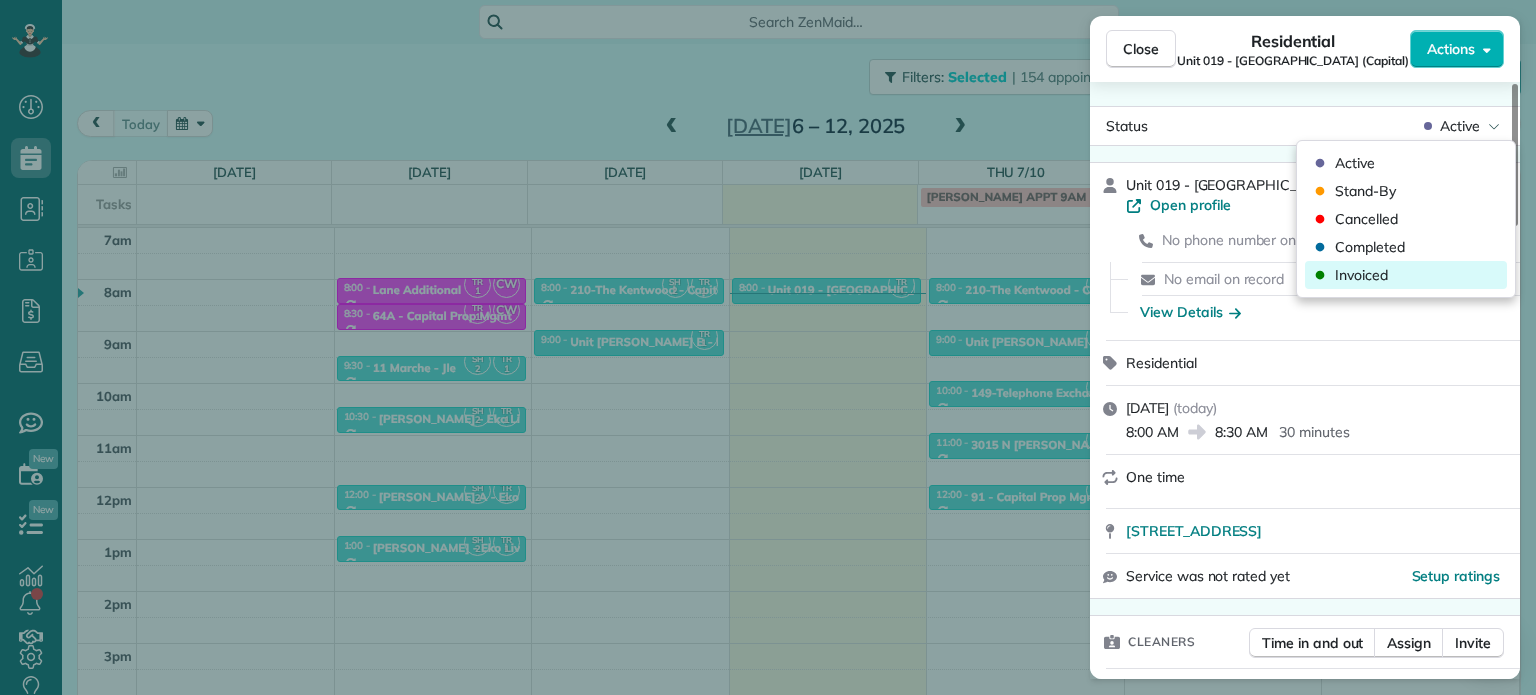 click on "Invoiced" at bounding box center [1361, 275] 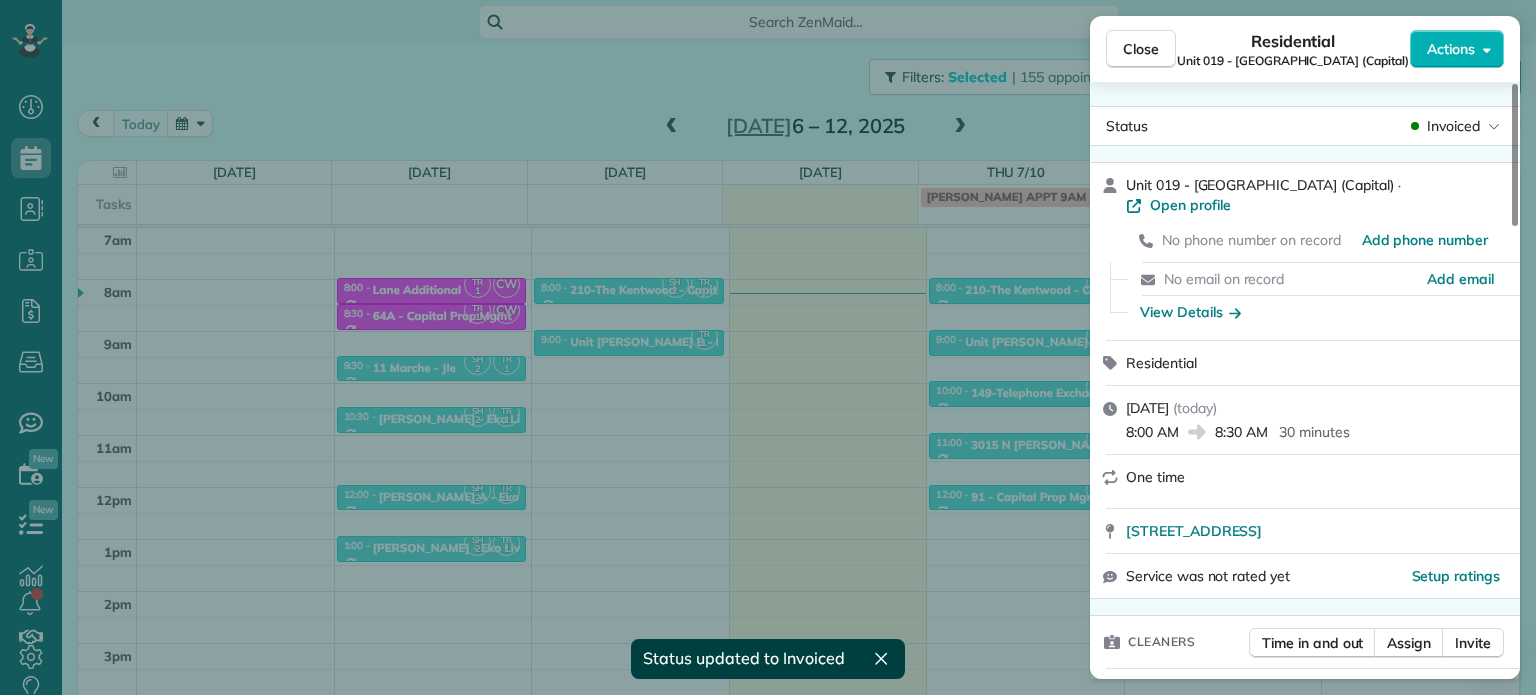scroll, scrollTop: 200, scrollLeft: 0, axis: vertical 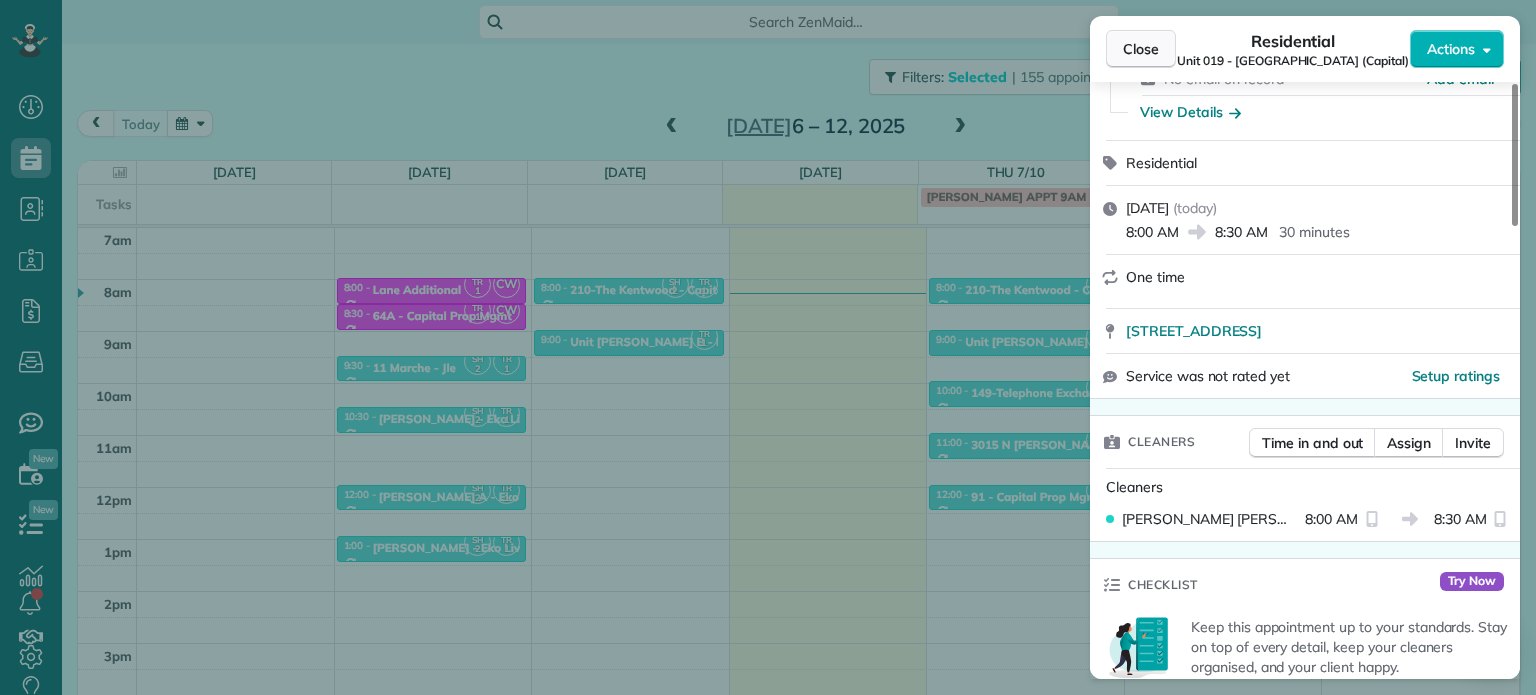 click on "Close" at bounding box center [1141, 49] 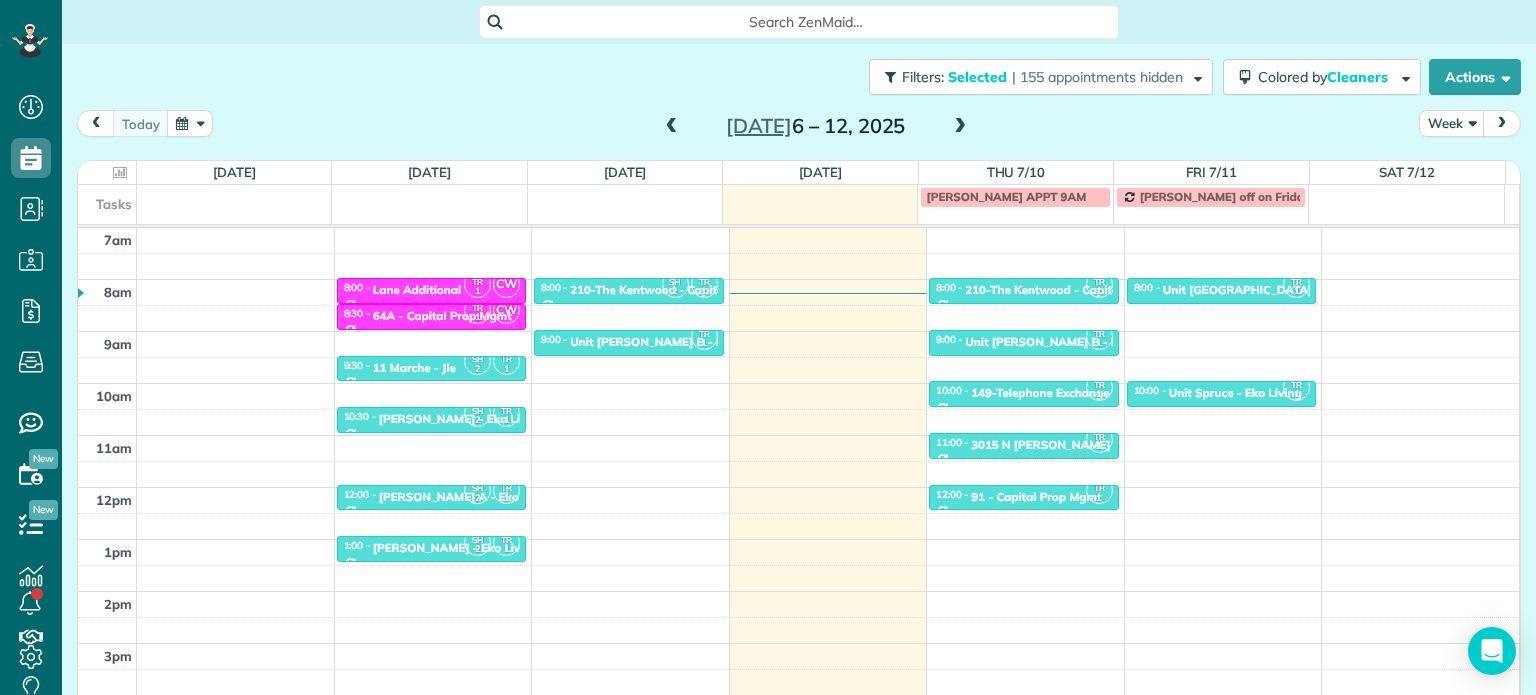 click at bounding box center [960, 127] 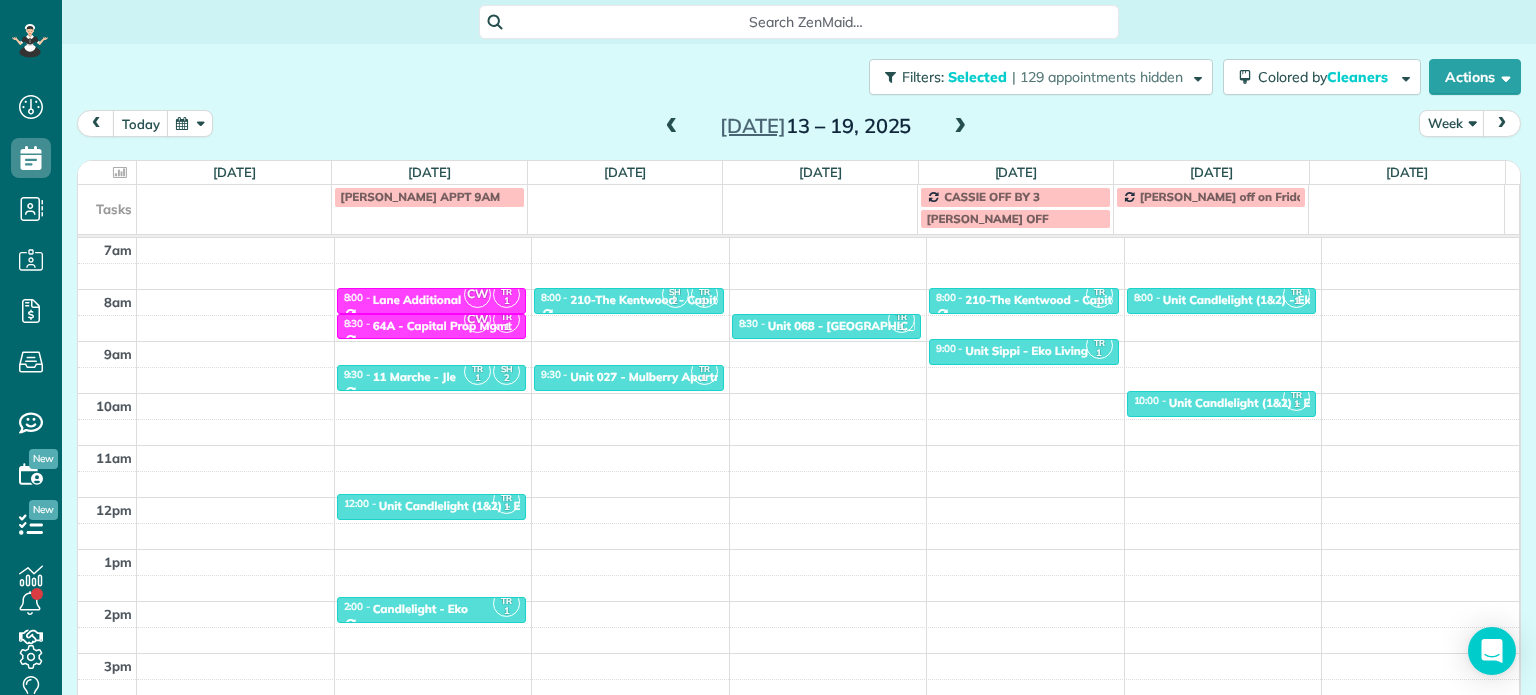 click at bounding box center (960, 127) 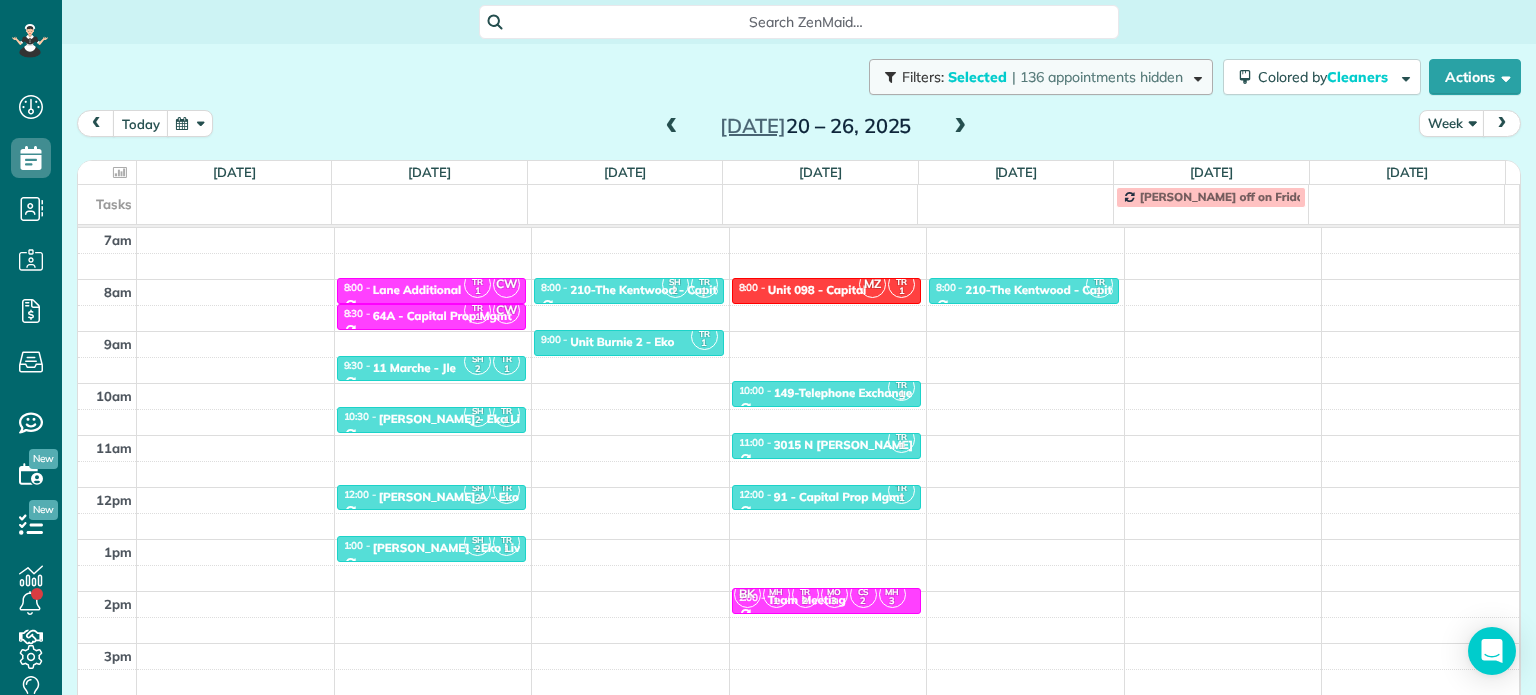 click on "|  136 appointments hidden" at bounding box center [1097, 77] 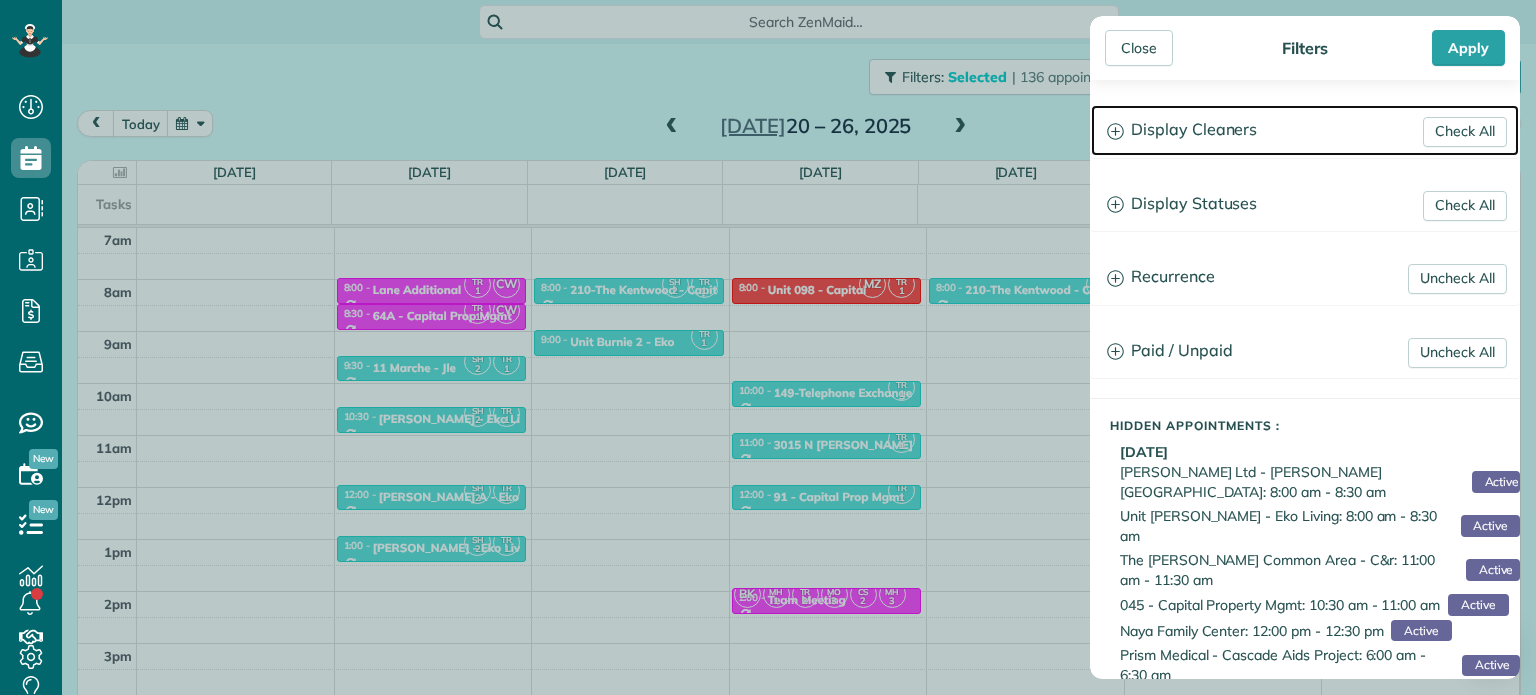 click on "Display Cleaners" at bounding box center [1305, 130] 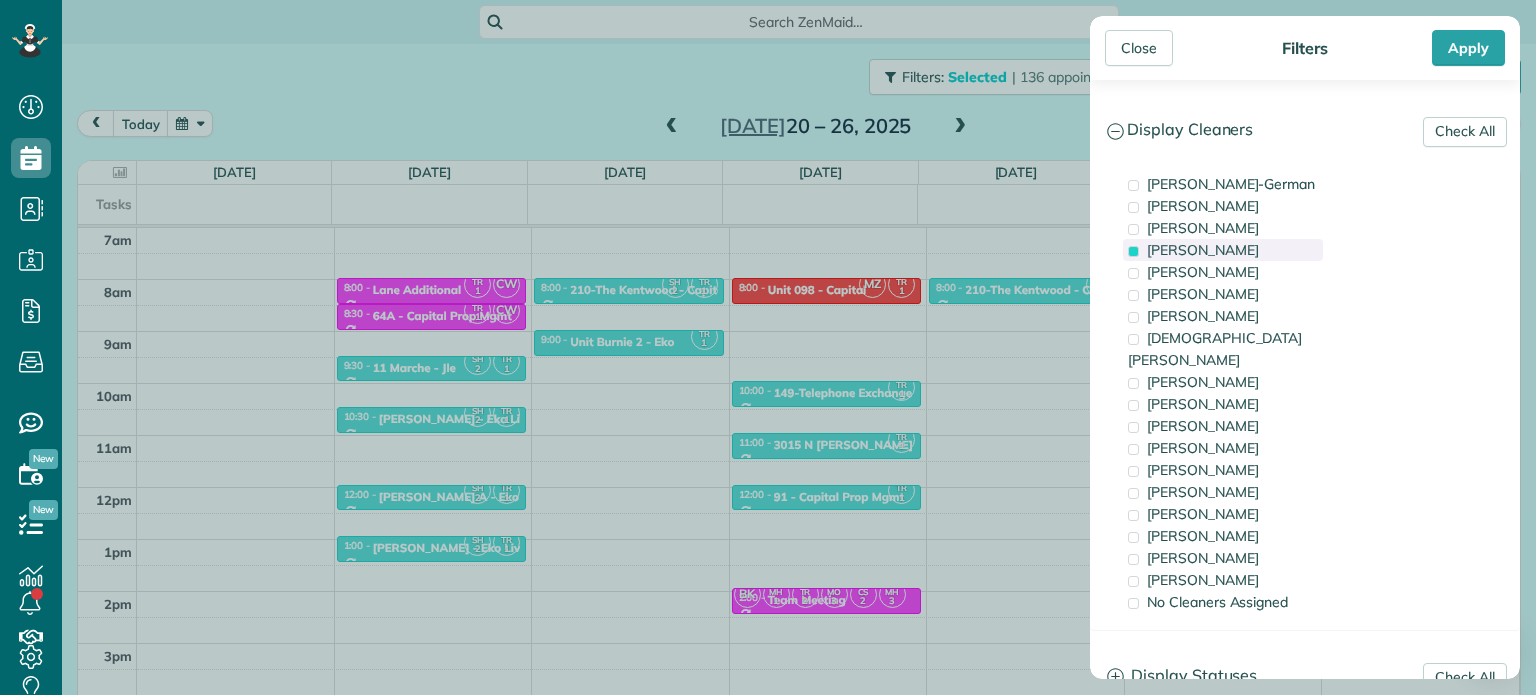 click on "[PERSON_NAME]" at bounding box center (1203, 250) 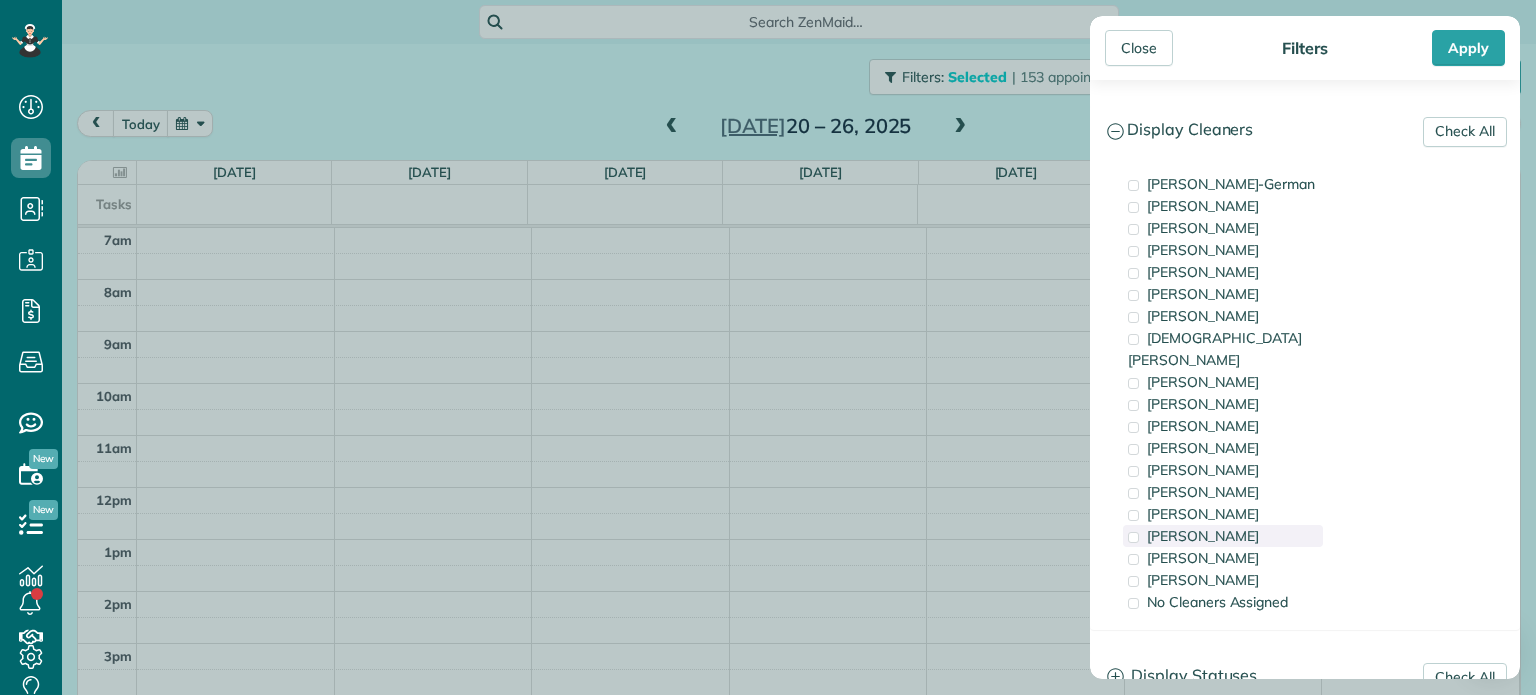 click on "[PERSON_NAME]" at bounding box center (1203, 536) 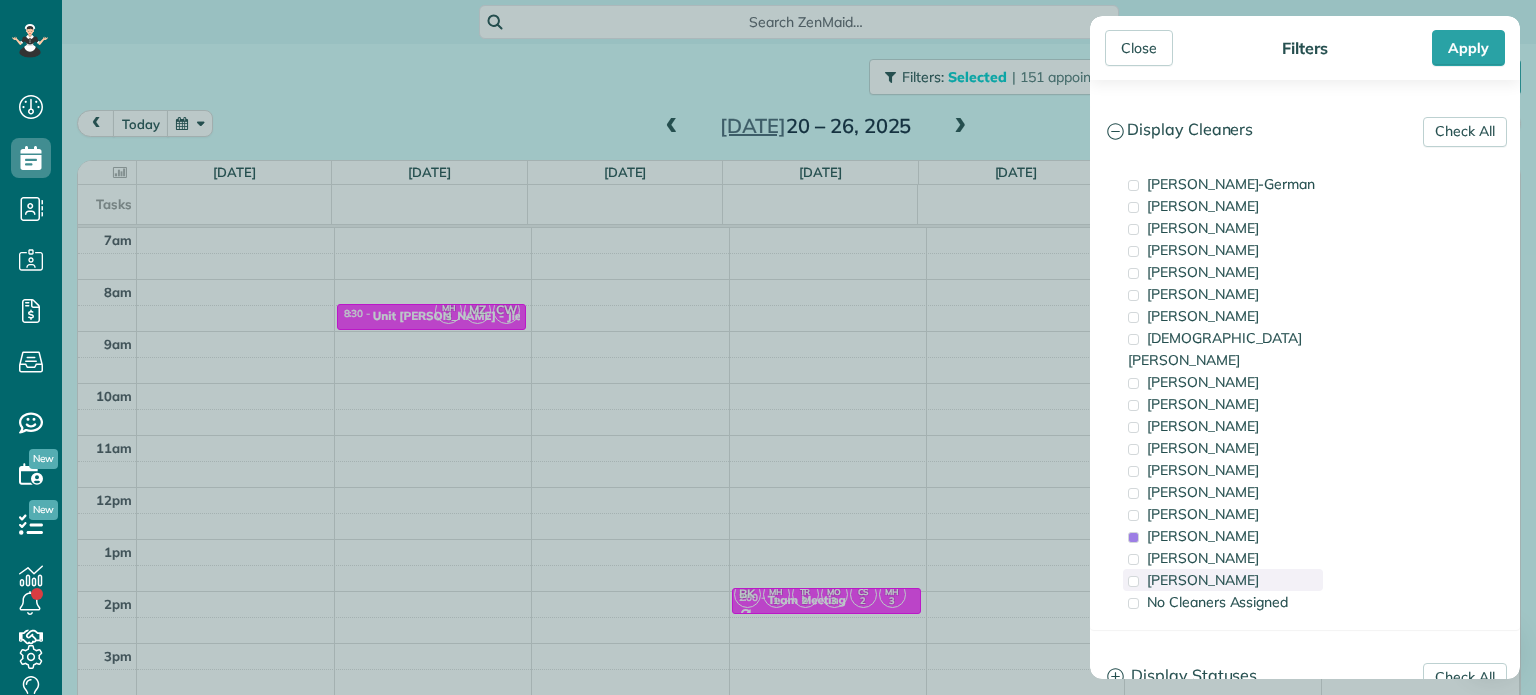 click on "[PERSON_NAME]" at bounding box center (1203, 580) 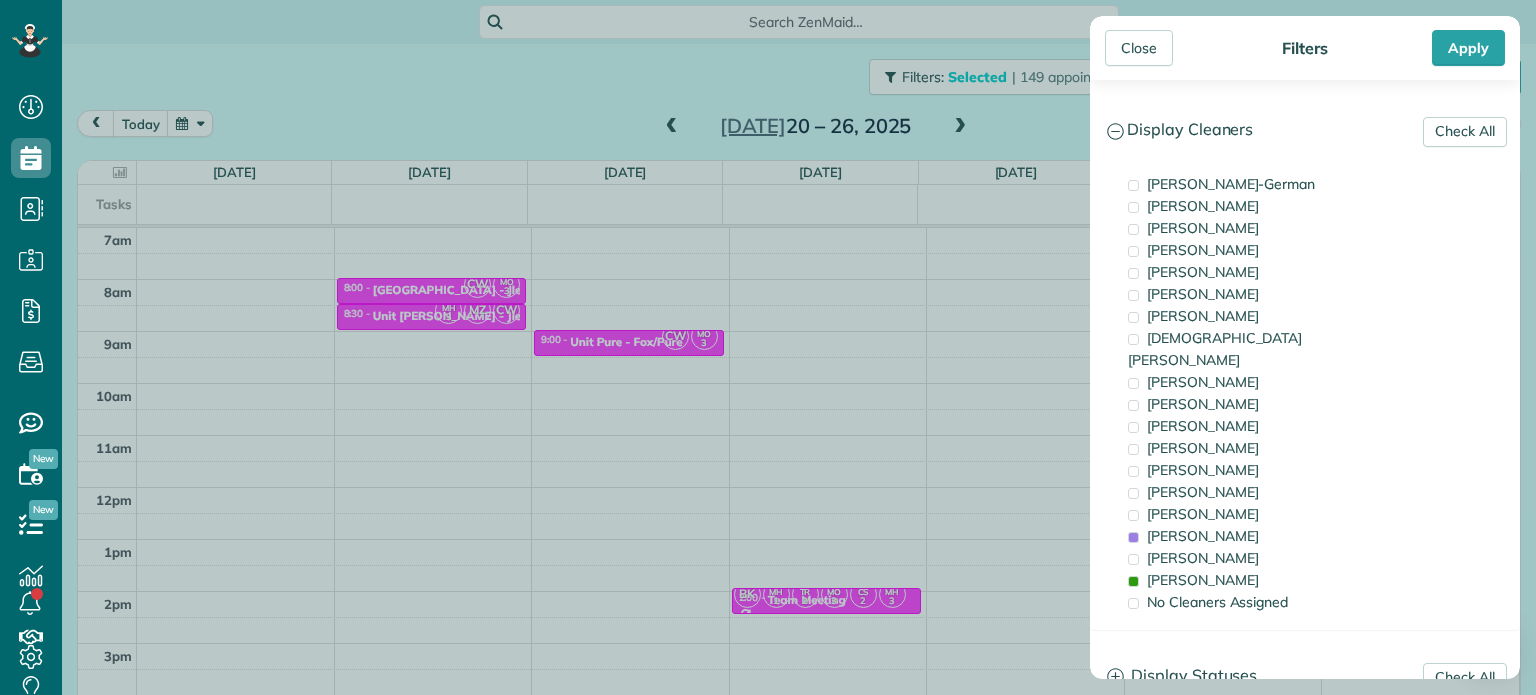 click on "Close
Filters
Apply
Check All
Display Cleaners
[PERSON_NAME]-German
[PERSON_NAME]
[PERSON_NAME]
[PERSON_NAME]
[PERSON_NAME]
[PERSON_NAME]
[PERSON_NAME]" at bounding box center [768, 347] 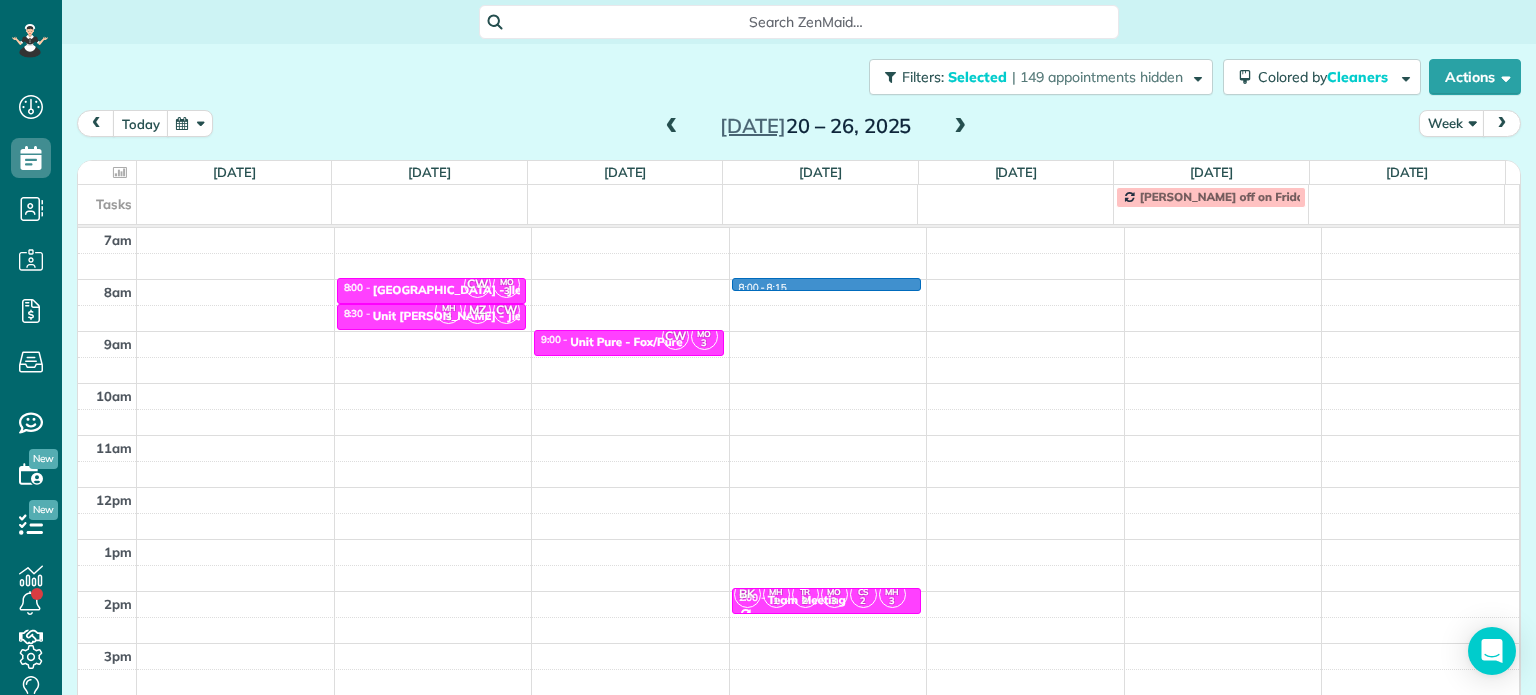 click on "4am 5am 6am 7am 8am 9am 10am 11am 12pm 1pm 2pm 3pm 4pm 5pm CW MO 3 8:00 - 8:[GEOGRAPHIC_DATA][STREET_ADDRESS][PERSON_NAME] MH 3 MZ CW 8:30 - 9:00 [GEOGRAPHIC_DATA][PERSON_NAME] - Jle [STREET_ADDRESS] 3 9:00 - 9:30 Unit Pure - Fox/Pure [STREET_ADDRESS] 8:00 - 8:15 MZ TM 2 CW SW TL 2 TM 1 CF 1 TR 1 CH 2 SH 2 CC 3 AH 1 BK MH 1 TR 2 MO 3 CS 2 MH 3 2:00 - 2:30 Team Meeting [STREET_ADDRESS][PERSON_NAME]" at bounding box center (798, 435) 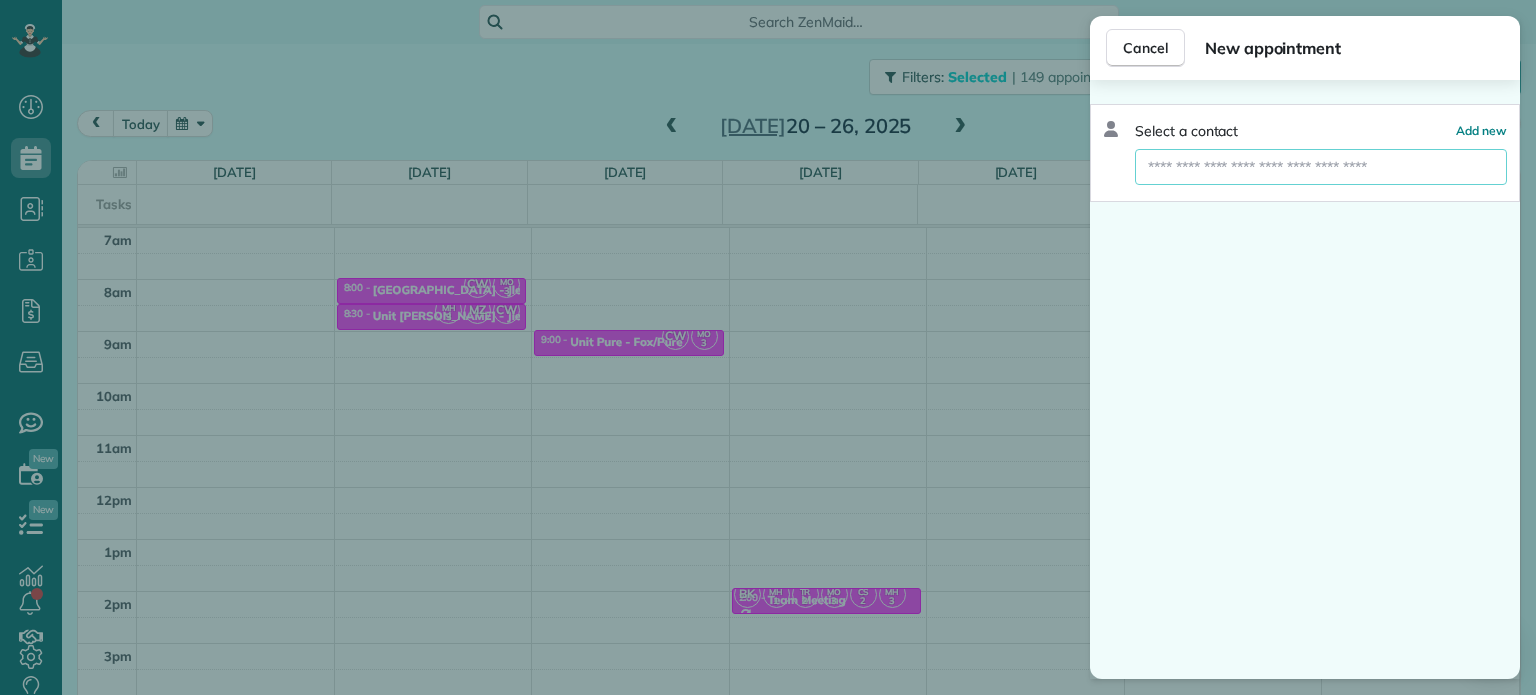 click at bounding box center (1321, 167) 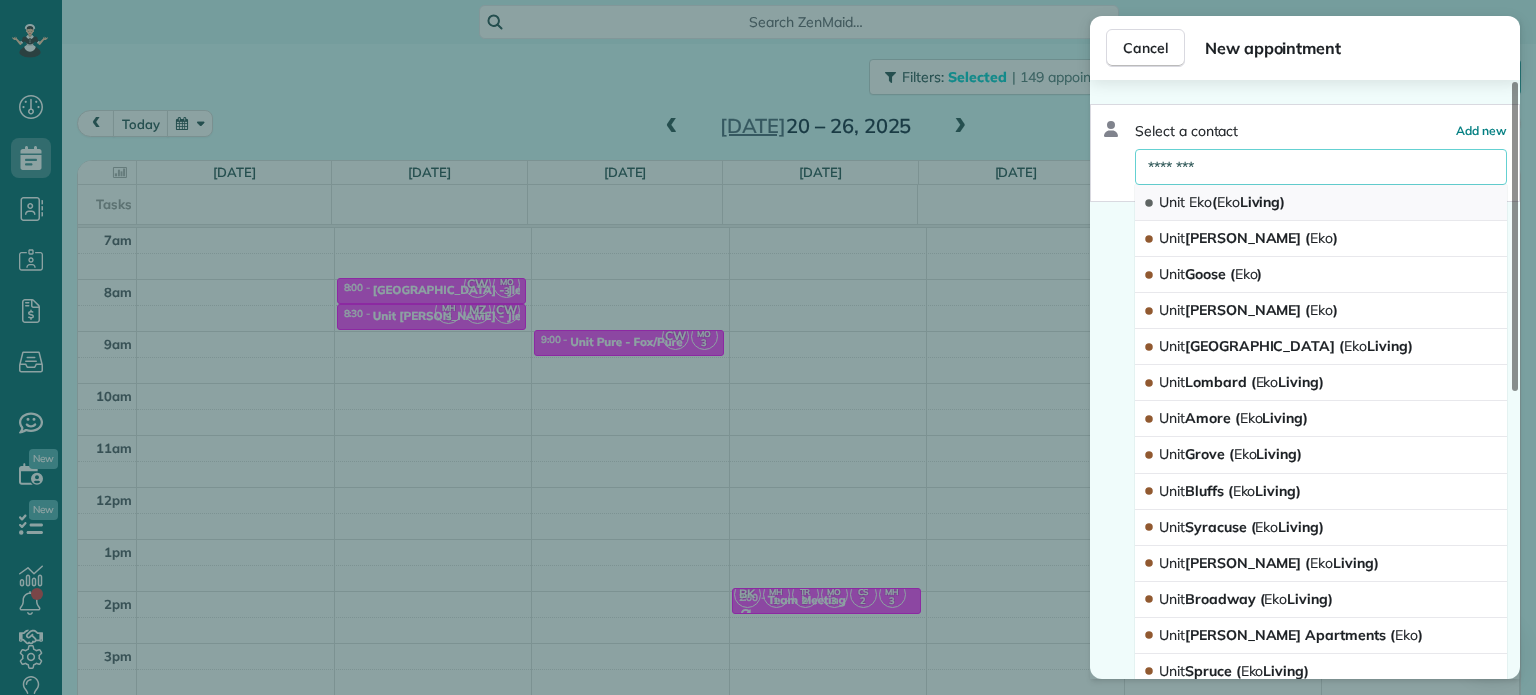type on "********" 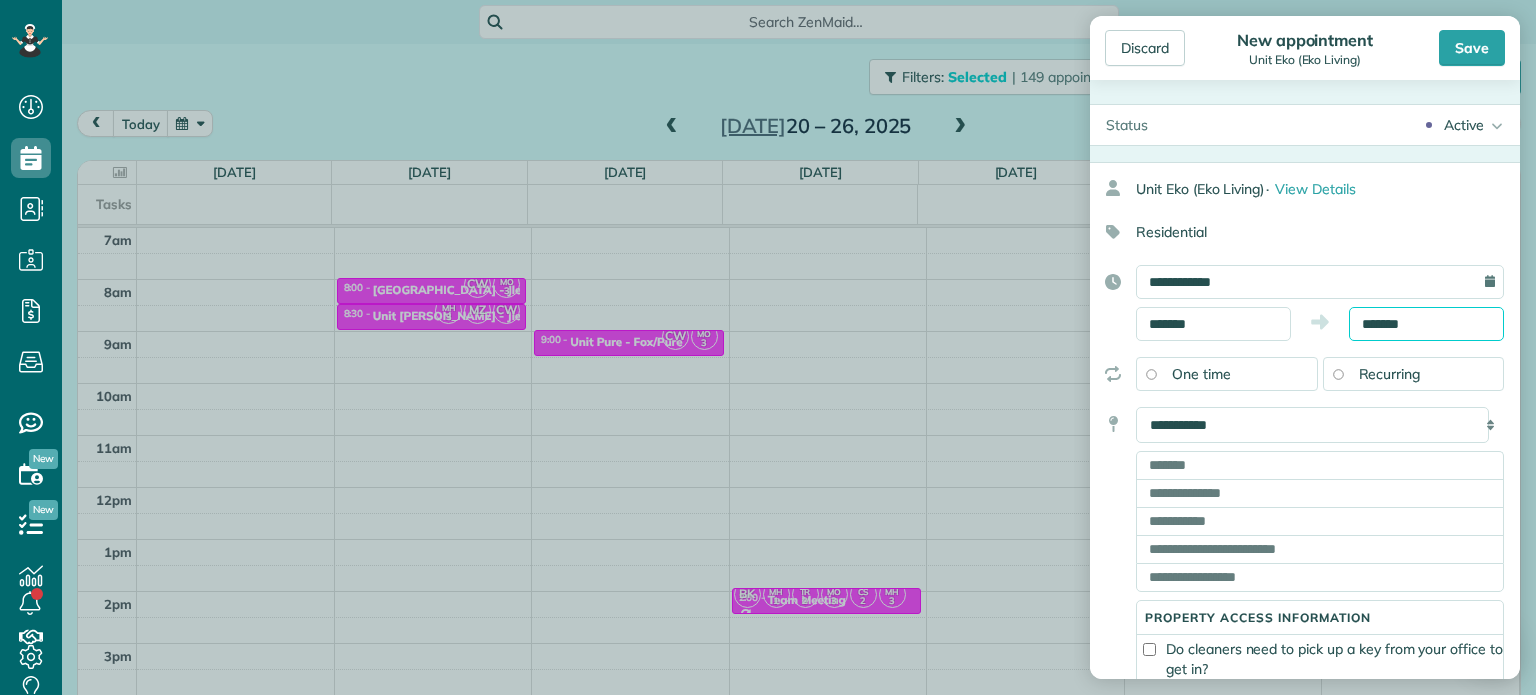 click on "*******" at bounding box center (1426, 324) 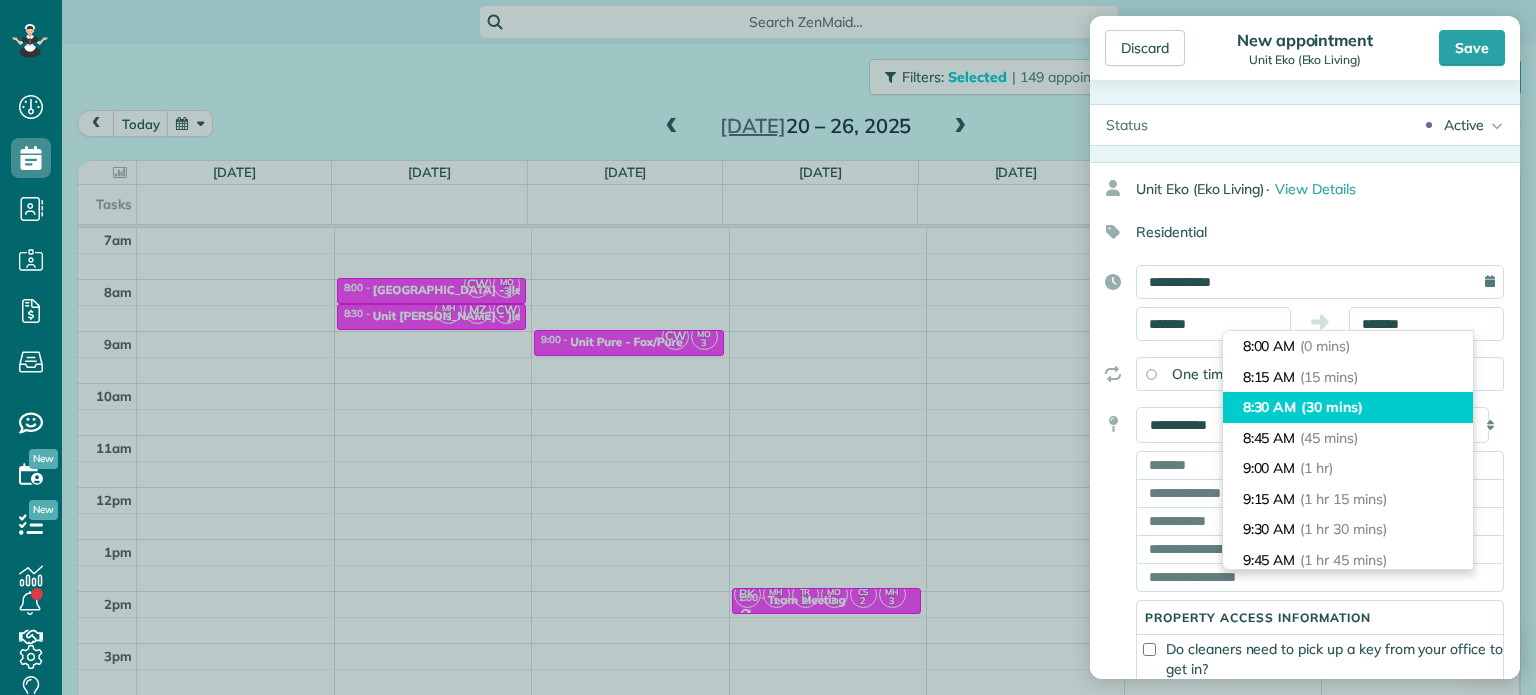 type on "*******" 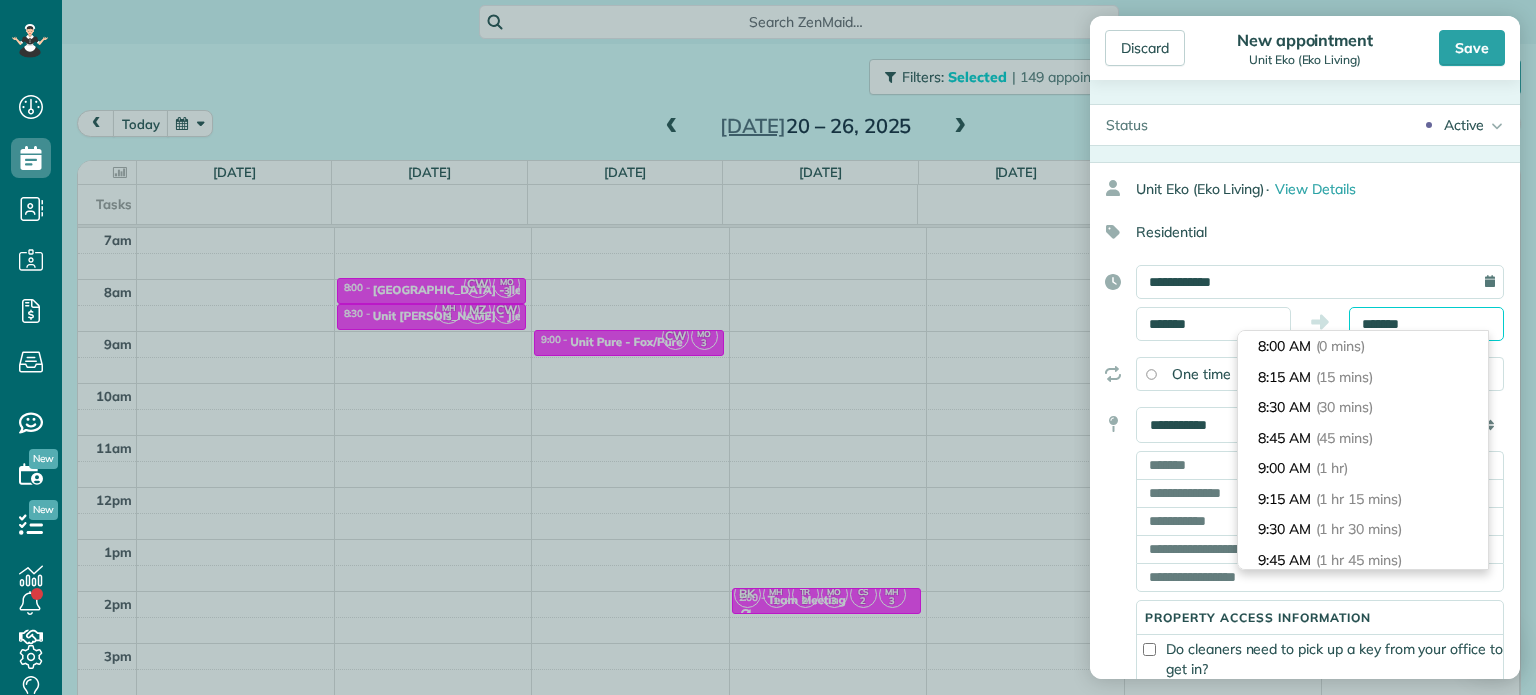 scroll, scrollTop: 30, scrollLeft: 0, axis: vertical 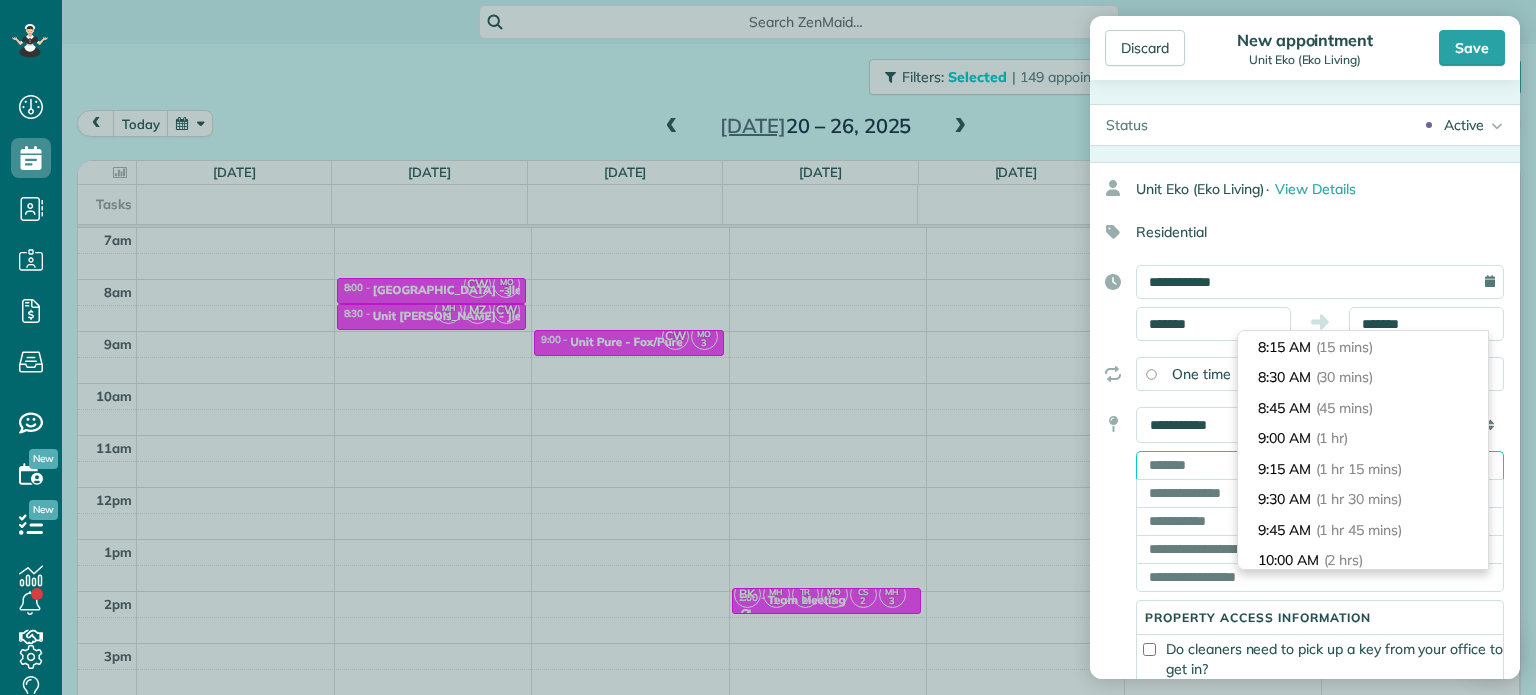 click at bounding box center (1320, 465) 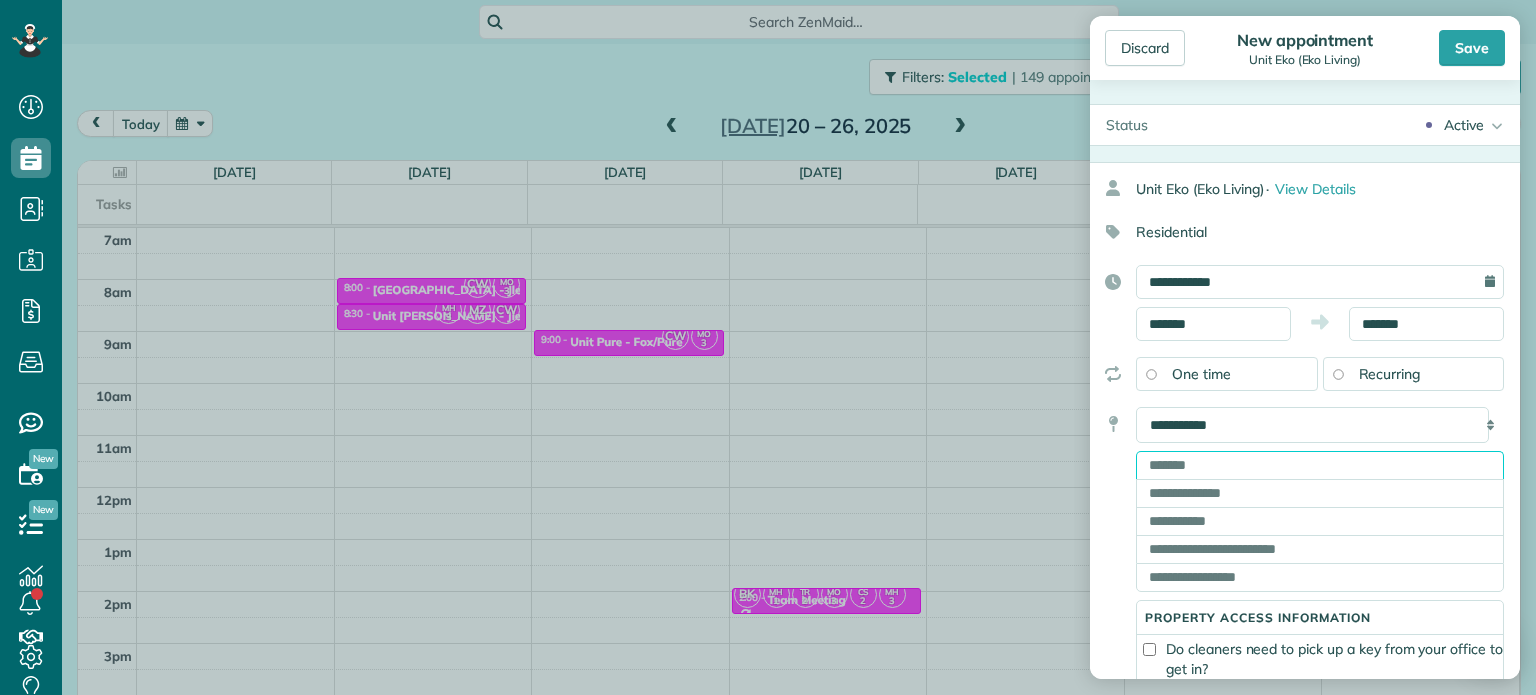 paste on "**********" 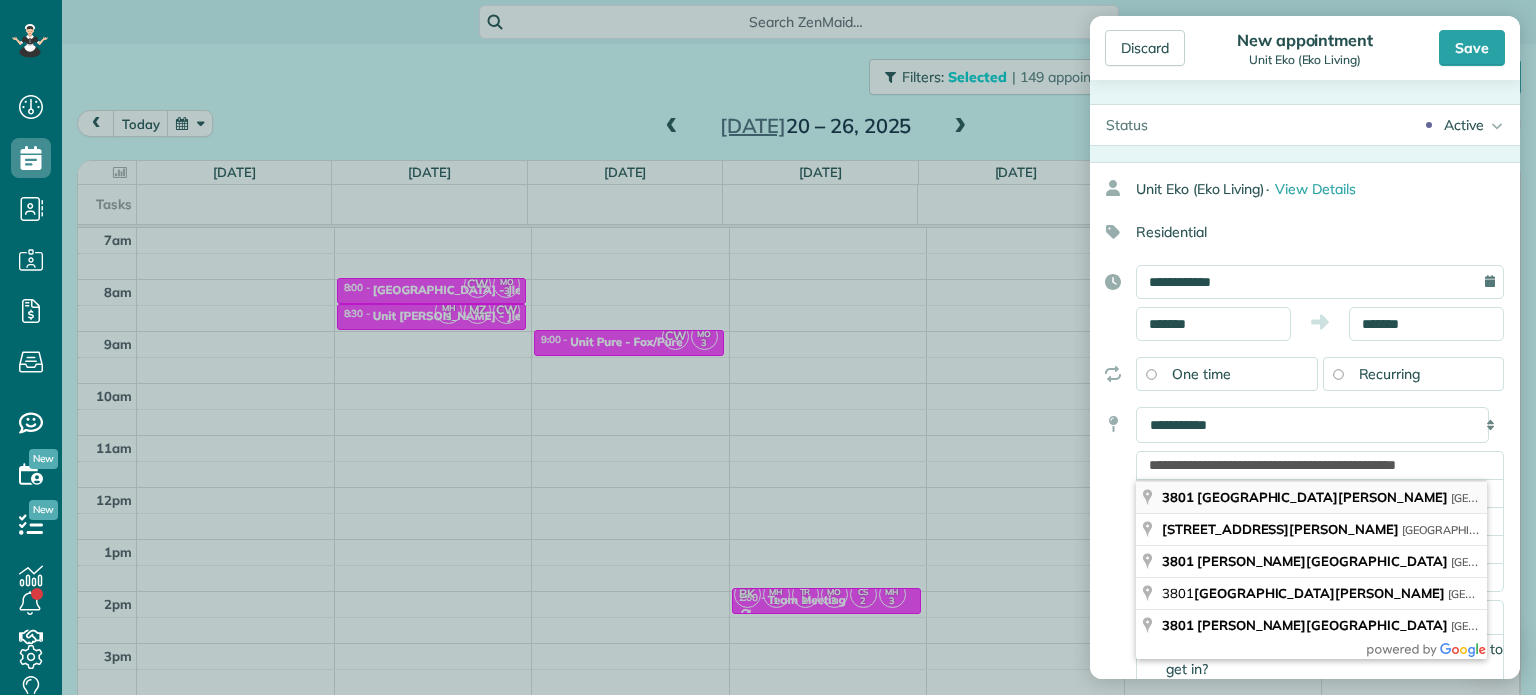 type on "**********" 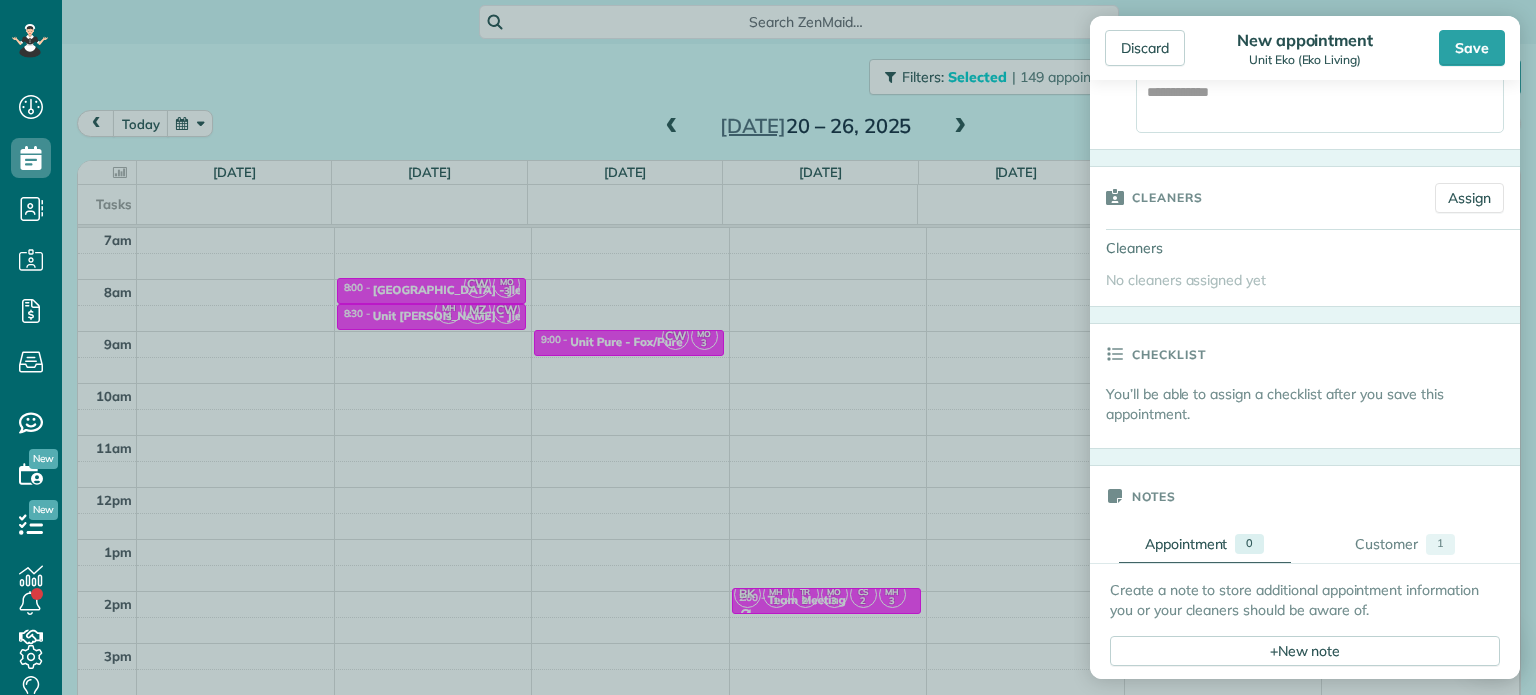 scroll, scrollTop: 800, scrollLeft: 0, axis: vertical 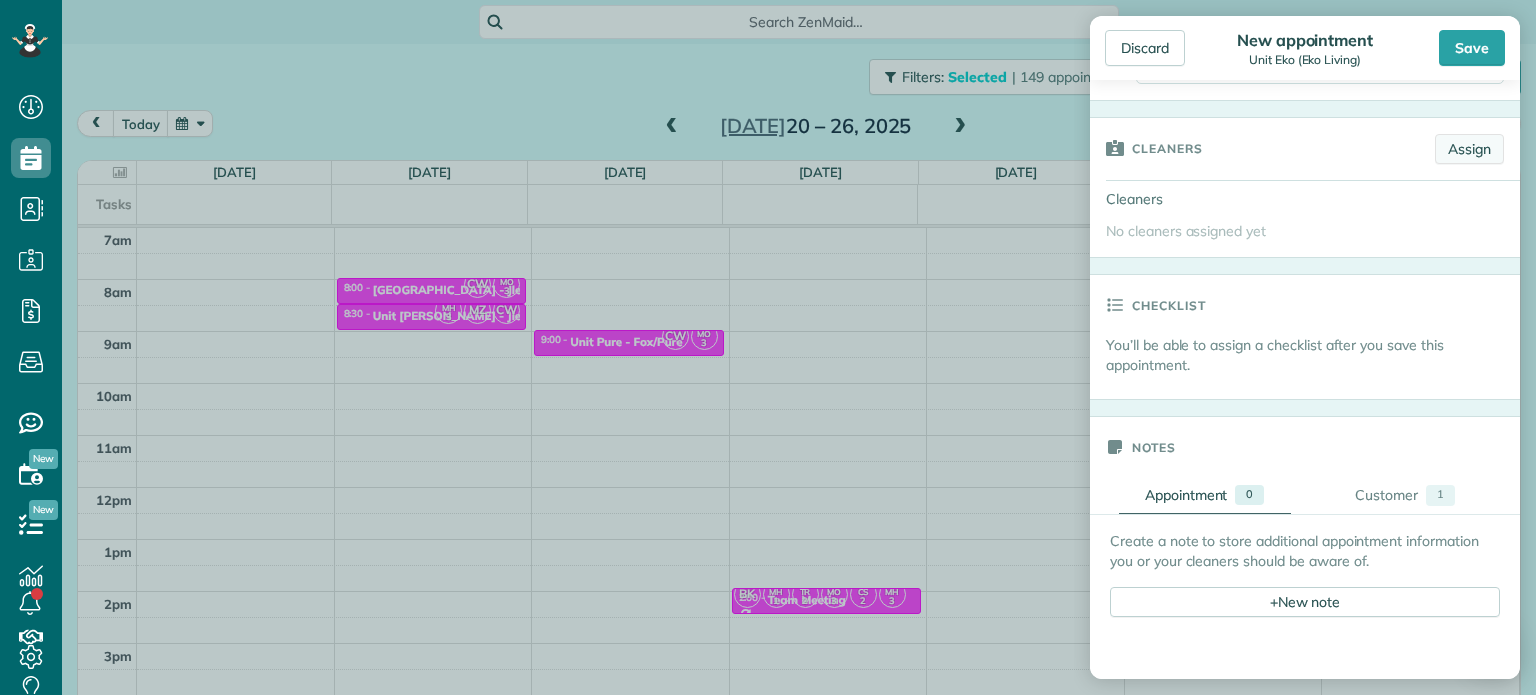 click on "Assign" at bounding box center [1469, 149] 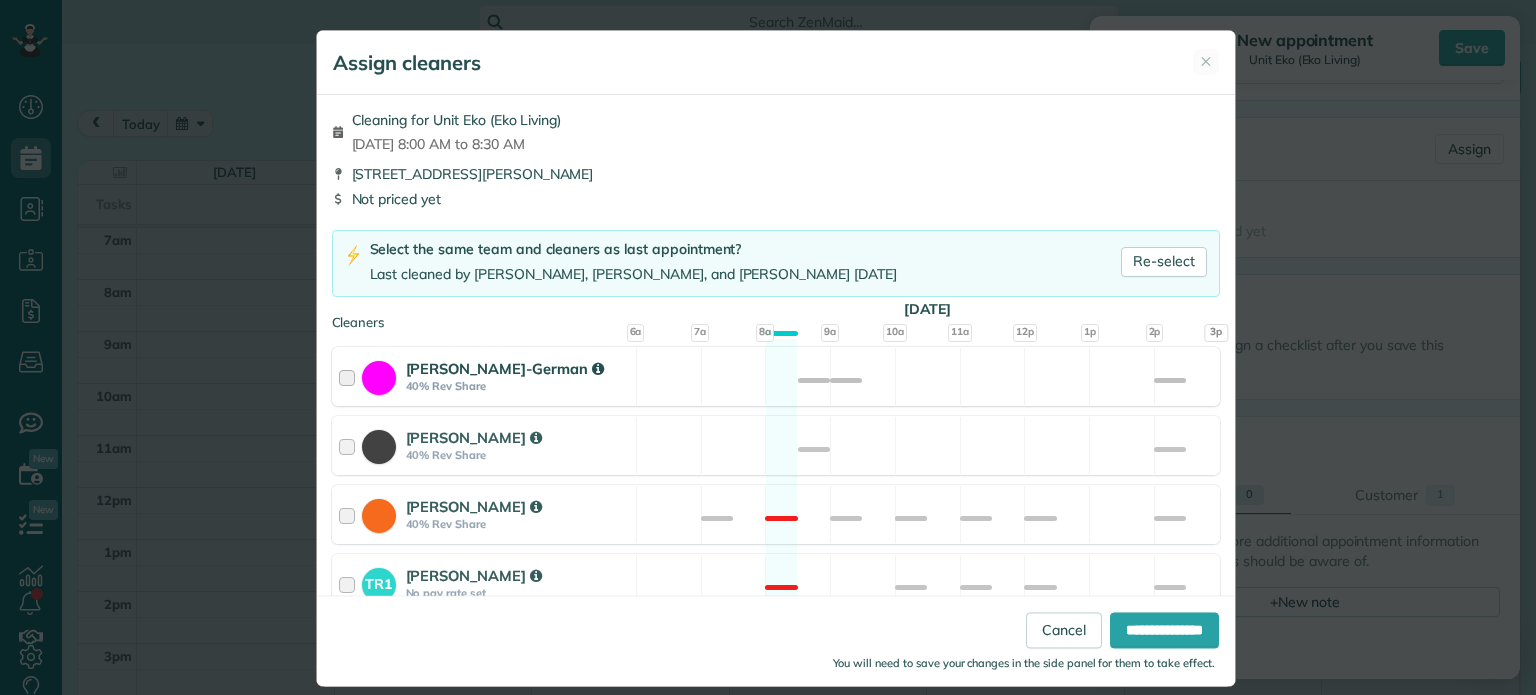 click on "[PERSON_NAME]-German
40% Rev Share
Available" at bounding box center (776, 376) 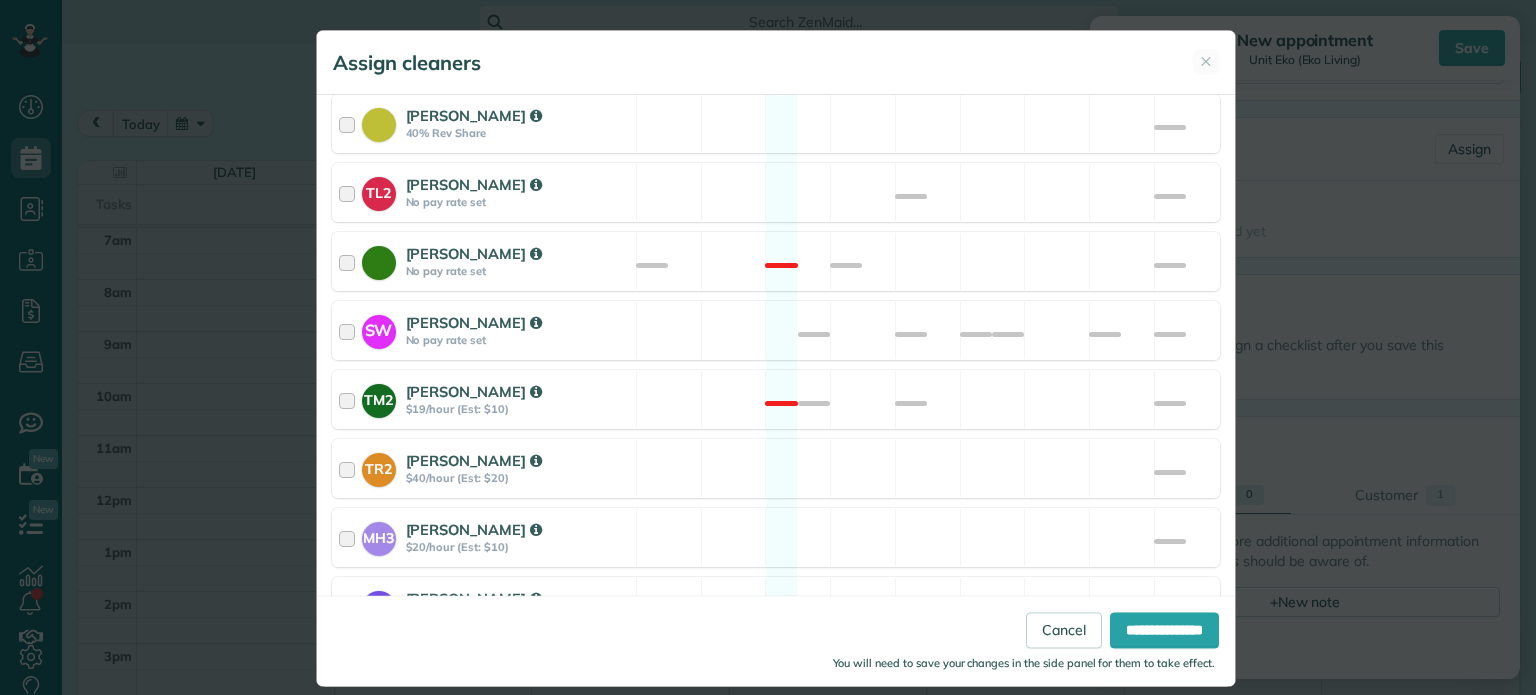 scroll, scrollTop: 980, scrollLeft: 0, axis: vertical 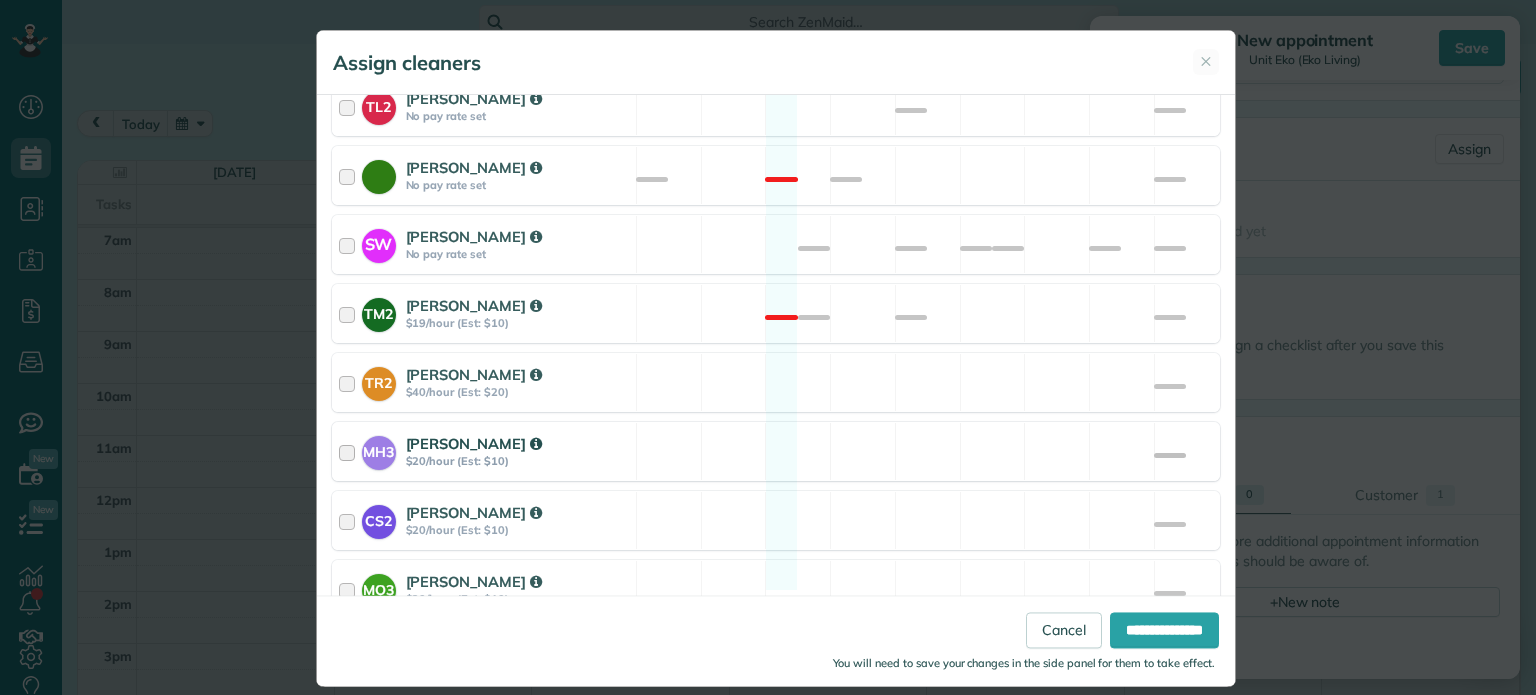 click on "MH3
[PERSON_NAME]
$20/hour (Est: $10)
Available" at bounding box center (776, 451) 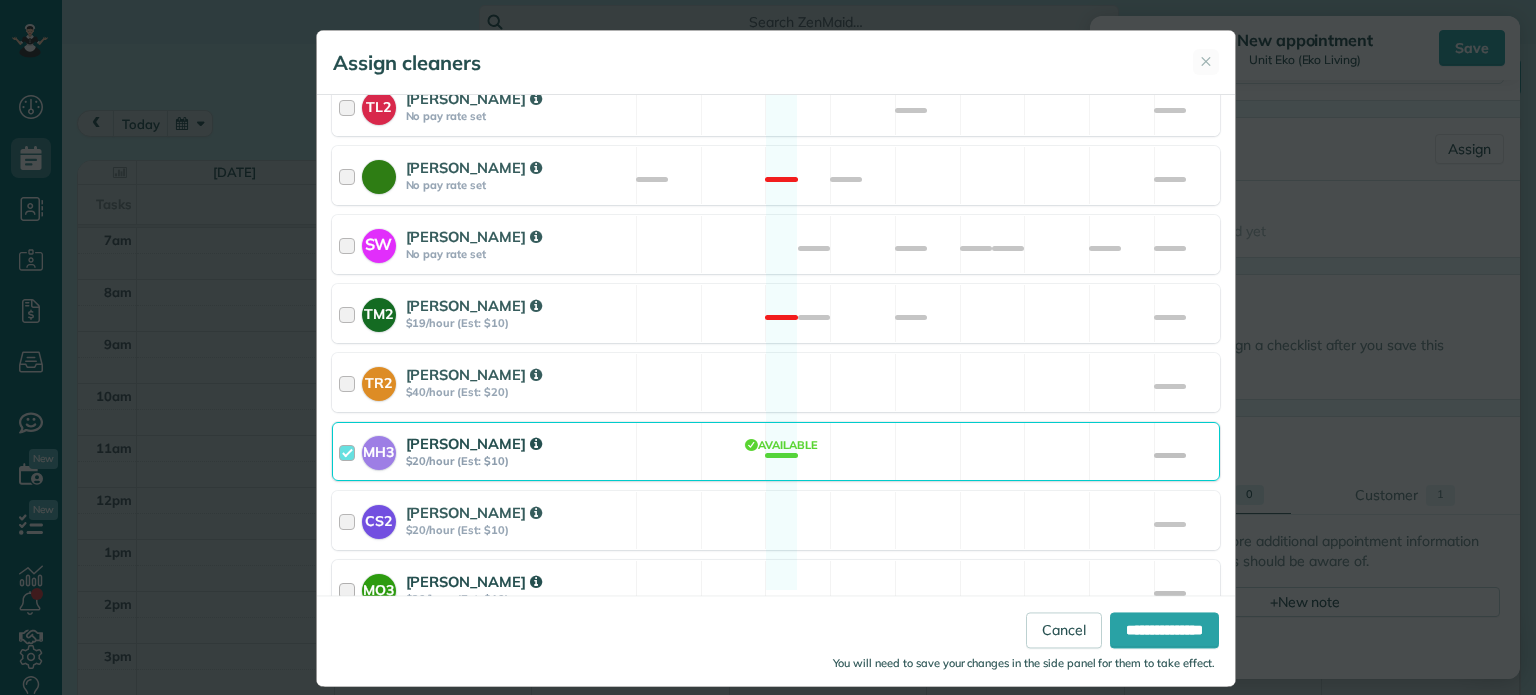click on "MO3
[PERSON_NAME]
$20/hour (Est: $10)
Available" at bounding box center [776, 589] 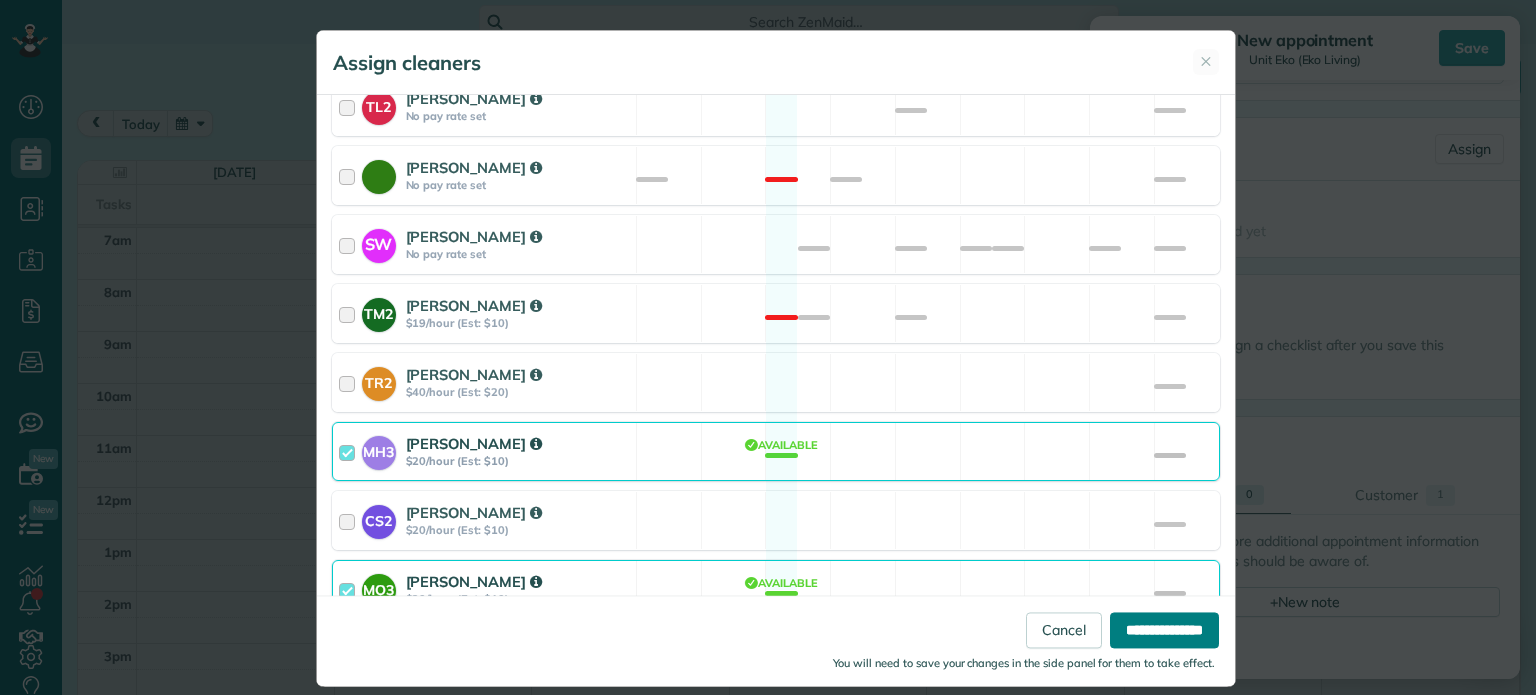 click on "**********" at bounding box center [1164, 631] 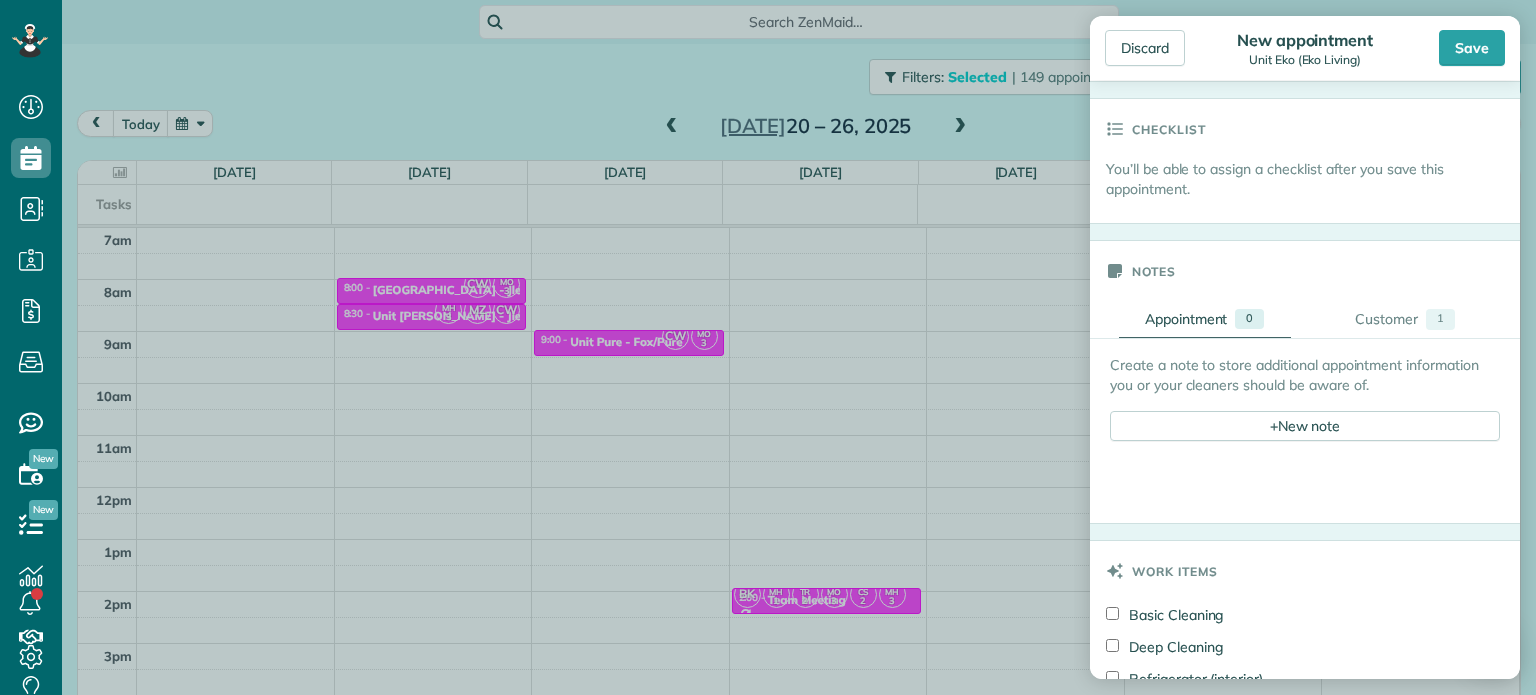 scroll, scrollTop: 1200, scrollLeft: 0, axis: vertical 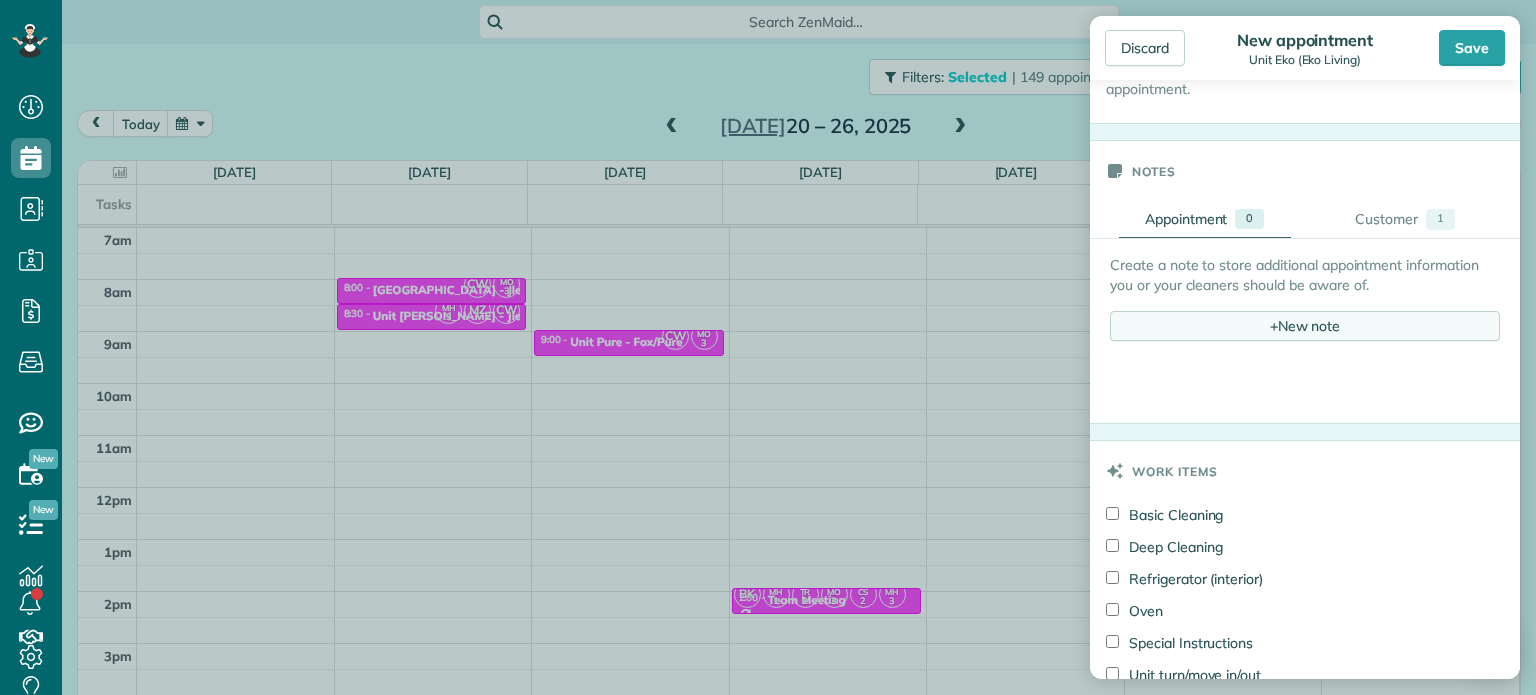 click on "+ New note" at bounding box center [1305, 326] 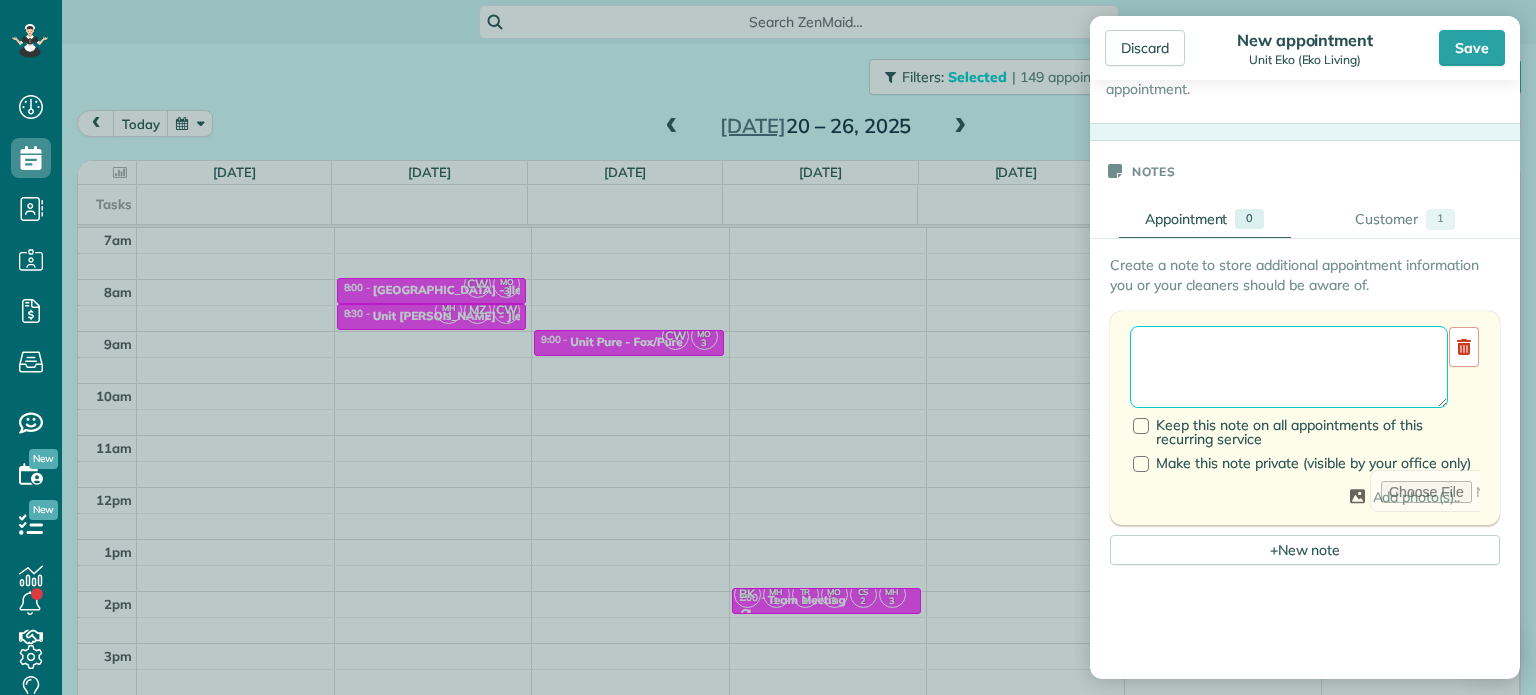 click at bounding box center [1289, 367] 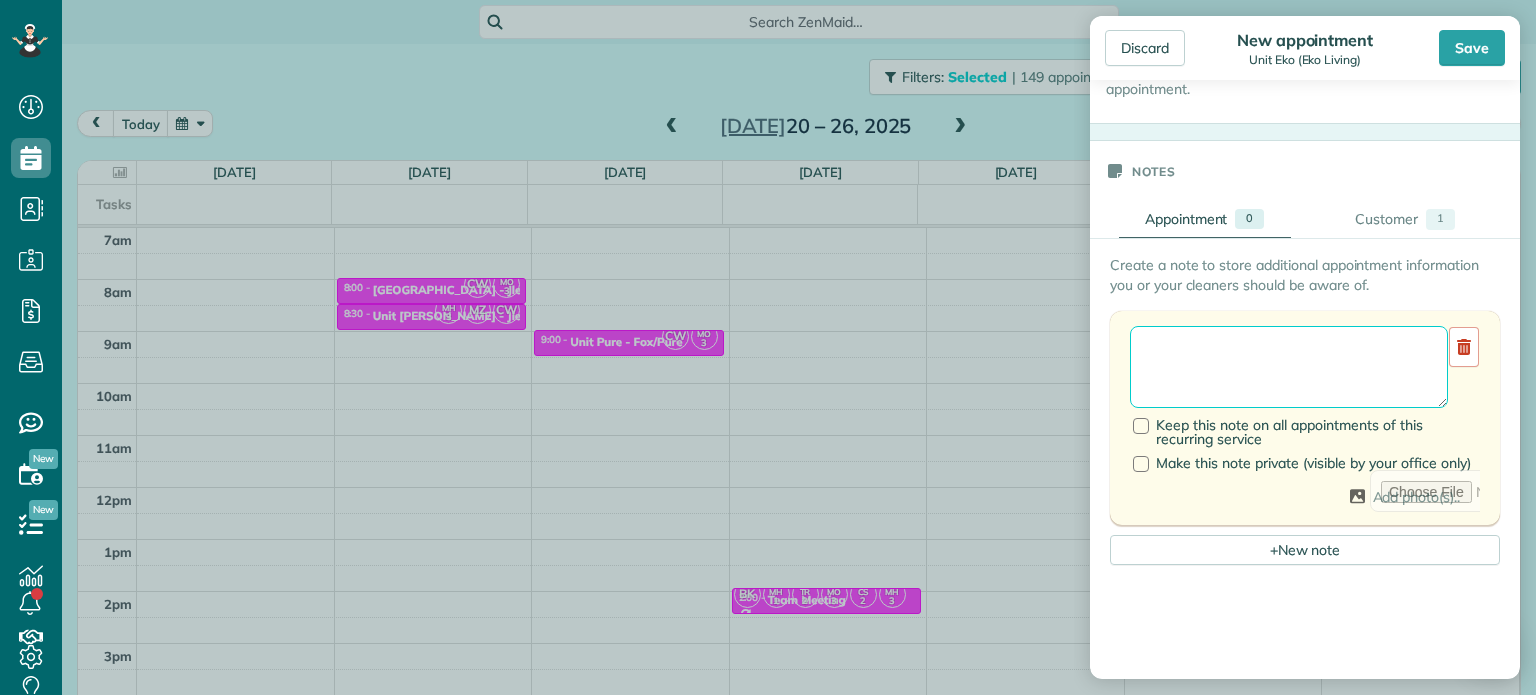 paste on "**********" 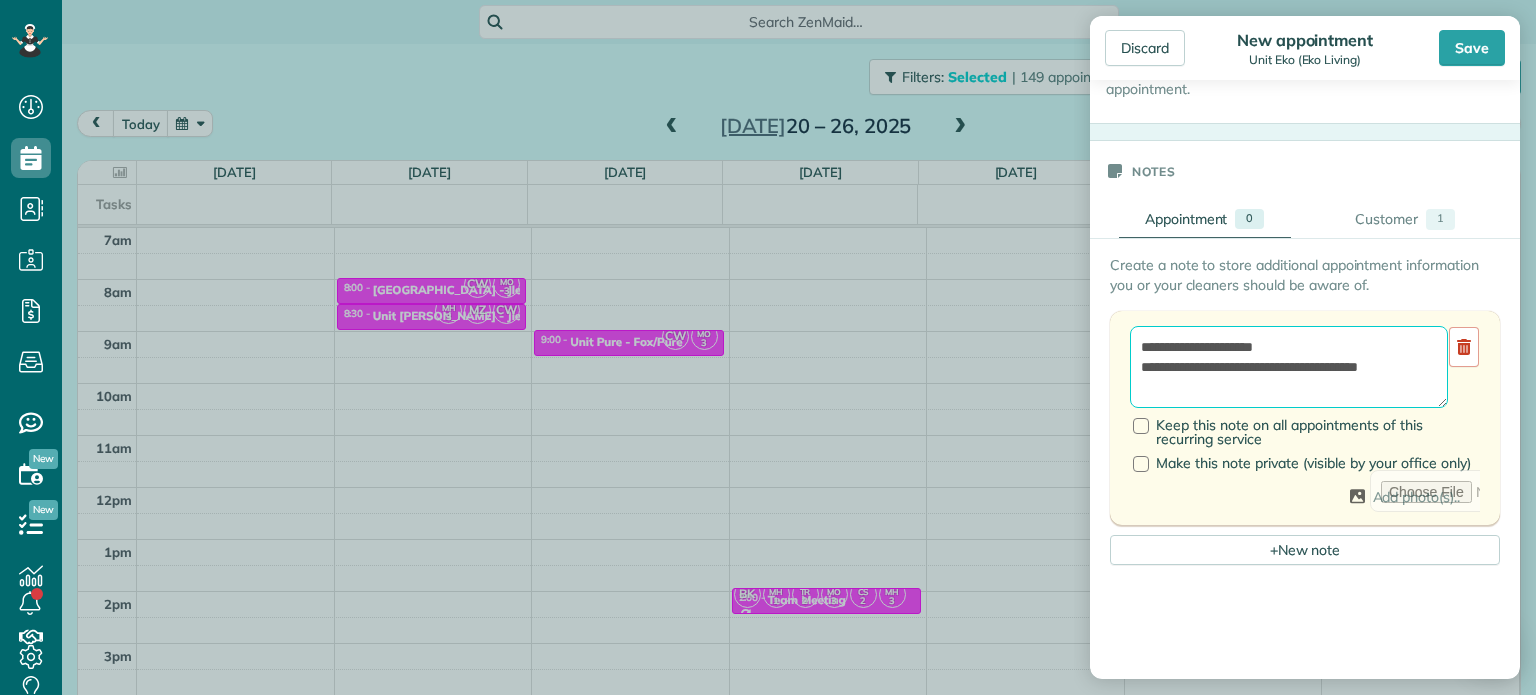 scroll, scrollTop: 8, scrollLeft: 0, axis: vertical 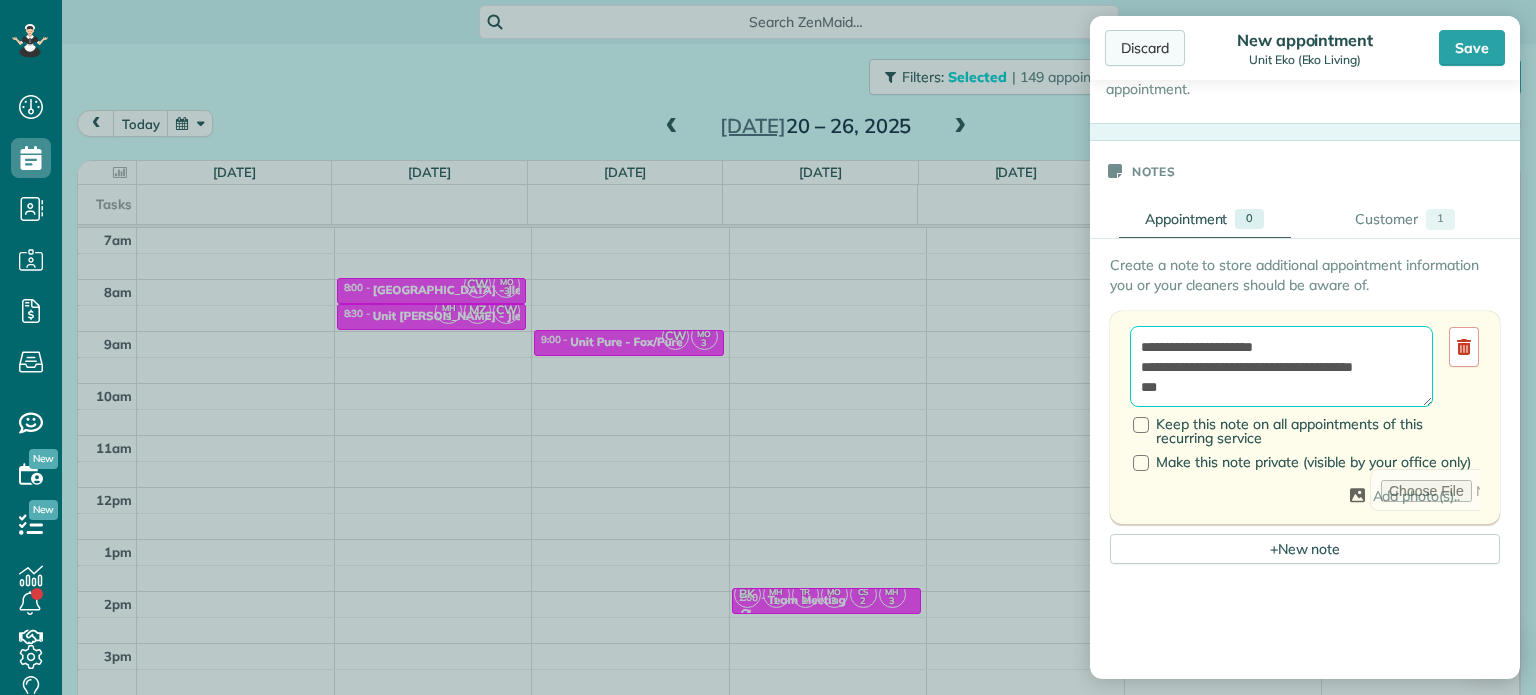 paste on "*********" 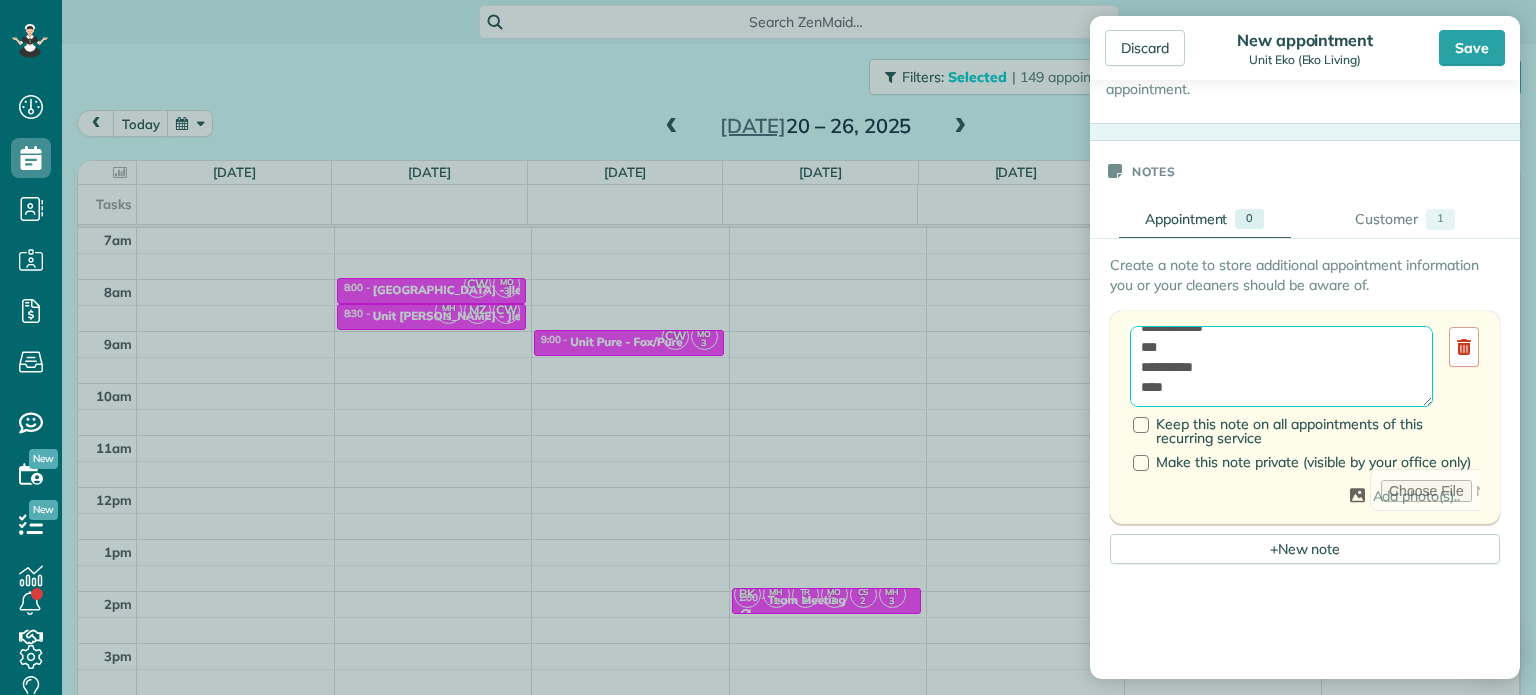 scroll, scrollTop: 0, scrollLeft: 0, axis: both 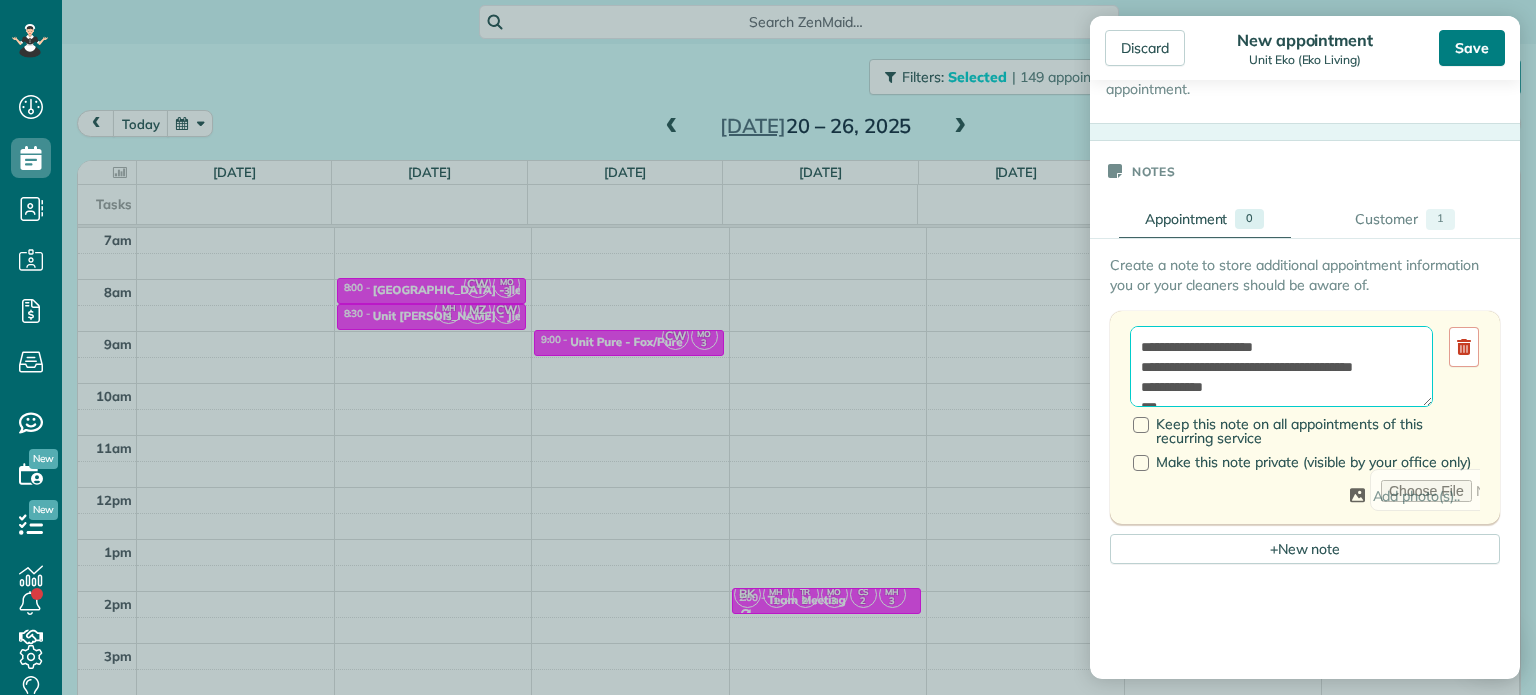 type on "**********" 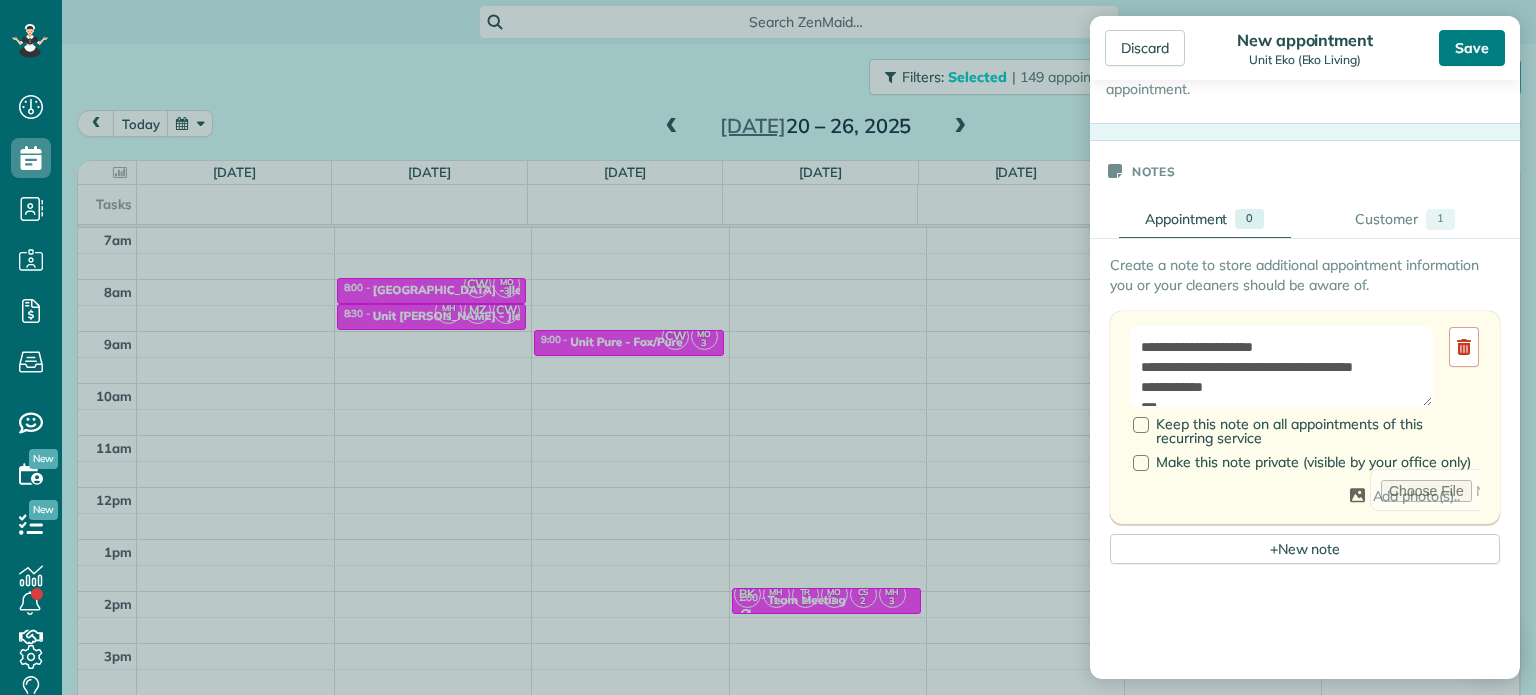 click on "Save" at bounding box center [1472, 48] 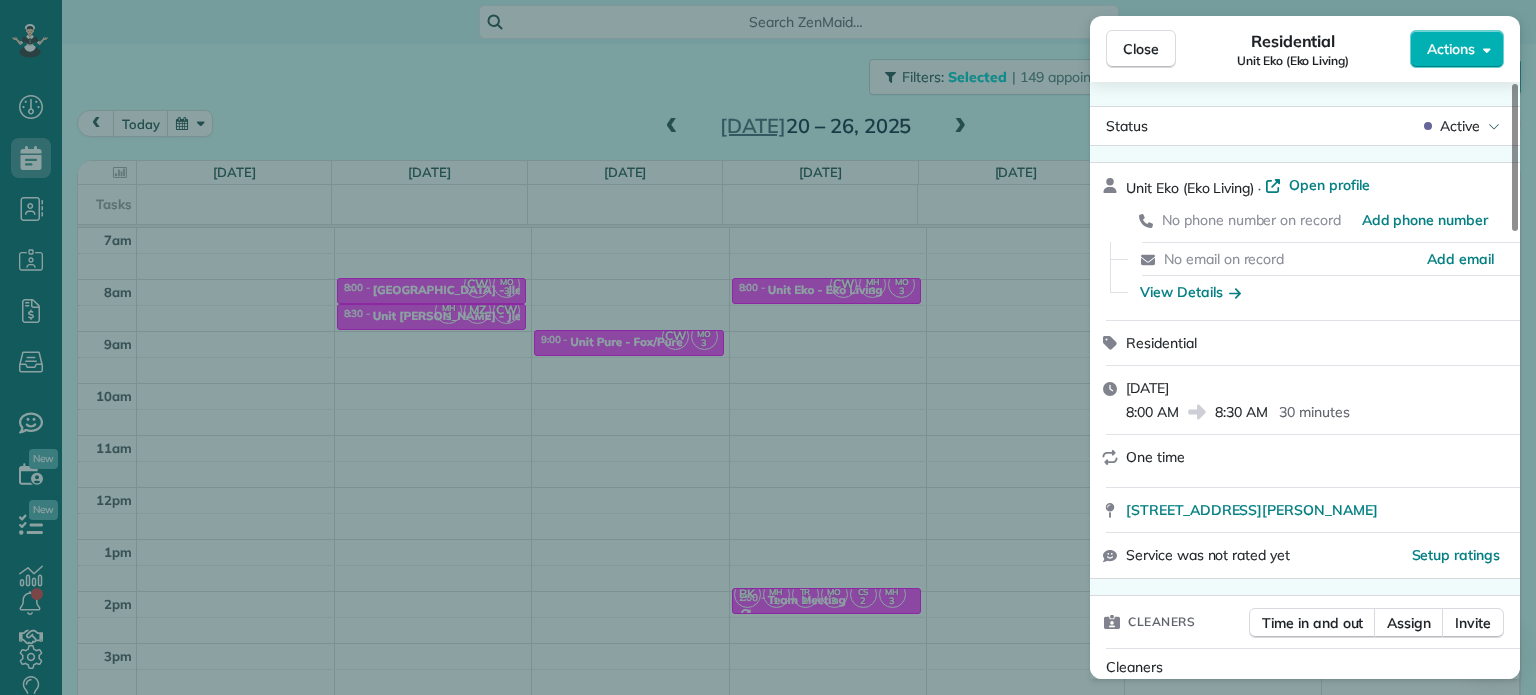 click on "Close Residential Unit Eko (Eko Living) Actions Status Active Unit Eko (Eko Living) · Open profile No phone number on record Add phone number No email on record Add email View Details Residential [DATE] 8:00 AM 8:30 AM 30 minutes One time [STREET_ADDRESS][PERSON_NAME] Service was not rated yet Setup ratings Cleaners Time in and out Assign Invite Cleaners [PERSON_NAME] 8:00 AM 8:30 AM [PERSON_NAME] 8:00 AM 8:30 AM [PERSON_NAME]-German 8:00 AM 8:30 AM Checklist Try Now Keep this appointment up to your standards. Stay on top of every detail, keep your cleaners organised, and your client happy. Assign a checklist Watch a 5 min demo Billing Billing actions Price $0.00 Overcharge $0.00 Discount $0.00 Coupon discount - Primary tax - Secondary tax - Total appointment price $0.00 Tips collected New feature! $0.00 [PERSON_NAME] as paid Total including tip $0.00 Get paid online in no-time! Send an invoice and reward your cleaners with tips Charge customer credit card Work items 1" at bounding box center [768, 347] 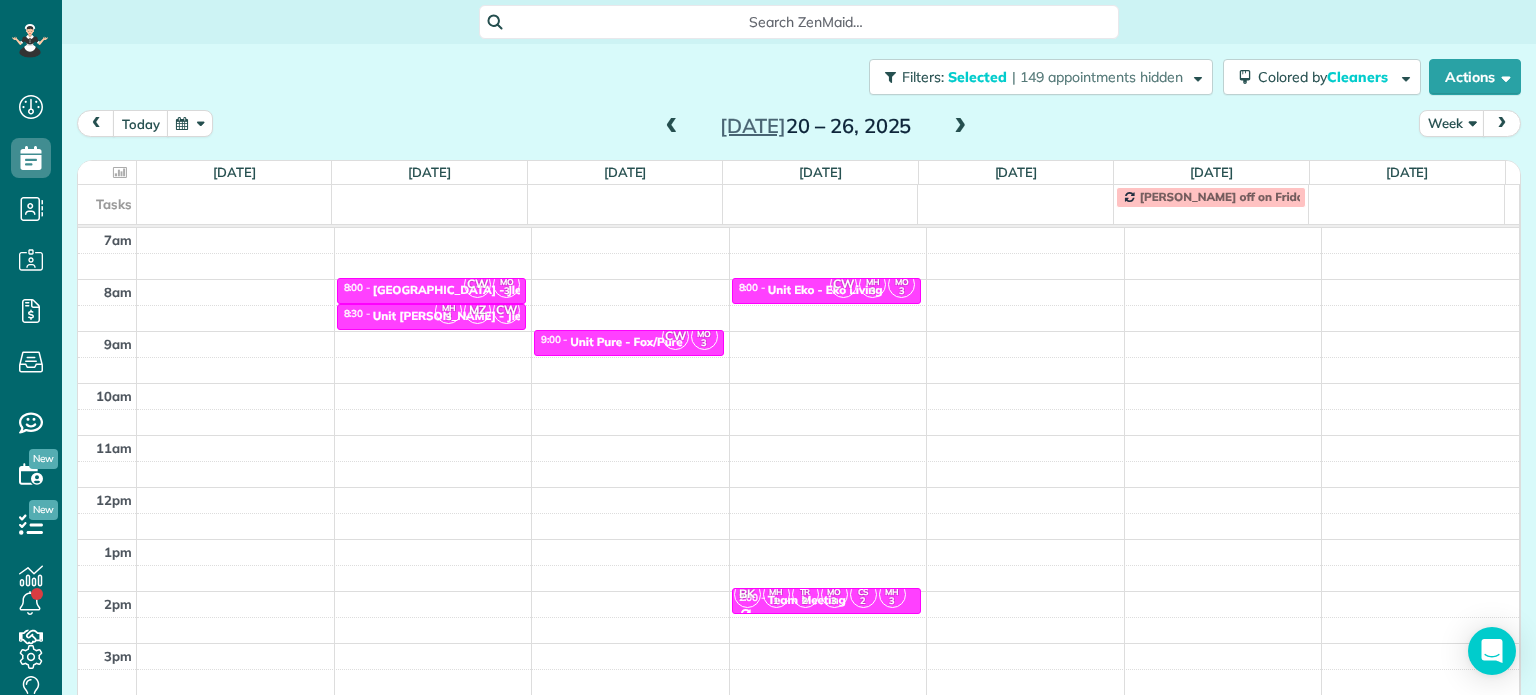 click at bounding box center [672, 127] 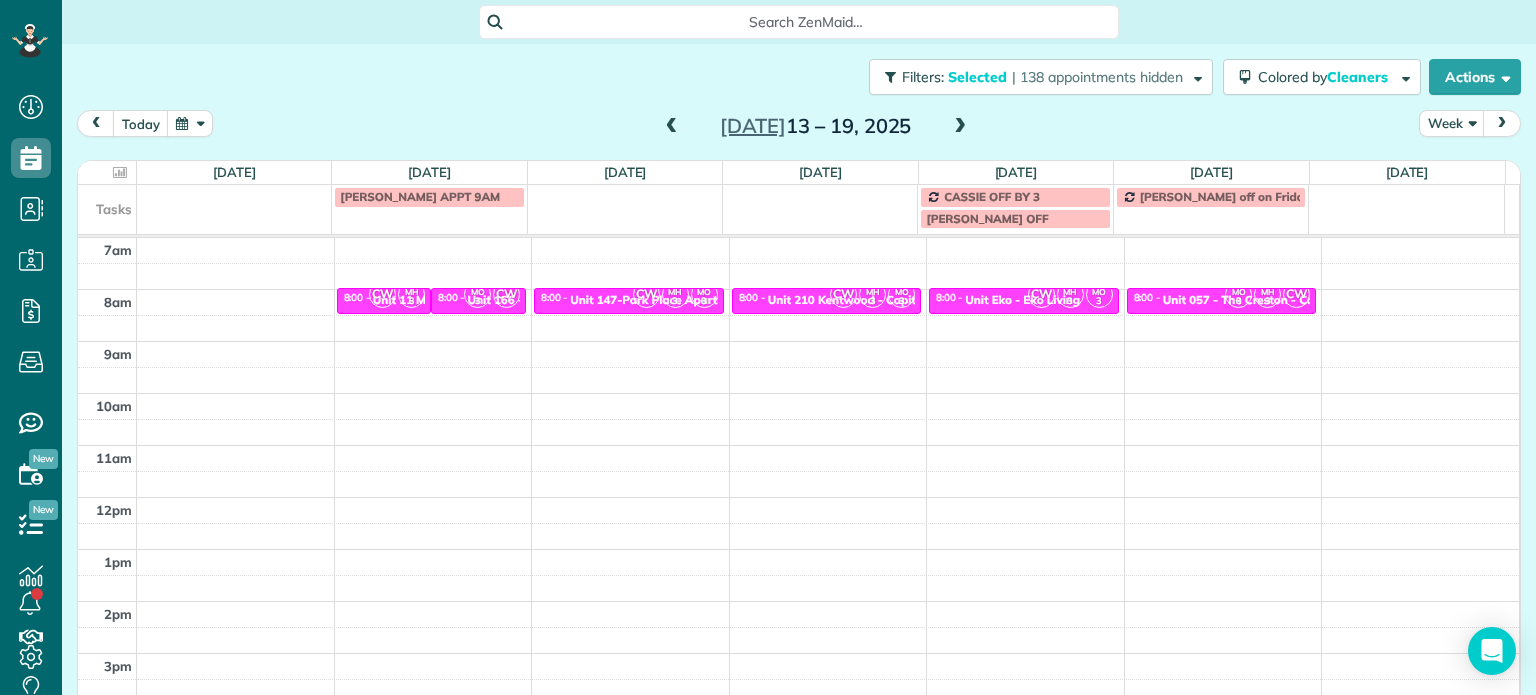 click at bounding box center [672, 127] 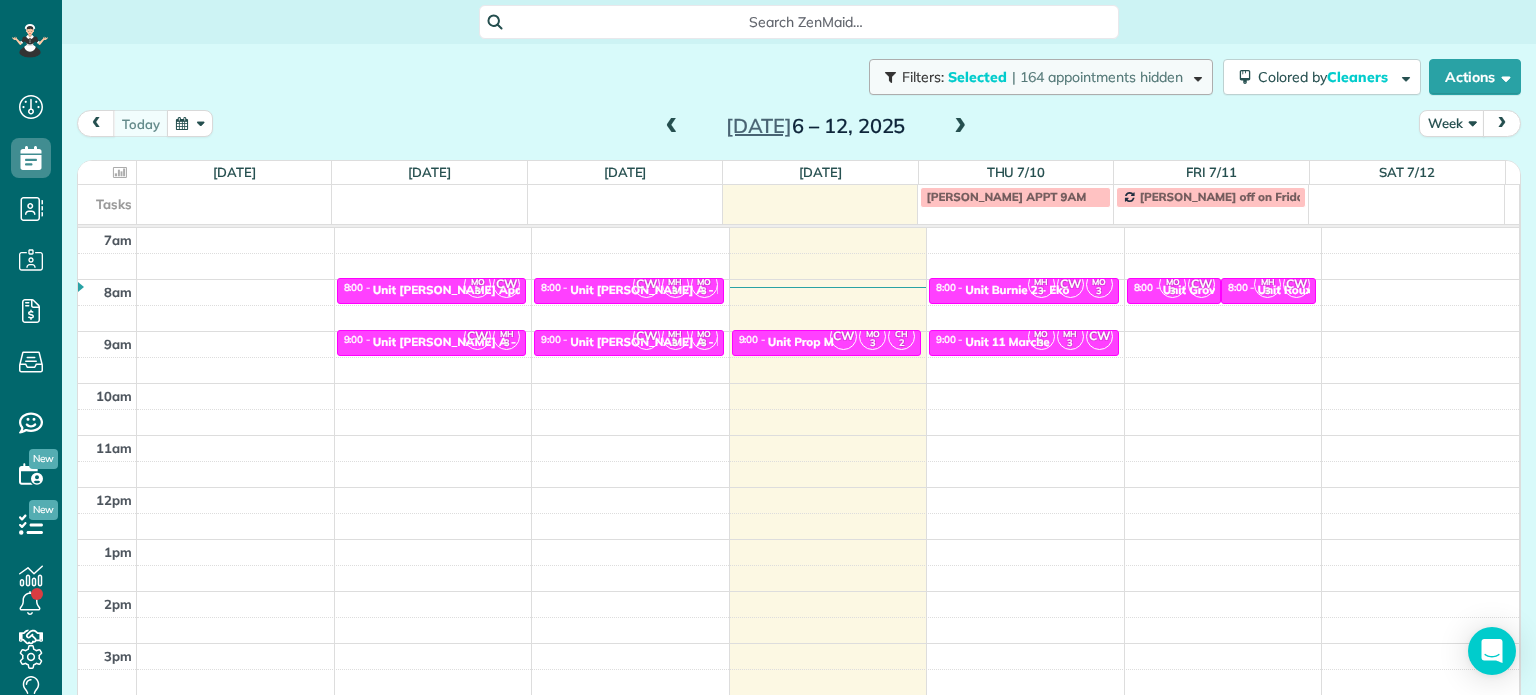 click on "Filters:   Selected
|  164 appointments hidden" at bounding box center [1041, 77] 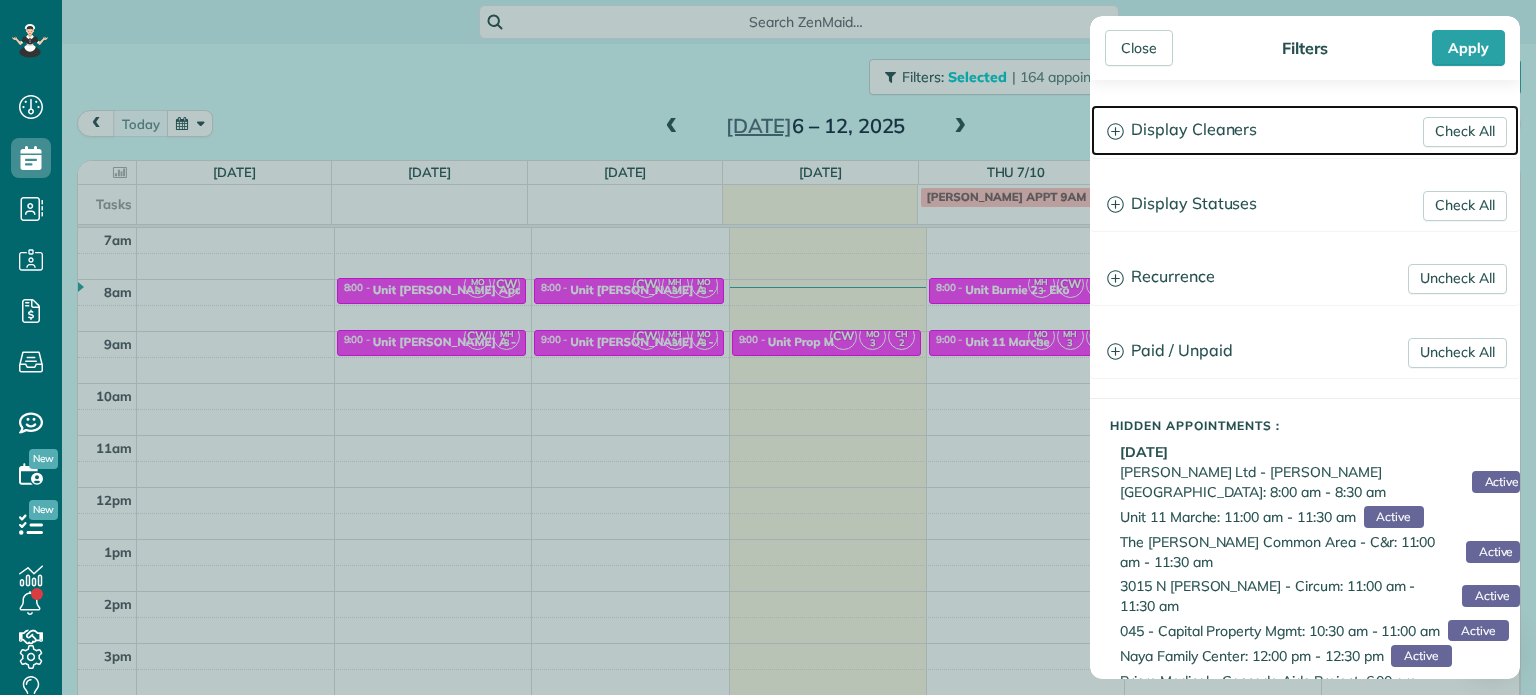 click on "Display Cleaners" at bounding box center [1305, 130] 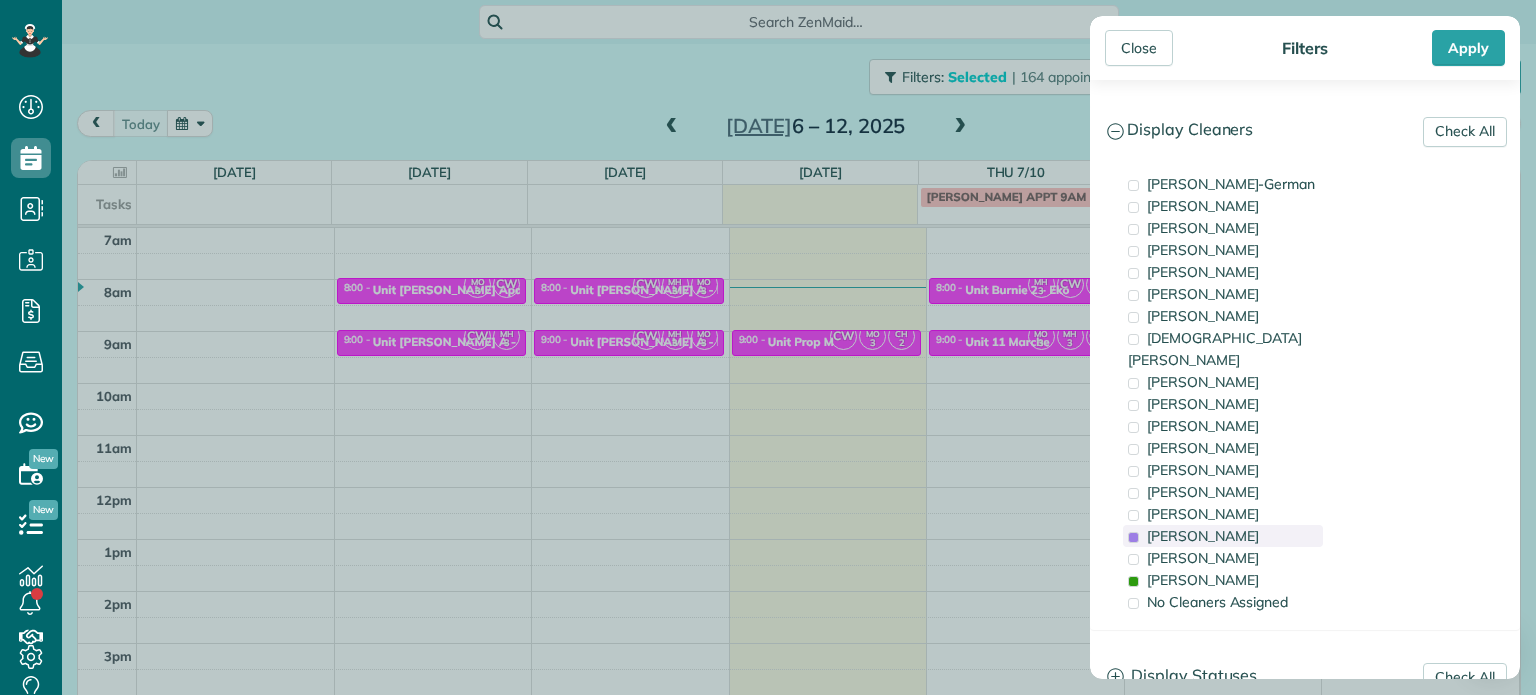 click on "[PERSON_NAME]" at bounding box center [1203, 536] 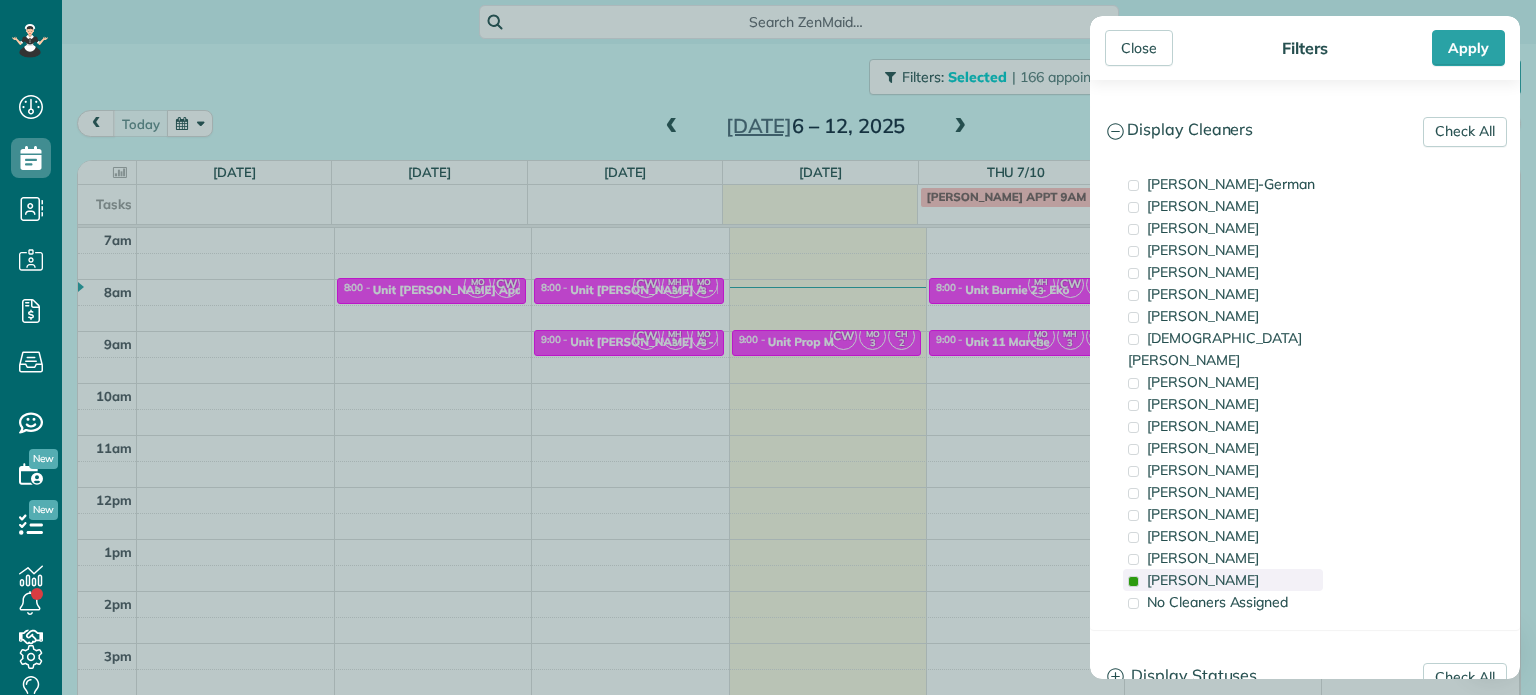 click on "[PERSON_NAME]" at bounding box center [1203, 580] 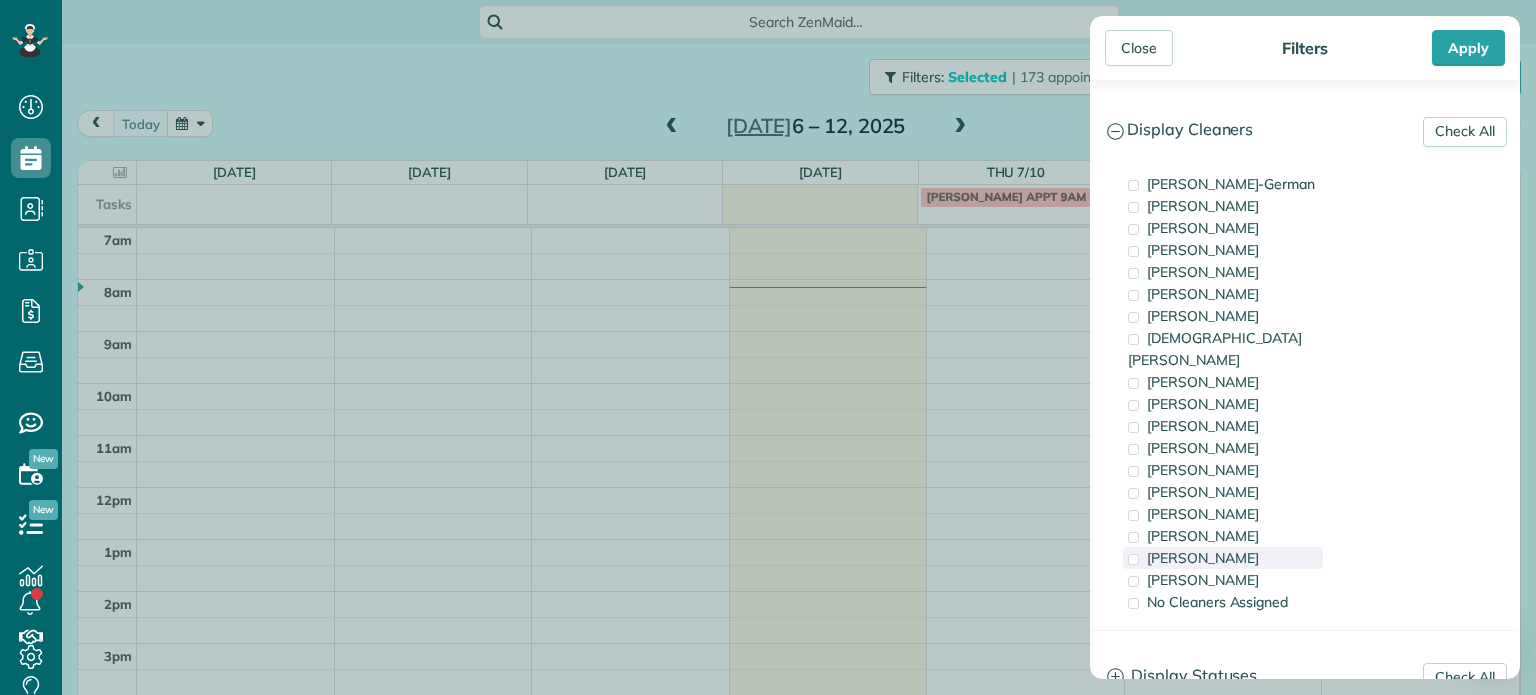 click on "[PERSON_NAME]" at bounding box center [1203, 558] 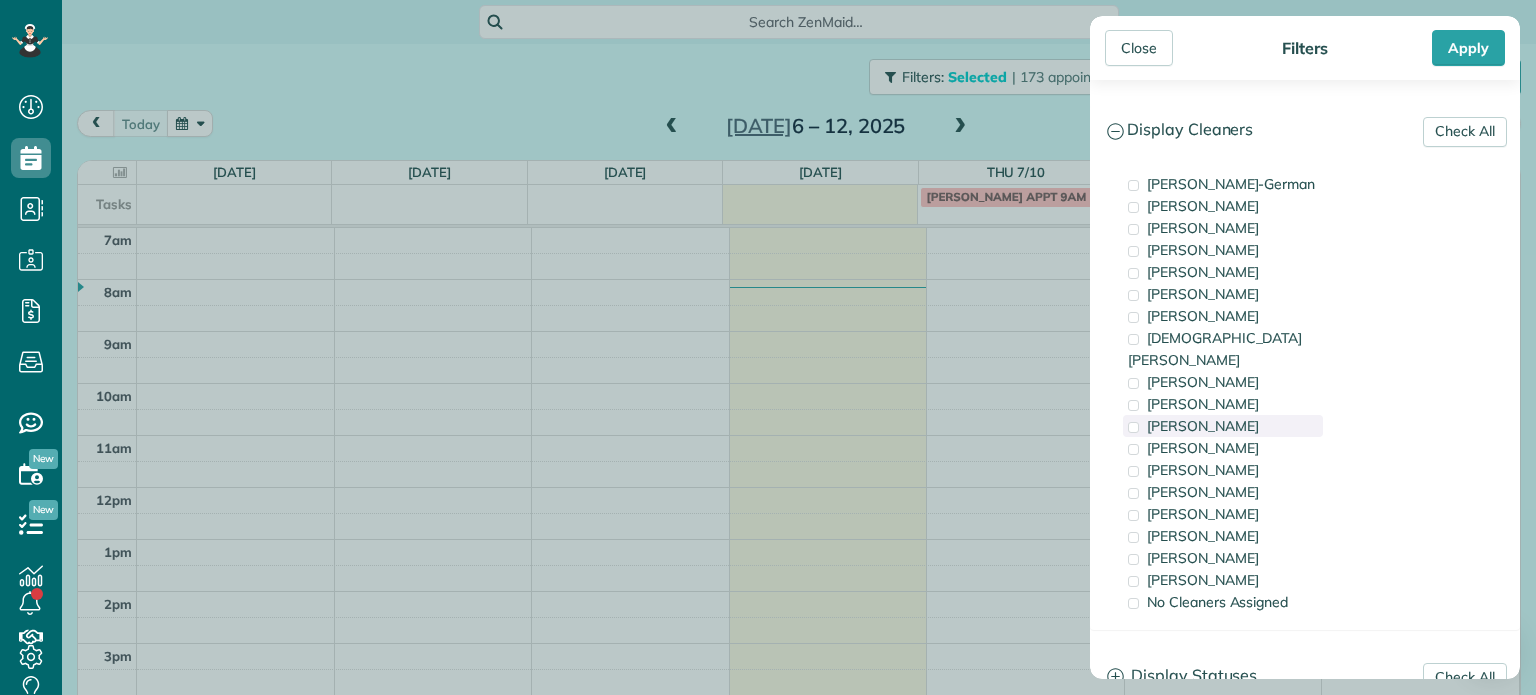 click on "[PERSON_NAME]" at bounding box center [1203, 426] 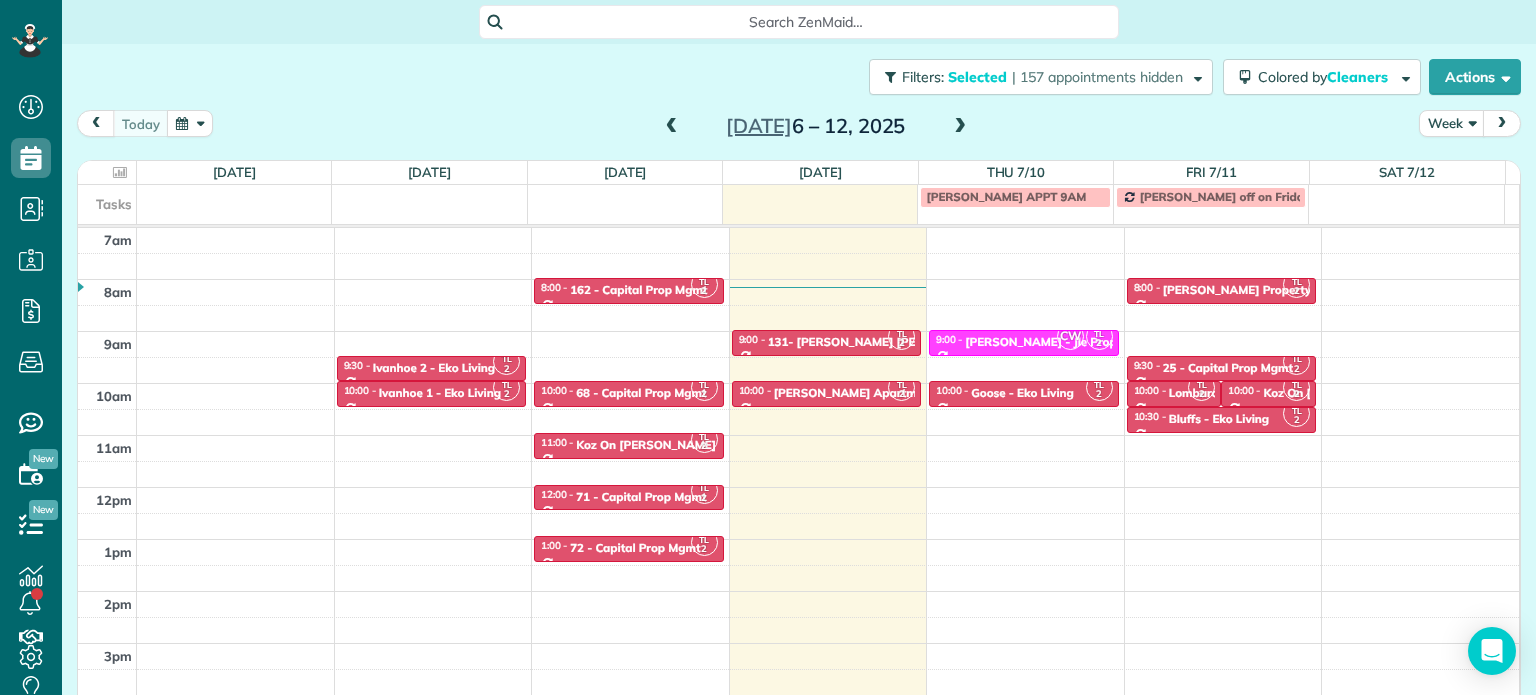 click on "Close
Filters
Apply
Check All
Display Cleaners
[PERSON_NAME]-German
[PERSON_NAME]
[PERSON_NAME]
[PERSON_NAME]
[PERSON_NAME]
[PERSON_NAME]
[PERSON_NAME]" at bounding box center [768, 347] 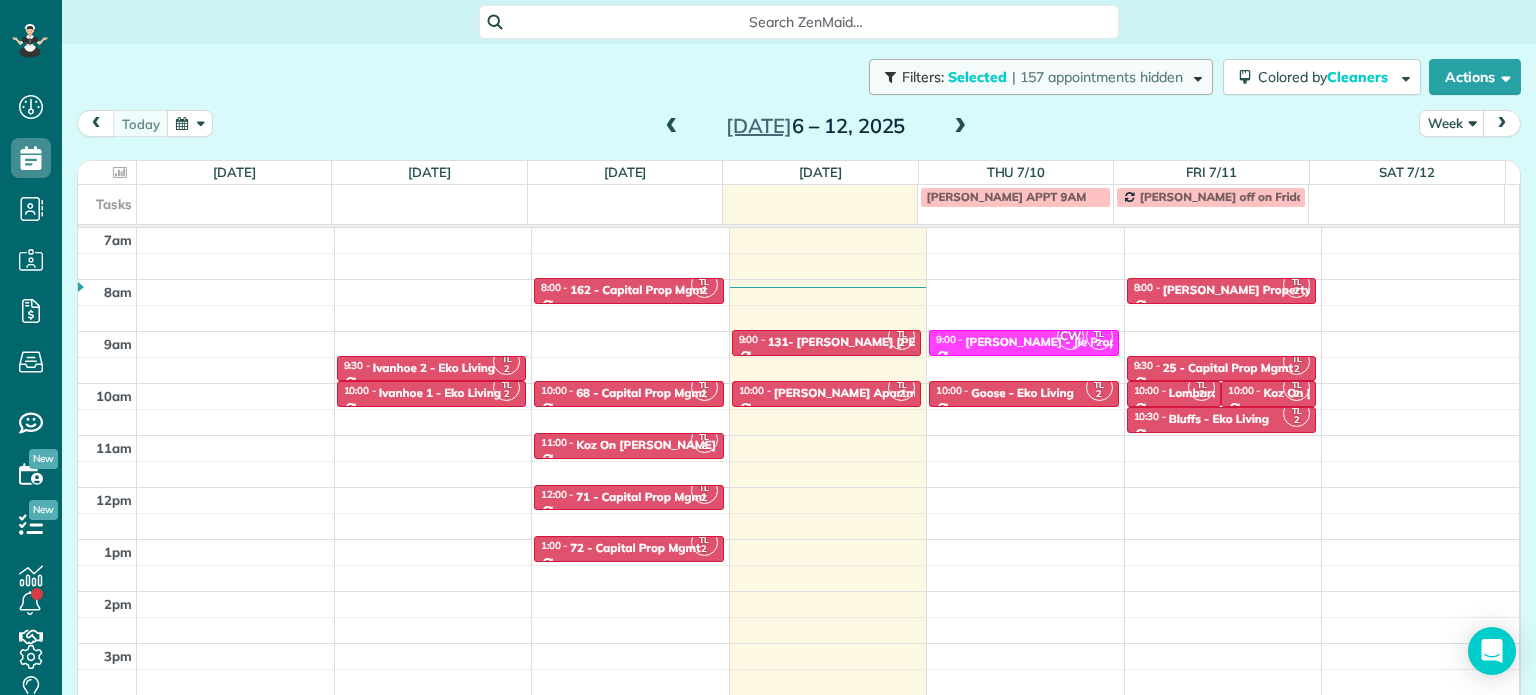 click on "|  157 appointments hidden" at bounding box center [1097, 77] 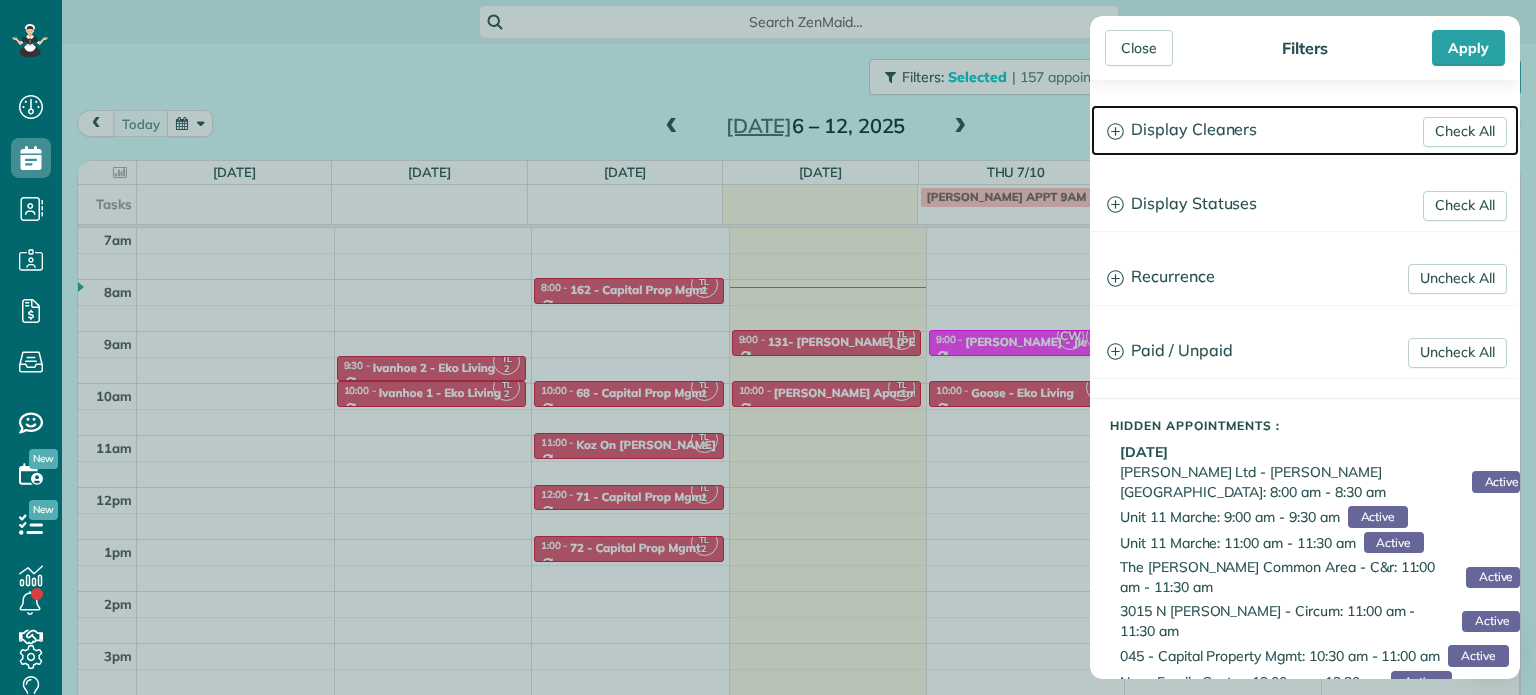 click on "Display Cleaners" at bounding box center (1305, 130) 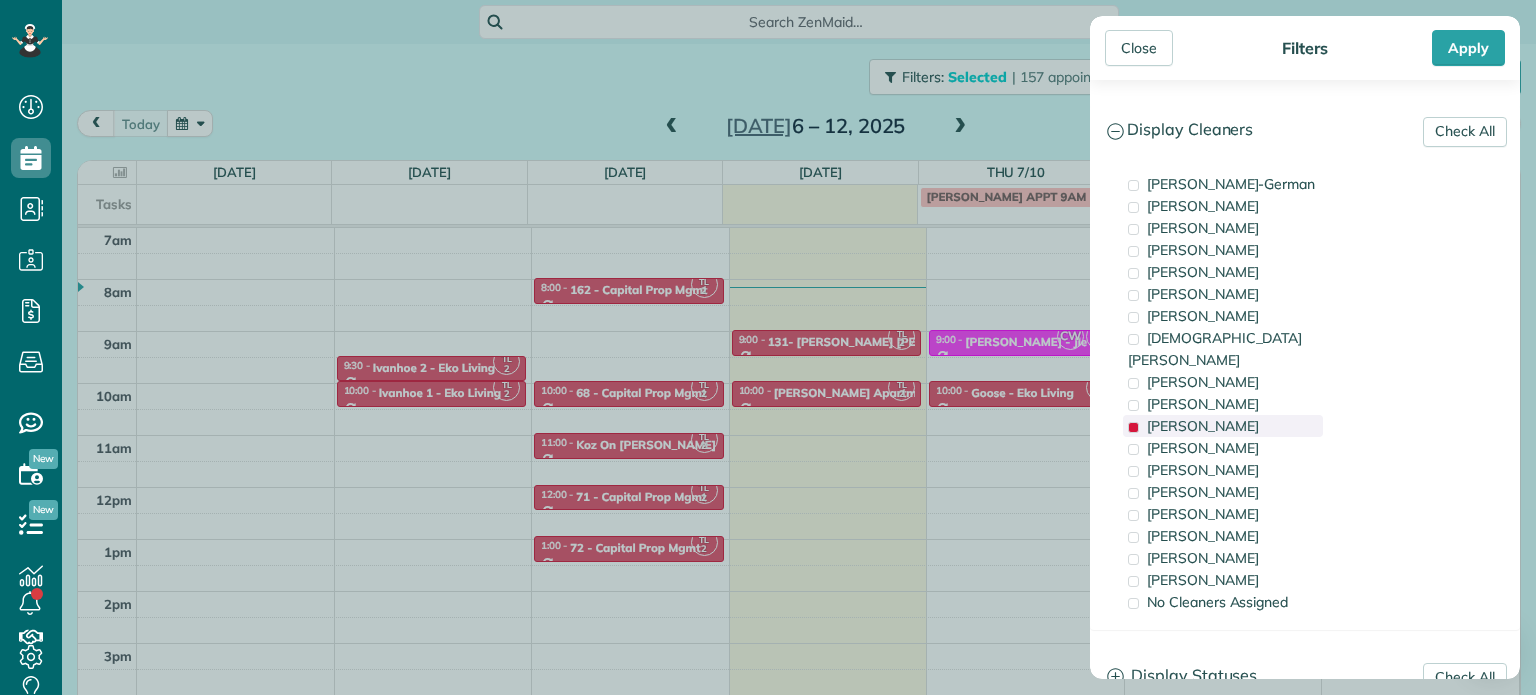 click on "[PERSON_NAME]" at bounding box center [1203, 426] 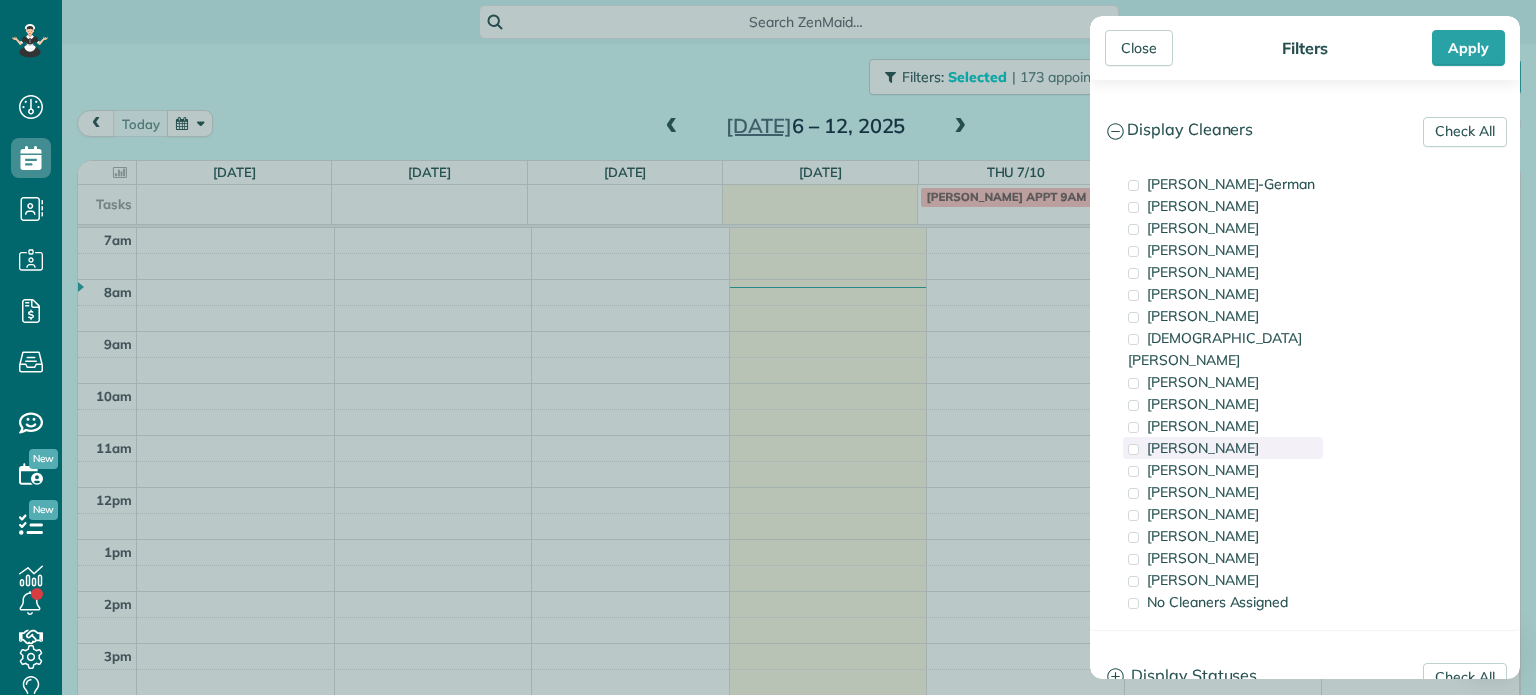 click on "[PERSON_NAME]" at bounding box center [1203, 448] 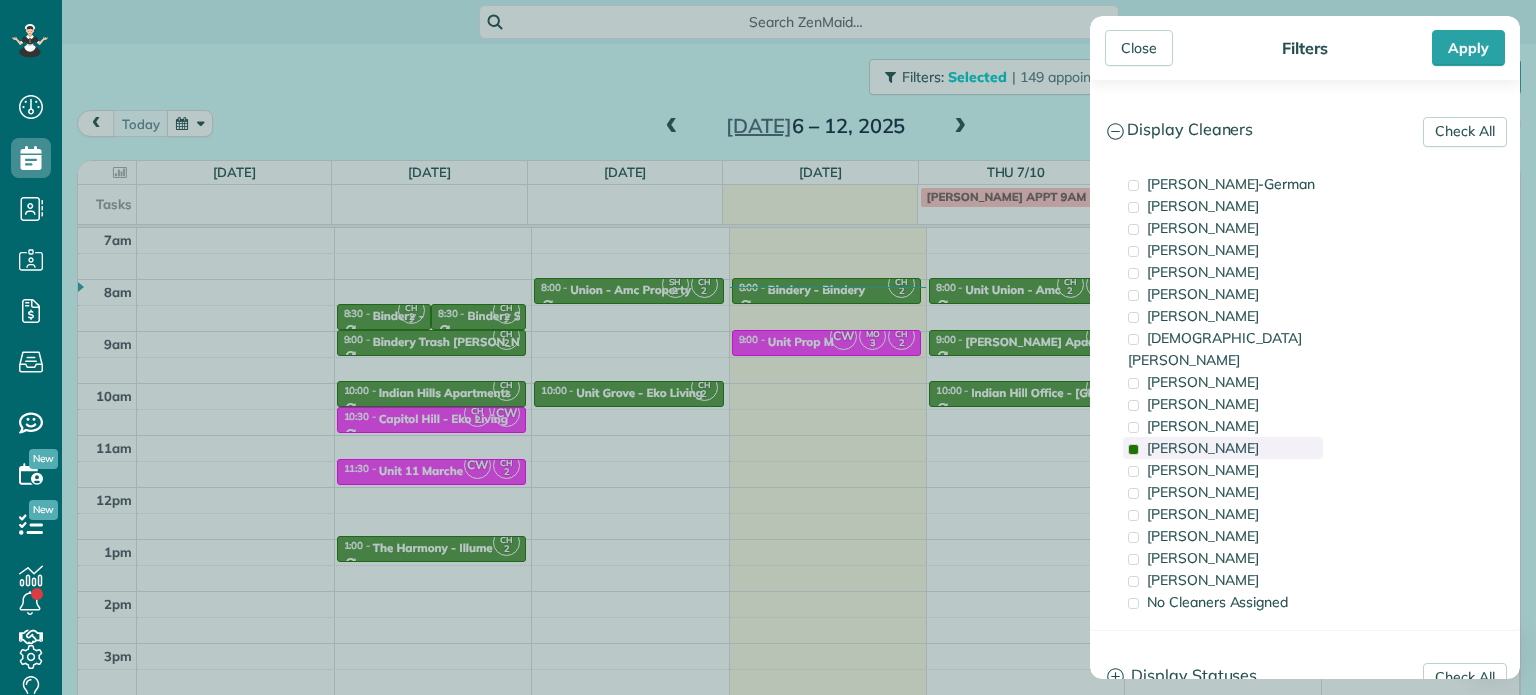 click on "[PERSON_NAME]" at bounding box center (1203, 448) 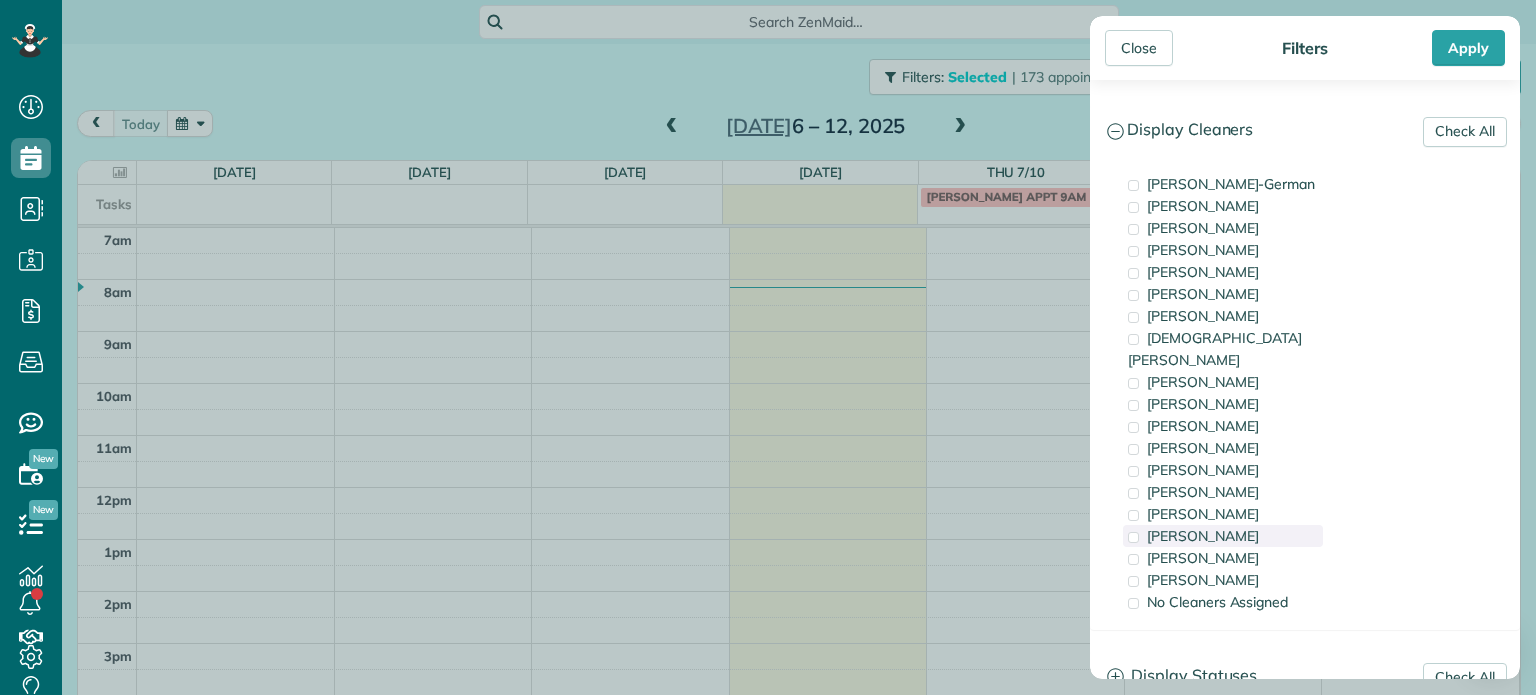 click on "[PERSON_NAME]" at bounding box center [1203, 536] 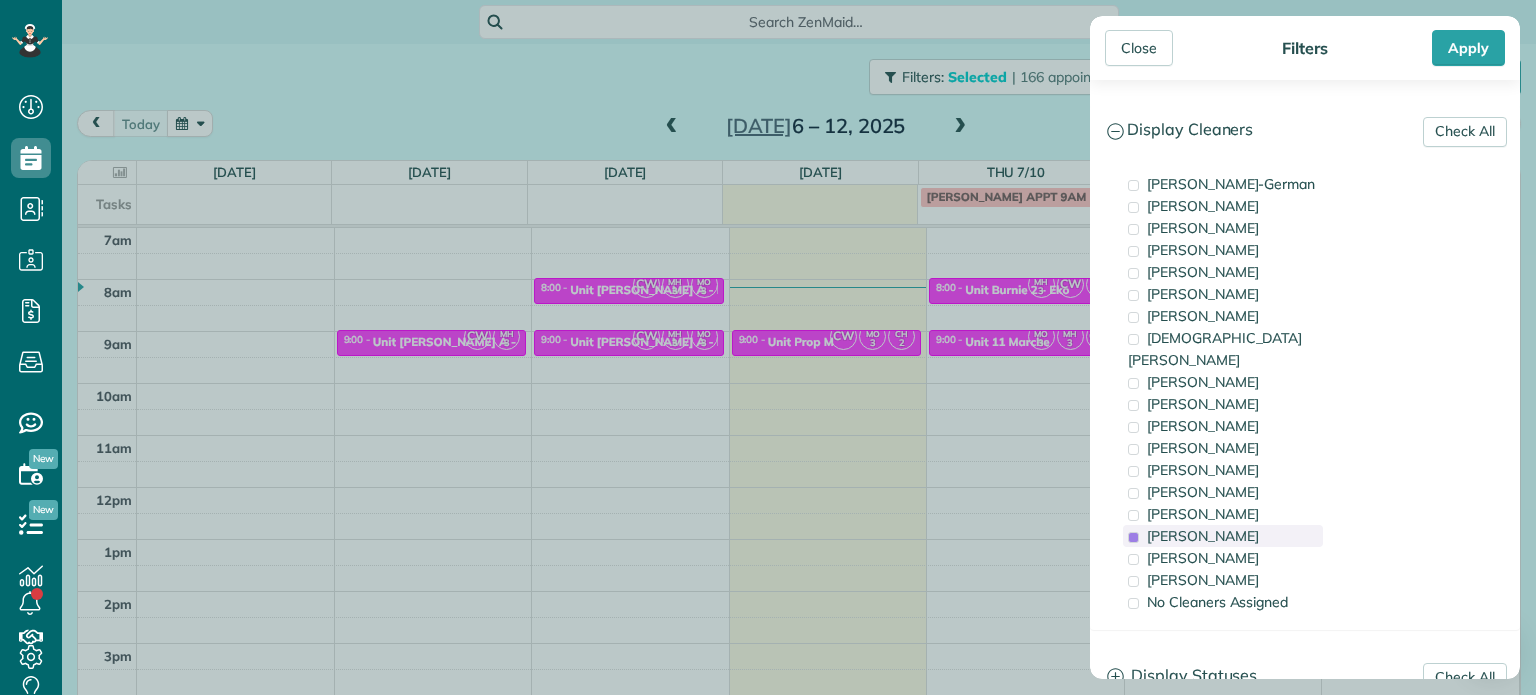 click on "[PERSON_NAME]" at bounding box center [1203, 536] 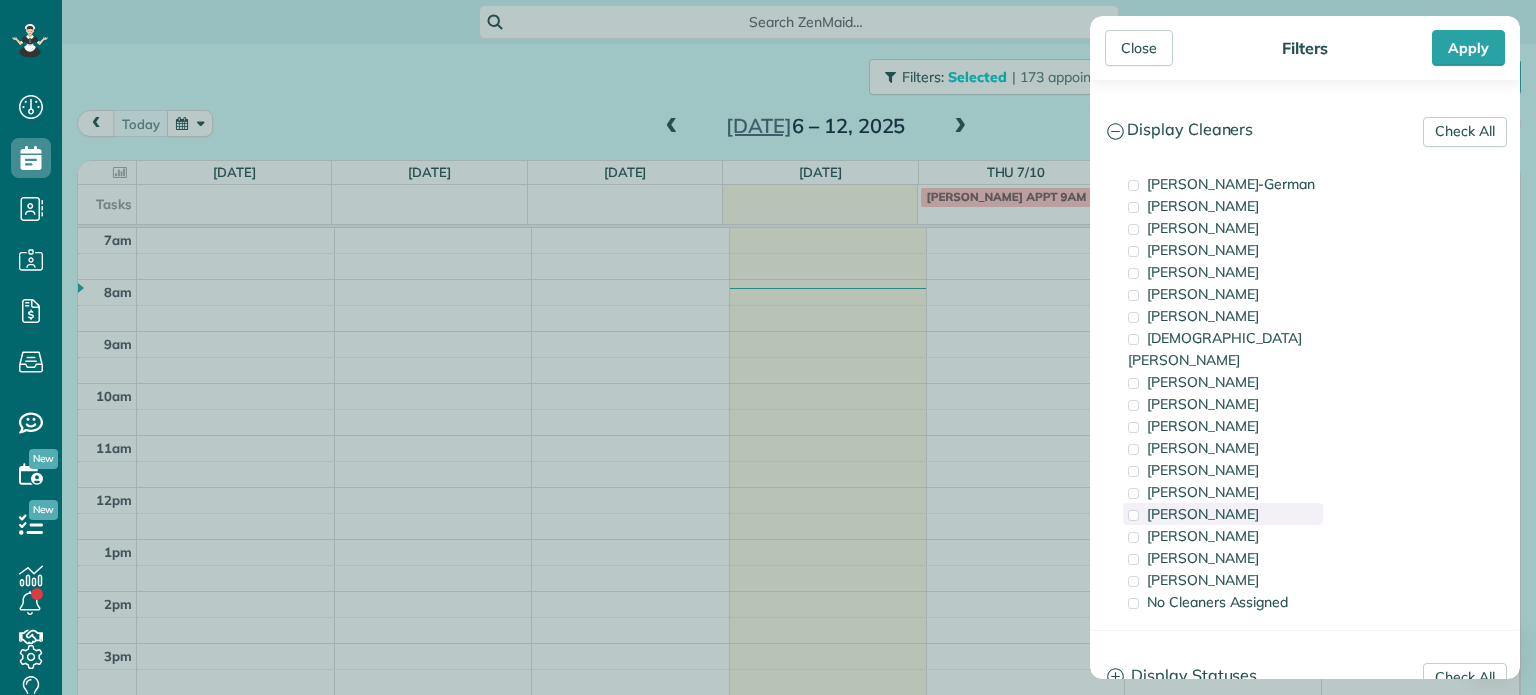 click on "[PERSON_NAME]" at bounding box center (1223, 514) 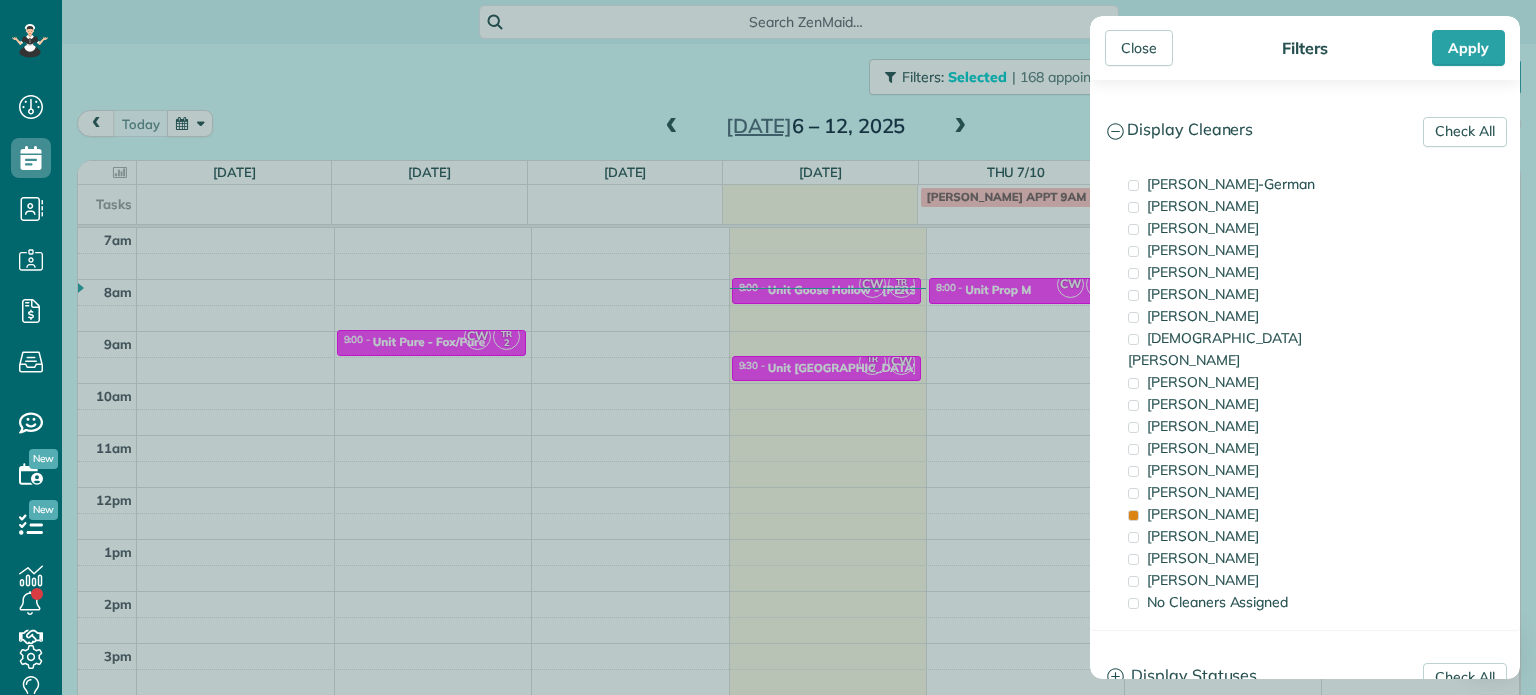 click on "Close
Filters
Apply
Check All
Display Cleaners
[PERSON_NAME]-German
[PERSON_NAME]
[PERSON_NAME]
[PERSON_NAME]
[PERSON_NAME]
[PERSON_NAME]
[PERSON_NAME]" at bounding box center (768, 347) 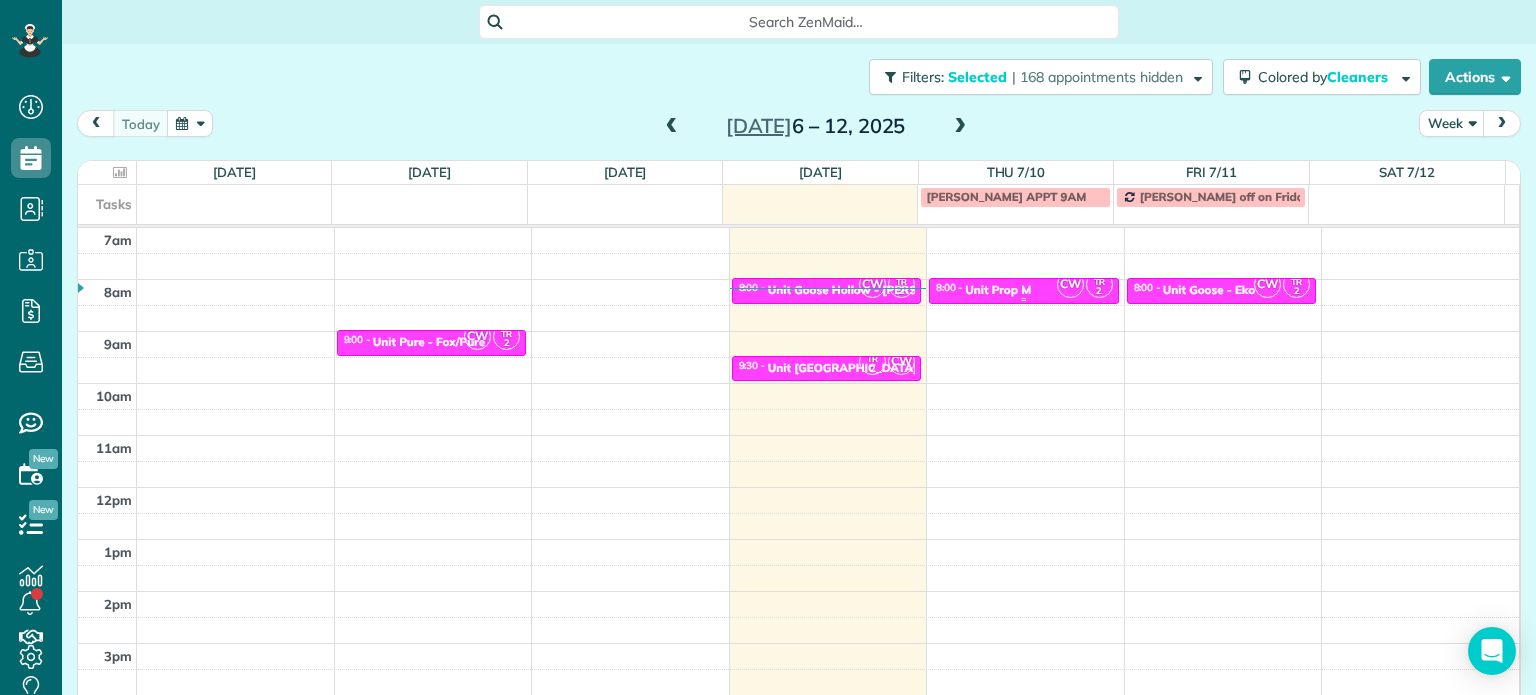 click on "8:00 - 8:30 Unit Prop M" at bounding box center [1024, 289] 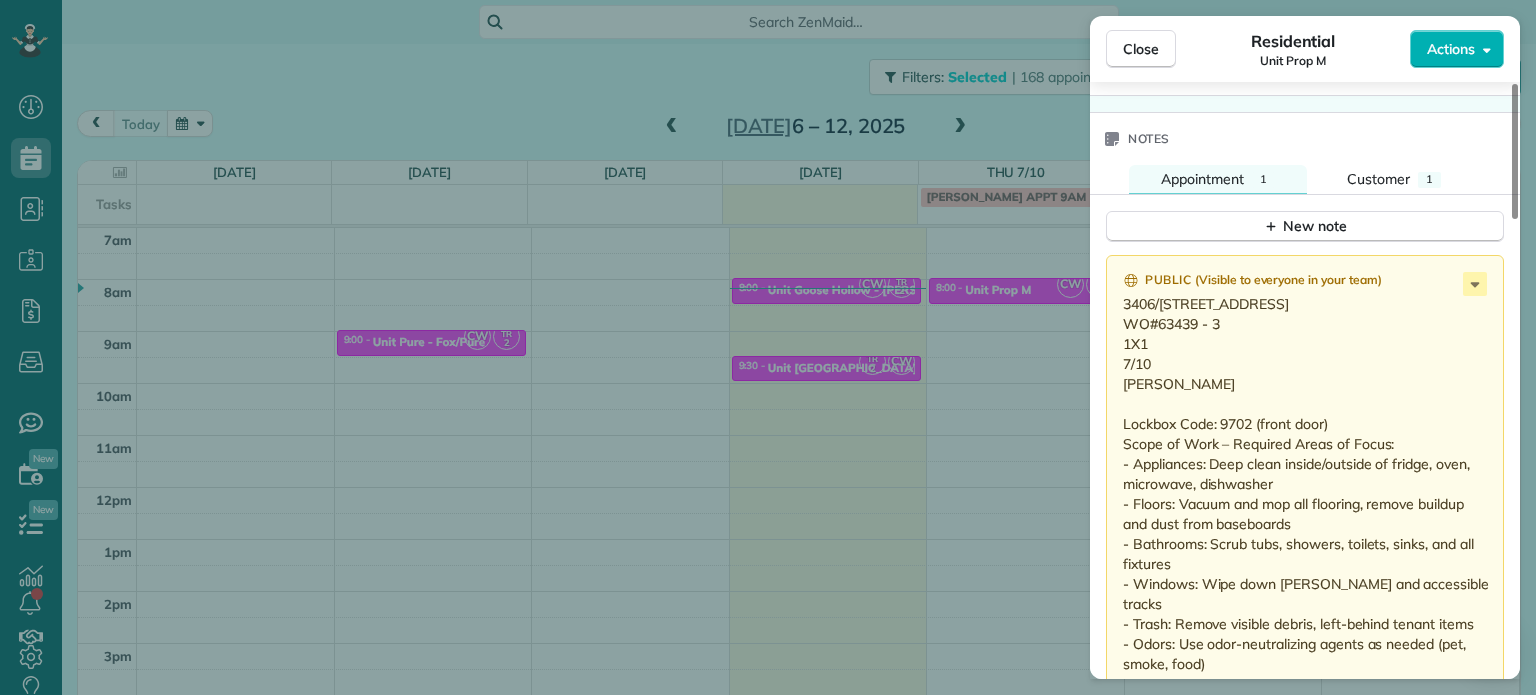 scroll, scrollTop: 1800, scrollLeft: 0, axis: vertical 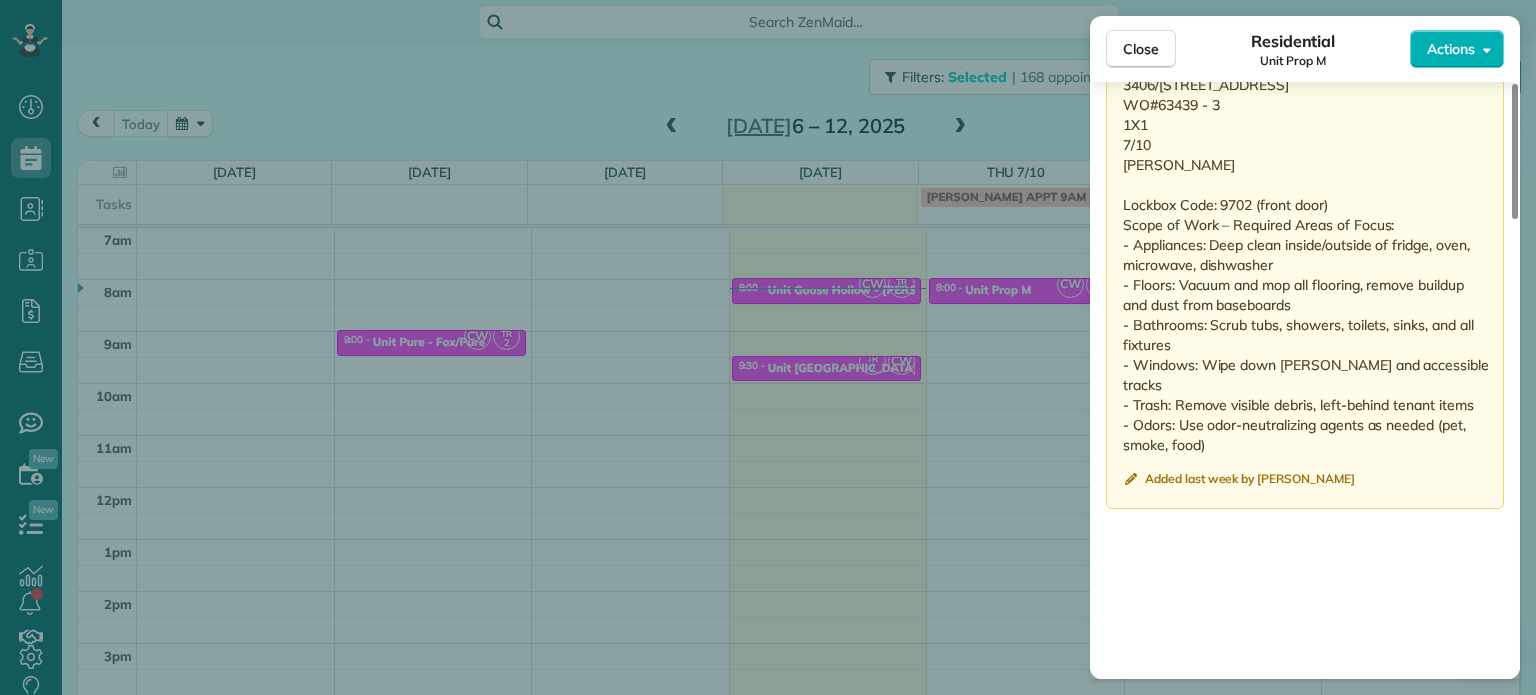 click on "Close Residential Unit Prop M Actions Status Active Unit Prop M · Open profile No phone number on record Add phone number No email on record Add email View Details Residential [DATE] ( [DATE] ) 8:00 AM 8:30 AM 30 minutes One time [STREET_ADDRESS] Service was not rated yet Setup ratings Cleaners Time in and out Assign Invite Cleaners [PERSON_NAME] 8:00 AM 8:30 AM [PERSON_NAME]-German 8:00 AM 8:30 AM Checklist Try Now Keep this appointment up to your standards. Stay on top of every detail, keep your cleaners organised, and your client happy. Assign a checklist Watch a 5 min demo Billing Billing actions Price $0.00 Overcharge $0.00 Discount $0.00 Coupon discount - Primary tax - Secondary tax - Total appointment price $0.00 Tips collected New feature! $0.00 [PERSON_NAME] as paid Total including tip $0.00 Get paid online in no-time! Send an invoice and reward your cleaners with tips Charge customer credit card Appointment custom fields No custom fields to display Work items" at bounding box center [768, 347] 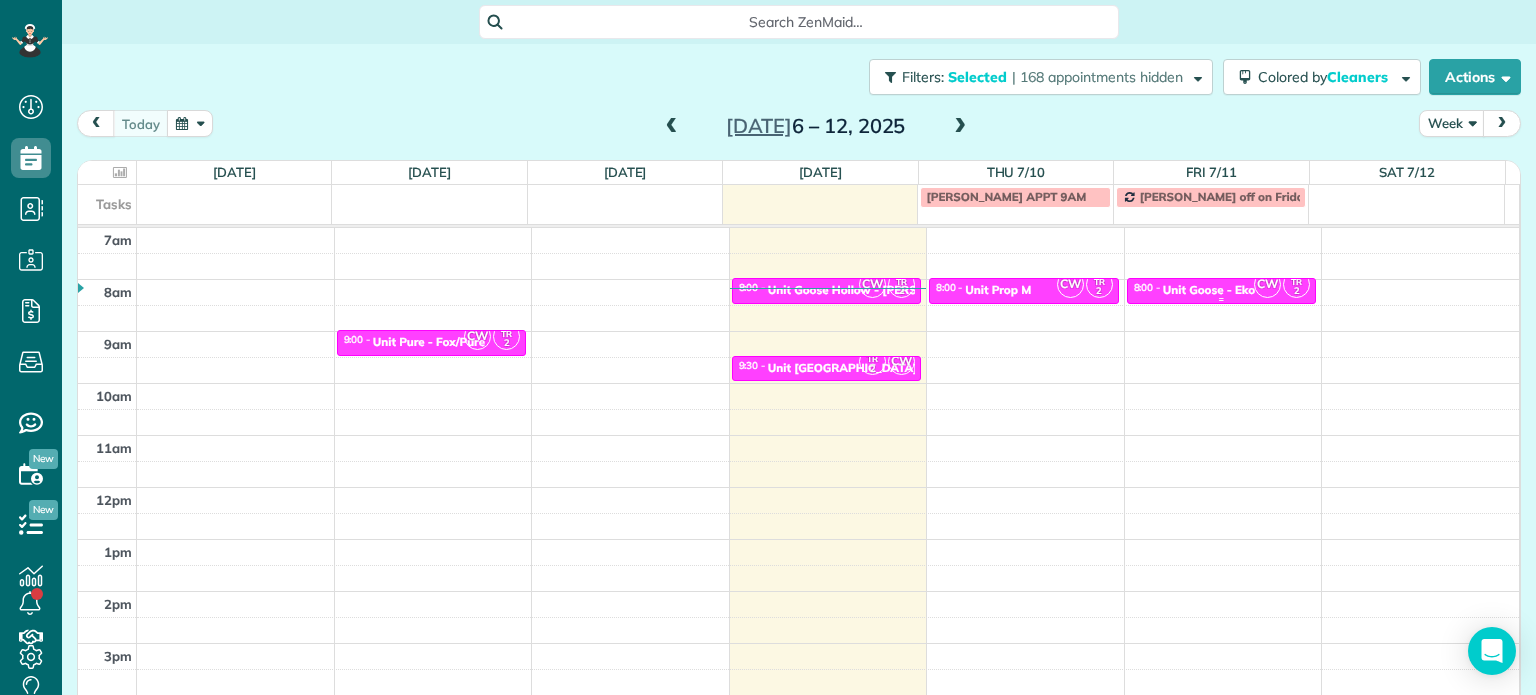 click on "Unit Goose - Eko" at bounding box center [1209, 290] 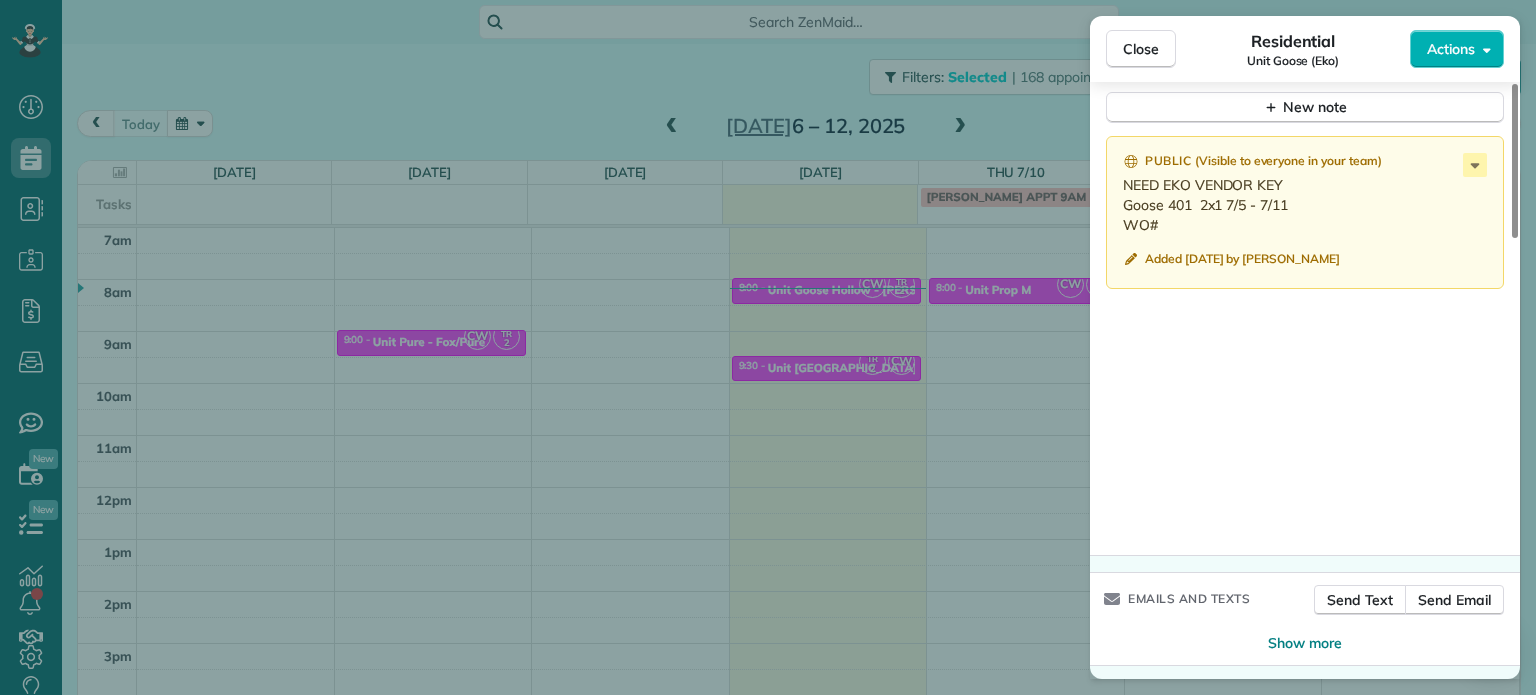 scroll, scrollTop: 1708, scrollLeft: 0, axis: vertical 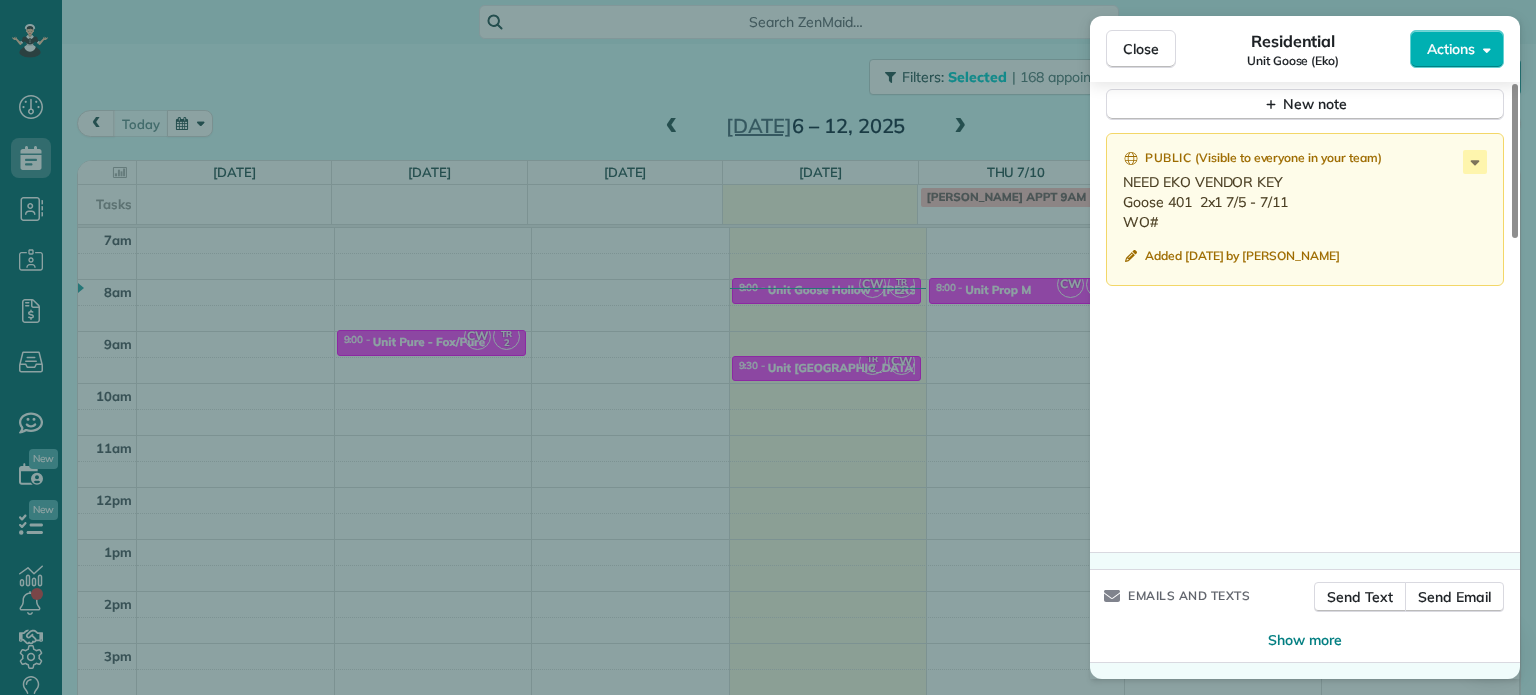click on "Close Residential Unit Goose (Eko) Actions Status Active Unit Goose (Eko) · Open profile No phone number on record Add phone number No email on record Add email View Details Residential [DATE] ( [DATE] ) 8:00 AM 8:30 AM 30 minutes One time [STREET_ADDRESS] Service was not rated yet Setup ratings Cleaners Time in and out Assign Invite Cleaners [PERSON_NAME] 8:00 AM 8:30 AM [PERSON_NAME]-German 8:00 AM 8:30 AM Checklist Try Now Keep this appointment up to your standards. Stay on top of every detail, keep your cleaners organised, and your client happy. Assign a checklist Watch a 5 min demo Billing Billing actions Price $0.00 Overcharge $0.00 Discount $0.00 Coupon discount - Primary tax - Secondary tax - Total appointment price $0.00 Tips collected New feature! $0.00 [PERSON_NAME] as paid Total including tip $0.00 Get paid online in no-time! Send an invoice and reward your cleaners with tips Charge customer credit card Appointment custom fields Work items Notes 1 1 ( )" at bounding box center [768, 347] 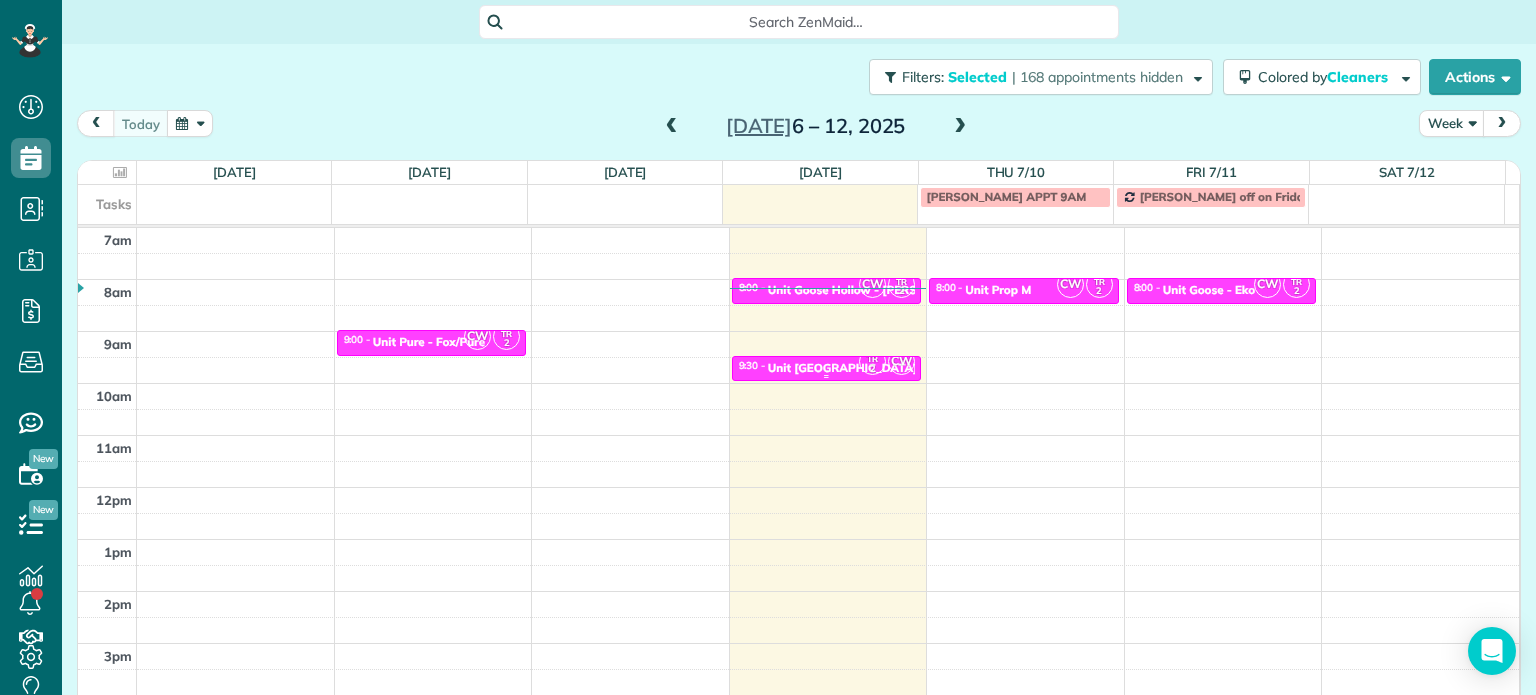 click on "2" at bounding box center [872, 369] 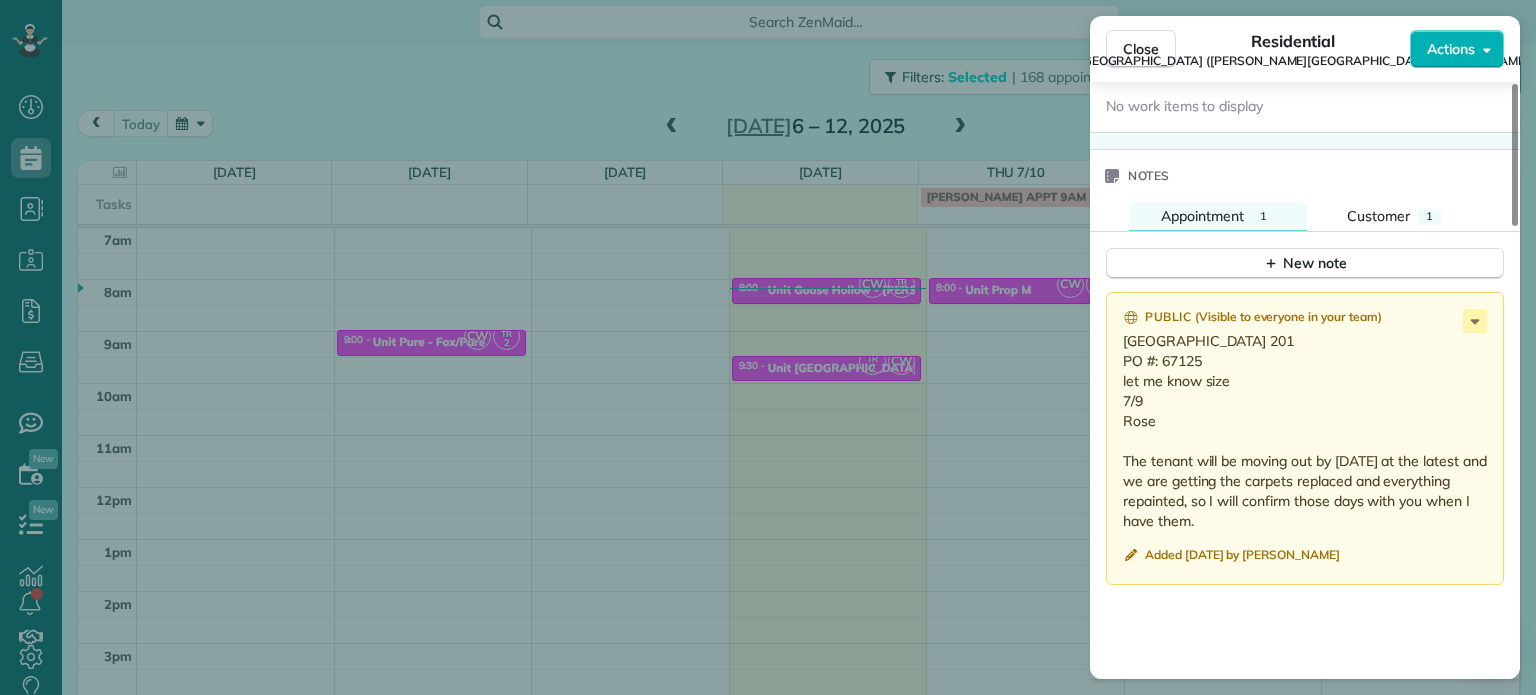 scroll, scrollTop: 1600, scrollLeft: 0, axis: vertical 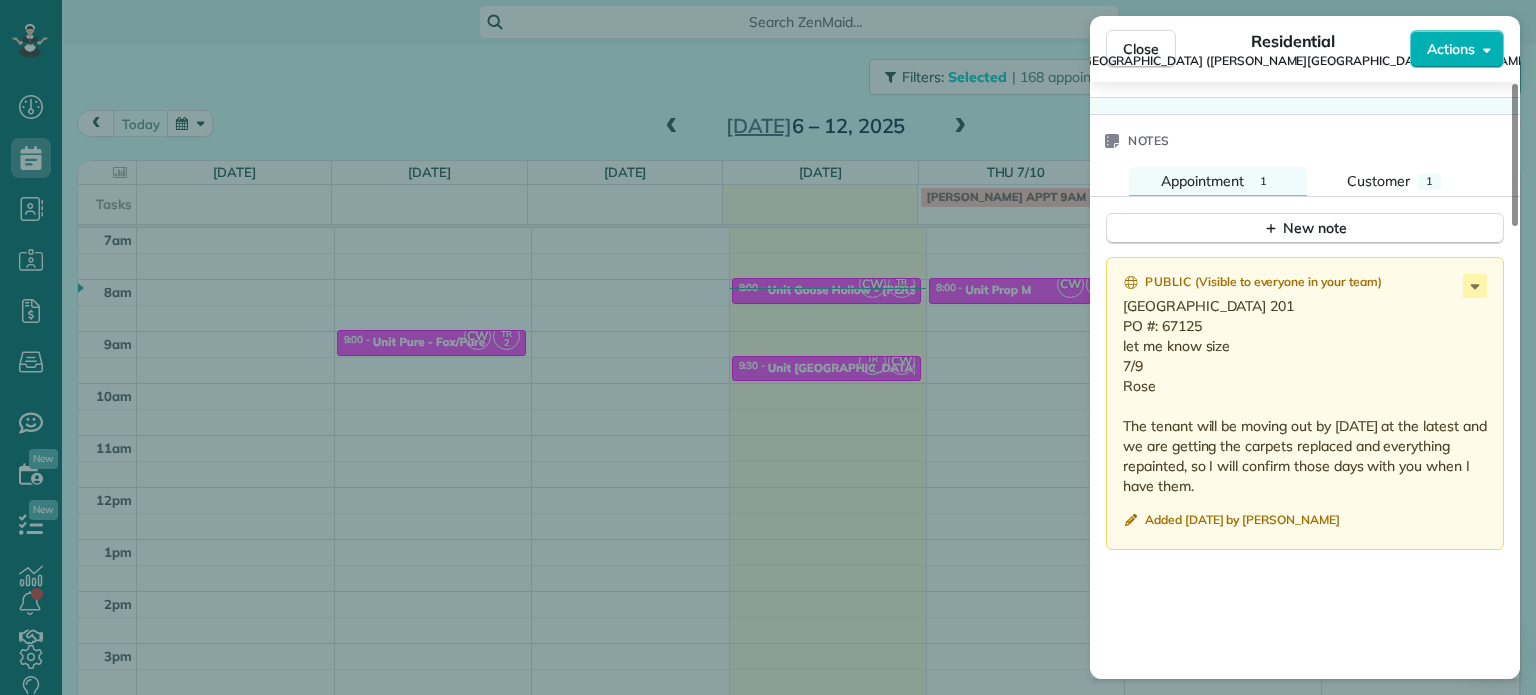 click on "Close Residential Unit [GEOGRAPHIC_DATA] Apartments ([PERSON_NAME] & [PERSON_NAME]) Actions Status Active Unit [GEOGRAPHIC_DATA] Apartments ([PERSON_NAME][GEOGRAPHIC_DATA][PERSON_NAME]) · Open profile No phone number on record Add phone number [EMAIL_ADDRESS][DOMAIN_NAME] Copy View Details Residential [DATE] ( [DATE] ) 9:30 AM 10:00 AM 30 minutes One time 2017 [STREET_ADDRESS][PERSON_NAME] Service was not rated yet Setup ratings Cleaners Time in and out Assign Invite Cleaners [PERSON_NAME]-German 9:30 AM 10:00 AM [PERSON_NAME] 9:30 AM 10:00 AM Checklist Try Now Keep this appointment up to your standards. Stay on top of every detail, keep your cleaners organised, and your client happy. Assign a checklist Watch a 5 min demo Billing Billing actions Price $0.00 Overcharge $0.00 Discount $0.00 Coupon discount - Primary tax - Secondary tax - Total appointment price $0.00 Tips collected New feature! $0.00 [PERSON_NAME] as paid Total including tip $0.00 Get paid online in no-time! Send an invoice and reward your cleaners with tips Work items 1 1" at bounding box center [768, 347] 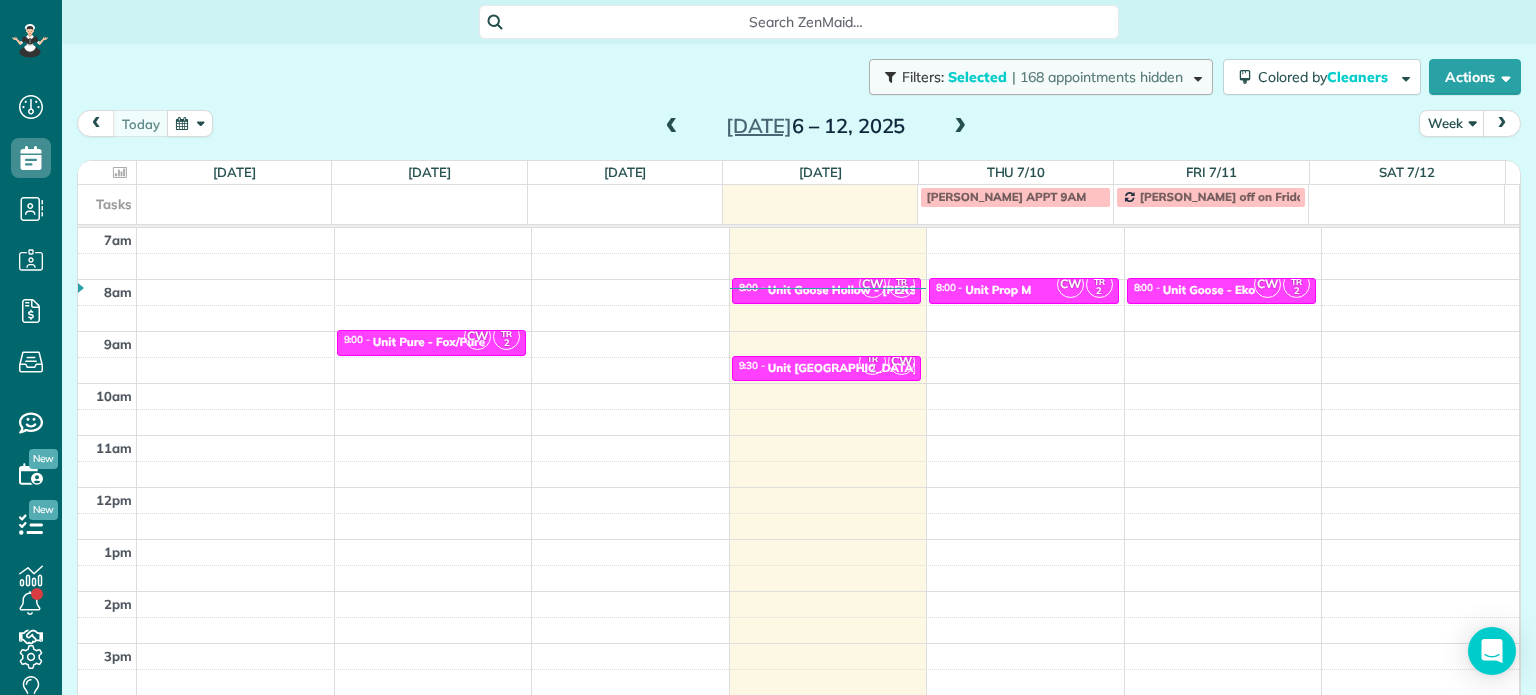 click on "|  168 appointments hidden" at bounding box center [1097, 77] 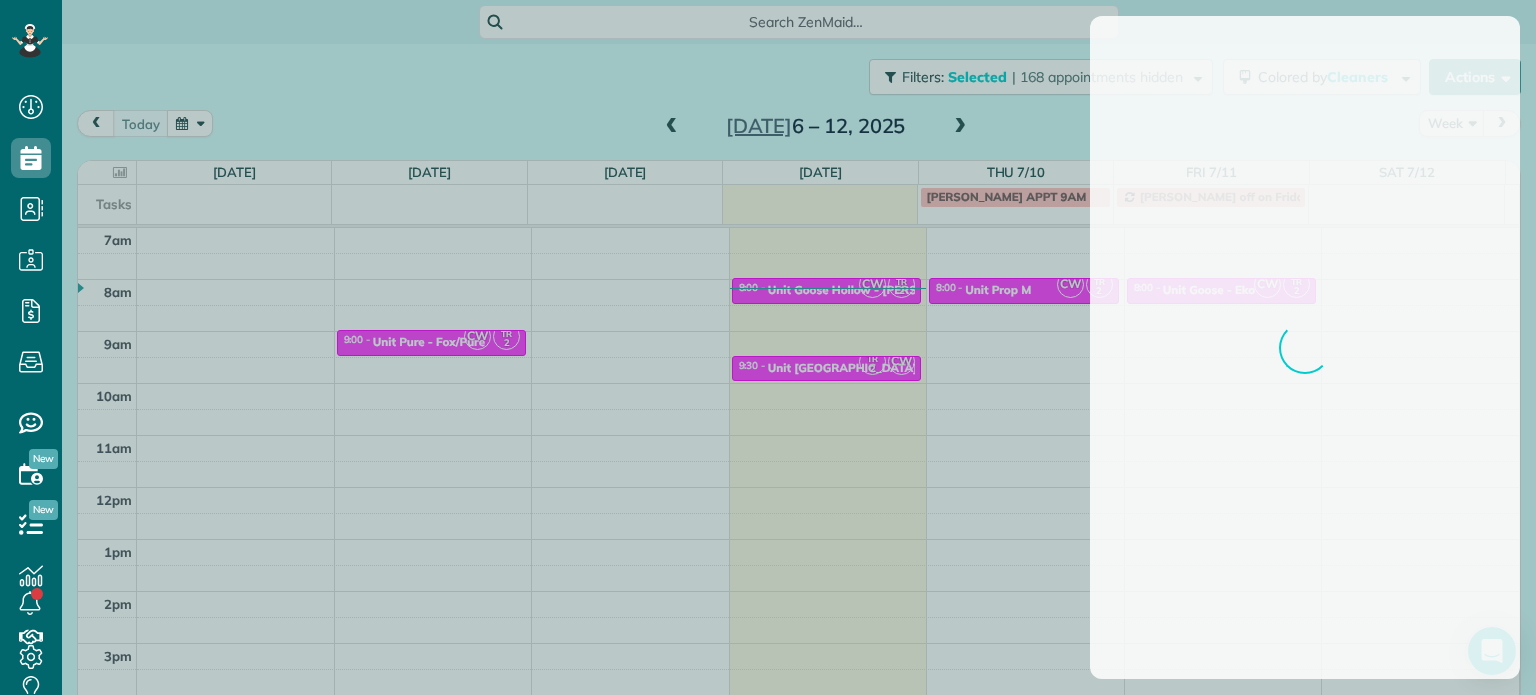 click at bounding box center (768, 347) 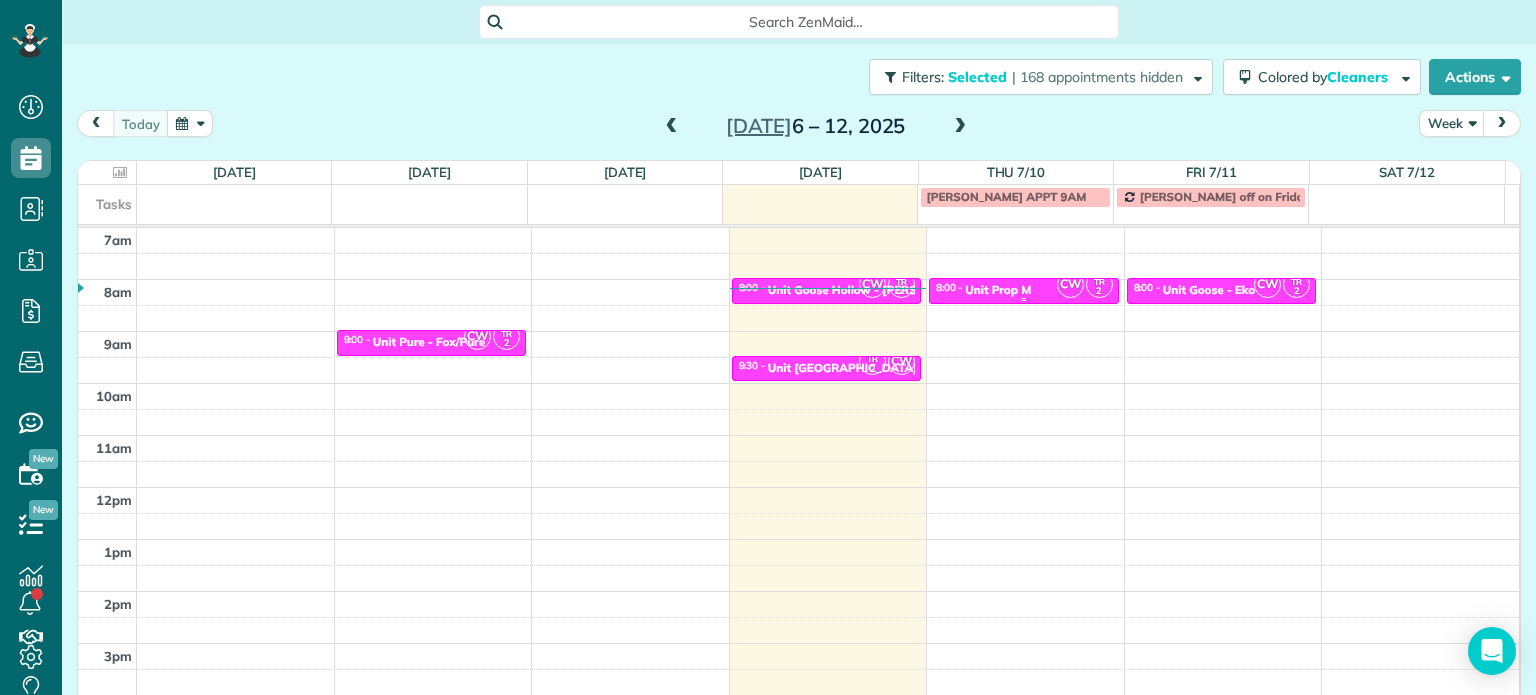 click on "8:00 - 8:30 Unit Prop M" at bounding box center (1024, 289) 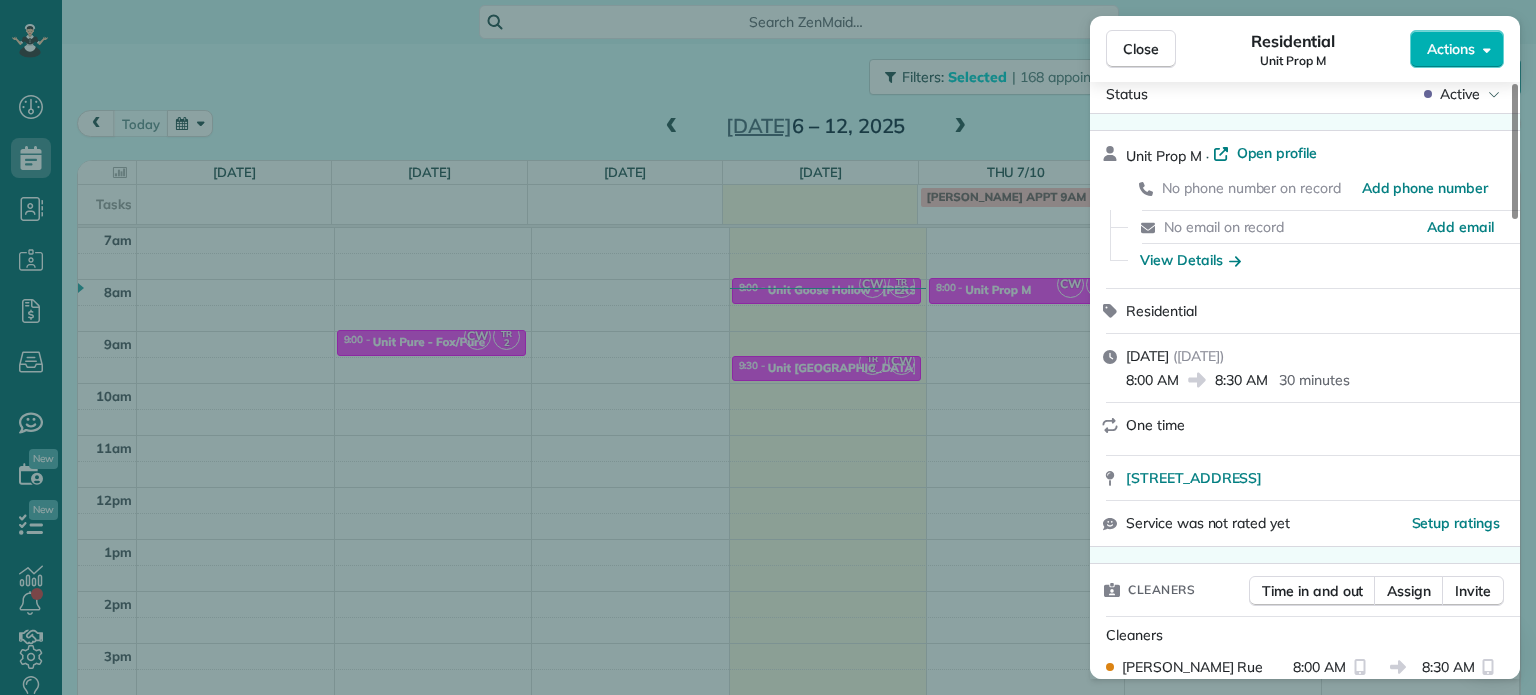 scroll, scrollTop: 0, scrollLeft: 0, axis: both 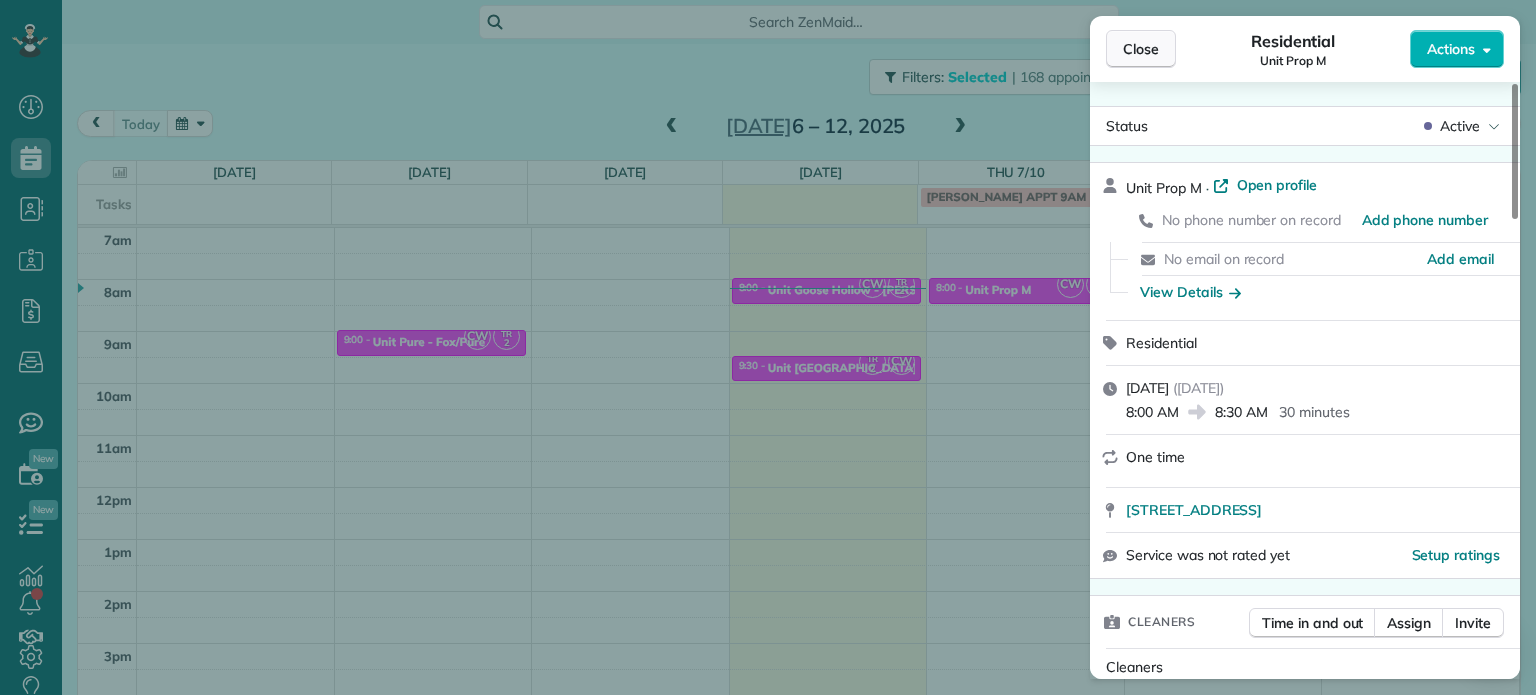 click on "Close" at bounding box center [1141, 49] 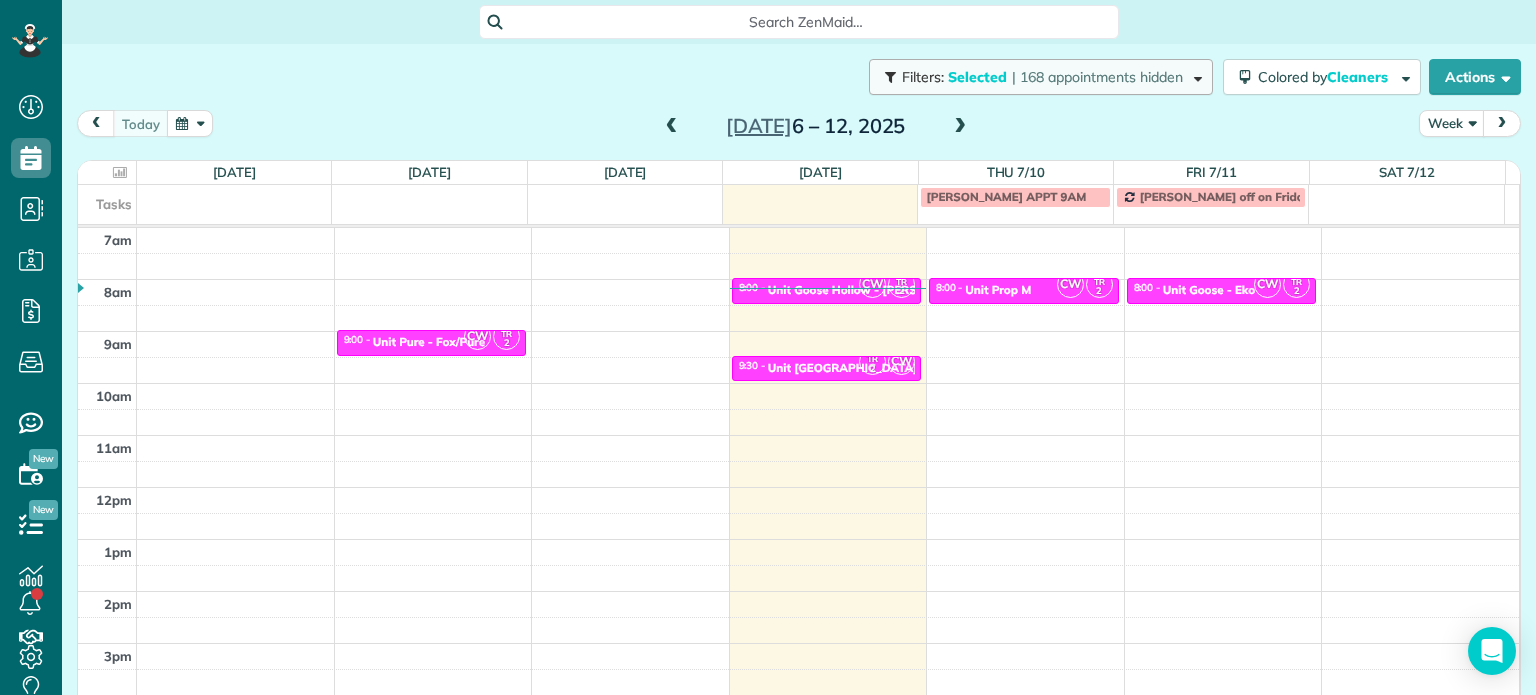 click on "Filters:   Selected
|  168 appointments hidden" at bounding box center [1041, 77] 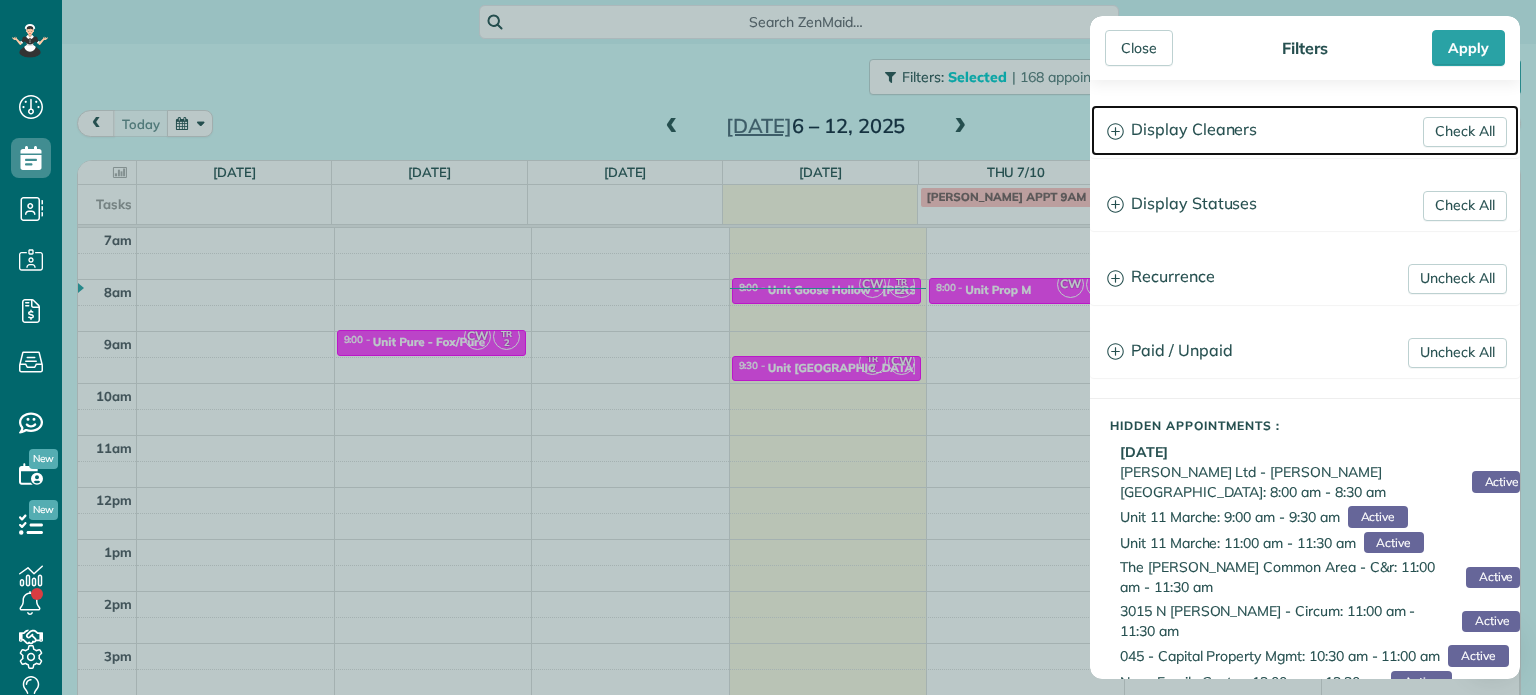 click on "Display Cleaners" at bounding box center [1305, 130] 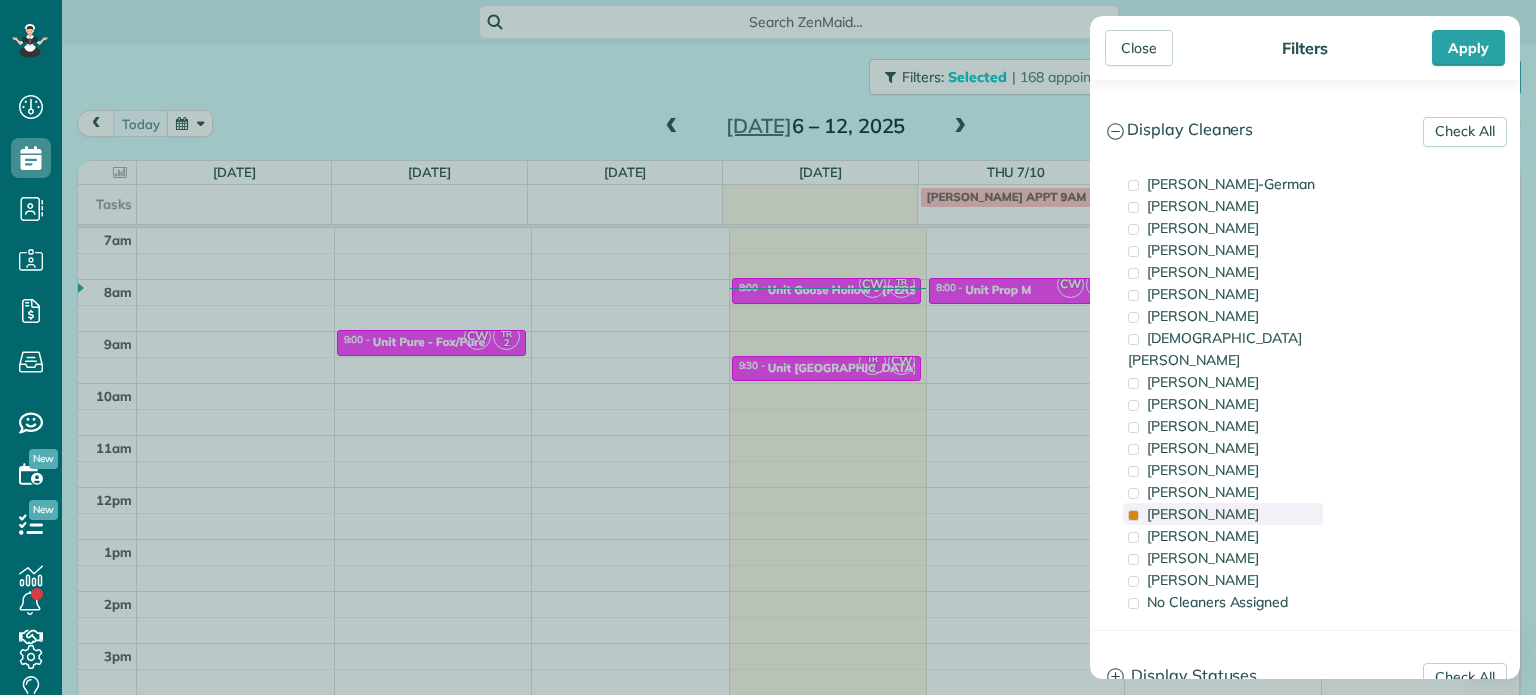 click on "[PERSON_NAME]" at bounding box center (1223, 514) 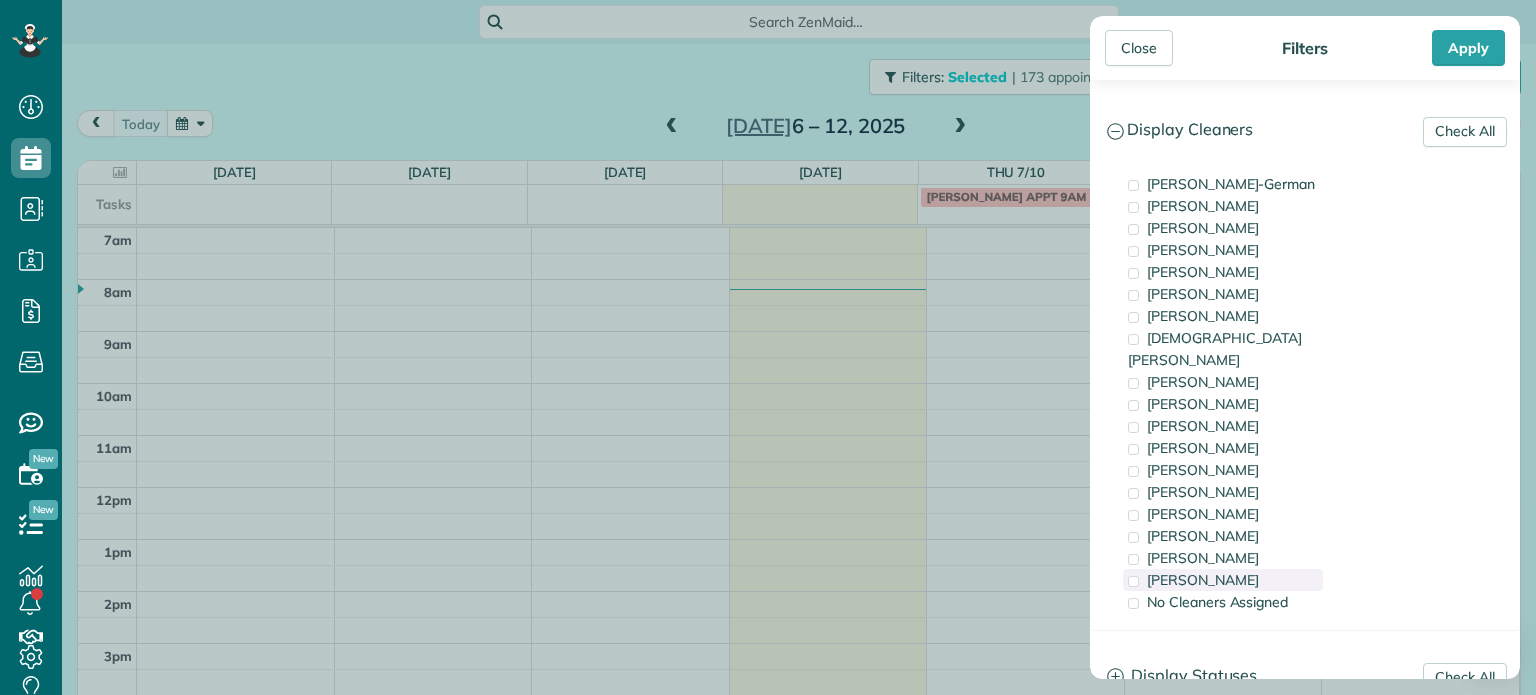 click on "[PERSON_NAME]" at bounding box center (1203, 580) 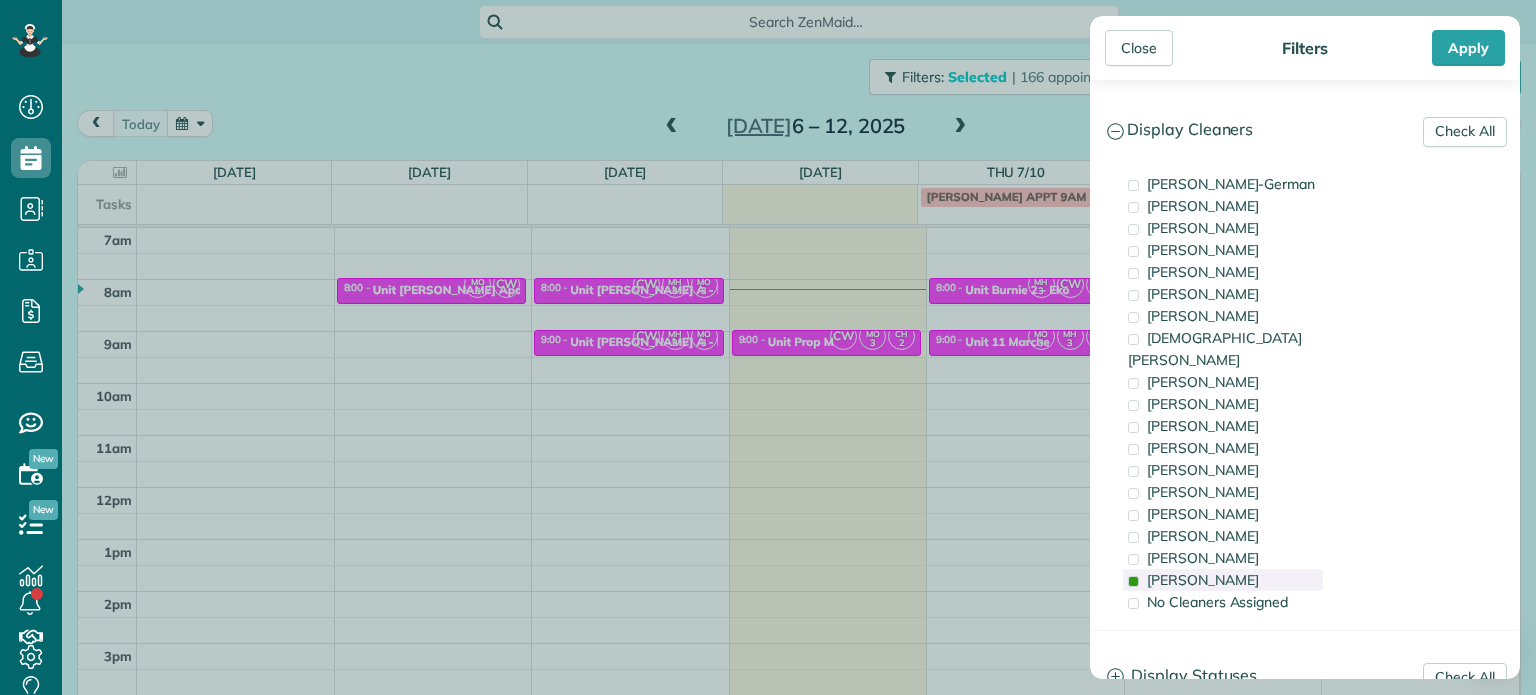 click on "[PERSON_NAME]" at bounding box center [1203, 580] 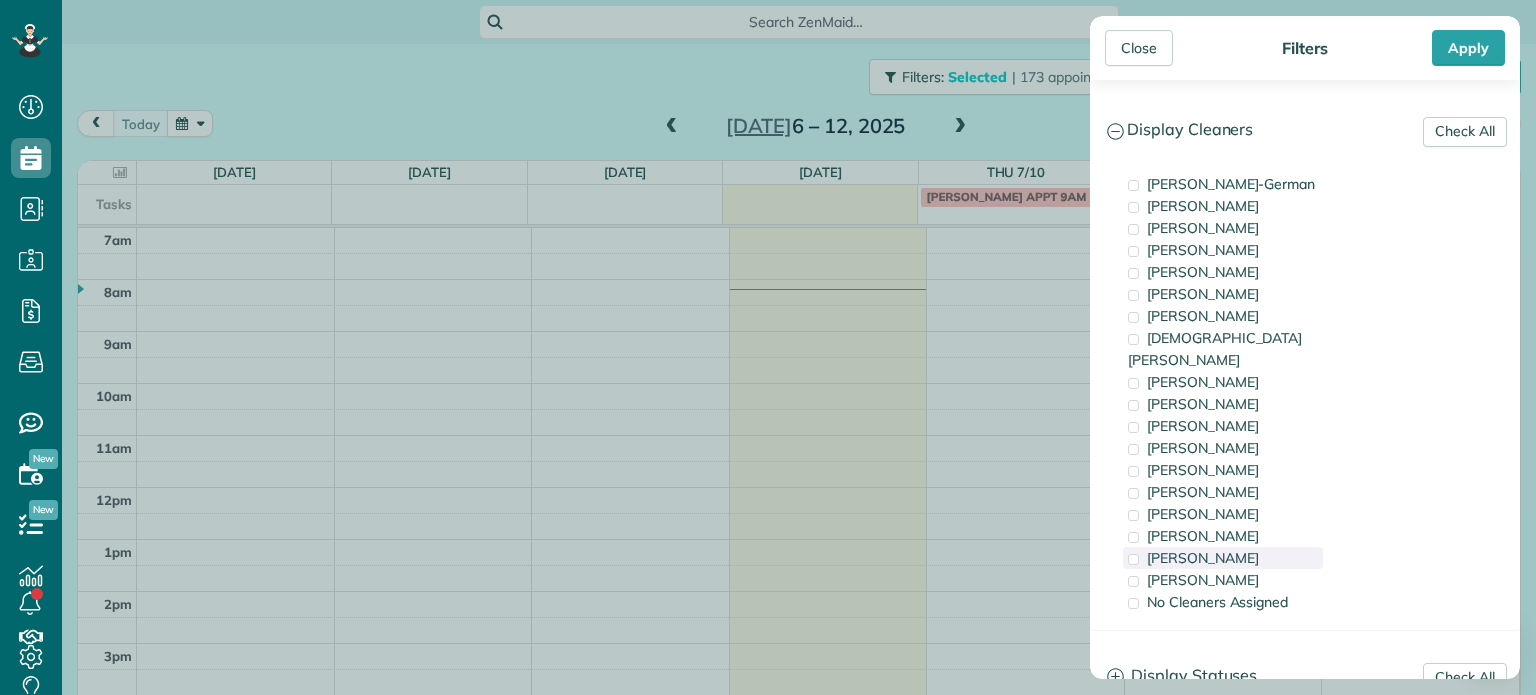 click on "[PERSON_NAME]" at bounding box center (1203, 558) 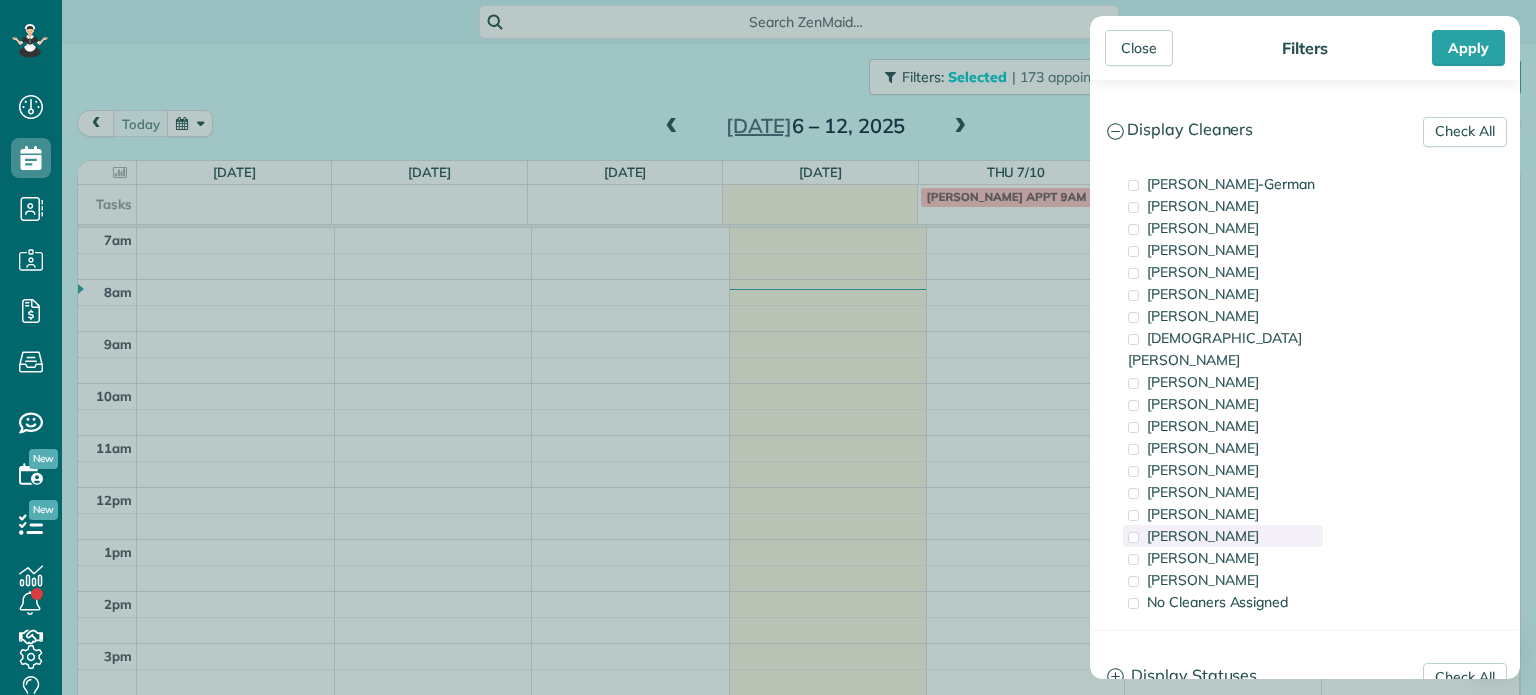 click on "[PERSON_NAME]" at bounding box center (1203, 536) 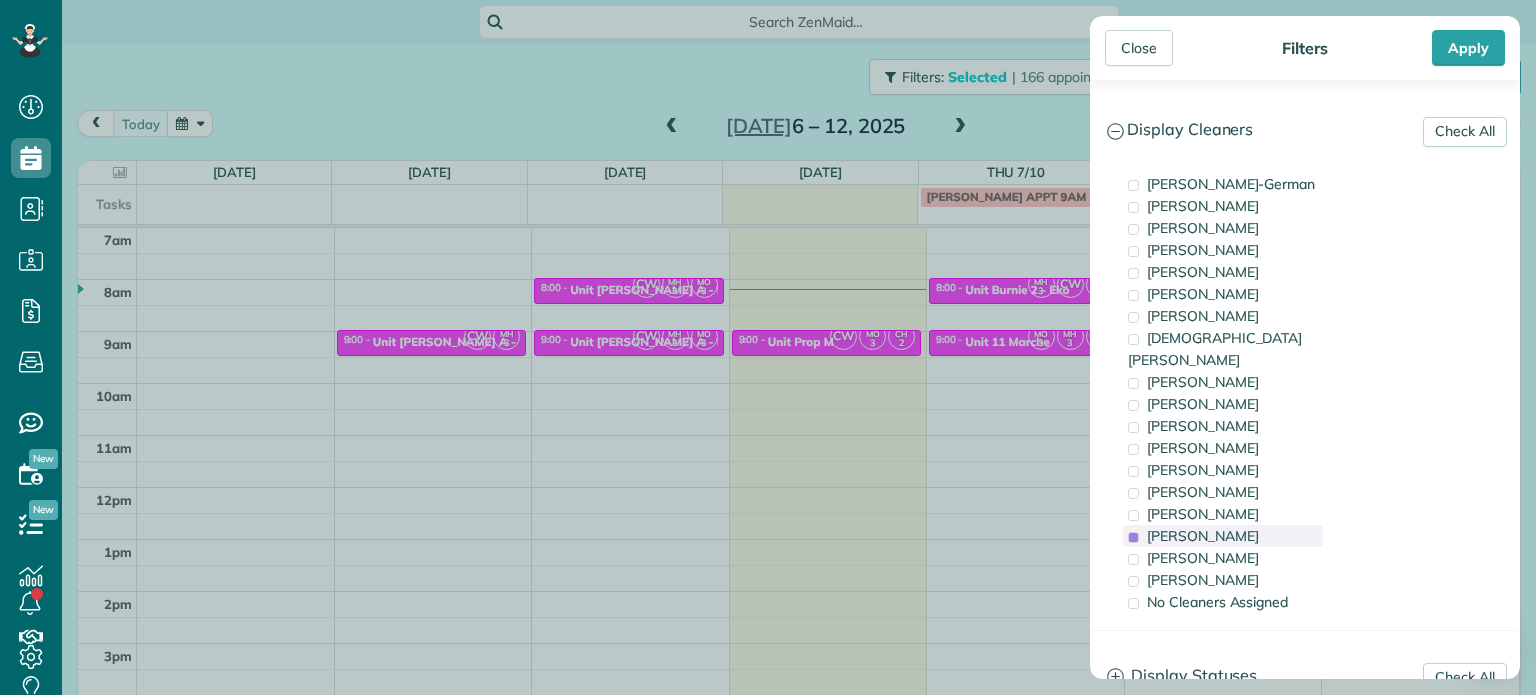 click on "[PERSON_NAME]" at bounding box center (1203, 536) 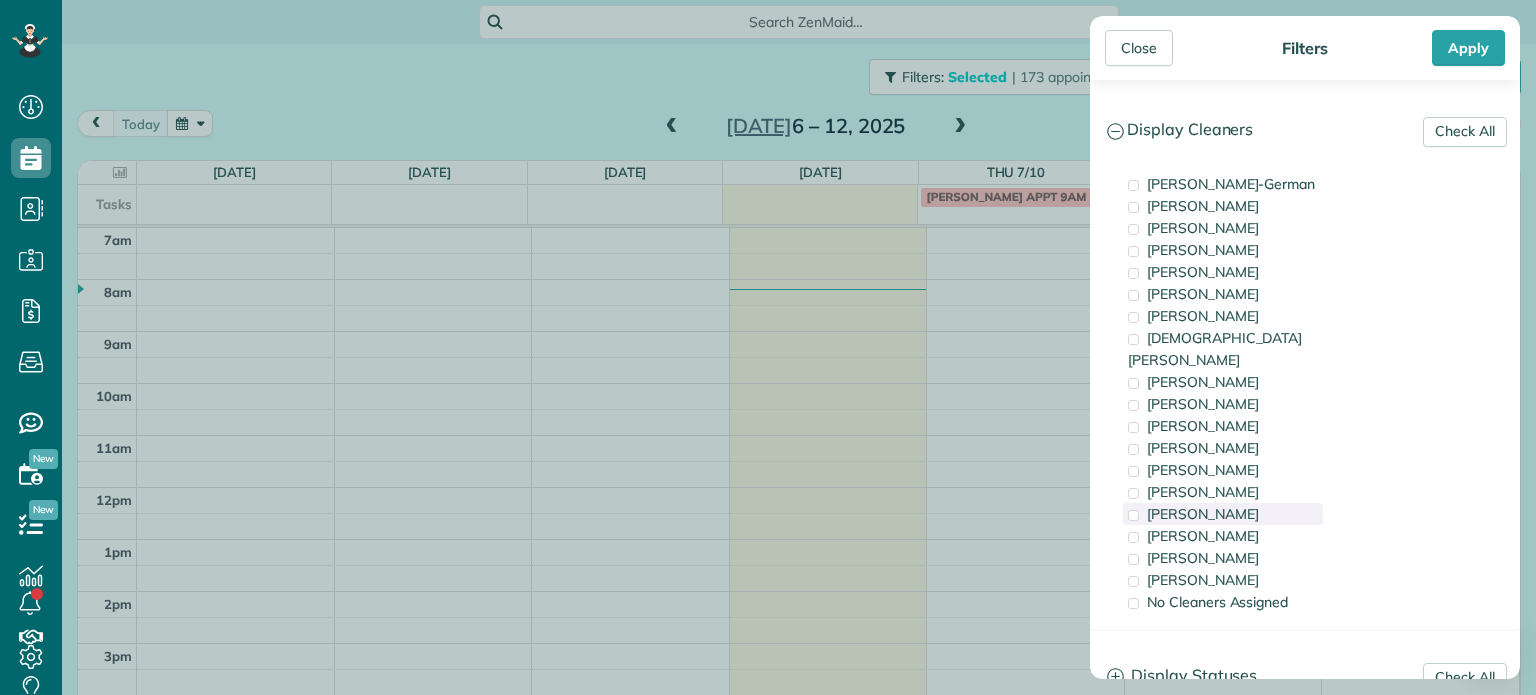 click on "[PERSON_NAME]" at bounding box center [1223, 514] 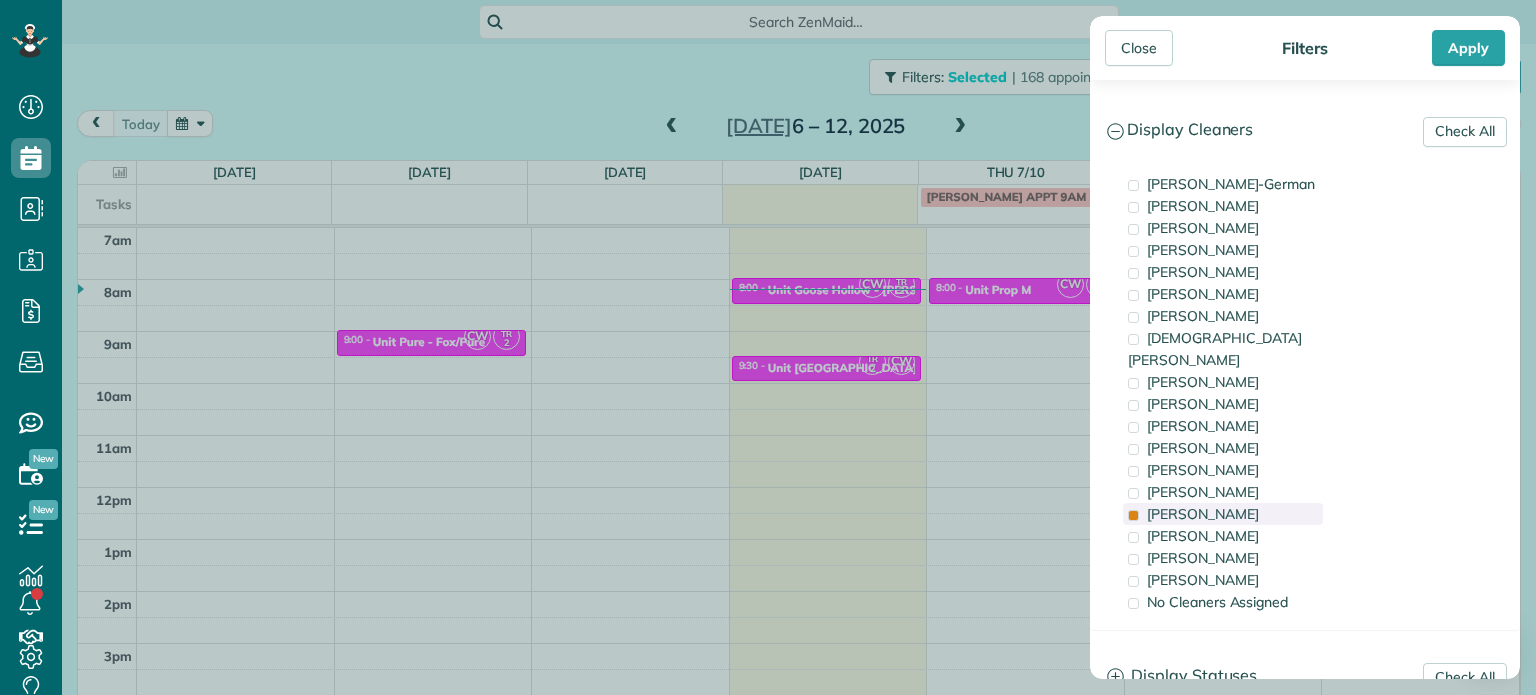 click on "[PERSON_NAME]" at bounding box center [1223, 514] 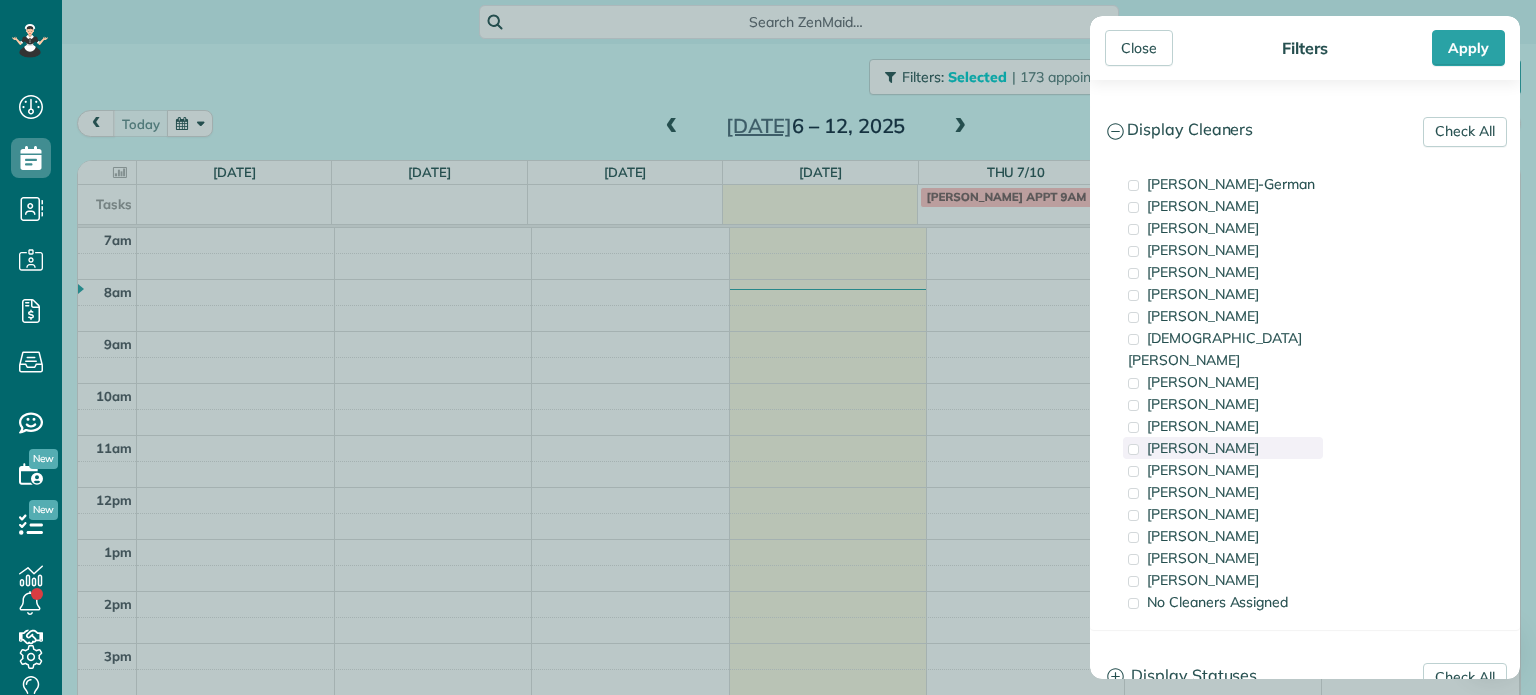 click on "[PERSON_NAME]" at bounding box center (1203, 448) 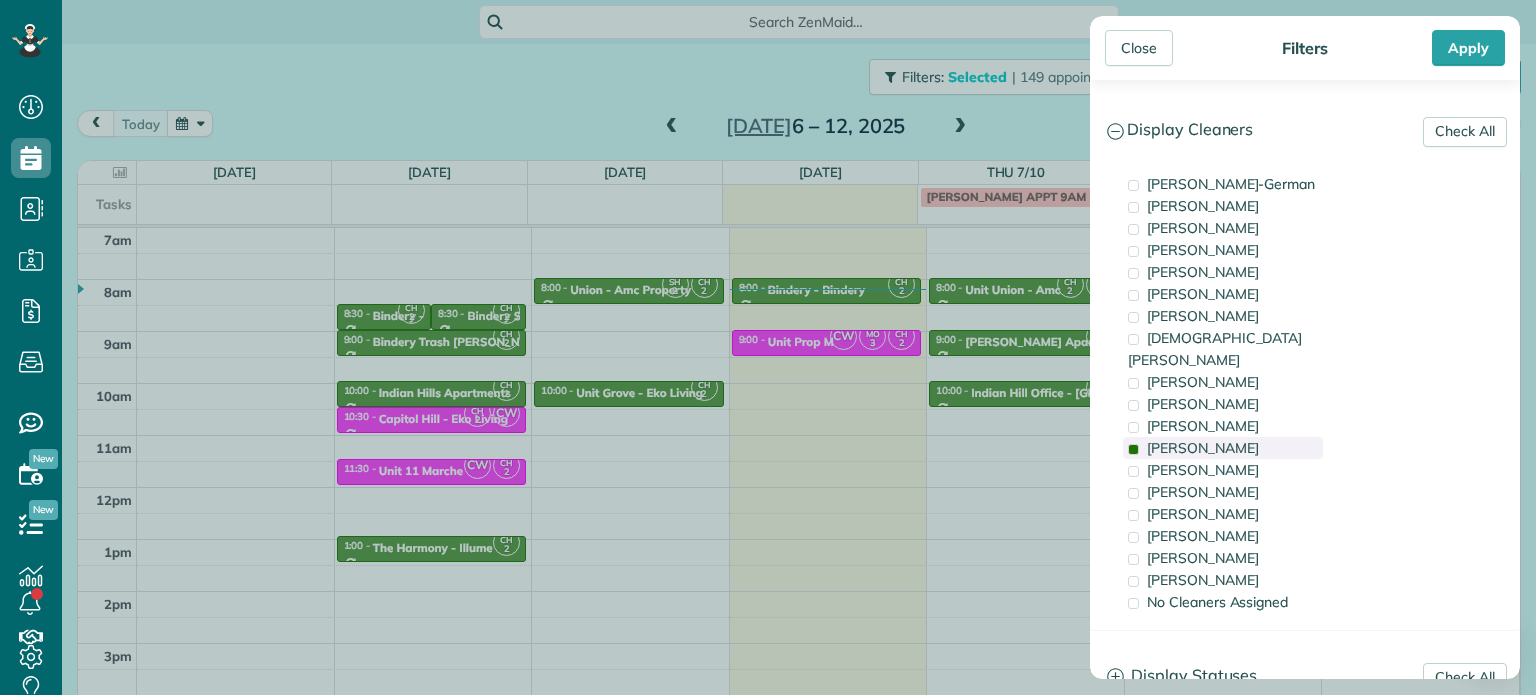 click on "[PERSON_NAME]" at bounding box center (1203, 448) 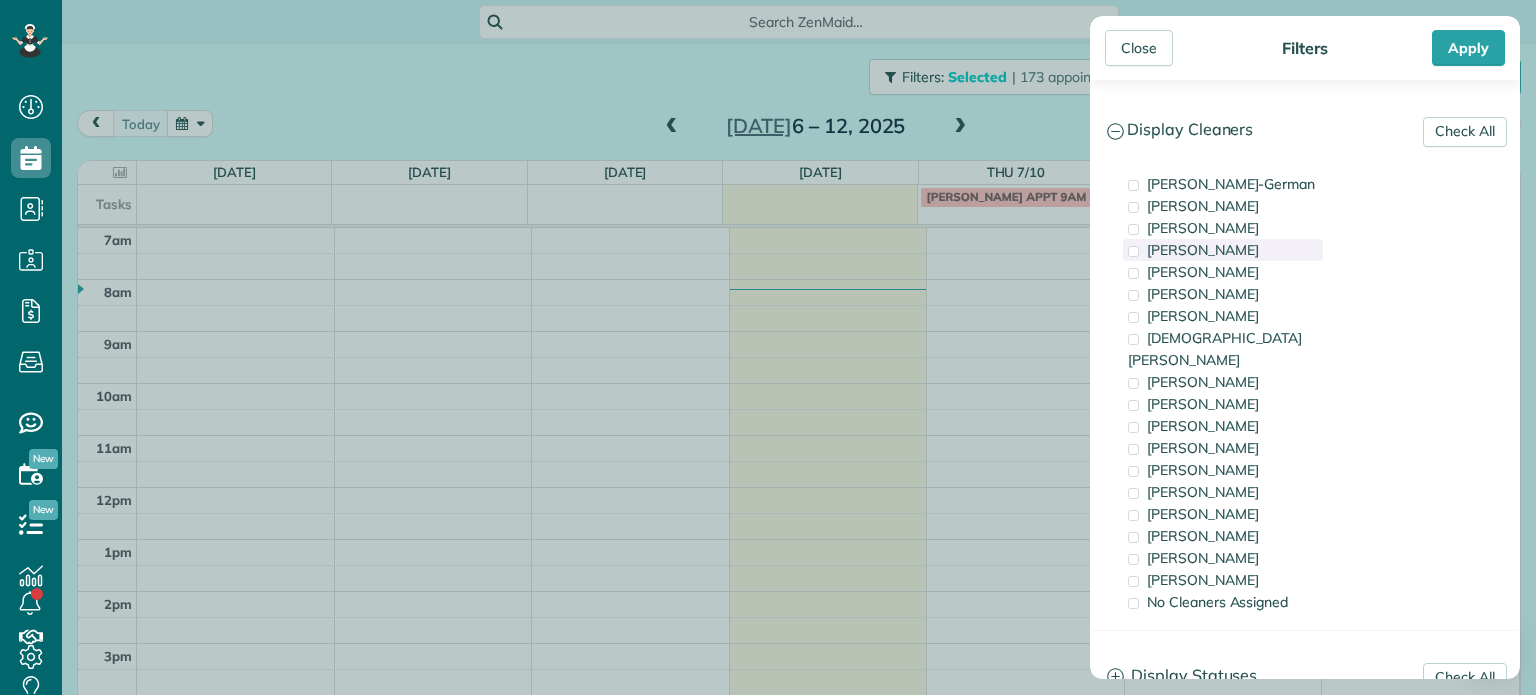 click on "[PERSON_NAME]" at bounding box center (1203, 250) 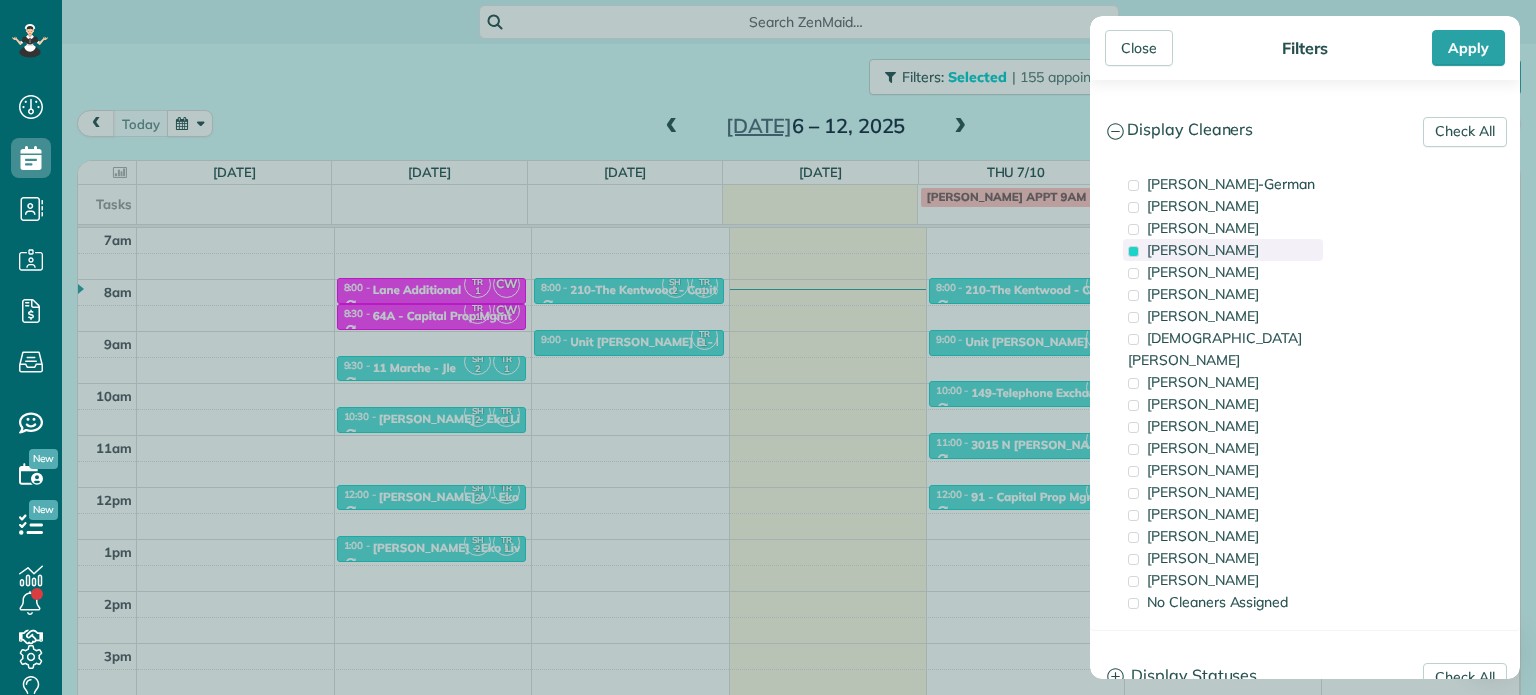 click on "[PERSON_NAME]" at bounding box center [1203, 250] 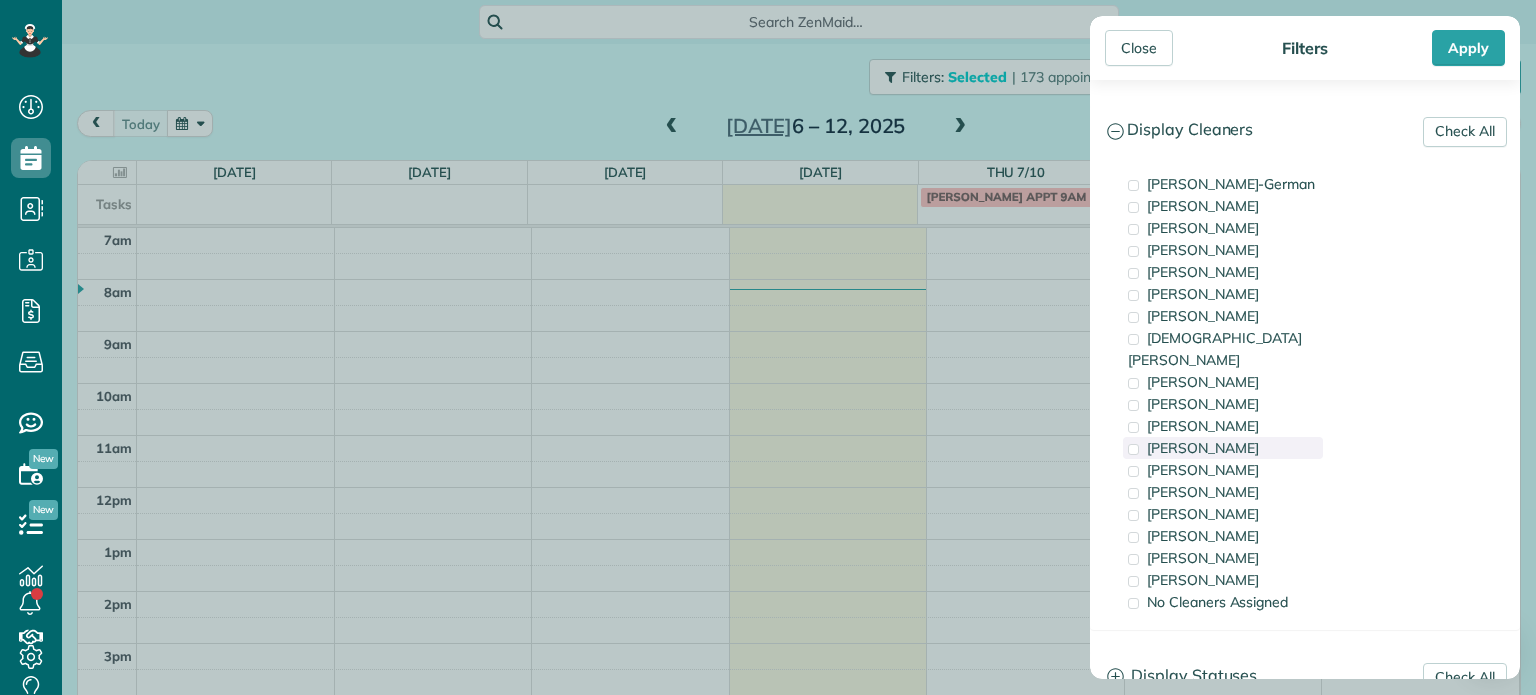 click on "[PERSON_NAME]" at bounding box center [1203, 448] 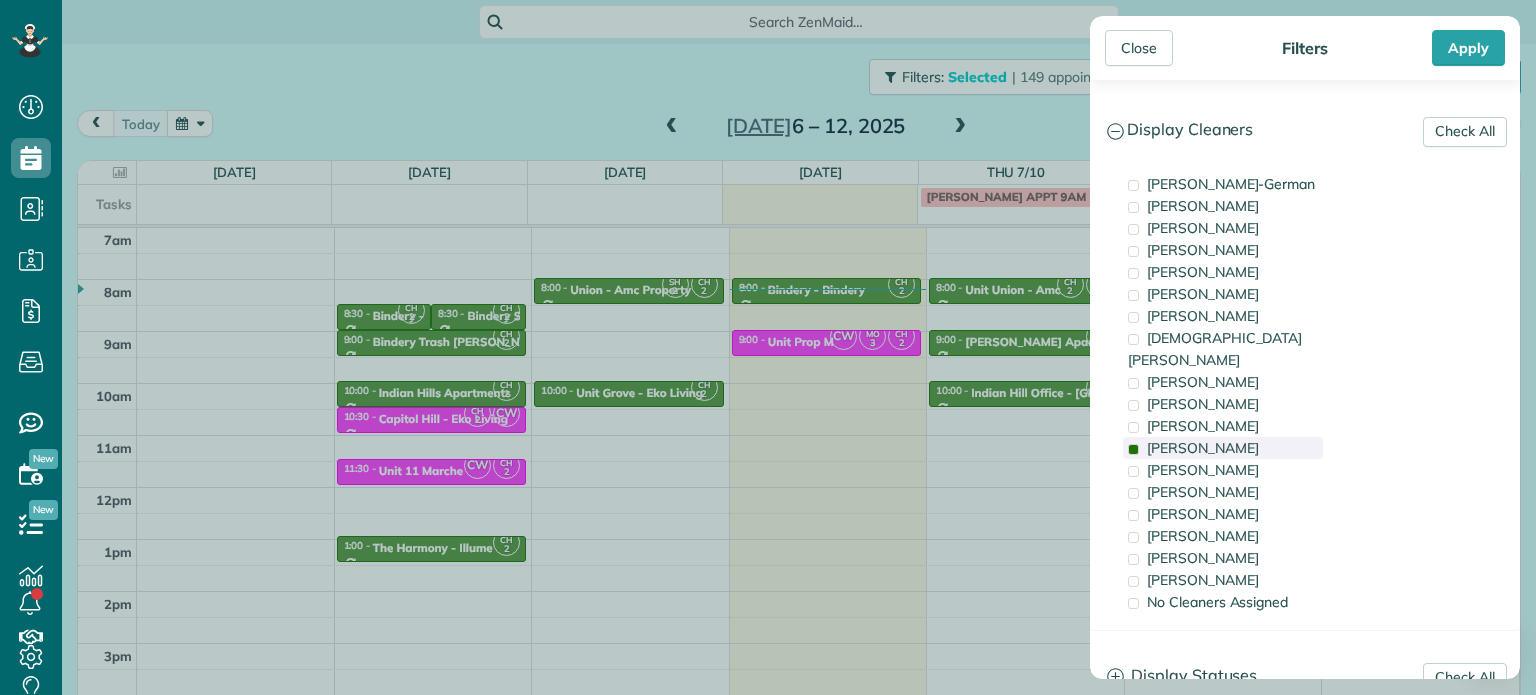 click on "[PERSON_NAME]" at bounding box center (1203, 448) 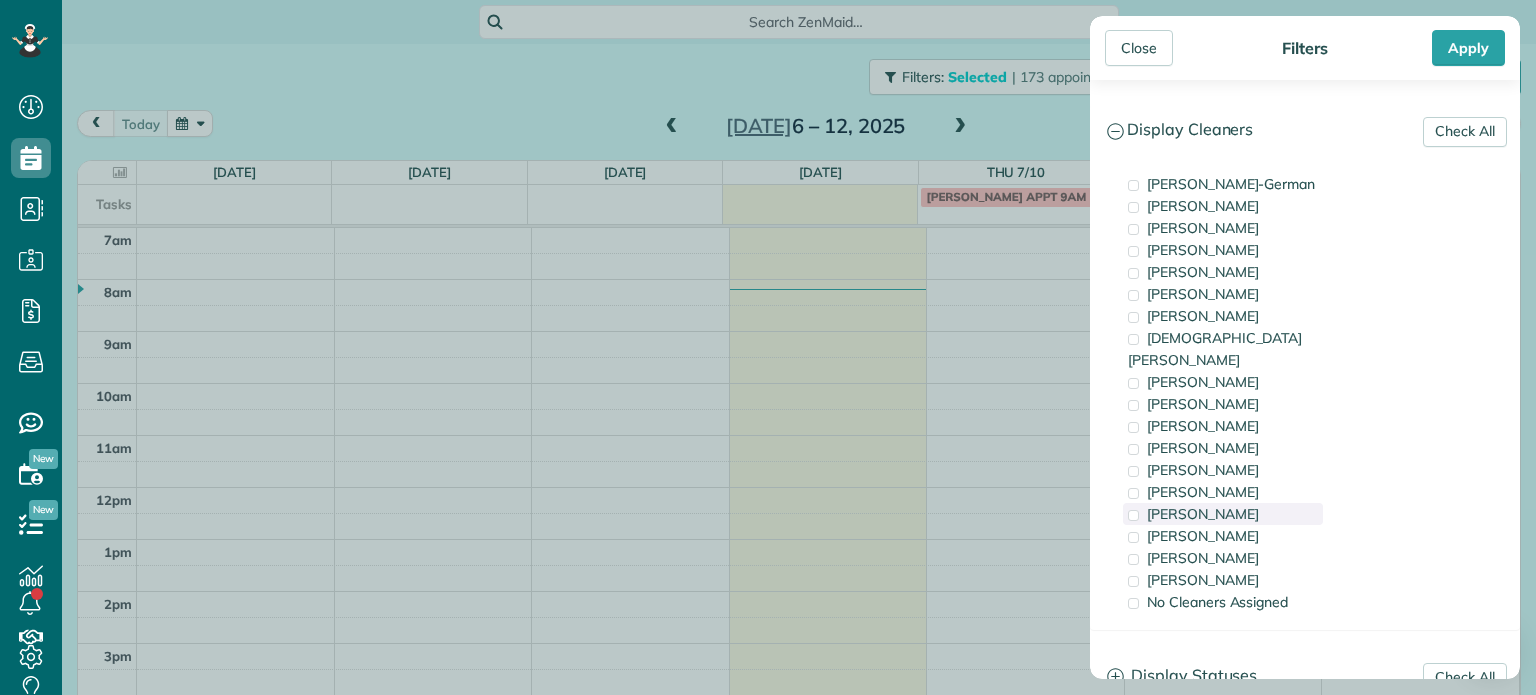 click on "[PERSON_NAME]" at bounding box center (1203, 514) 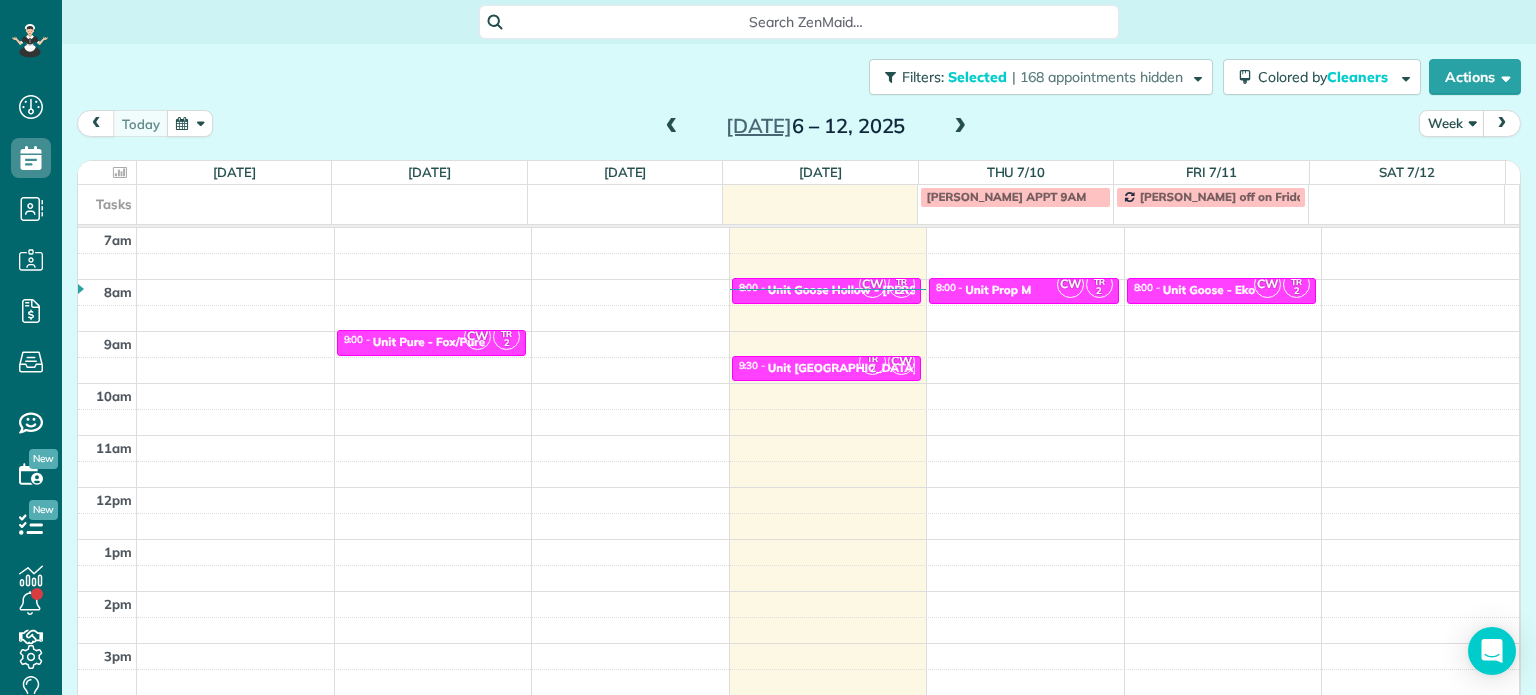 click on "Close
Filters
Apply
Check All
Display Cleaners
[PERSON_NAME]-German
[PERSON_NAME]
[PERSON_NAME]
[PERSON_NAME]
[PERSON_NAME]
[PERSON_NAME]
[PERSON_NAME]" at bounding box center [768, 347] 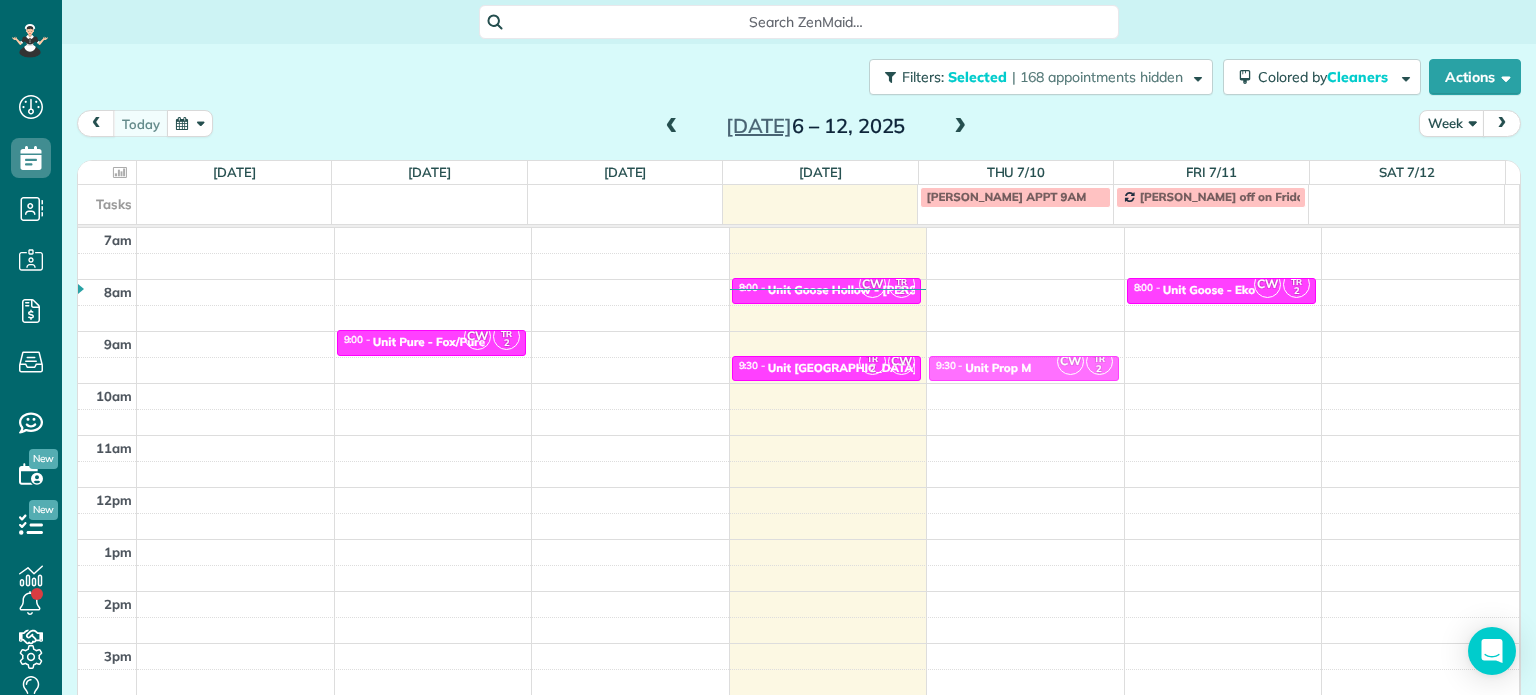 drag, startPoint x: 1022, startPoint y: 287, endPoint x: 1040, endPoint y: 347, distance: 62.641838 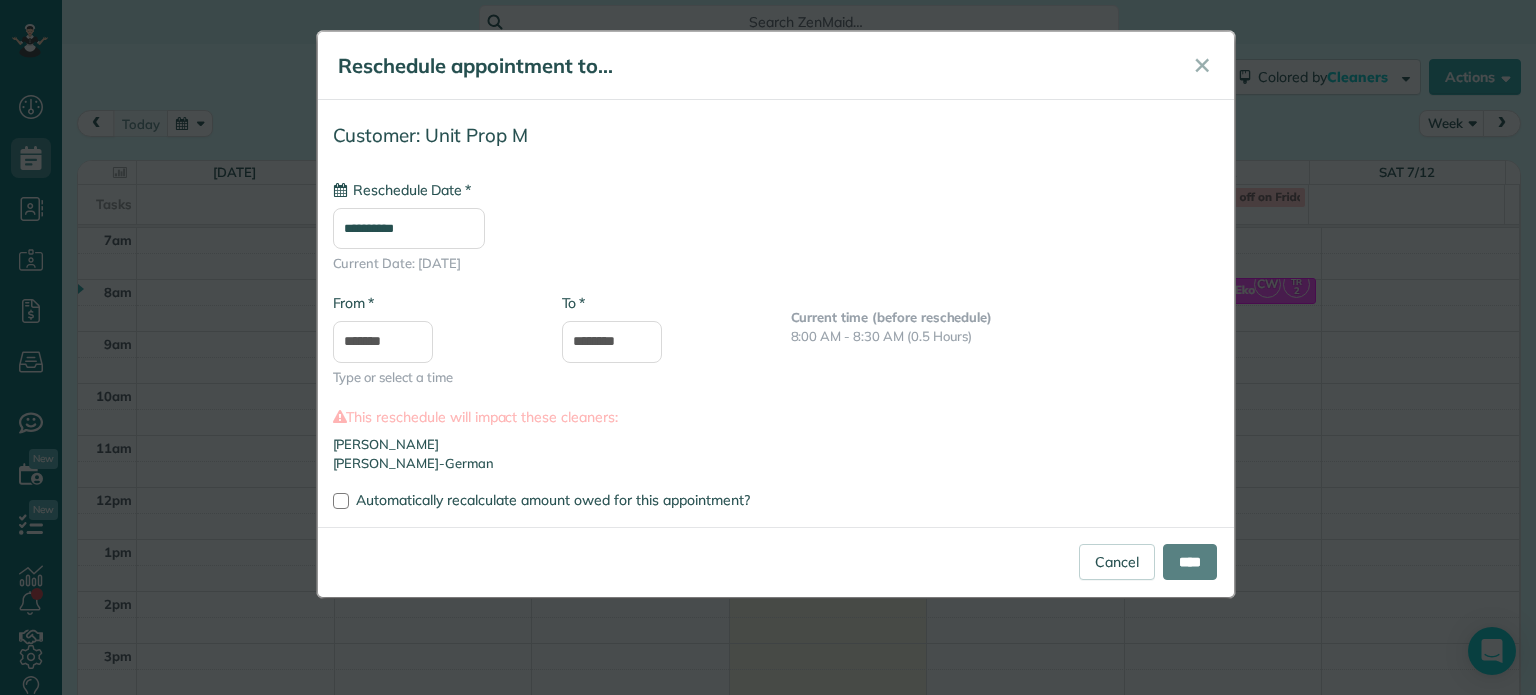 type on "**********" 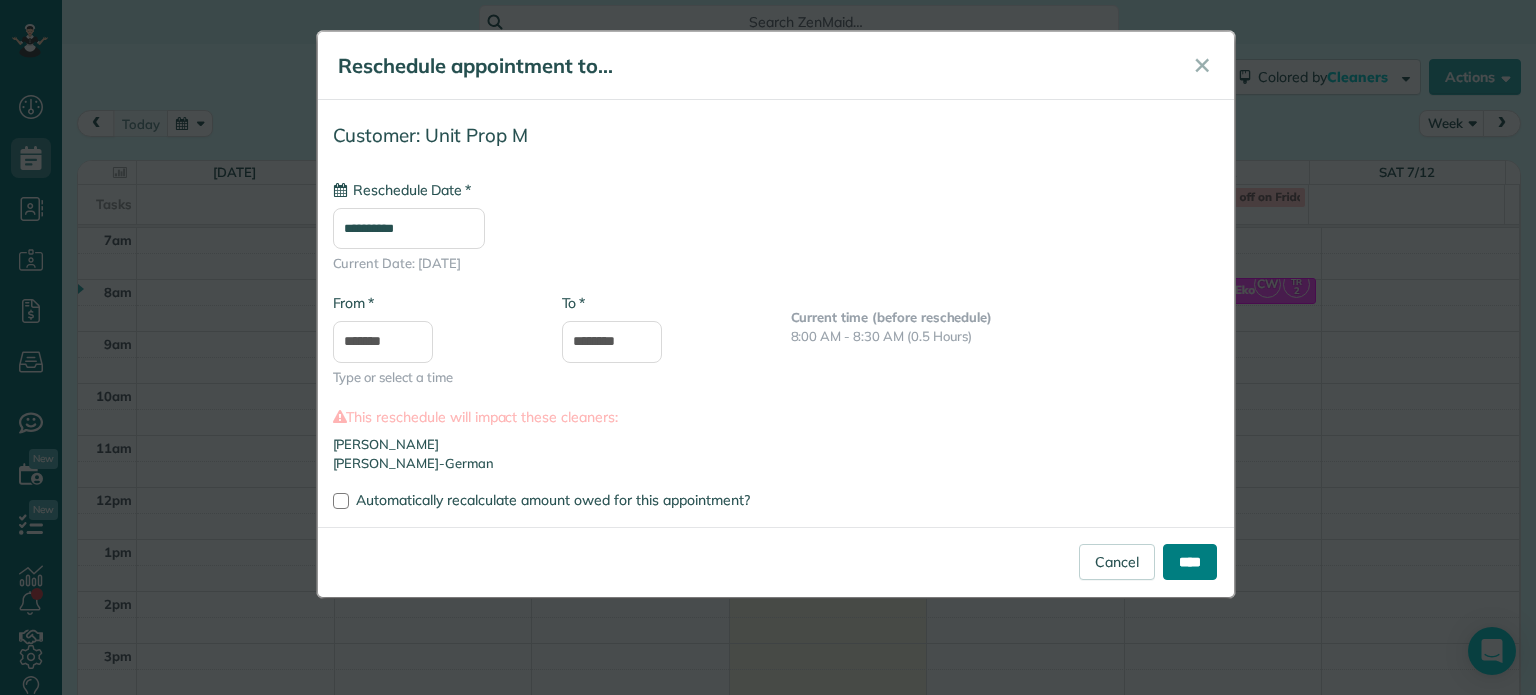 click on "****" at bounding box center (1190, 562) 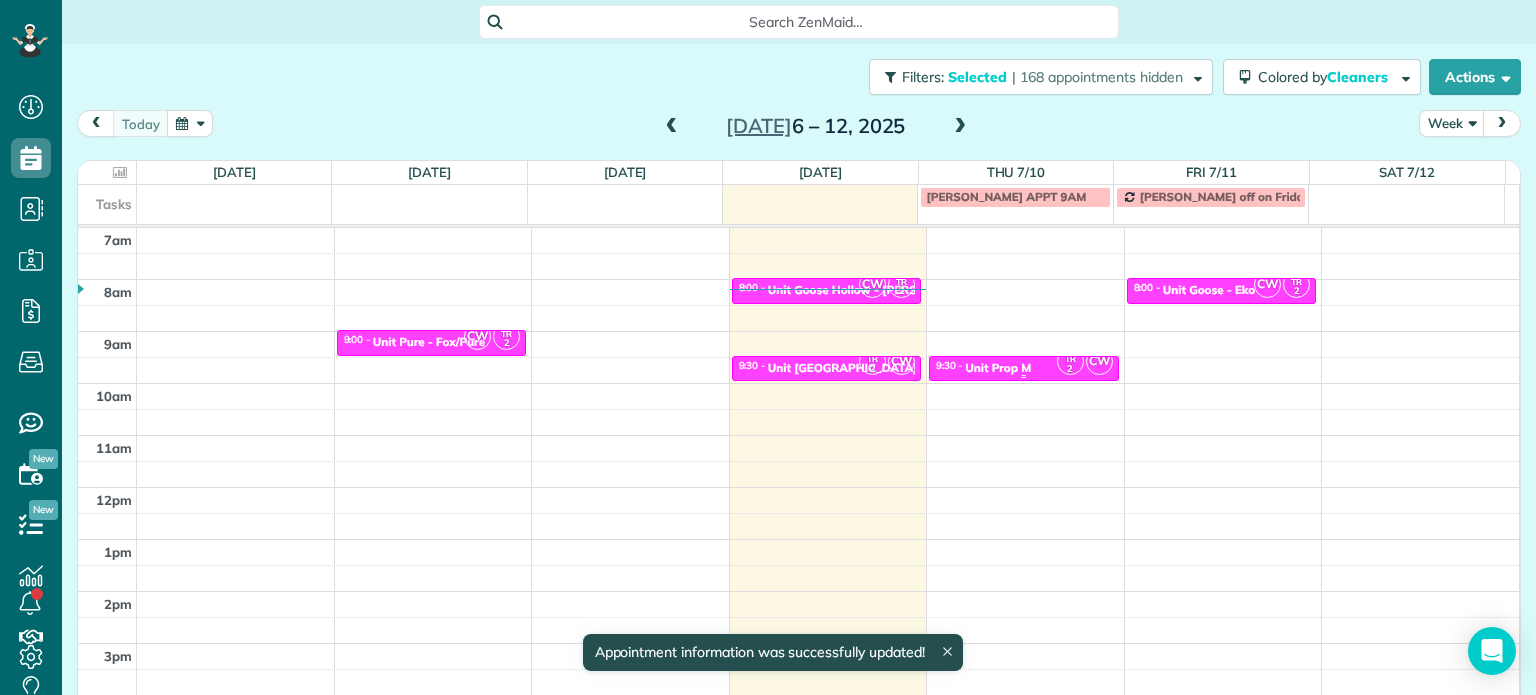 click on "9:30 - 10:00 Unit Prop M" at bounding box center (1024, 367) 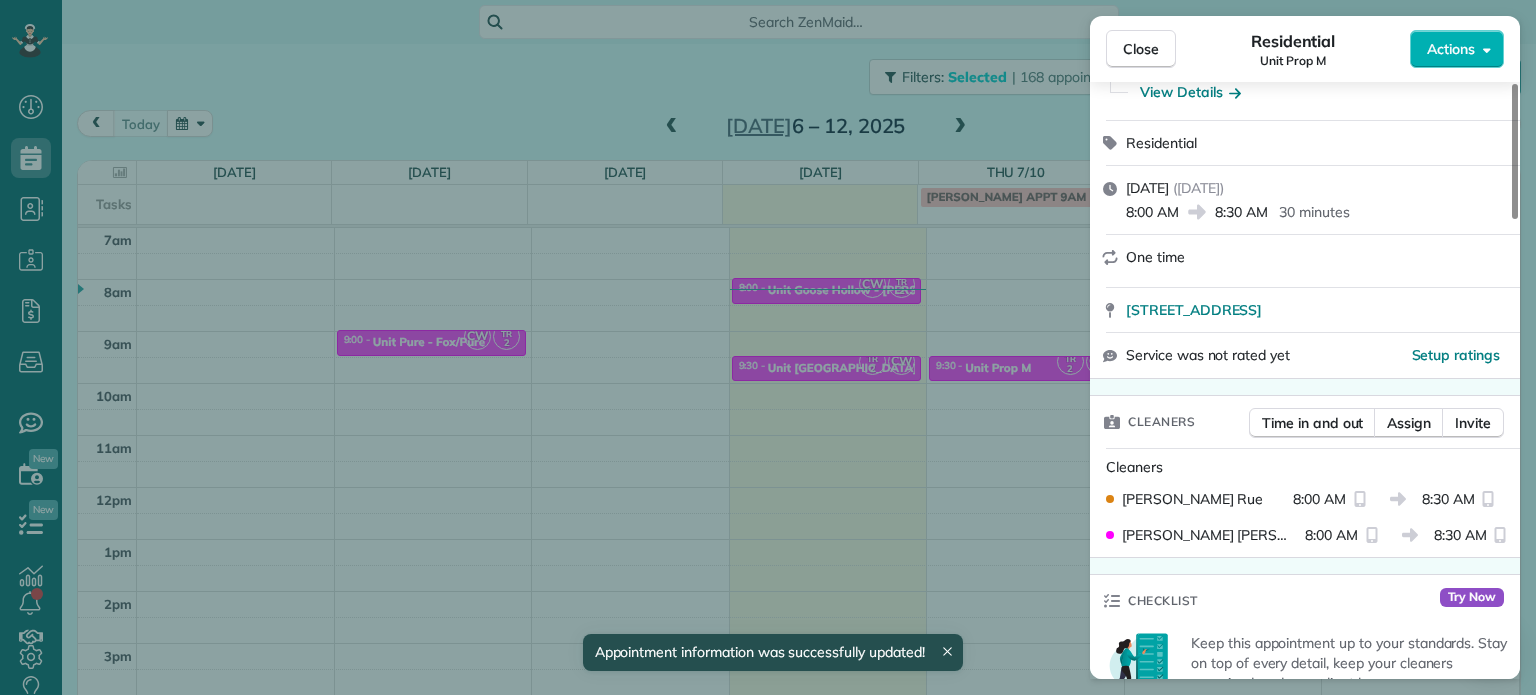 scroll, scrollTop: 500, scrollLeft: 0, axis: vertical 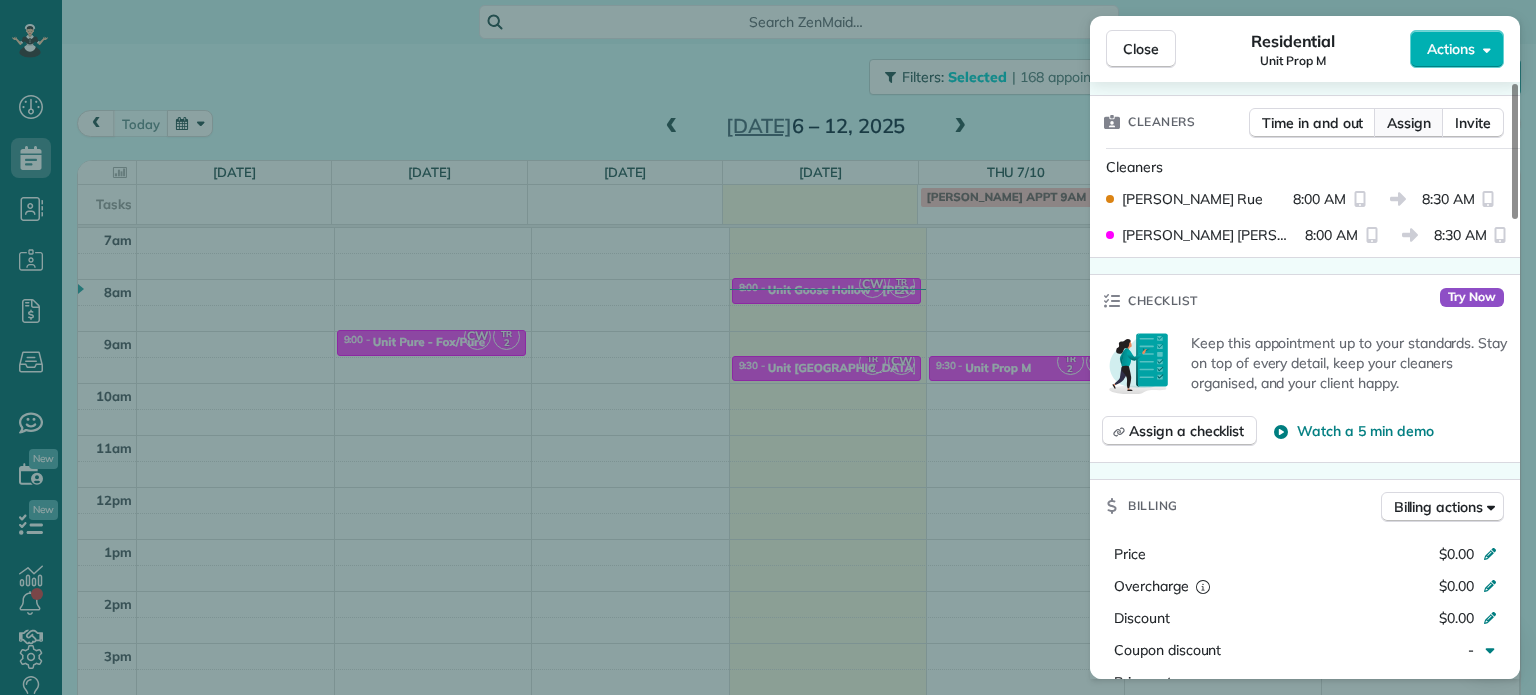 click on "Assign" at bounding box center [1409, 123] 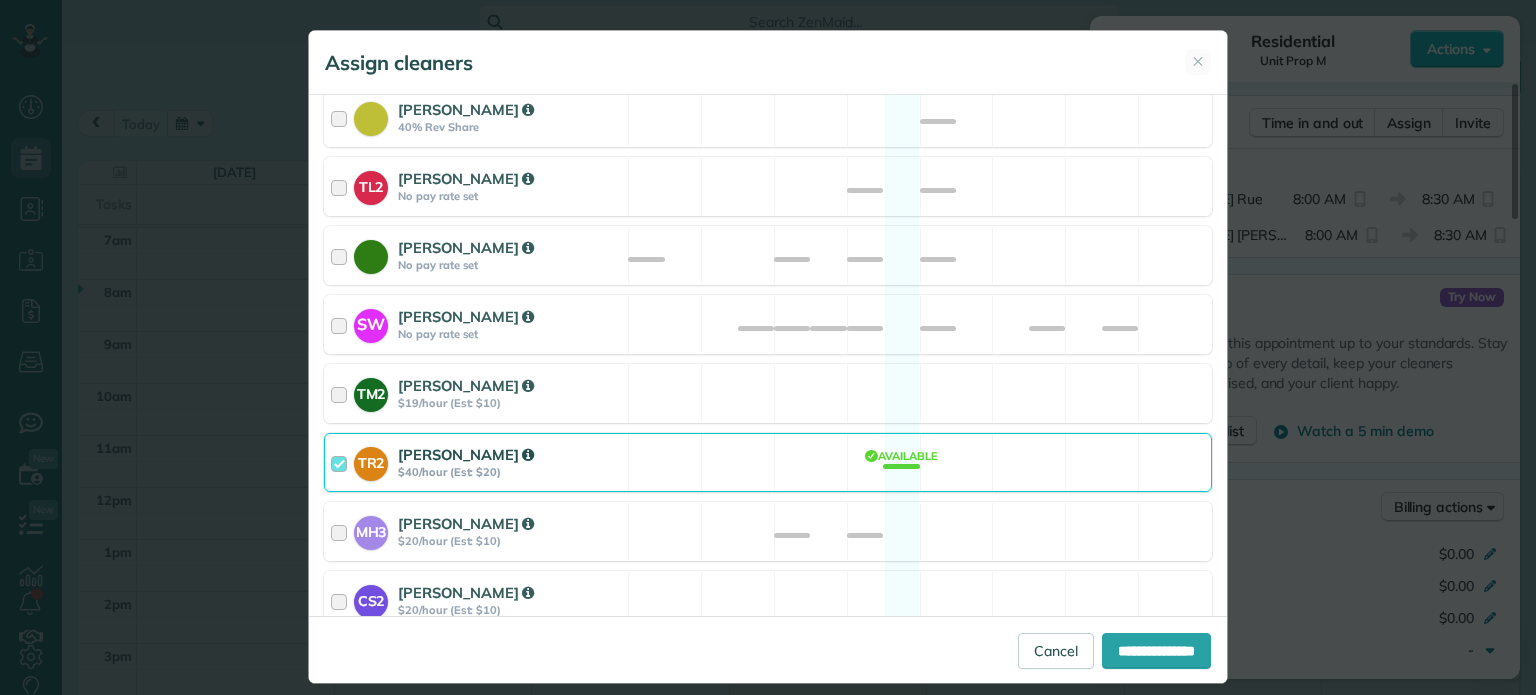 scroll, scrollTop: 1004, scrollLeft: 0, axis: vertical 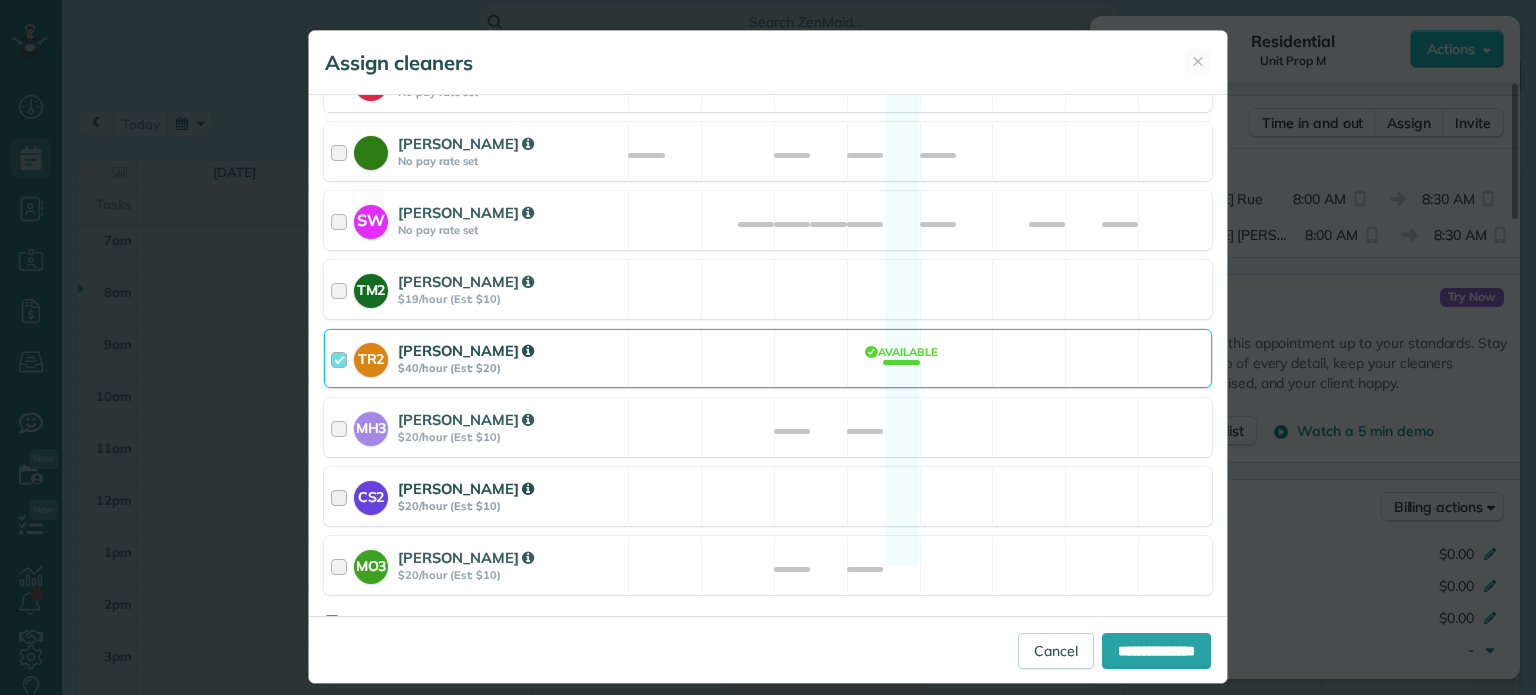 click on "CS2
[PERSON_NAME]
$20/hour (Est: $10)
Available" at bounding box center (768, 496) 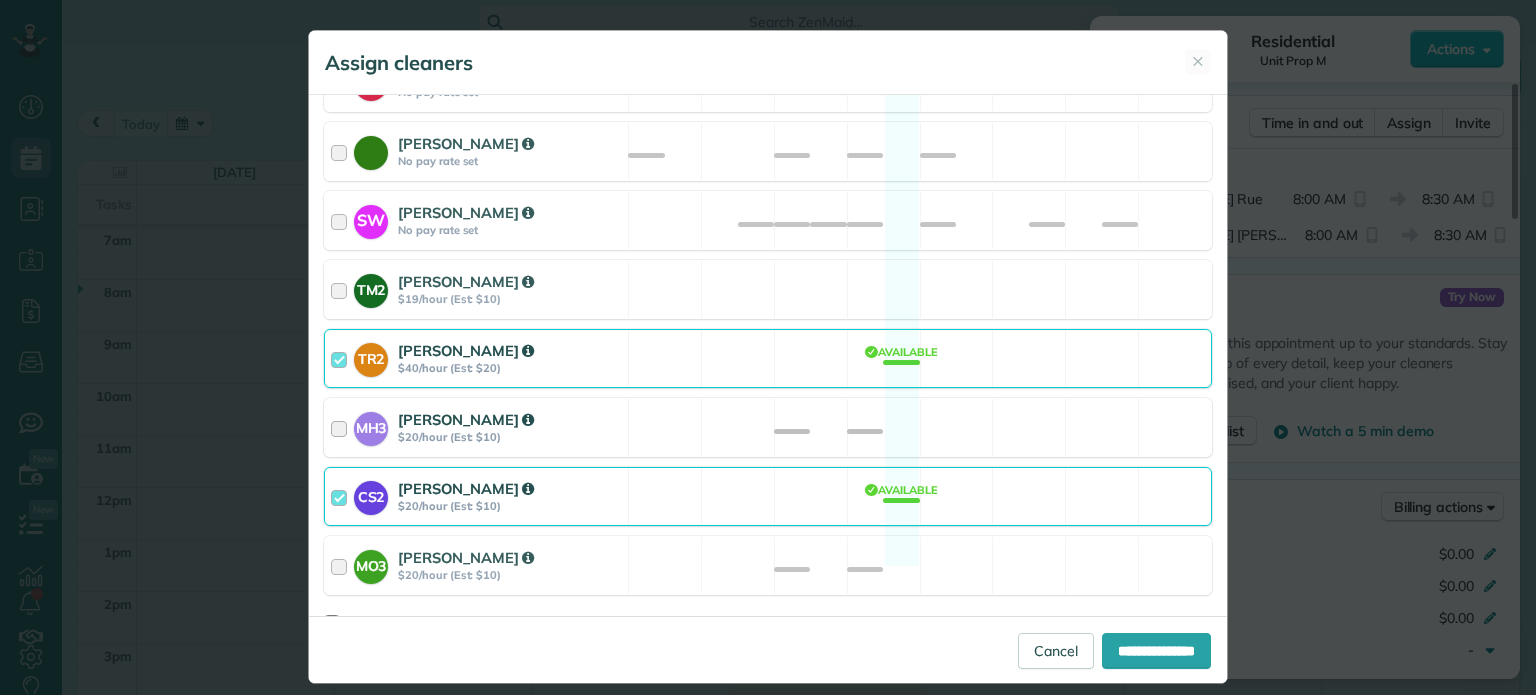click on "MH3
[PERSON_NAME]
$20/hour (Est: $10)
Available" at bounding box center (768, 427) 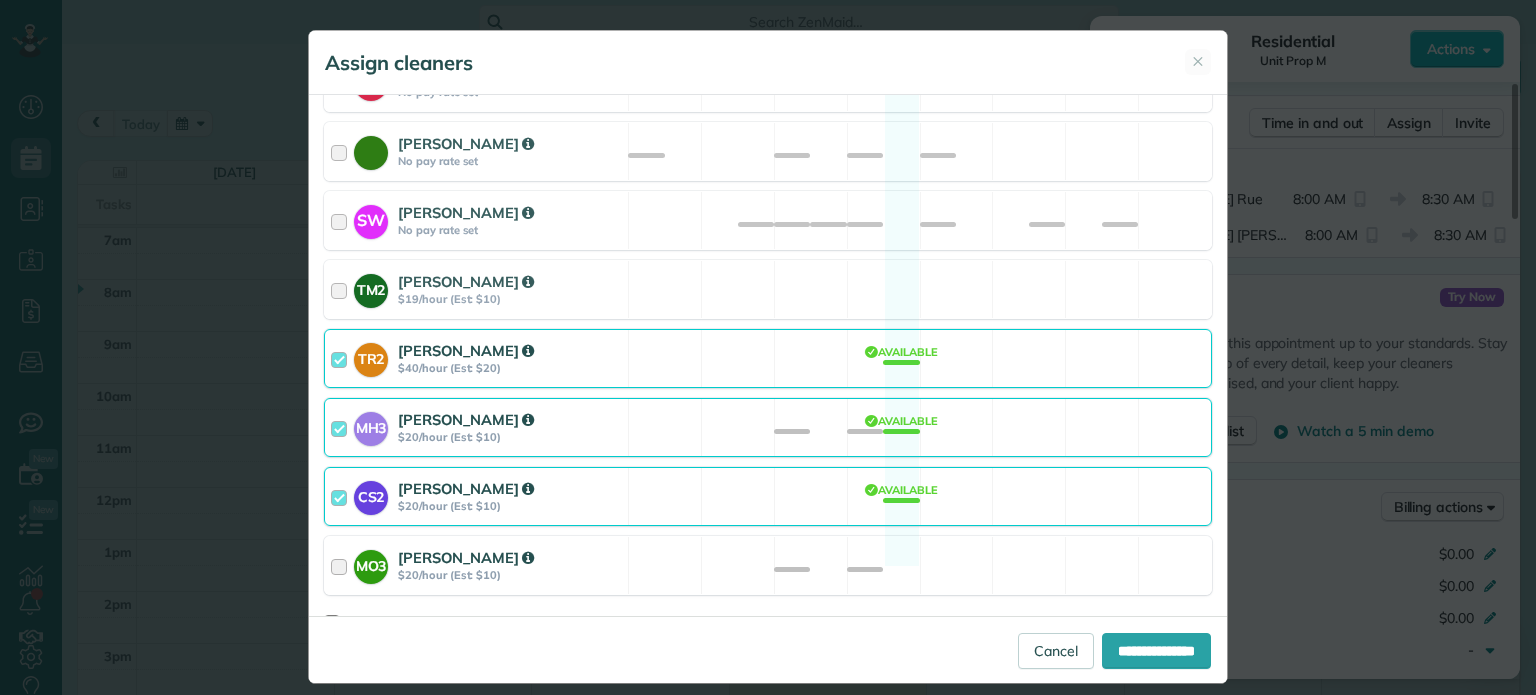 click on "MO3
[PERSON_NAME]
$20/hour (Est: $10)
Available" at bounding box center (768, 565) 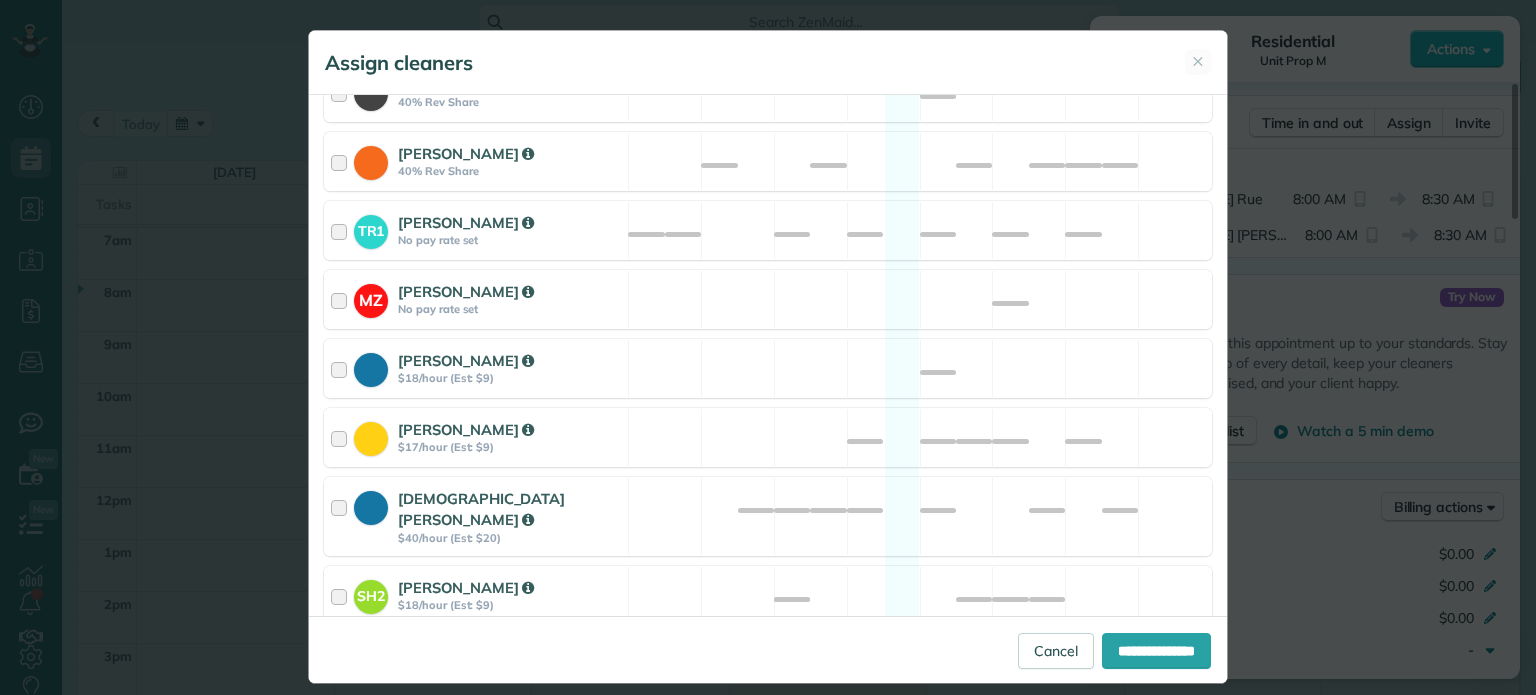 scroll, scrollTop: 104, scrollLeft: 0, axis: vertical 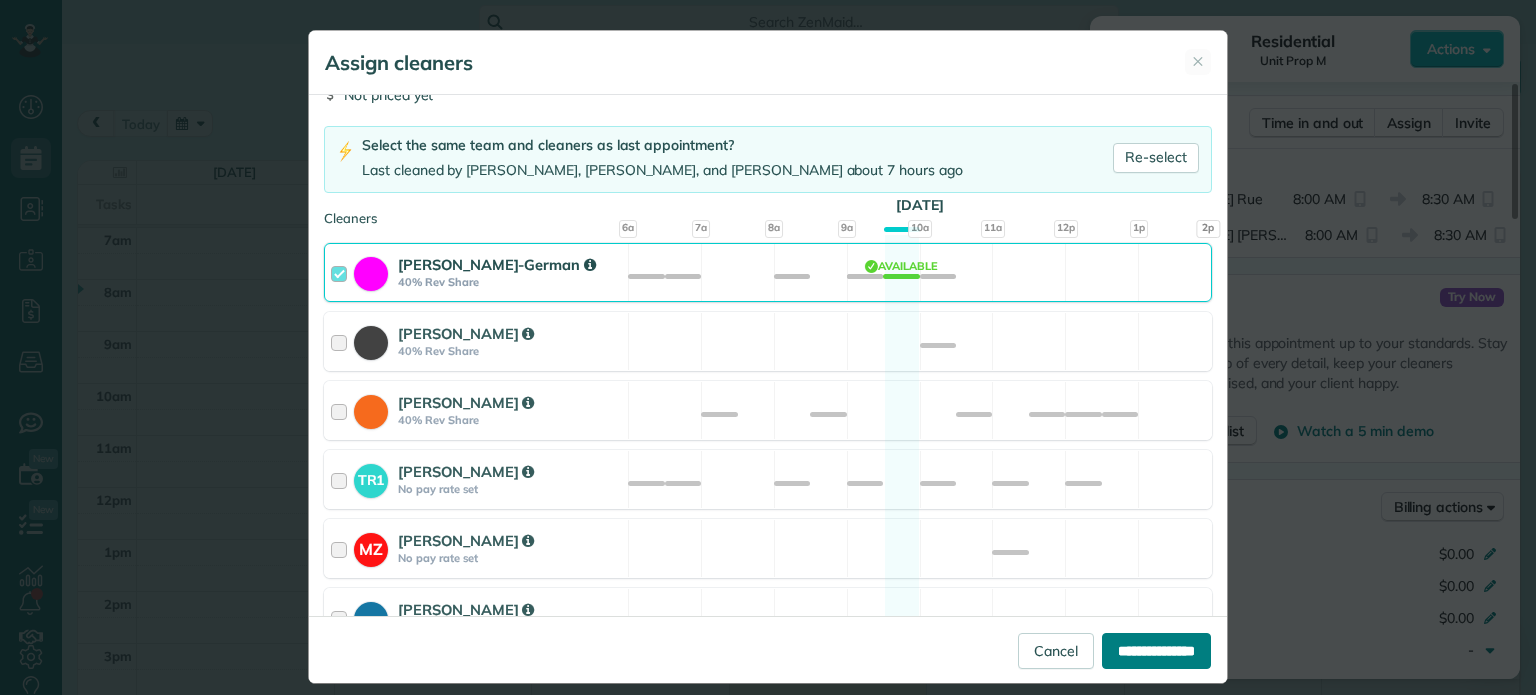 click on "**********" at bounding box center [1156, 651] 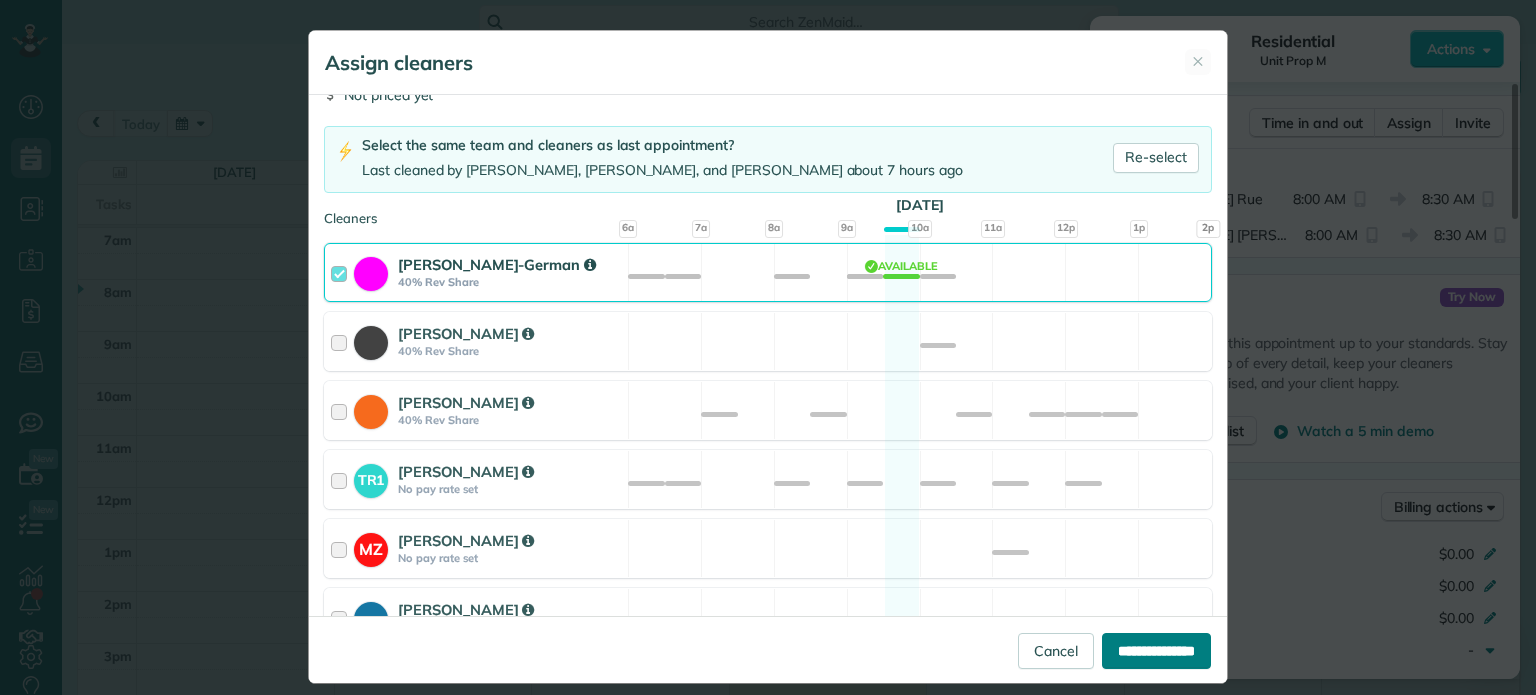 type on "**********" 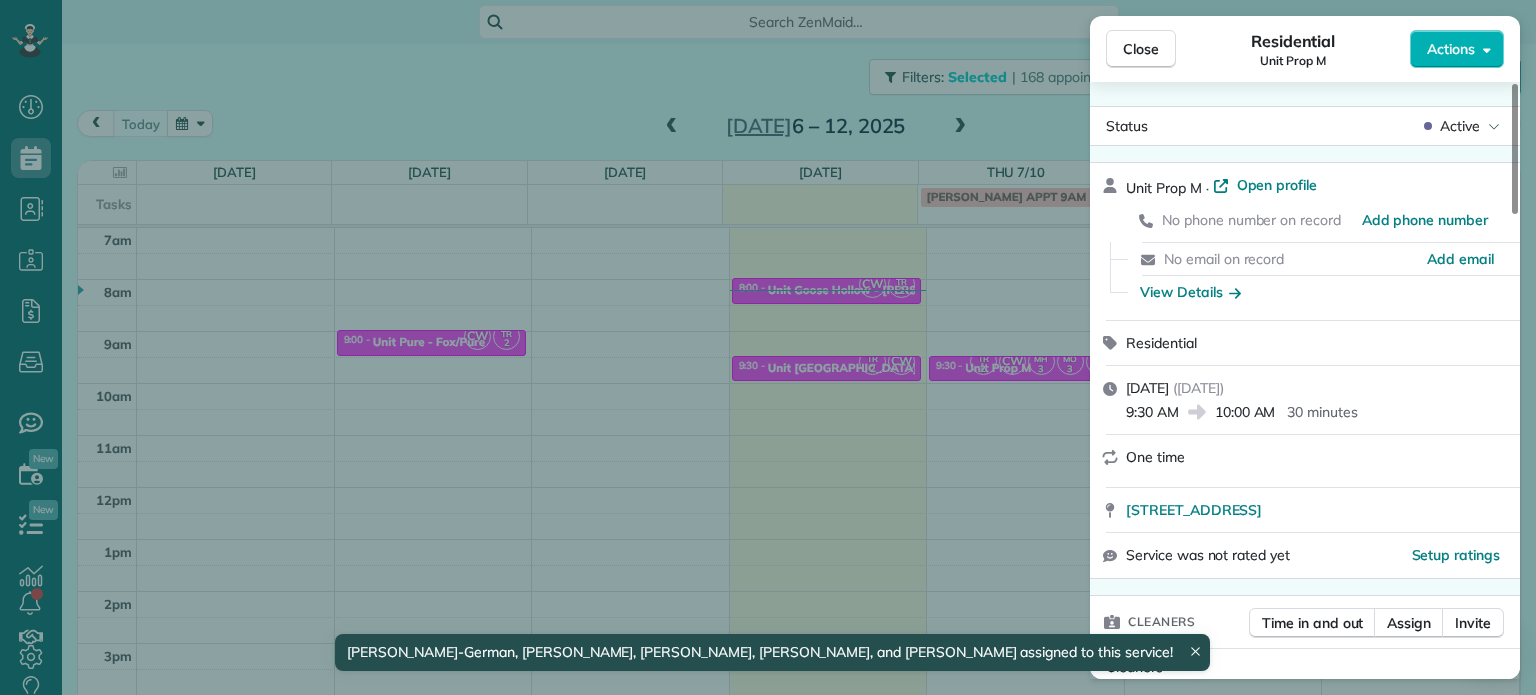 click on "Close Residential Unit Prop M Actions Status Active Unit Prop M · Open profile No phone number on record Add phone number No email on record Add email View Details Residential [DATE] ( [DATE] ) 9:30 AM 10:00 AM 30 minutes One time [STREET_ADDRESS] Service was not rated yet Setup ratings Cleaners Time in and out Assign Invite Cleaners [PERSON_NAME] 9:30 AM 10:00 AM [PERSON_NAME] 9:30 AM 10:00 AM [PERSON_NAME] 9:30 AM 10:00 AM [PERSON_NAME]-German 9:30 AM 10:00 AM [PERSON_NAME] 9:30 AM 10:00 AM Checklist Try Now Keep this appointment up to your standards. Stay on top of every detail, keep your cleaners organised, and your client happy. Assign a checklist Watch a 5 min demo Billing Billing actions Price $0.00 Overcharge $0.00 Discount $0.00 Coupon discount - Primary tax - Secondary tax - Total appointment price $0.00 Tips collected New feature! $0.00 [PERSON_NAME] as paid Total including tip $0.00 Get paid online in no-time! Charge customer credit card Notes 1 1" at bounding box center [768, 347] 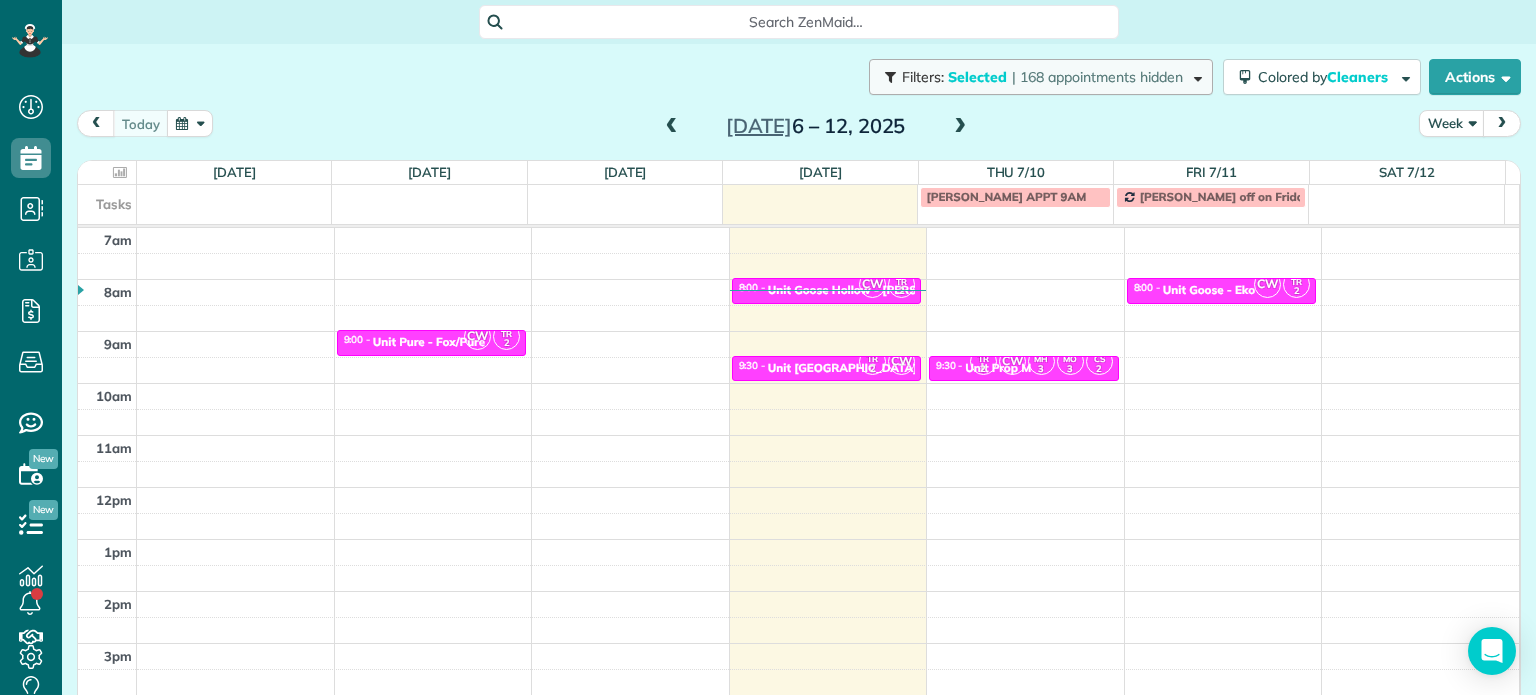 click on "Filters:   Selected
|  168 appointments hidden" at bounding box center (1041, 77) 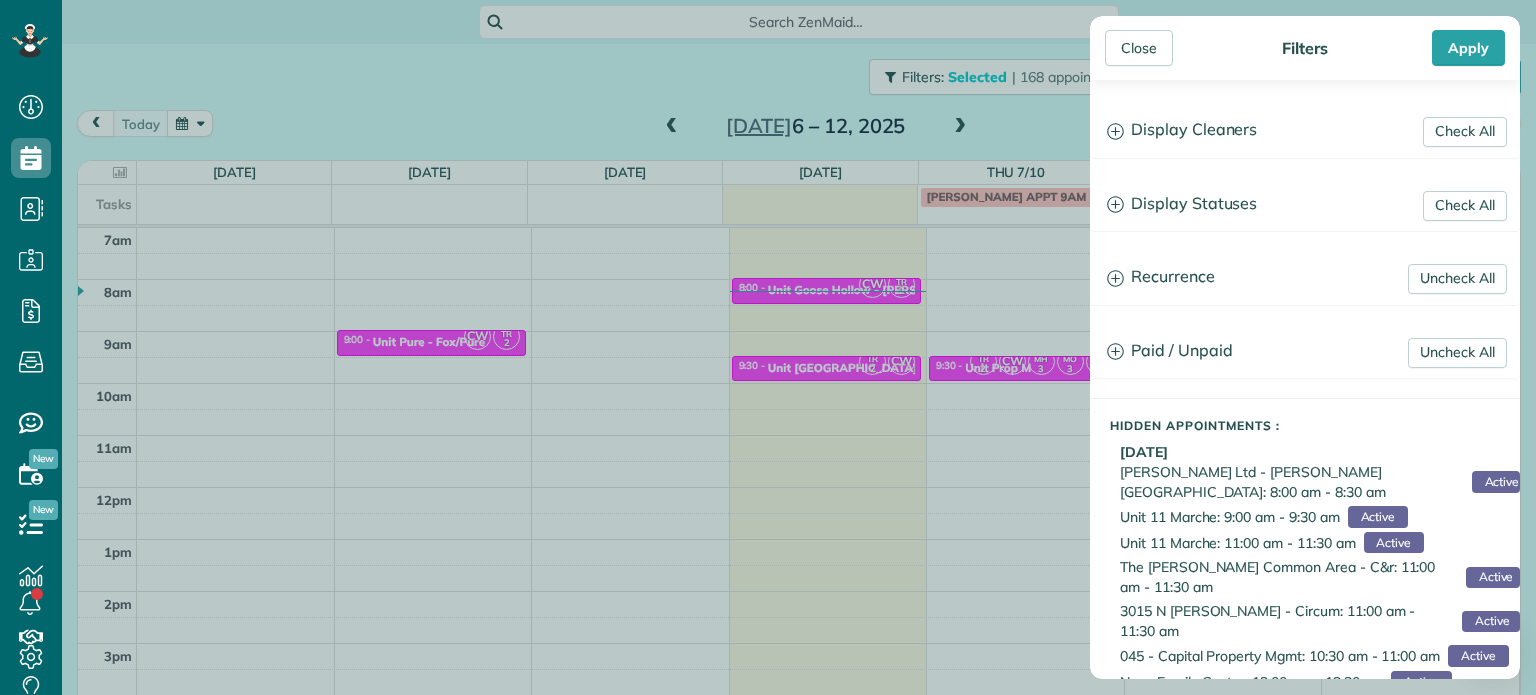 click on "Close
Filters
Apply
Check All
Display Cleaners
[PERSON_NAME]-German
[PERSON_NAME]
[PERSON_NAME]
[PERSON_NAME]
[PERSON_NAME]
[PERSON_NAME]
[PERSON_NAME]" at bounding box center (768, 347) 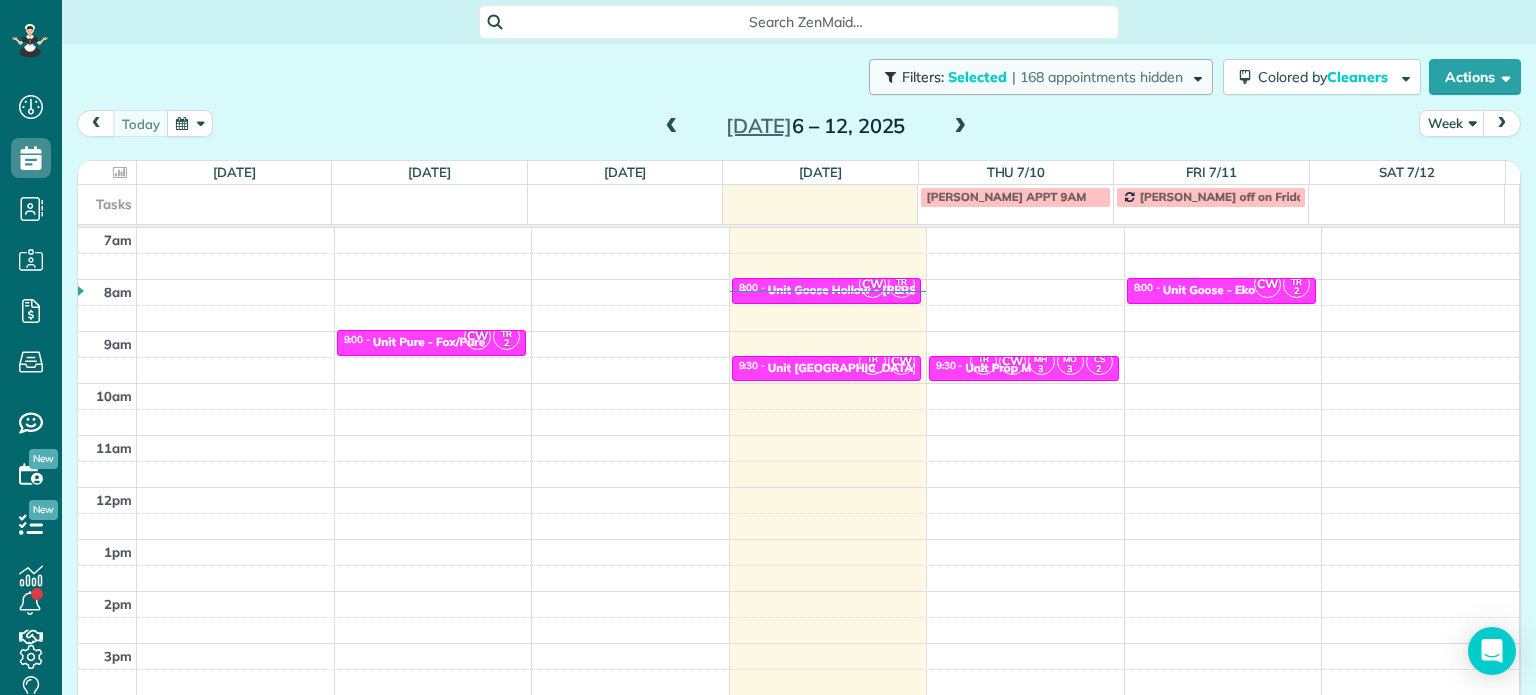 click on "|  168 appointments hidden" at bounding box center (1097, 77) 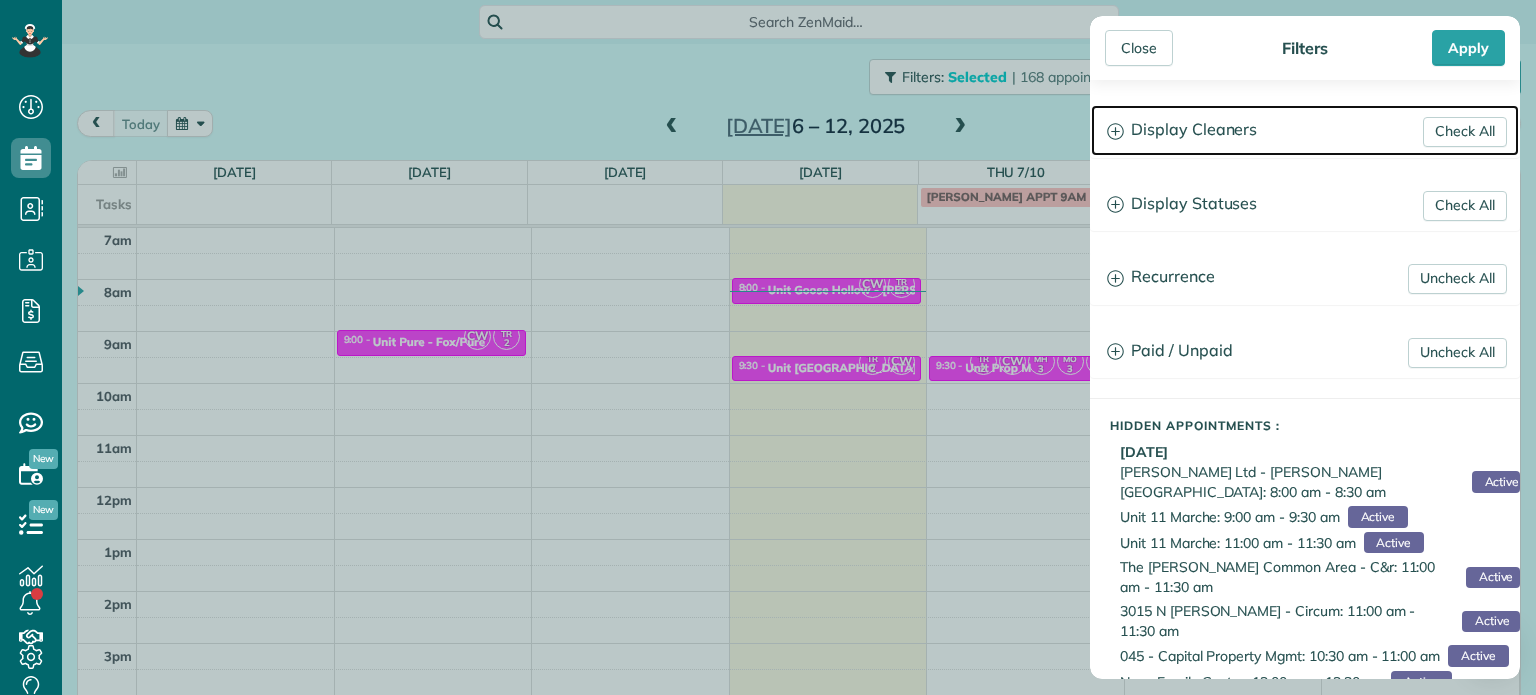 click on "Display Cleaners" at bounding box center (1305, 130) 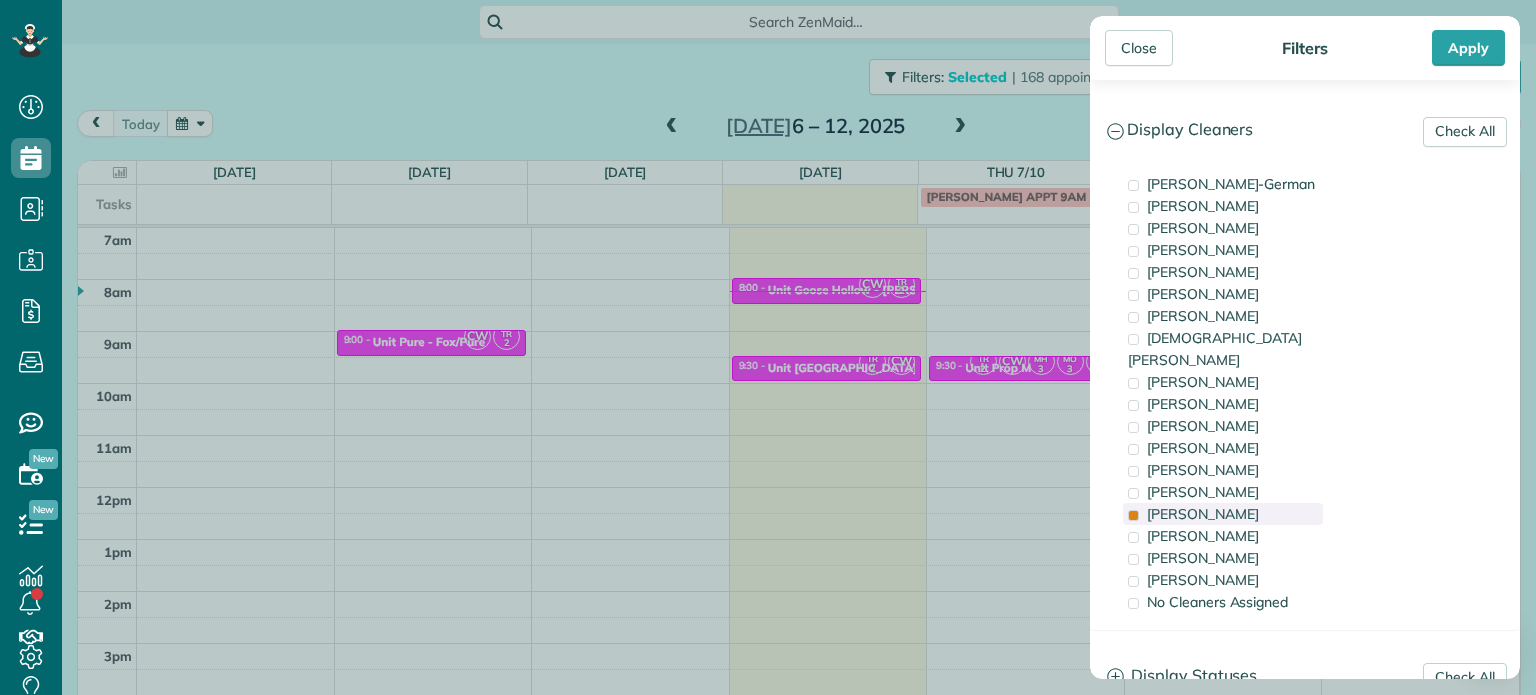 click on "[PERSON_NAME]" at bounding box center [1223, 514] 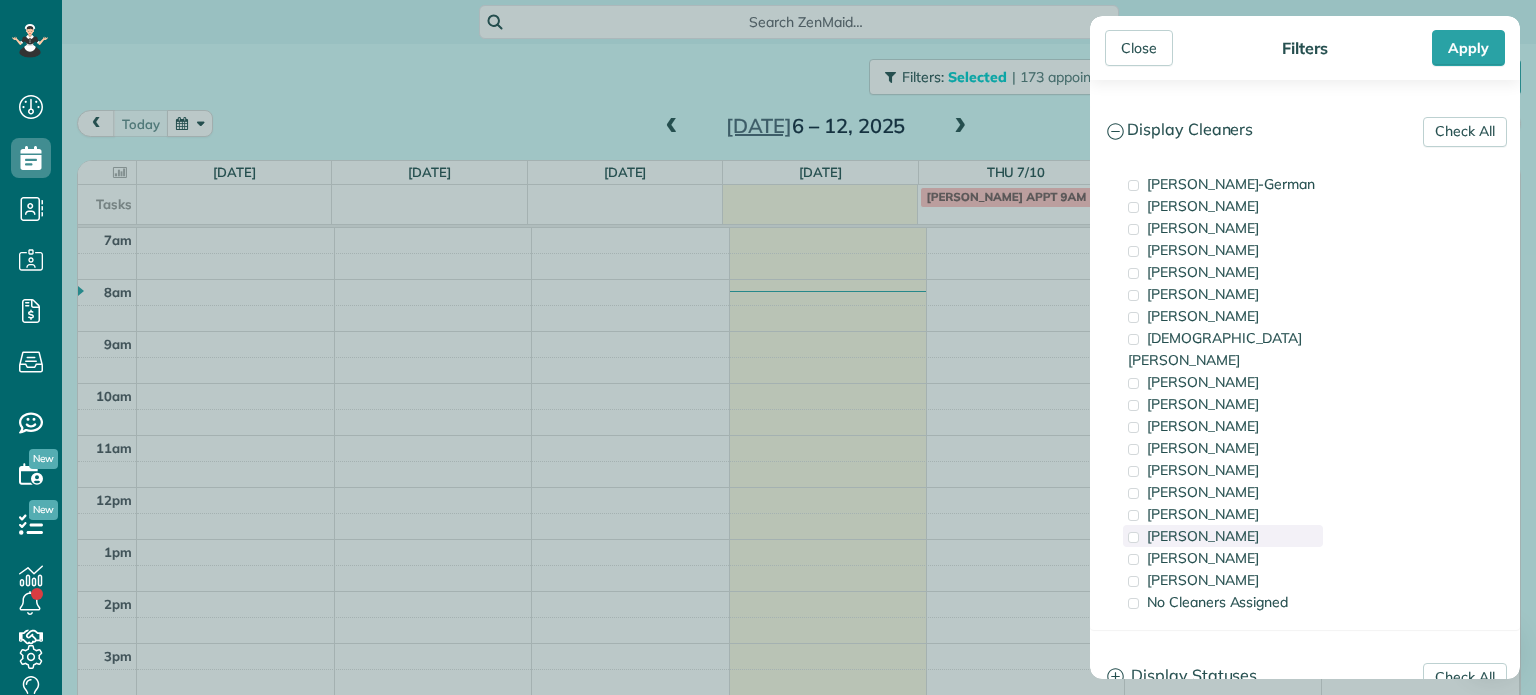 click on "[PERSON_NAME]" at bounding box center [1223, 536] 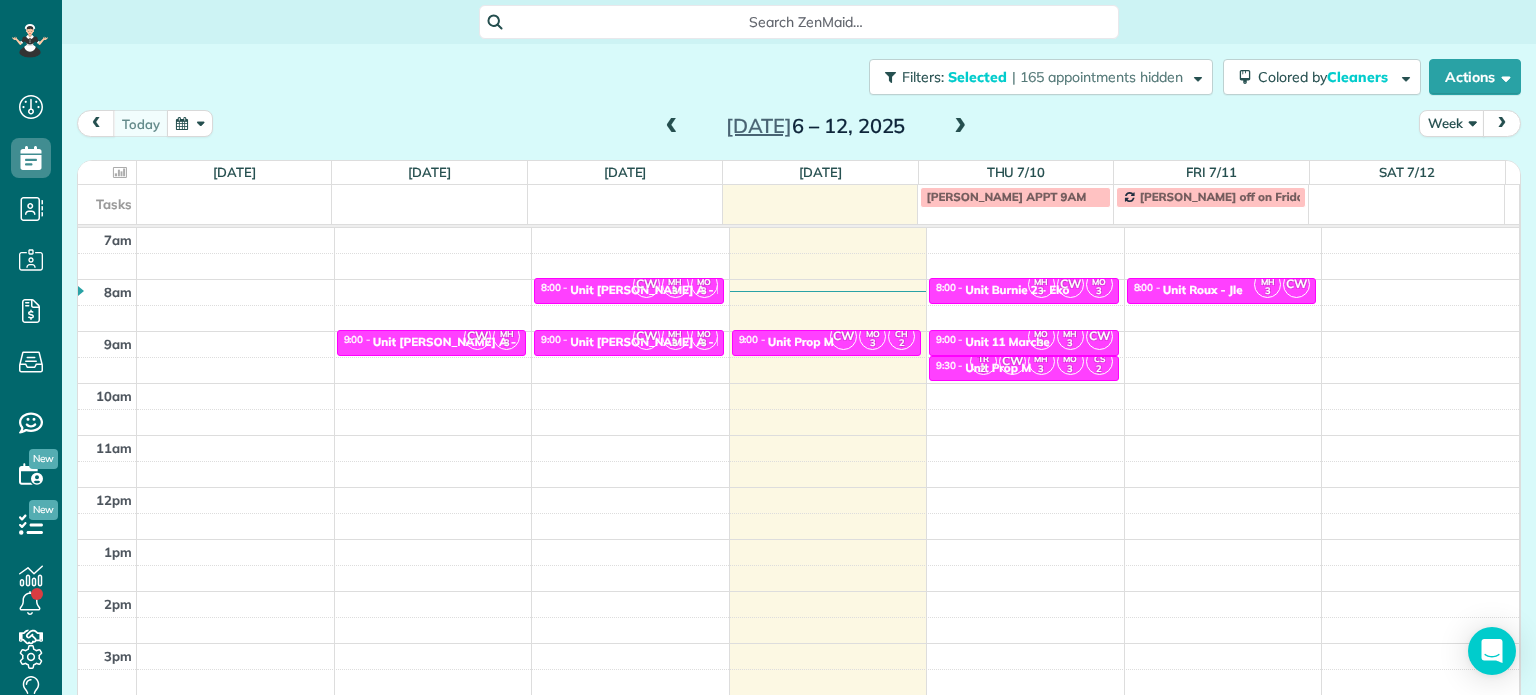 click on "Close
Filters
Apply
Check All
Display Cleaners
[PERSON_NAME]-German
[PERSON_NAME]
[PERSON_NAME]
[PERSON_NAME]
[PERSON_NAME]
[PERSON_NAME]
[PERSON_NAME]" at bounding box center [768, 347] 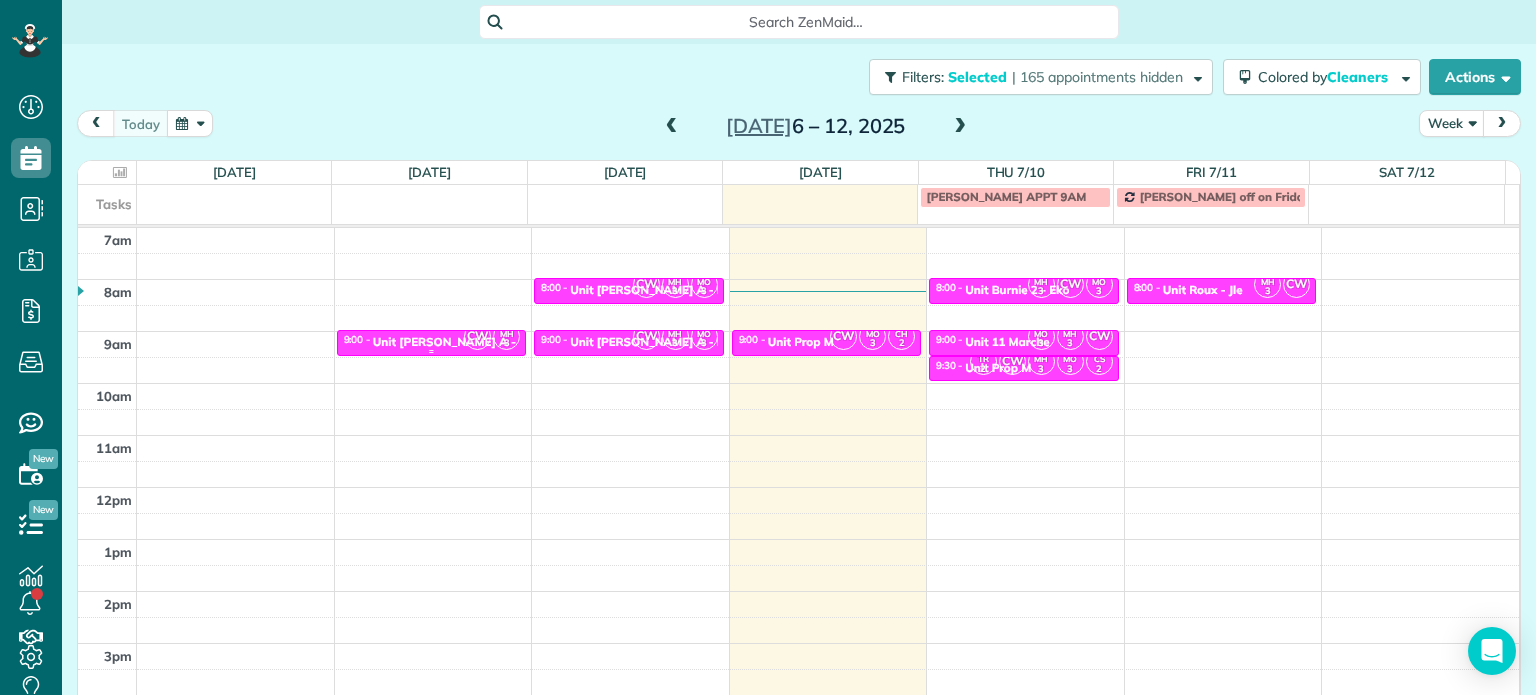 click on "Unit [PERSON_NAME] A - Eko Living" at bounding box center (474, 342) 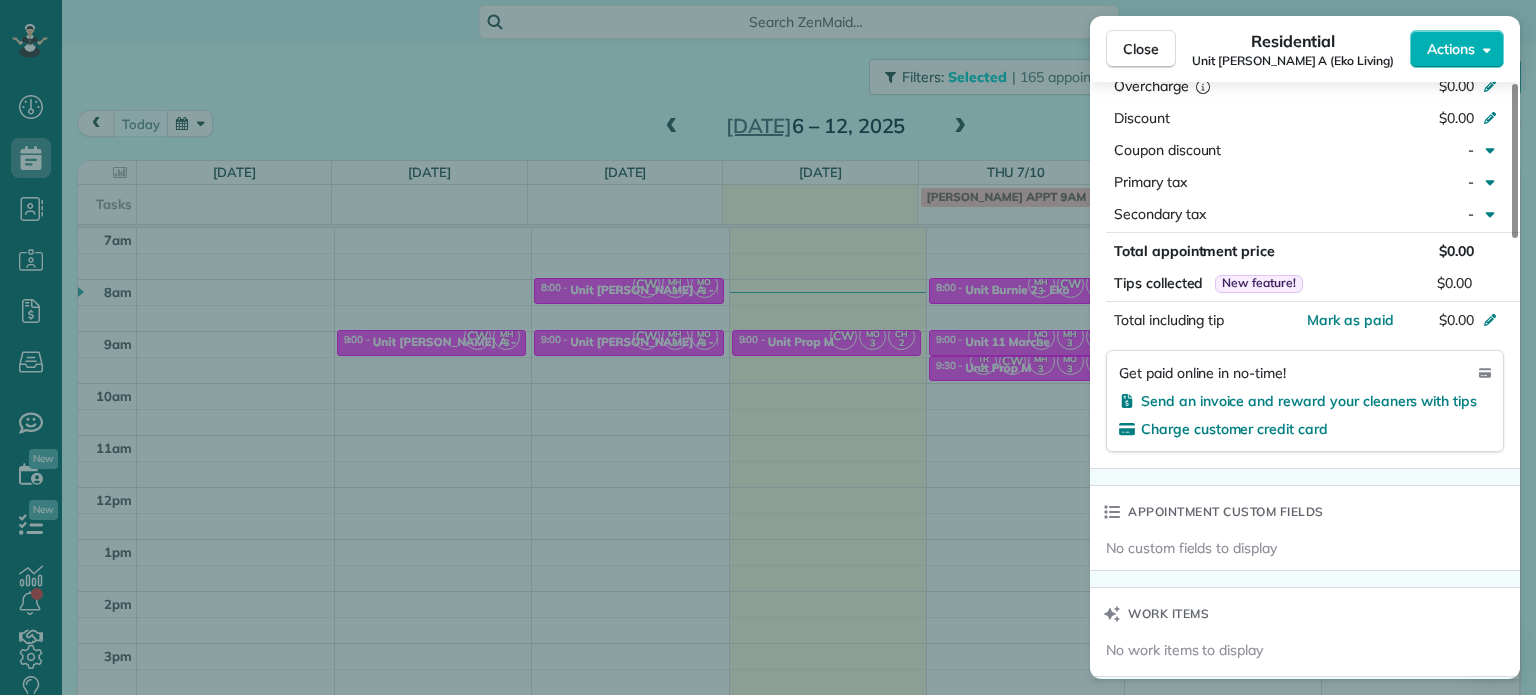 scroll, scrollTop: 1500, scrollLeft: 0, axis: vertical 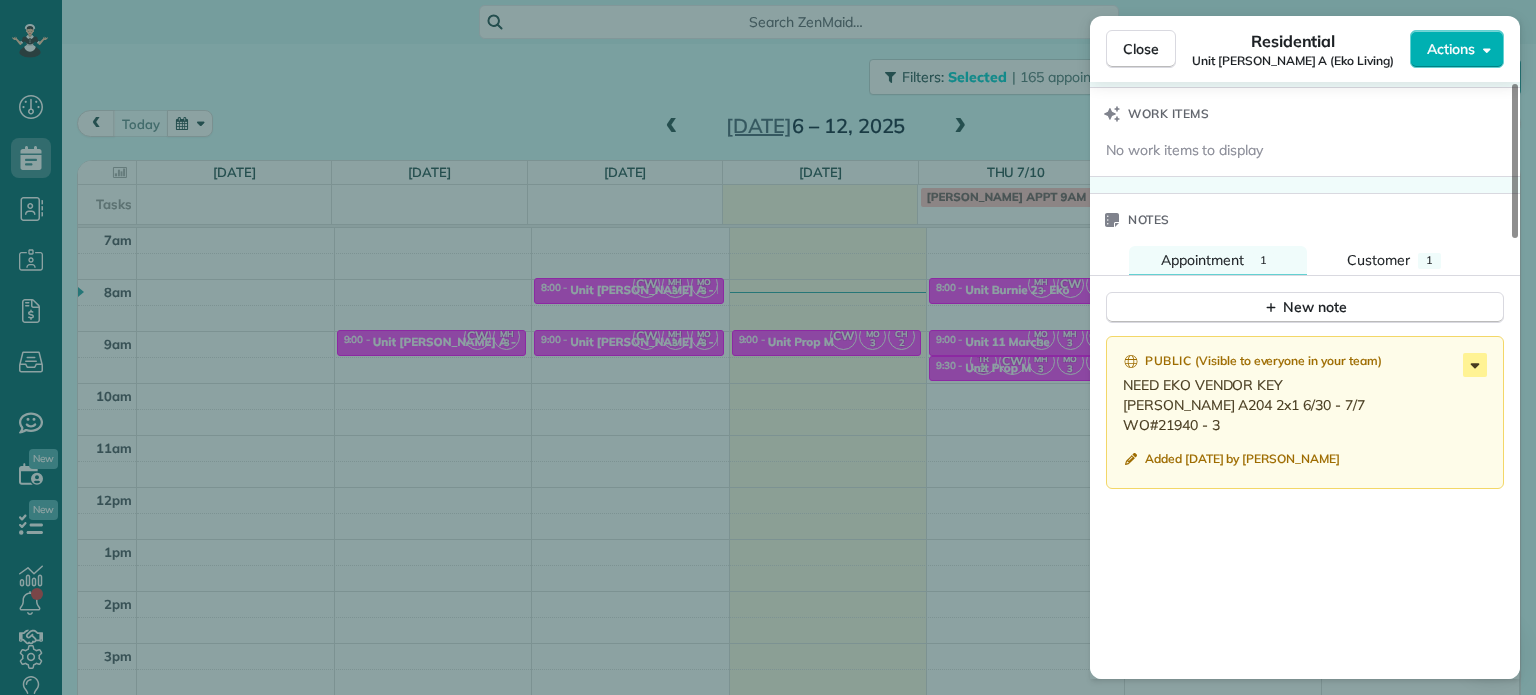 click 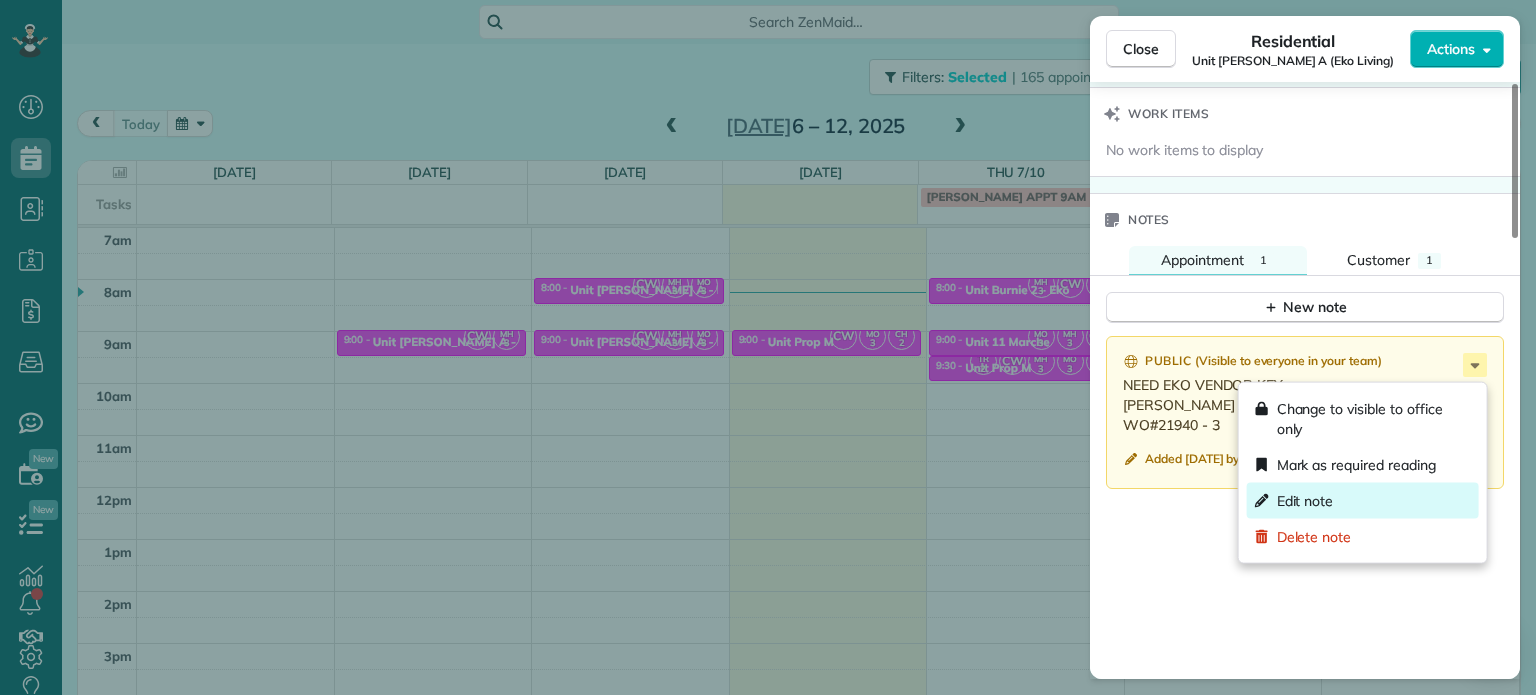 click on "Edit note" at bounding box center (1363, 501) 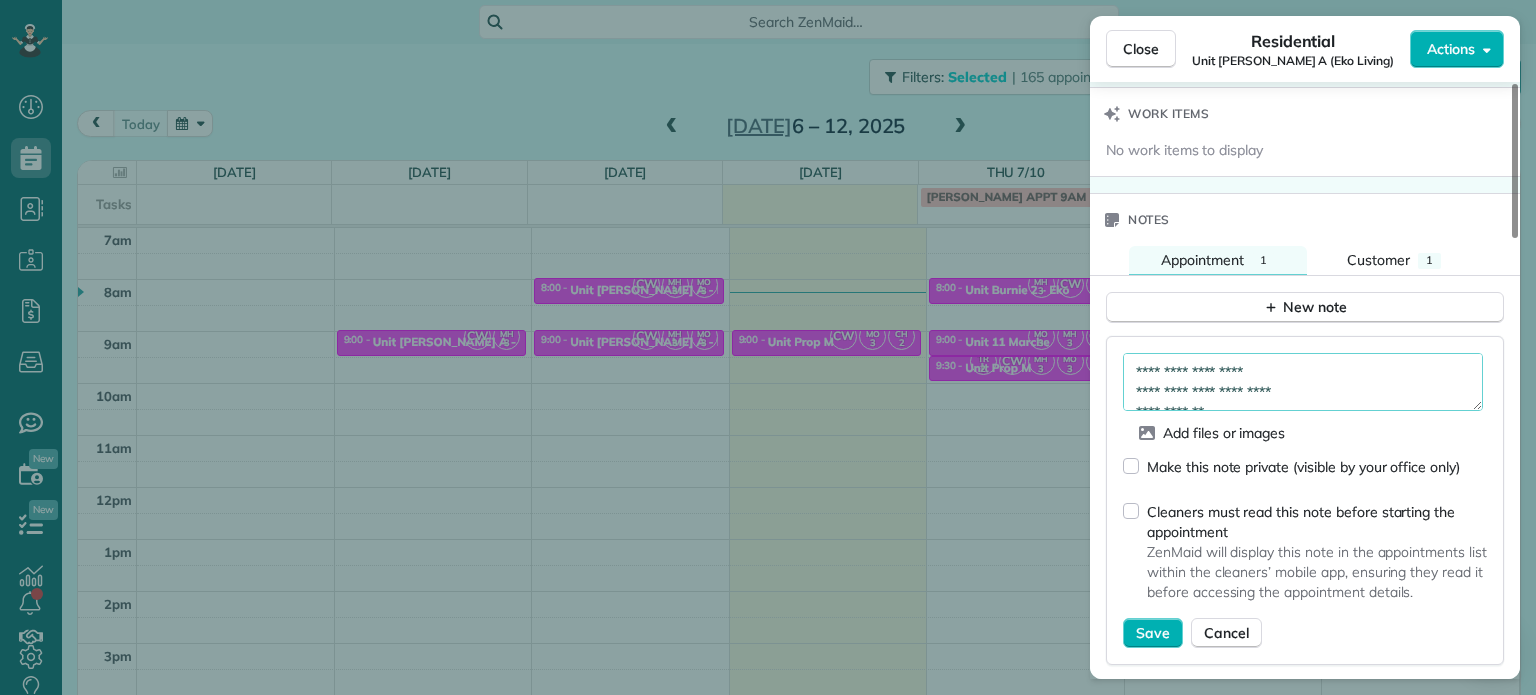 click on "**********" at bounding box center (1303, 382) 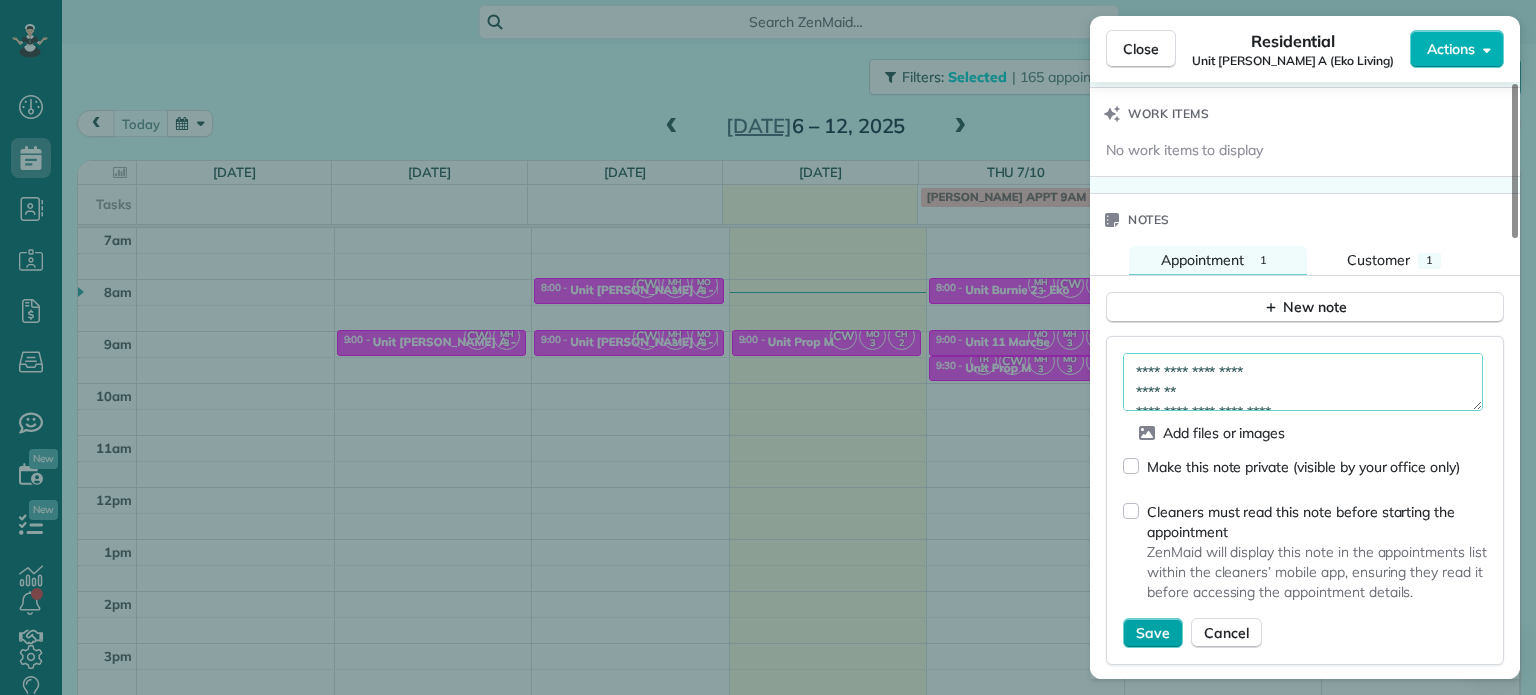 type on "**********" 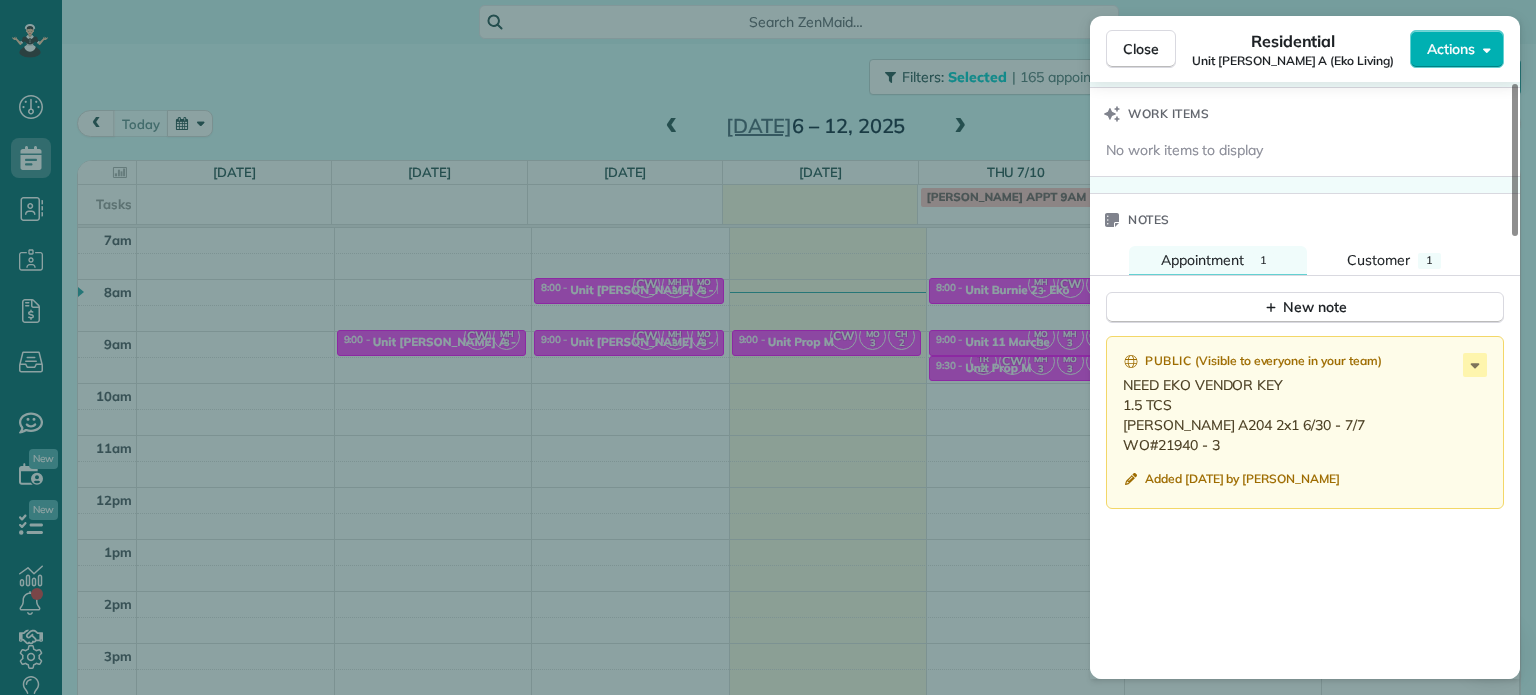 drag, startPoint x: 1228, startPoint y: 447, endPoint x: 1121, endPoint y: 427, distance: 108.85311 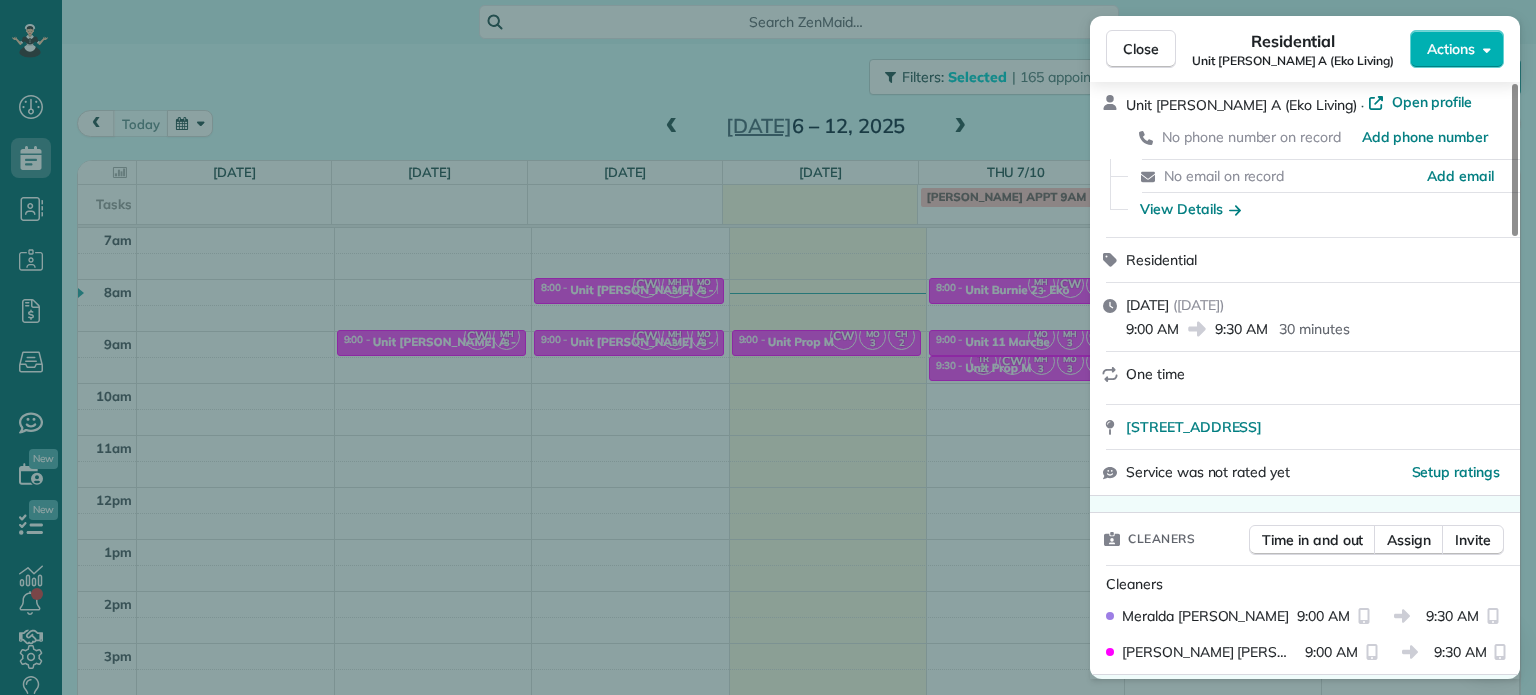 scroll, scrollTop: 0, scrollLeft: 0, axis: both 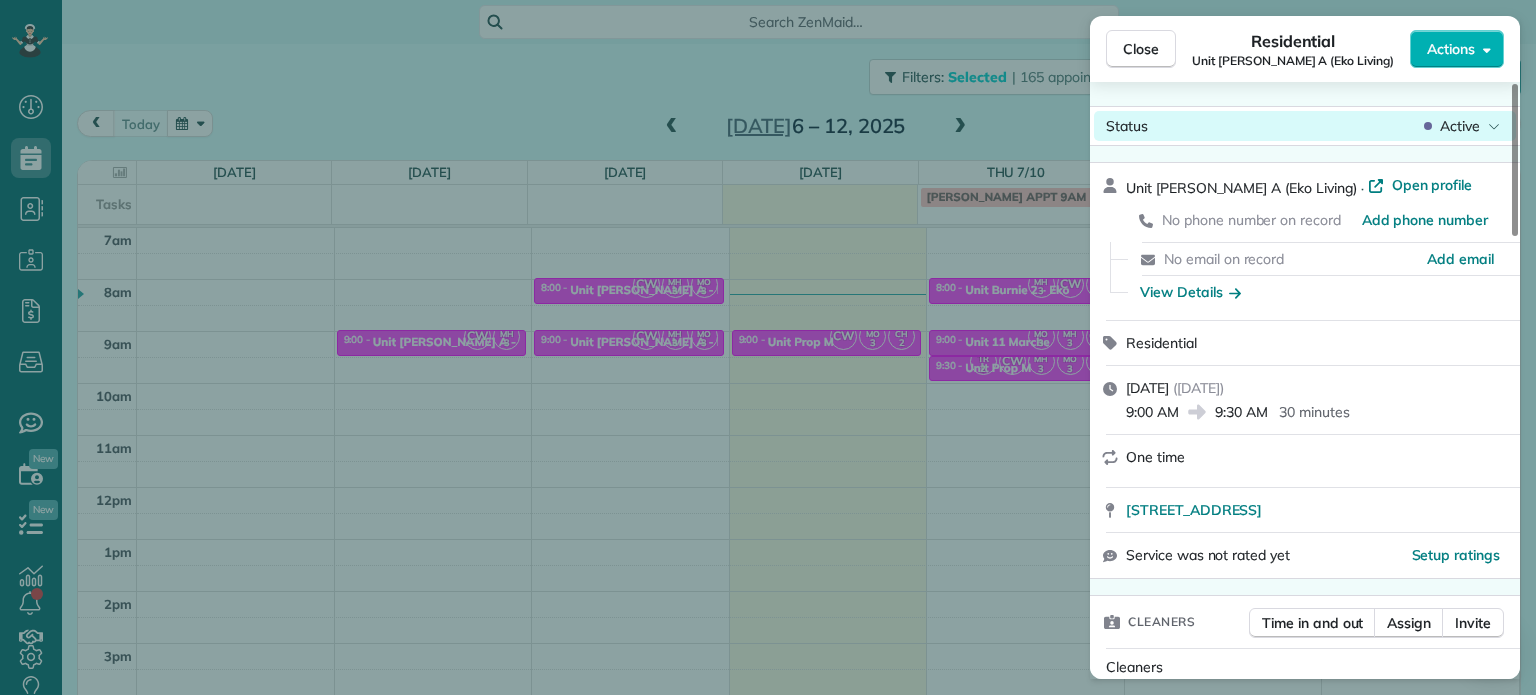 click on "Active" at bounding box center [1460, 126] 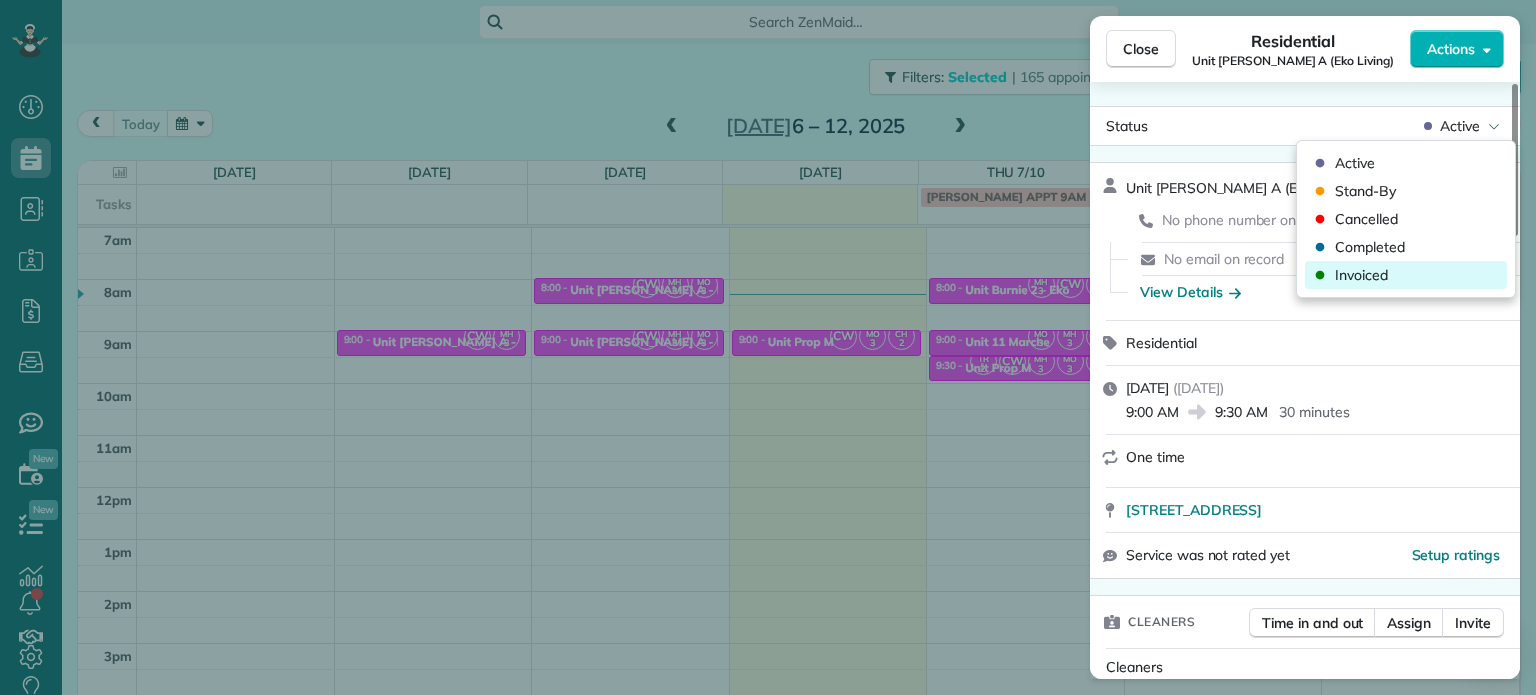 click on "Invoiced" at bounding box center [1406, 275] 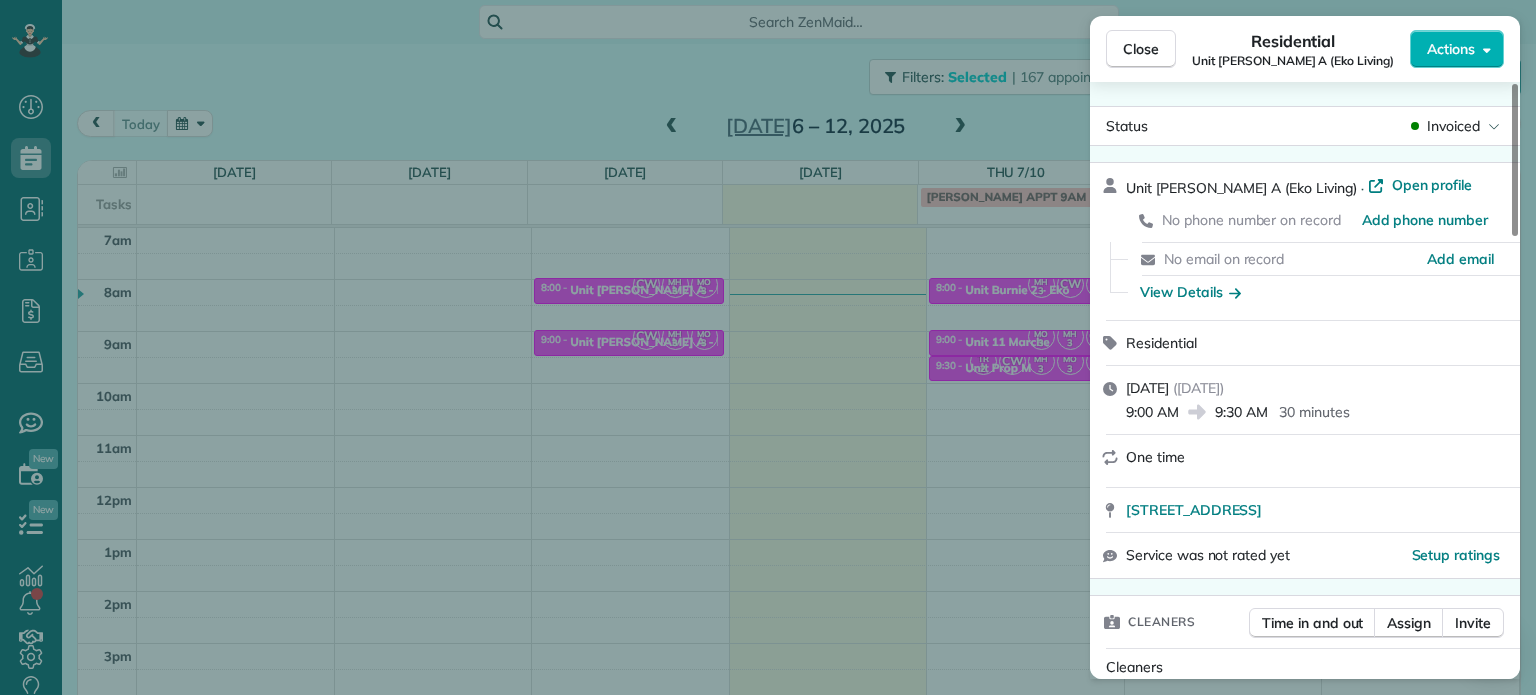 click on "Close Residential Unit [PERSON_NAME] (Eko Living) Actions Status Invoiced Unit [PERSON_NAME] A (Eko Living) · Open profile No phone number on record Add phone number No email on record Add email View Details Residential [DATE] ( [DATE] ) 9:00 AM 9:30 AM 30 minutes One time [STREET_ADDRESS] Service was not rated yet Setup ratings Cleaners Time in and out Assign Invite Cleaners [PERSON_NAME] 9:00 AM 9:30 AM [PERSON_NAME]-German 9:00 AM 9:30 AM Checklist Try Now Keep this appointment up to your standards. Stay on top of every detail, keep your cleaners organised, and your client happy. Assign a checklist Watch a 5 min demo Billing Billing actions Price $0.00 Overcharge $0.00 Discount $0.00 Coupon discount - Primary tax - Secondary tax - Total appointment price $0.00 Tips collected New feature! $0.00 [PERSON_NAME] as paid Total including tip $0.00 Get paid online in no-time! Send an invoice and reward your cleaners with tips Charge customer credit card Appointment custom fields Work items Notes" at bounding box center (768, 347) 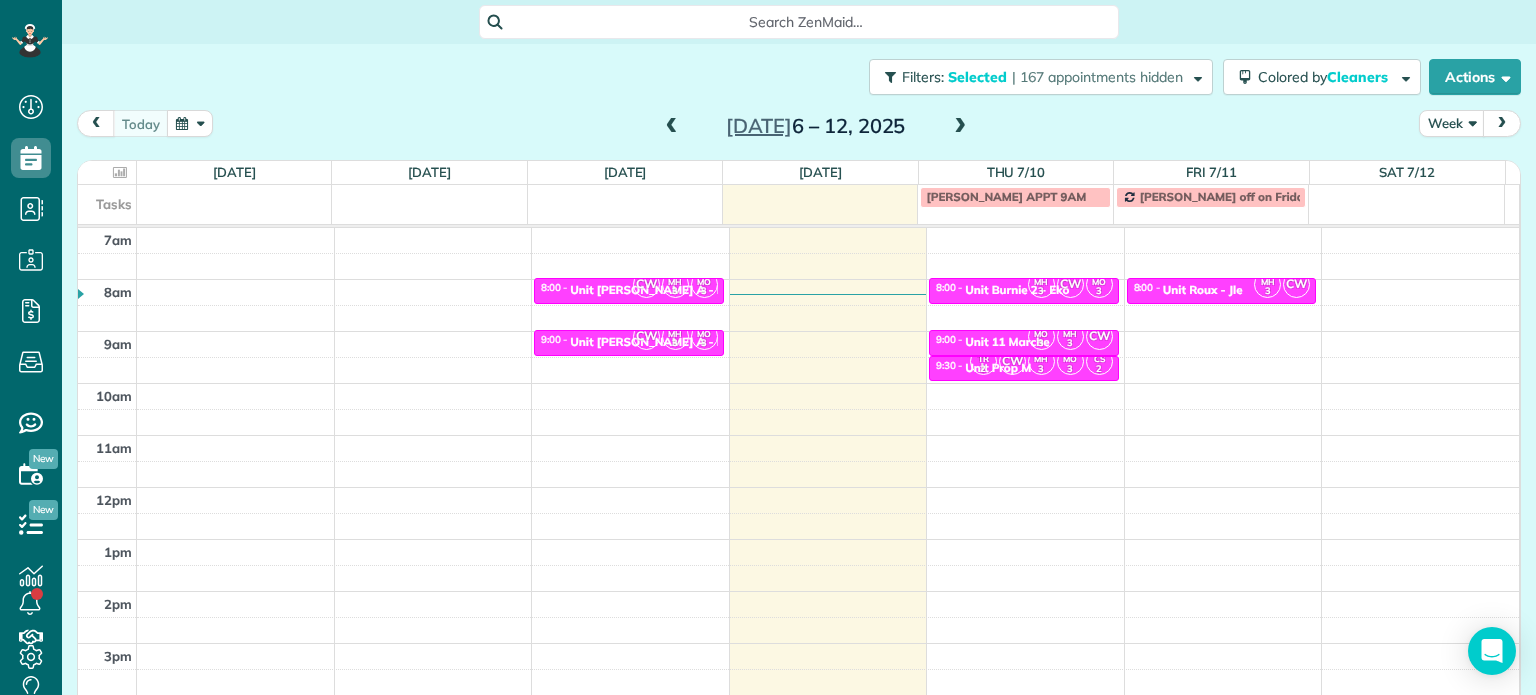 click on "3" at bounding box center [1041, 369] 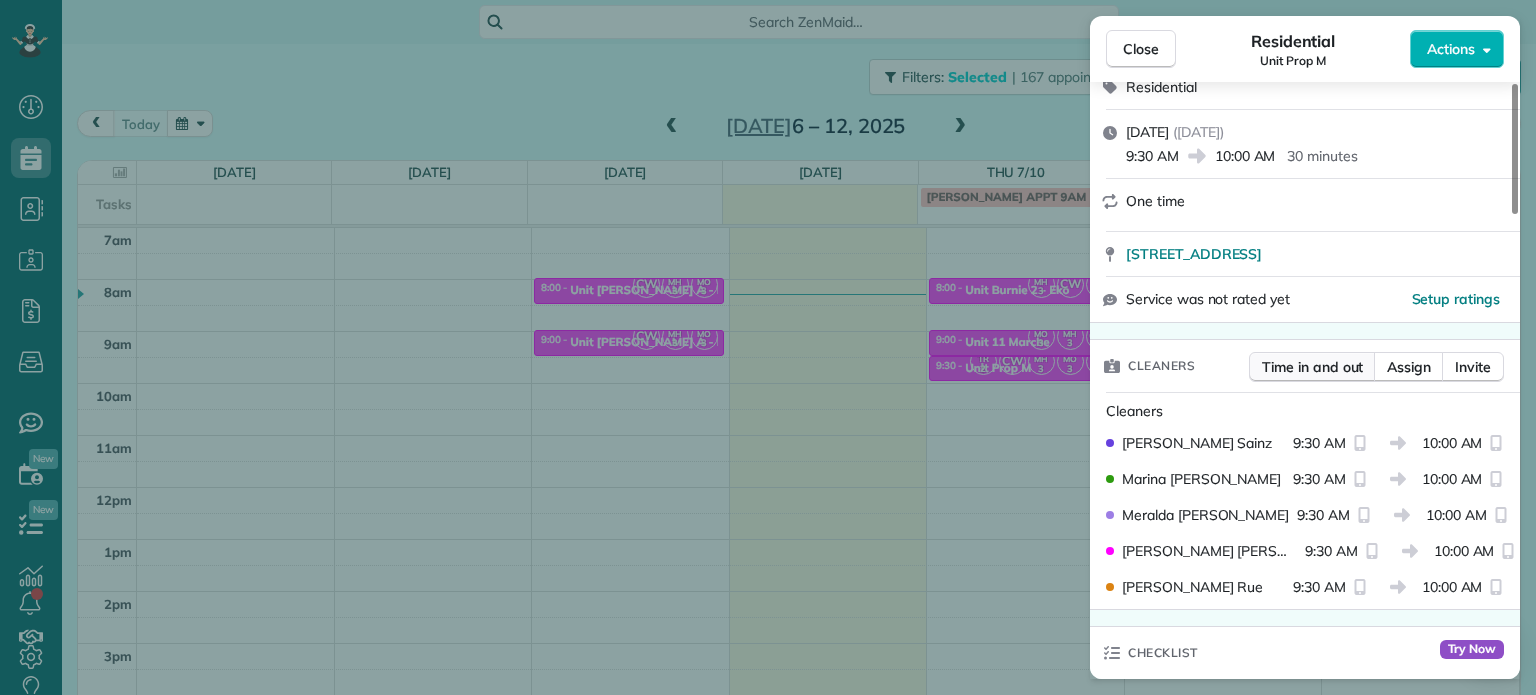 scroll, scrollTop: 300, scrollLeft: 0, axis: vertical 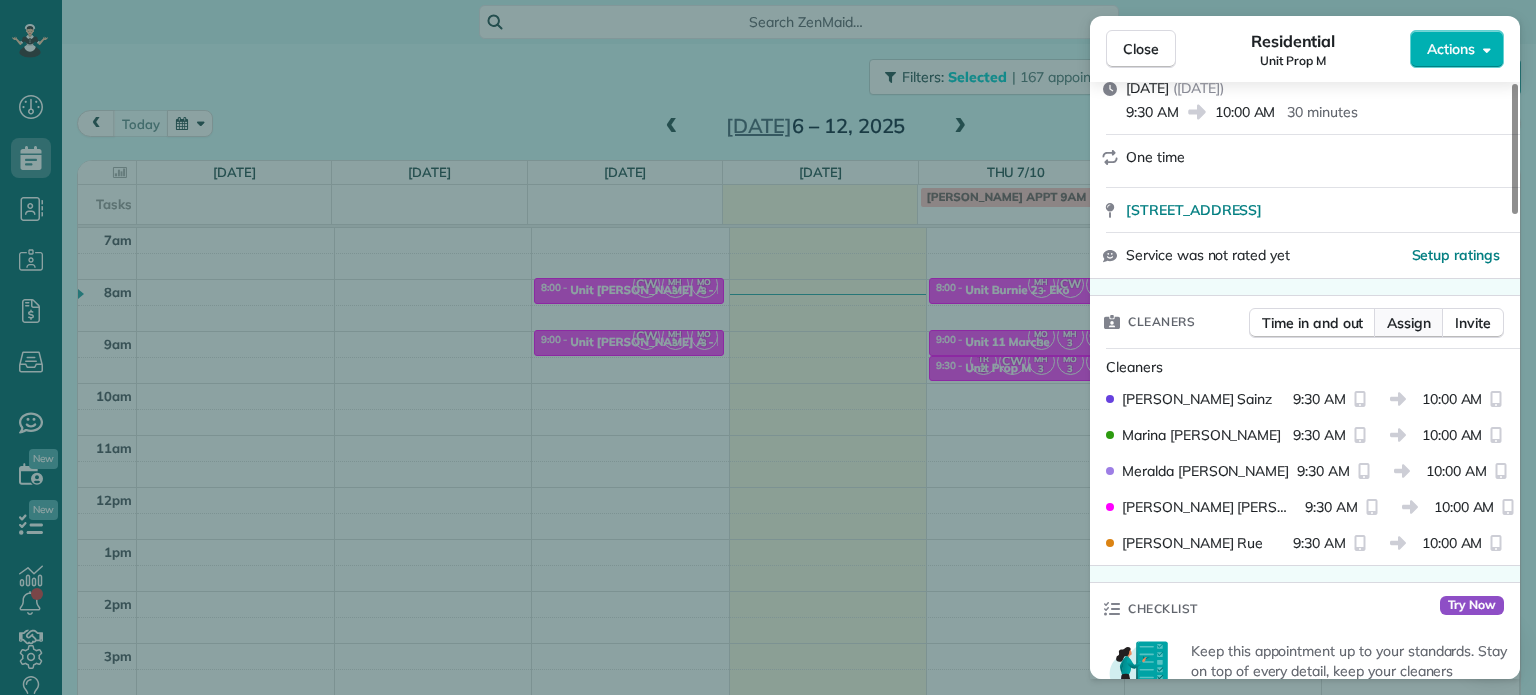 click on "Assign" at bounding box center (1409, 323) 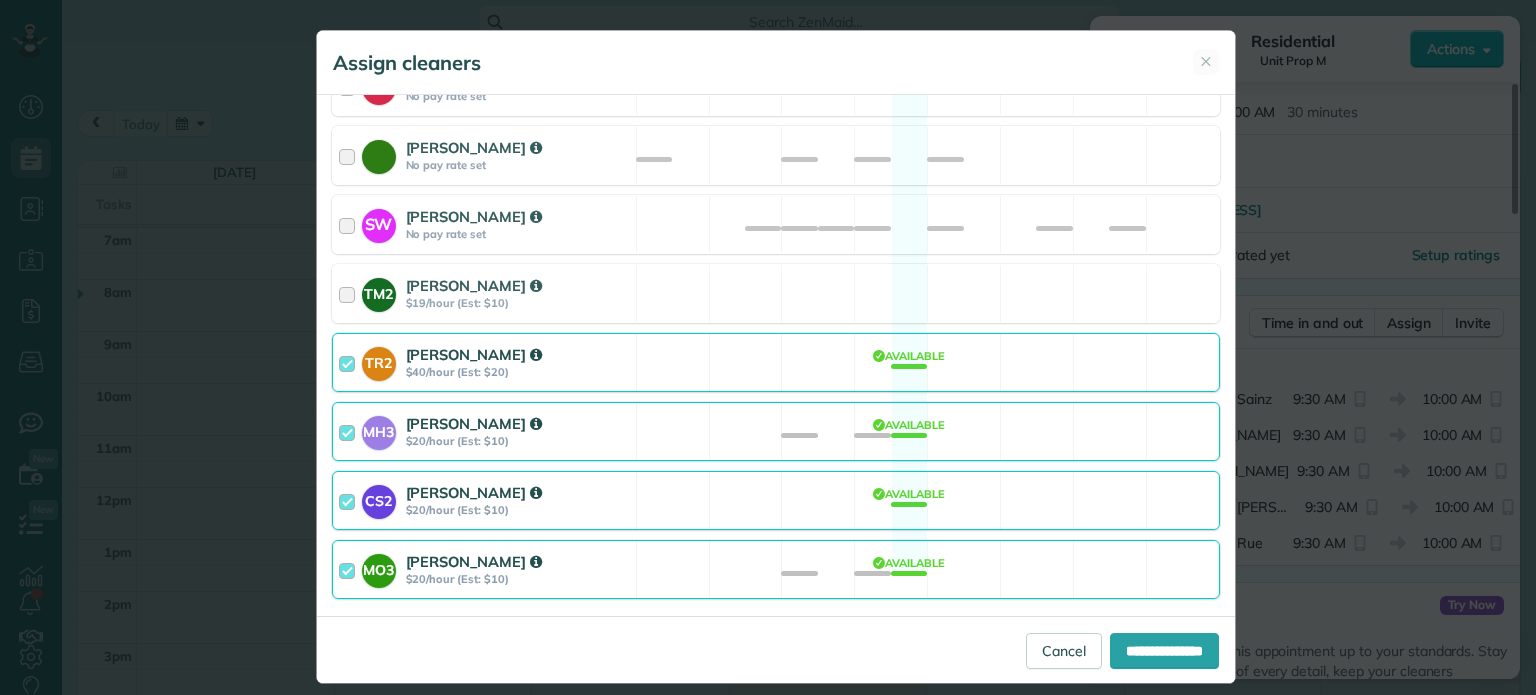 scroll, scrollTop: 1004, scrollLeft: 0, axis: vertical 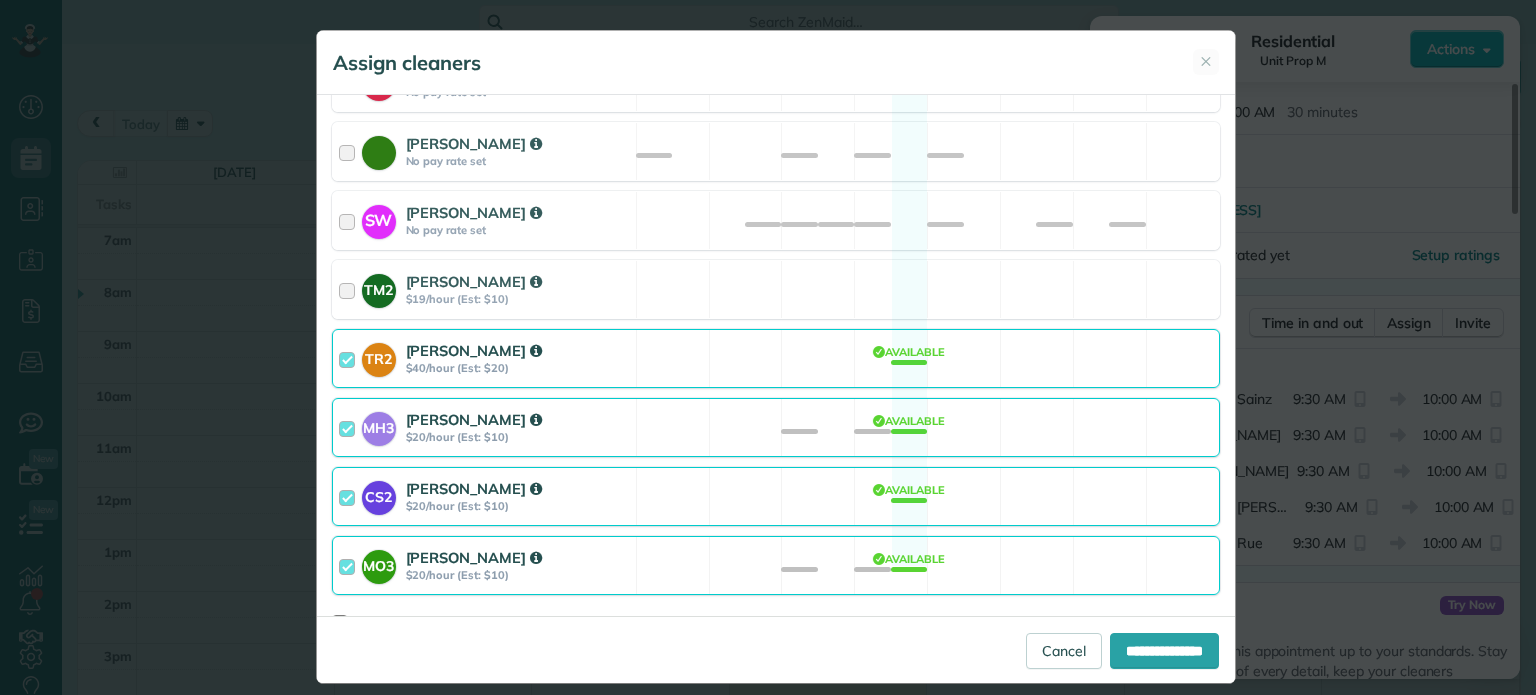 click on "TR2
[PERSON_NAME]
$40/hour (Est: $20)
Available" at bounding box center (776, 358) 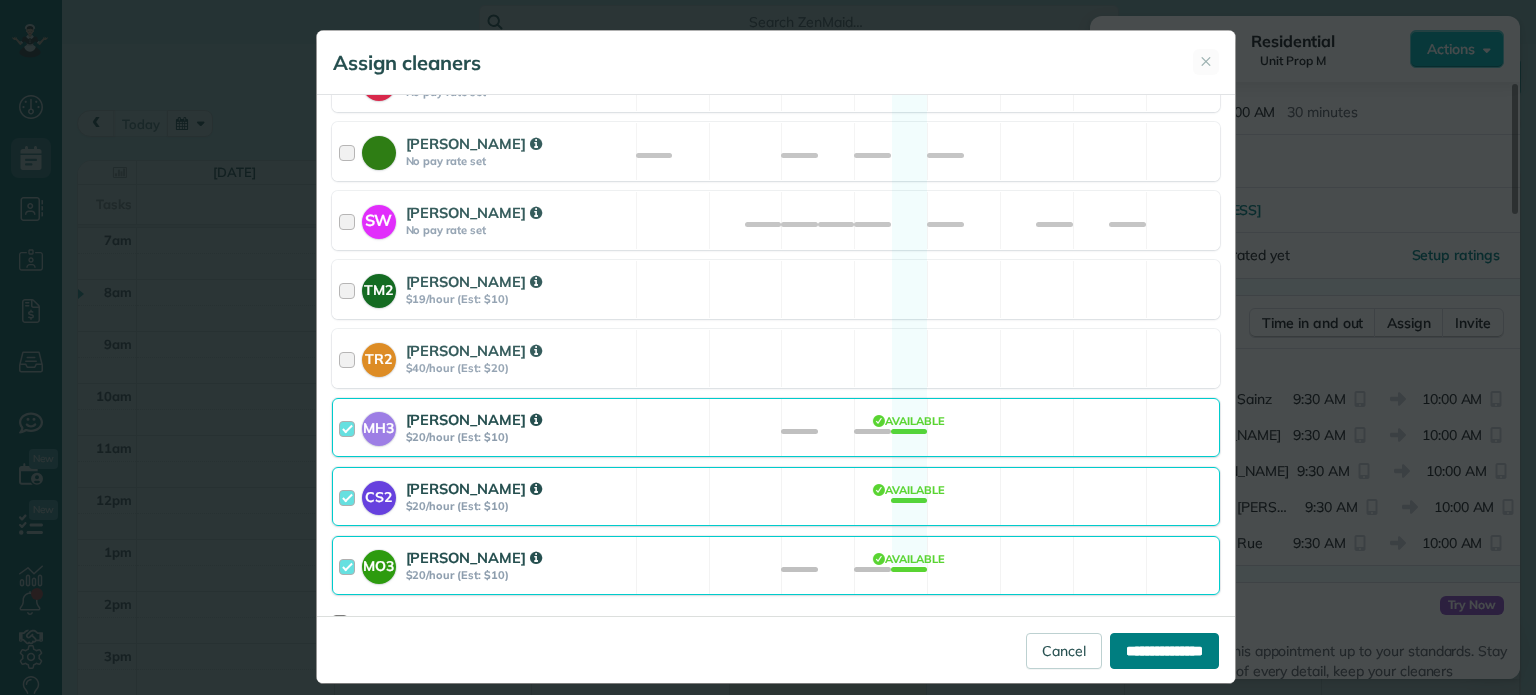 click on "**********" at bounding box center (1164, 651) 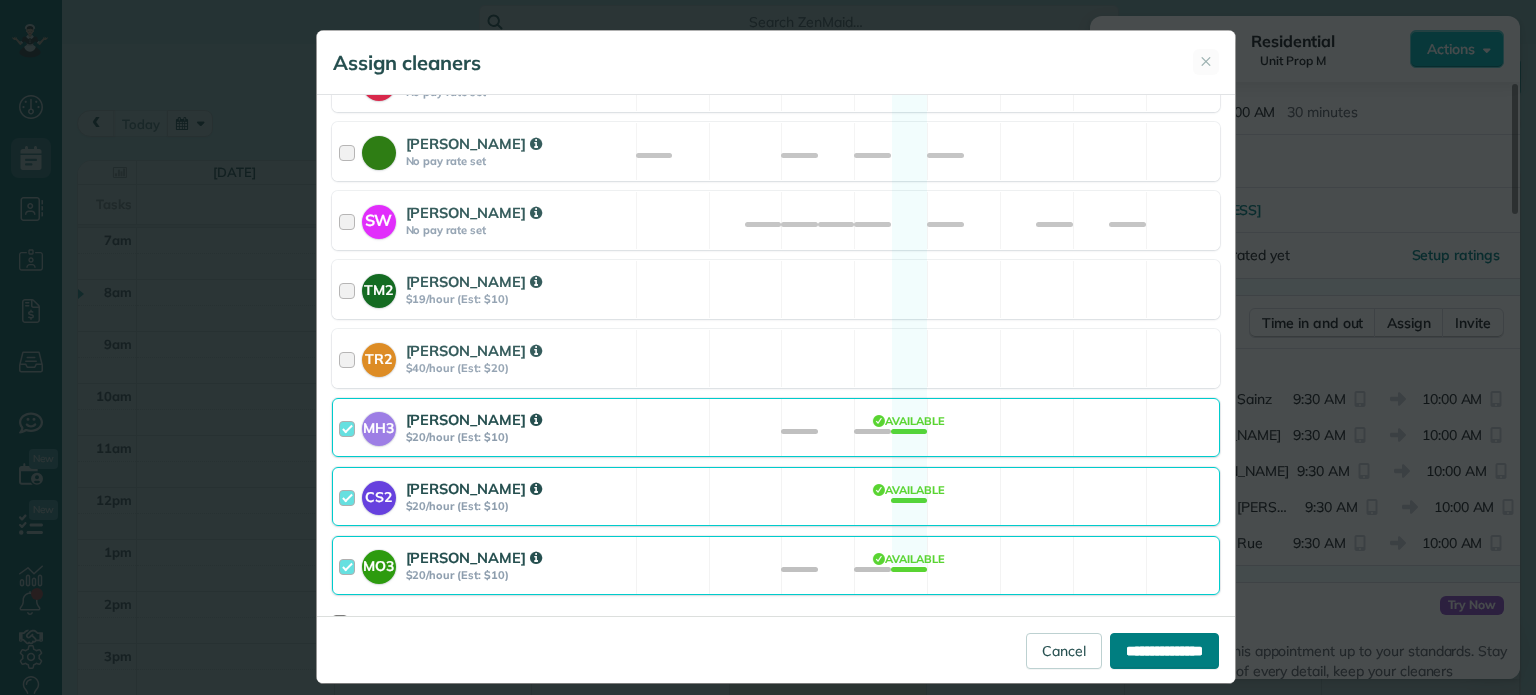 type on "**********" 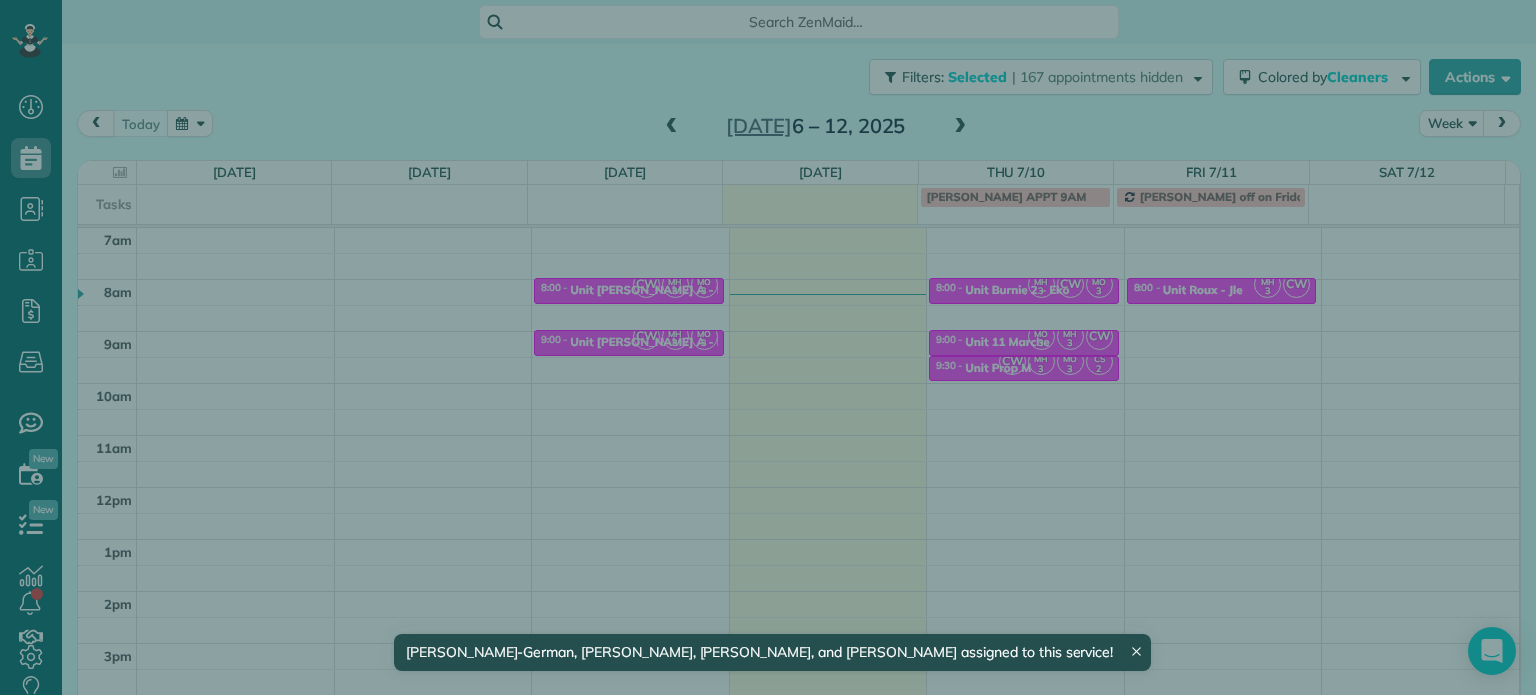 click on "Close Residential Unit Prop M Actions Status Active Unit Prop M · Open profile No phone number on record Add phone number No email on record Add email View Details Residential [DATE] ( [DATE] ) 9:30 AM 10:00 AM 30 minutes One time [STREET_ADDRESS] Service was not rated yet Setup ratings Cleaners Time in and out Assign Invite Cleaners [PERSON_NAME] 9:30 AM 10:00 AM [PERSON_NAME] 9:30 AM 10:00 AM [PERSON_NAME] 9:30 AM 10:00 AM [PERSON_NAME]-German 9:30 AM 10:00 AM Checklist Try Now Keep this appointment up to your standards. Stay on top of every detail, keep your cleaners organised, and your client happy. Assign a checklist Watch a 5 min demo Billing Billing actions Price $0.00 Overcharge $0.00 Discount $0.00 Coupon discount - Primary tax - Secondary tax - Total appointment price $0.00 Tips collected New feature! $0.00 [PERSON_NAME] as paid Total including tip $0.00 Get paid online in no-time! Send an invoice and reward your cleaners with tips Work items 1 1" at bounding box center [768, 347] 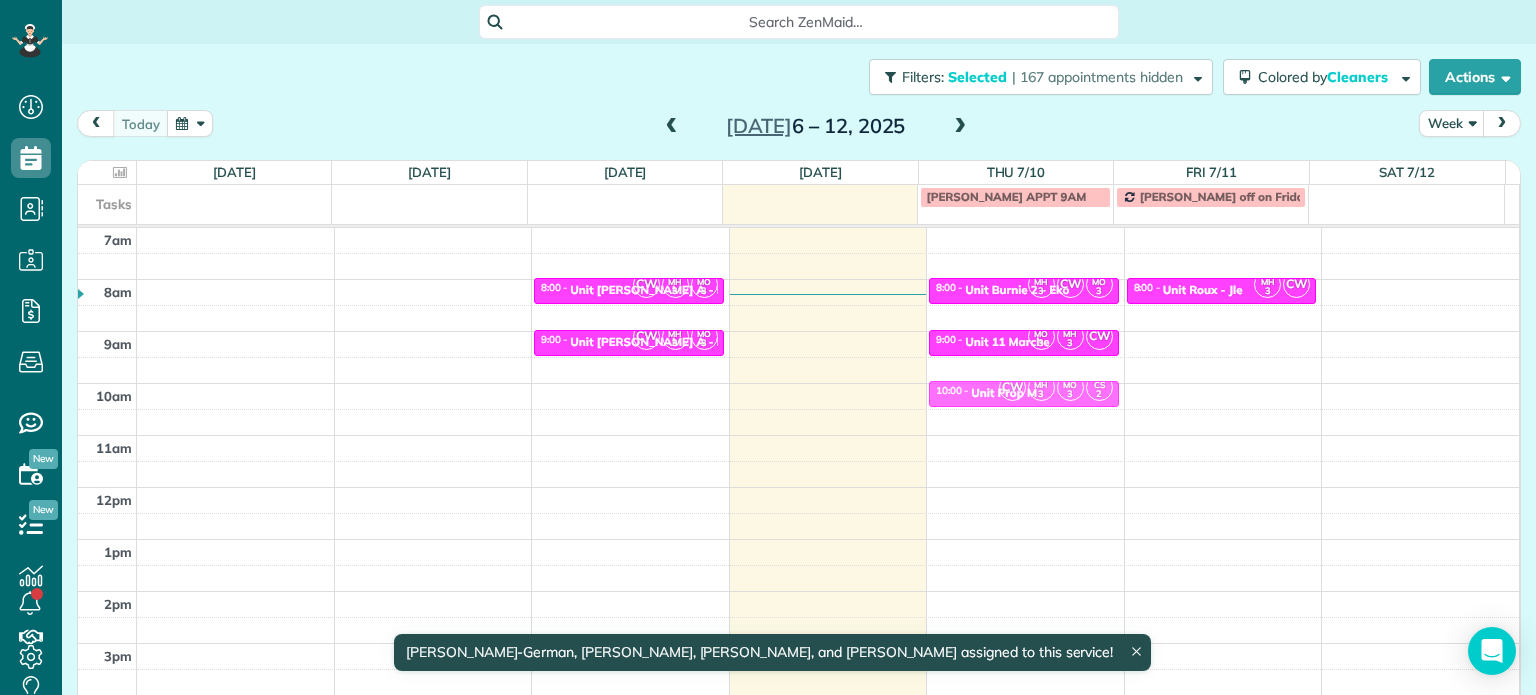 drag, startPoint x: 1007, startPoint y: 371, endPoint x: 1007, endPoint y: 393, distance: 22 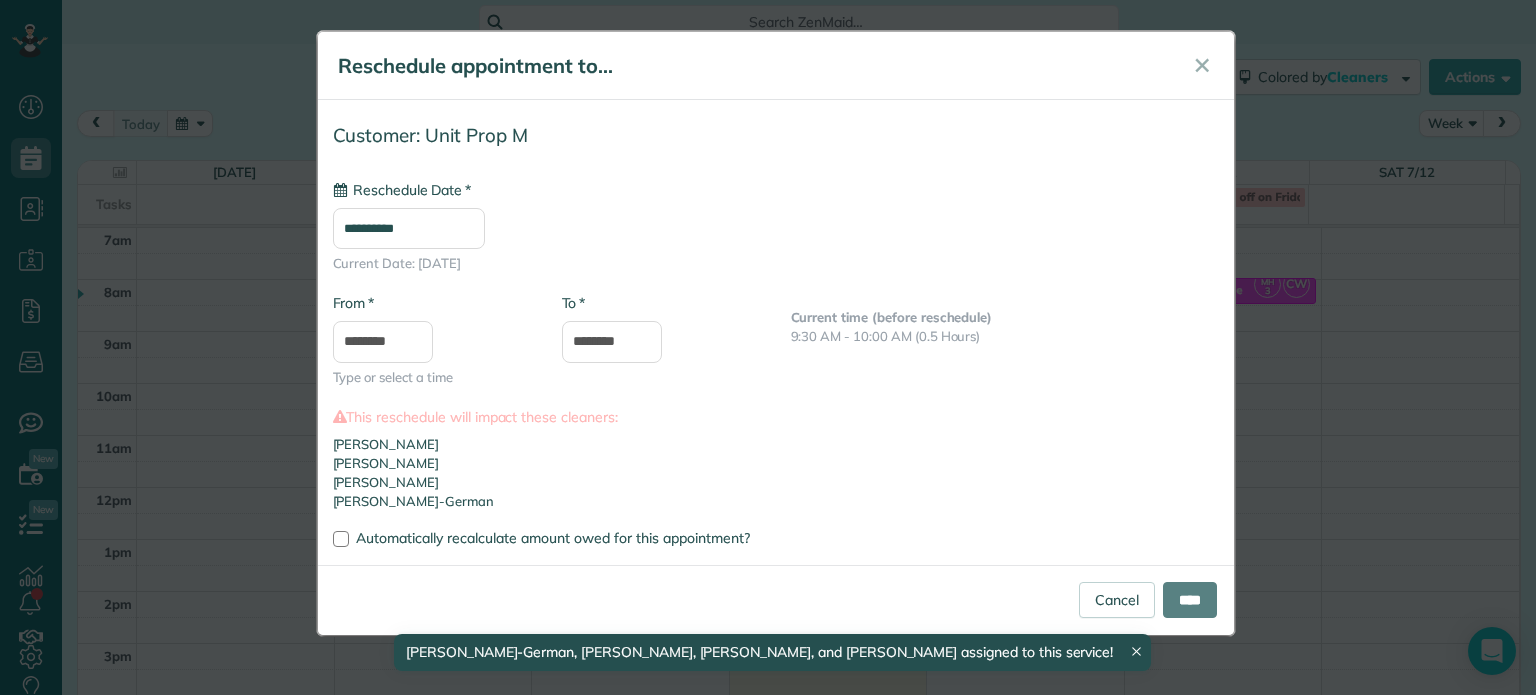 type on "**********" 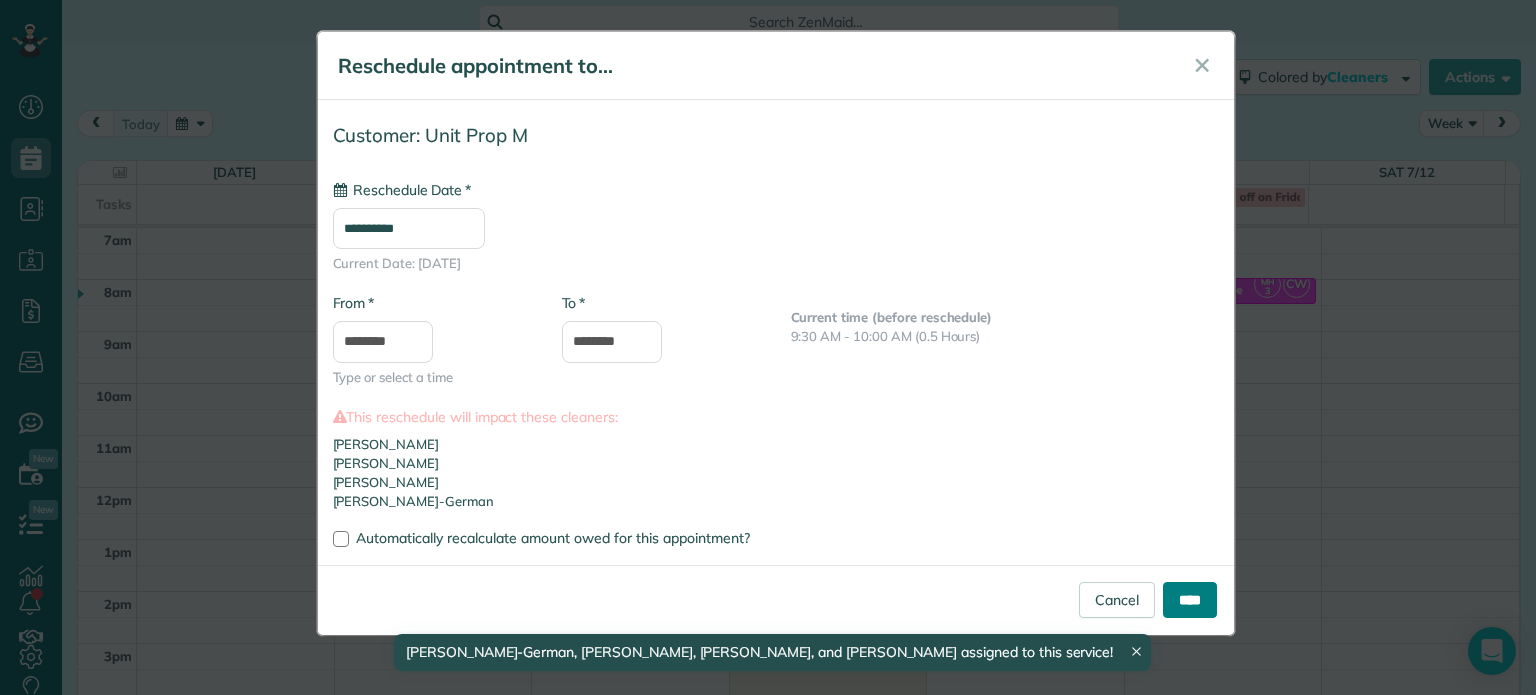 click on "****" at bounding box center (1190, 600) 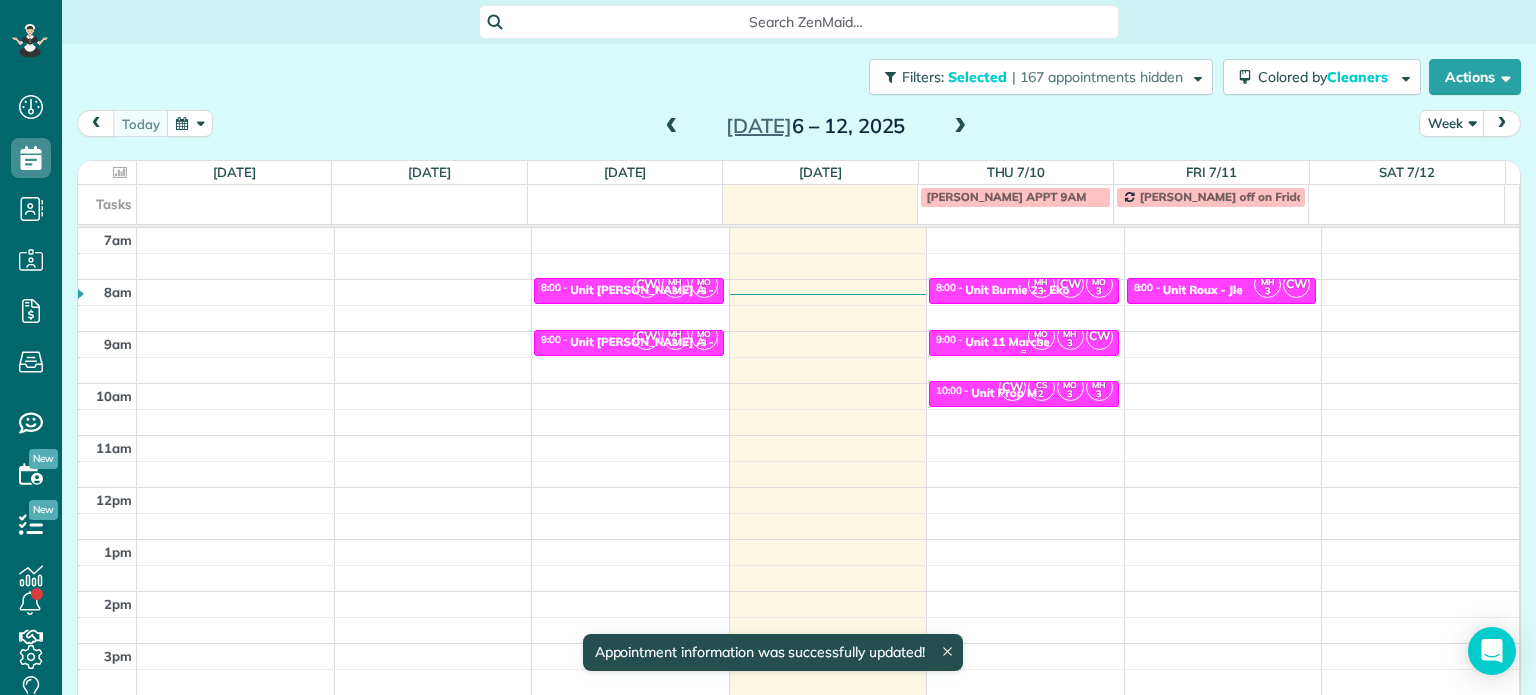 click on "3" at bounding box center [1070, 343] 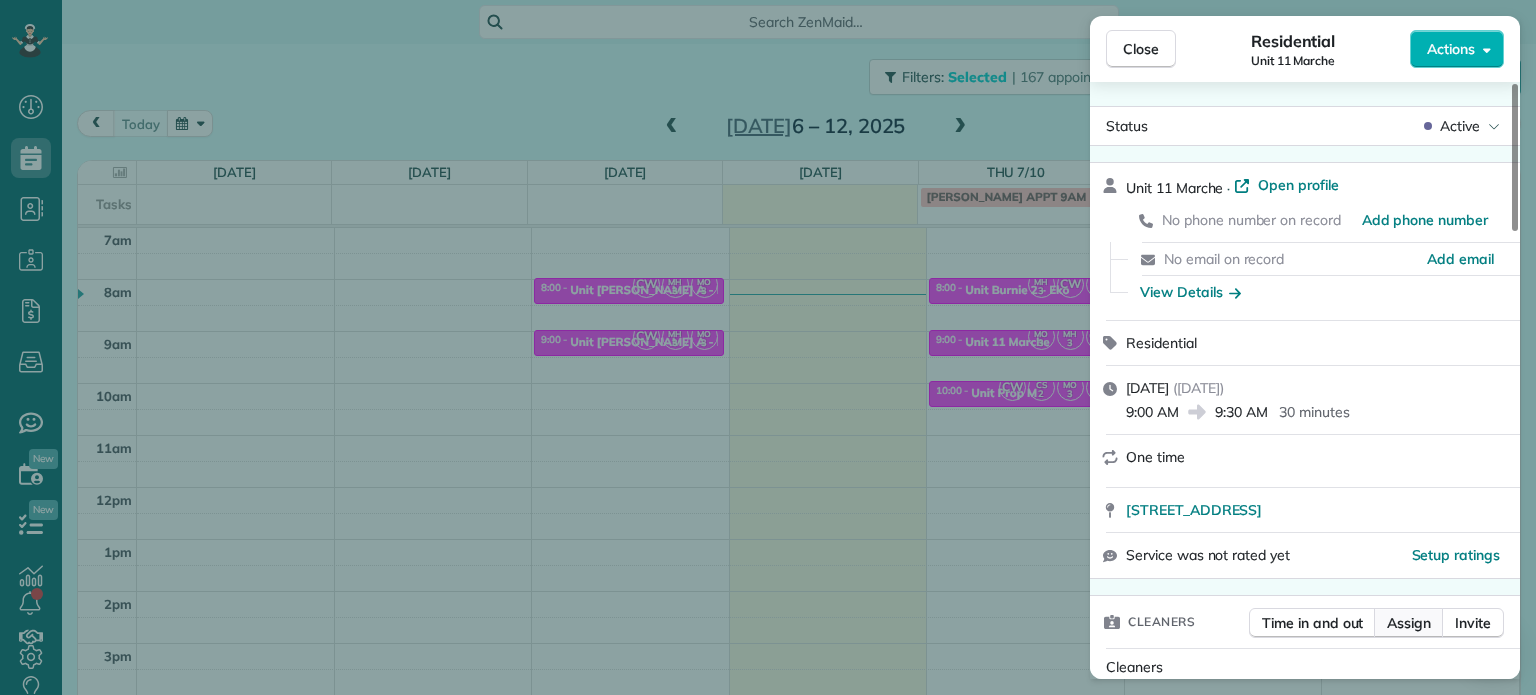 click on "Assign" at bounding box center (1409, 623) 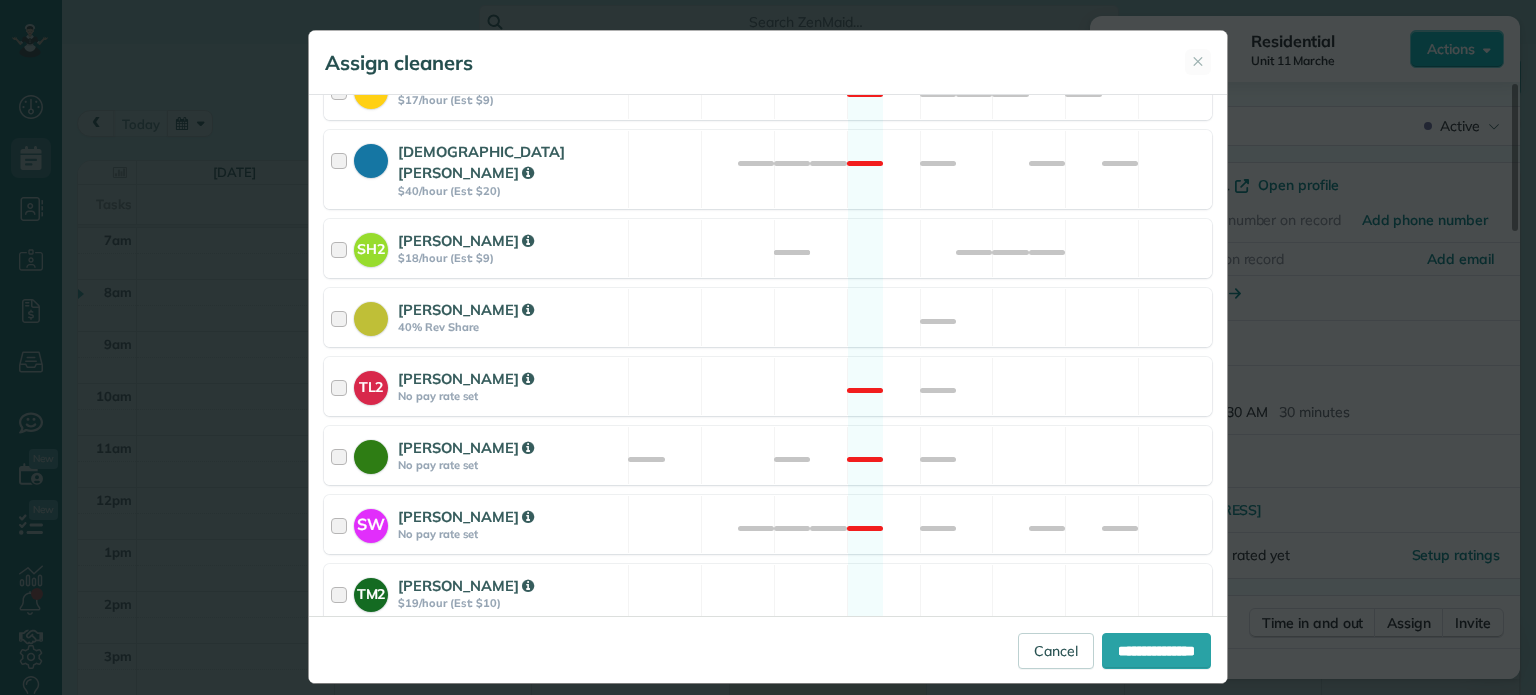 scroll, scrollTop: 1000, scrollLeft: 0, axis: vertical 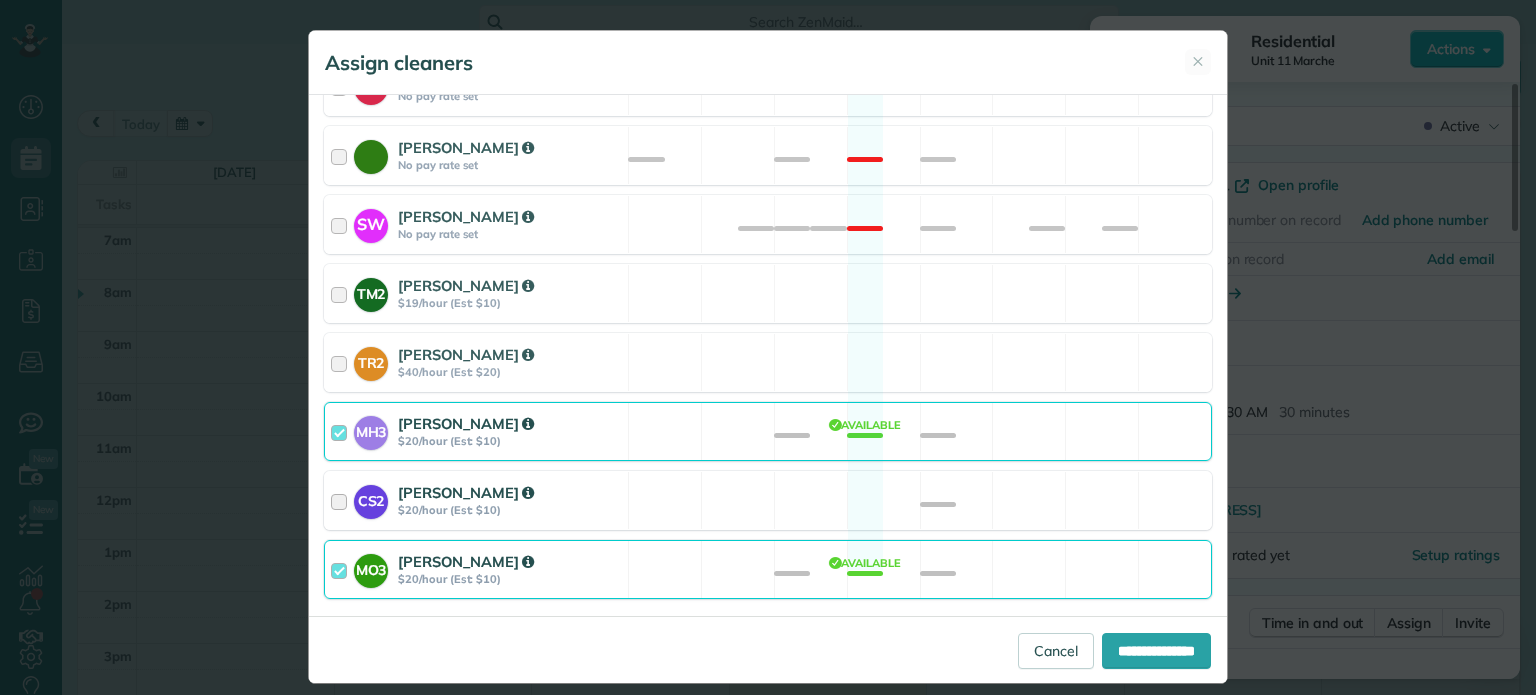 click on "CS2
[PERSON_NAME]
$20/hour (Est: $10)
Available" at bounding box center [768, 500] 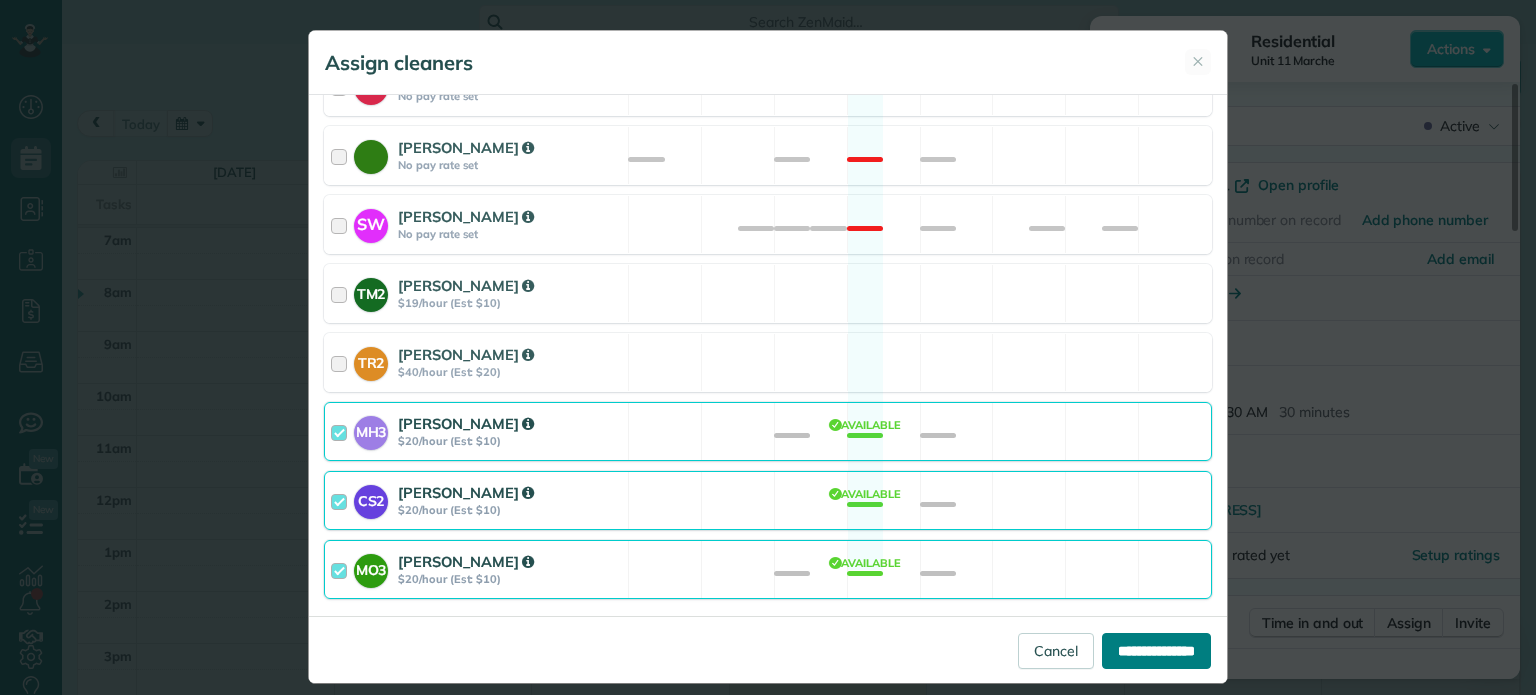 click on "**********" at bounding box center (1156, 651) 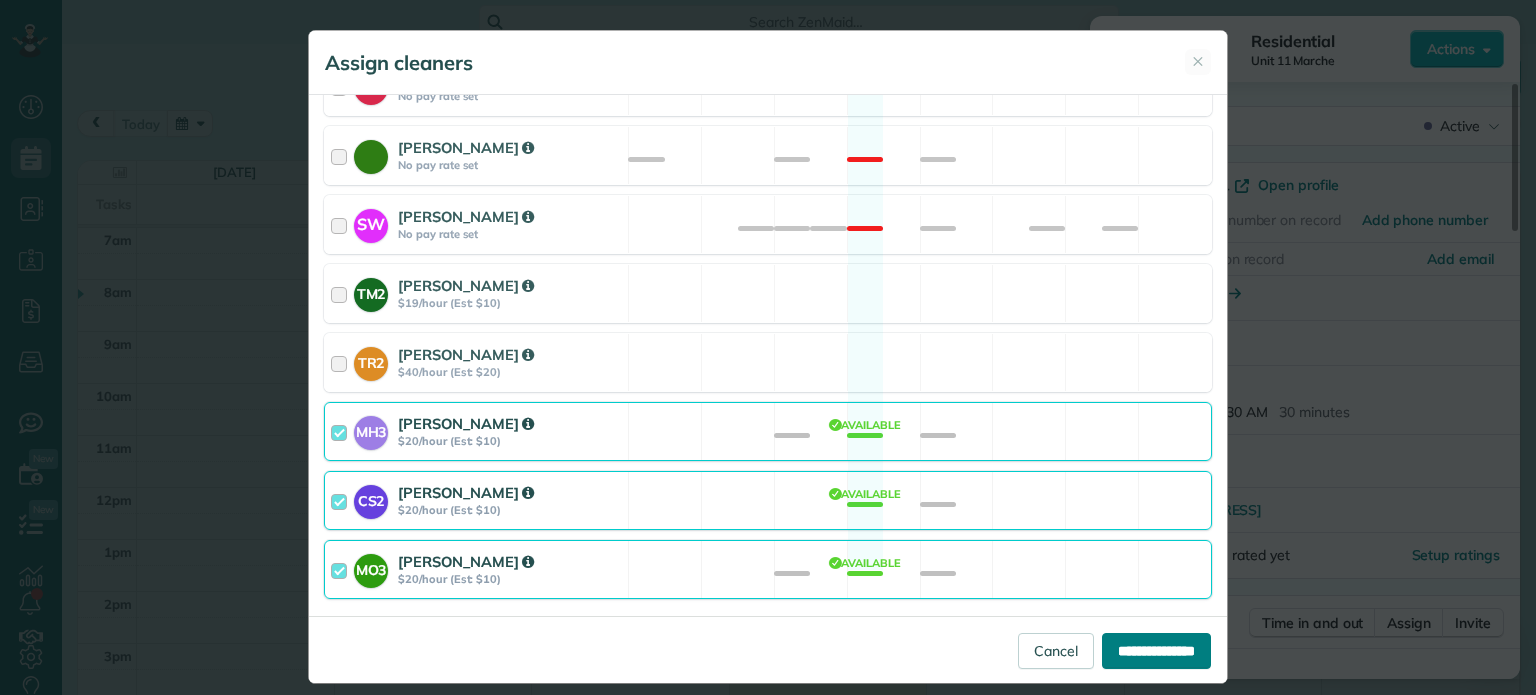 type on "**********" 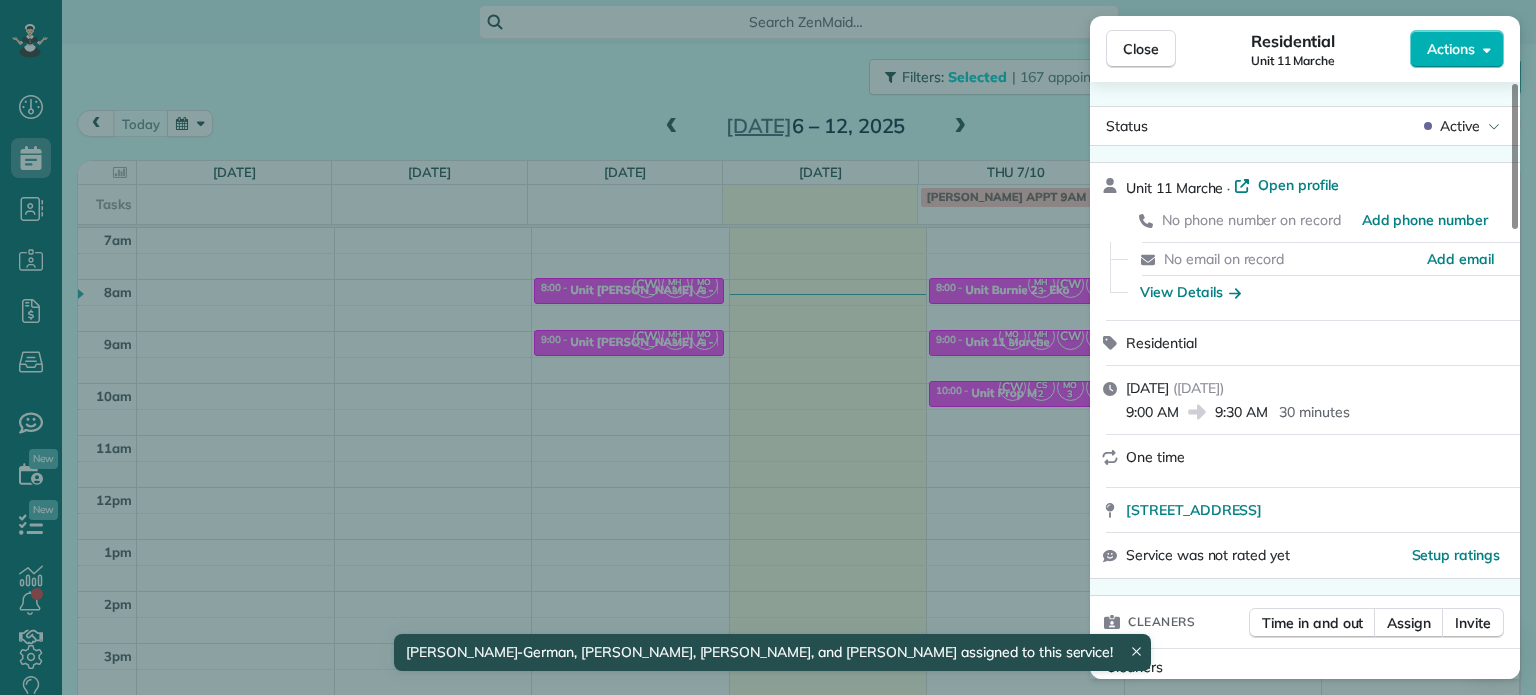 click on "Close Residential Unit 11 Marche Actions Status Active Unit 11 Marche · Open profile No phone number on record Add phone number No email on record Add email View Details Residential [DATE] ( [DATE] ) 9:00 AM 9:30 AM 30 minutes One time [STREET_ADDRESS] Service was not rated yet Setup ratings Cleaners Time in and out Assign Invite Cleaners [PERSON_NAME] 9:00 AM 9:30 AM [PERSON_NAME]-German 9:00 AM 9:30 AM [PERSON_NAME] 9:00 AM 9:30 AM [PERSON_NAME] 9:00 AM 9:30 AM Checklist Try Now Keep this appointment up to your standards. Stay on top of every detail, keep your cleaners organised, and your client happy. Assign a checklist Watch a 5 min demo Billing Billing actions Price $0.00 Overcharge $0.00 Discount $0.00 Coupon discount - Primary tax - Secondary tax - Total appointment price $0.00 Tips collected New feature! $0.00 [PERSON_NAME] as paid Total including tip $0.00 Get paid online in no-time! Send an invoice and reward your cleaners with tips Work items Notes 1 2 (" at bounding box center (768, 347) 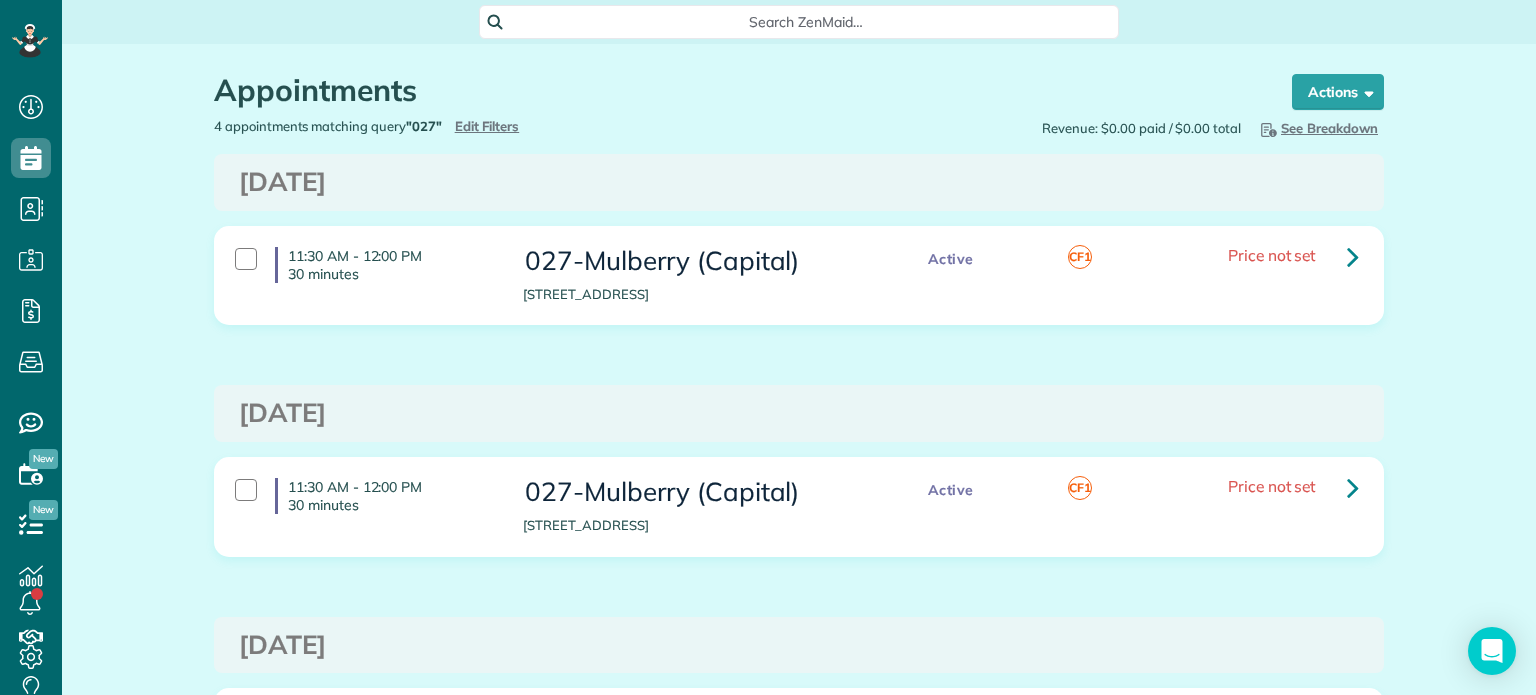 scroll, scrollTop: 0, scrollLeft: 0, axis: both 